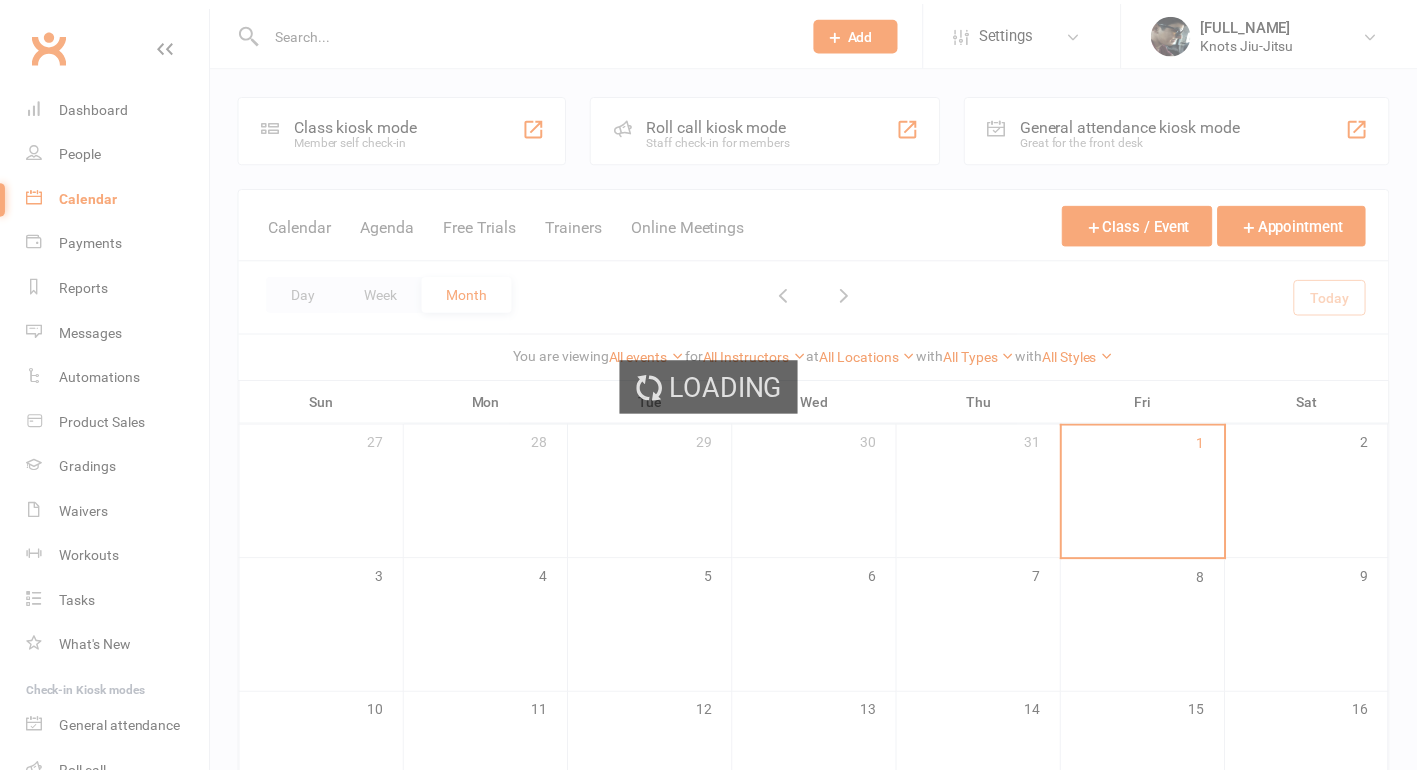 scroll, scrollTop: 0, scrollLeft: 0, axis: both 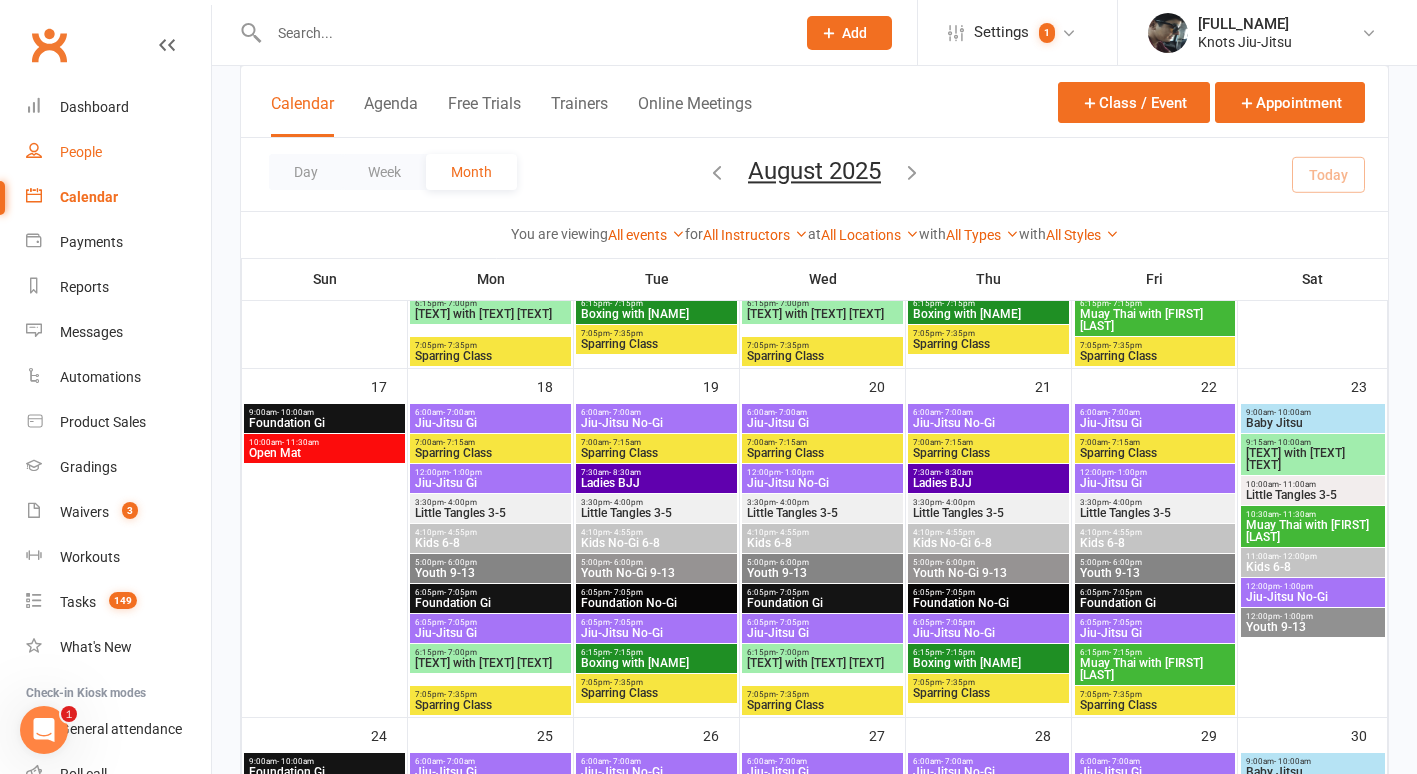 click on "People" at bounding box center (118, 152) 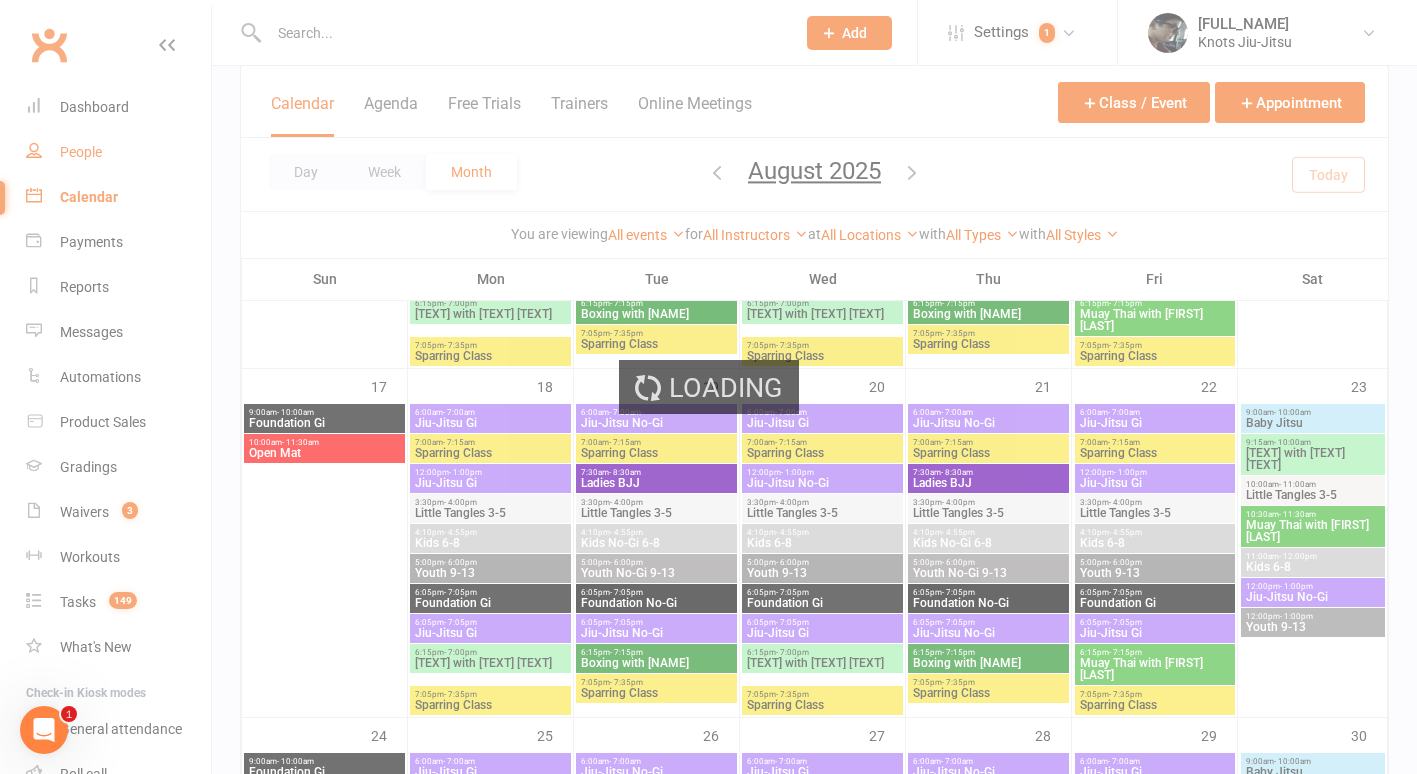 scroll, scrollTop: 0, scrollLeft: 0, axis: both 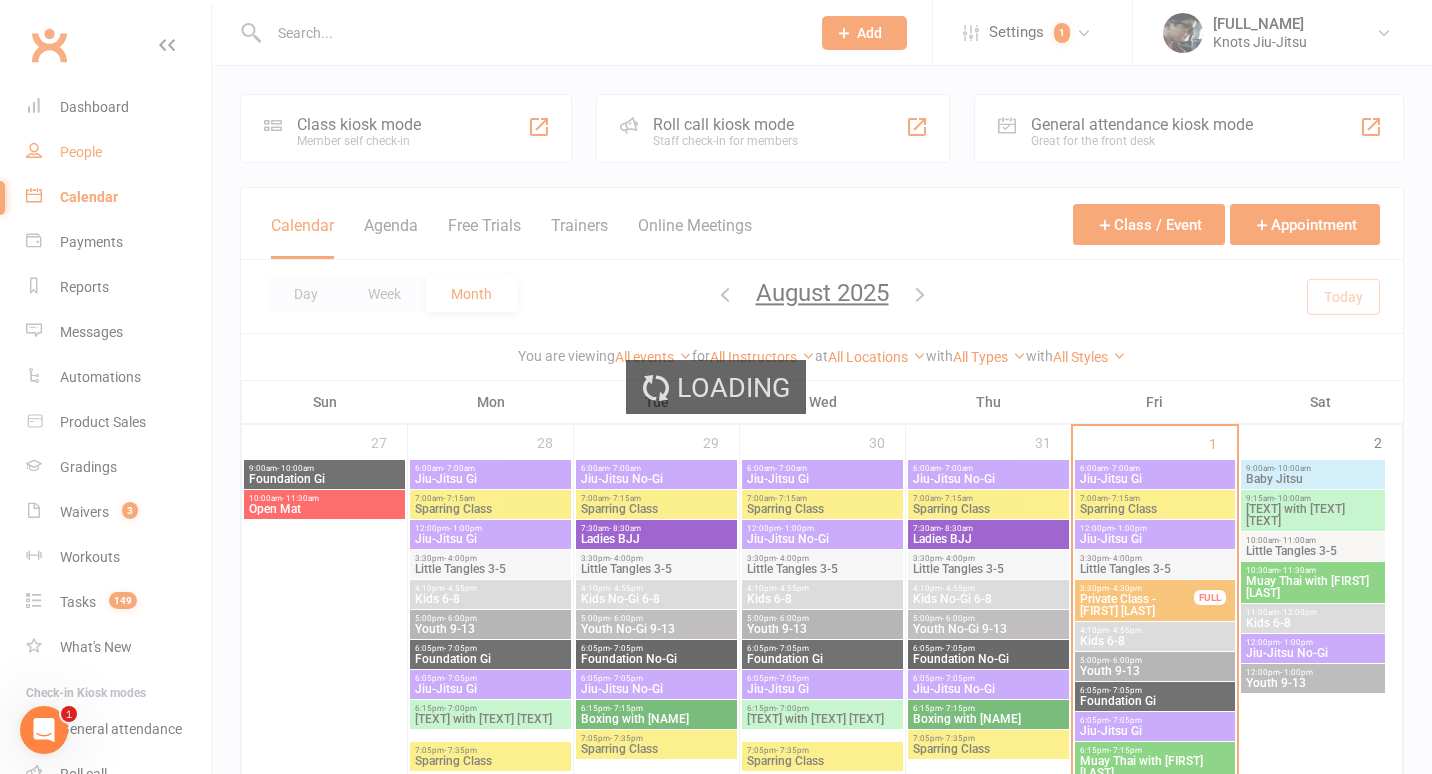 select on "100" 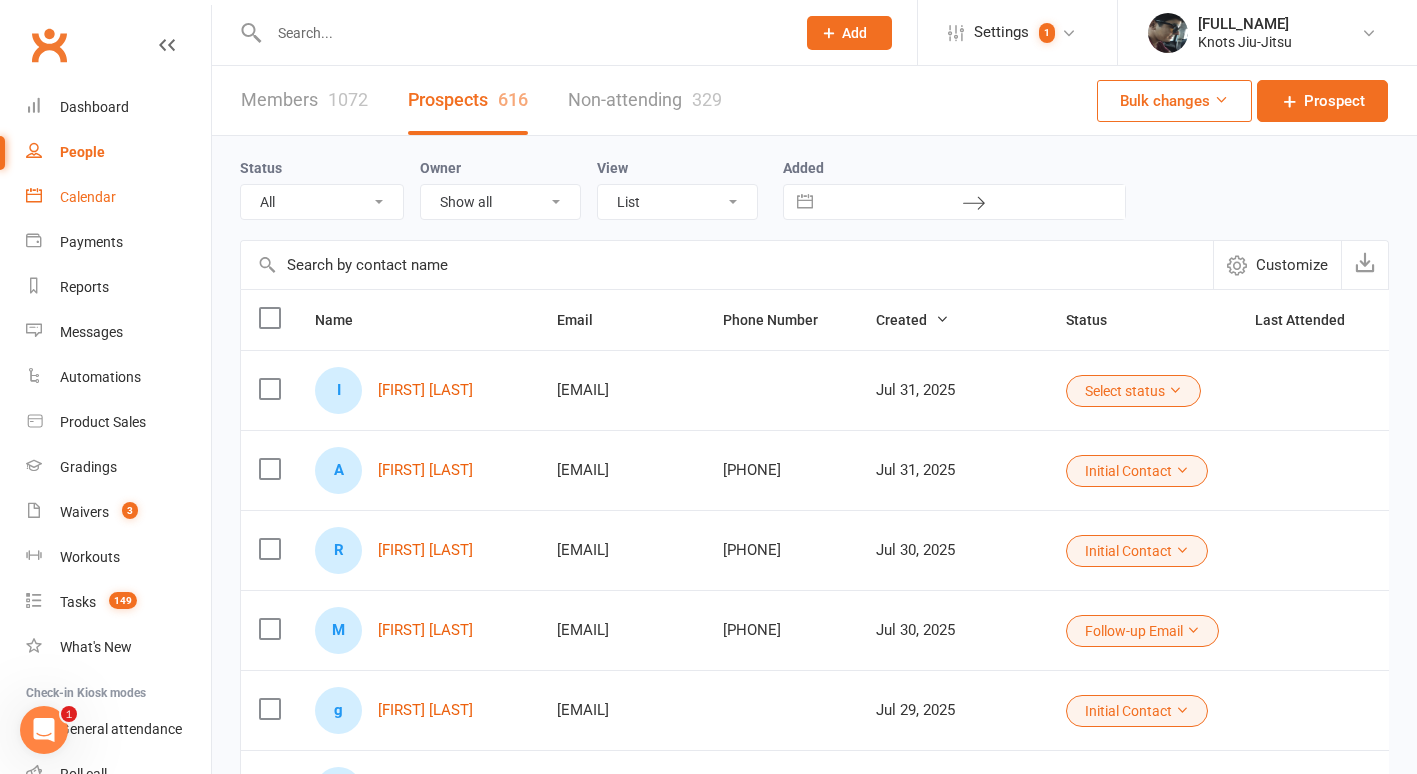 click on "Calendar" at bounding box center [88, 197] 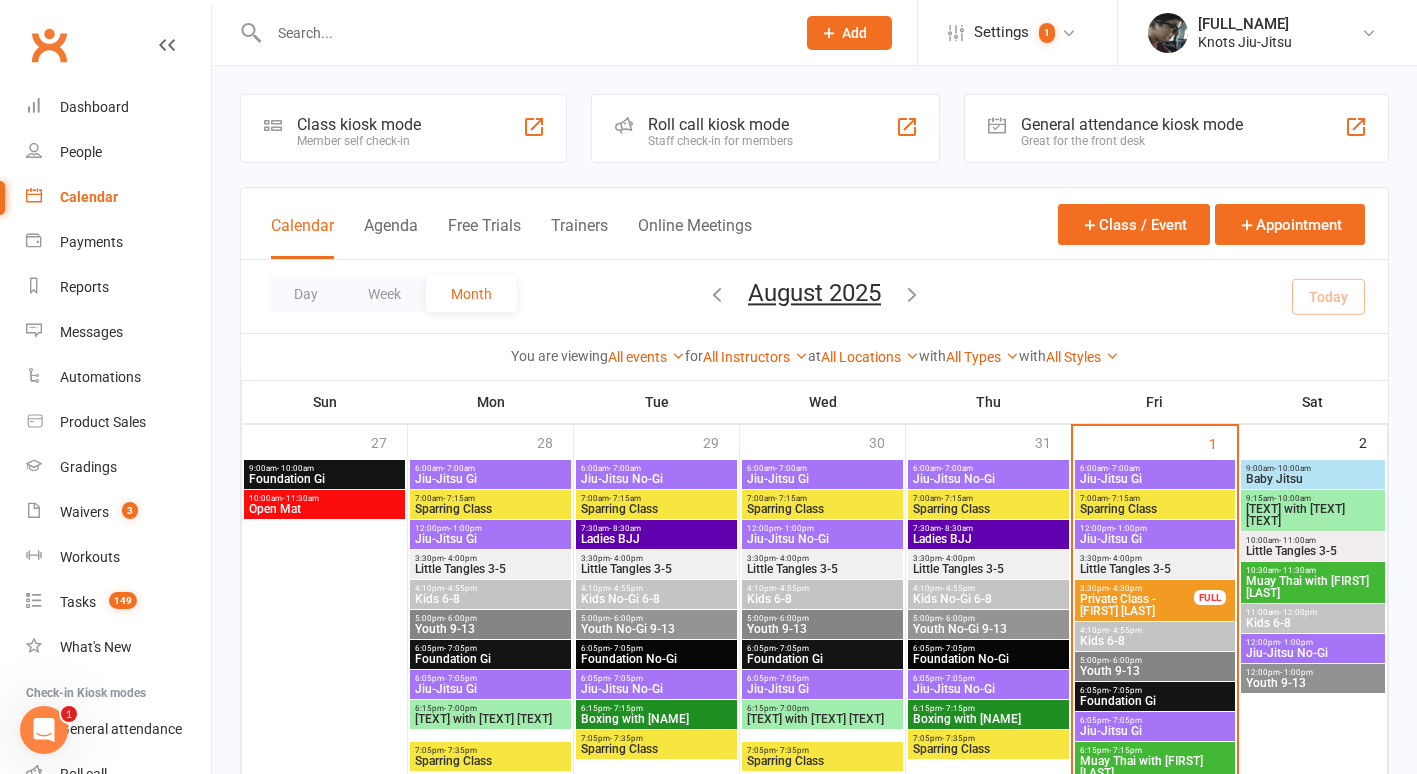 click at bounding box center [522, 33] 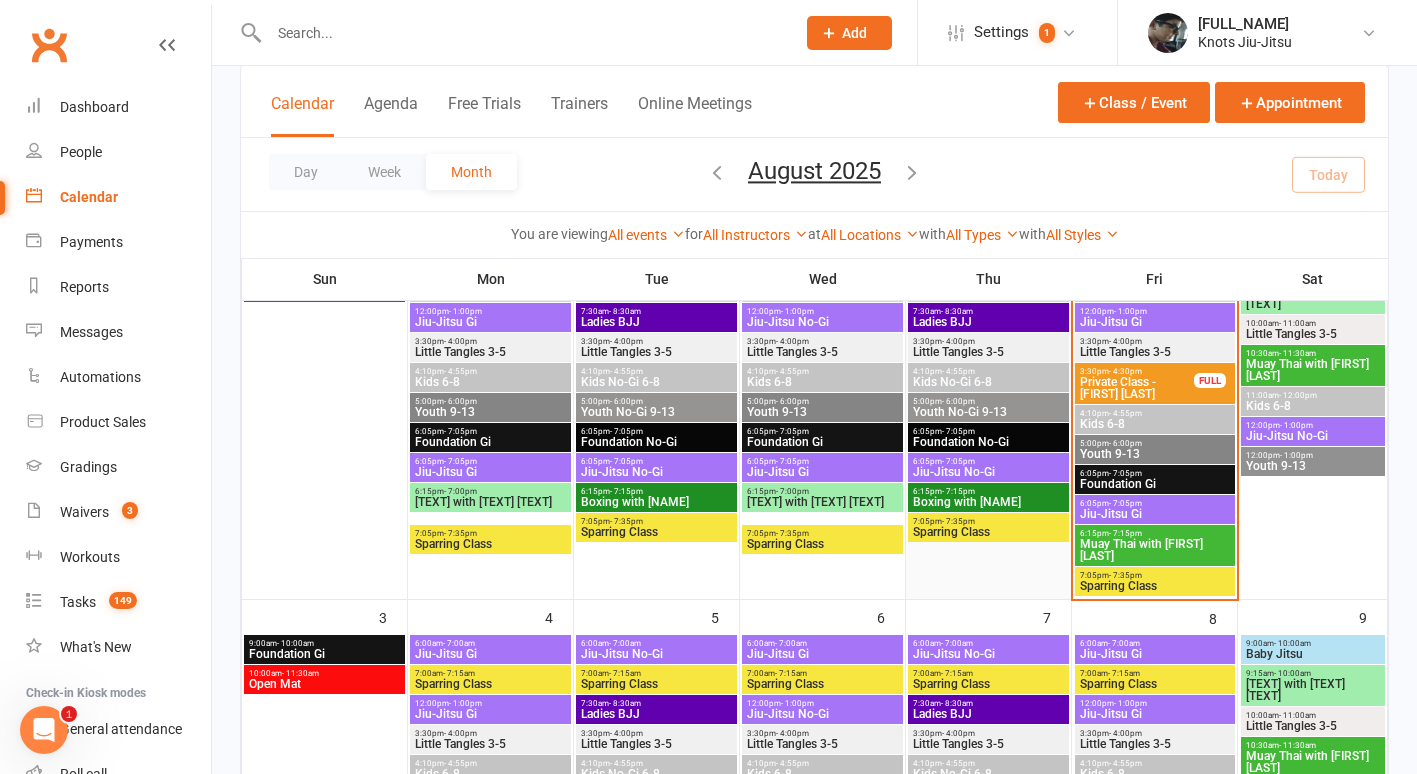 scroll, scrollTop: 226, scrollLeft: 0, axis: vertical 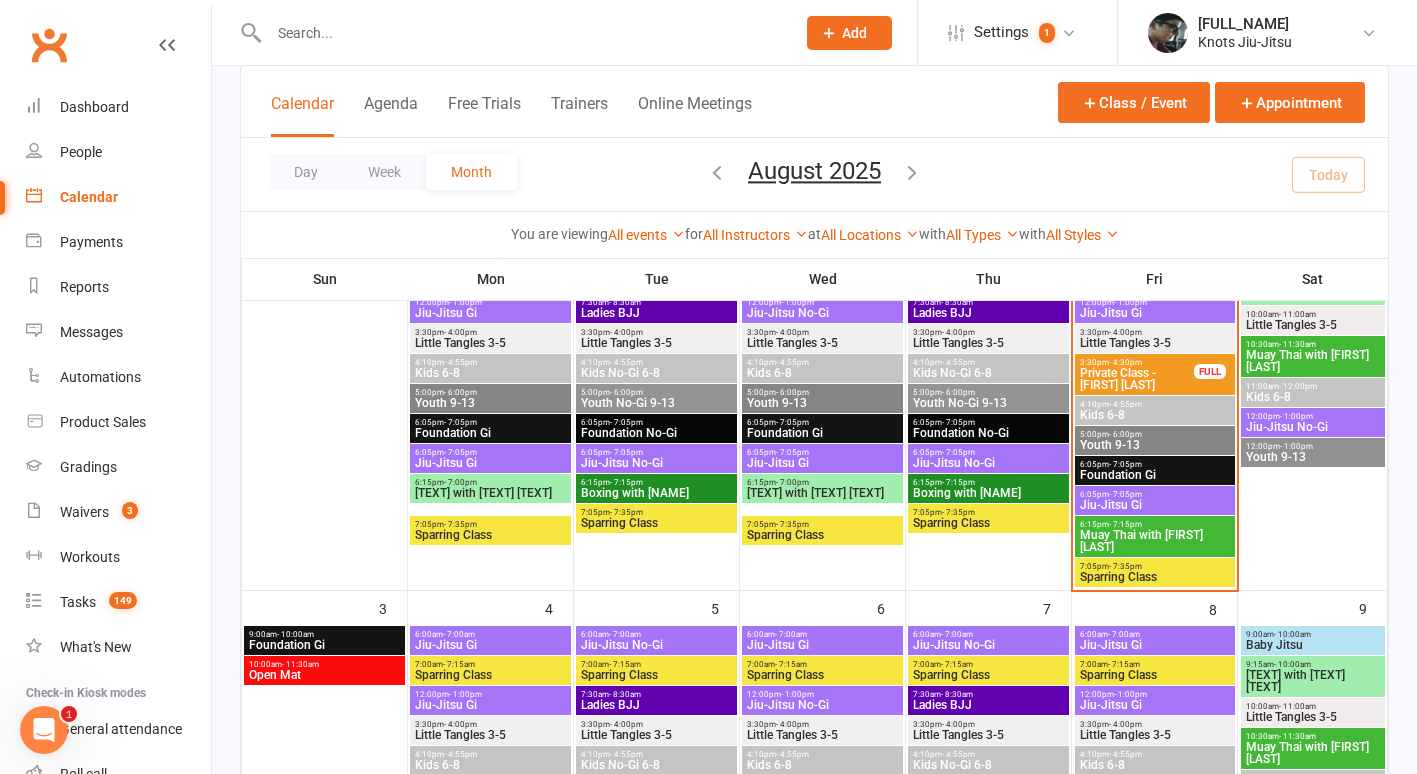 click on "Private Class - [FIRST] [LAST]" at bounding box center [1137, 379] 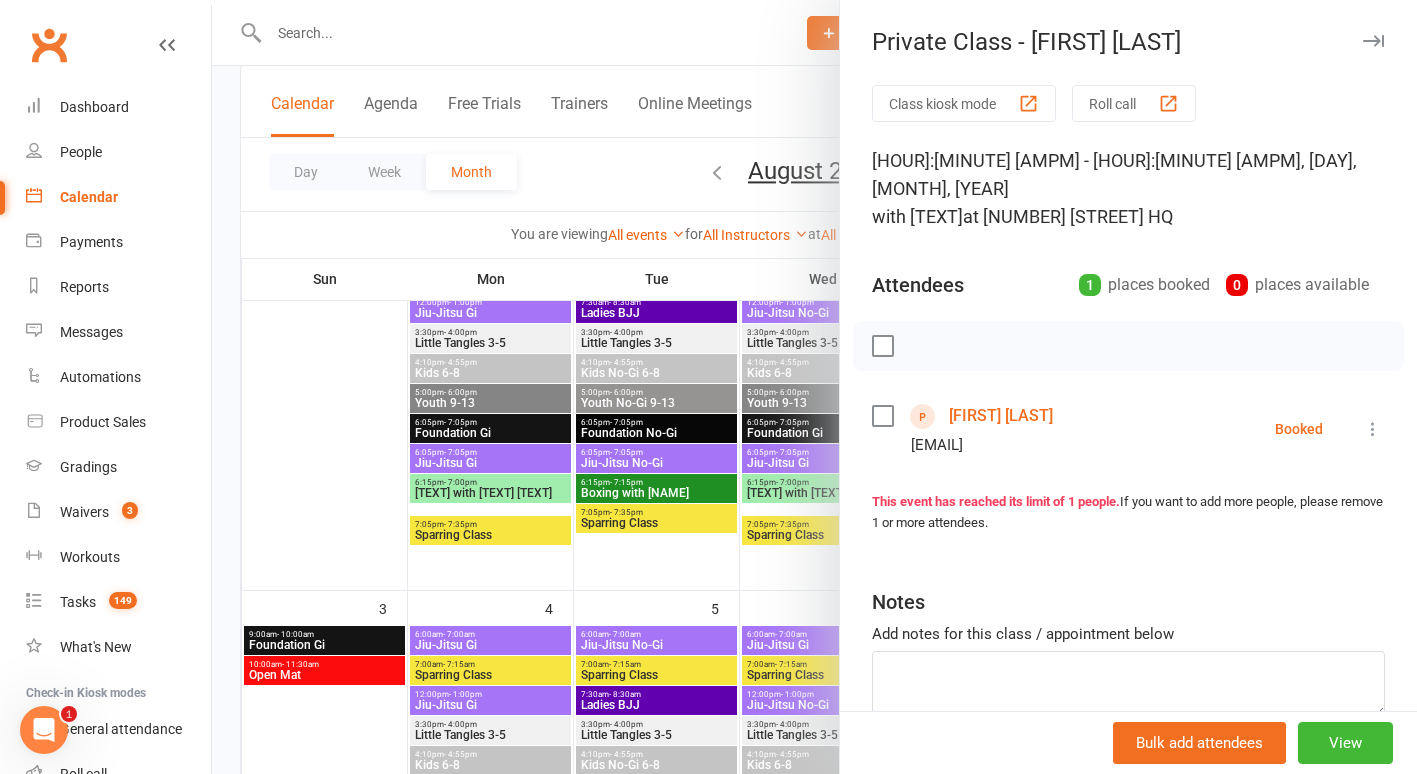 click on "[FIRST] [LAST]" at bounding box center [1001, 416] 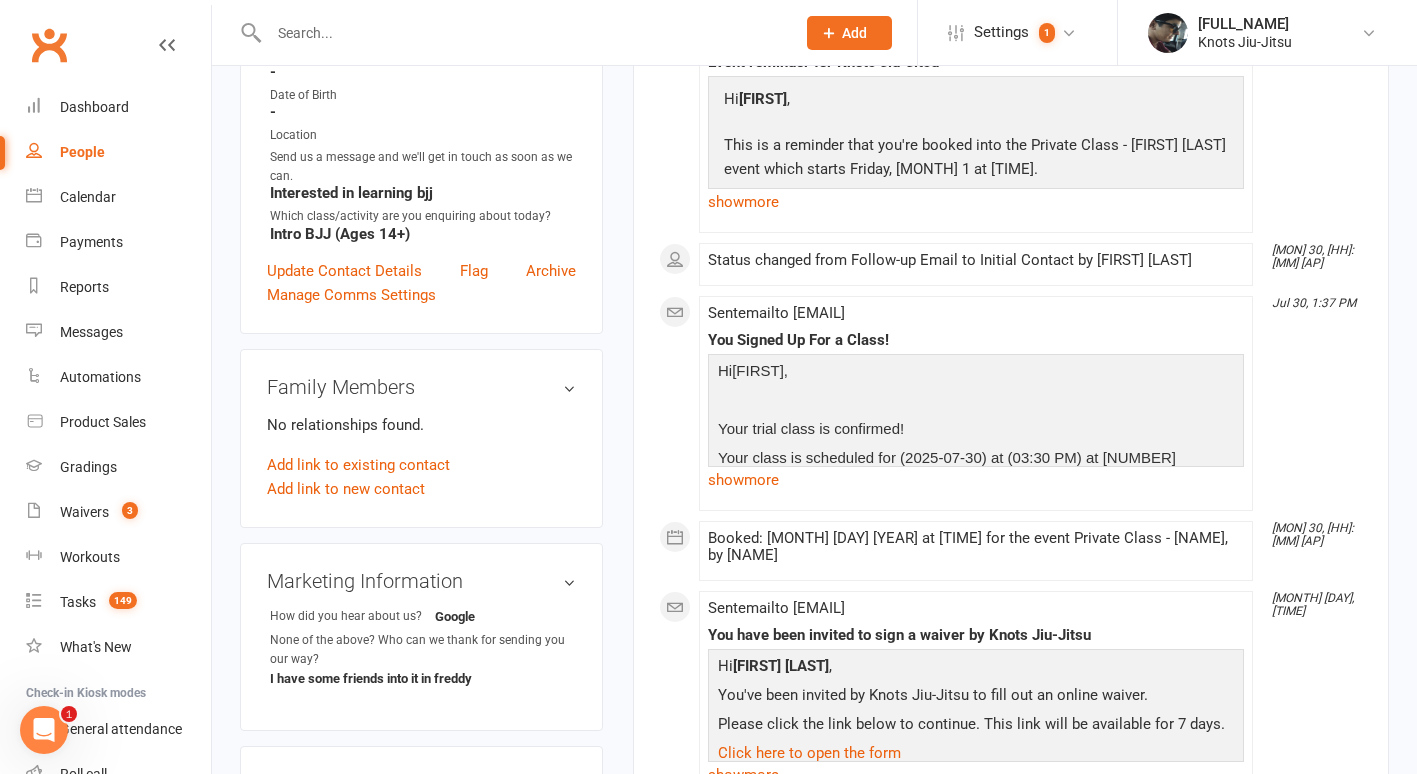 scroll, scrollTop: 0, scrollLeft: 0, axis: both 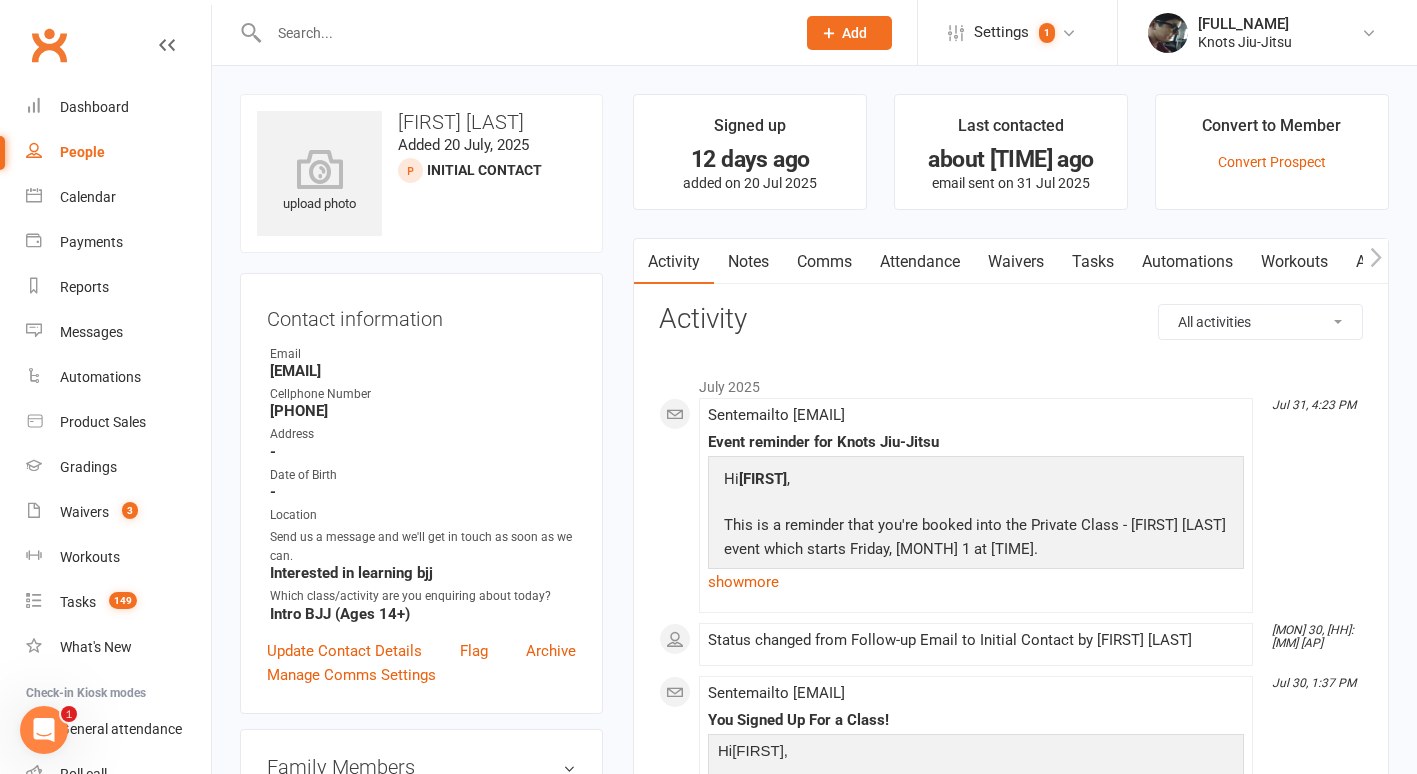 click on "People" at bounding box center [118, 152] 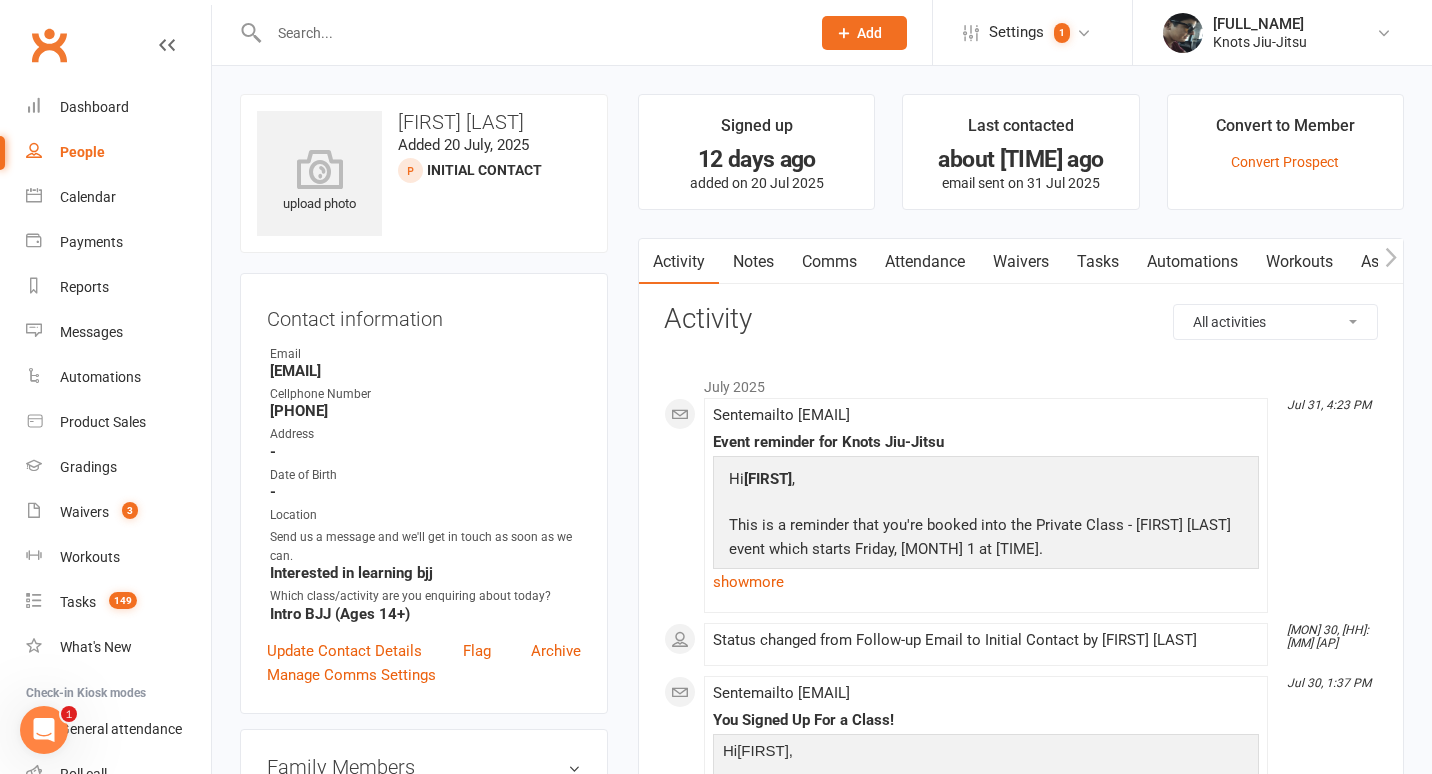select on "100" 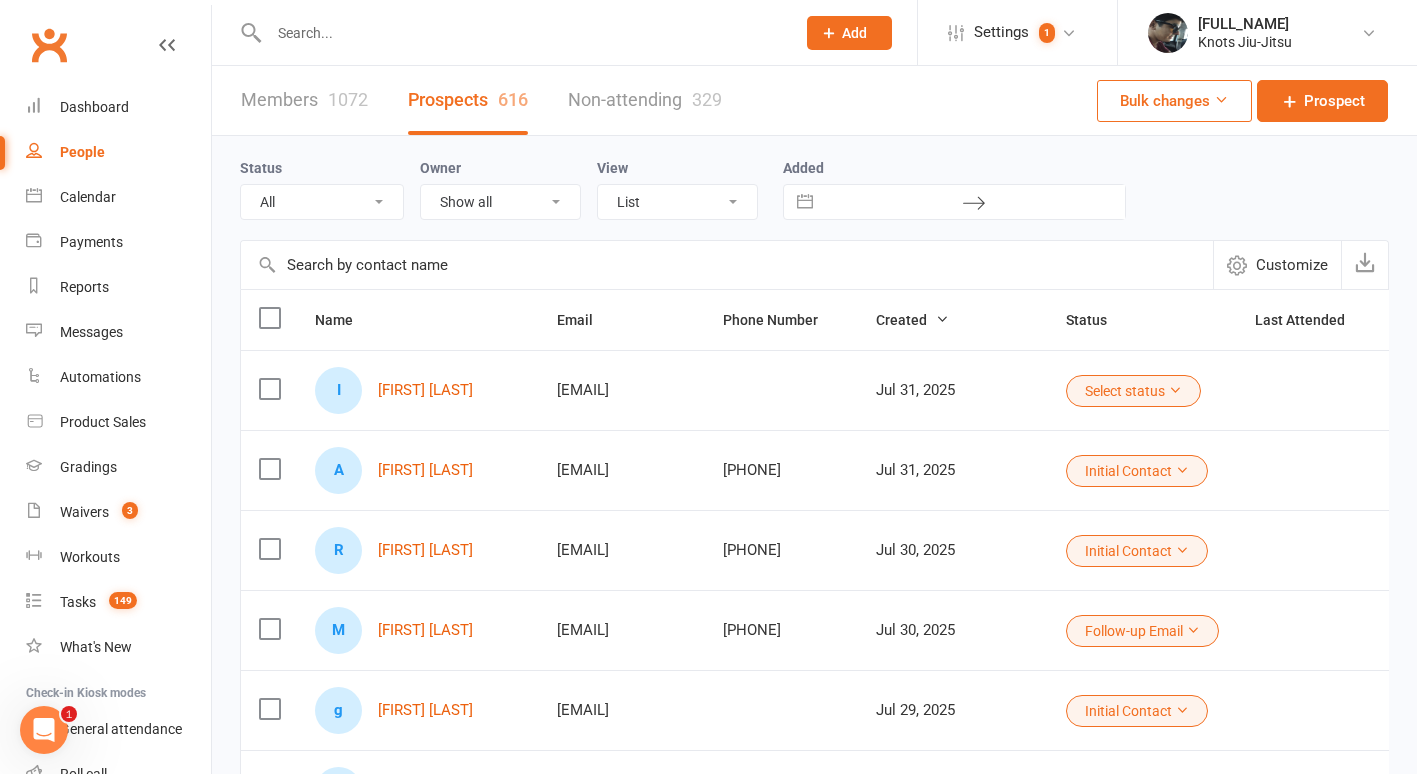 click at bounding box center [522, 33] 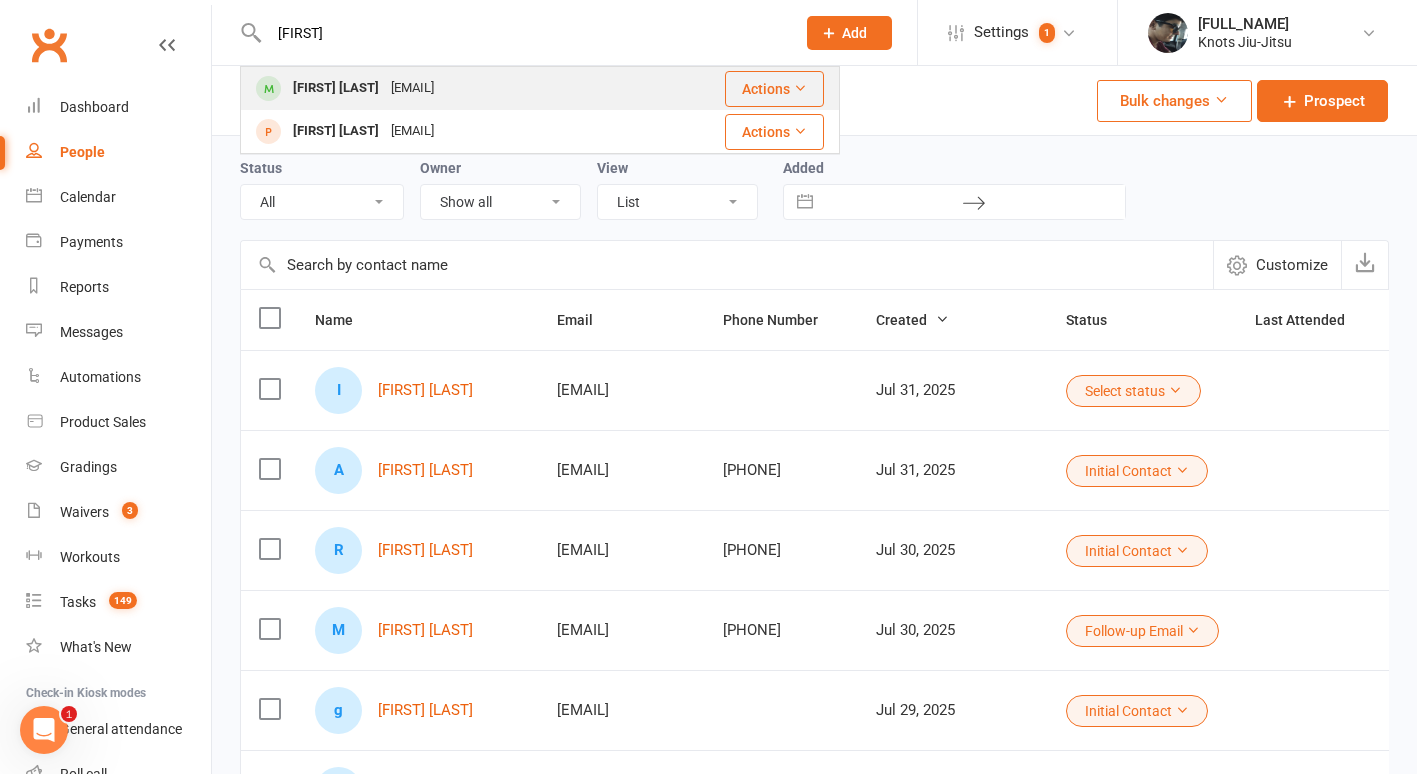 type on "[FIRST]" 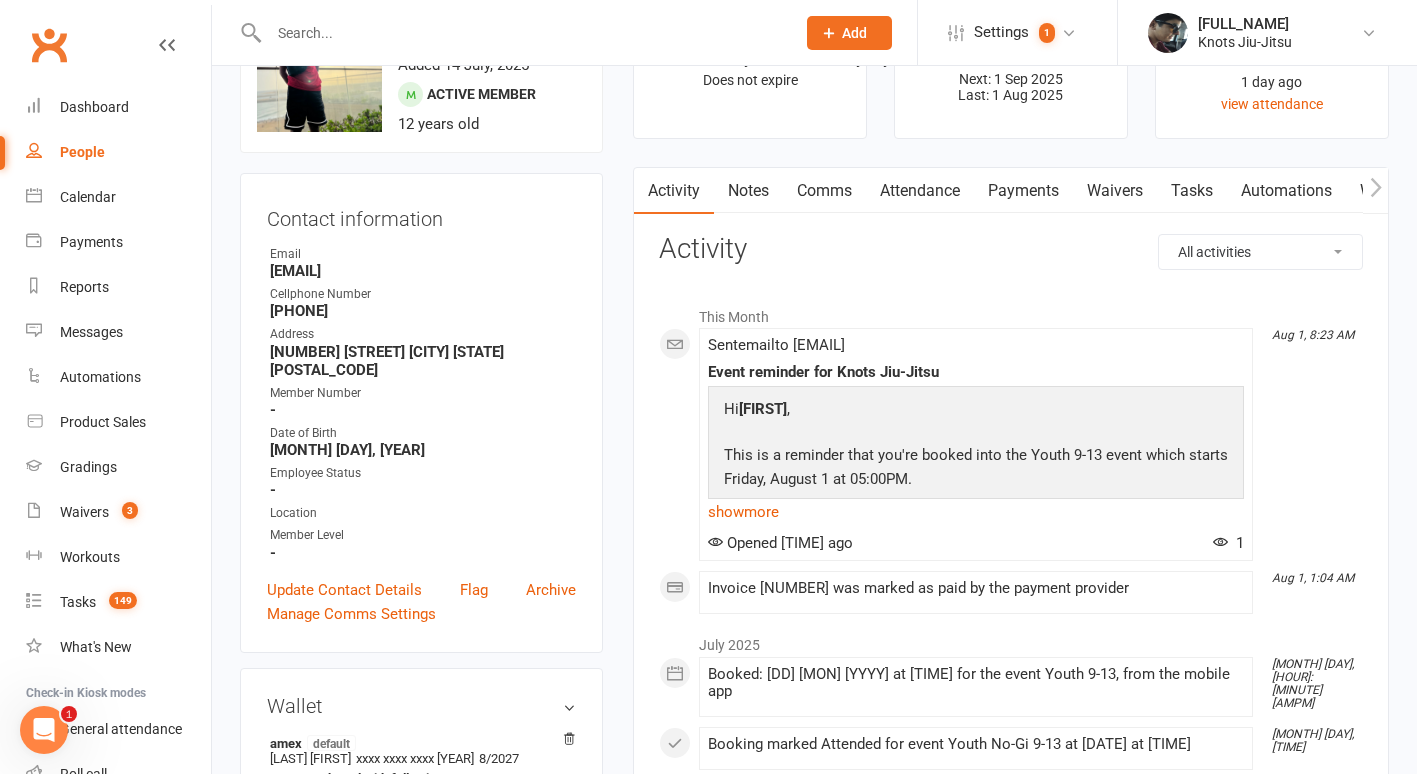 scroll, scrollTop: 0, scrollLeft: 0, axis: both 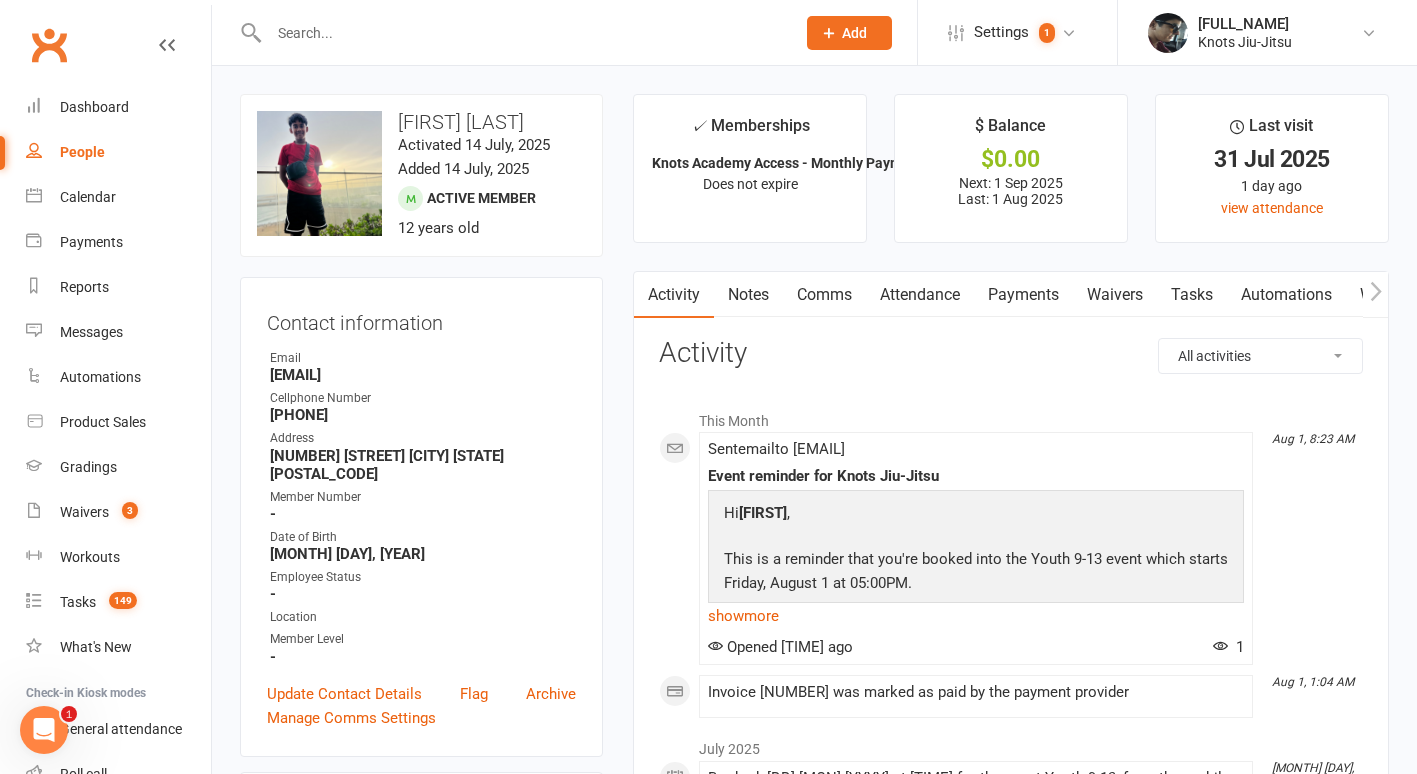 click on "[FIRST] [LAST]" at bounding box center [421, 122] 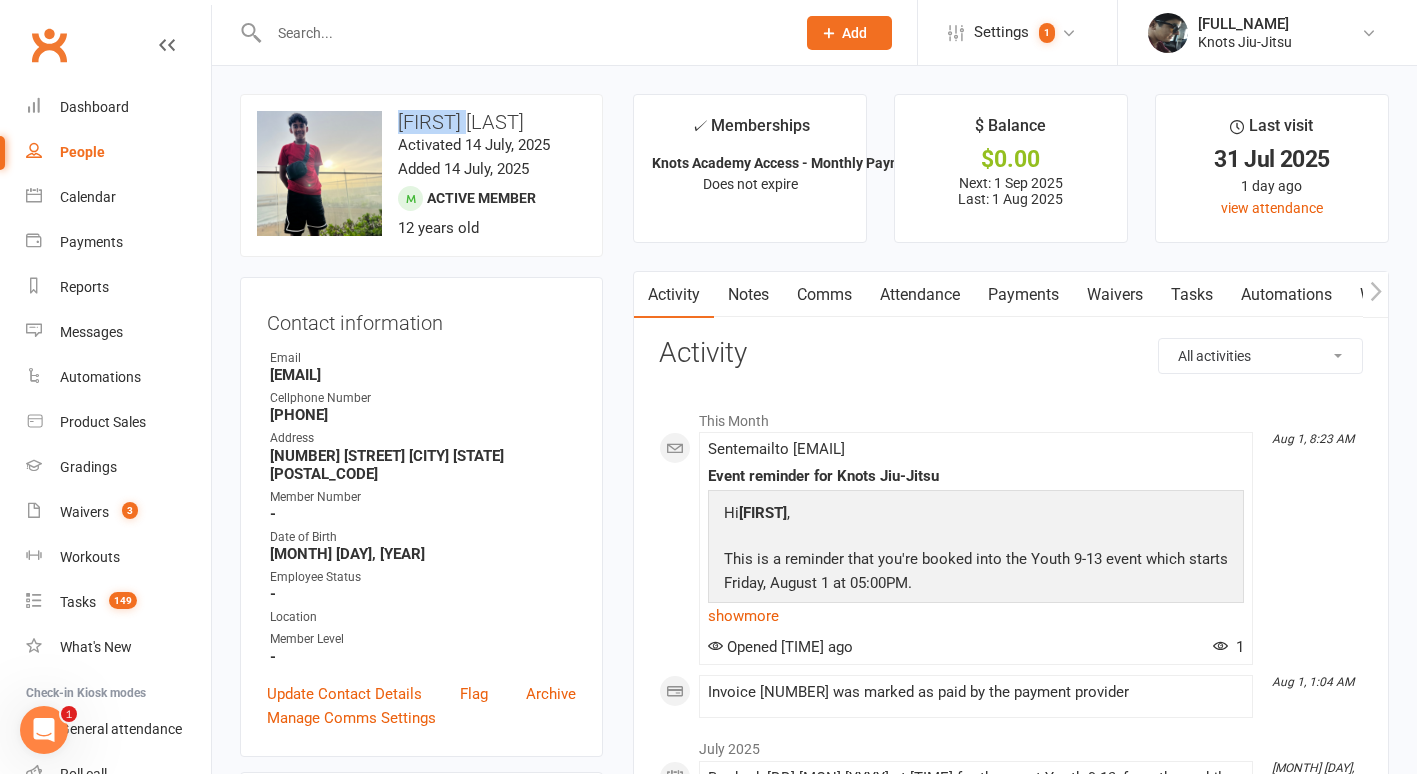 click on "[FIRST] [LAST]" at bounding box center (421, 122) 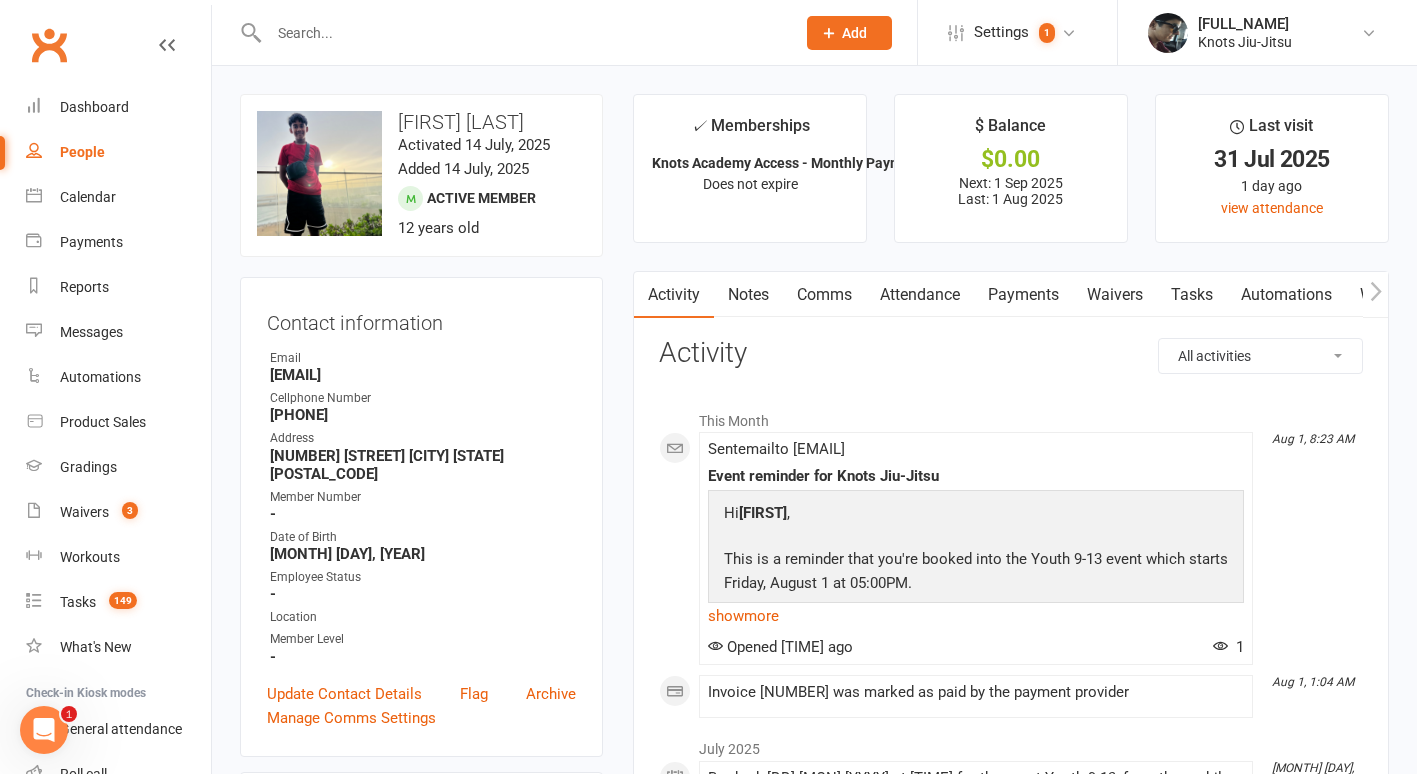 click at bounding box center [510, 32] 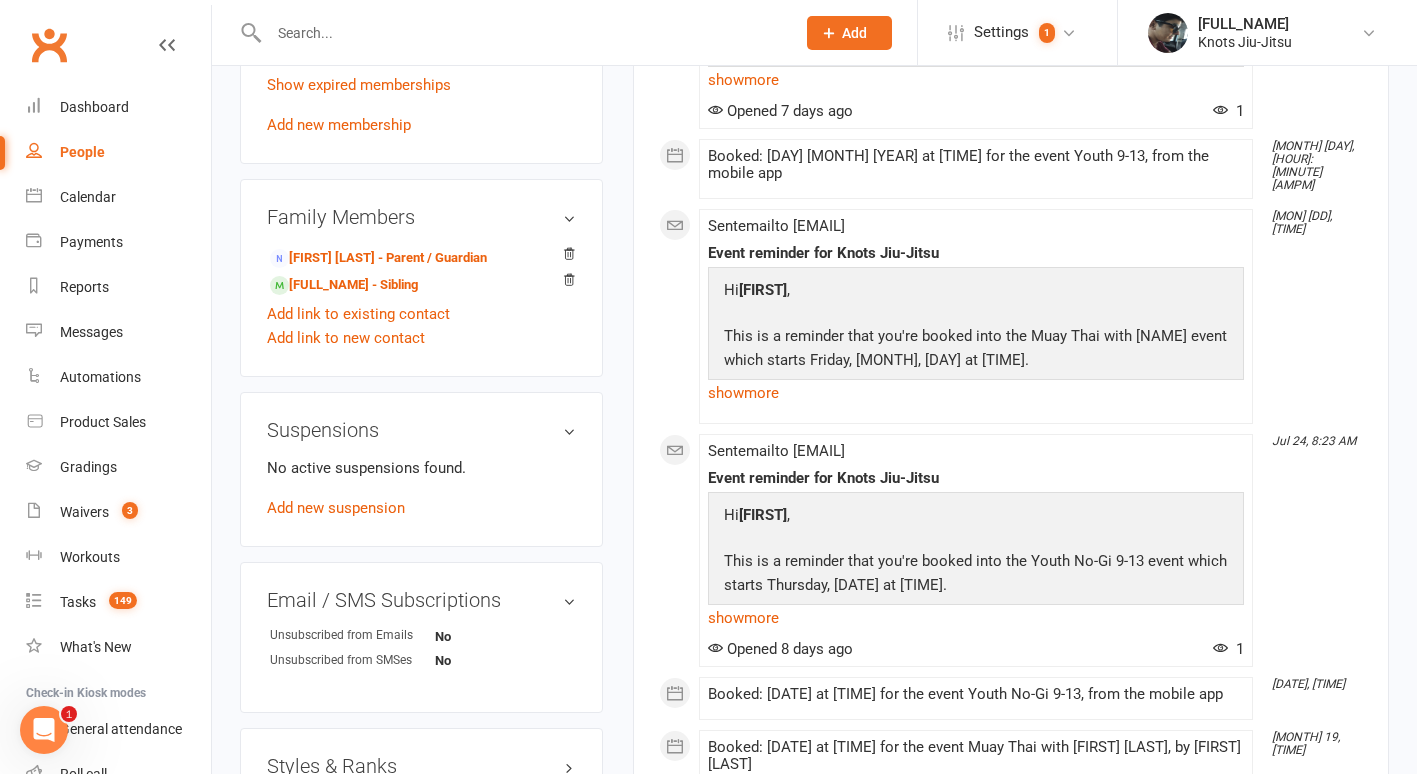 scroll, scrollTop: 1112, scrollLeft: 0, axis: vertical 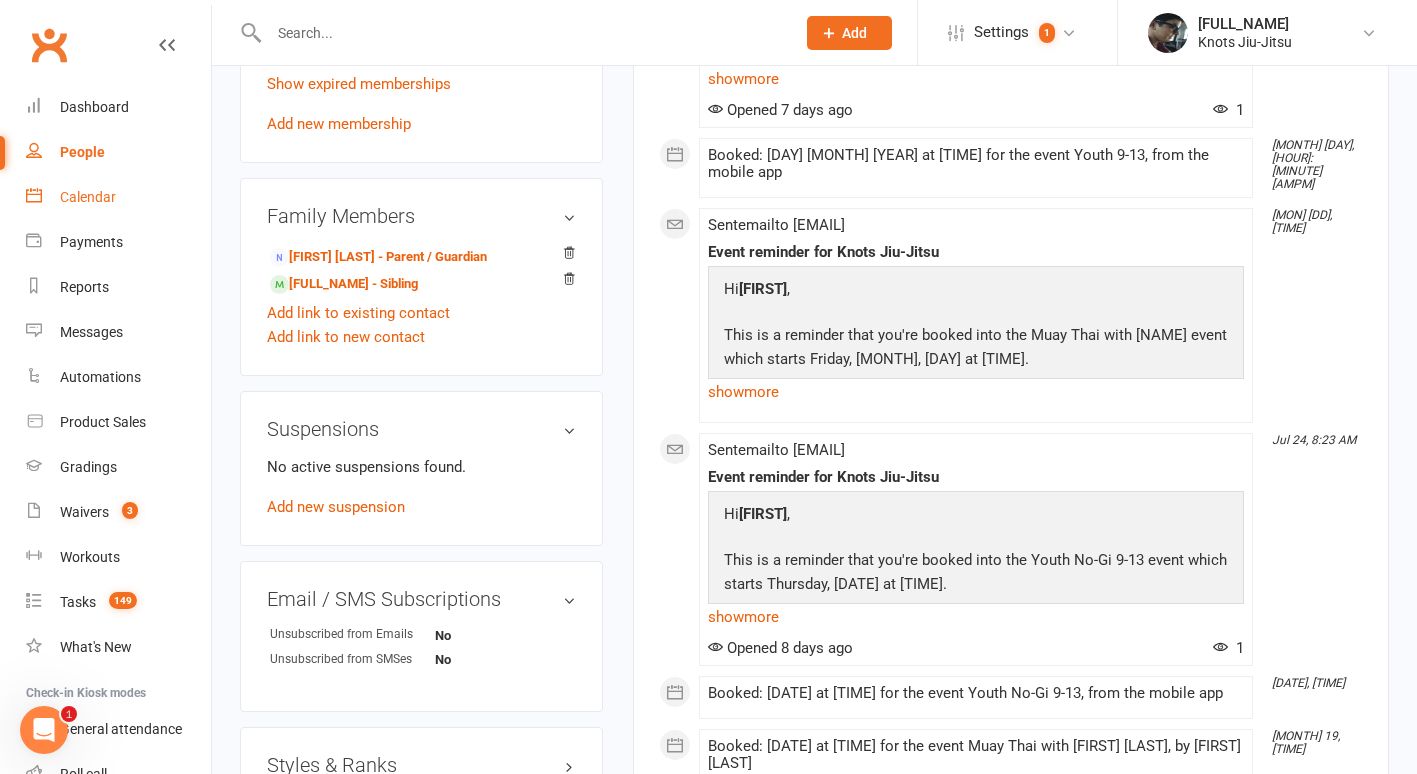 click on "Calendar" at bounding box center (88, 197) 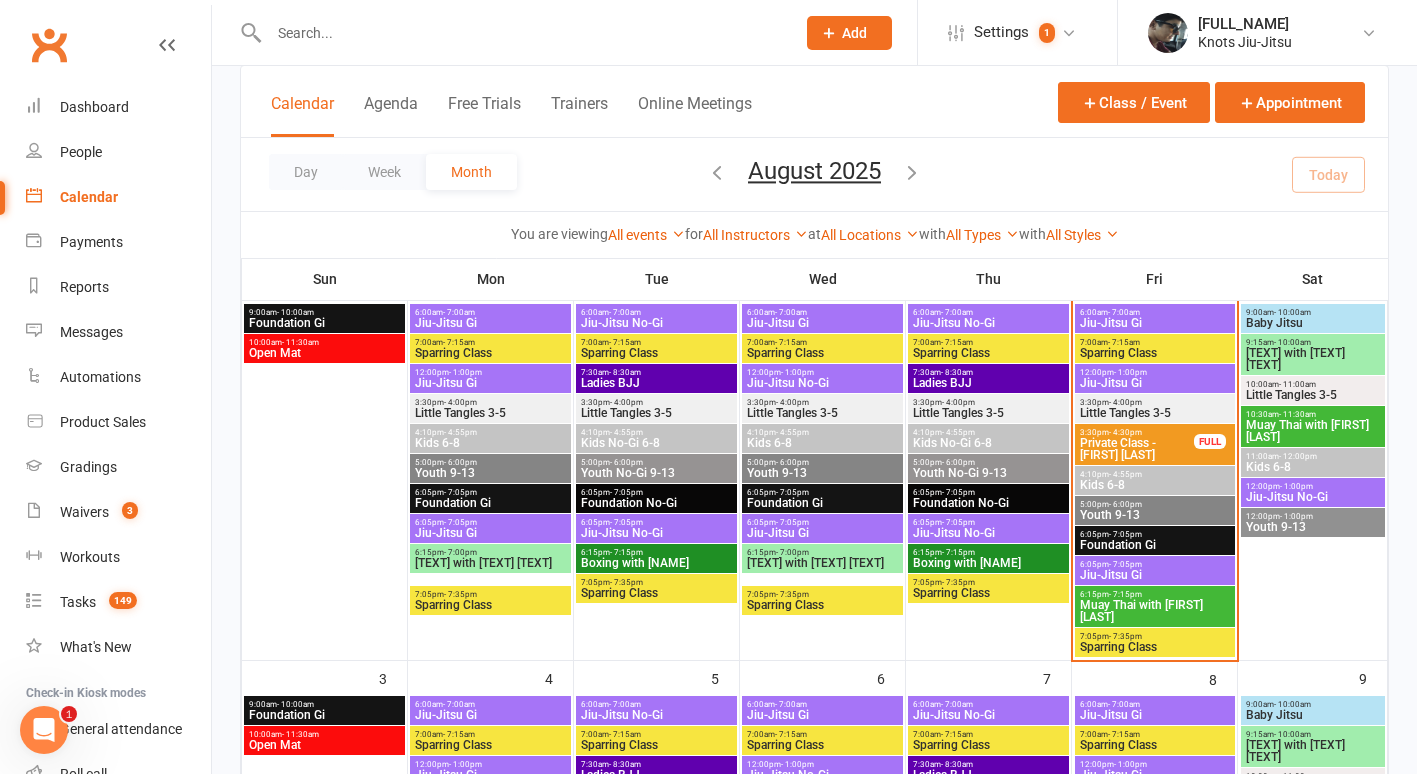 scroll, scrollTop: 160, scrollLeft: 0, axis: vertical 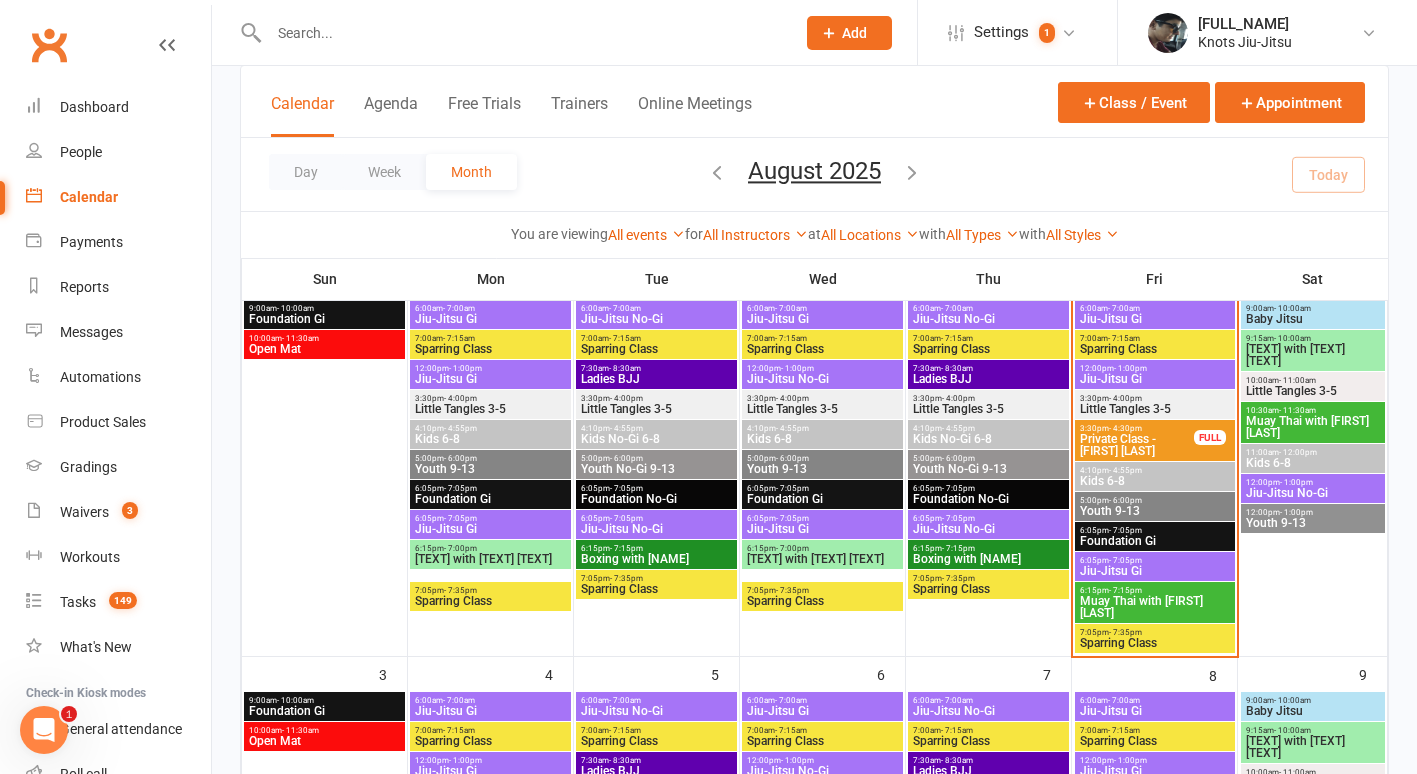click on "Muay Thai with [FIRST] [LAST]" at bounding box center (1155, 607) 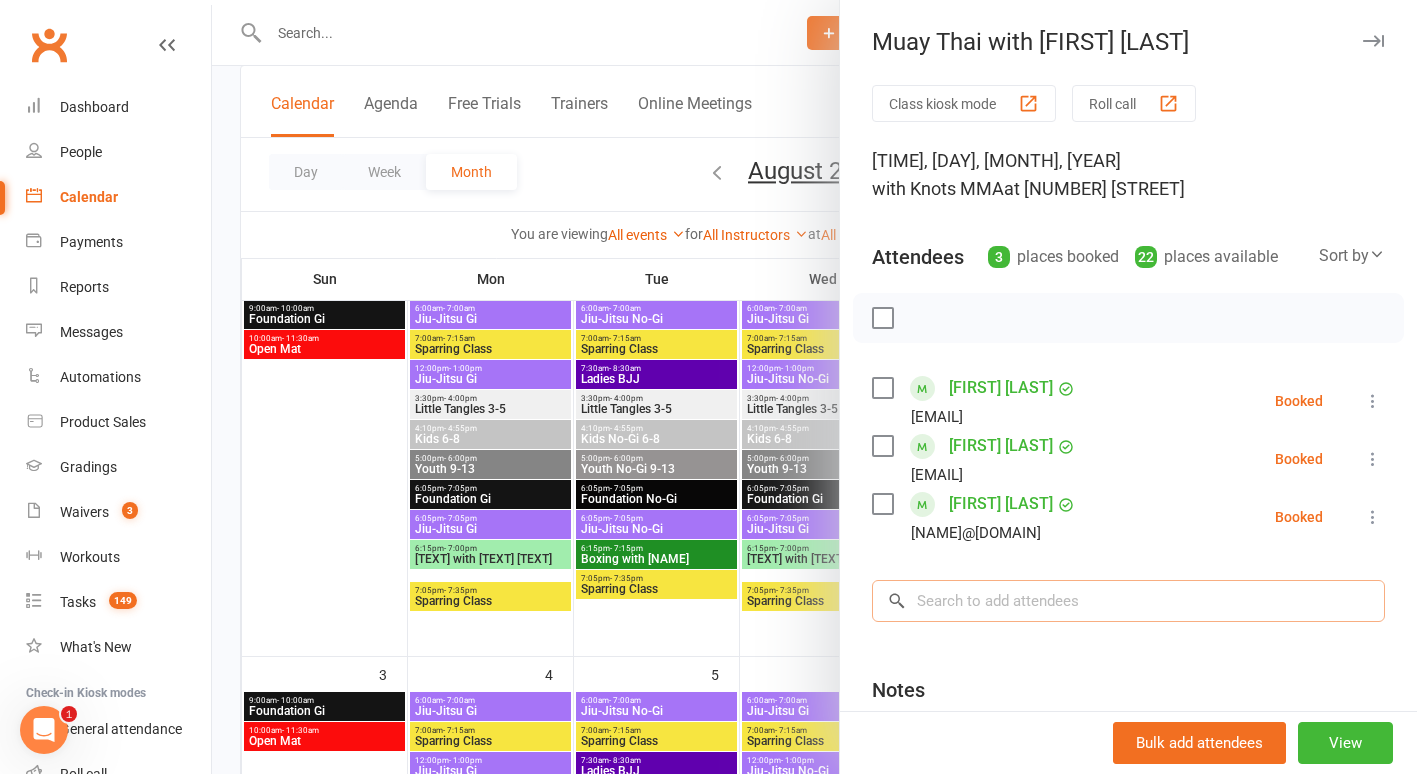 click at bounding box center (1128, 601) 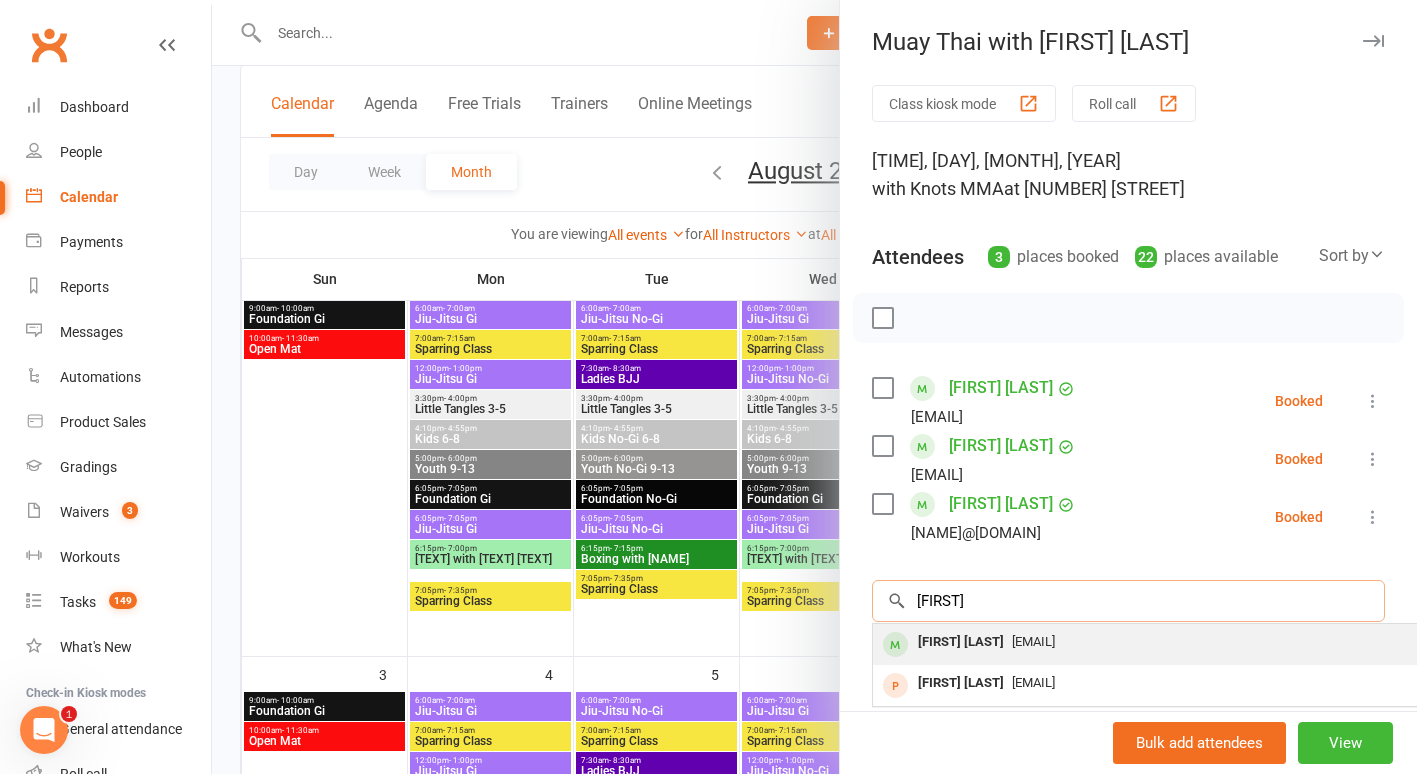 type on "[FIRST]" 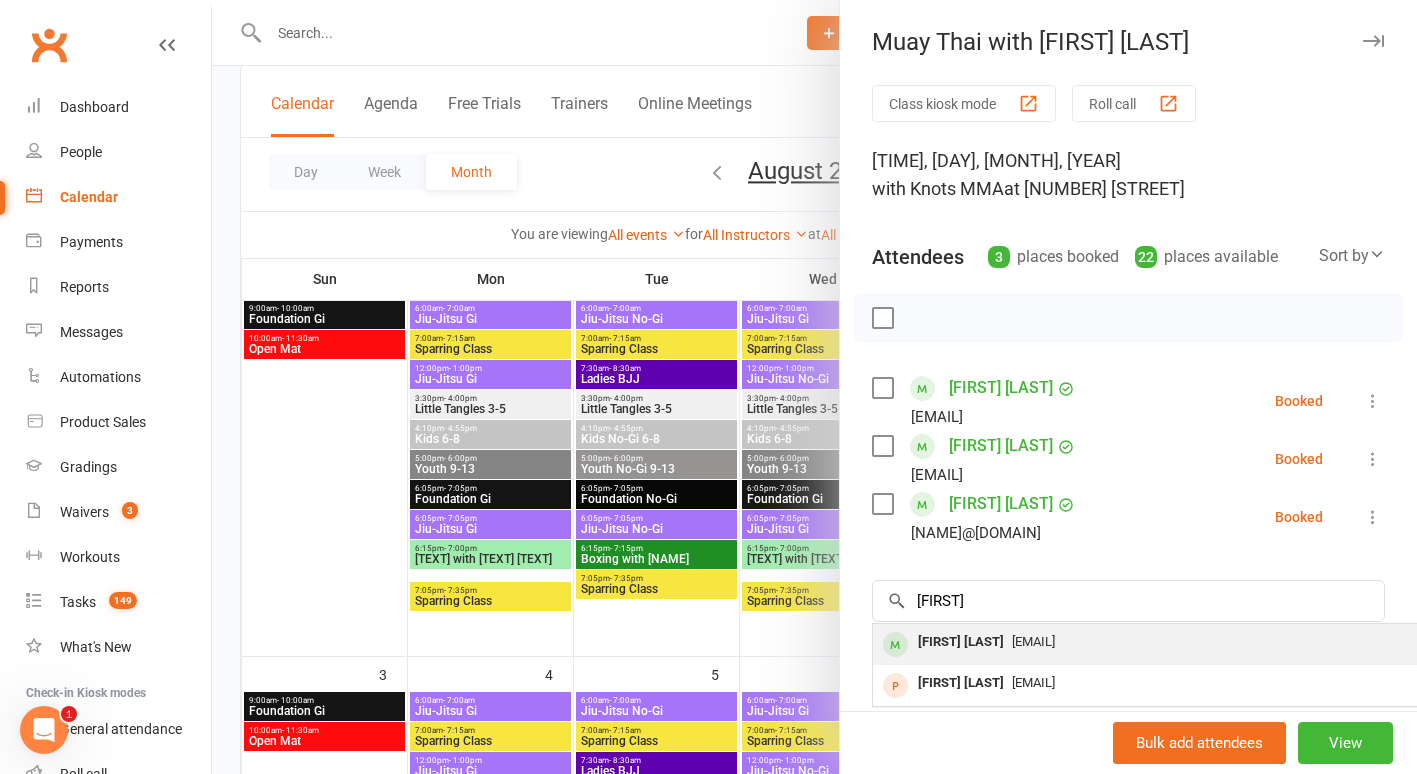 click on "[FIRST] [LAST]" at bounding box center (961, 642) 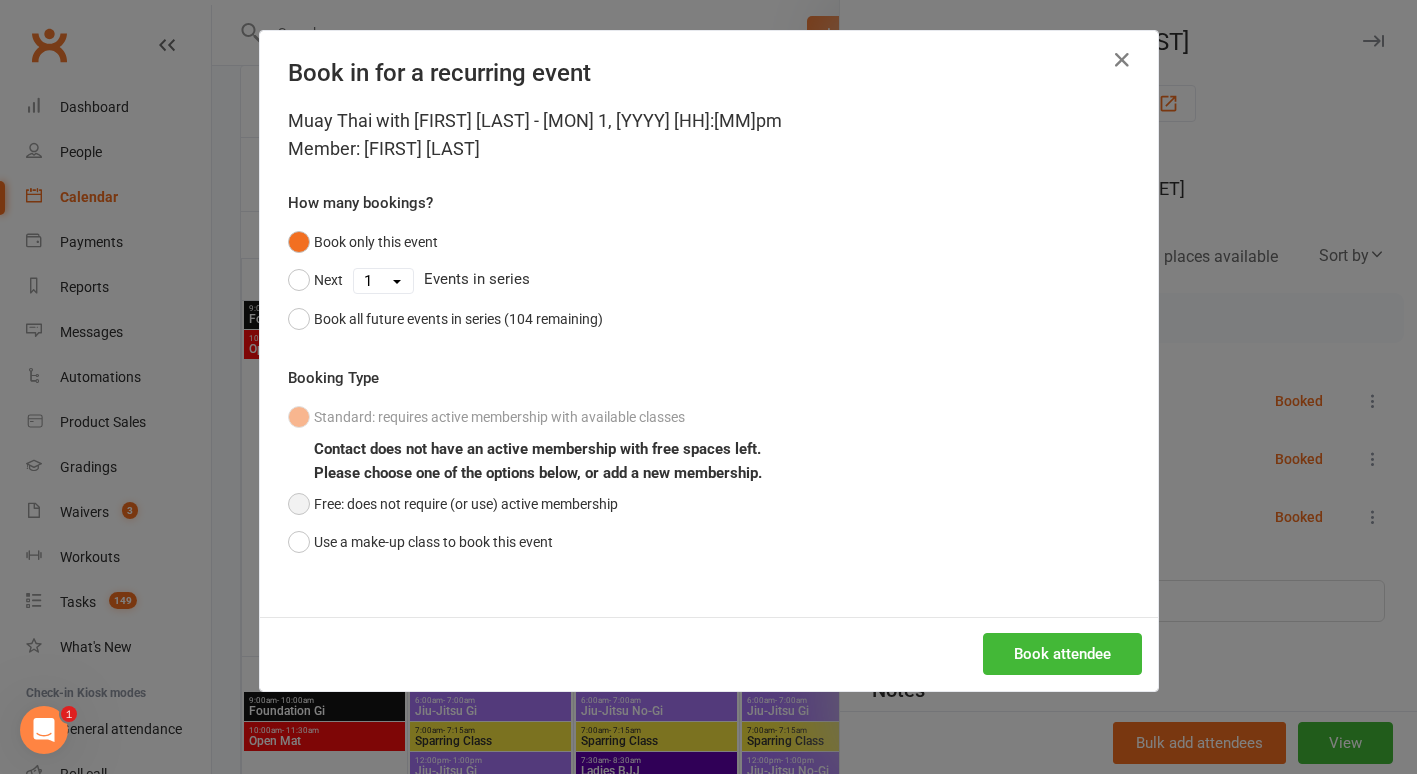click on "Free: does not require (or use) active membership" at bounding box center [453, 504] 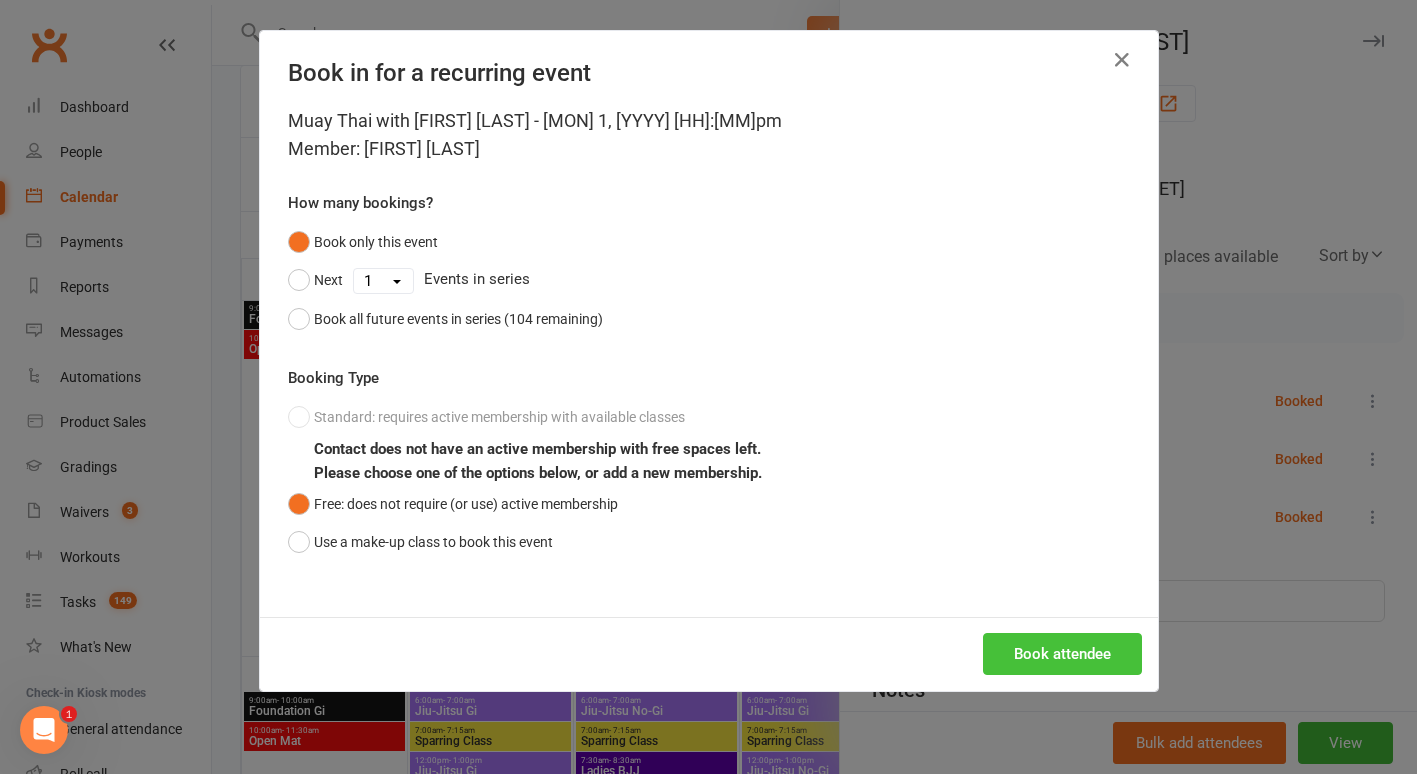 click on "Book attendee" at bounding box center [1062, 654] 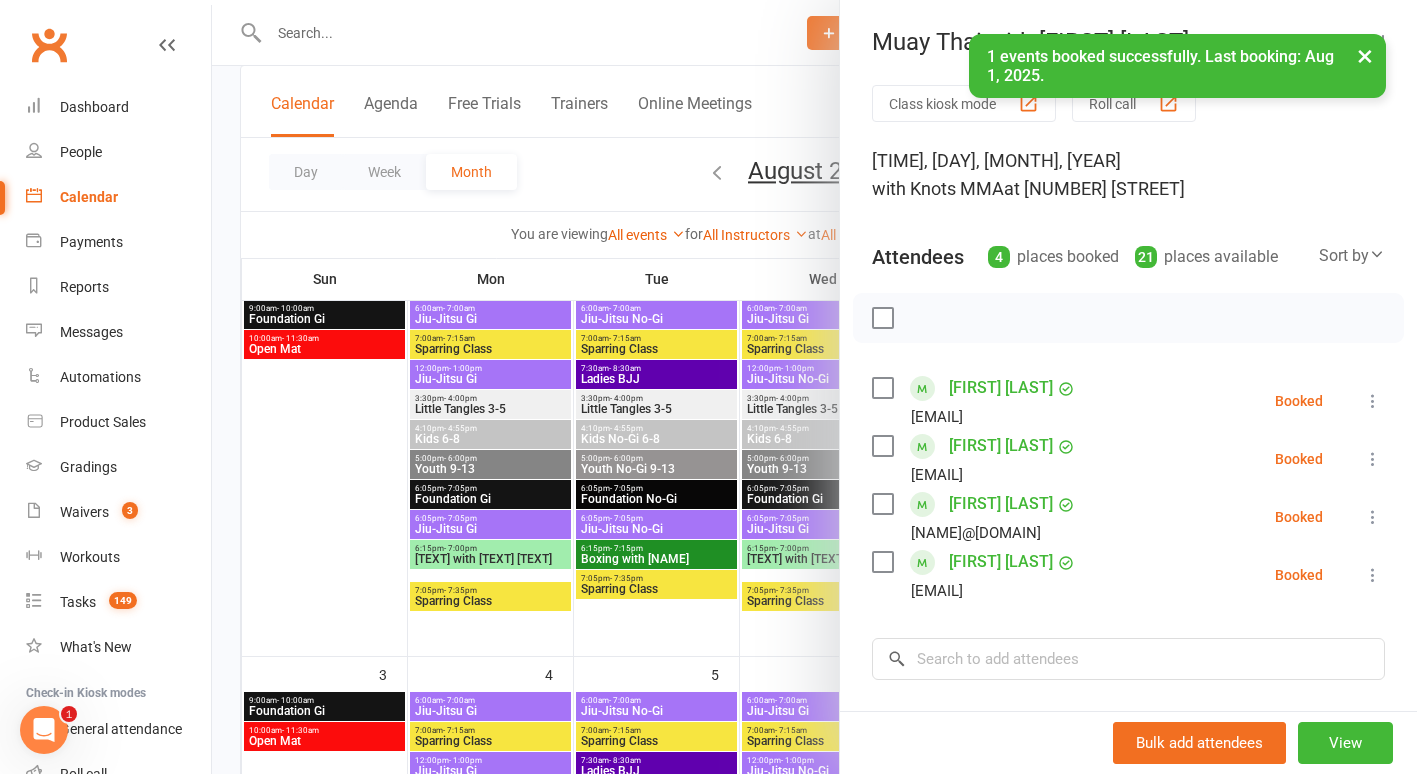 click at bounding box center (814, 387) 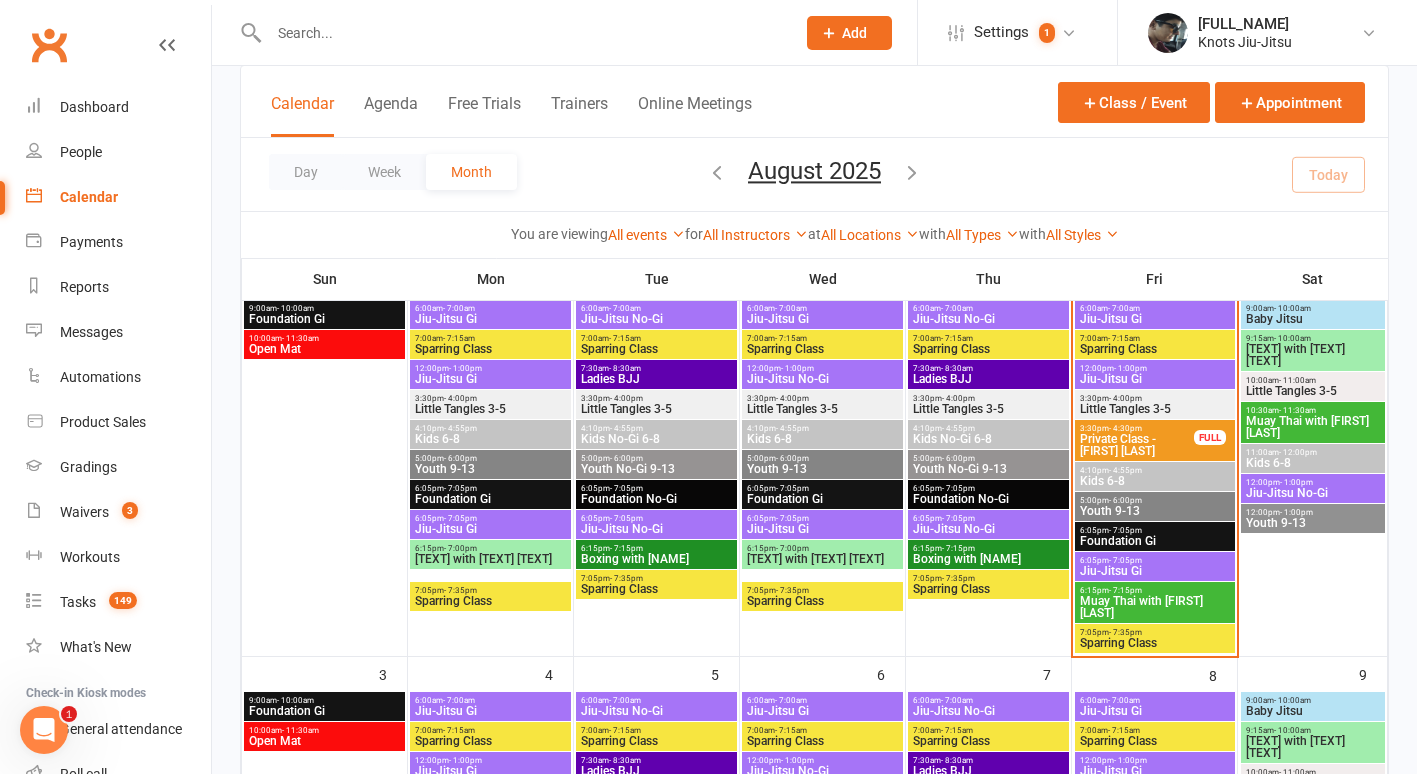 click at bounding box center [44, 730] 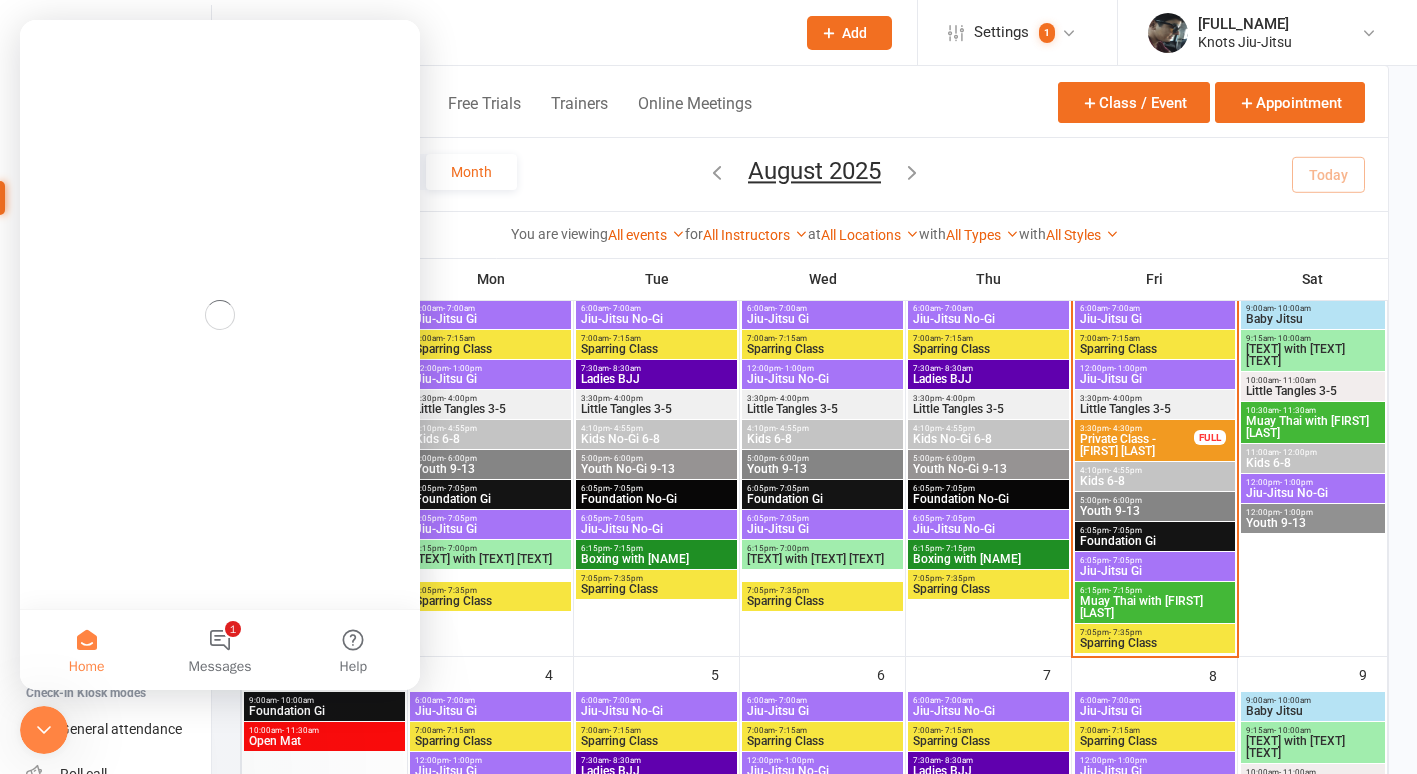 scroll, scrollTop: 0, scrollLeft: 0, axis: both 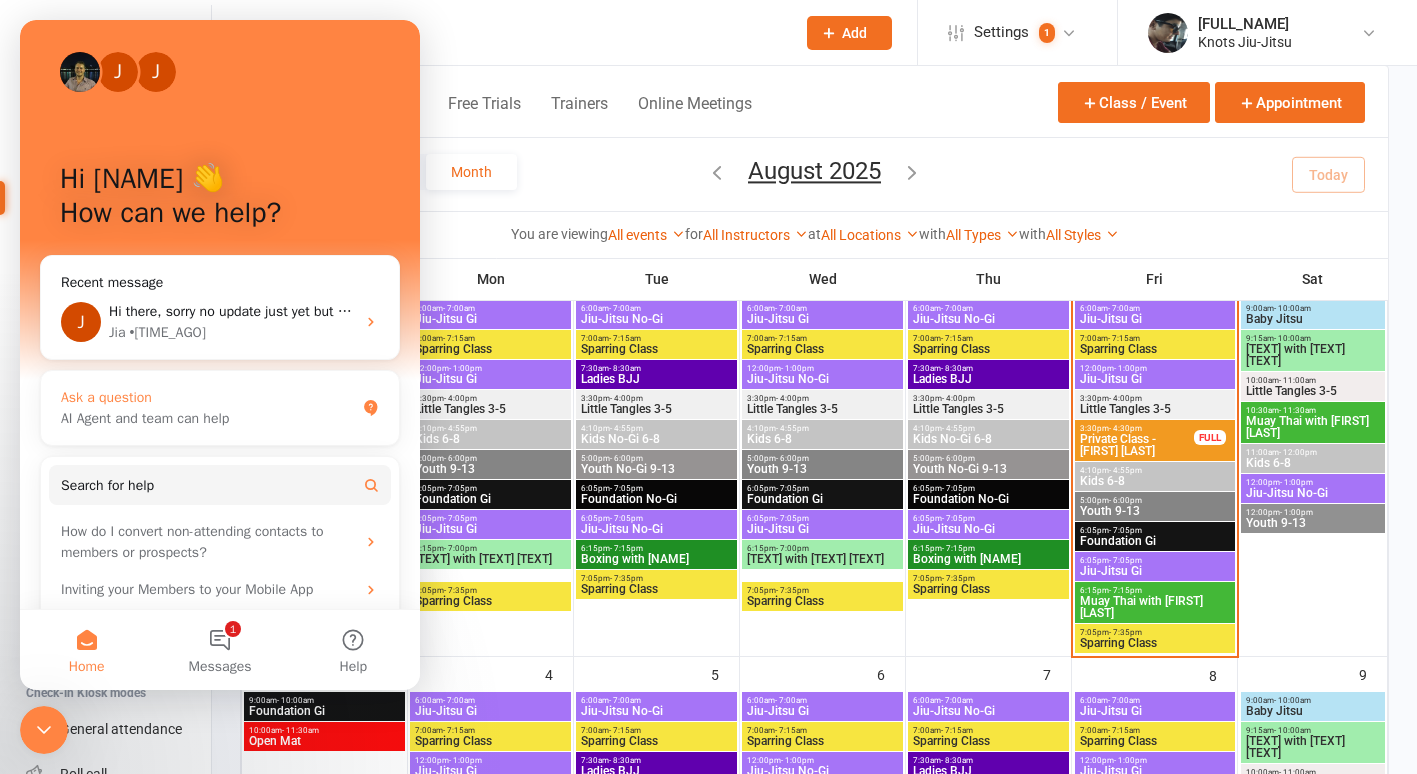 click on "Ask a question" at bounding box center [208, 397] 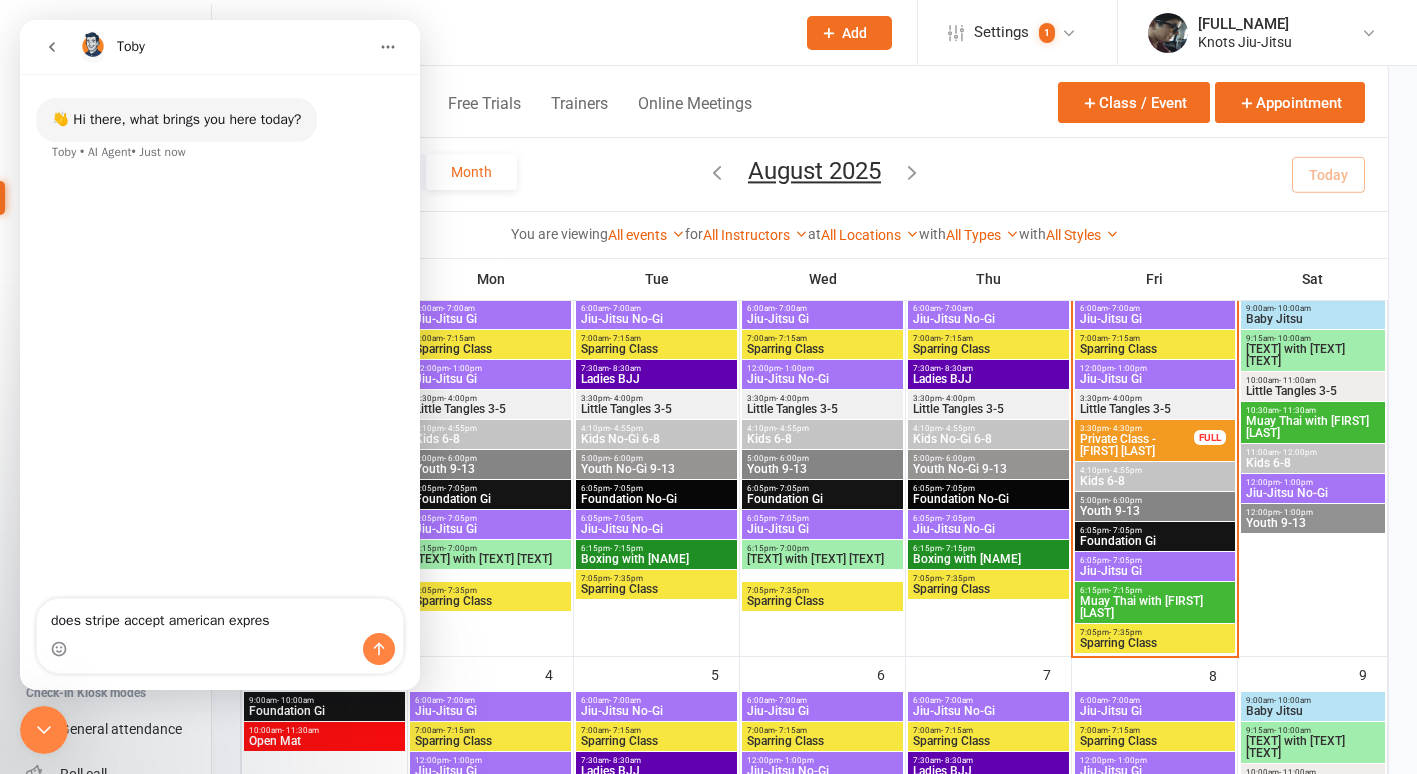 type on "does stripe accept american express" 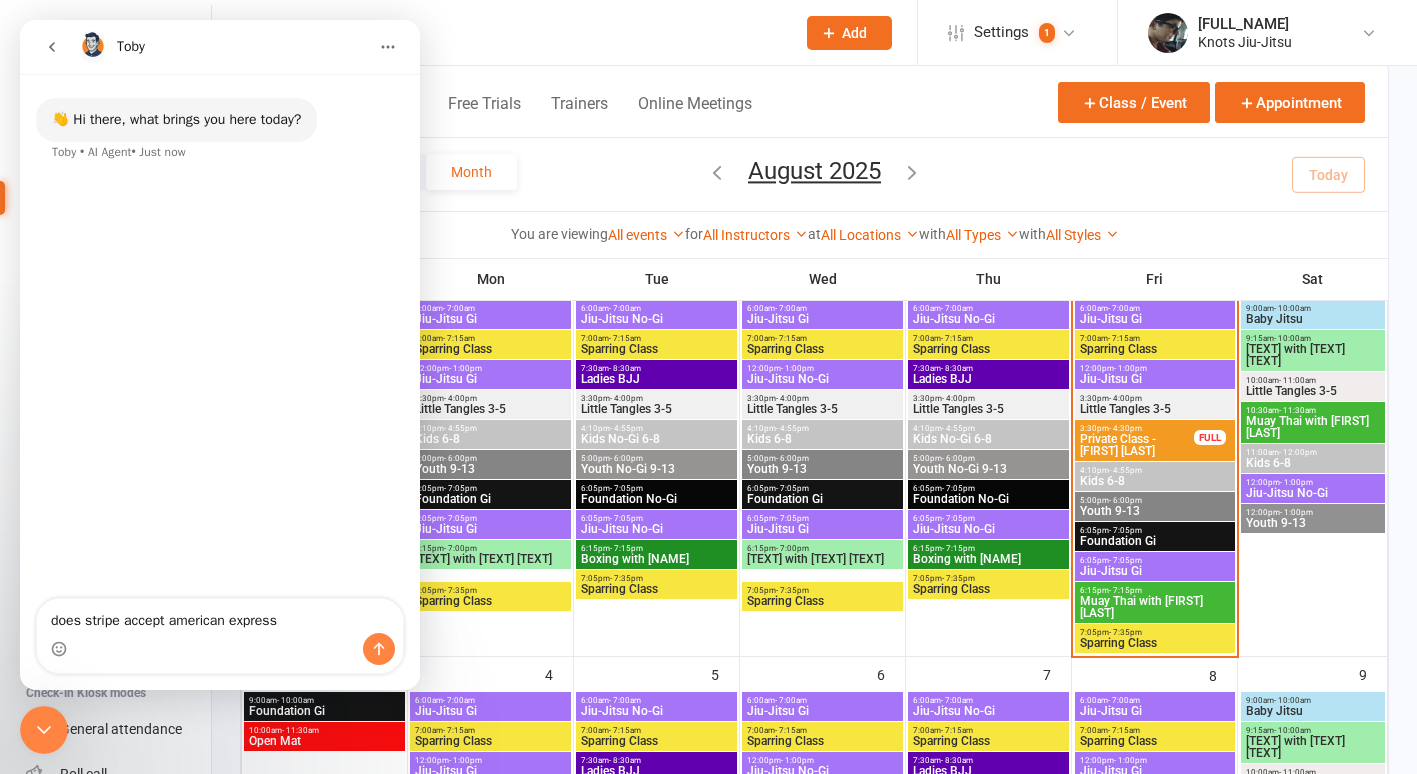 type 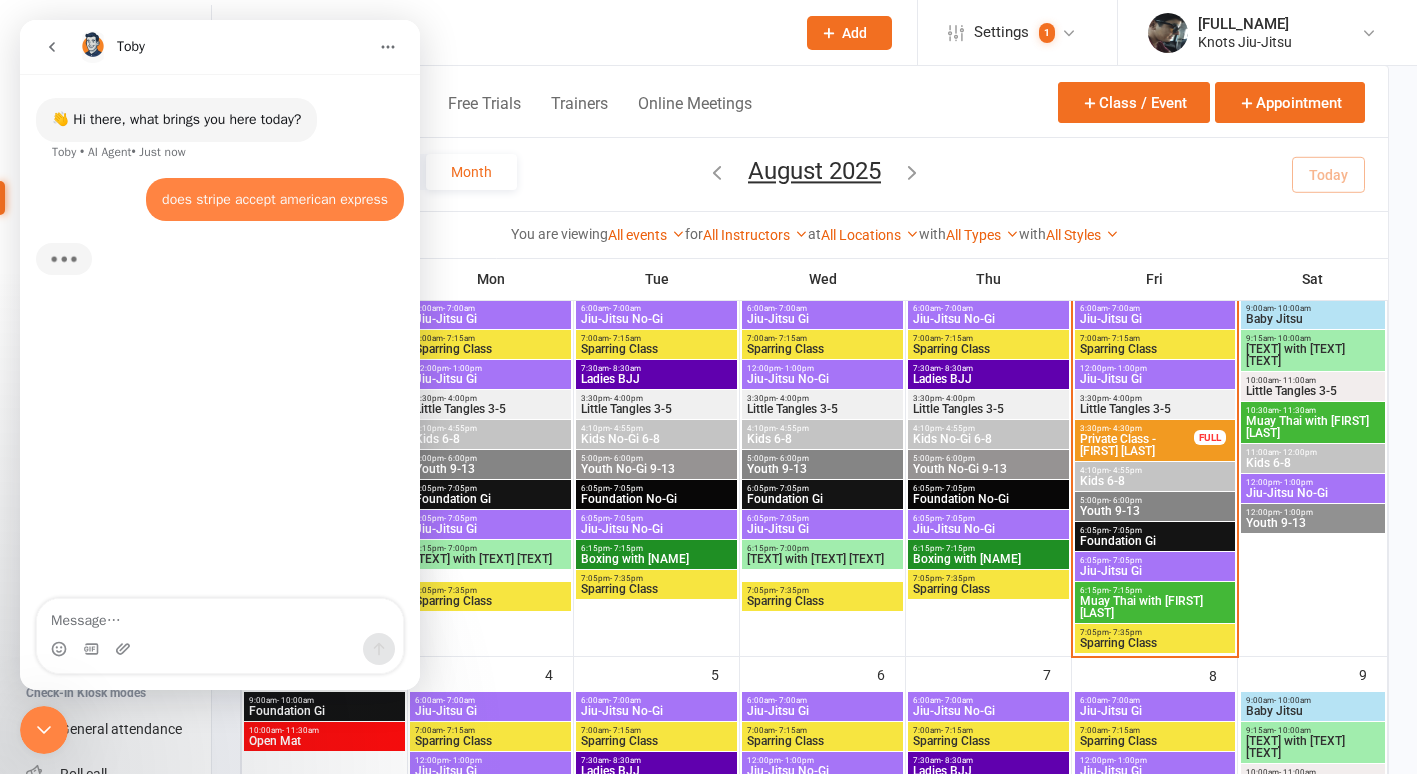 scroll, scrollTop: 3, scrollLeft: 0, axis: vertical 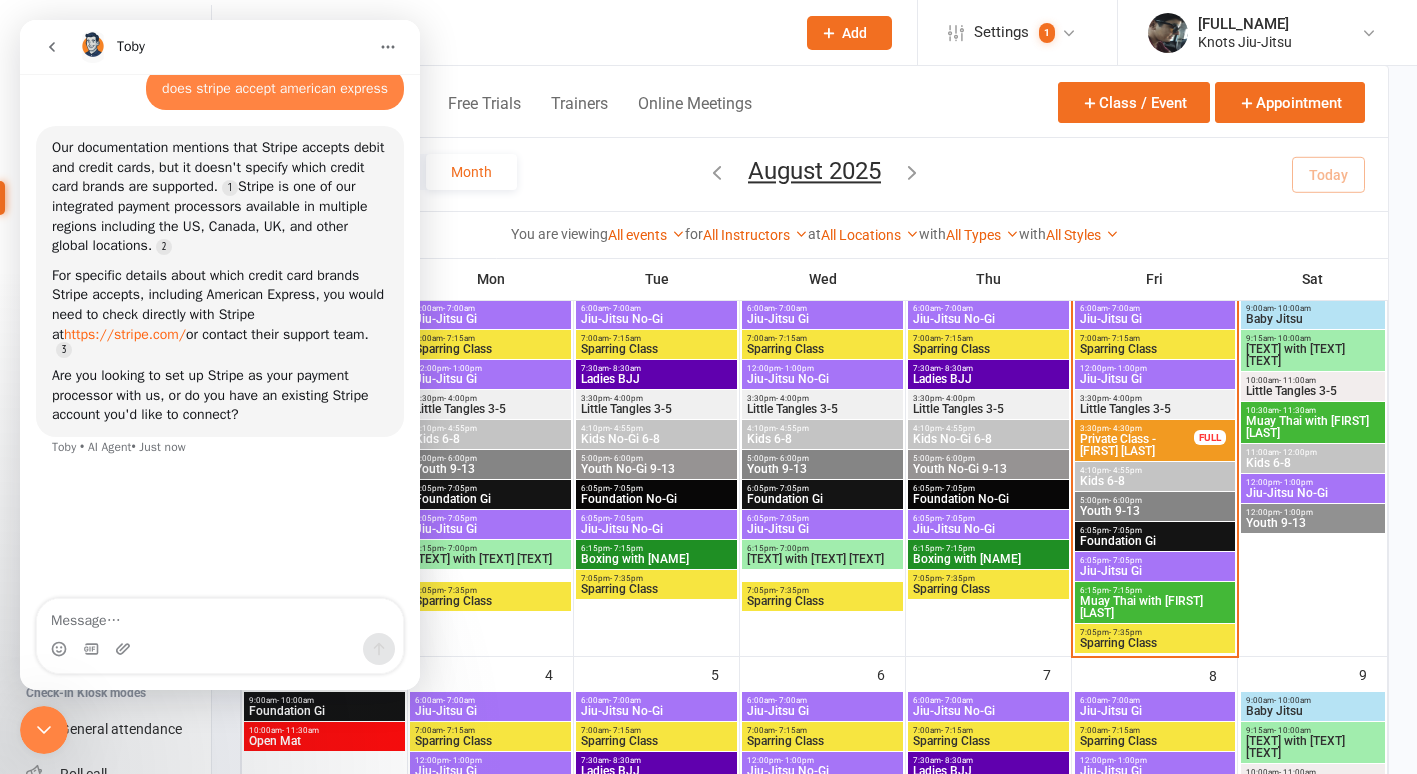 click on "https://stripe.com/" at bounding box center (125, 334) 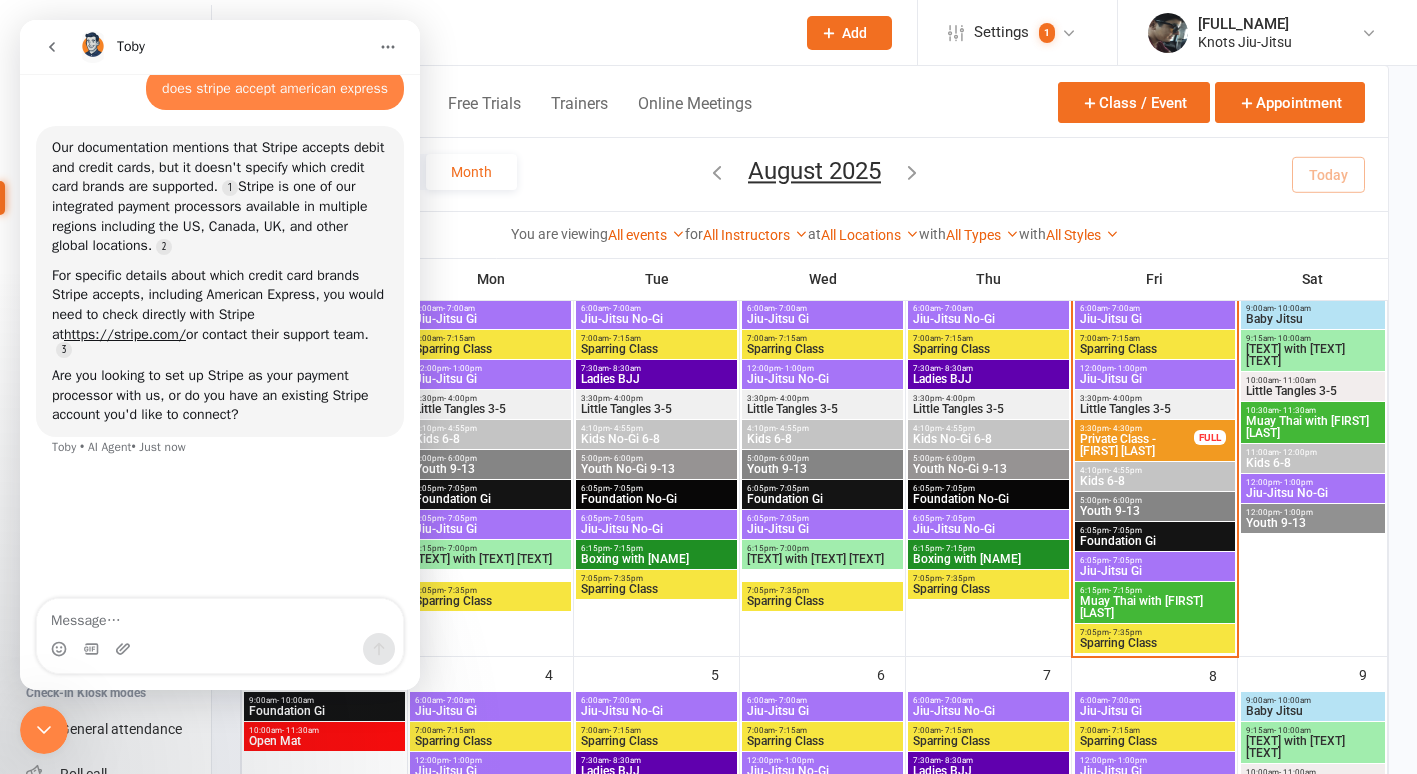 click 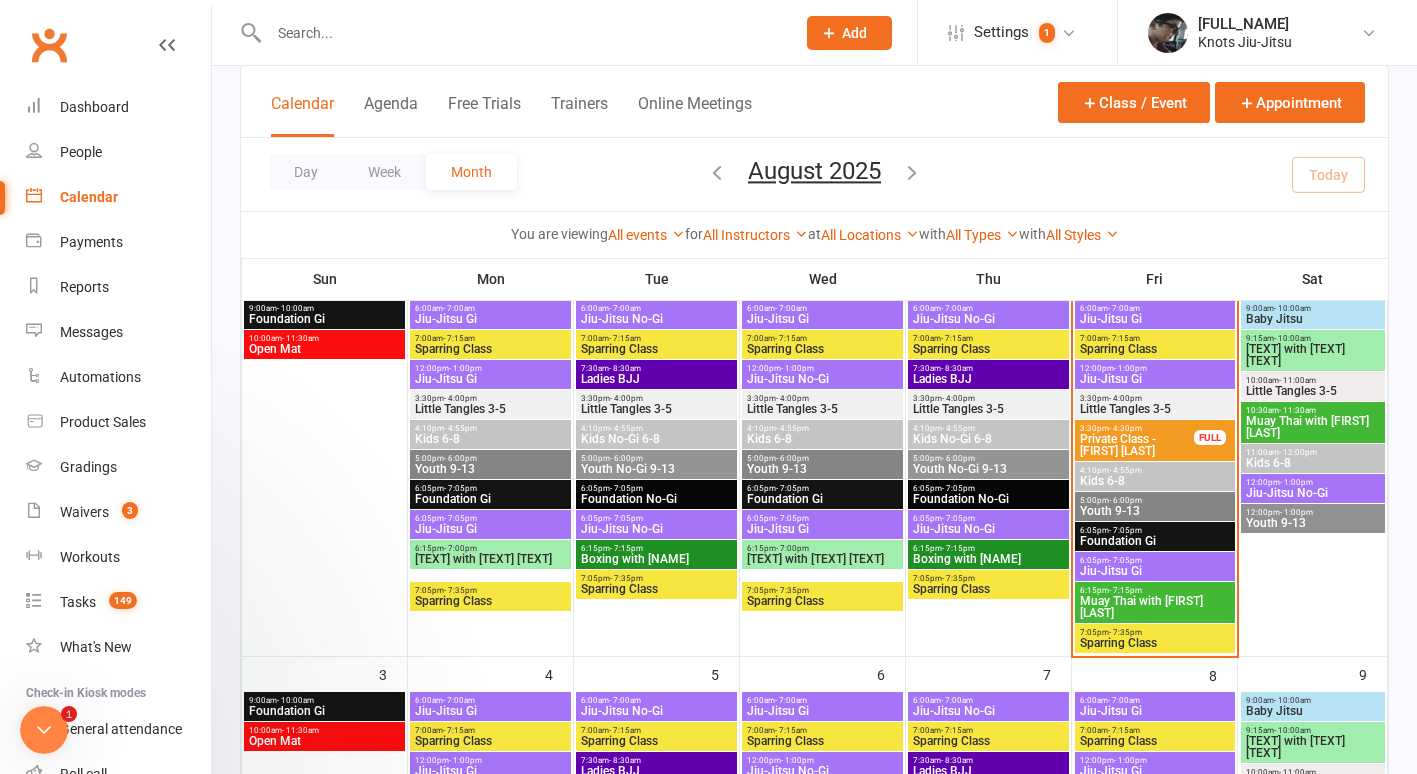 scroll, scrollTop: 0, scrollLeft: 0, axis: both 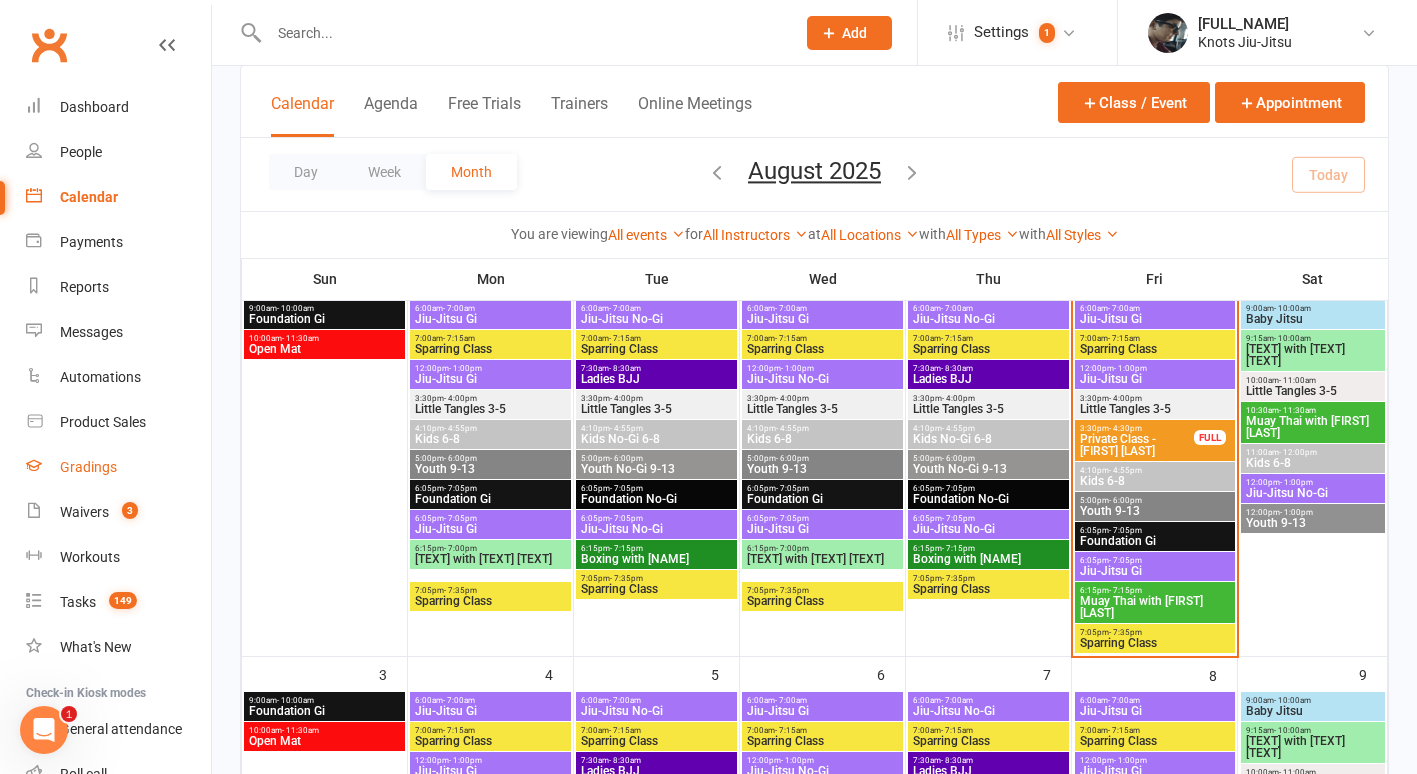 click on "Gradings" at bounding box center [88, 467] 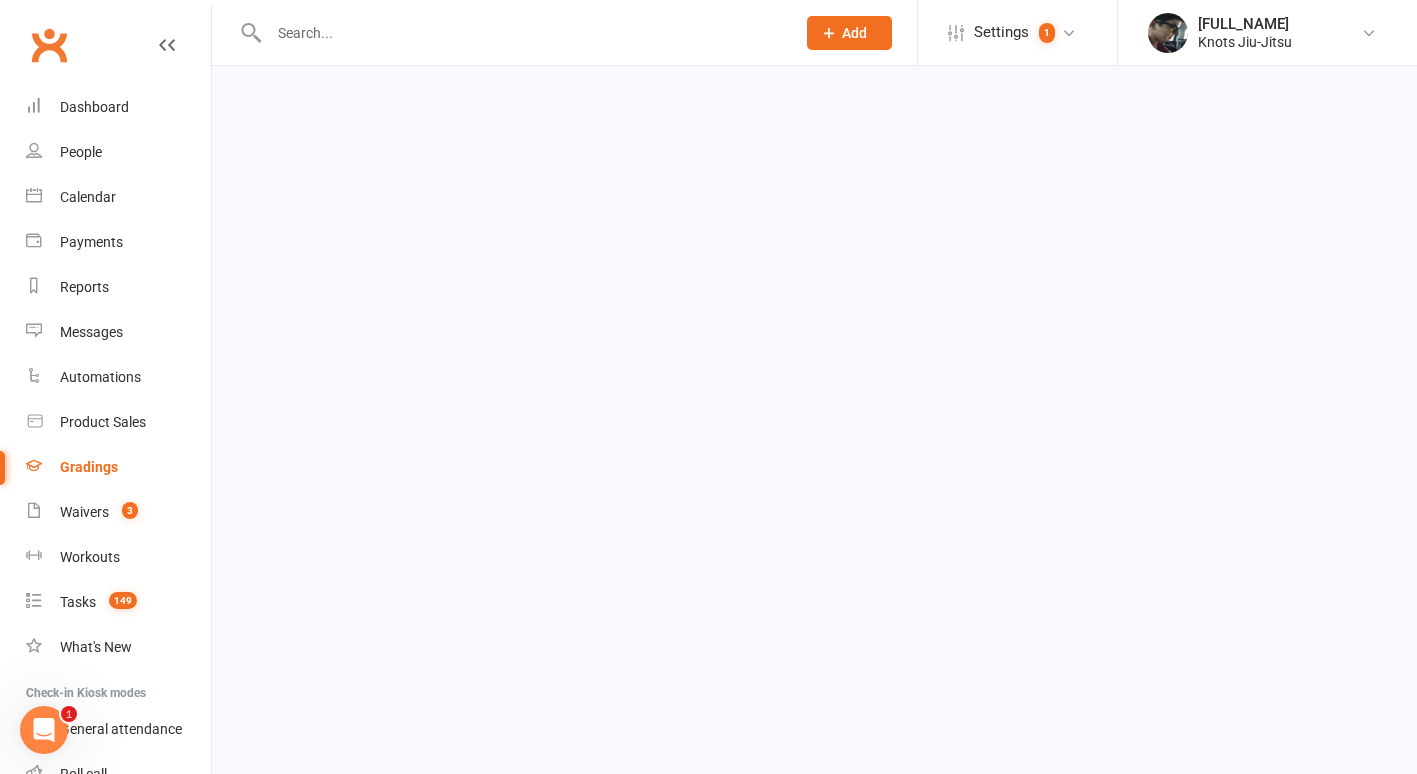 scroll, scrollTop: 0, scrollLeft: 0, axis: both 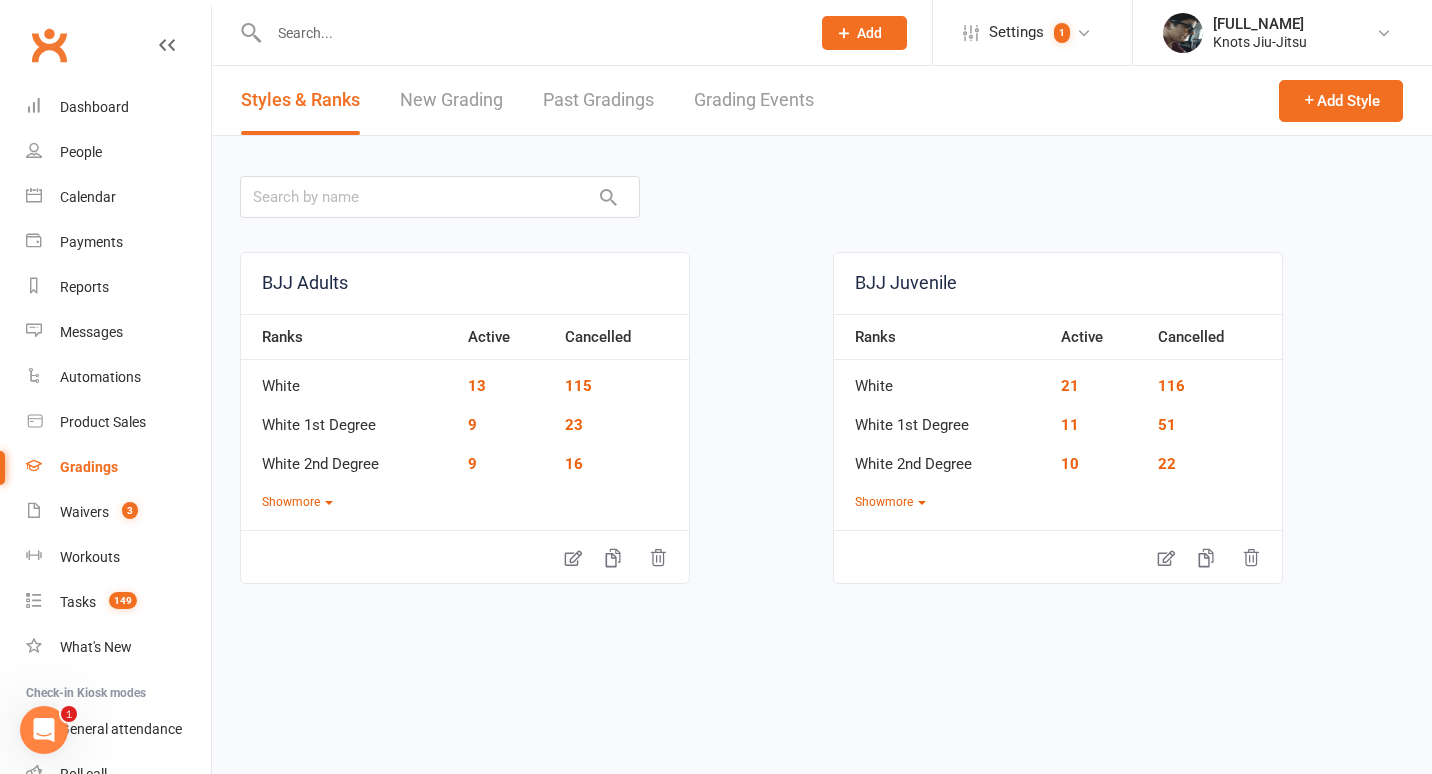 click on "New Grading" at bounding box center (451, 100) 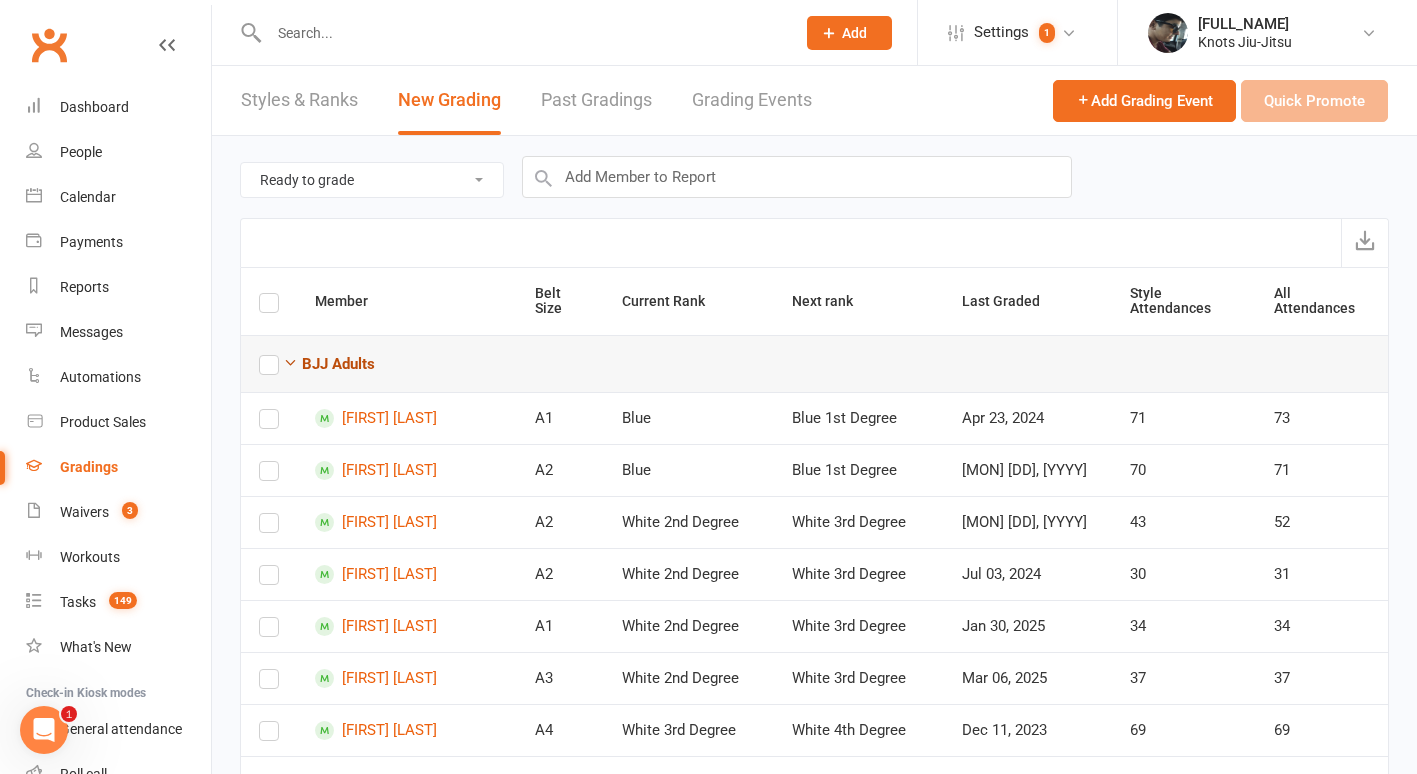 click on "BJJ Adults" at bounding box center [338, 364] 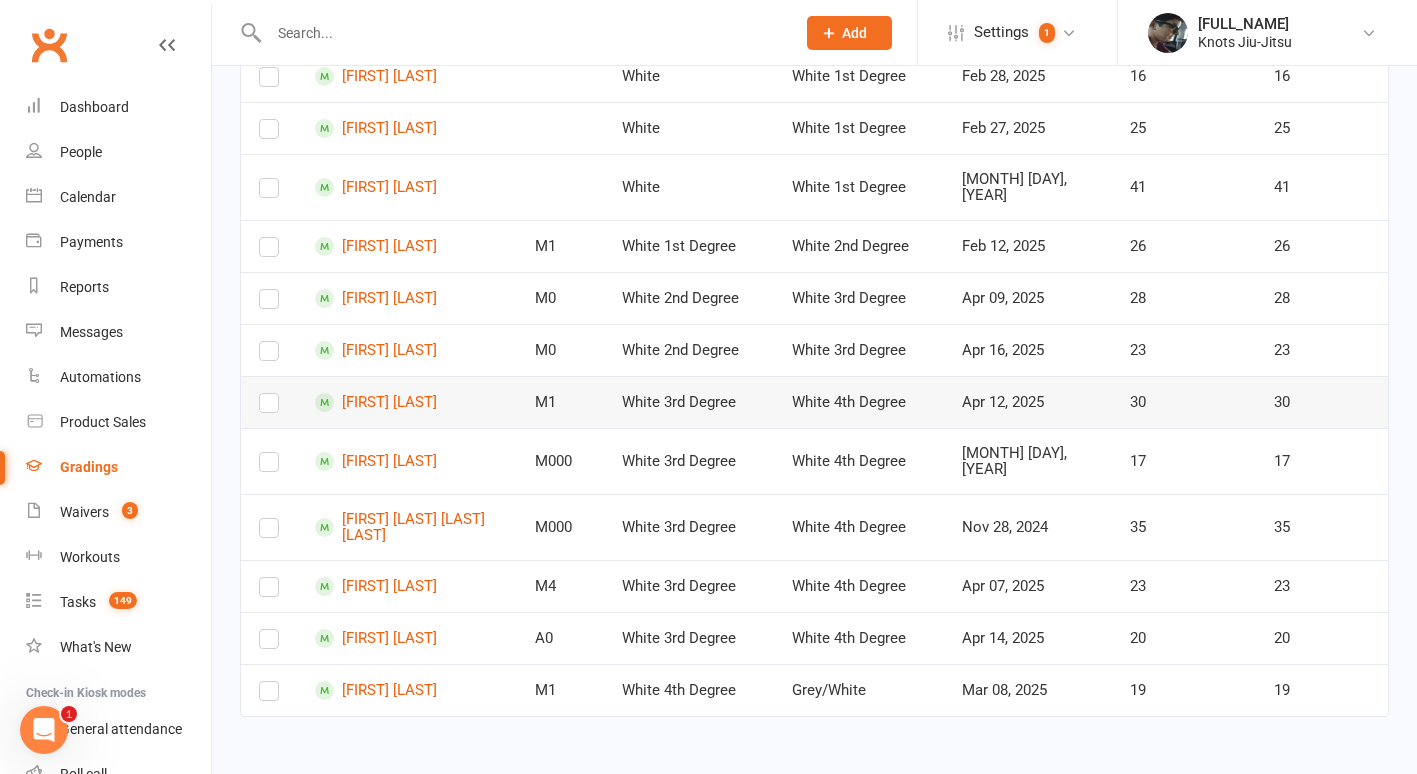 scroll, scrollTop: 1087, scrollLeft: 0, axis: vertical 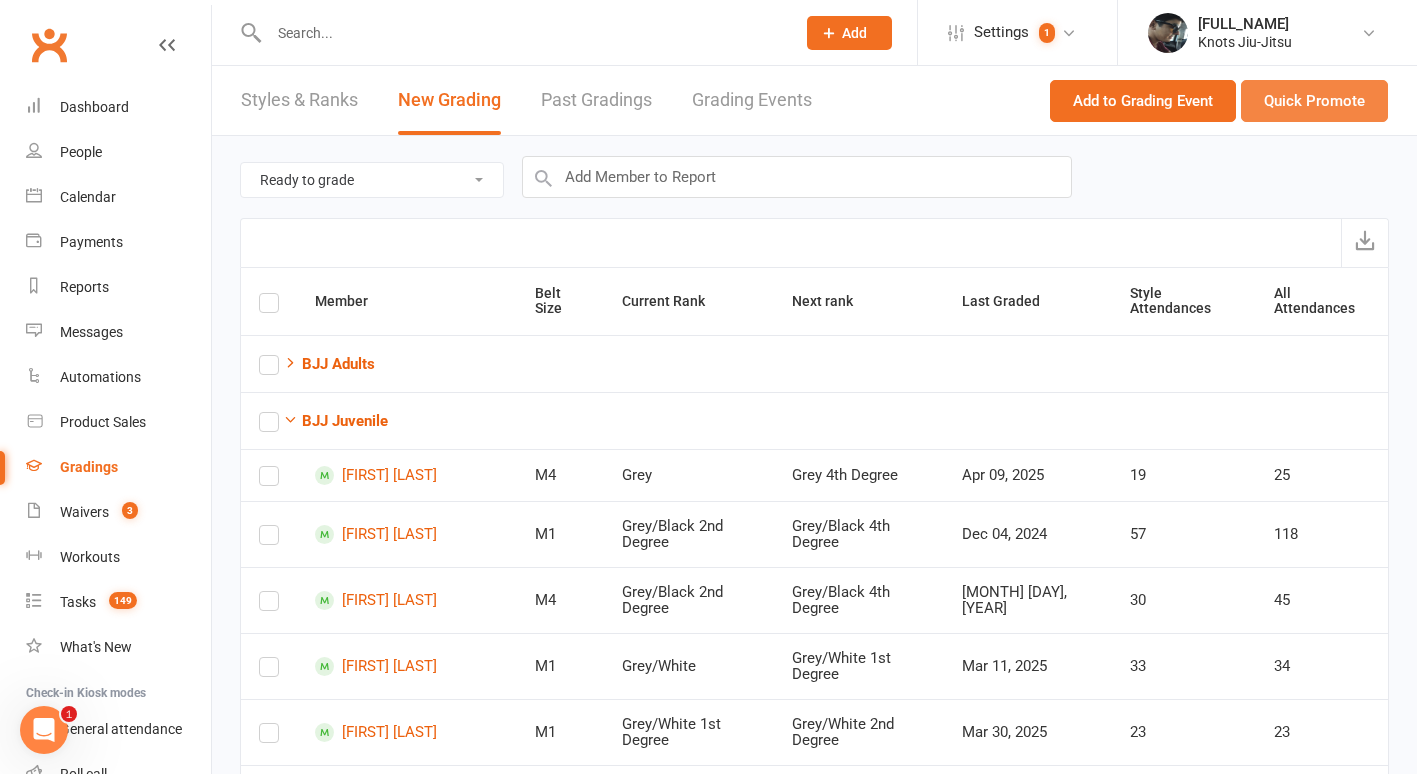 click on "Quick Promote" at bounding box center (1314, 101) 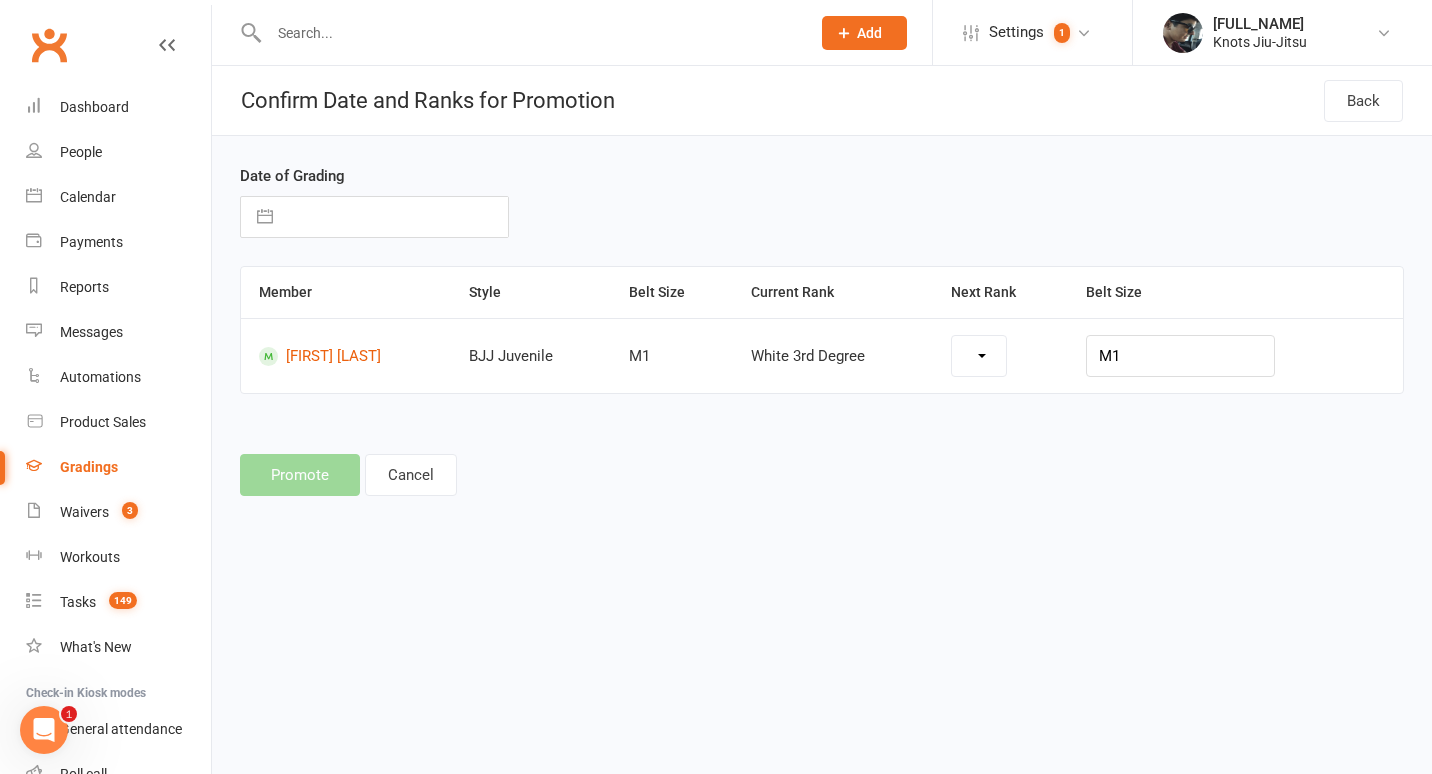 click at bounding box center [265, 217] 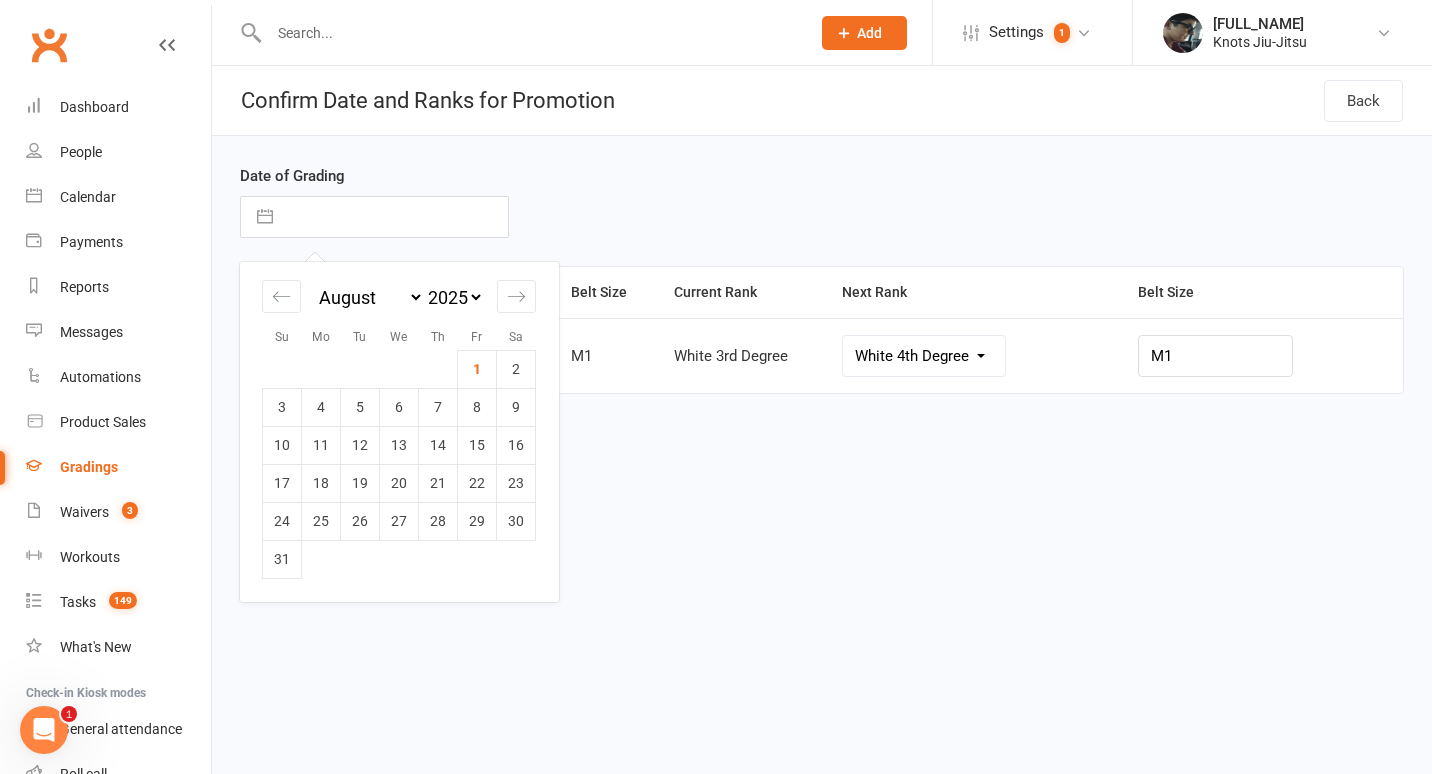select on "[NUMBER]" 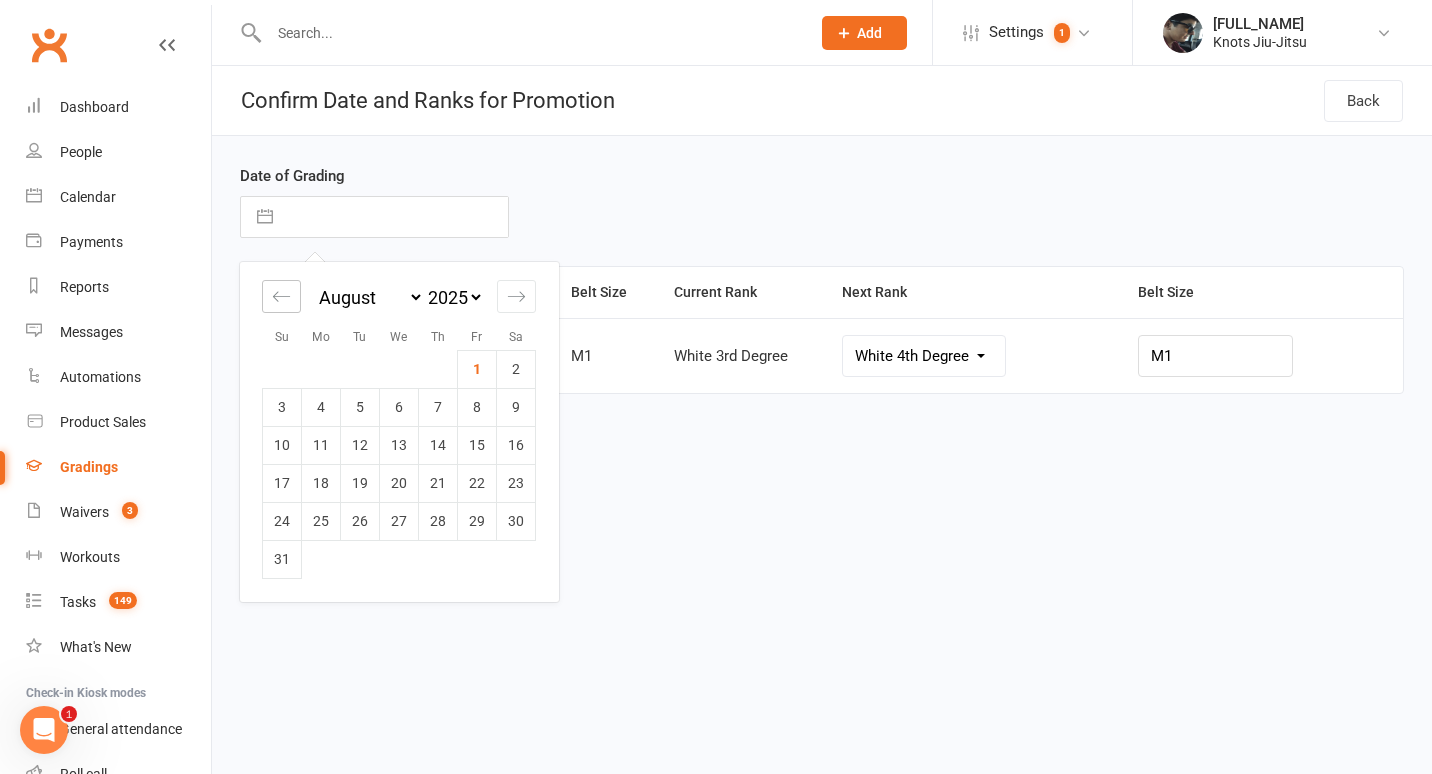click at bounding box center (281, 296) 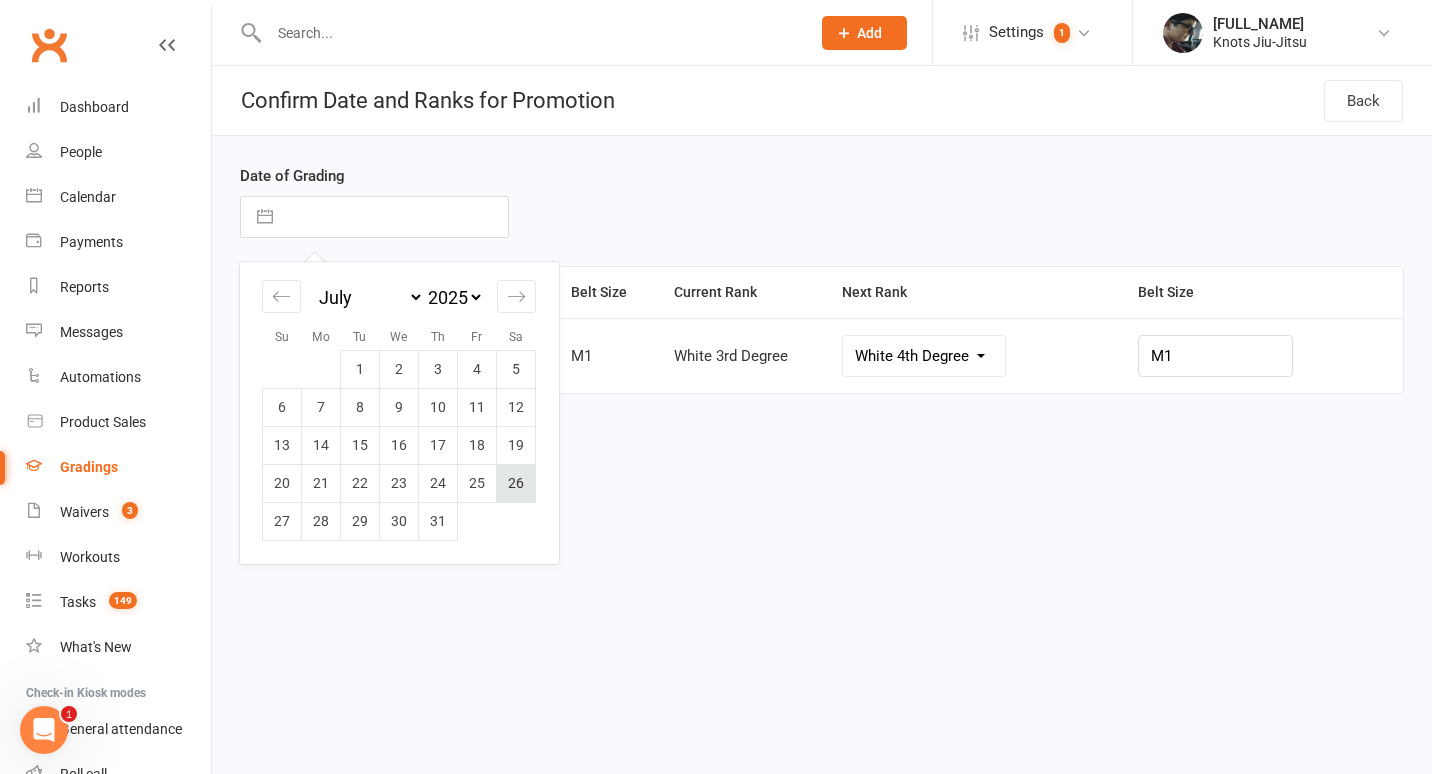 click on "26" at bounding box center [516, 483] 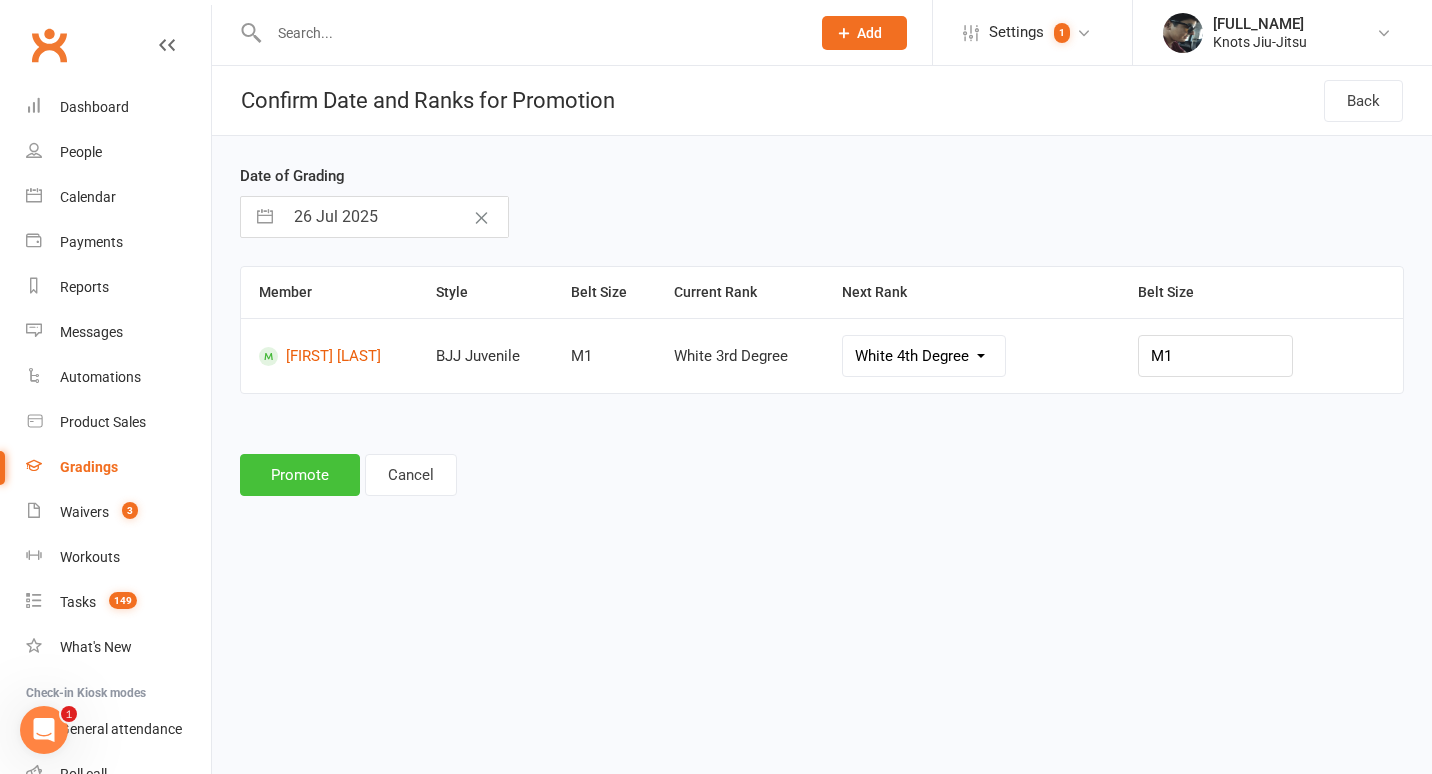 click on "Promote" at bounding box center (300, 475) 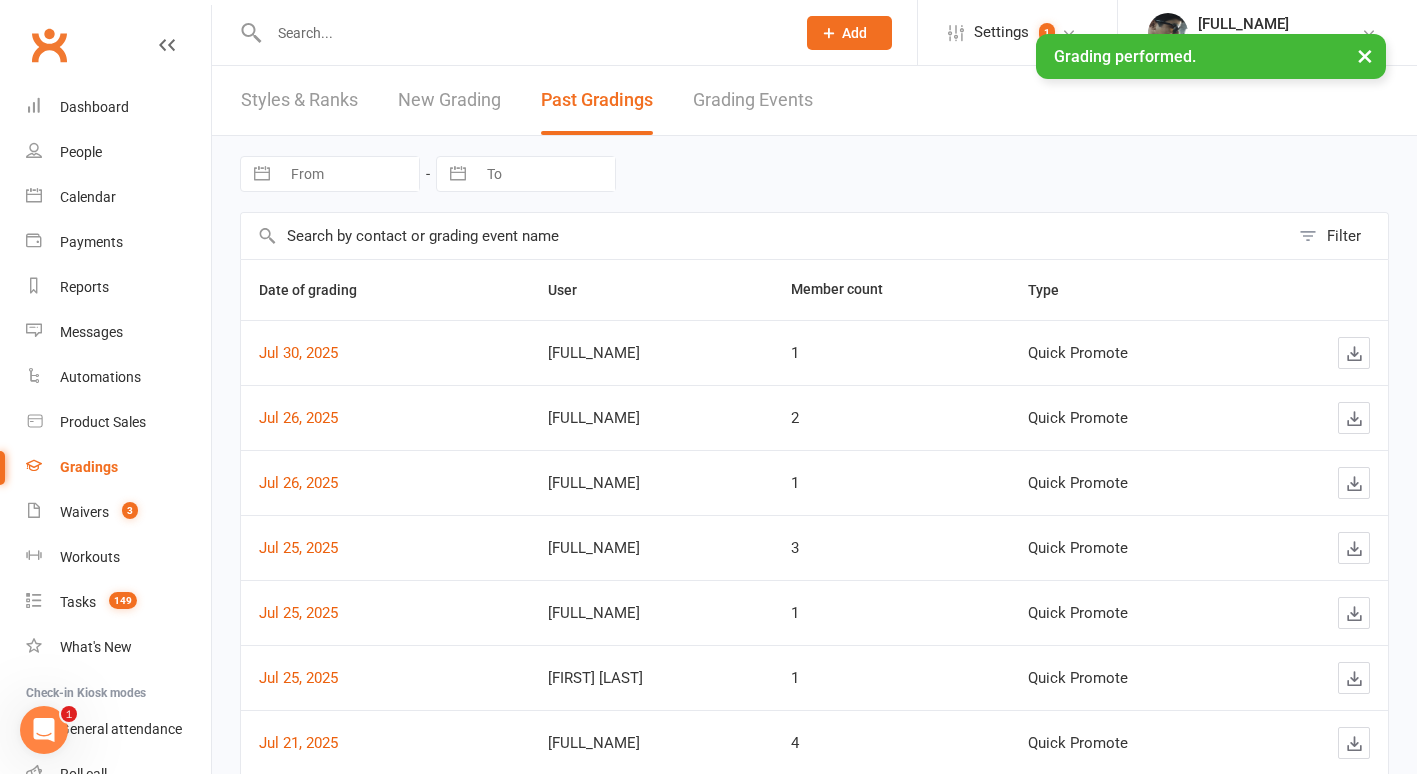 click on "New Grading" at bounding box center [449, 100] 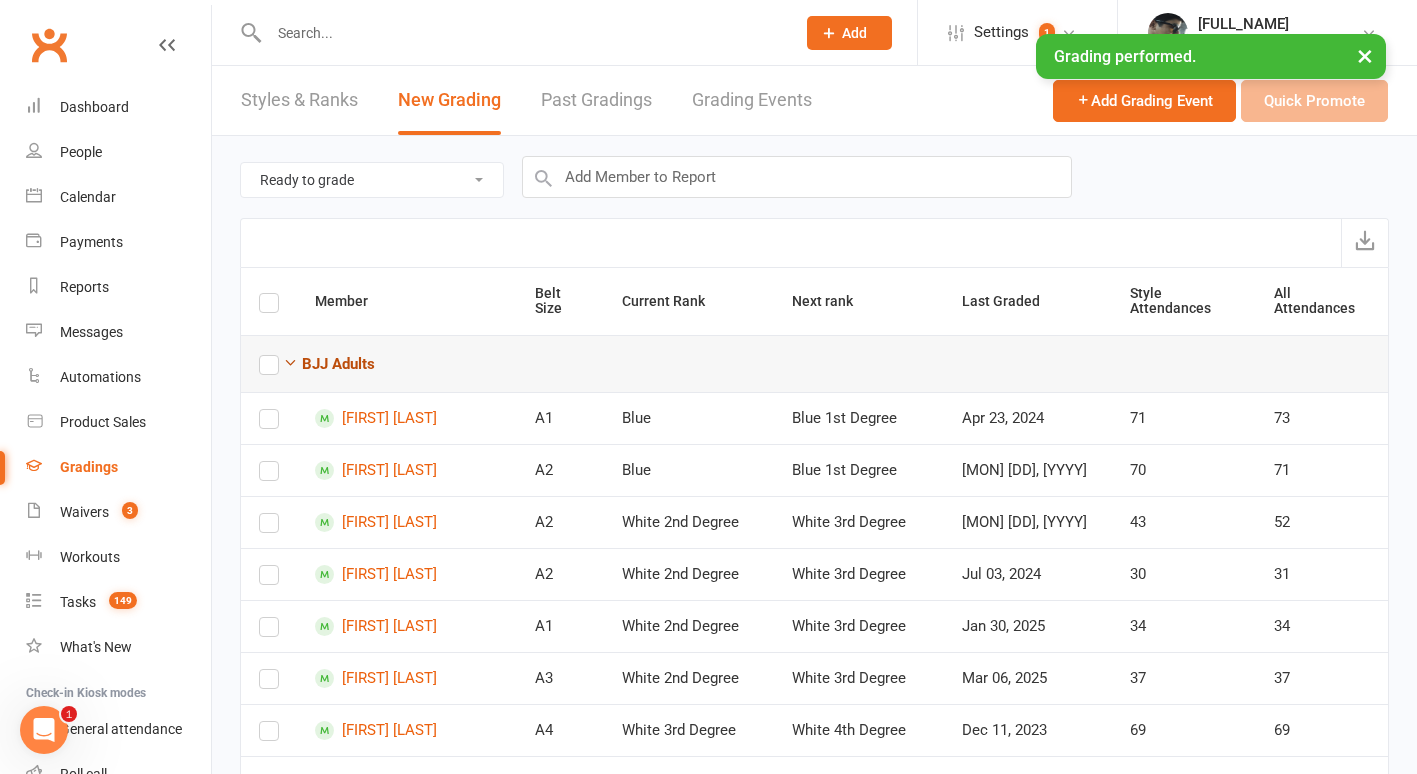 click on "BJJ Adults" at bounding box center [338, 364] 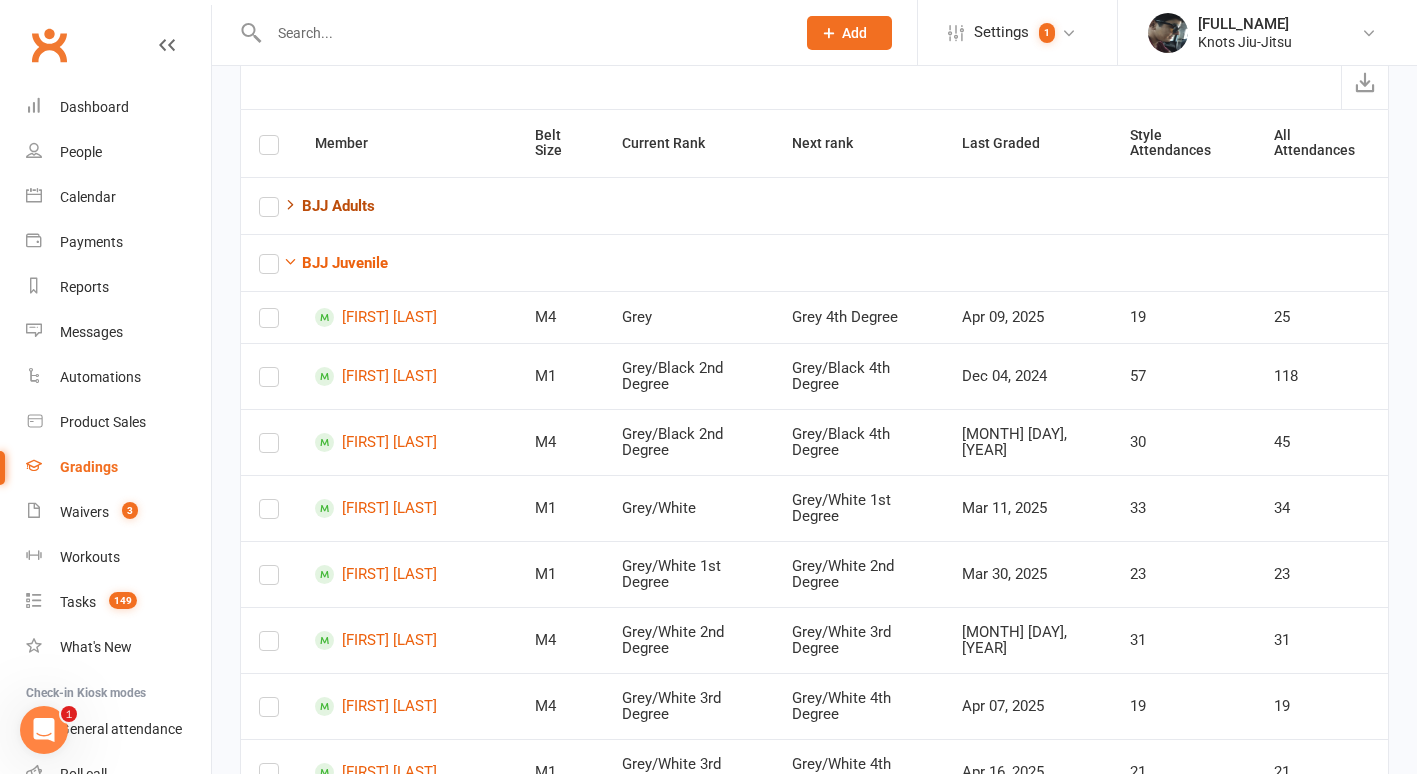 scroll, scrollTop: 157, scrollLeft: 0, axis: vertical 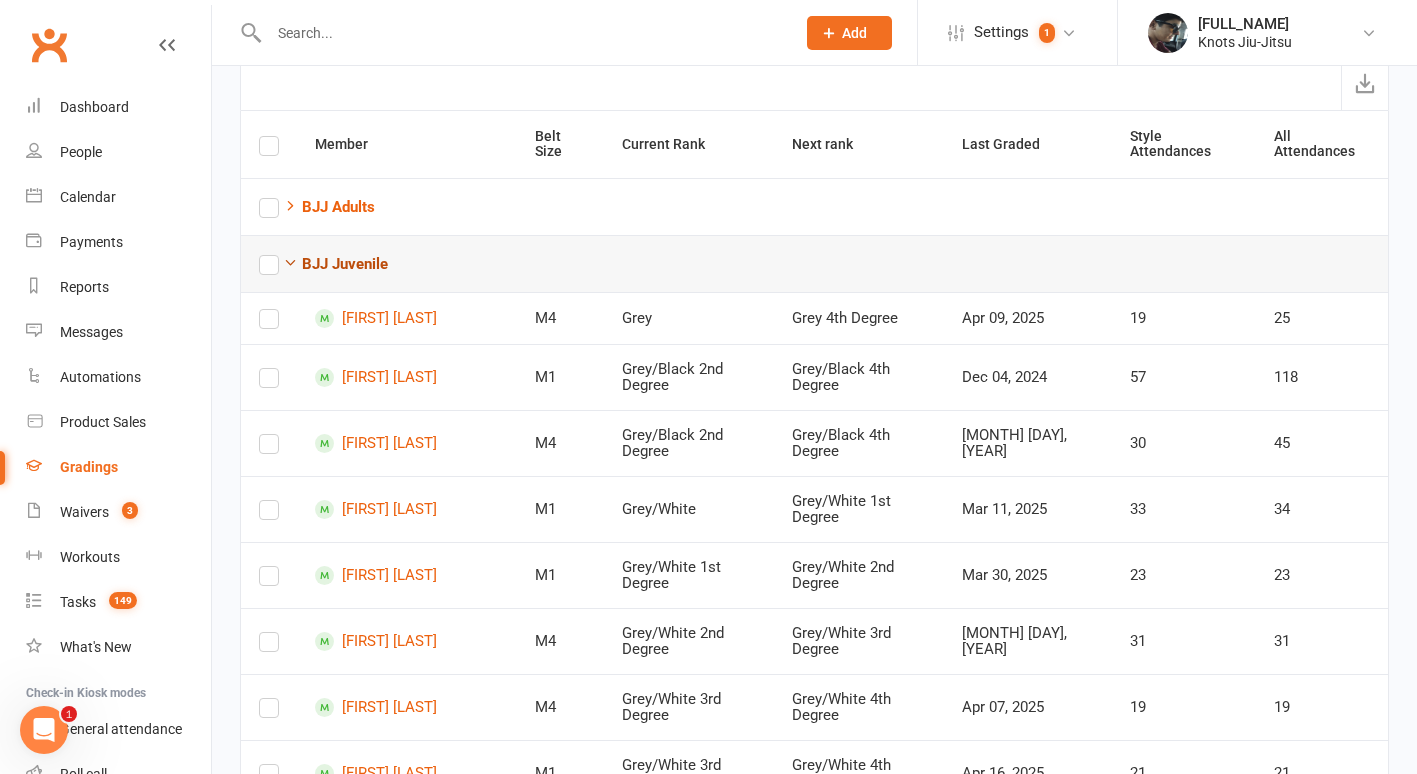 click on "BJJ Juvenile" at bounding box center [345, 264] 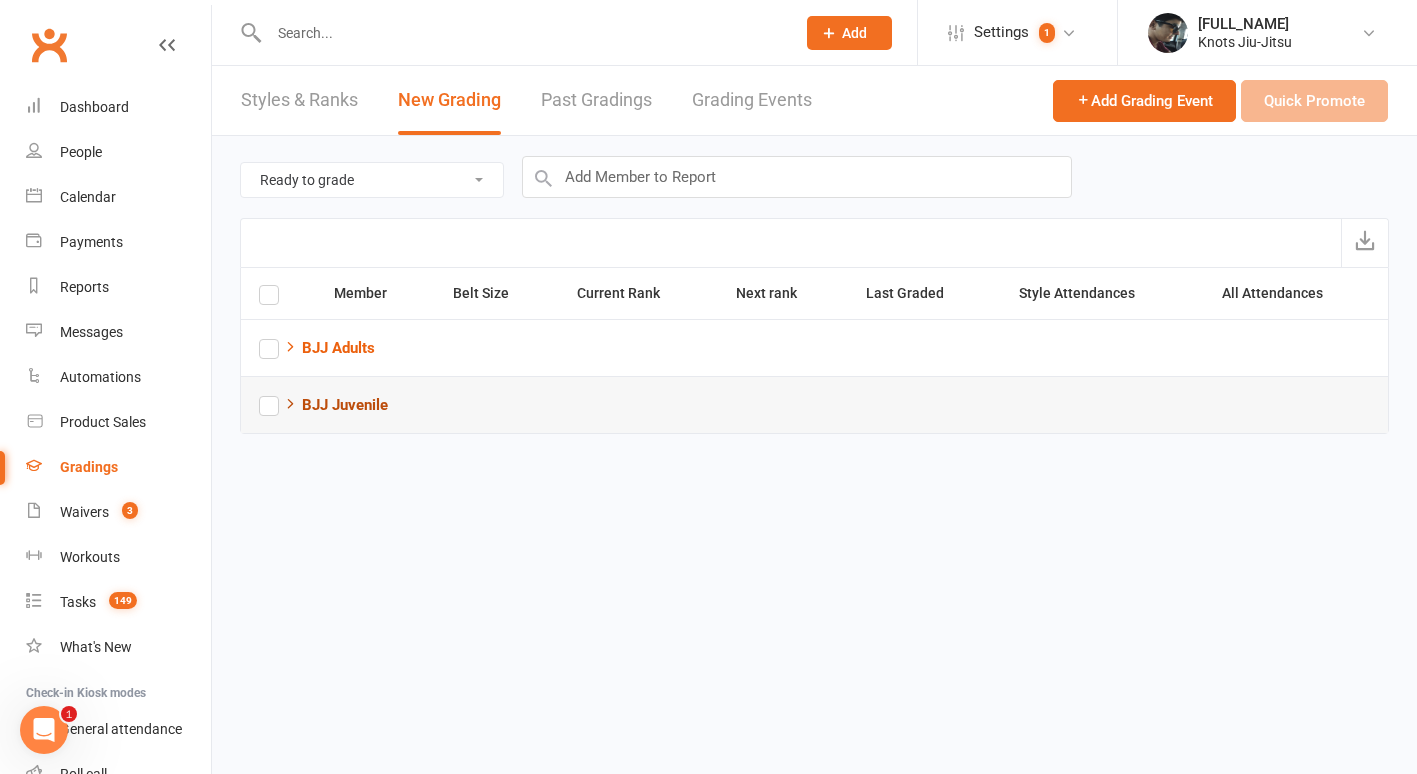 scroll, scrollTop: 0, scrollLeft: 0, axis: both 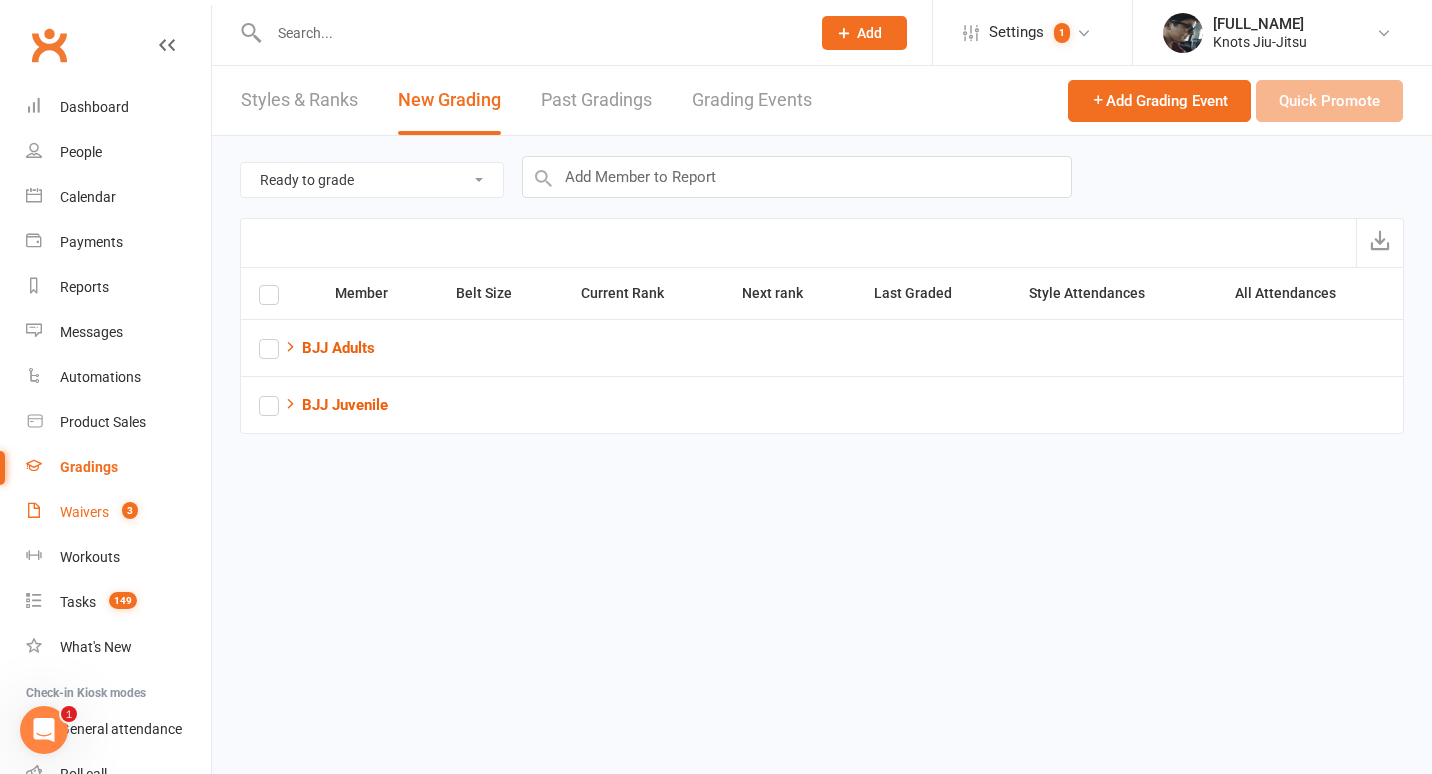 click on "Waivers   3" at bounding box center (118, 512) 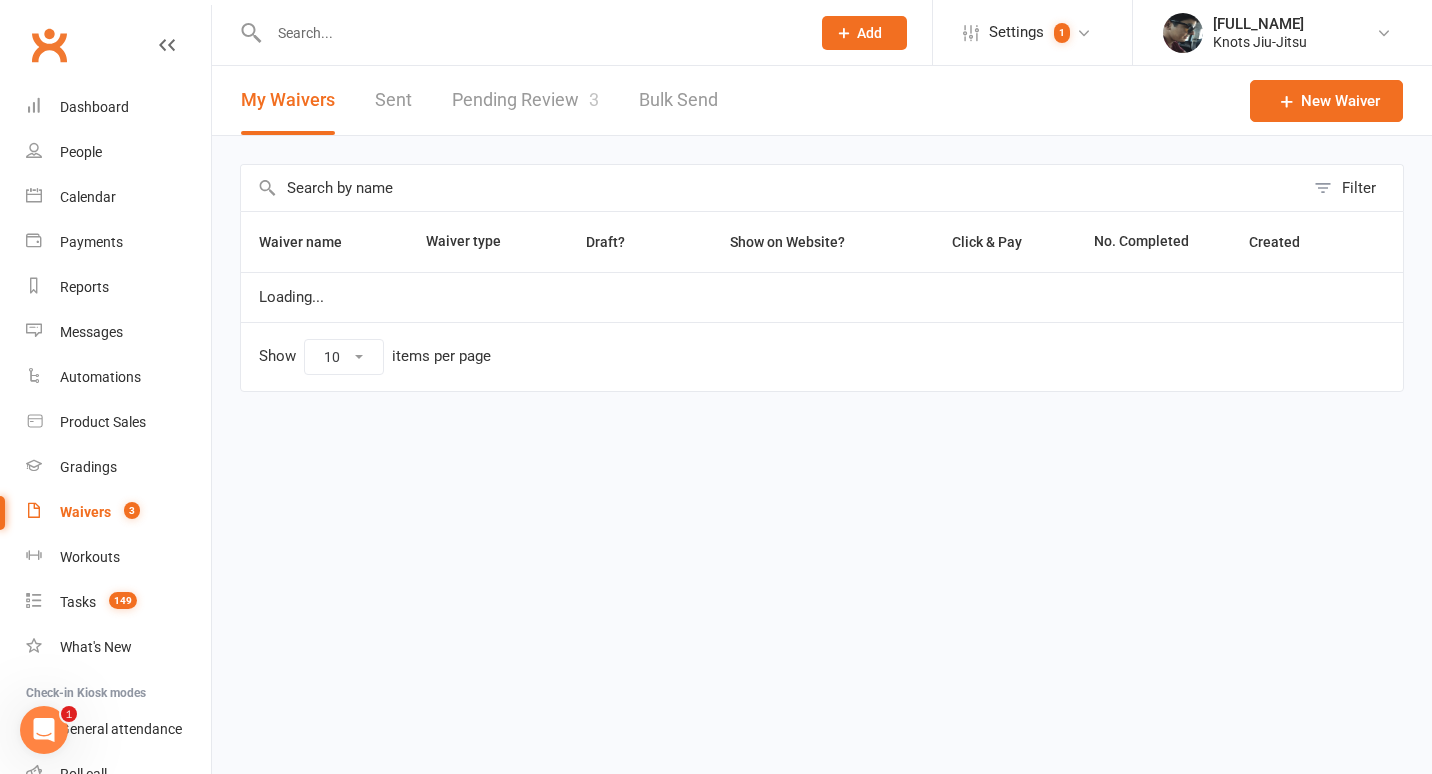 select on "100" 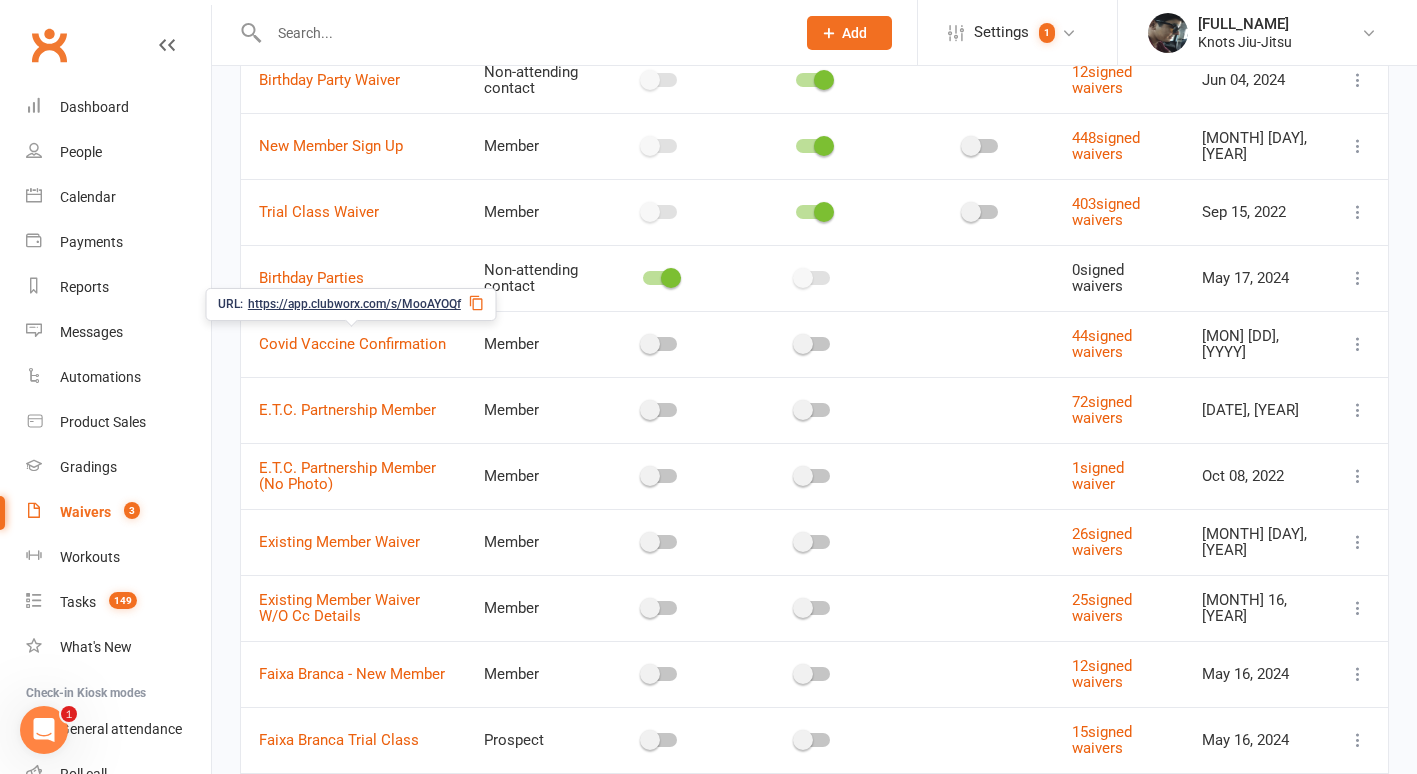 scroll, scrollTop: 0, scrollLeft: 0, axis: both 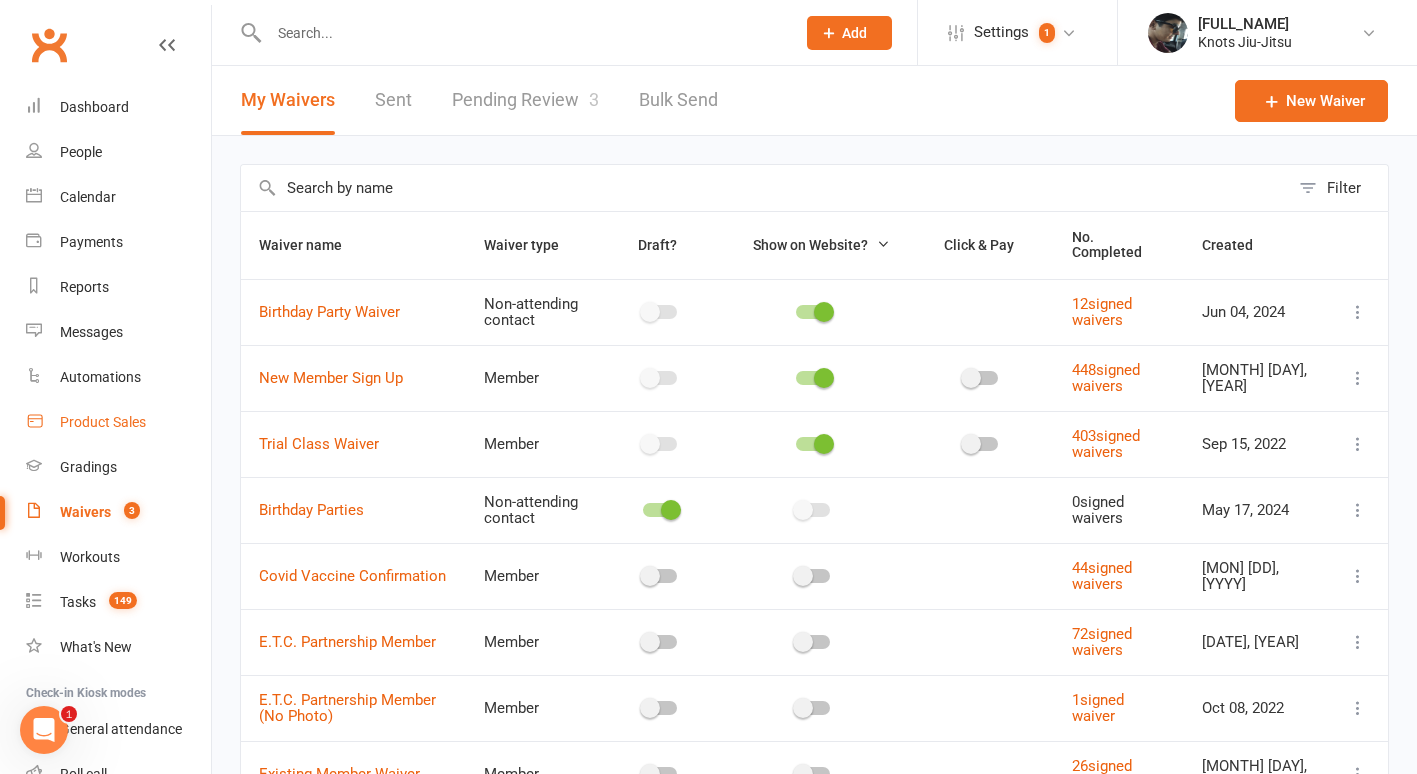 click on "Product Sales" at bounding box center (103, 422) 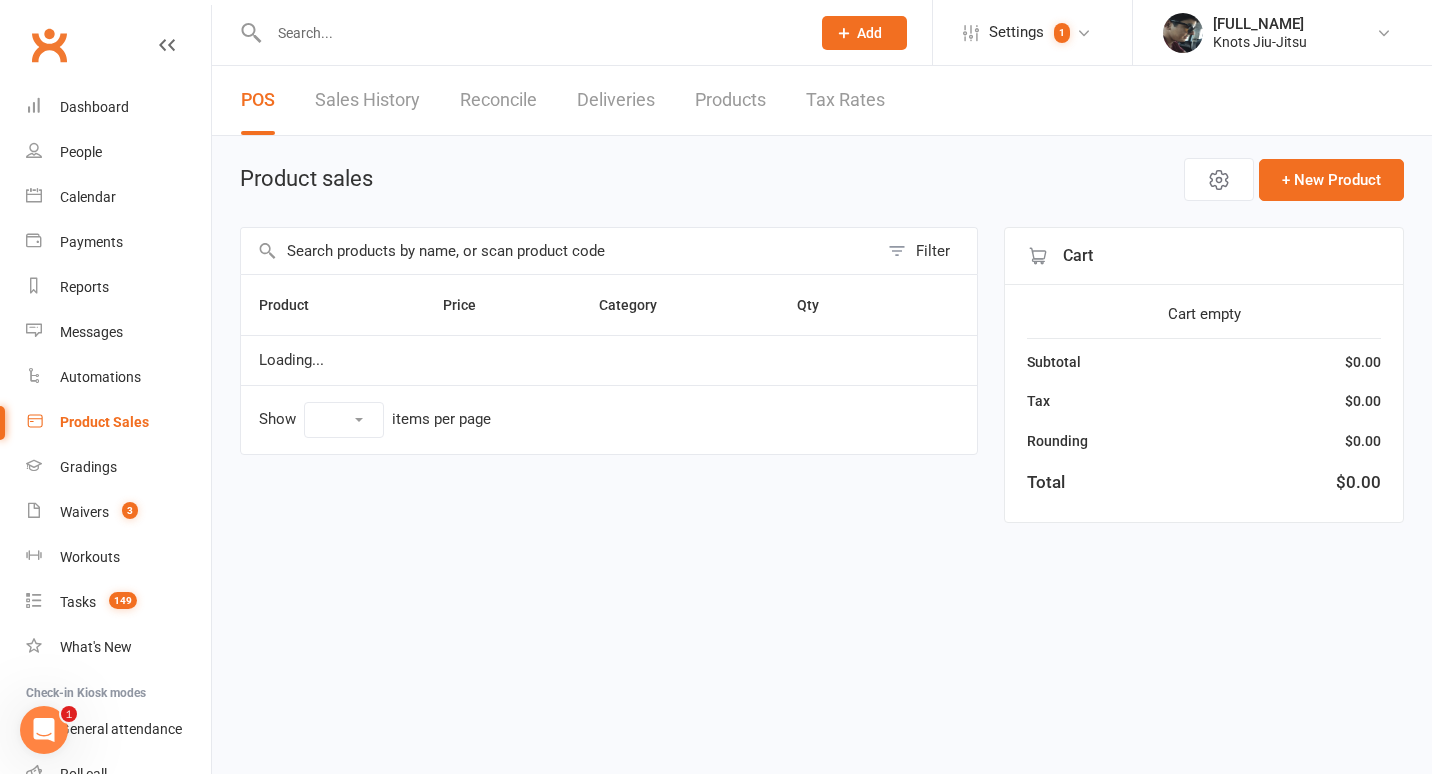 select on "100" 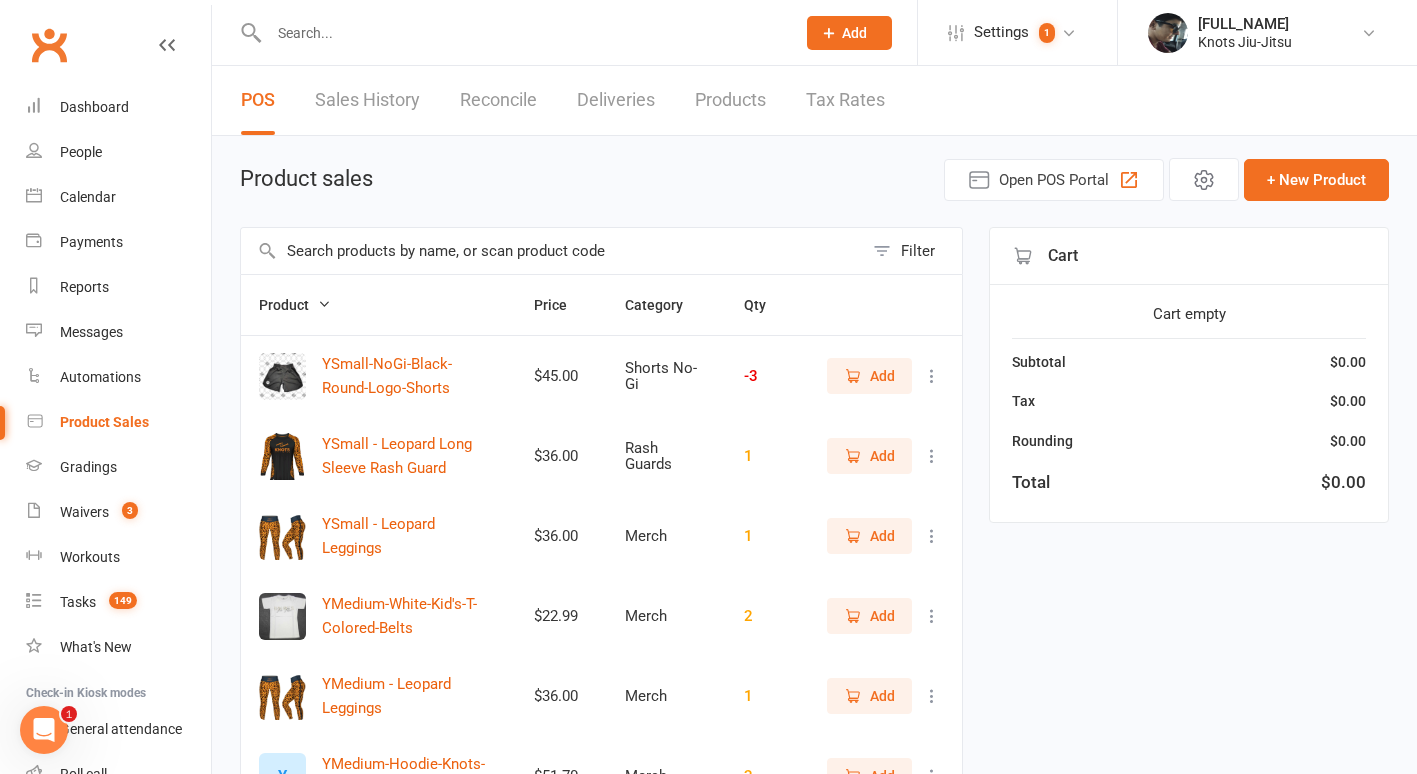 click at bounding box center [552, 251] 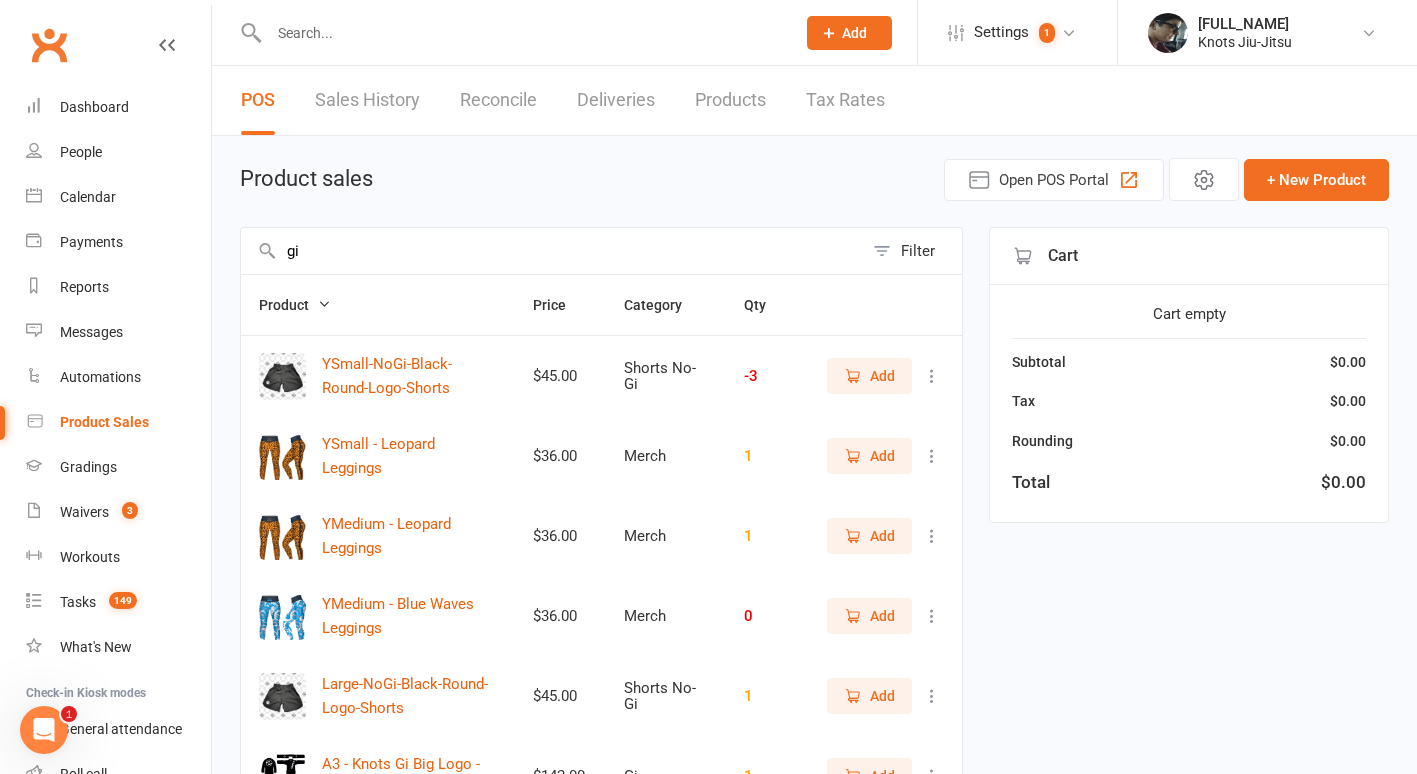 type on "g" 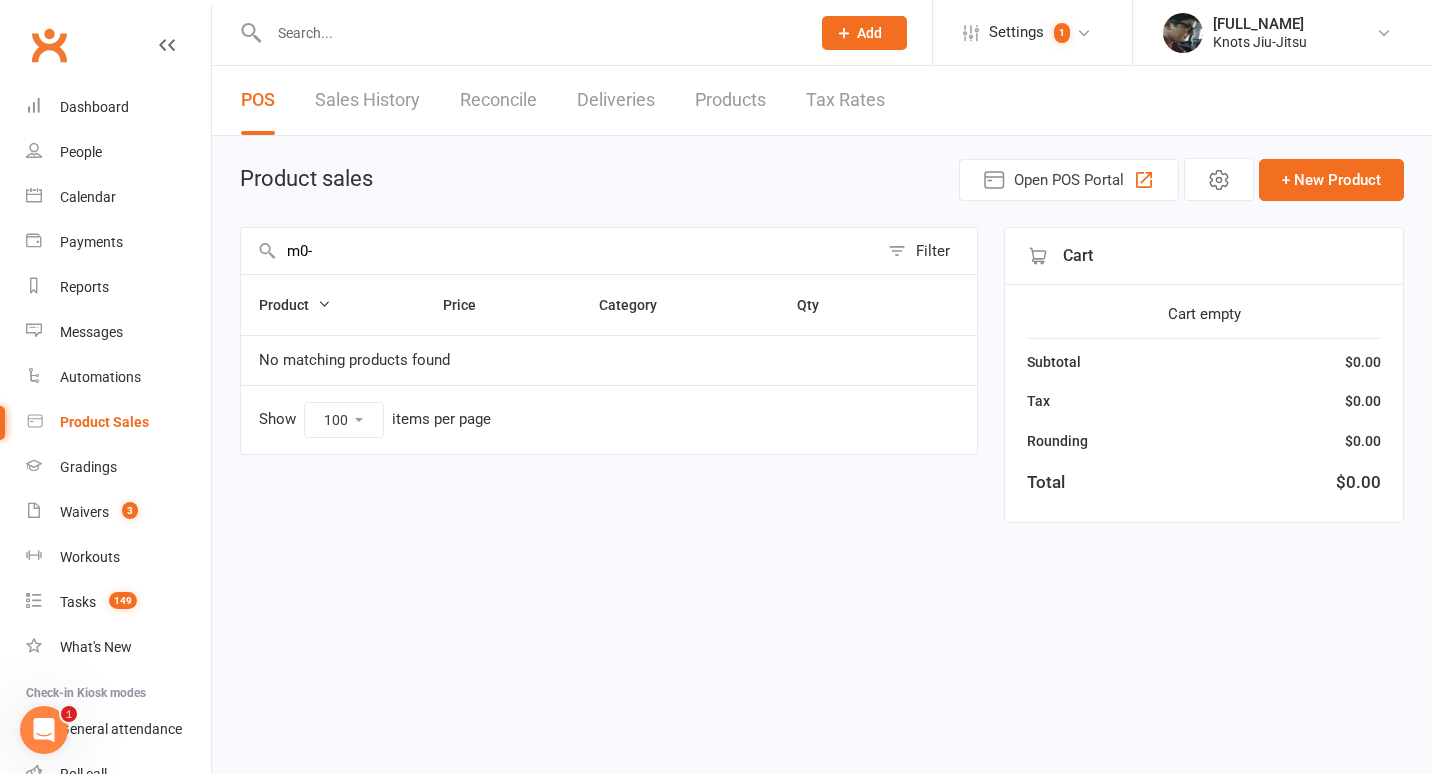 type on "m0-" 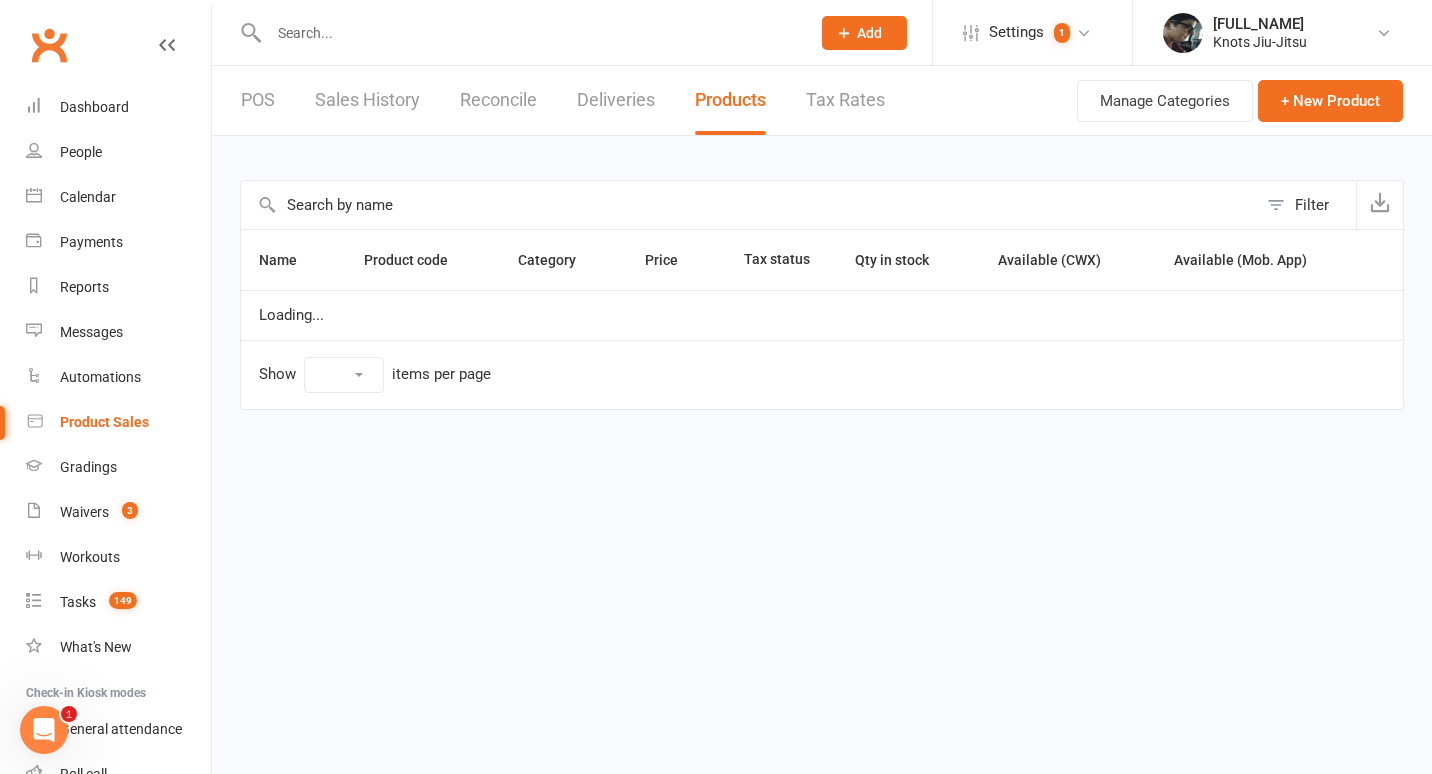 select on "100" 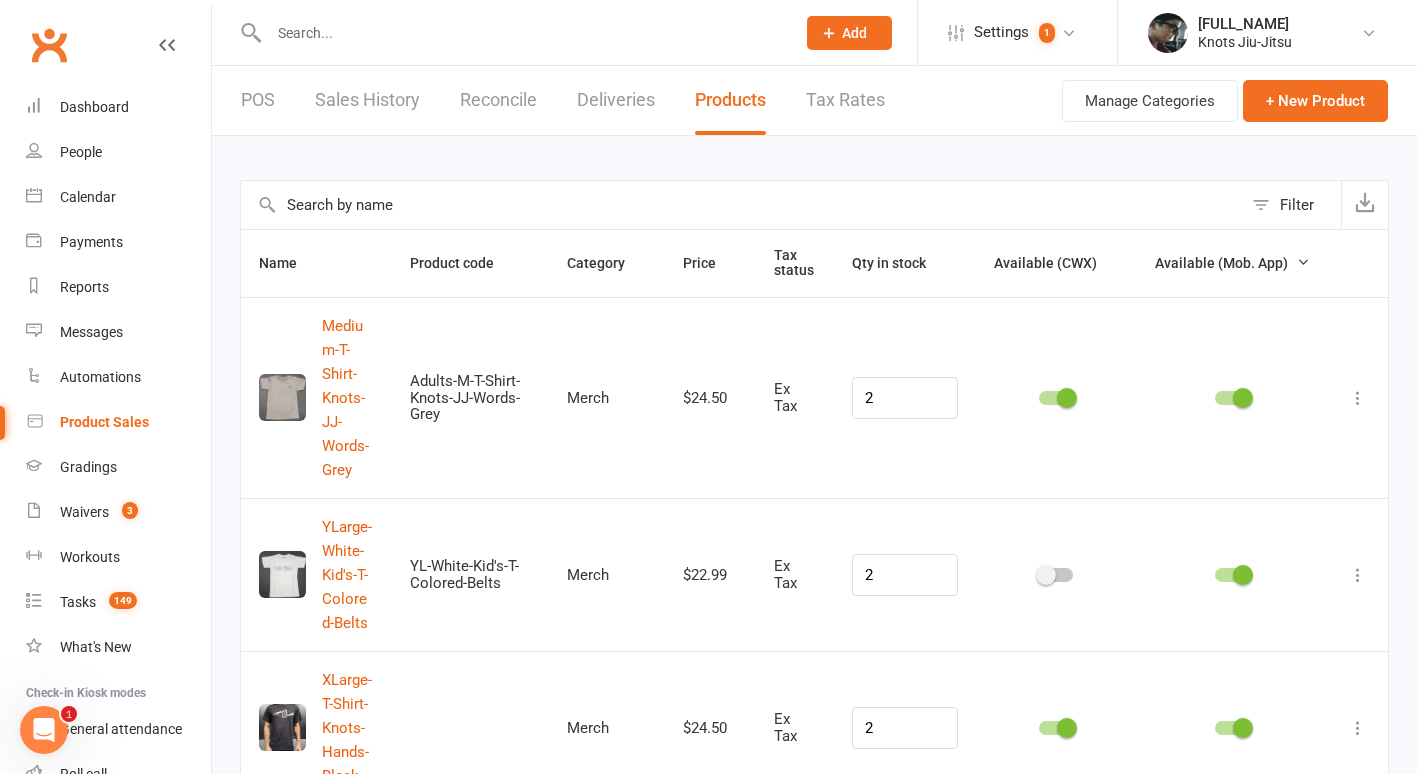 click at bounding box center (741, 205) 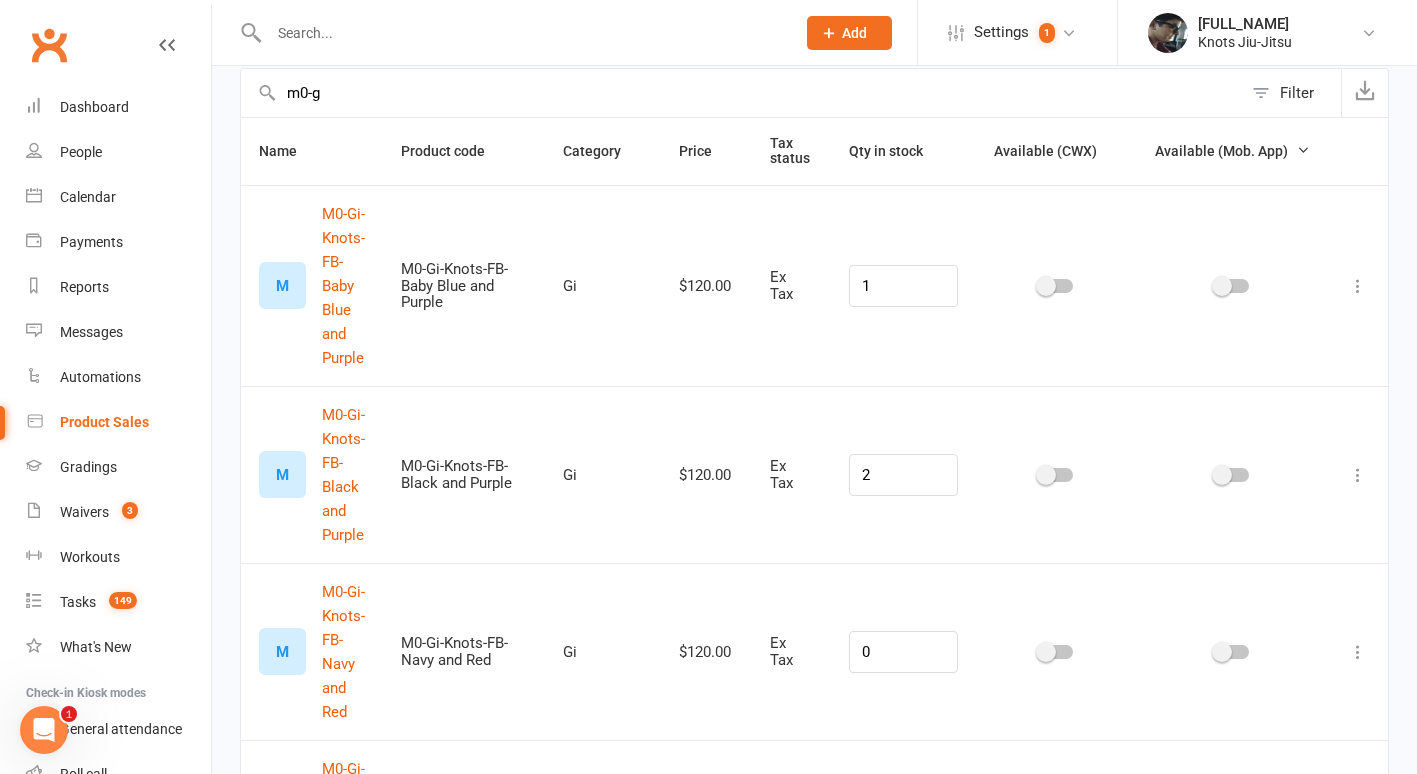 scroll, scrollTop: 113, scrollLeft: 0, axis: vertical 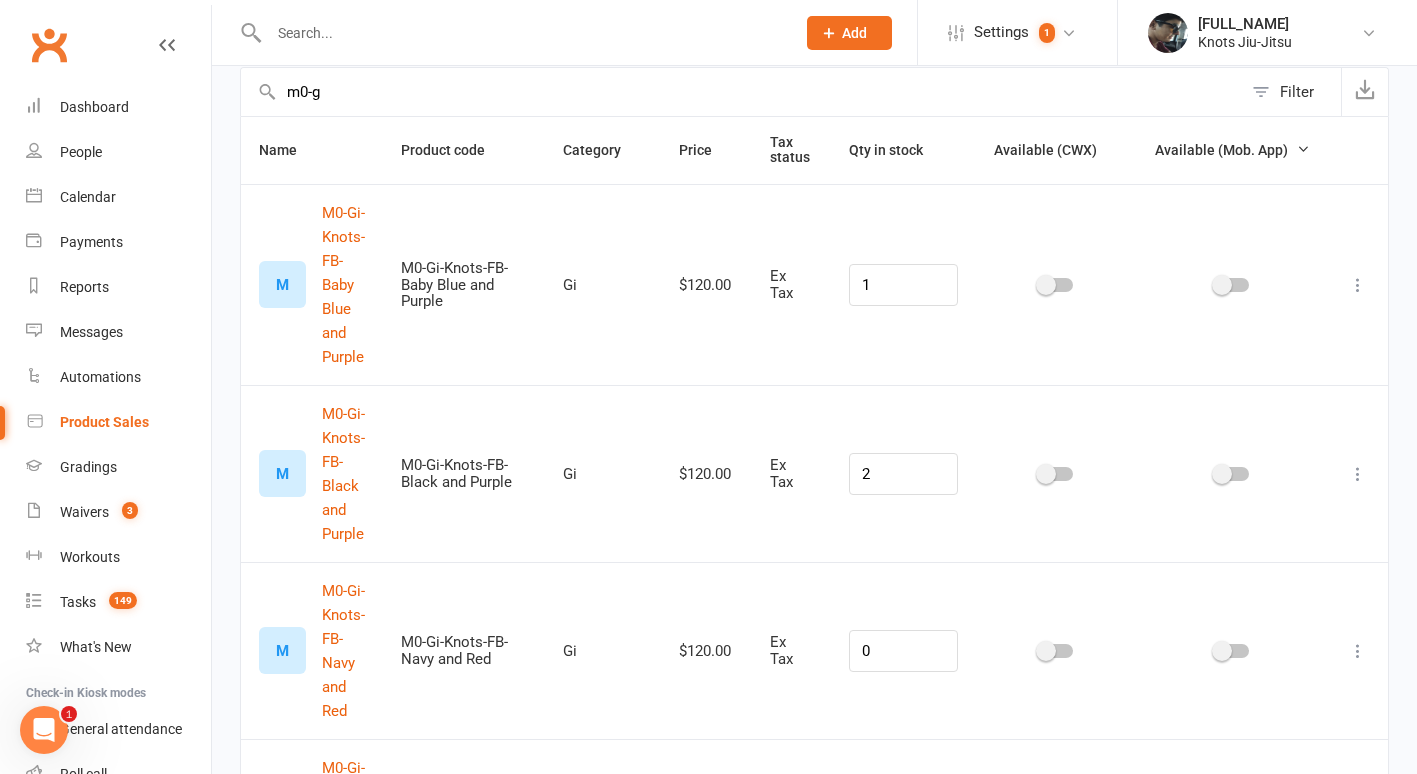 click at bounding box center (1056, 474) 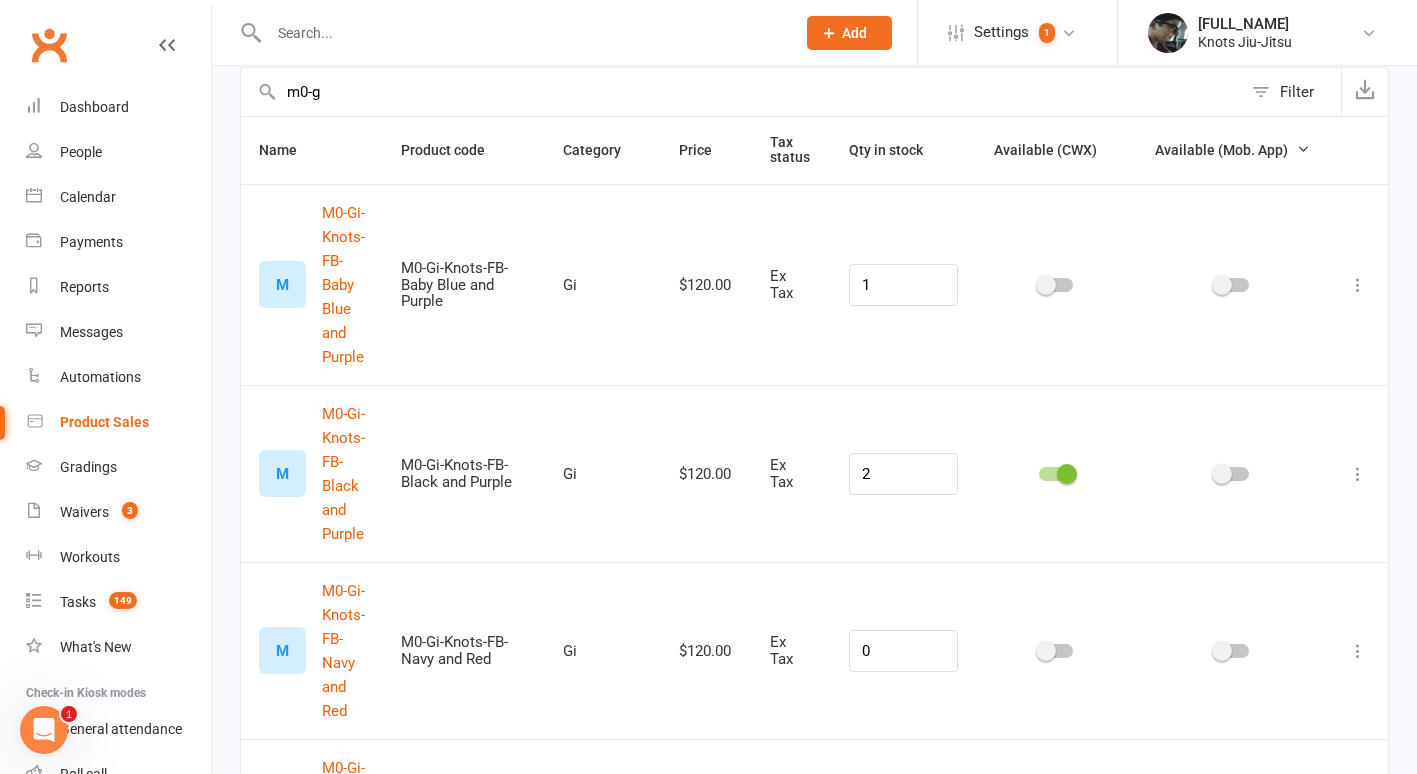 scroll, scrollTop: 0, scrollLeft: 0, axis: both 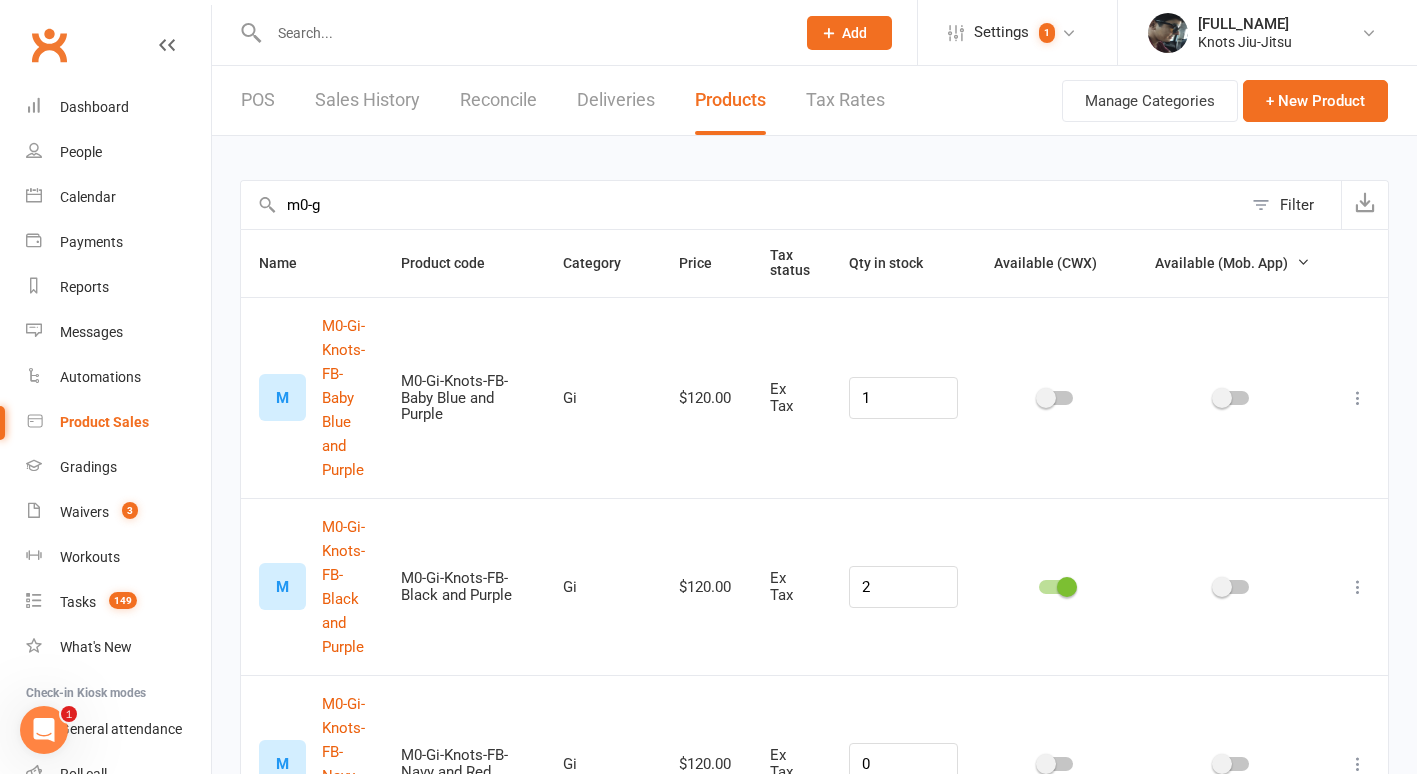 click on "m0-g" at bounding box center [741, 205] 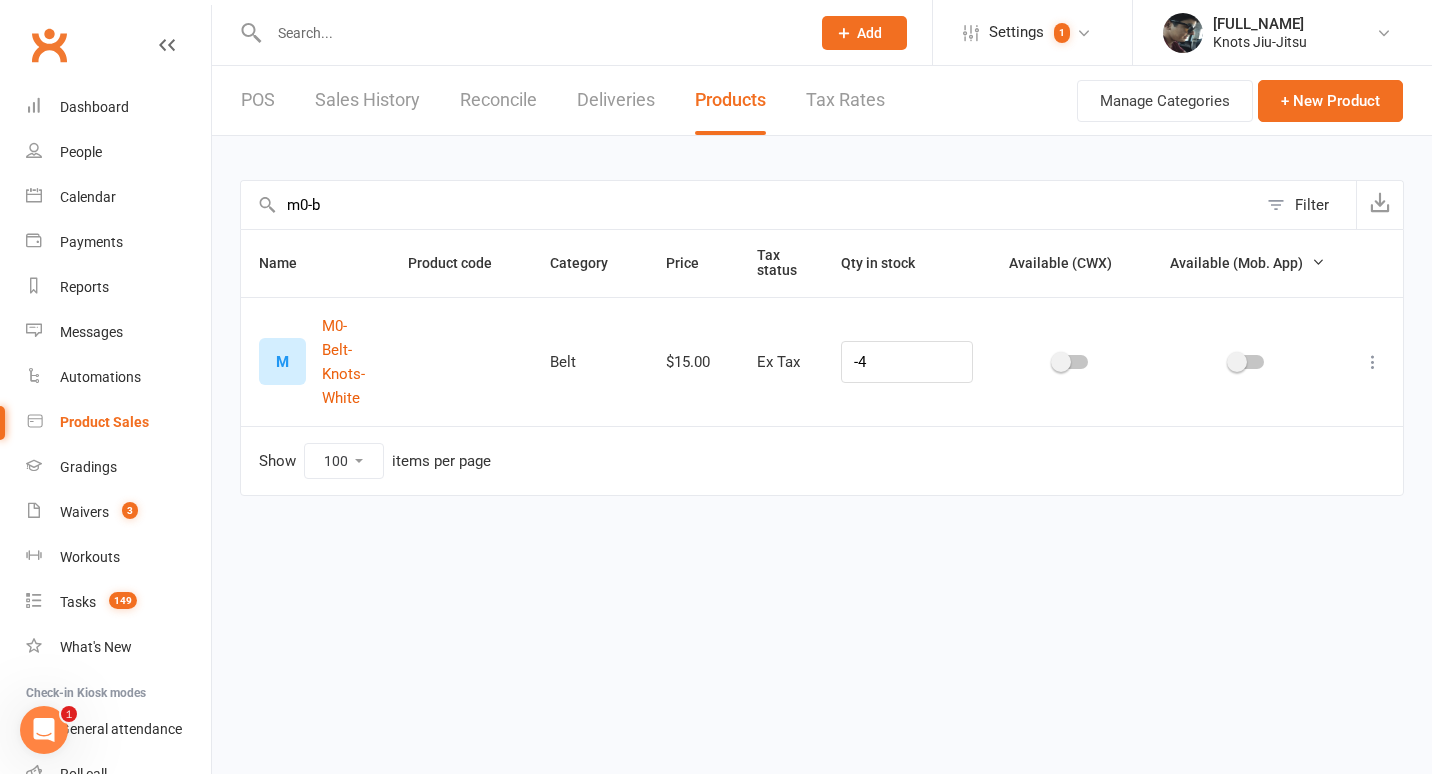 click at bounding box center (1061, 362) 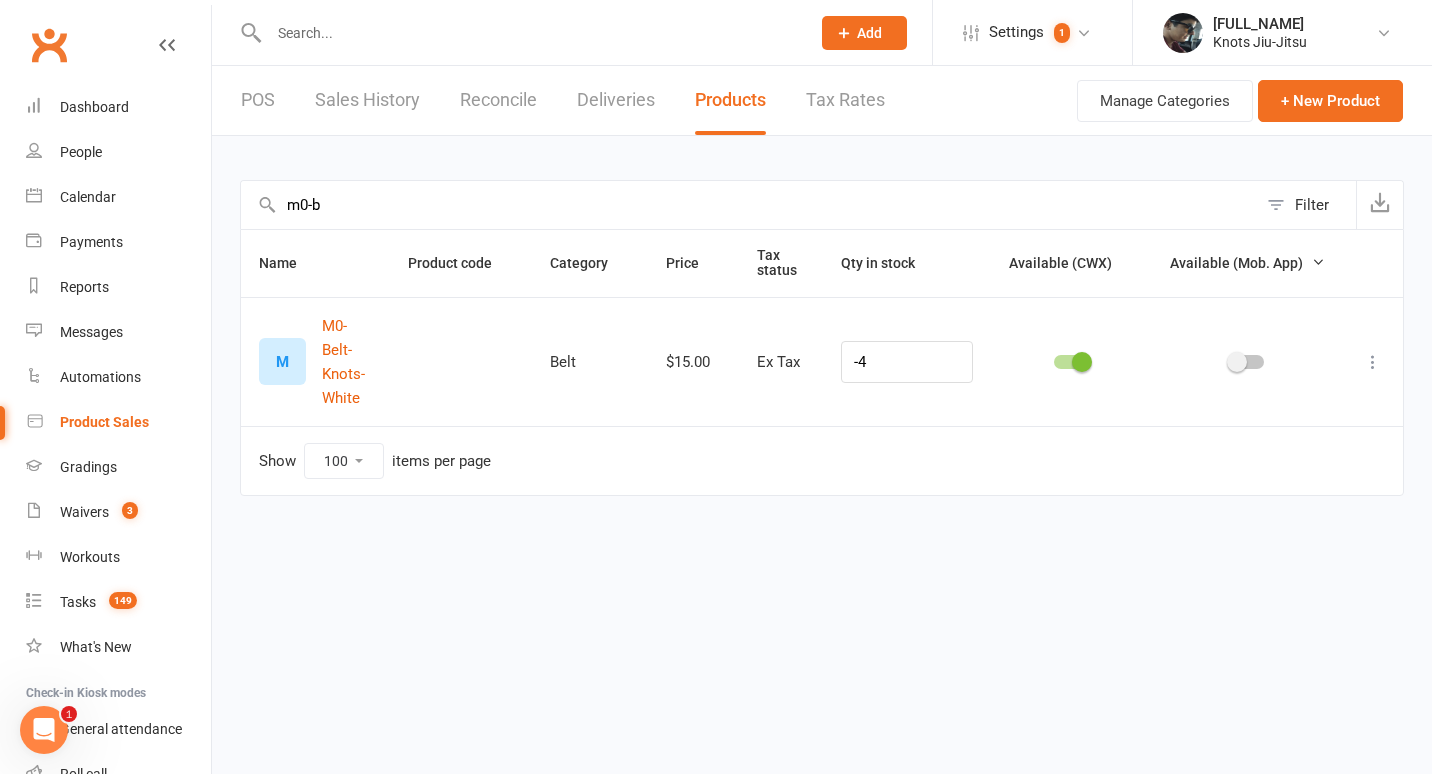 click at bounding box center (1071, 362) 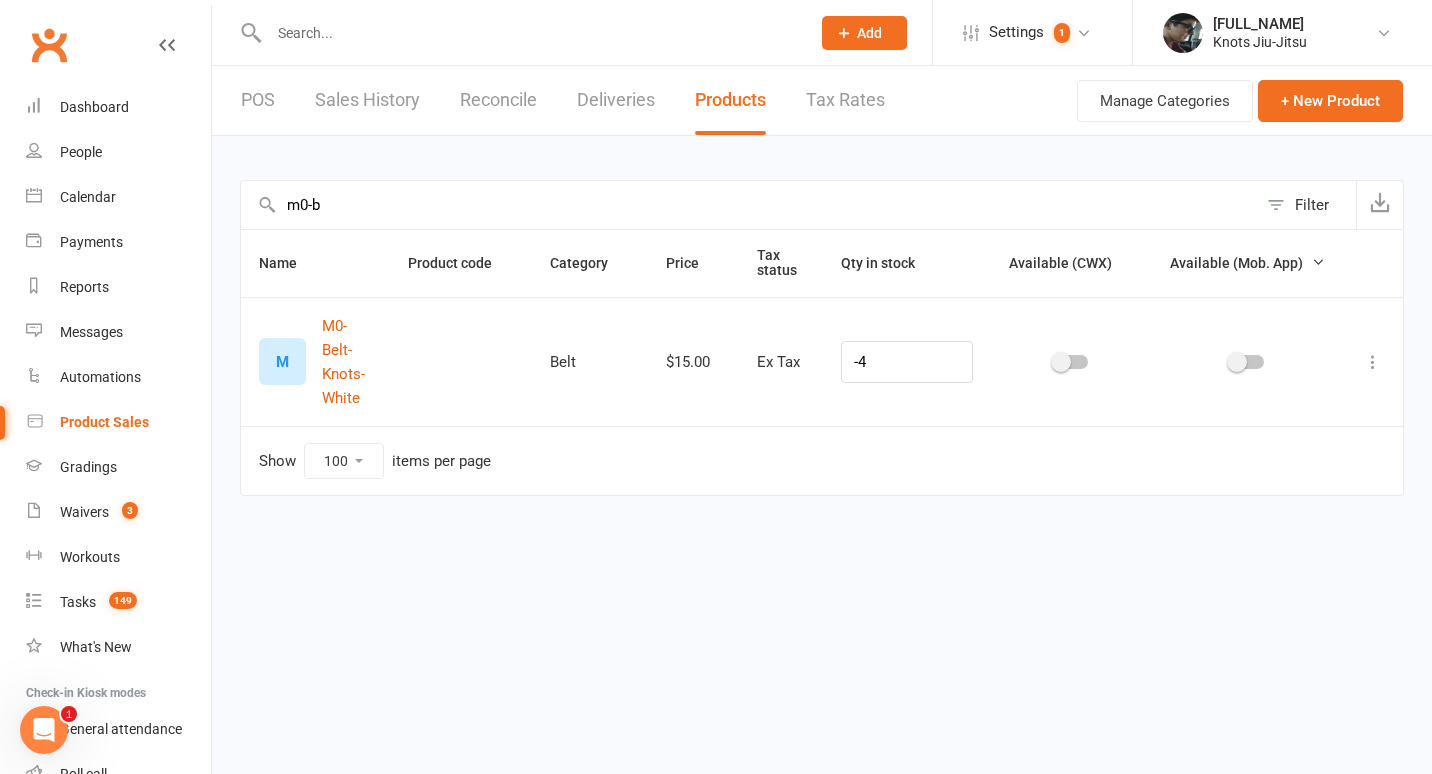 click on "m0-b" at bounding box center (749, 205) 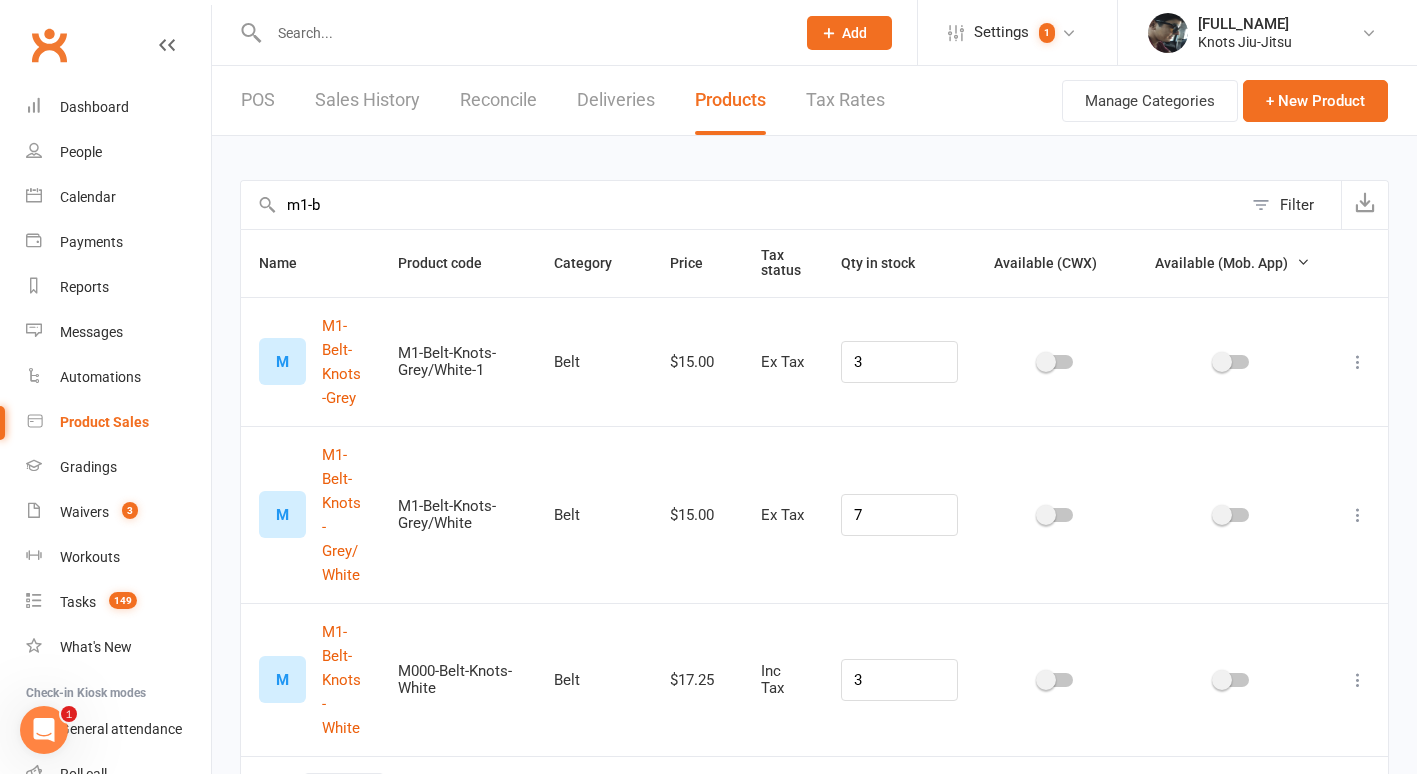 scroll, scrollTop: 60, scrollLeft: 0, axis: vertical 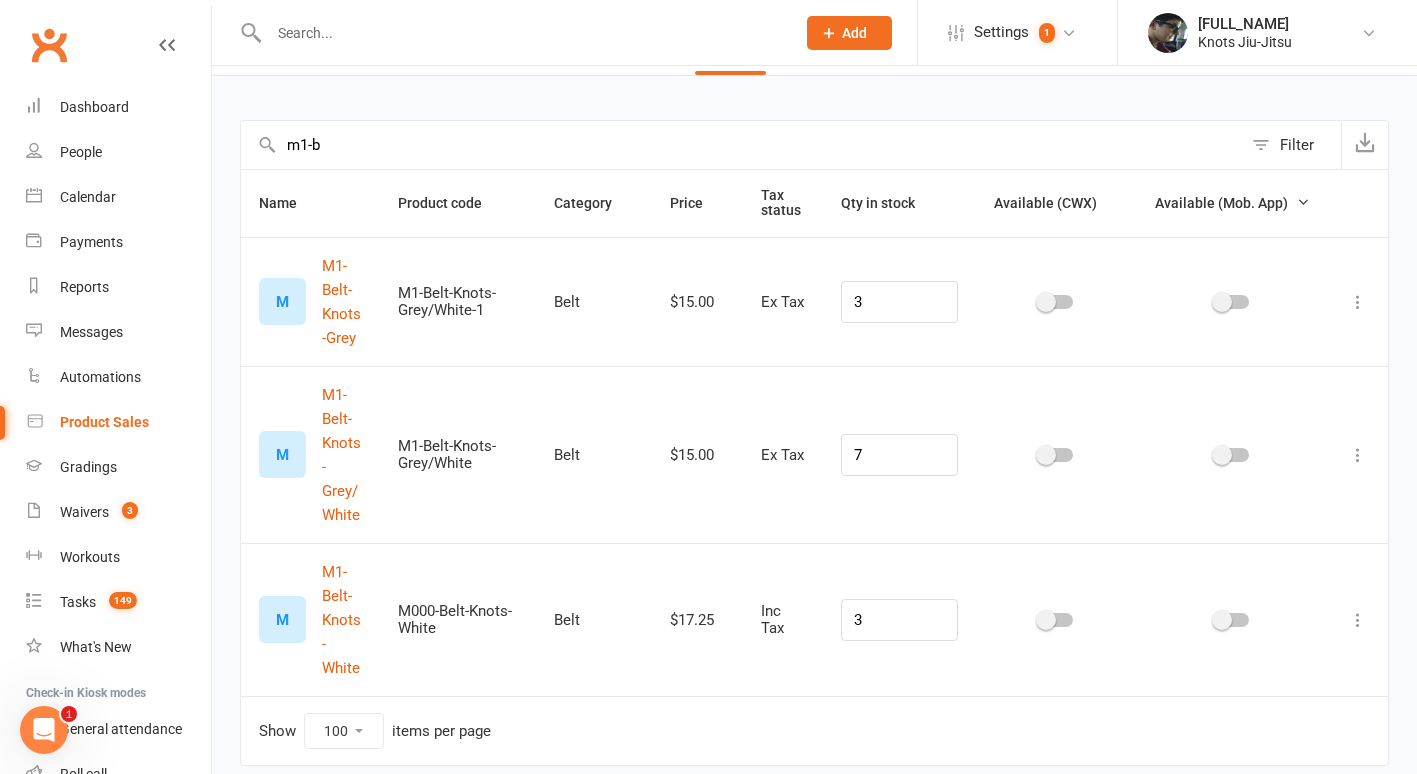 type on "m1-b" 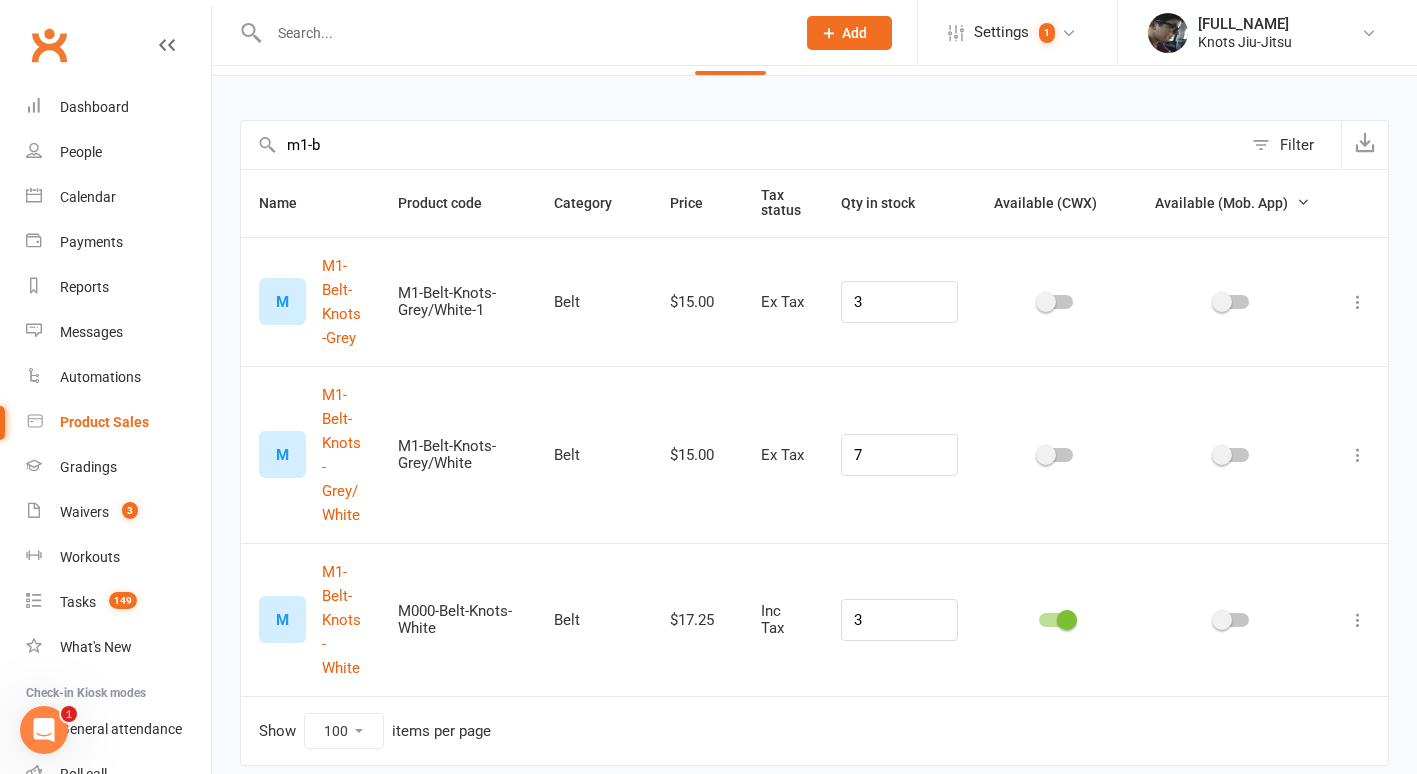 drag, startPoint x: 608, startPoint y: 119, endPoint x: 436, endPoint y: 124, distance: 172.07266 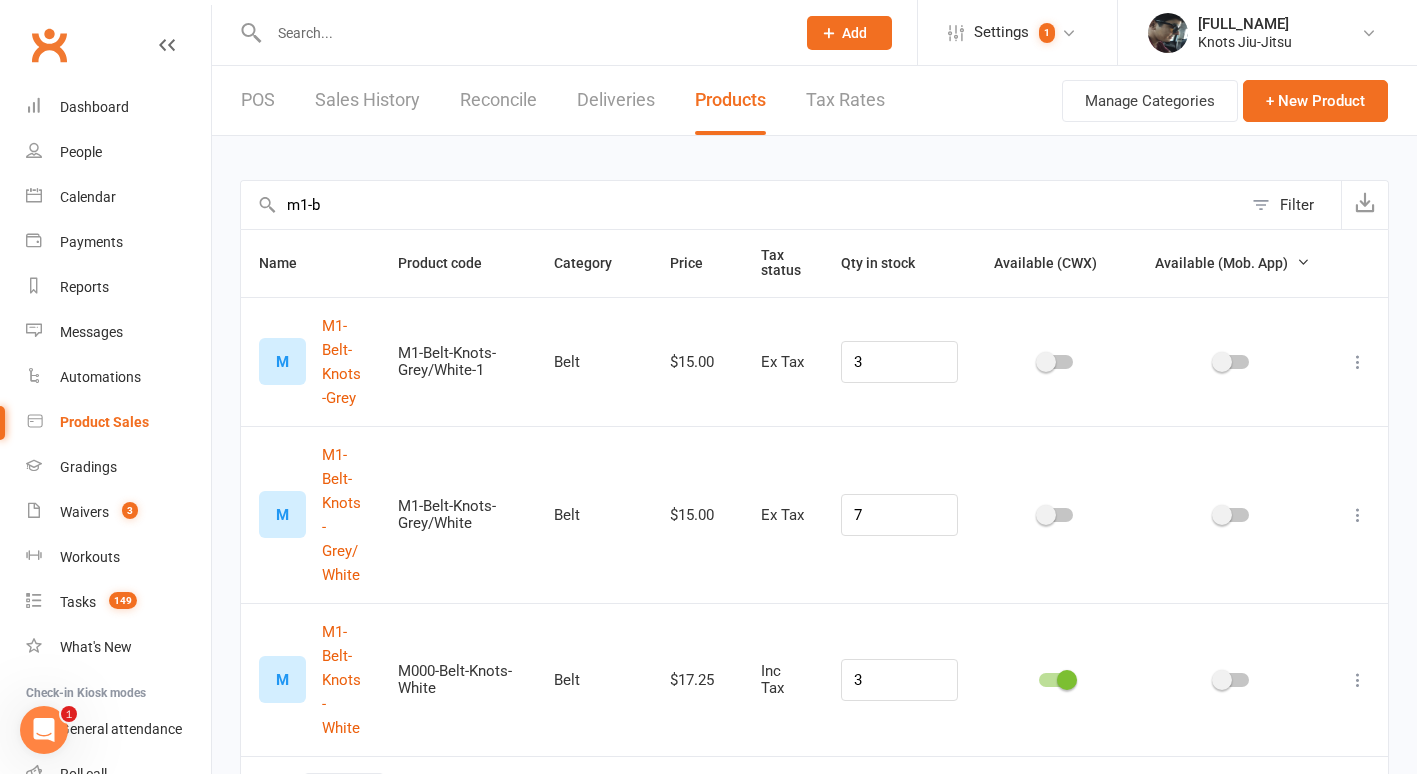 click on "POS" at bounding box center (258, 100) 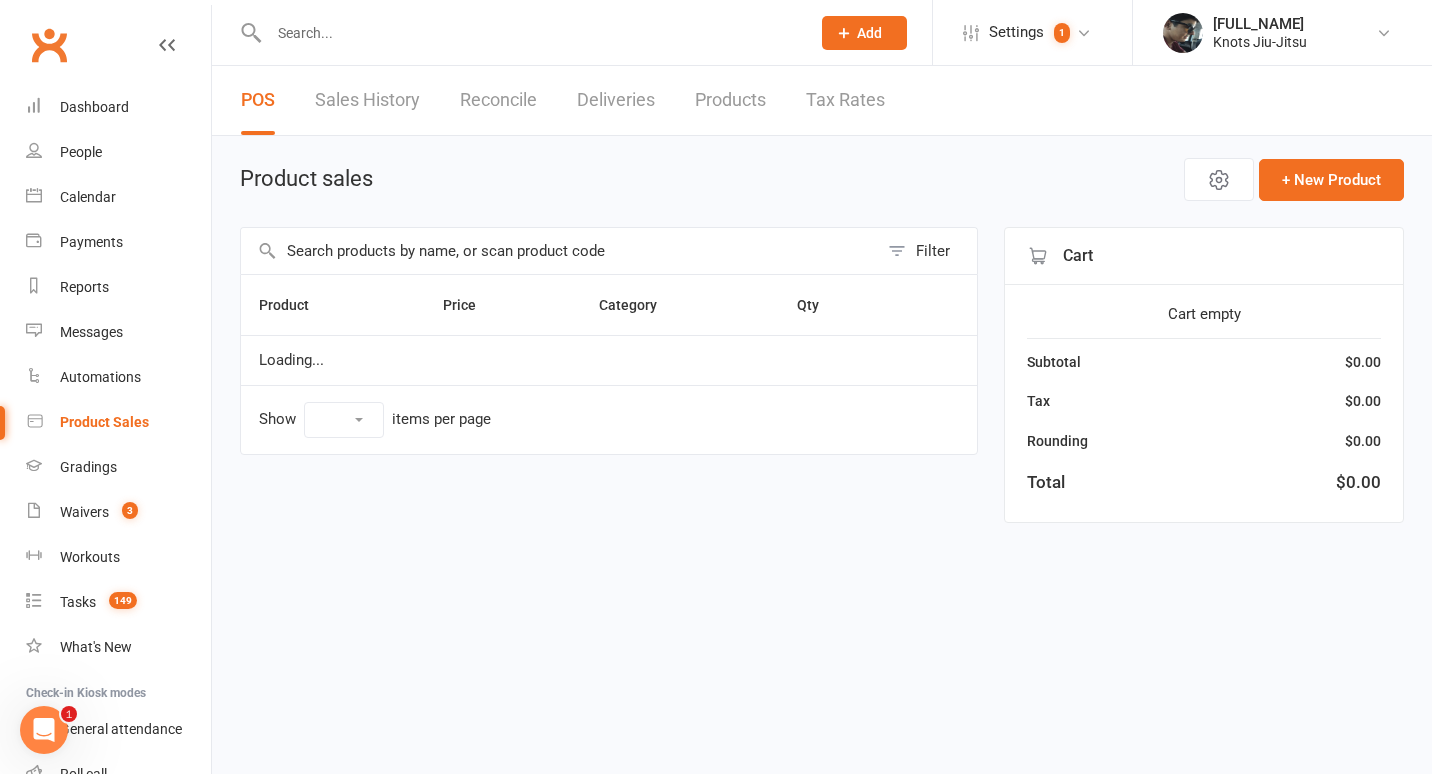 select on "100" 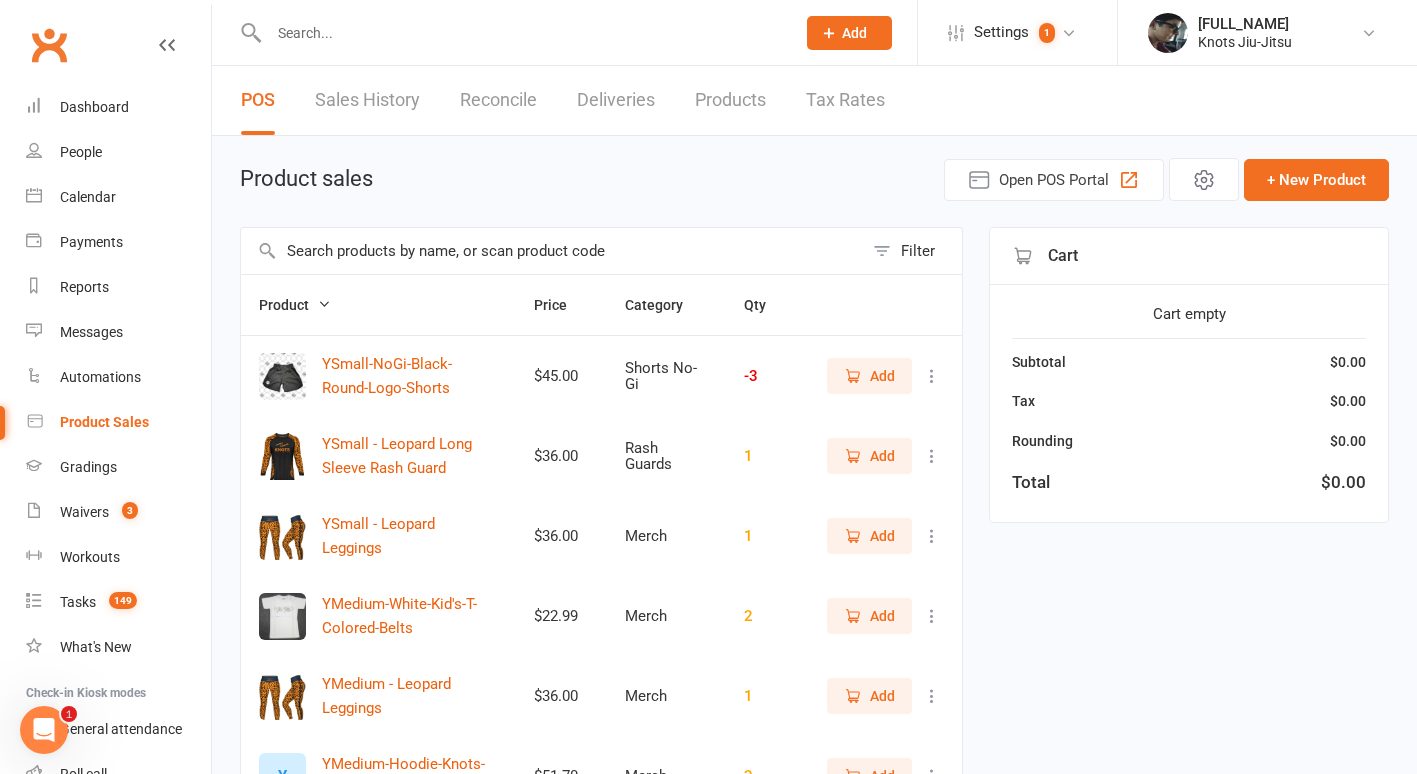 click at bounding box center [552, 251] 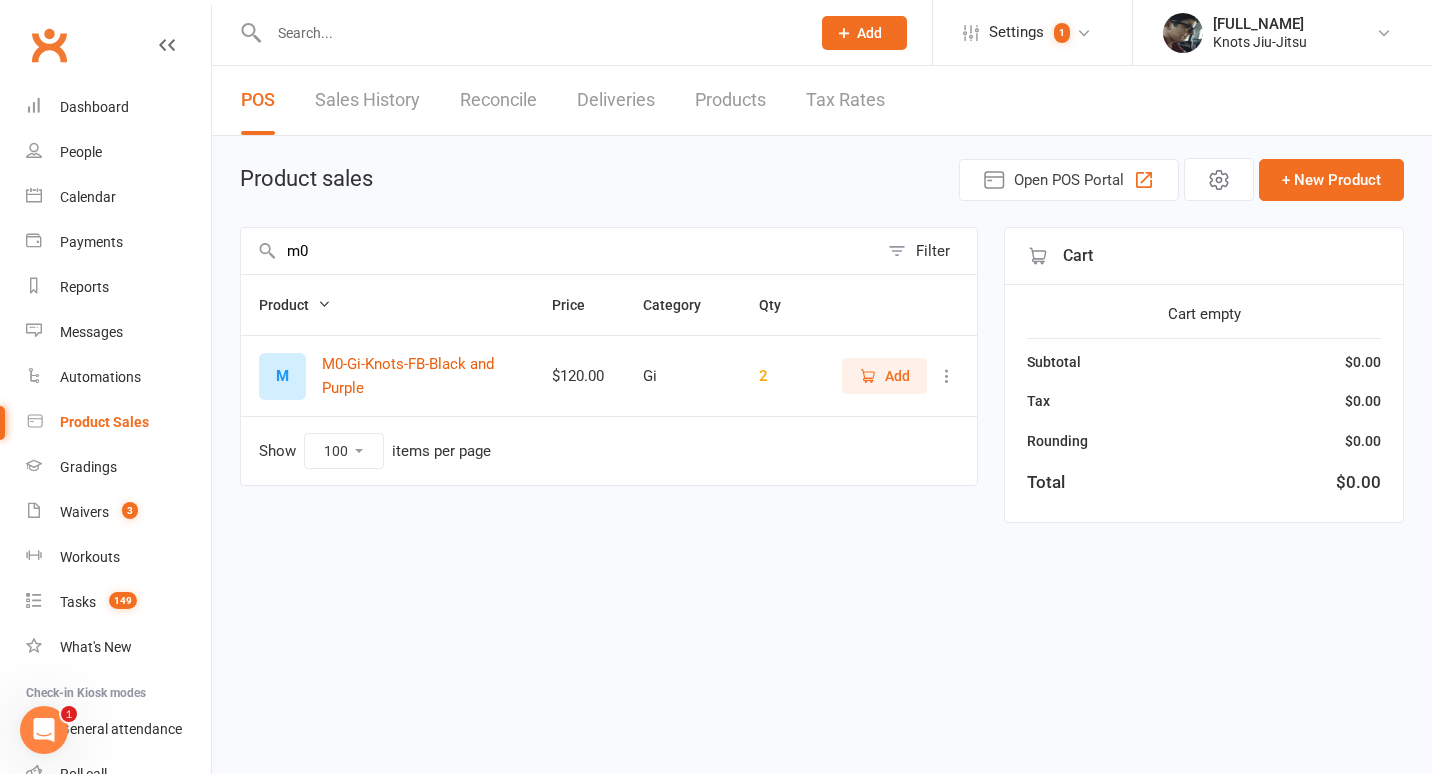click 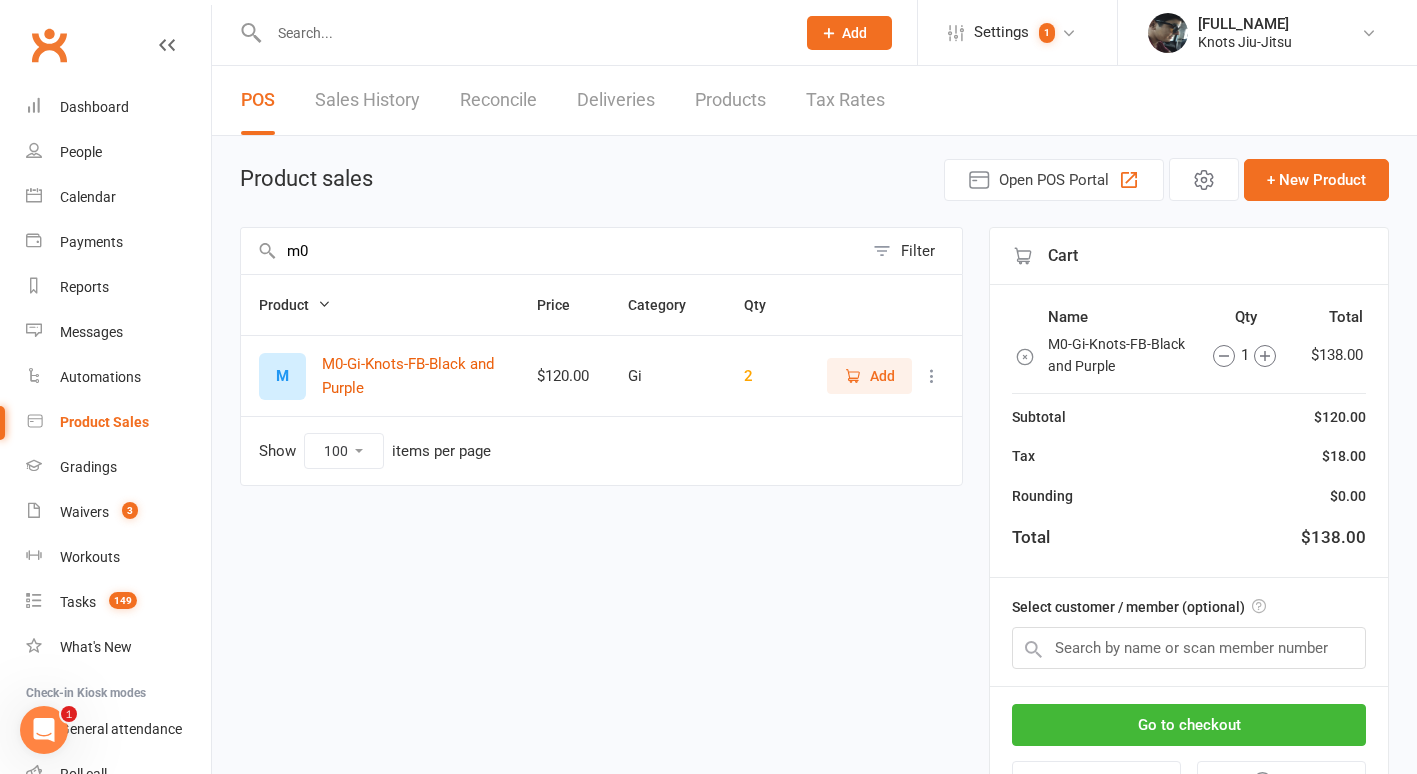 click on "m0" at bounding box center (552, 251) 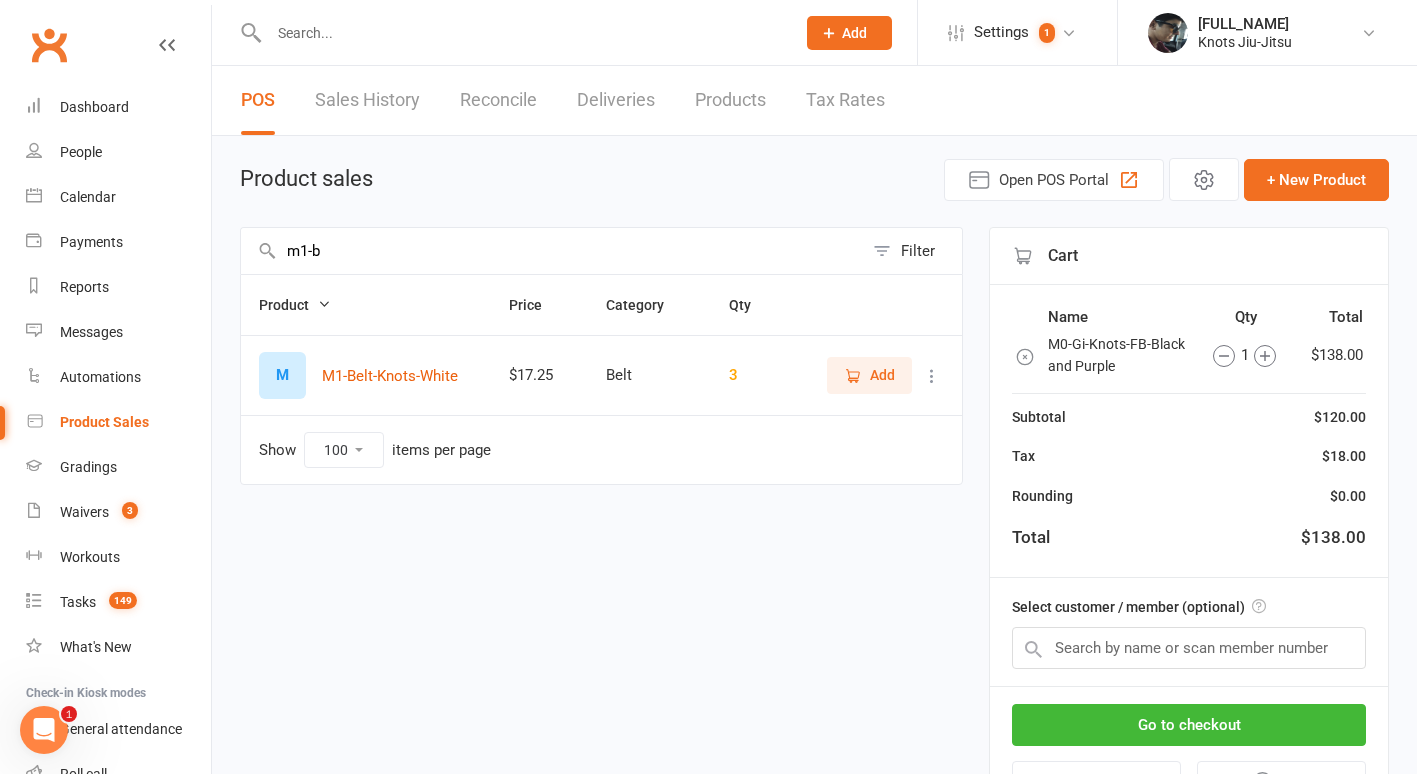 type on "m1-b" 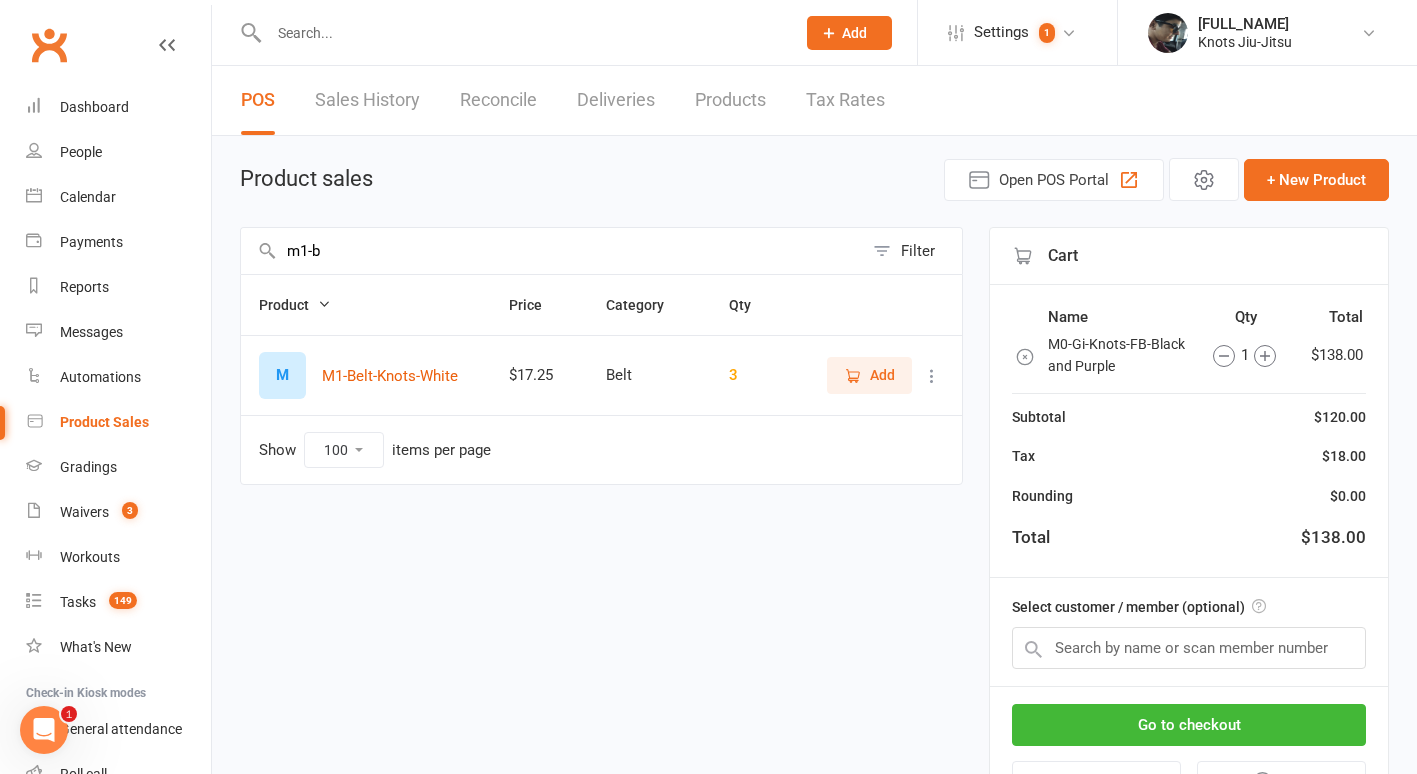 click on "Add" at bounding box center [882, 375] 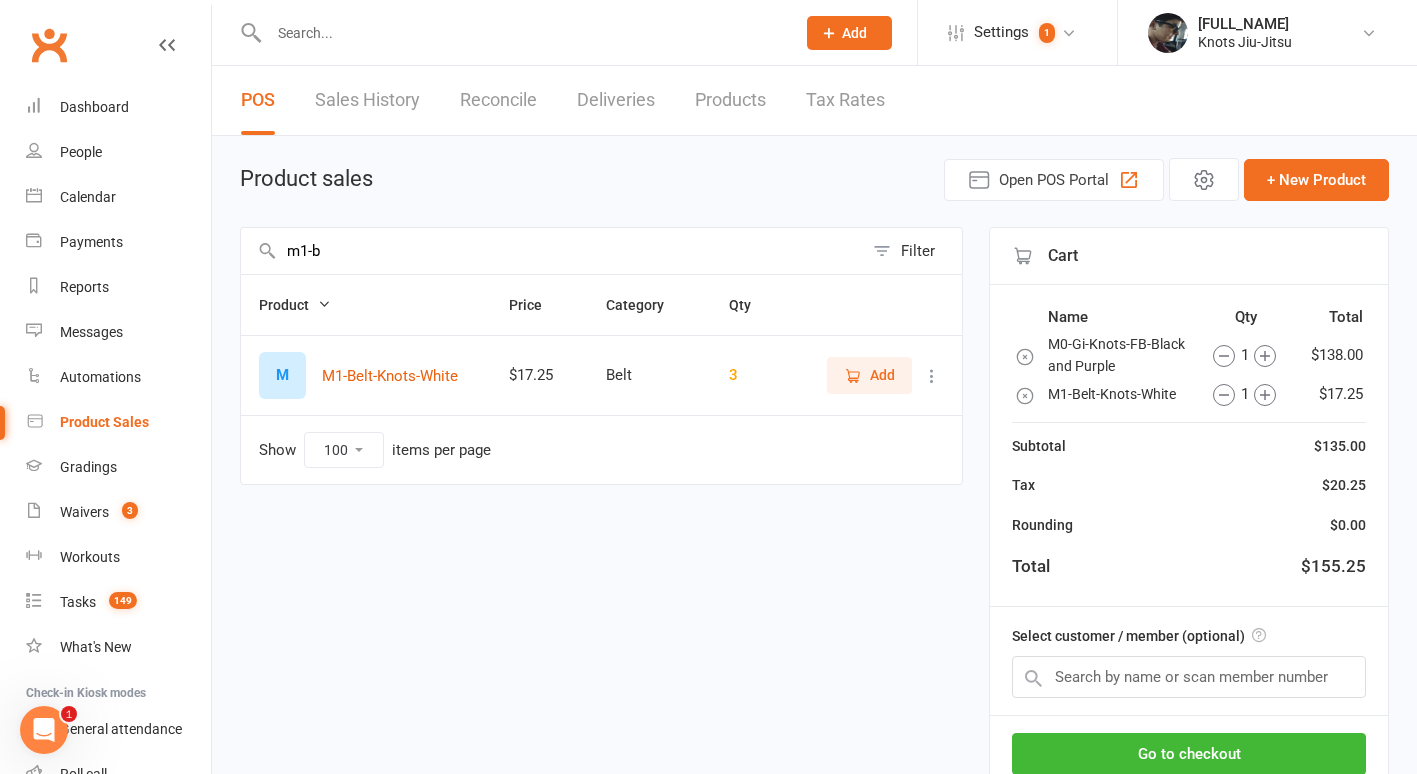 click on "m1-b Filter Product Price Category Qty M M1-Belt-Knots-White $[PRICE] Belt 3 Add Show 10 25 50 100 items per page" at bounding box center (601, 538) 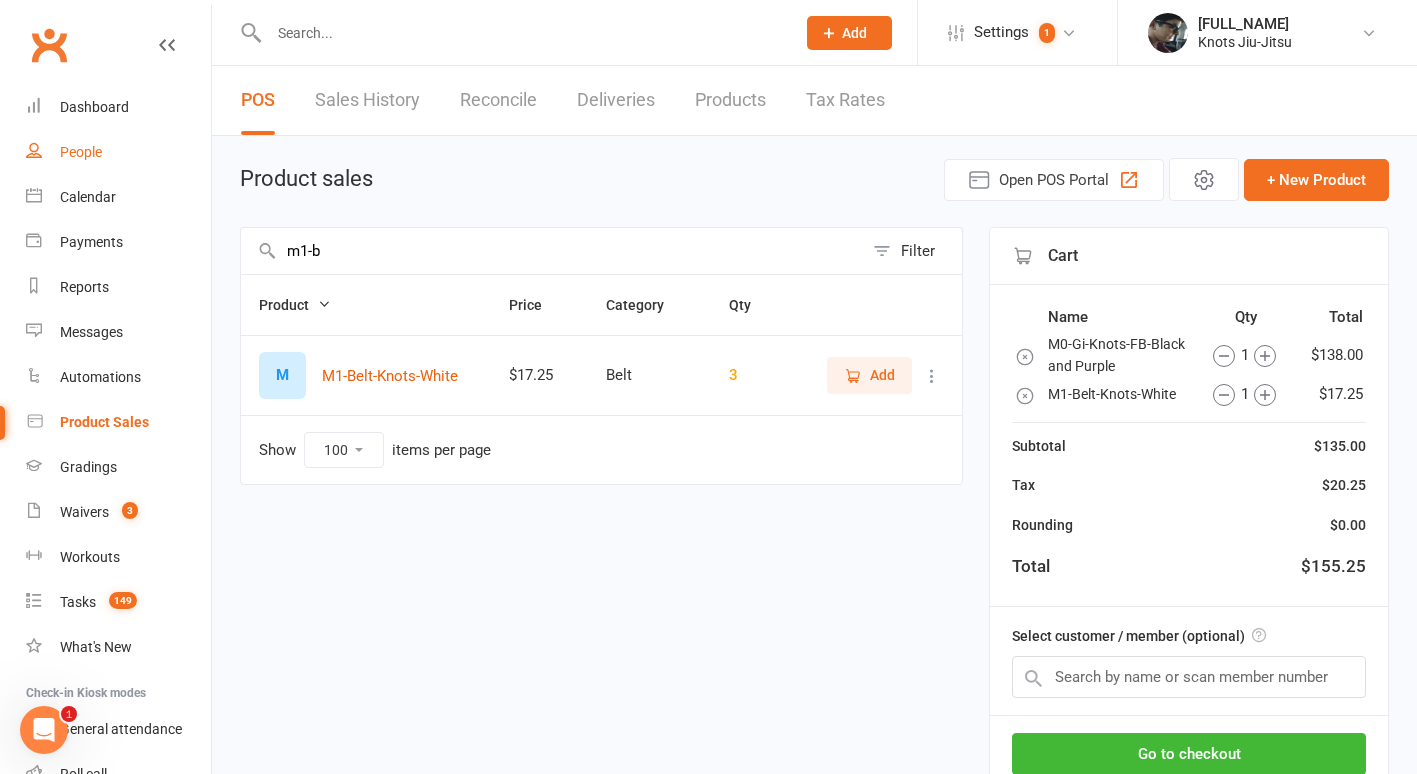click on "People" at bounding box center (118, 152) 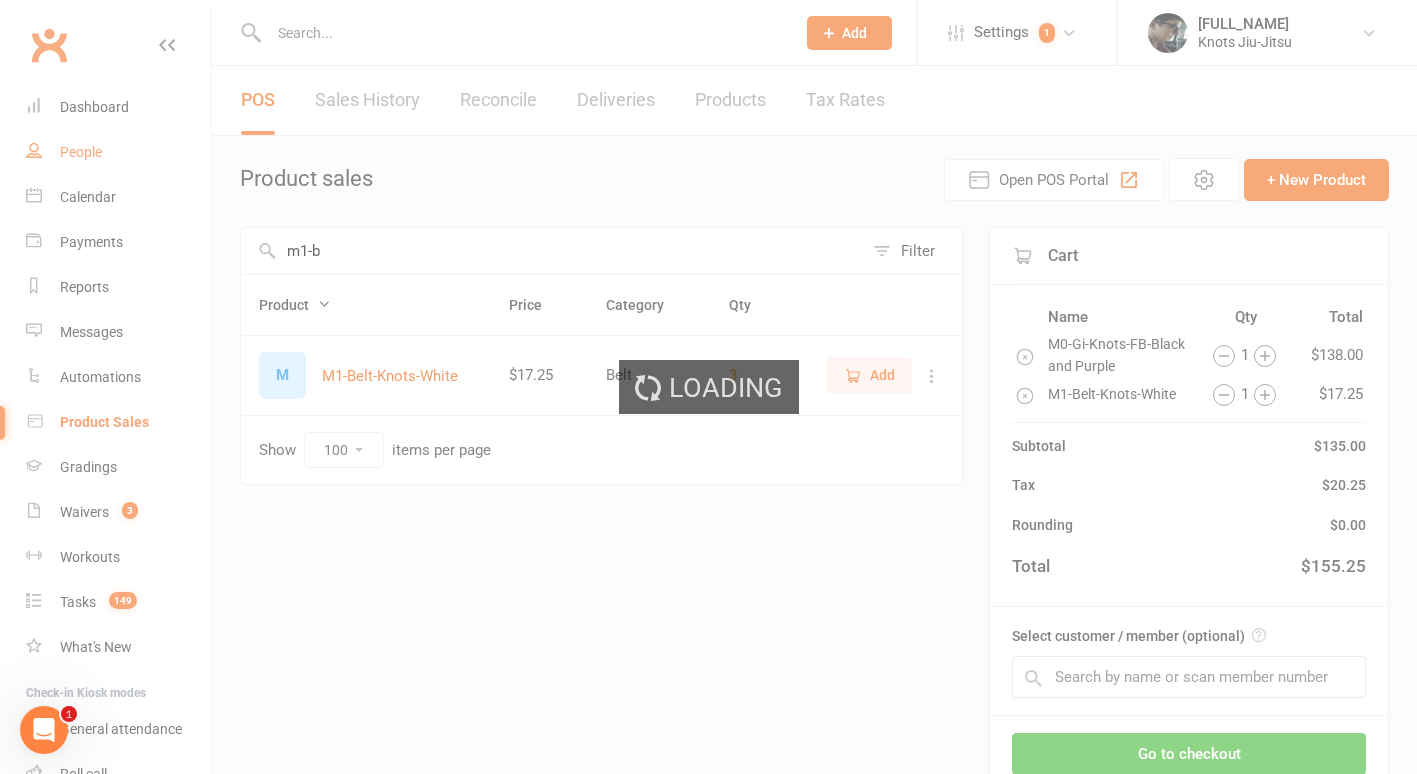 scroll, scrollTop: 11, scrollLeft: 0, axis: vertical 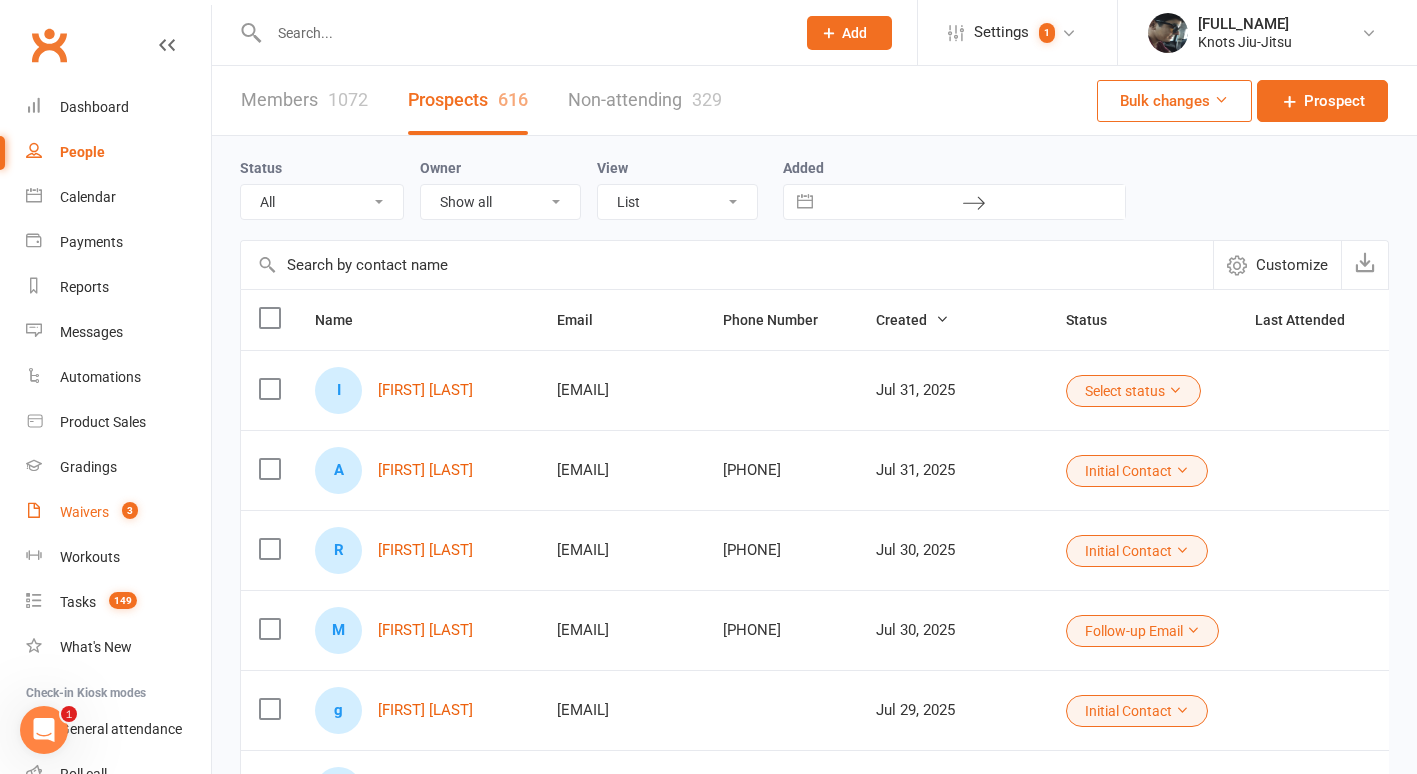 click on "Waivers   3" at bounding box center [118, 512] 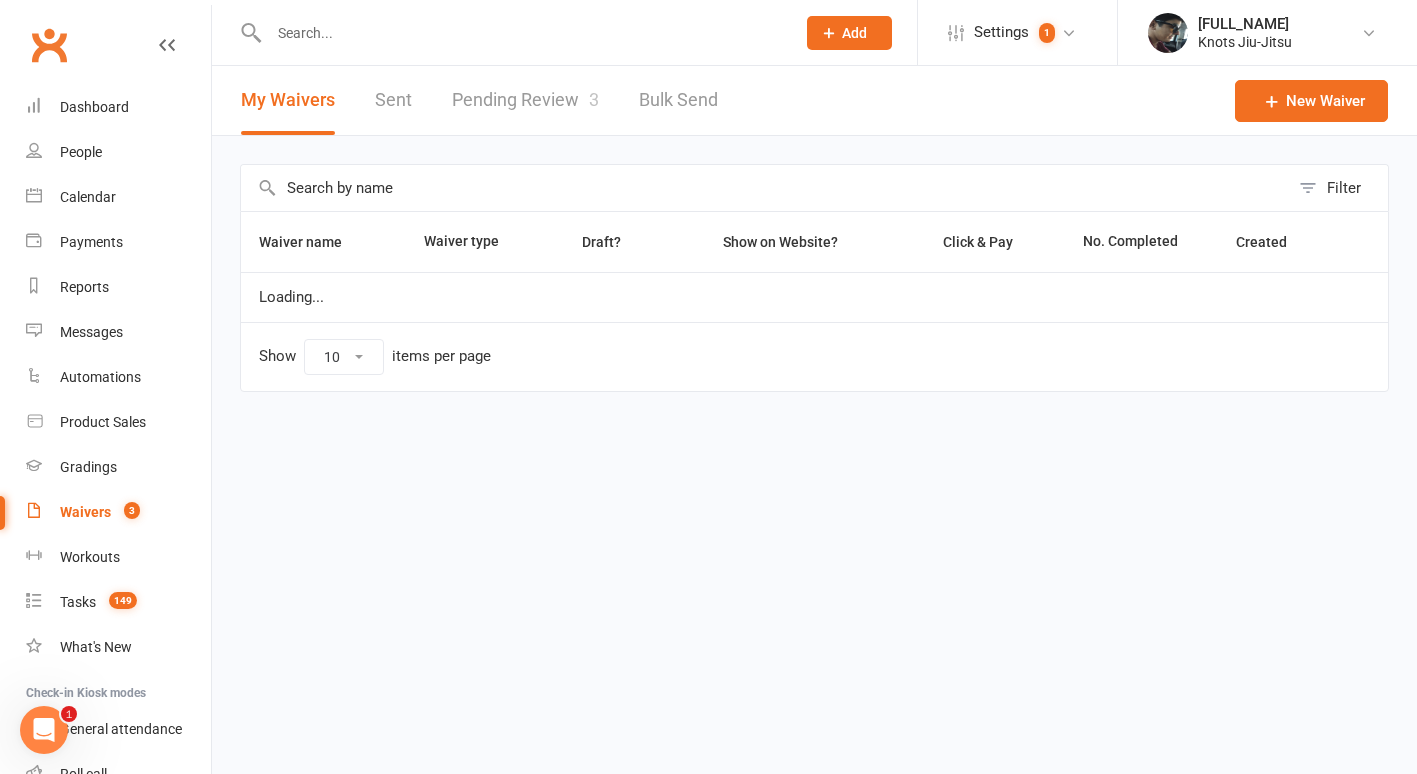 select on "100" 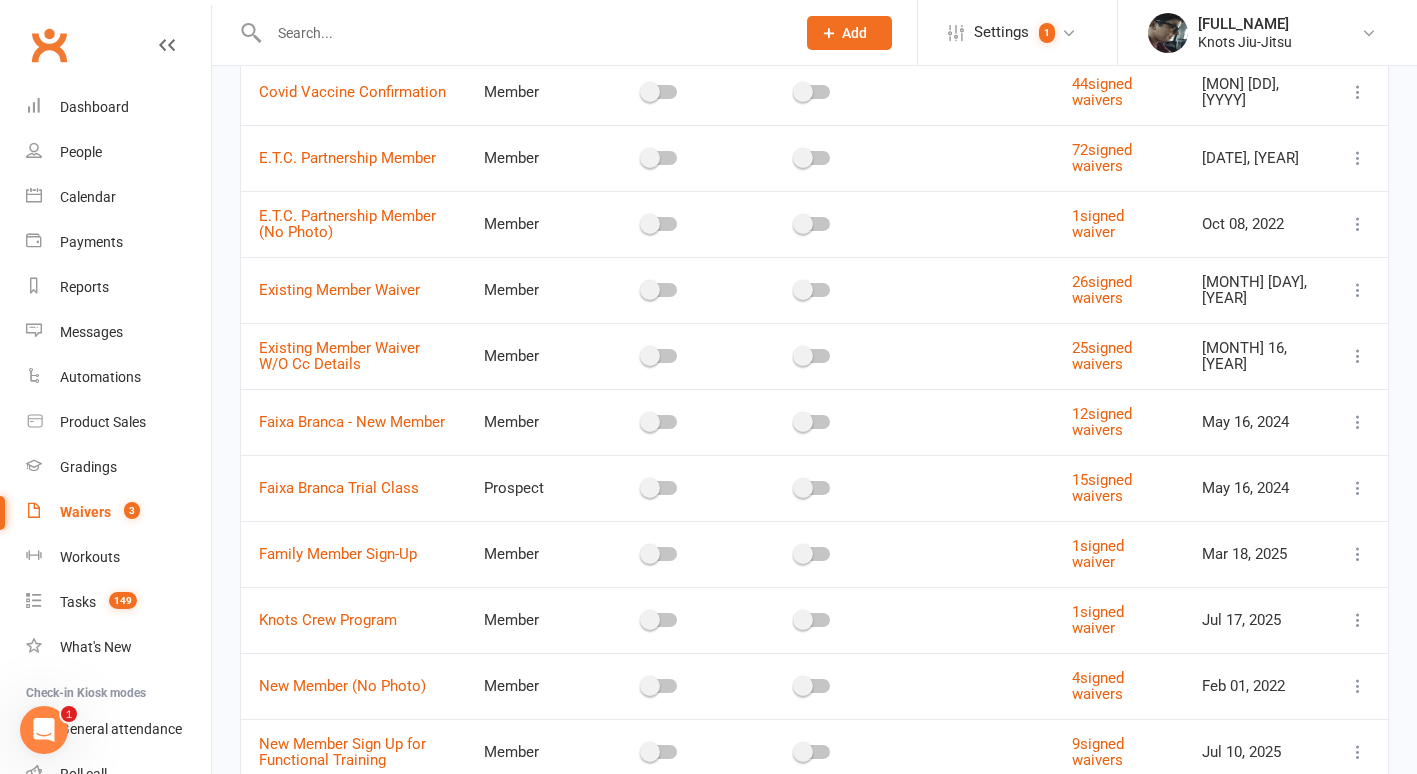 scroll, scrollTop: 0, scrollLeft: 0, axis: both 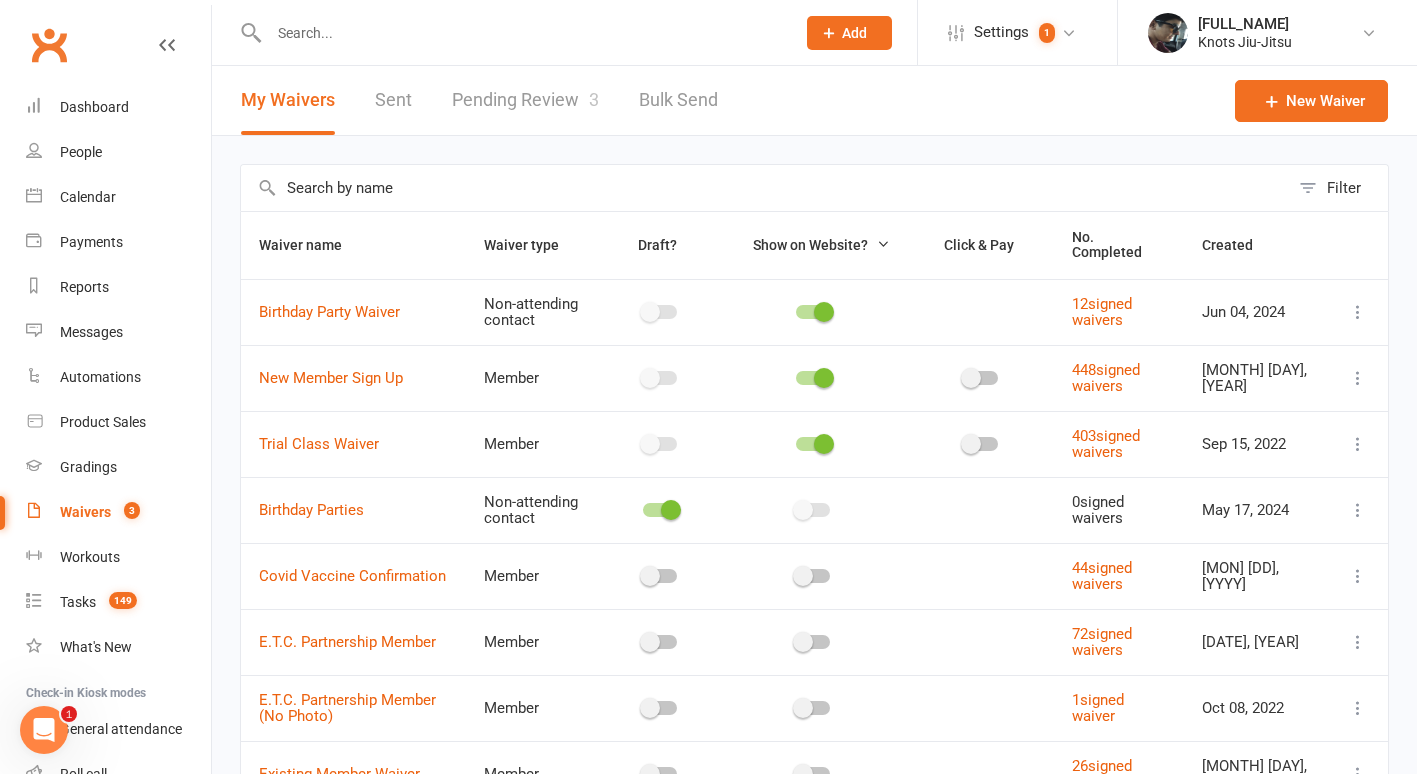 click on "Pending Review 3" at bounding box center (525, 100) 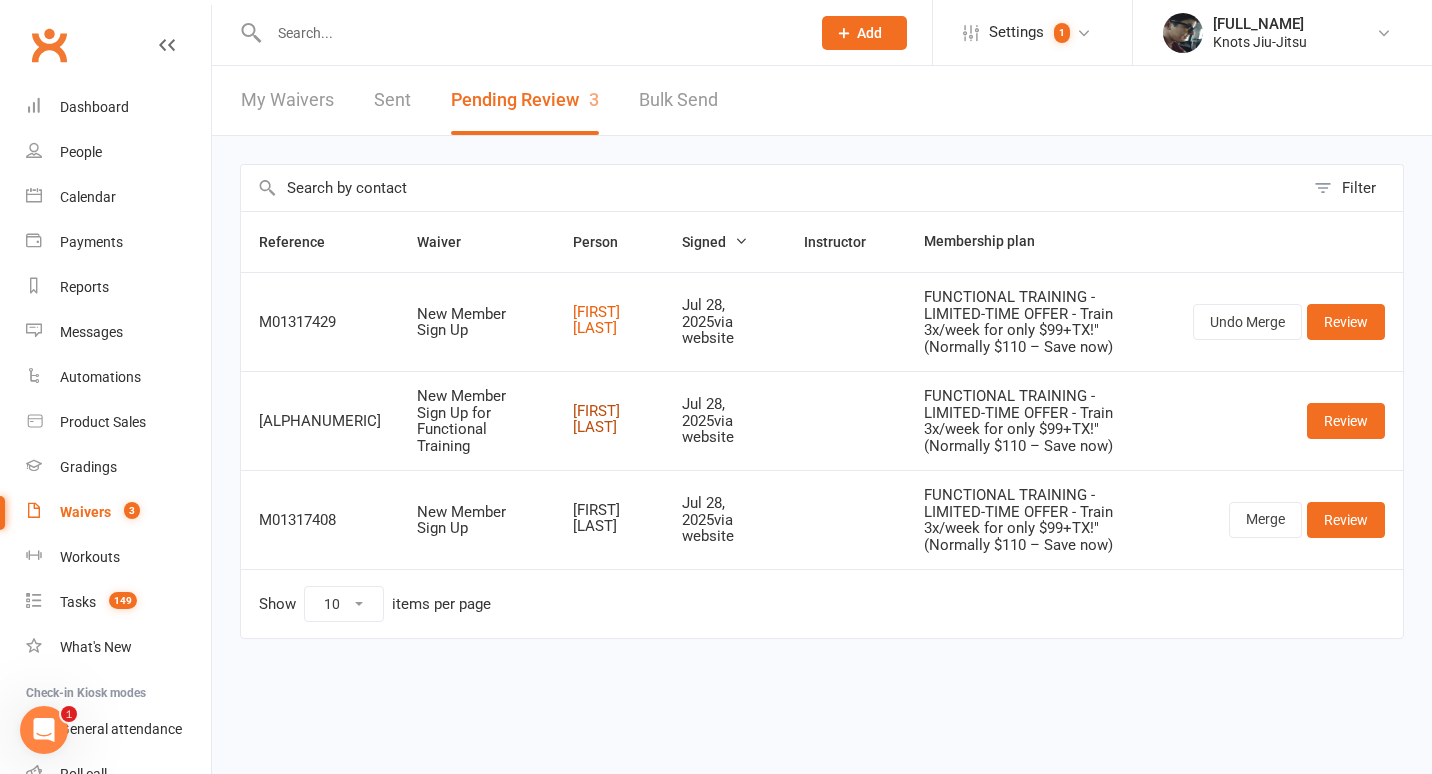 click on "[FIRST] [LAST]" at bounding box center (609, 419) 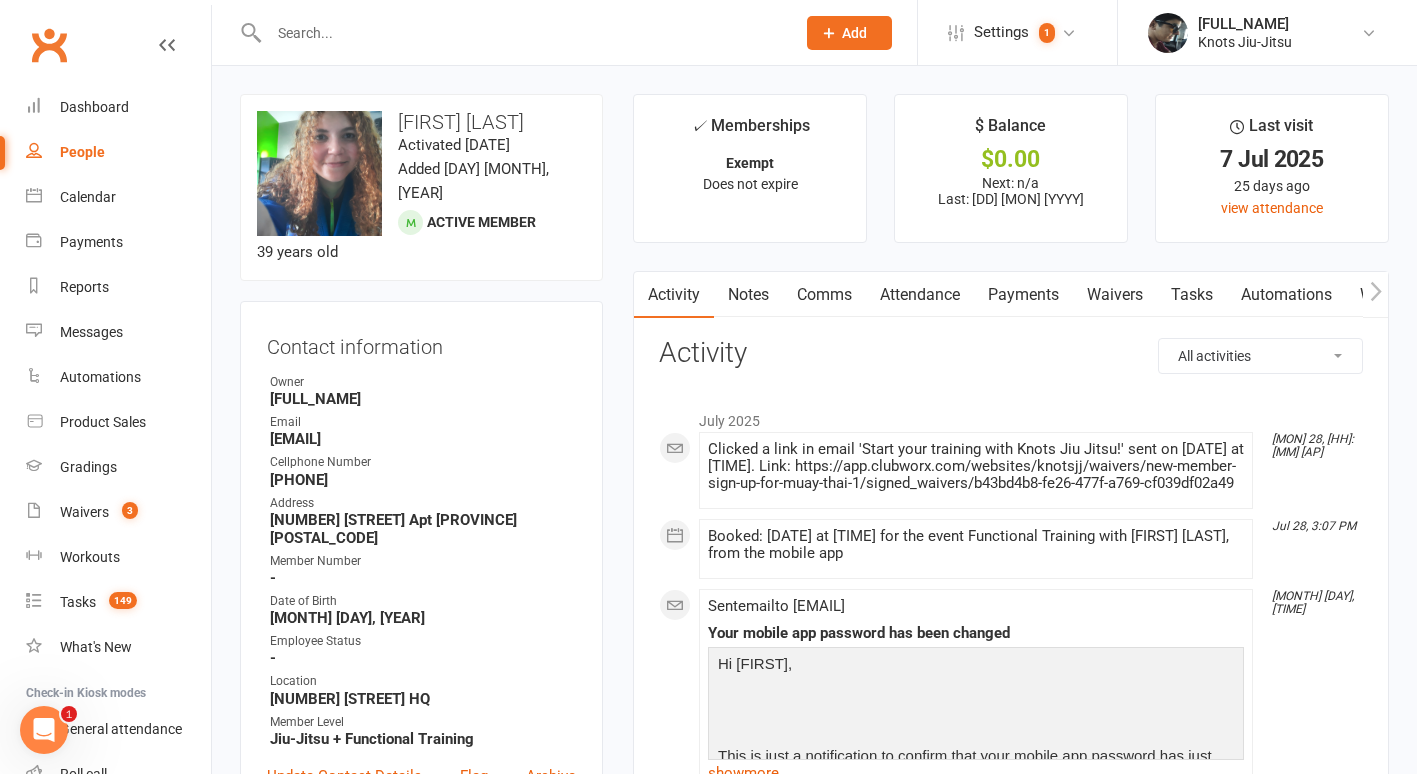 click on "People" at bounding box center (82, 152) 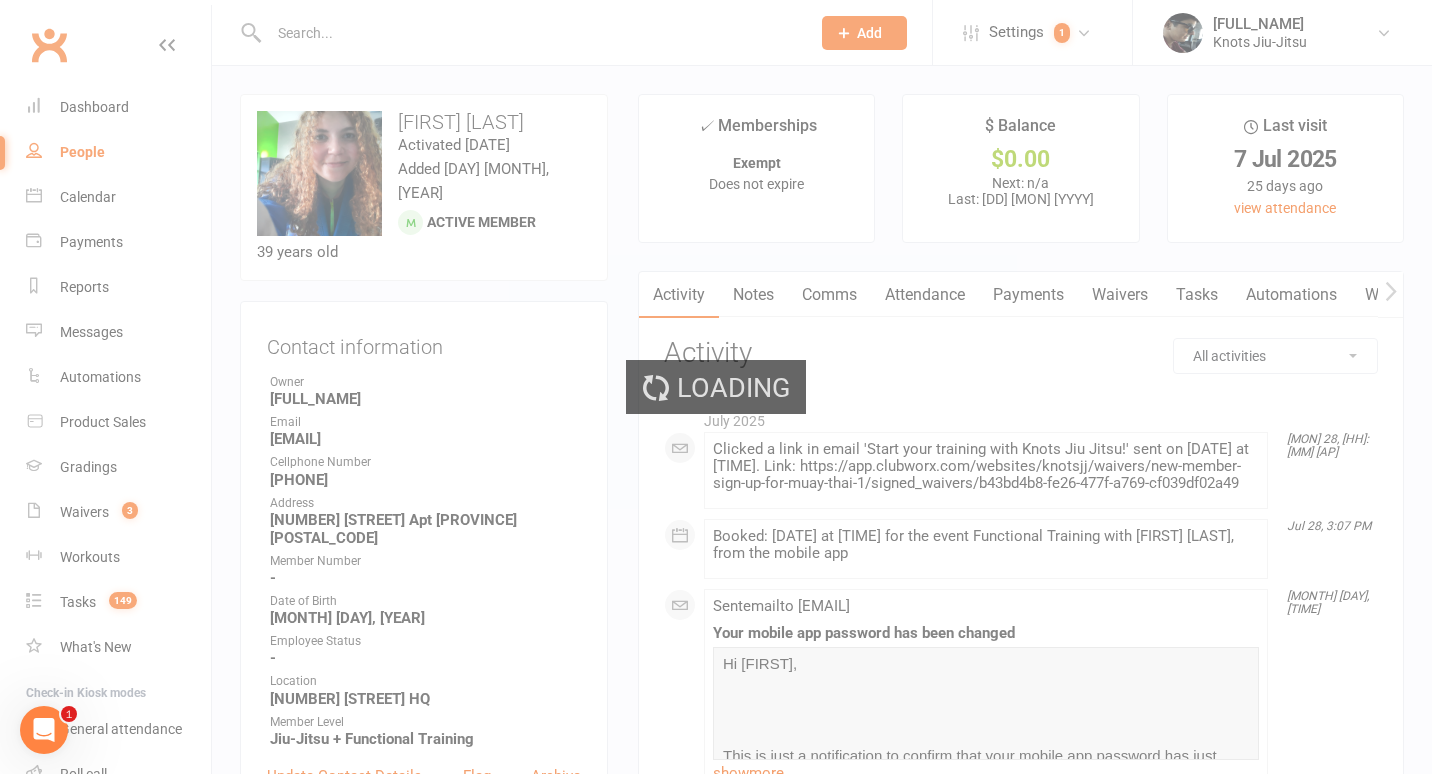select on "100" 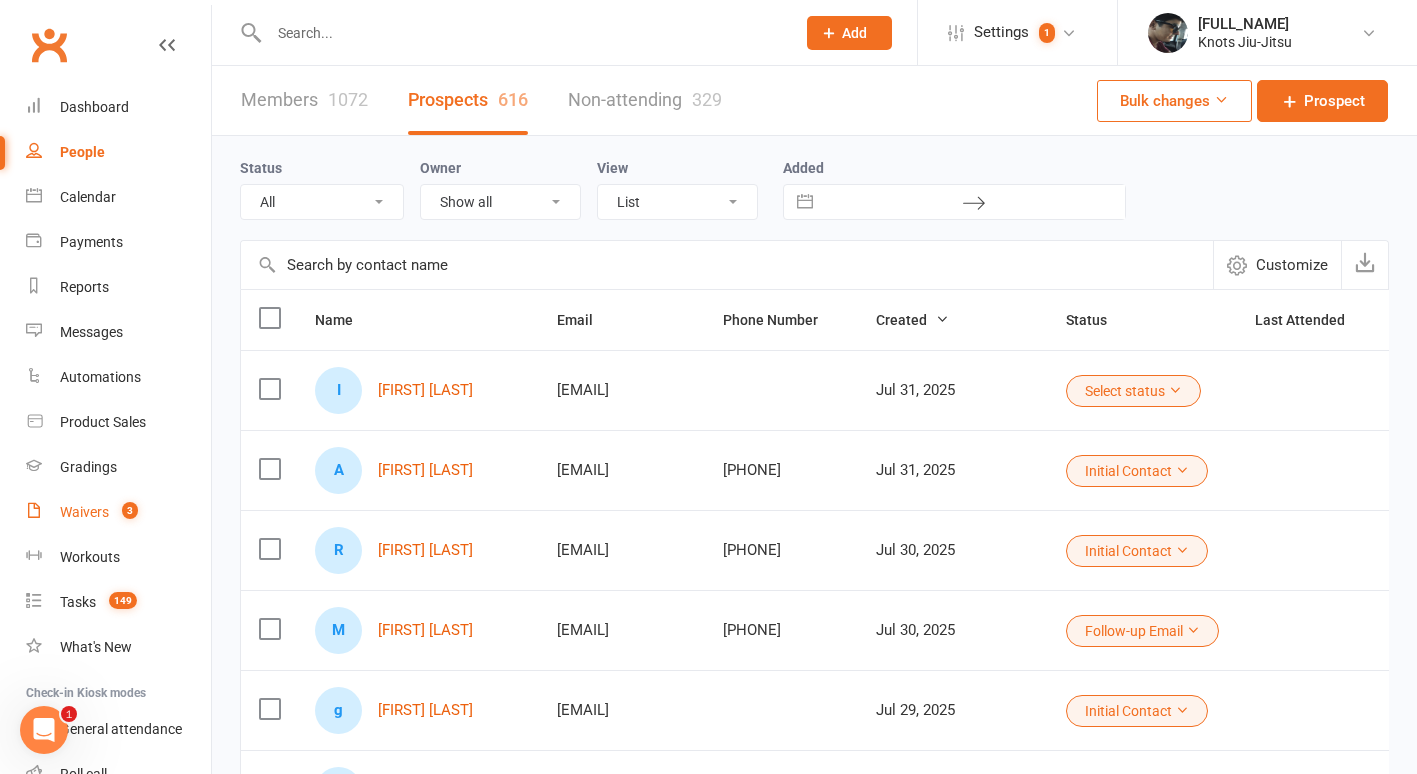click on "Waivers" at bounding box center [84, 512] 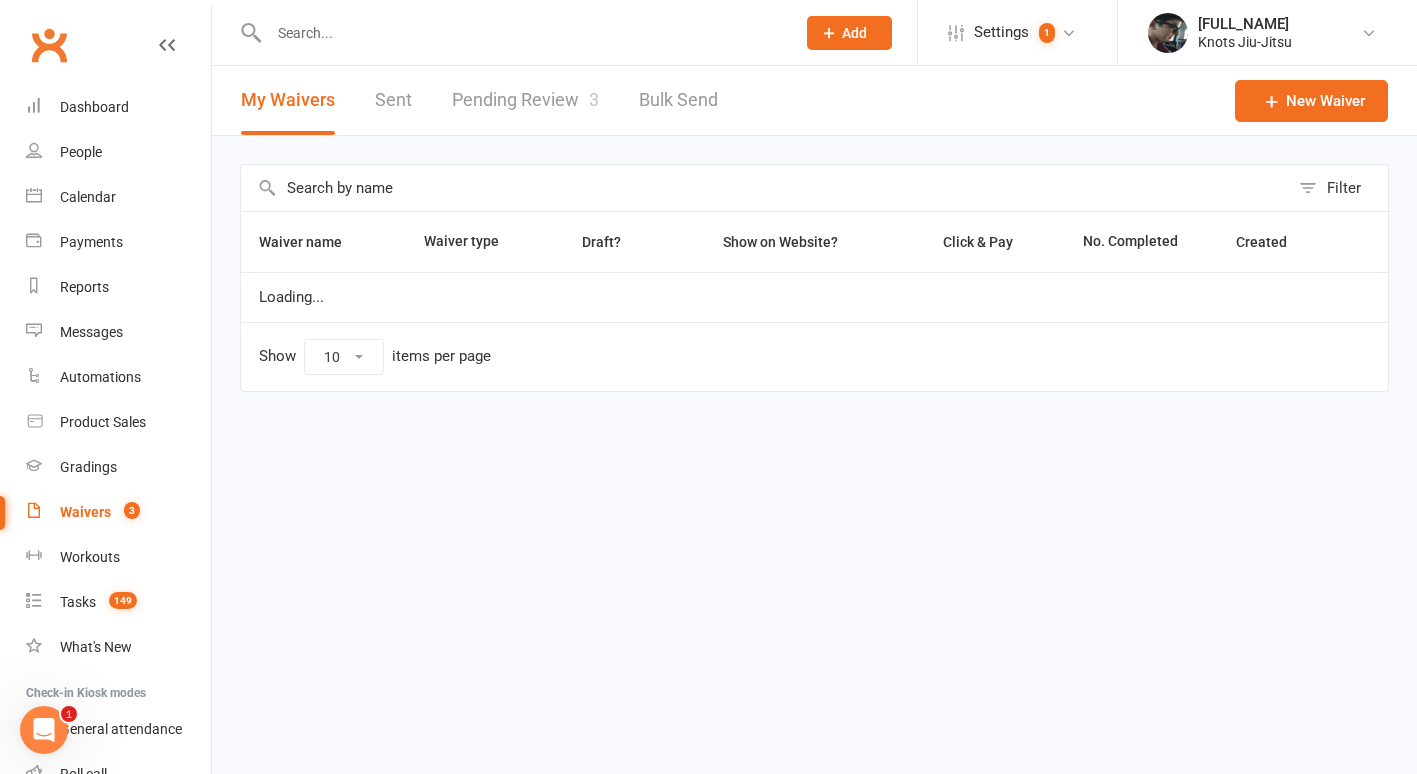 select on "100" 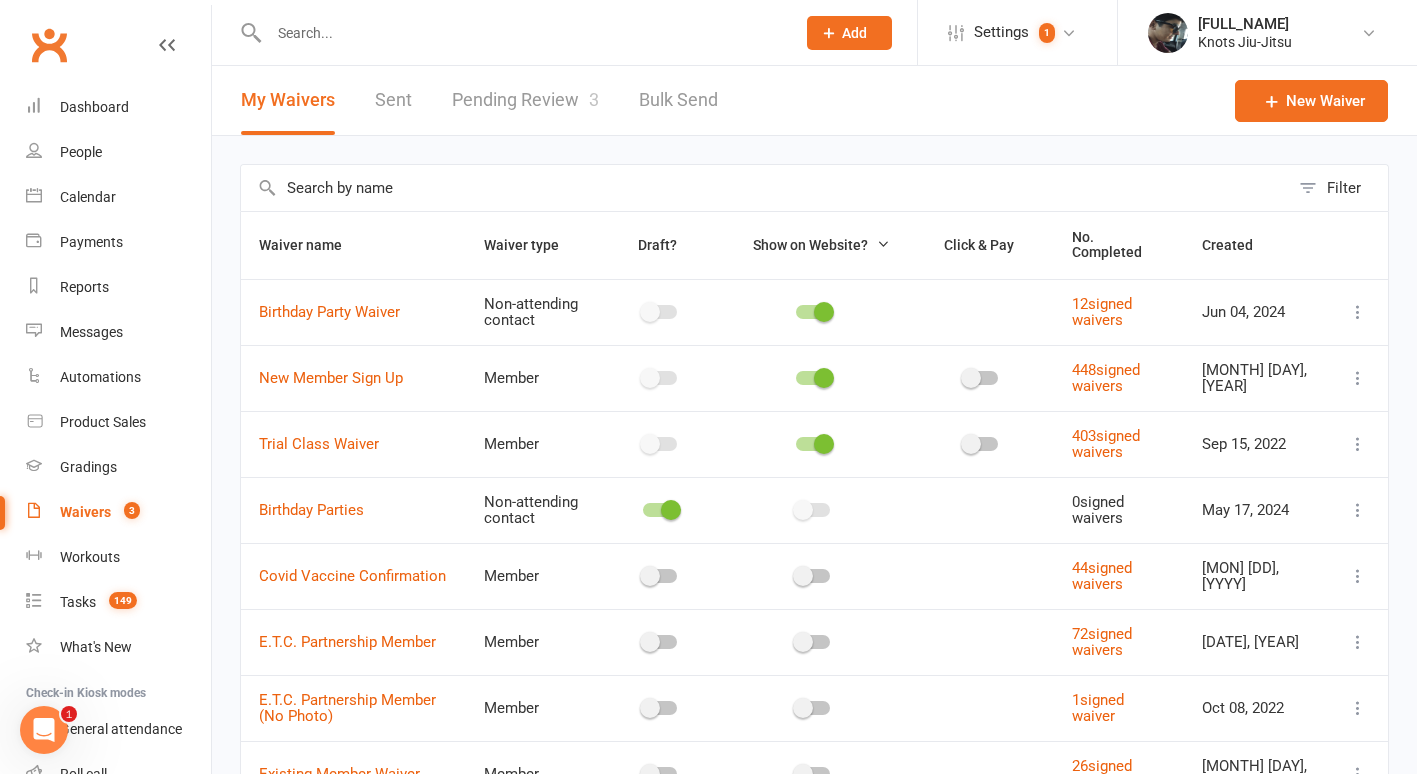 click on "Pending Review 3" at bounding box center (525, 100) 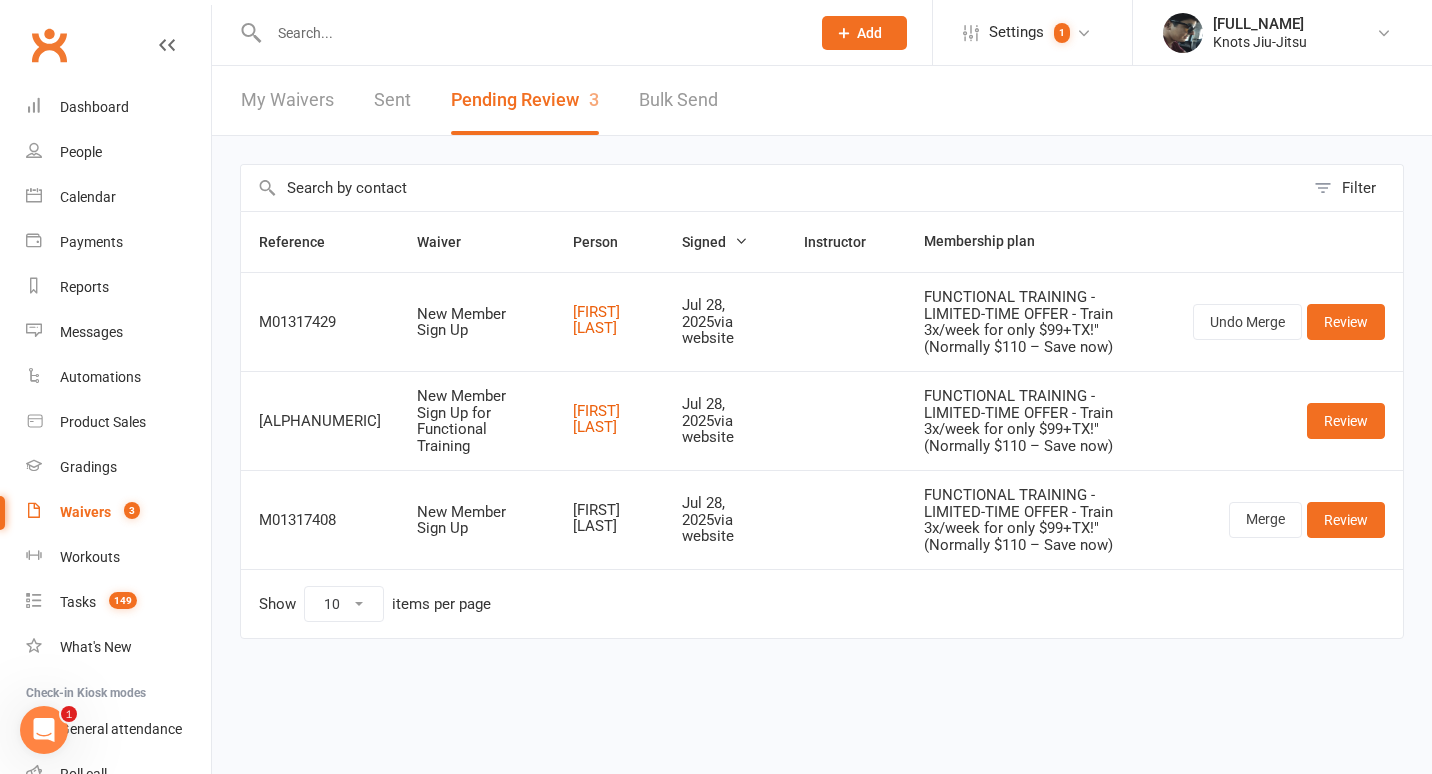 click at bounding box center (529, 33) 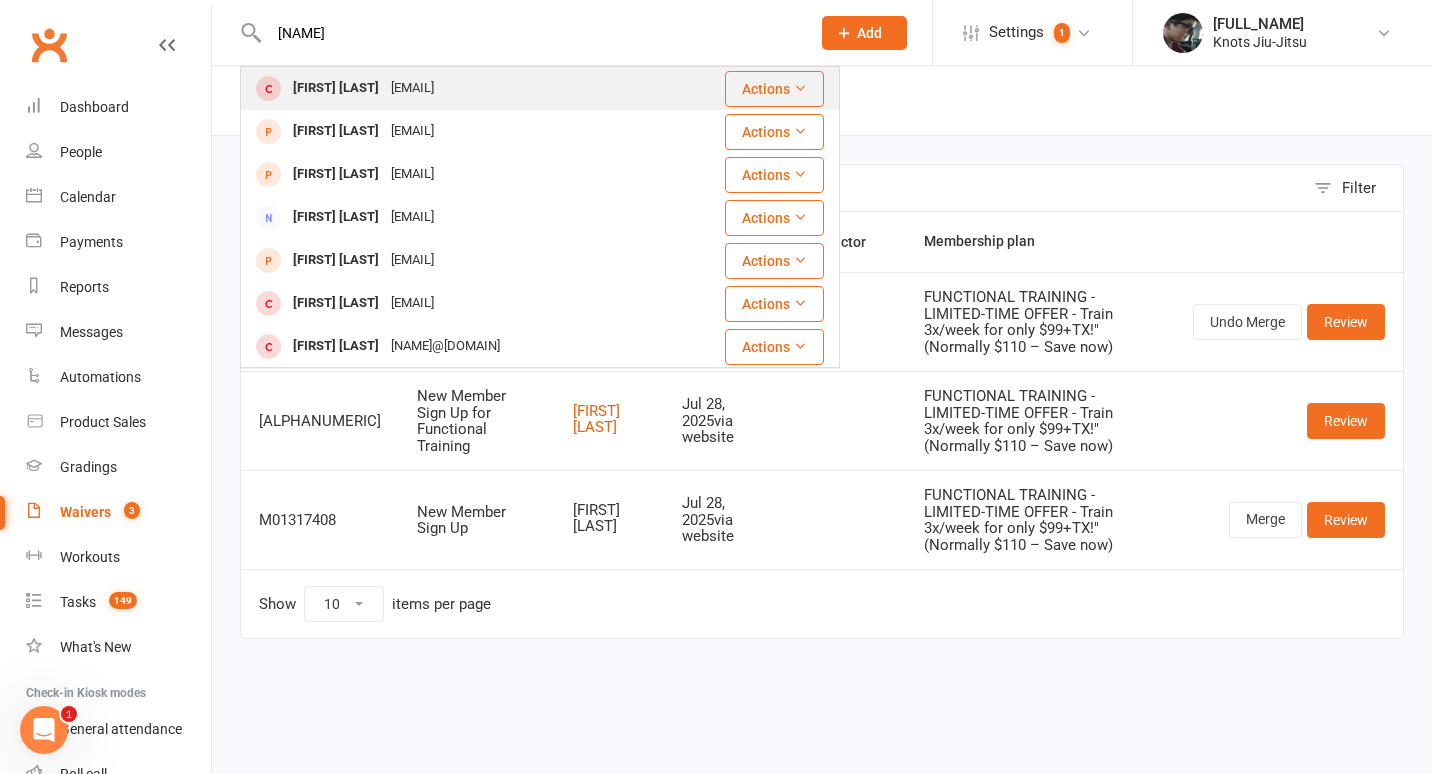 type on "[NAME]" 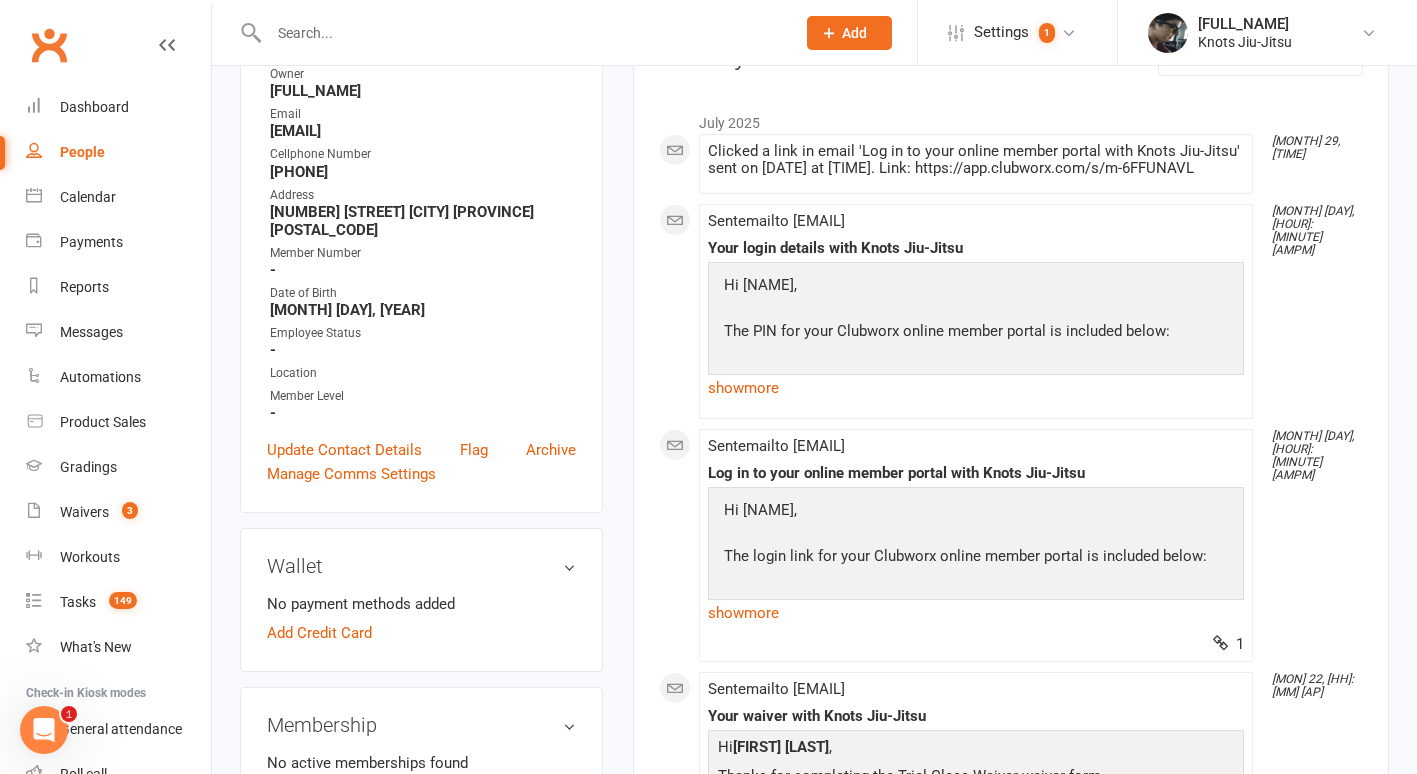 scroll, scrollTop: 0, scrollLeft: 0, axis: both 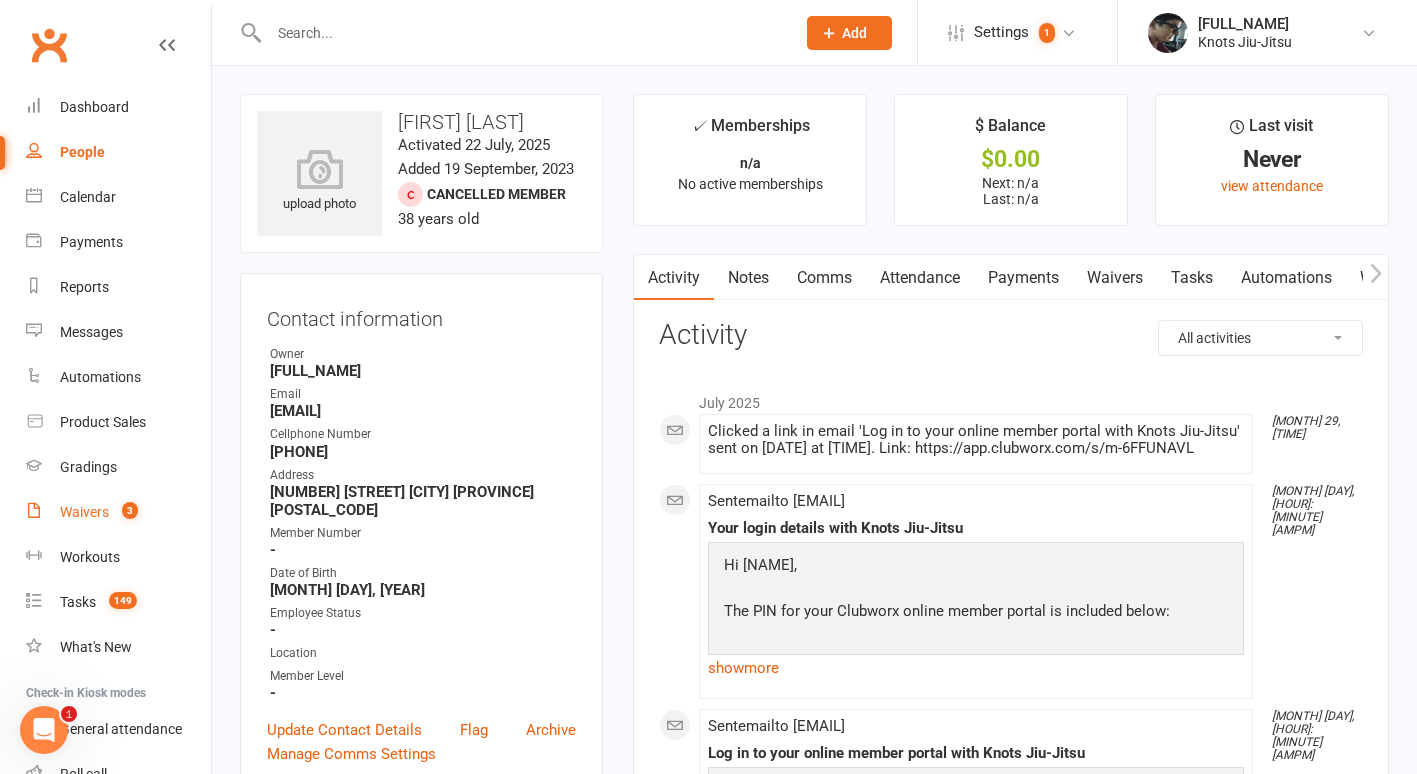 click on "Waivers" at bounding box center [84, 512] 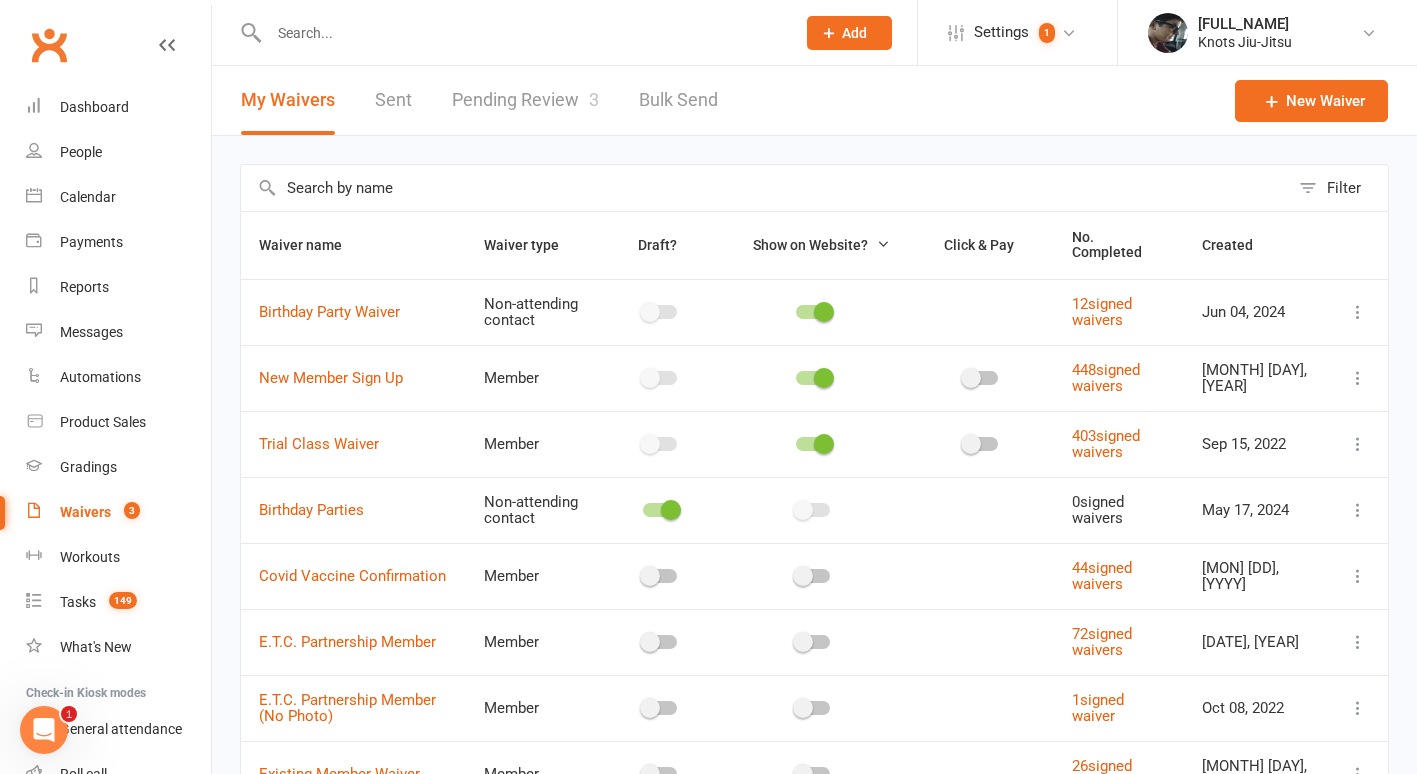 click on "Pending Review 3" at bounding box center (525, 100) 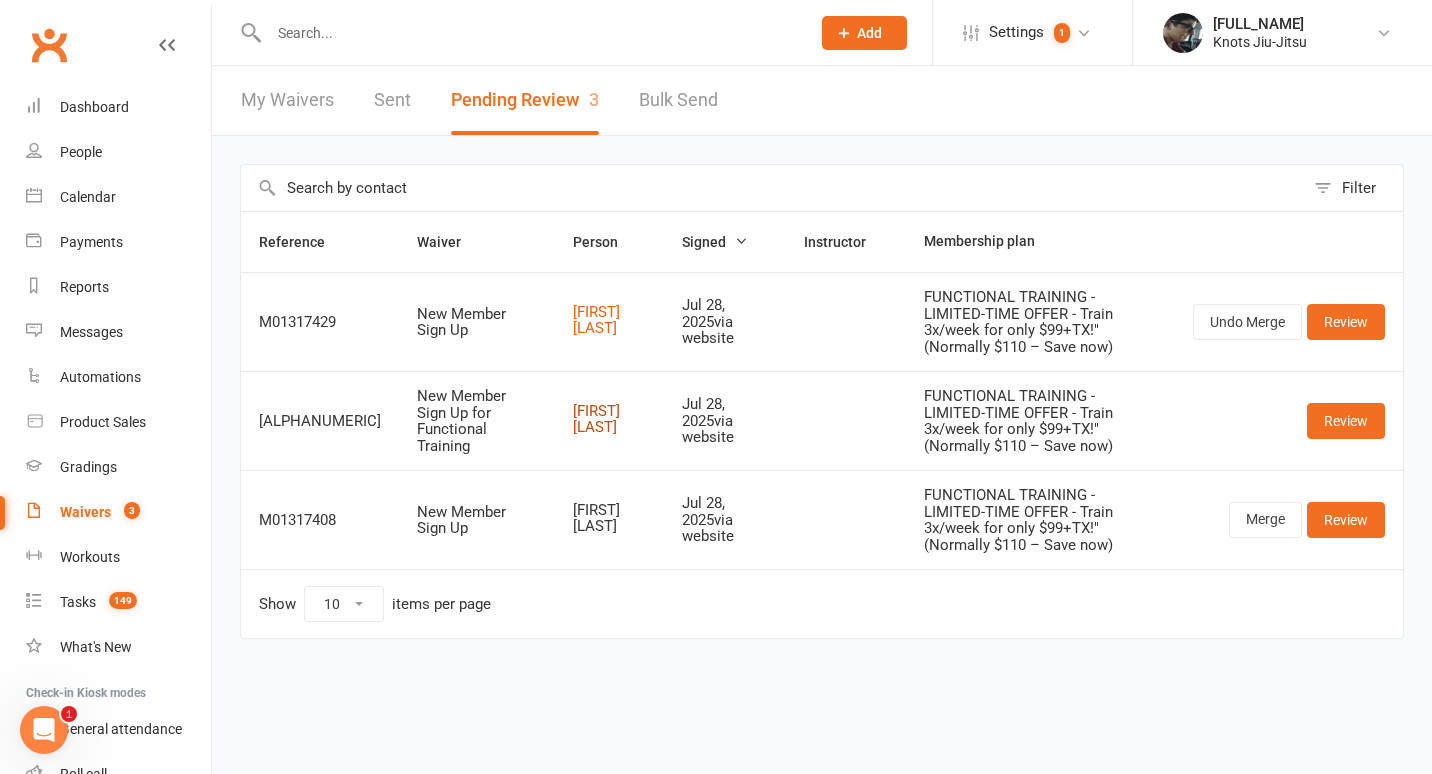click on "[FIRST] [LAST]" at bounding box center [609, 419] 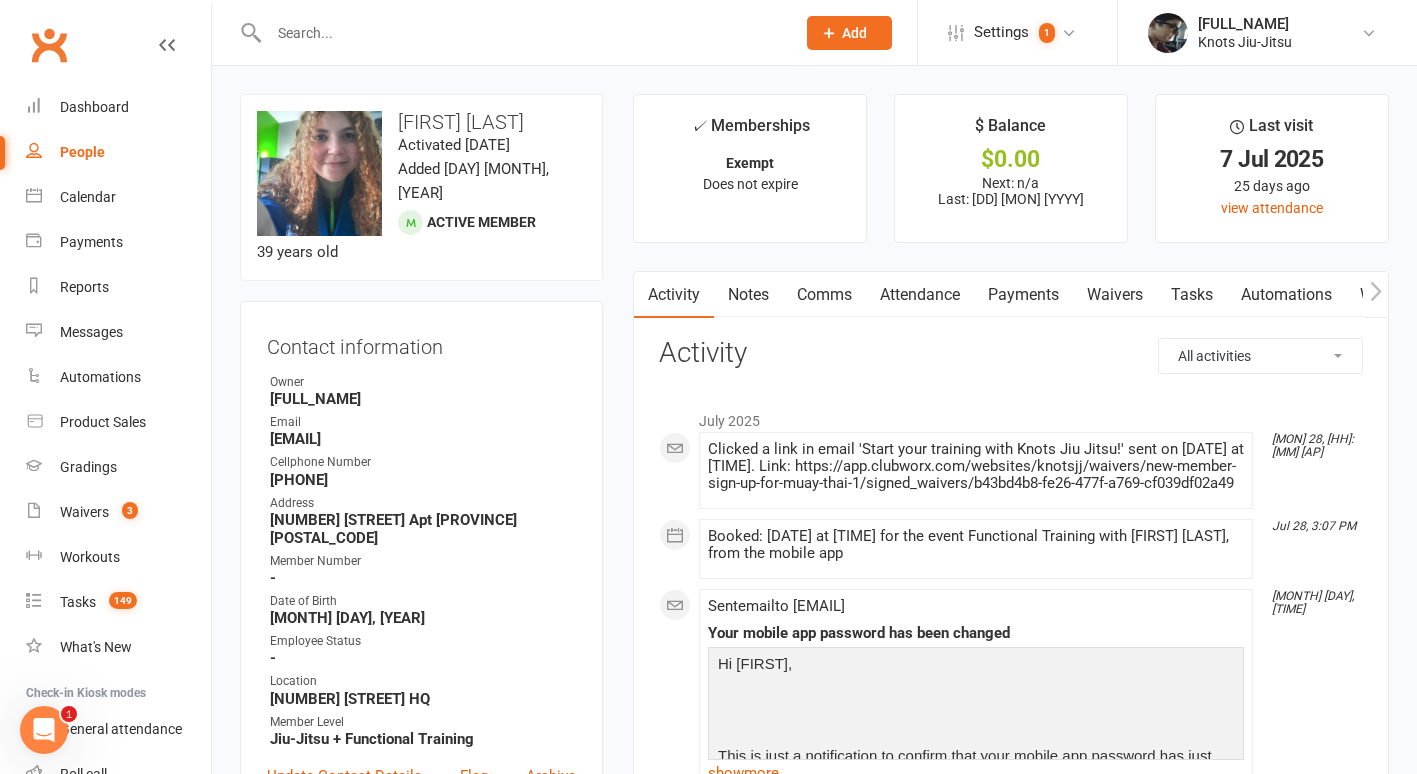click on "Attendance" at bounding box center [920, 295] 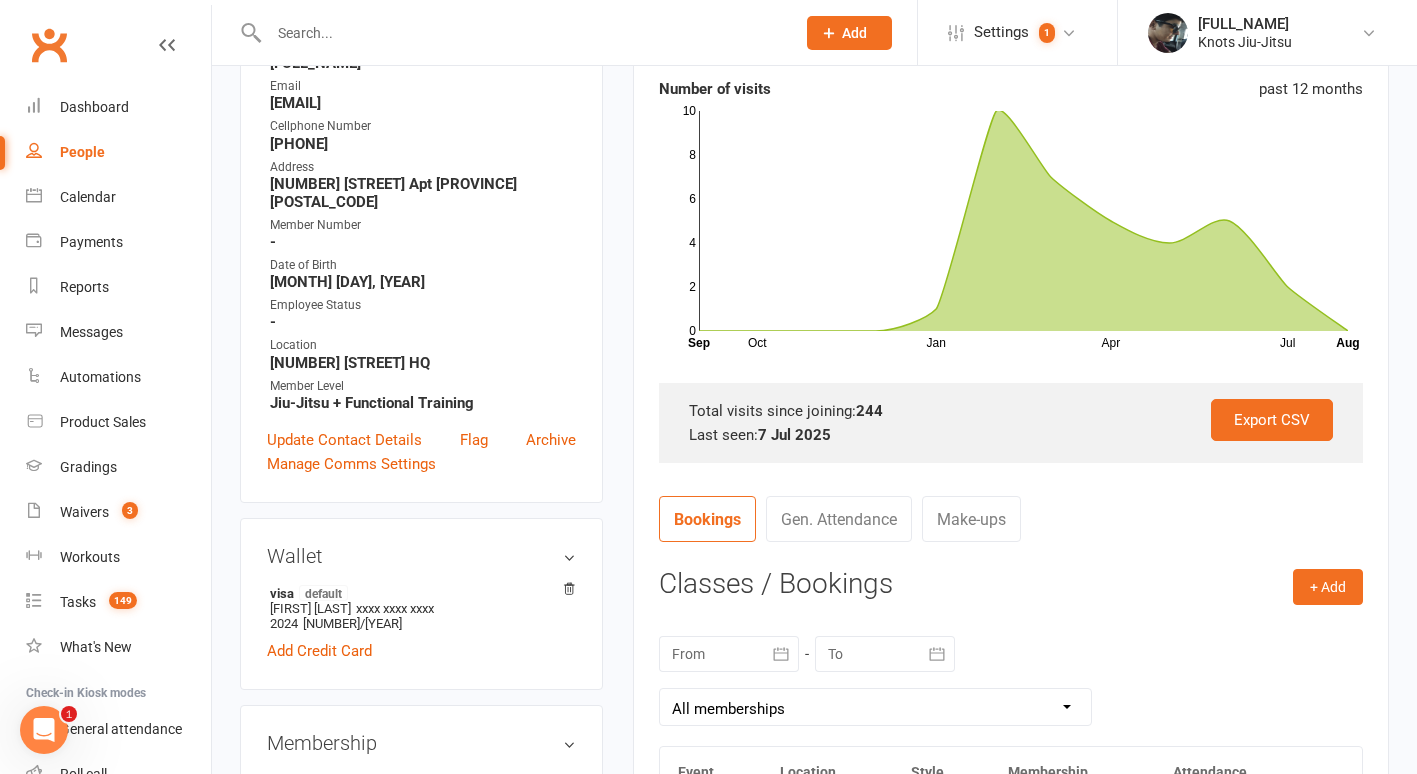 scroll, scrollTop: 339, scrollLeft: 0, axis: vertical 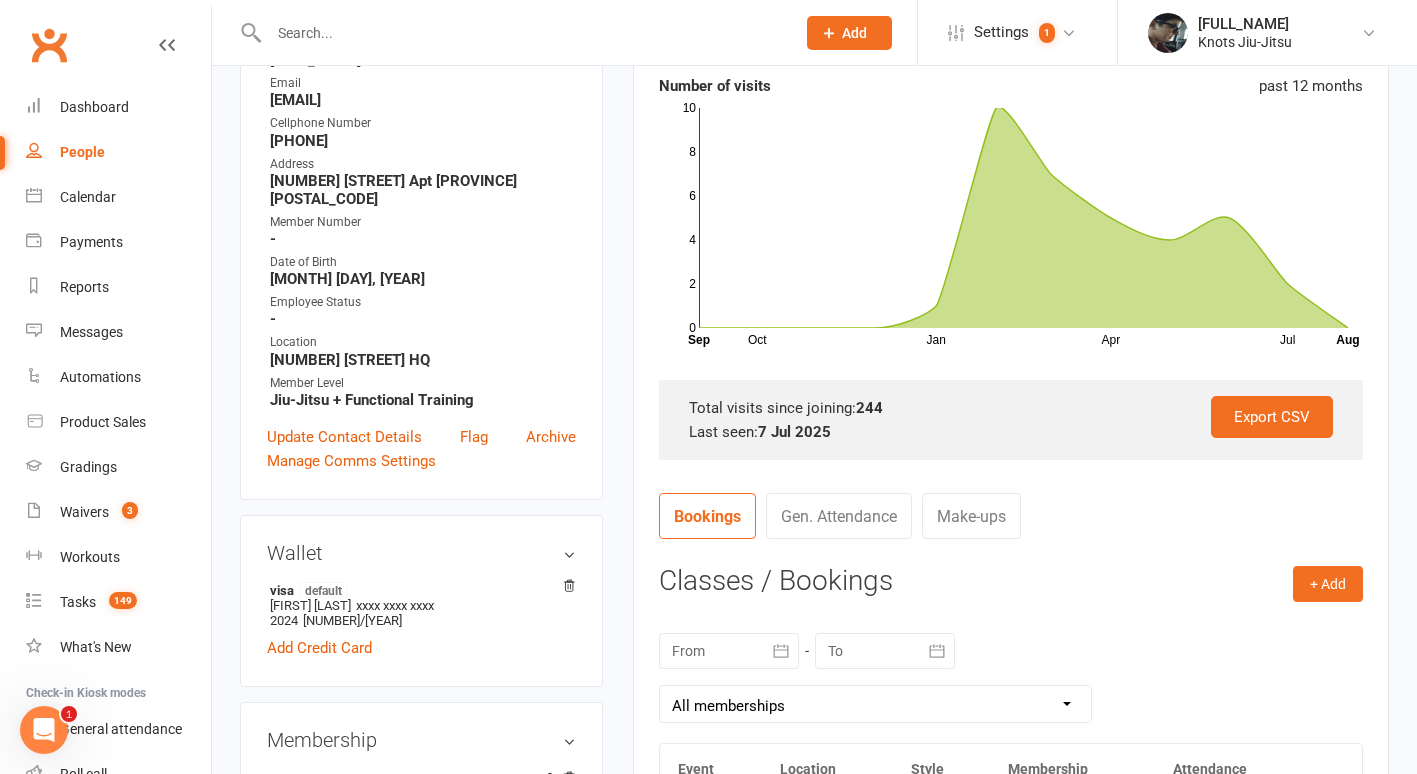 click on "Gen. Attendance" at bounding box center [839, 516] 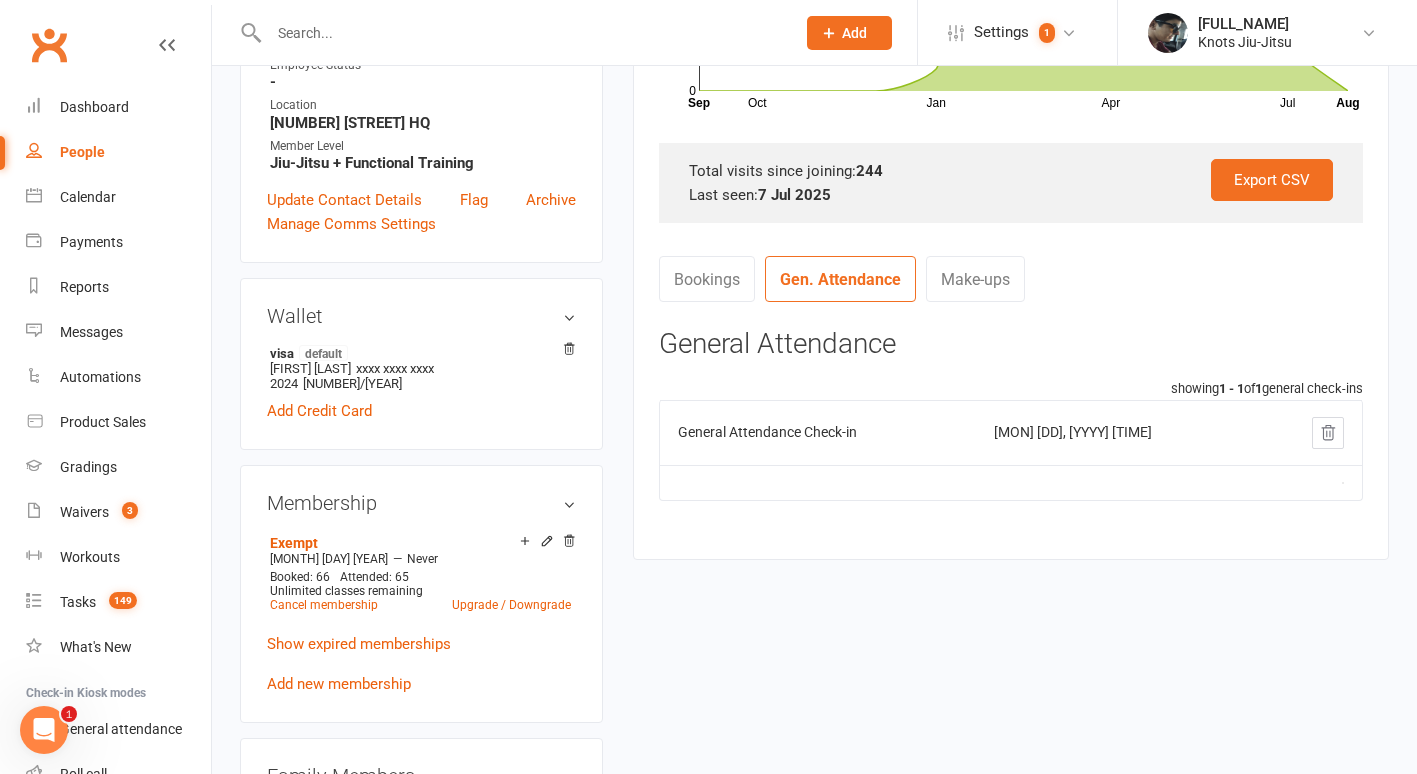 scroll, scrollTop: 578, scrollLeft: 0, axis: vertical 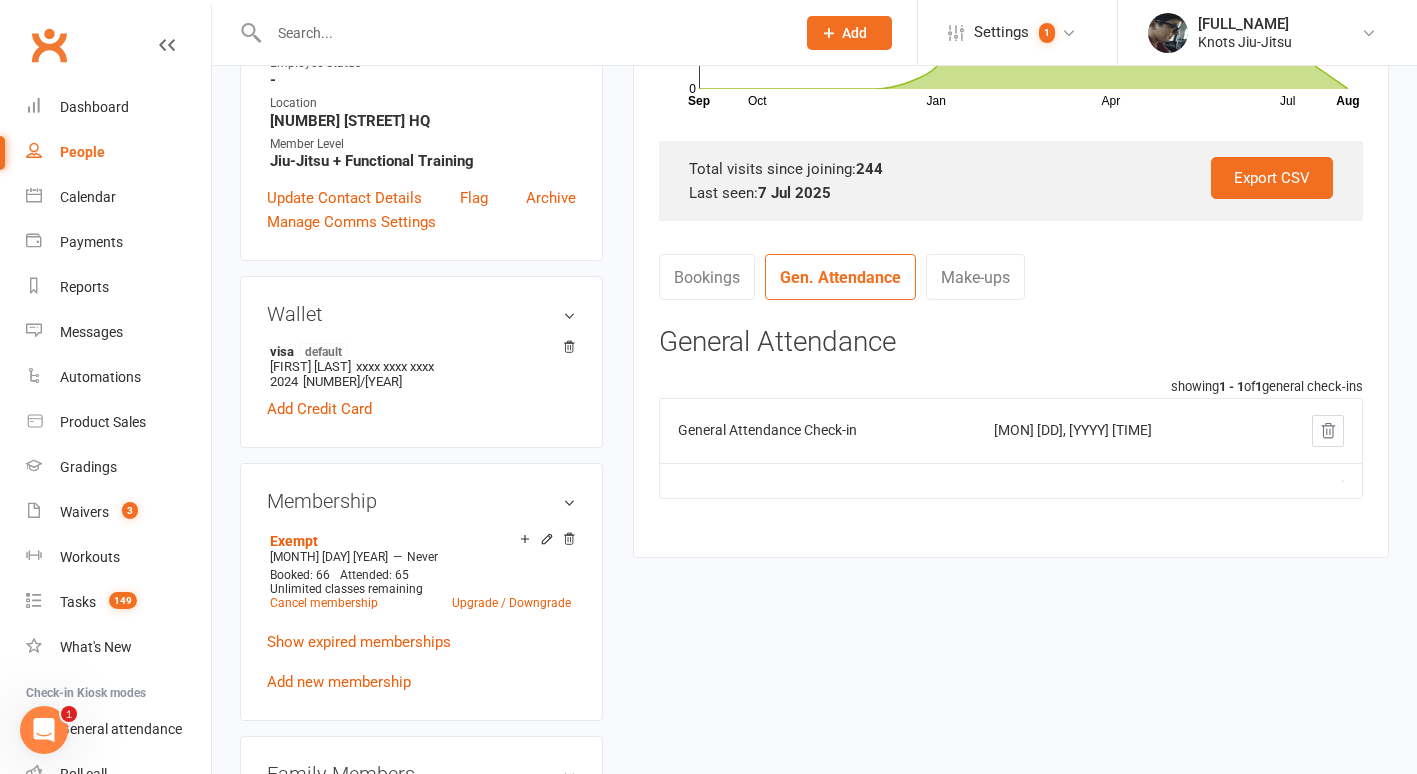 click on "Bookings" at bounding box center (707, 277) 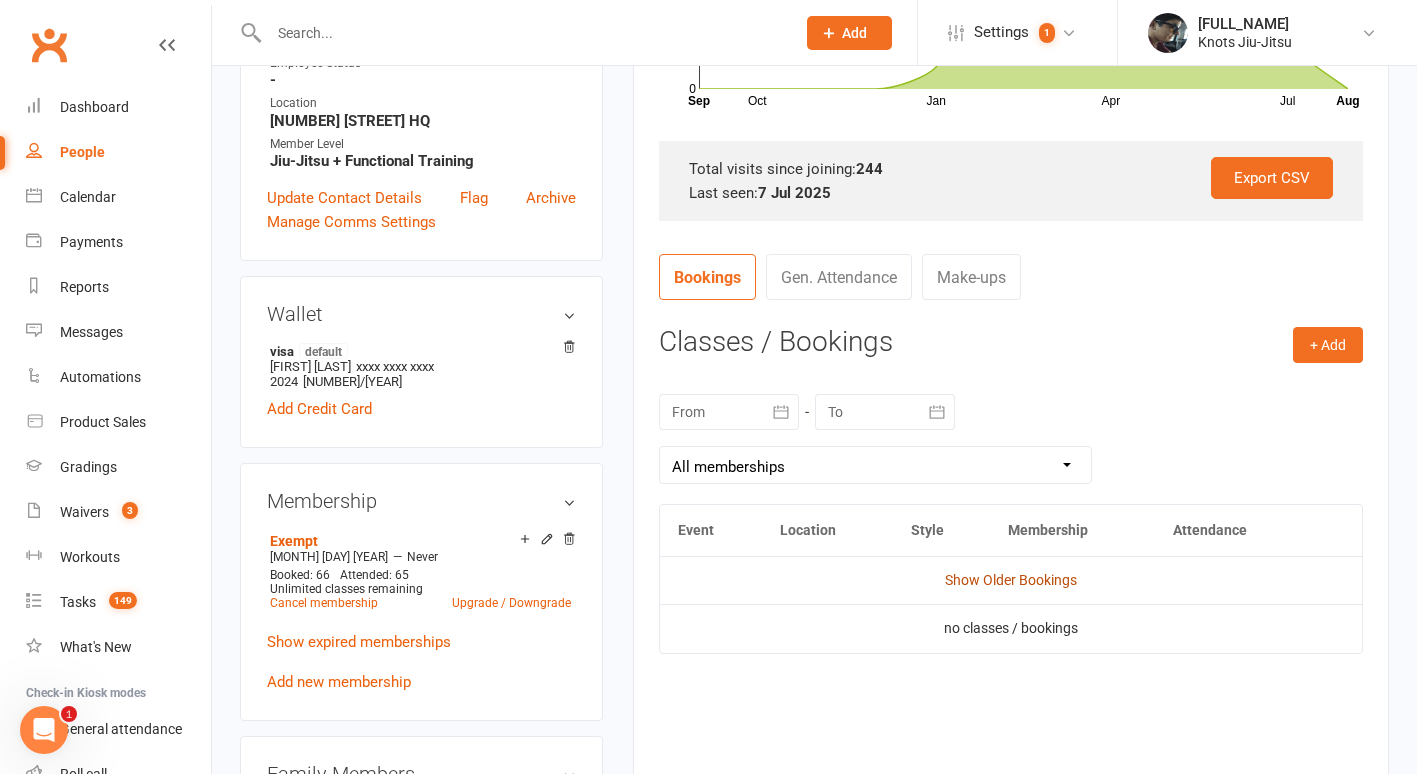 click on "Show Older Bookings" at bounding box center (1011, 580) 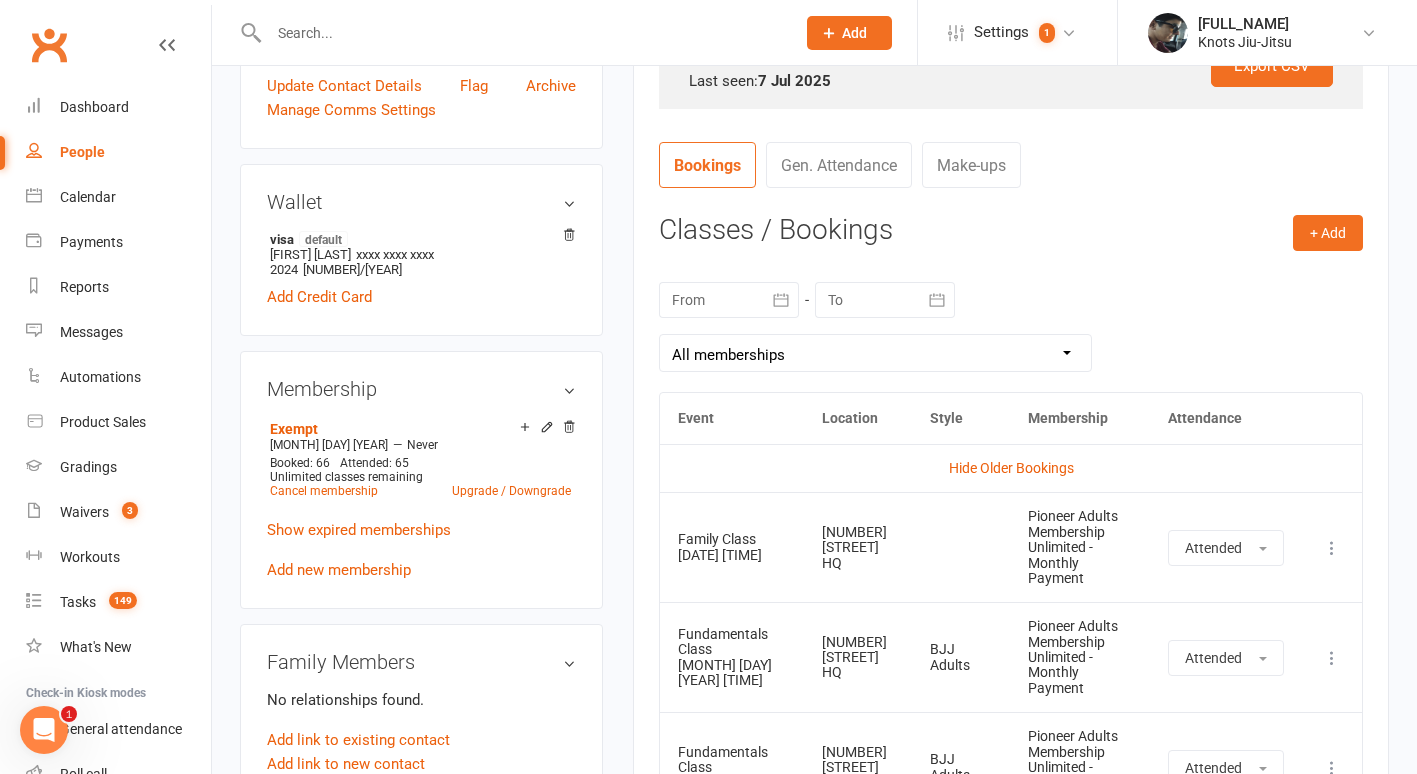 scroll, scrollTop: 611, scrollLeft: 0, axis: vertical 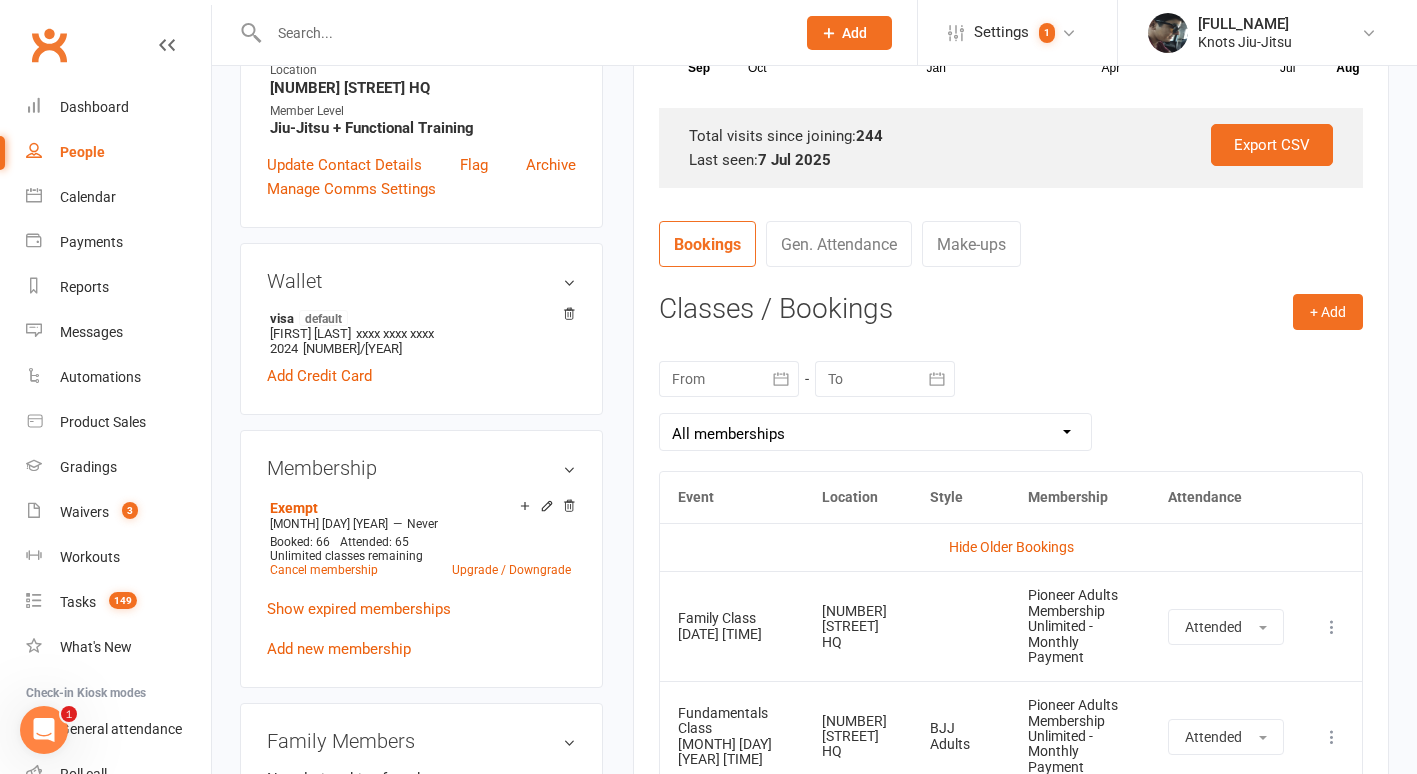 click on "All memberships From other Members Free Trial Class Exempt Pioneers Adults Membership Unlimited - Monthly Payment Pioneers Adults Membership Unlimited - Monthly Payment Uniform Payment Plan Uniform Payment Plan - POS Sale #9071389 Pioneer Adults Membership Unlimited - Monthly Payment" at bounding box center [875, 432] 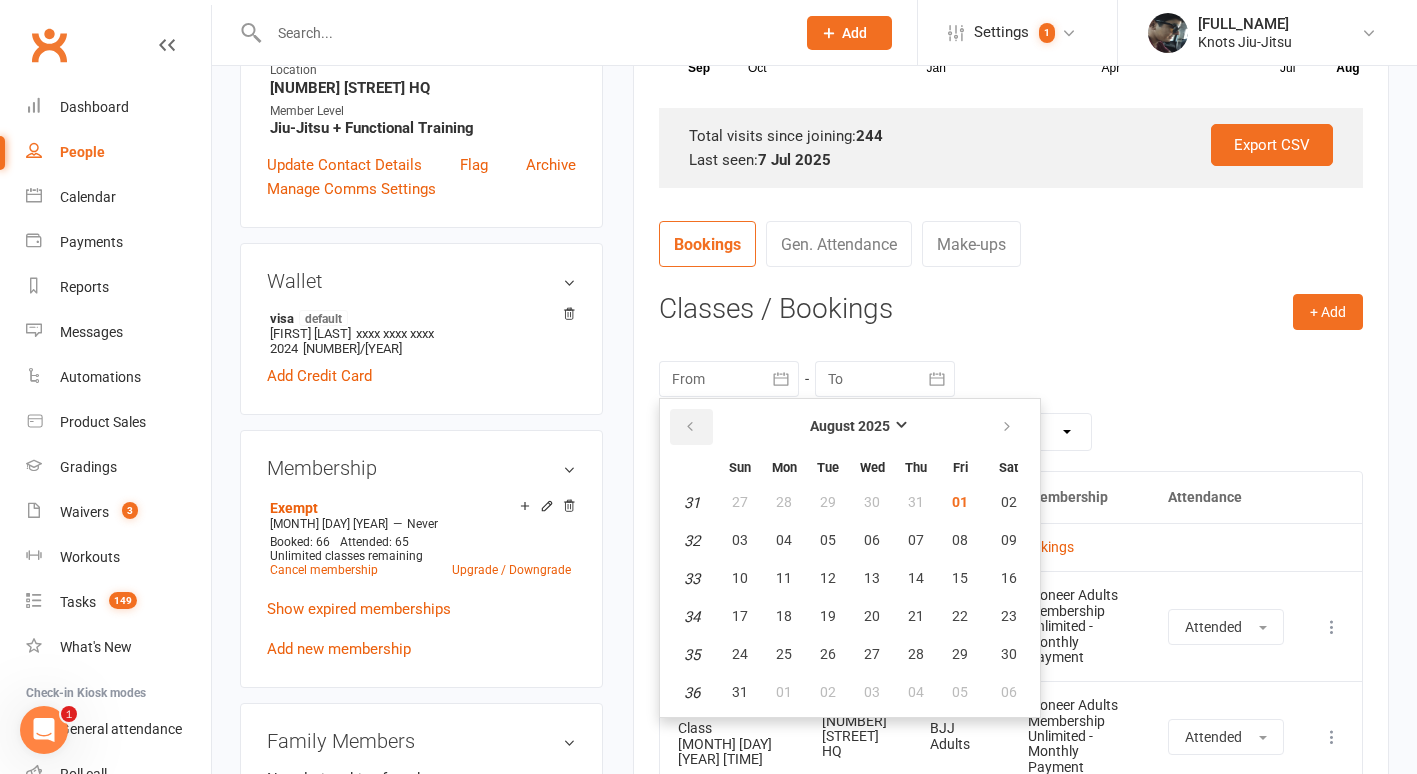click at bounding box center [691, 427] 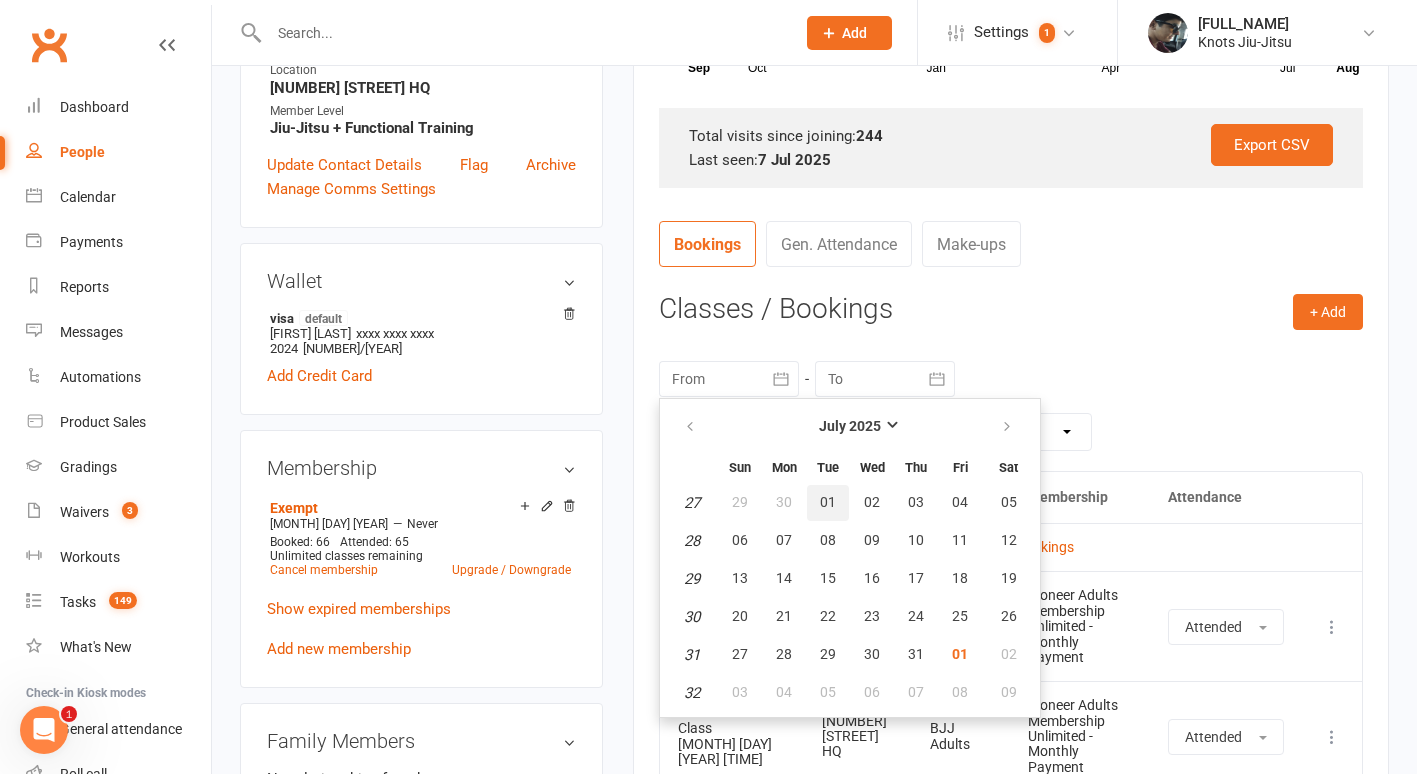 click on "01" at bounding box center [828, 502] 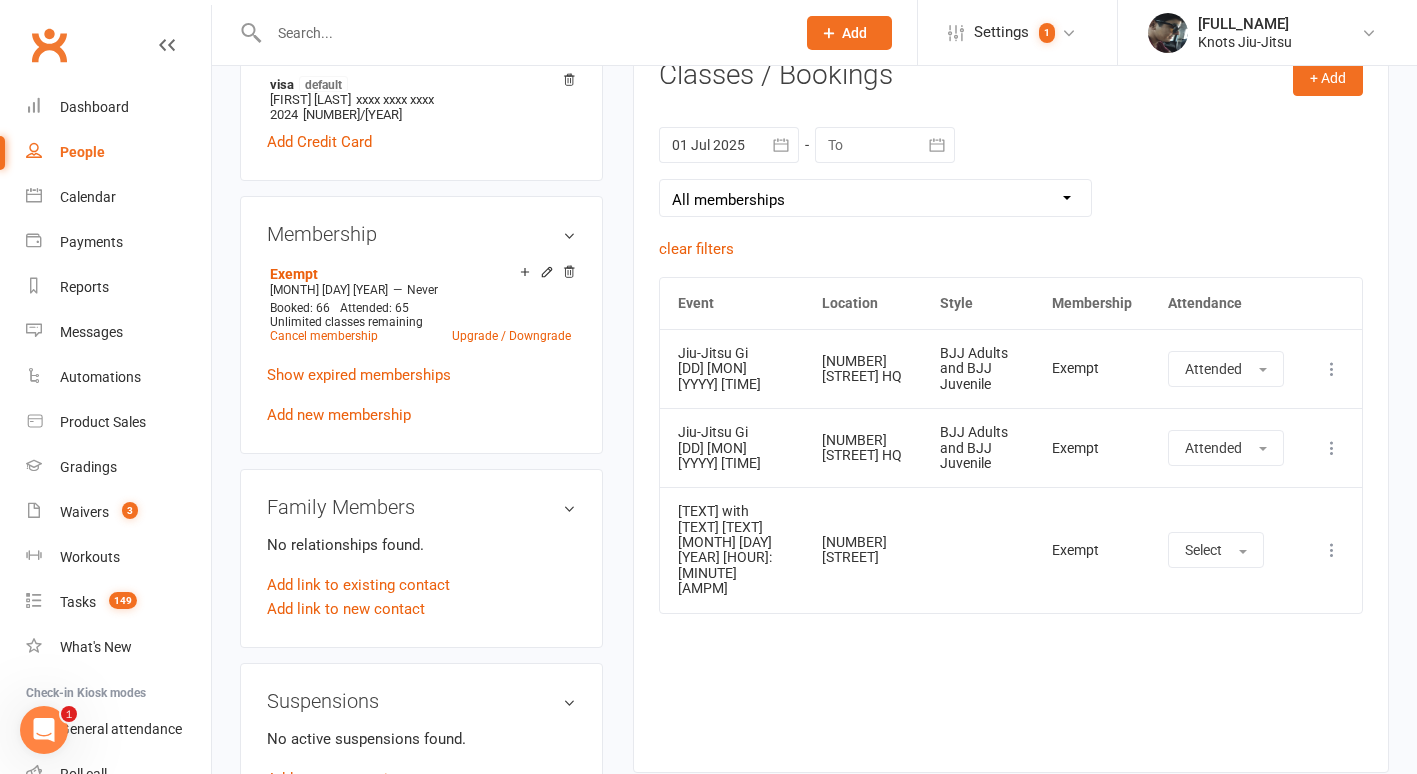 scroll, scrollTop: 847, scrollLeft: 0, axis: vertical 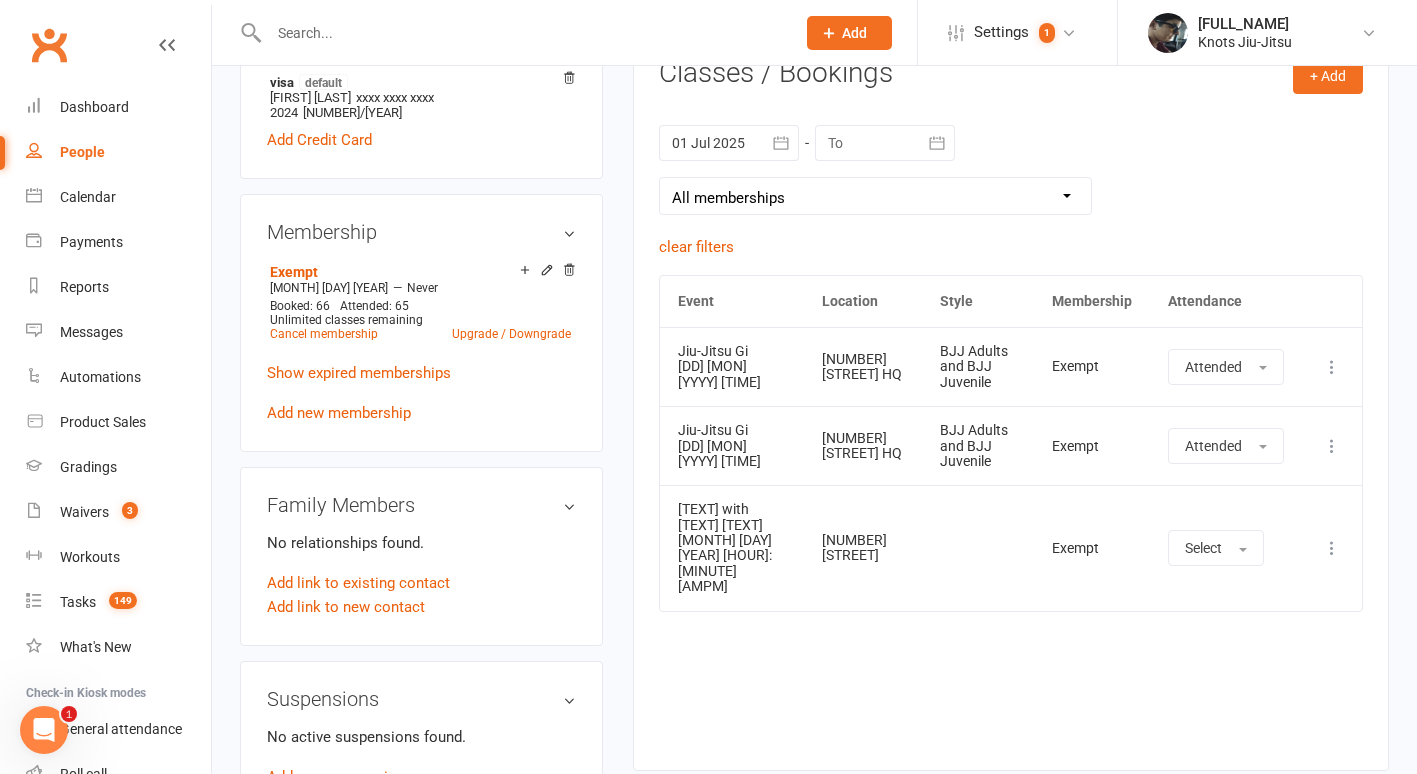click on "Event Location Style Membership Attendance Show Older Bookings Jiu-Jitsu Gi 02 [MONTH] 2025 [TIME] [NUMBER] [STREET] HQ BJJ Adults and BJJ Juvenile Exempt
Attended
More info View event Remove booking Jiu-Jitsu Gi 07 [MONTH] 2025 [TIME] [NUMBER] [STREET] HQ BJJ Adults and BJJ Juvenile Exempt
Attended
More info View event Remove booking Functional Training with [FIRST] [LAST] 28 [MONTH] 2025 [TIME] [NUMBER] [STREET] Exempt
Select
More info View event Remove booking" at bounding box center (1011, 507) 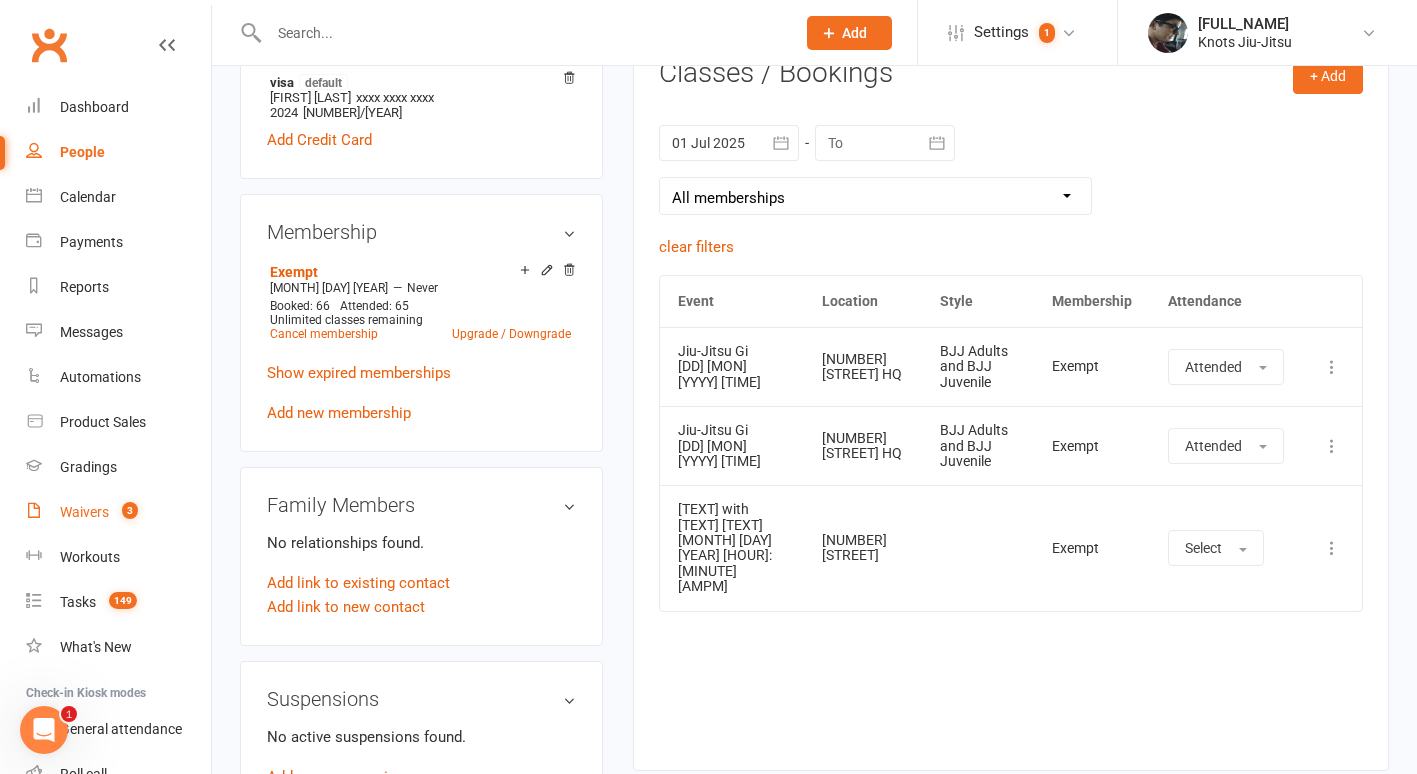 click on "Waivers" at bounding box center [84, 512] 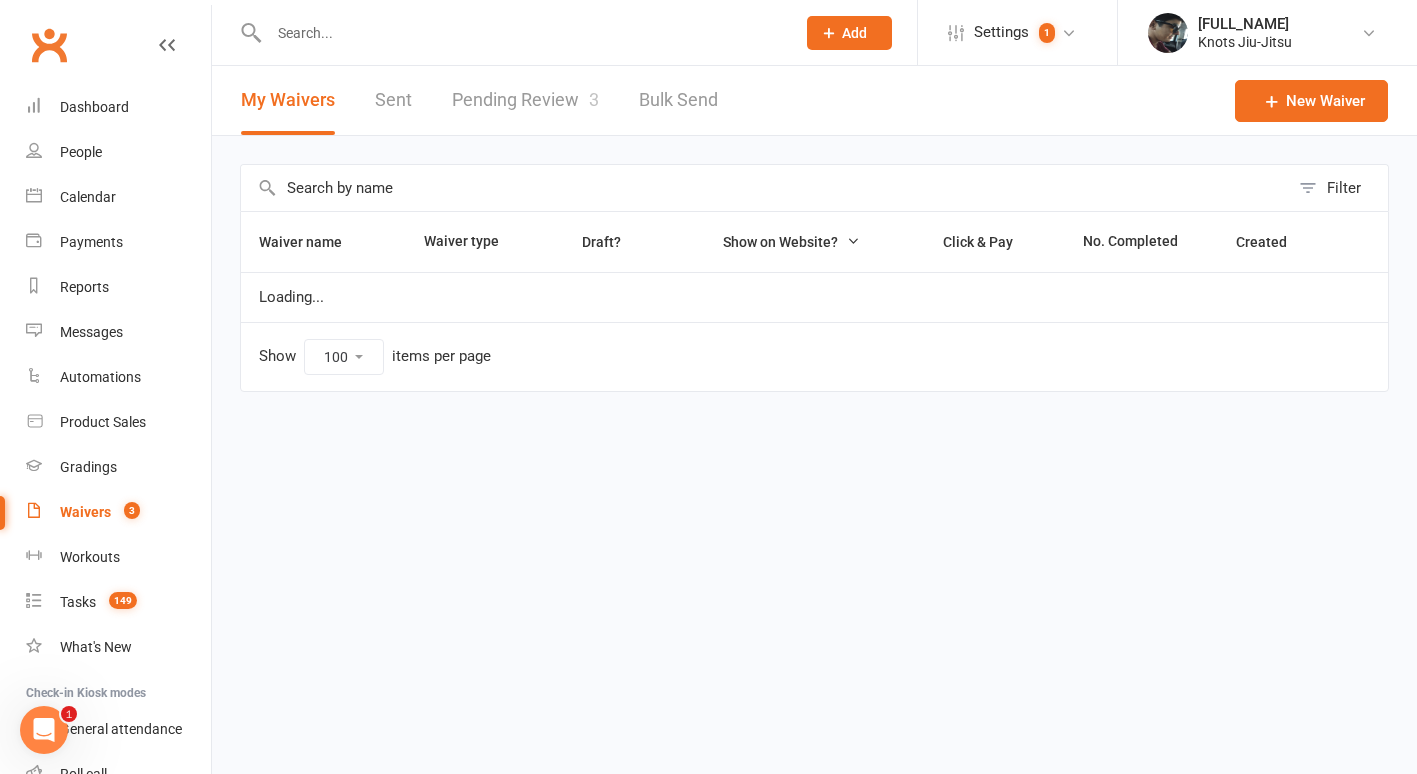scroll, scrollTop: 0, scrollLeft: 0, axis: both 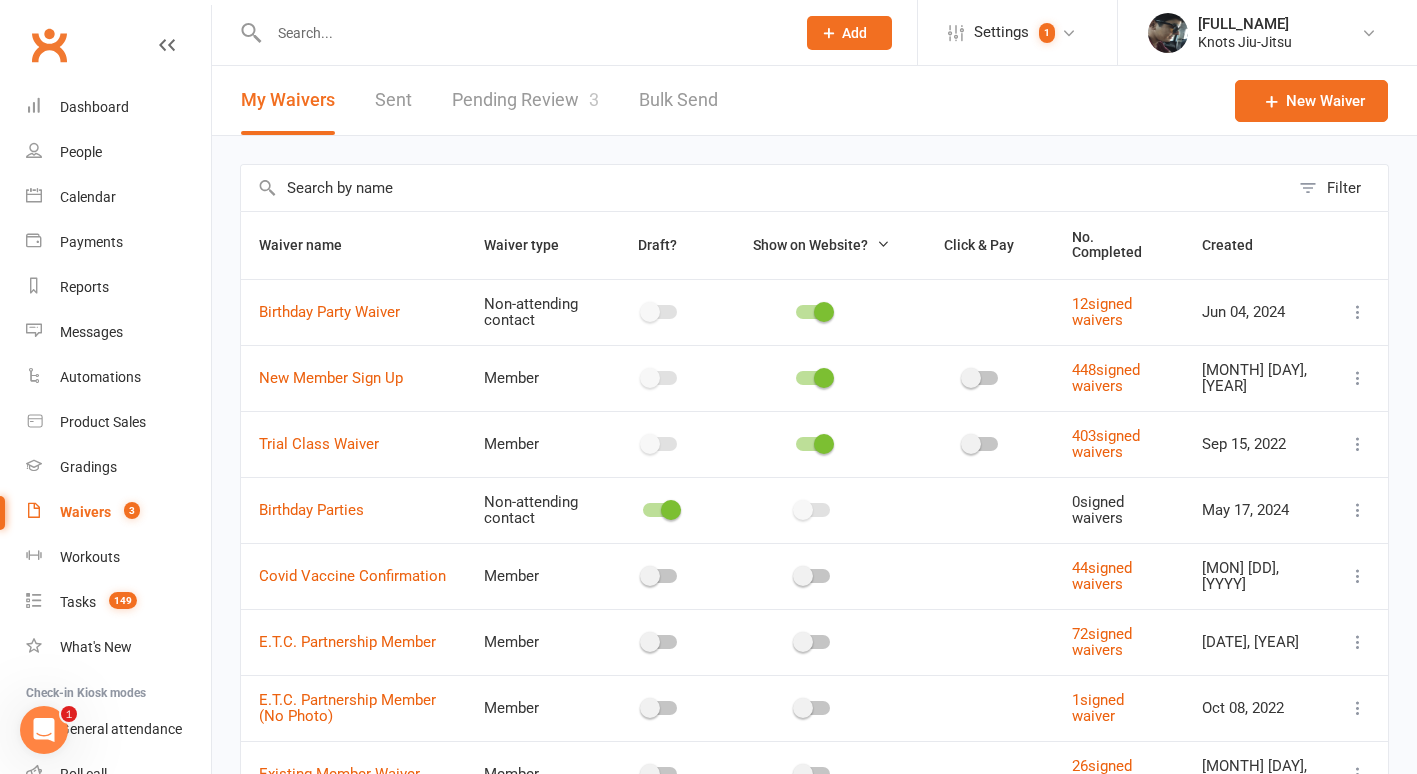 click on "Pending Review 3" at bounding box center [525, 100] 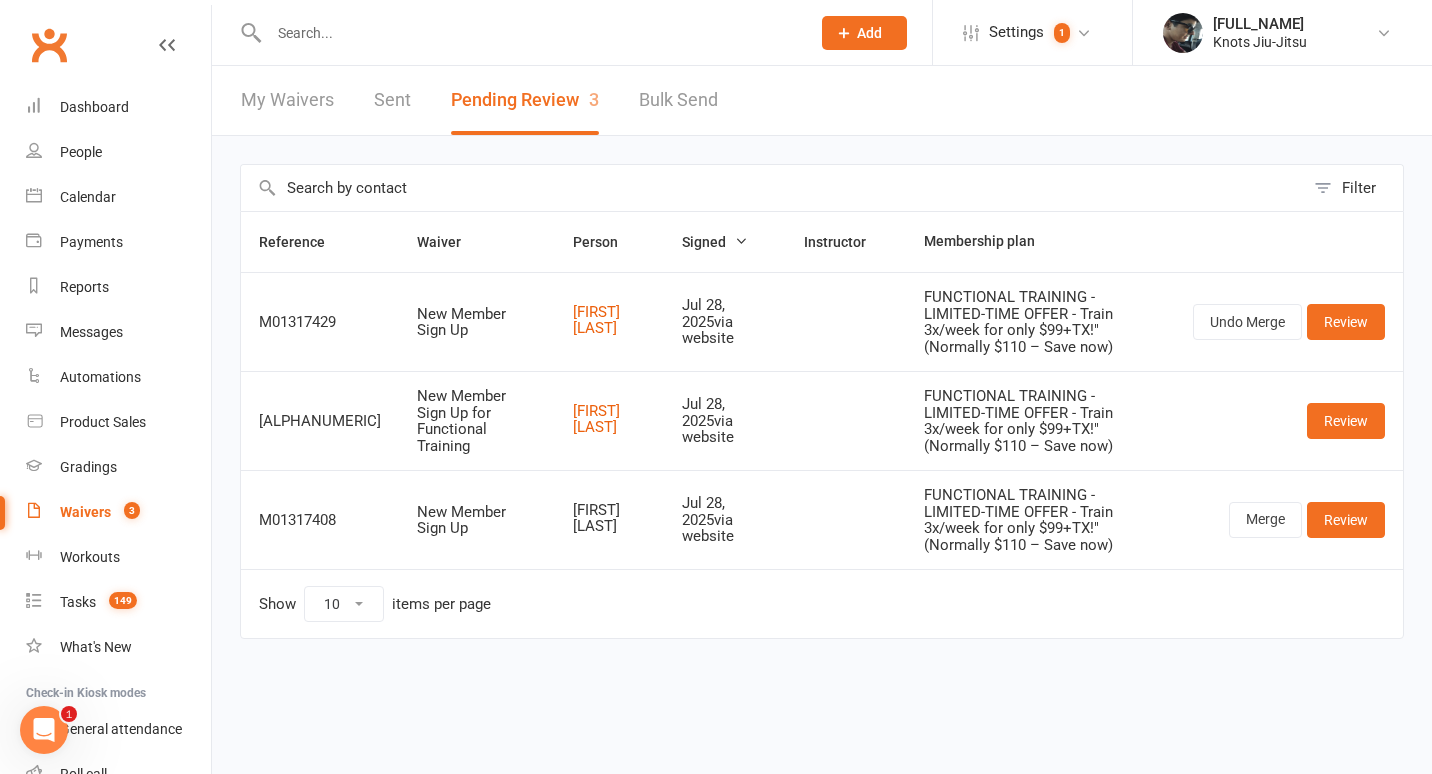 click on "Review" at bounding box center [1289, 421] 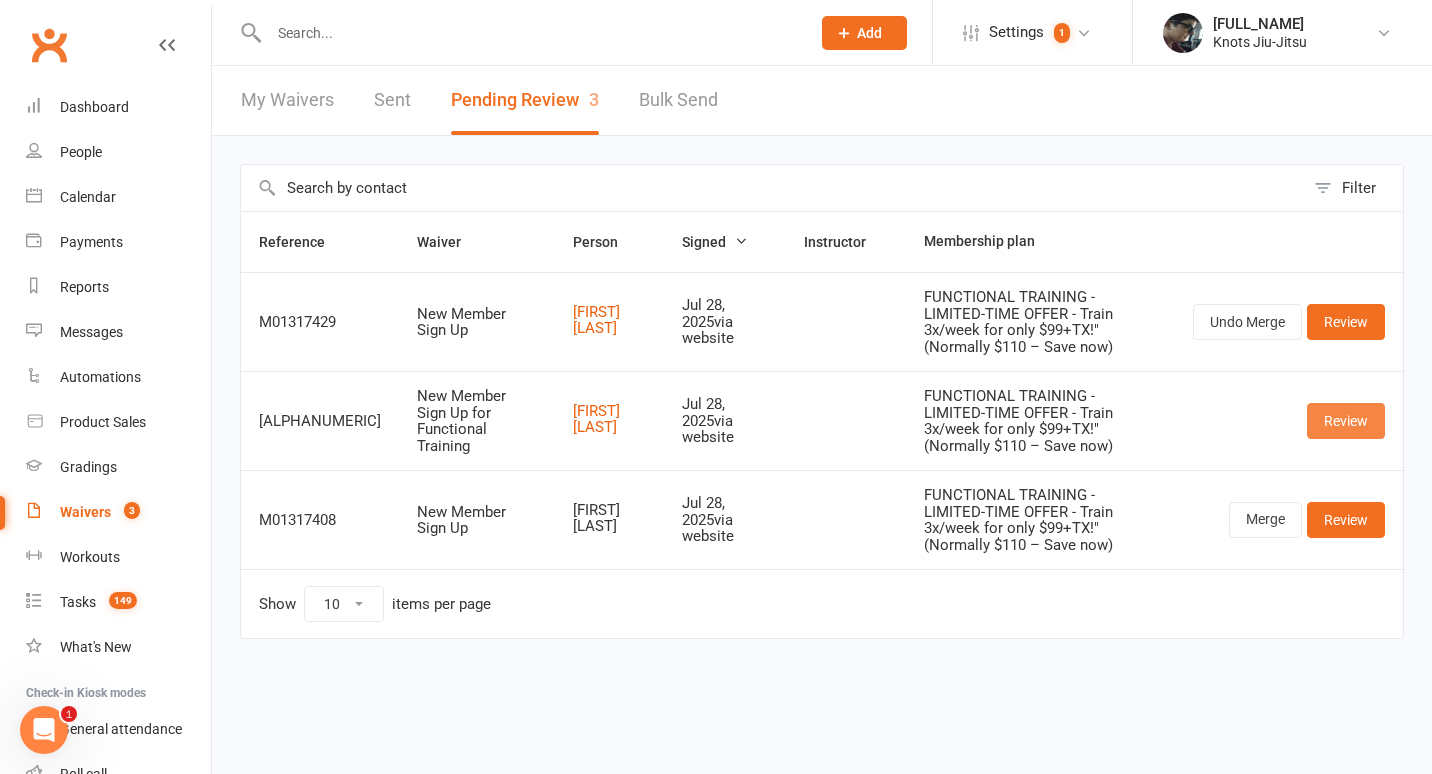click on "Review" at bounding box center (1346, 421) 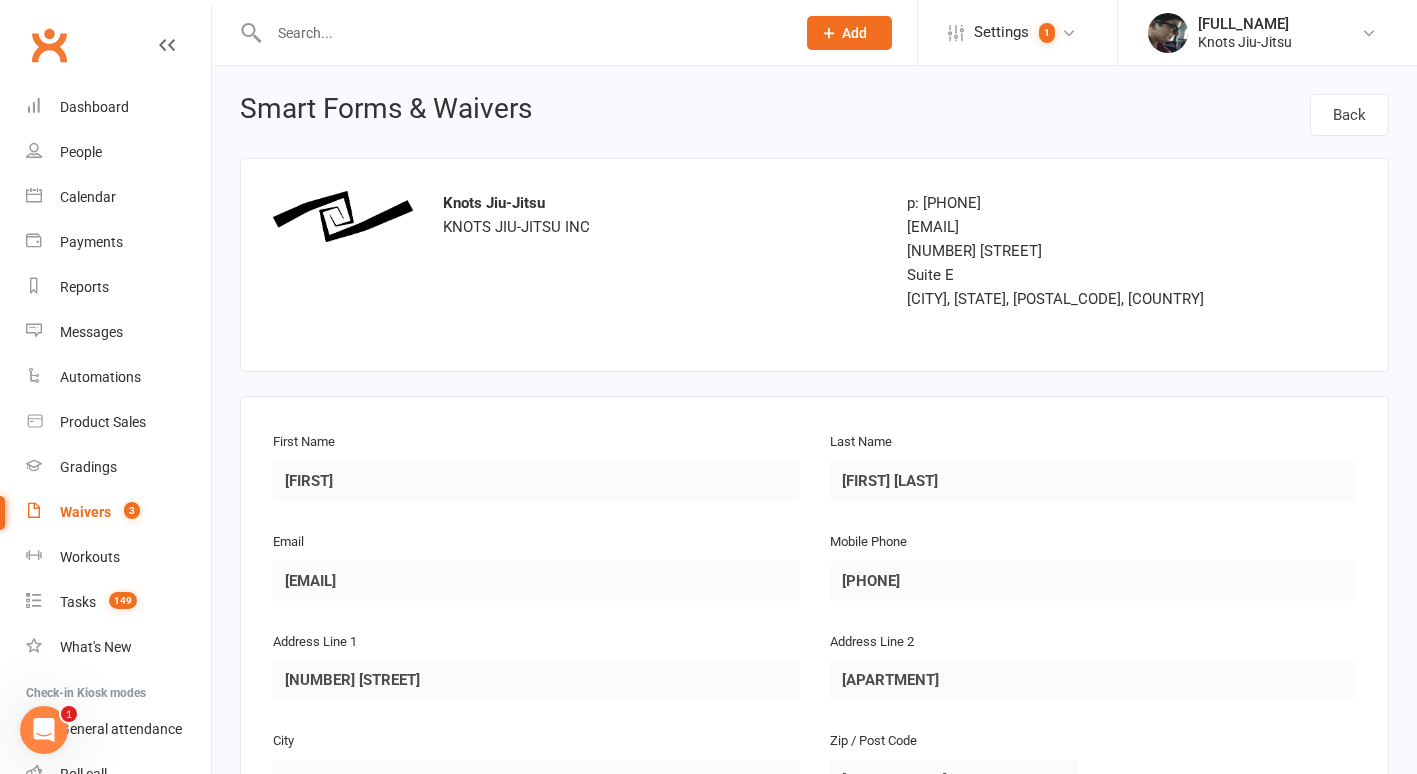 click on "Email [EMAIL]" at bounding box center (536, 565) 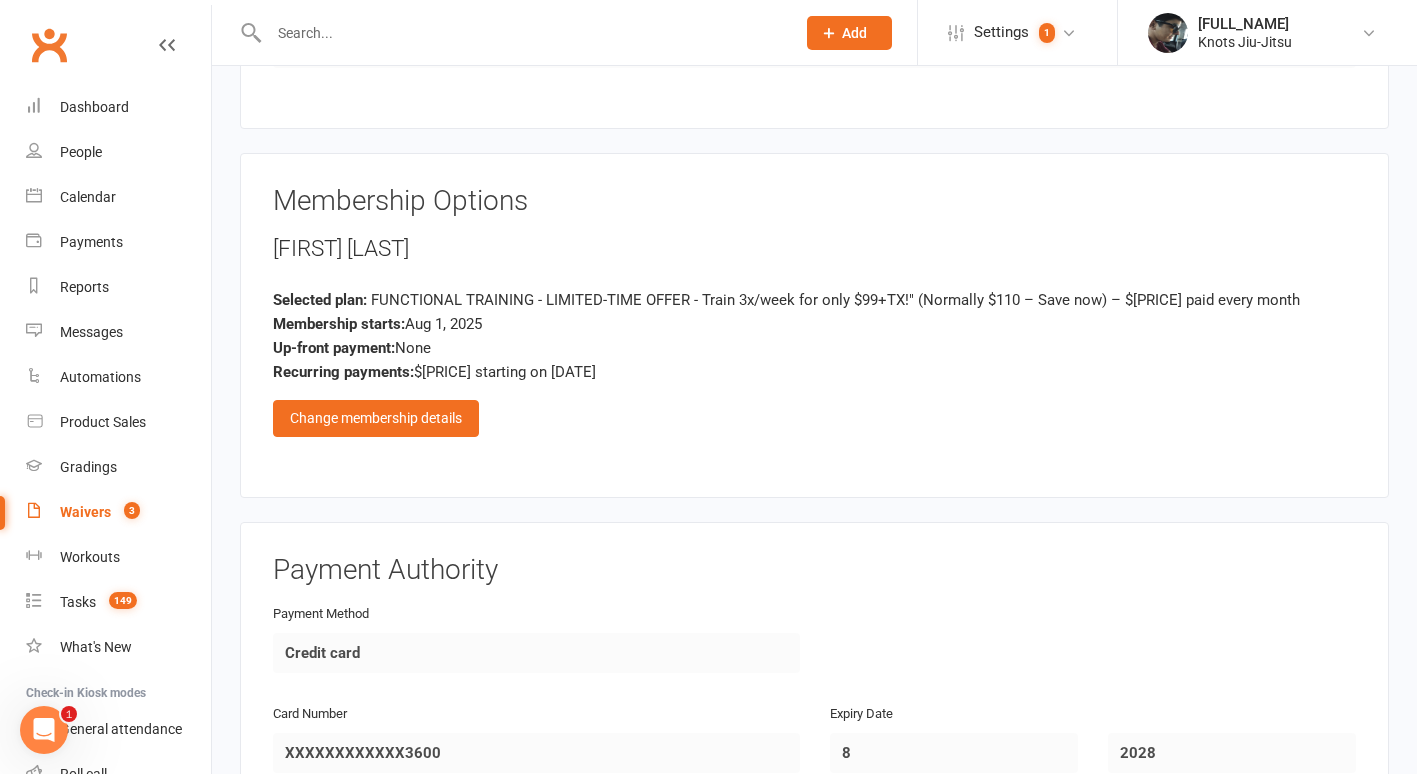 scroll, scrollTop: 1289, scrollLeft: 0, axis: vertical 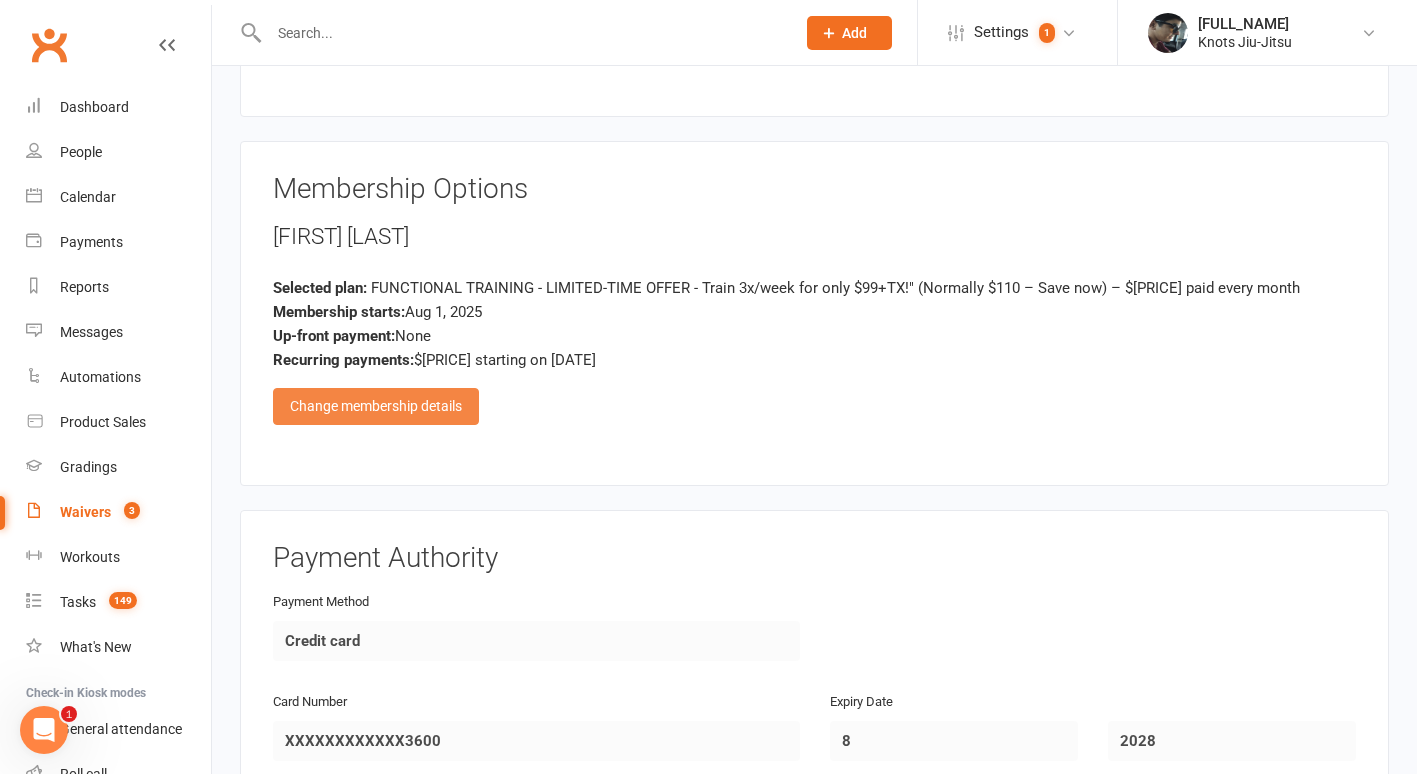 click on "Change membership details" at bounding box center (376, 406) 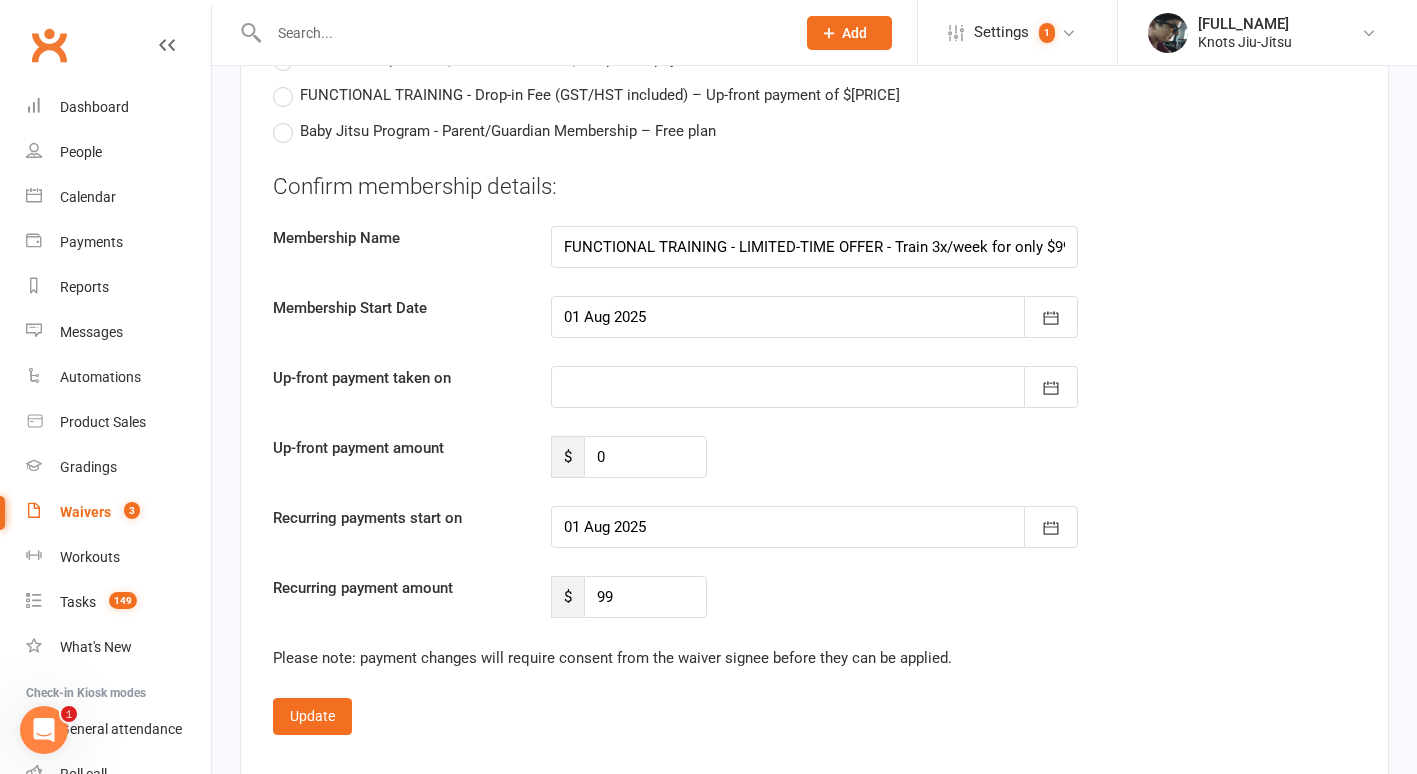 scroll, scrollTop: 3936, scrollLeft: 0, axis: vertical 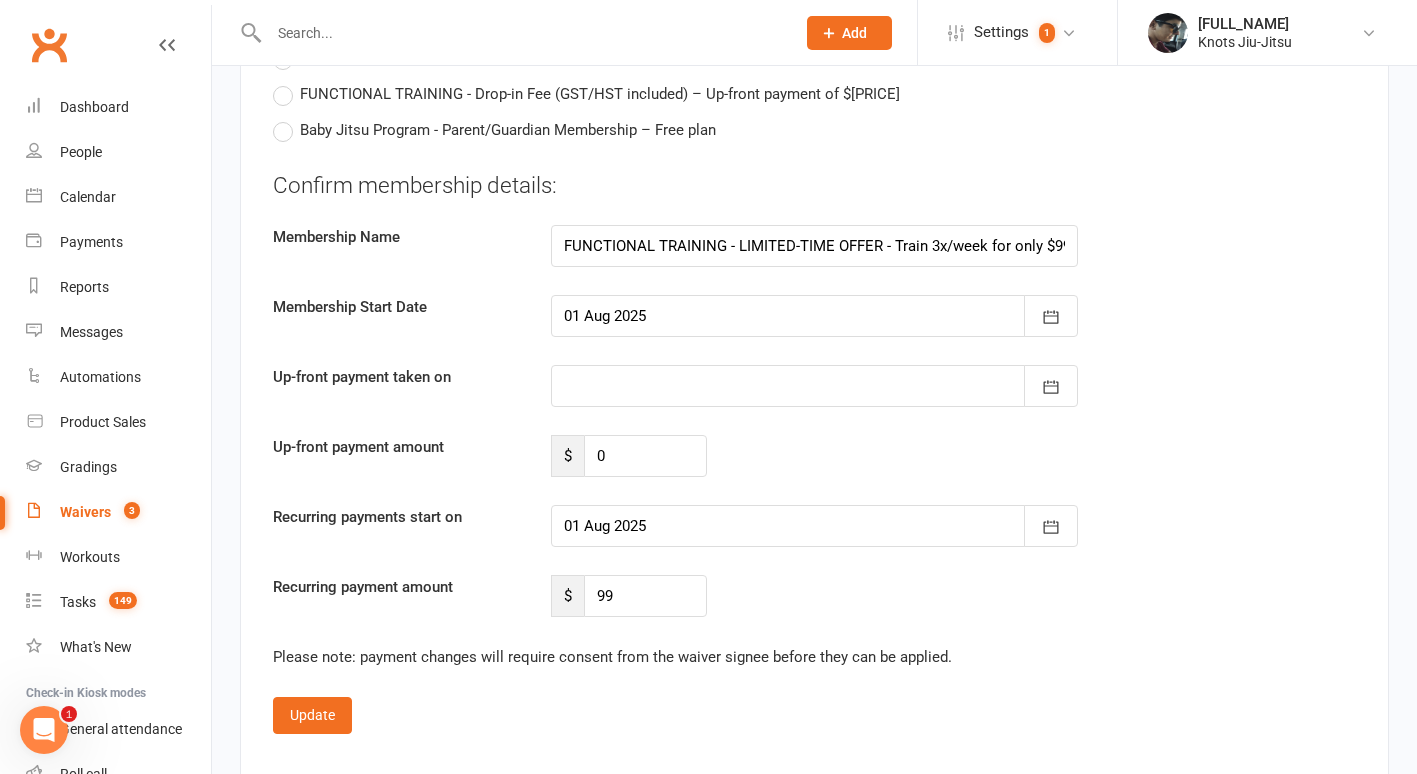 click at bounding box center [814, 316] 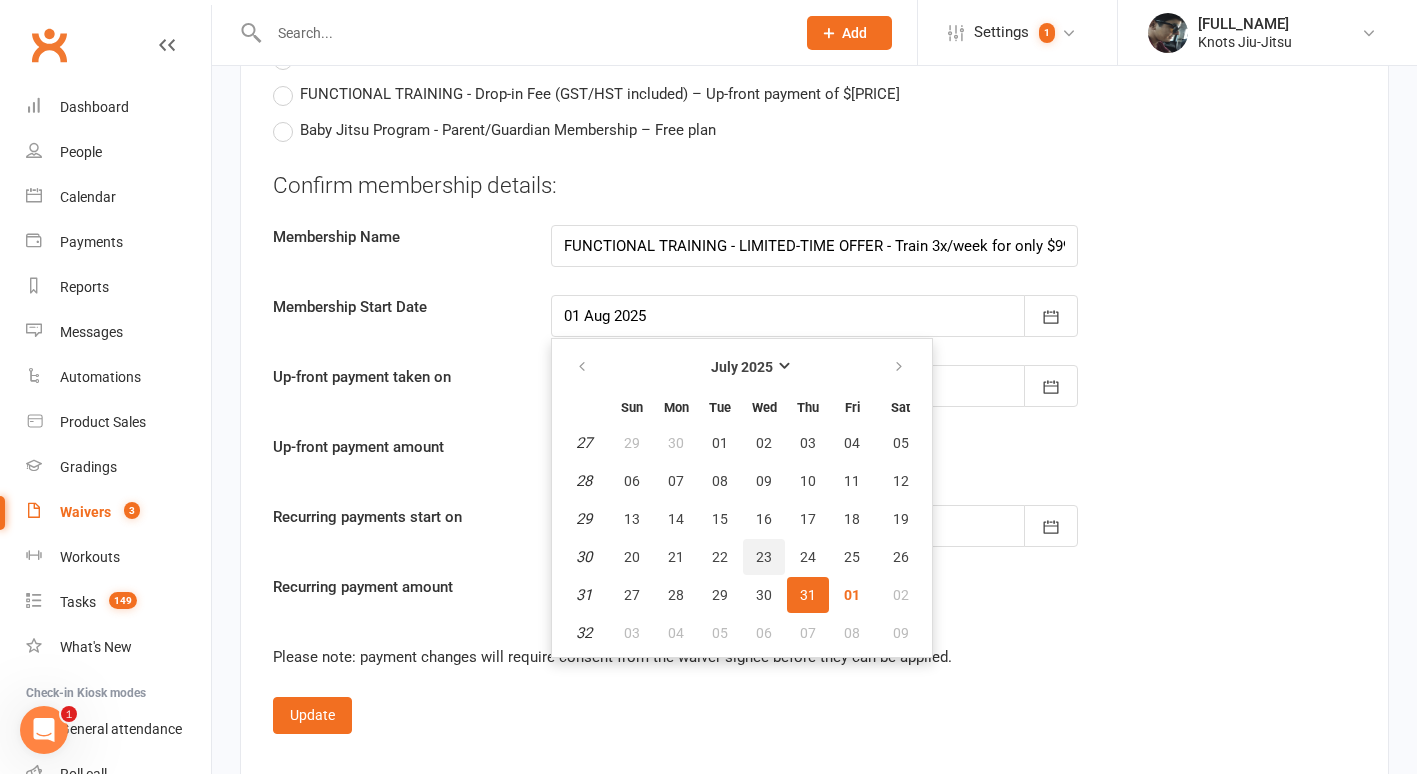 click on "23" at bounding box center [764, 557] 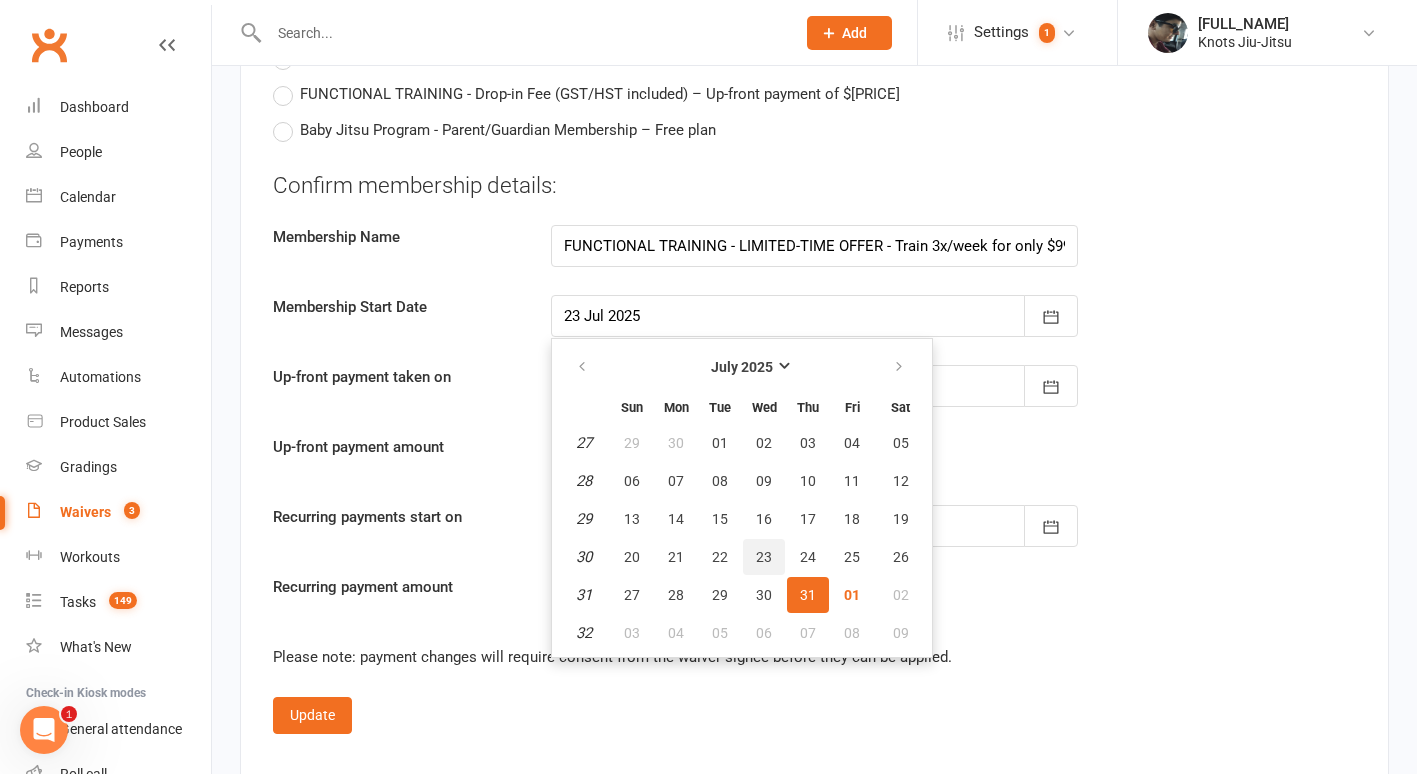 type on "23 Jul 2025" 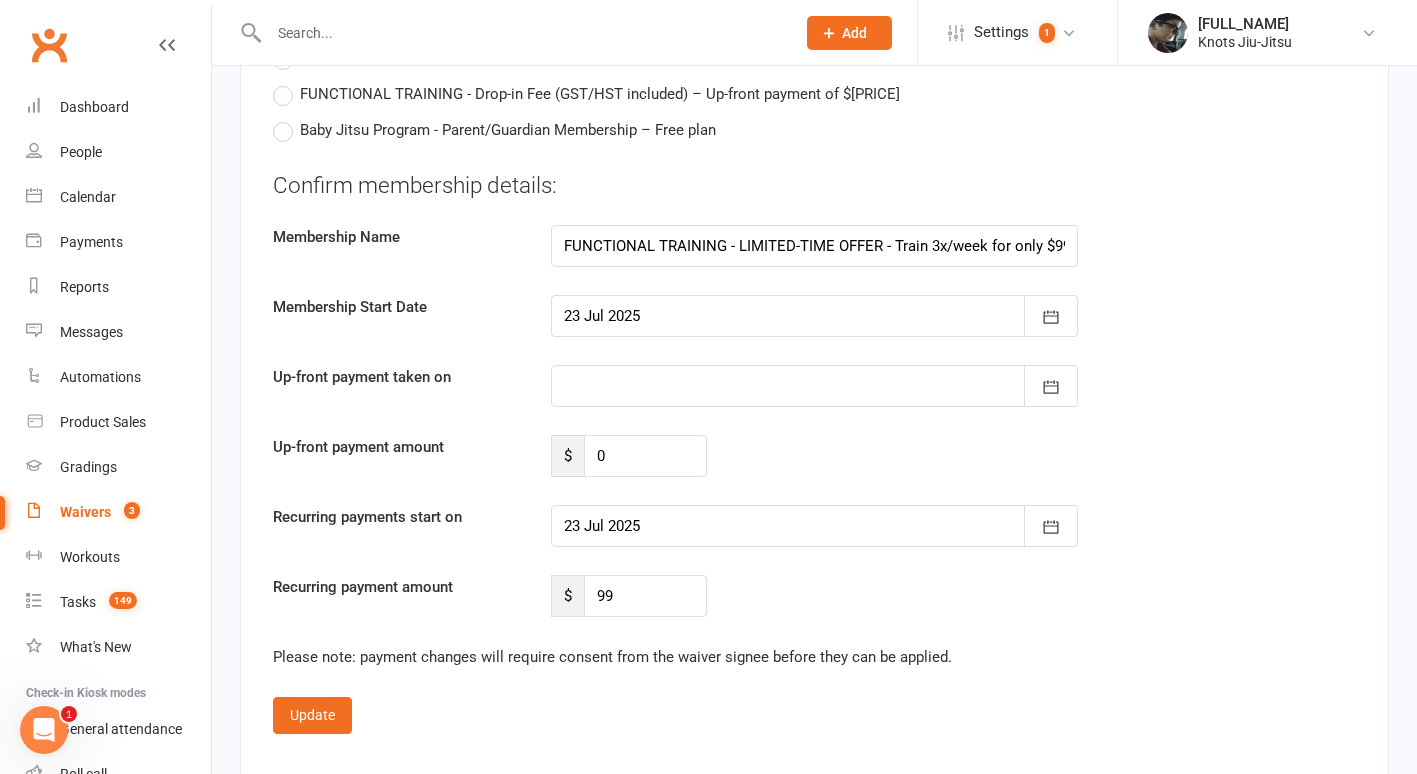 click at bounding box center (814, 386) 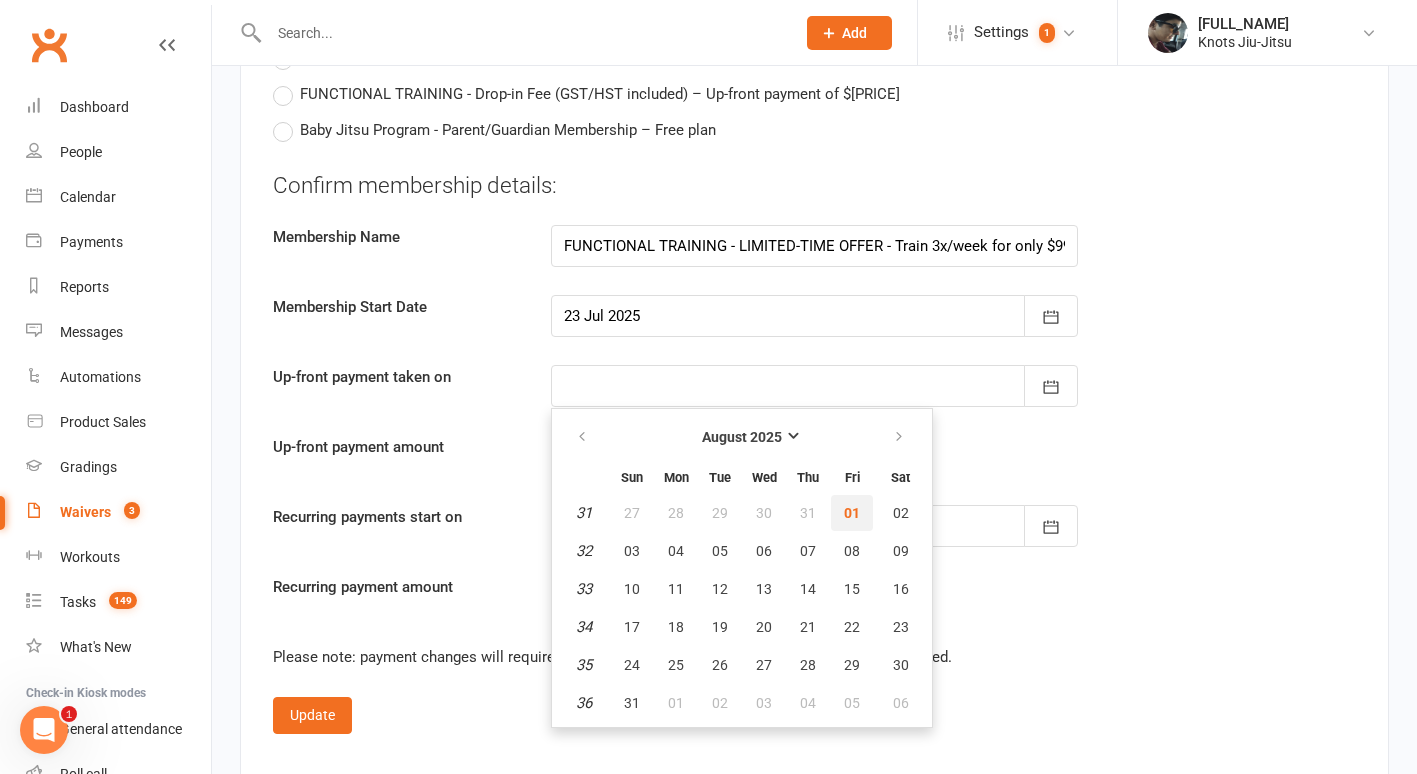 click on "01" at bounding box center [852, 513] 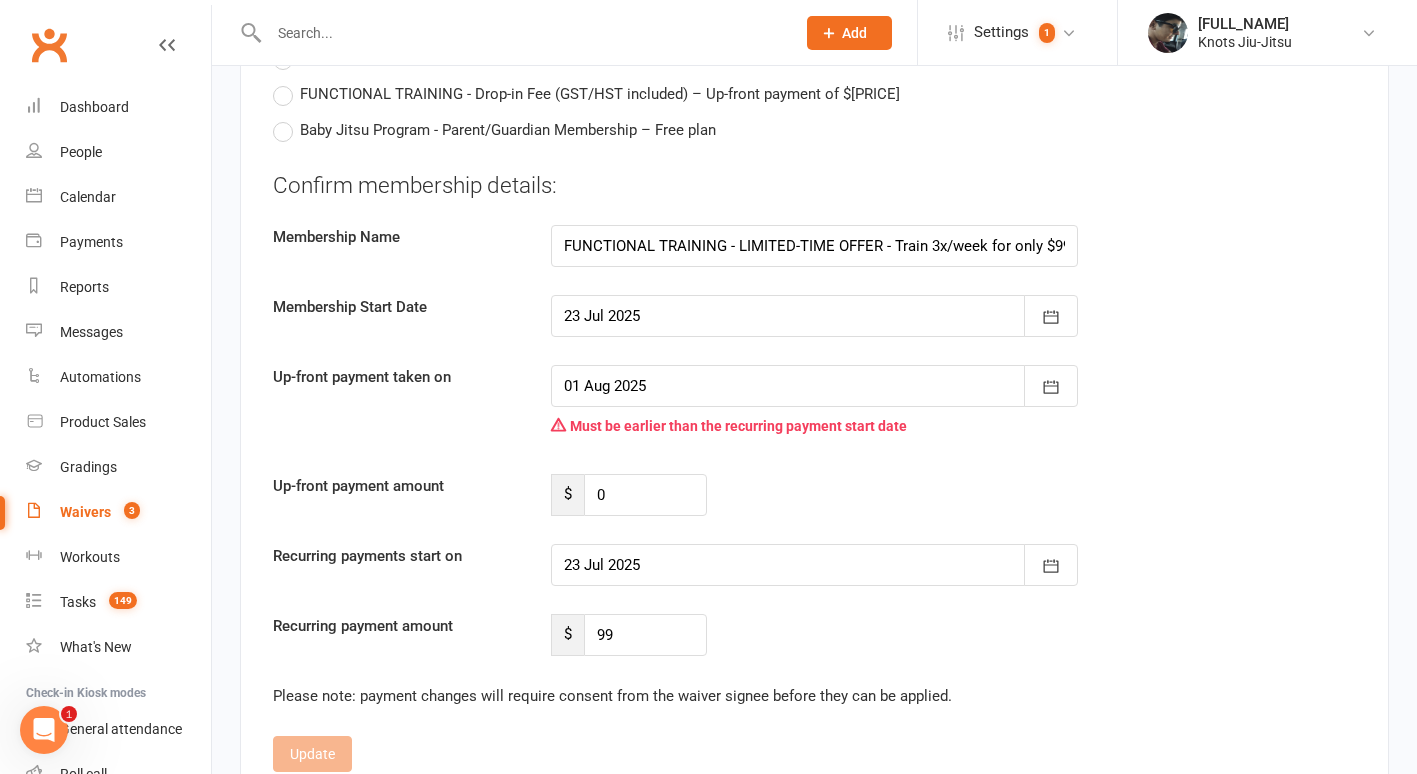 click at bounding box center [814, 565] 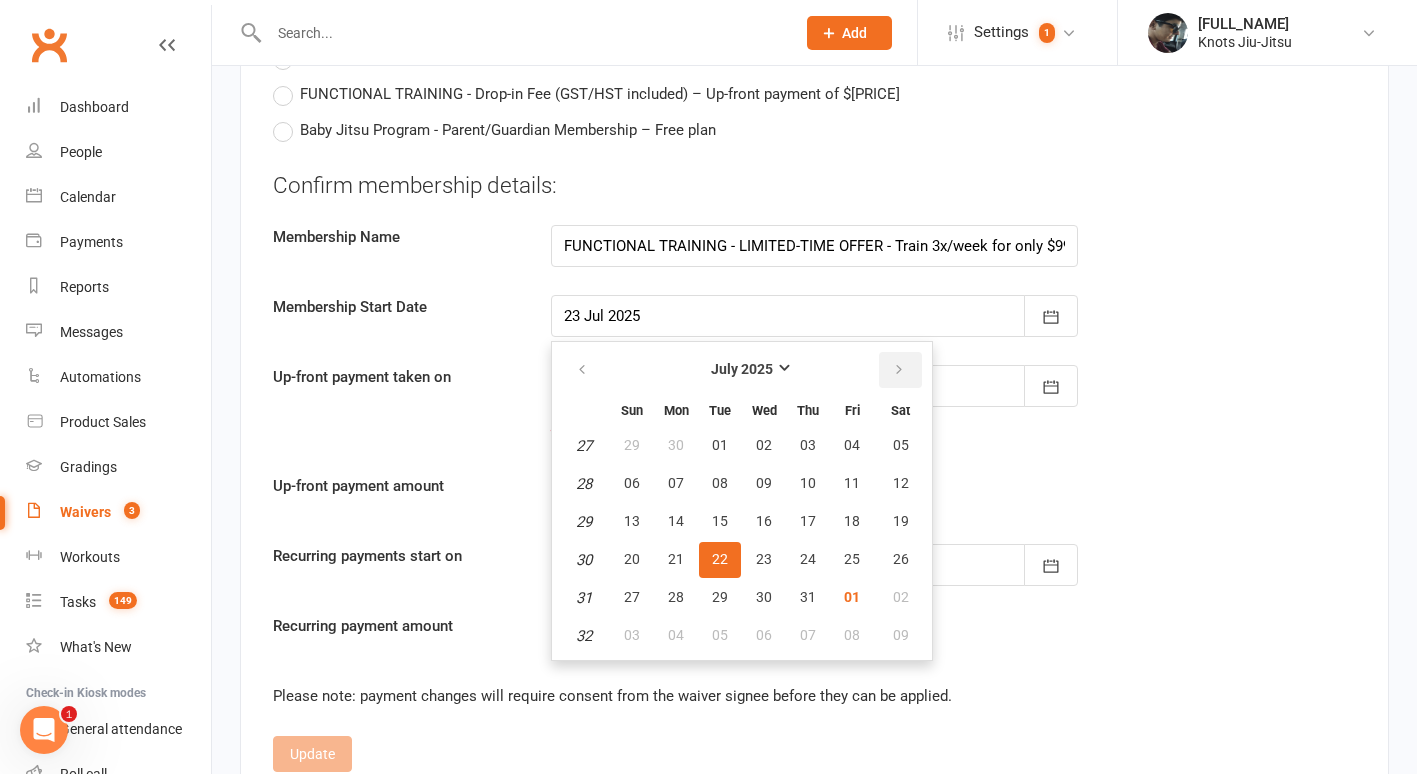 click at bounding box center (900, 370) 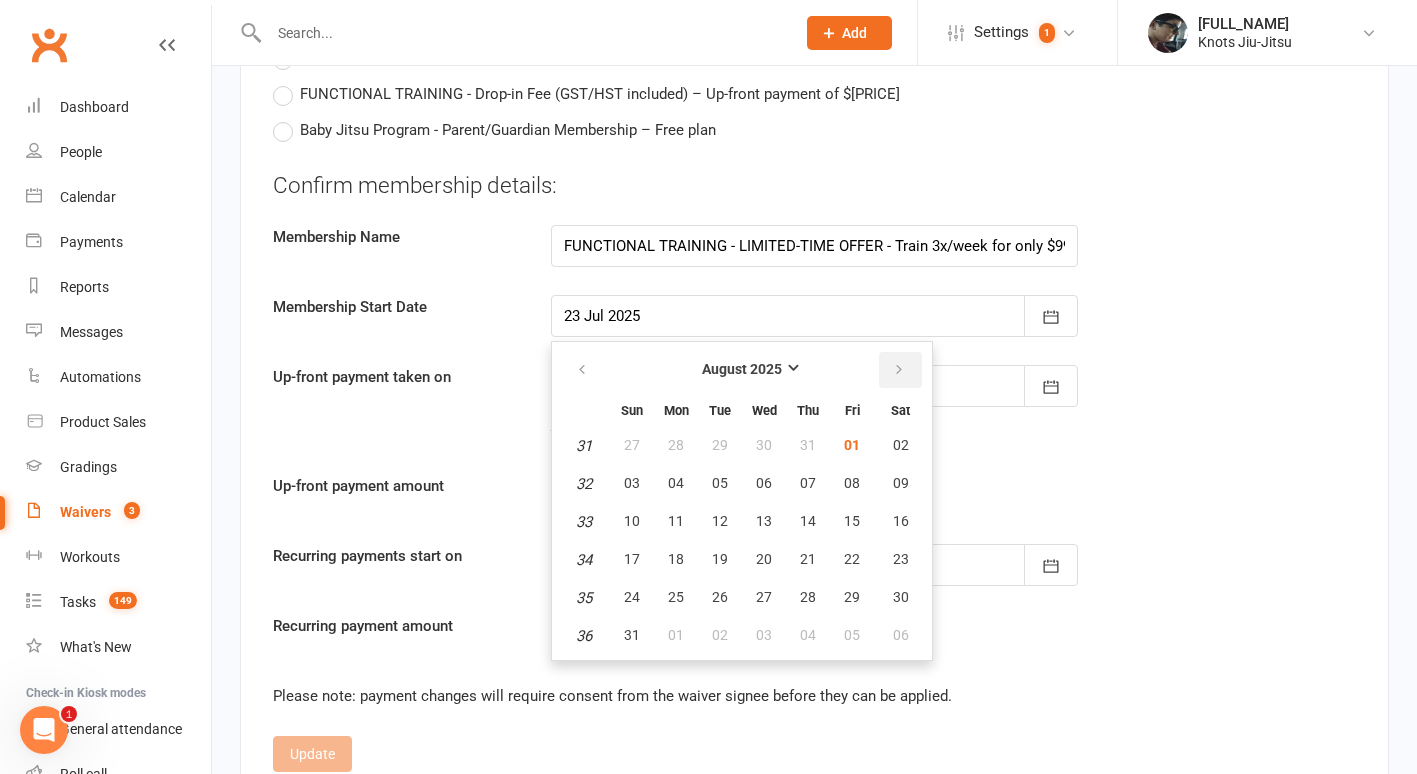click at bounding box center [900, 370] 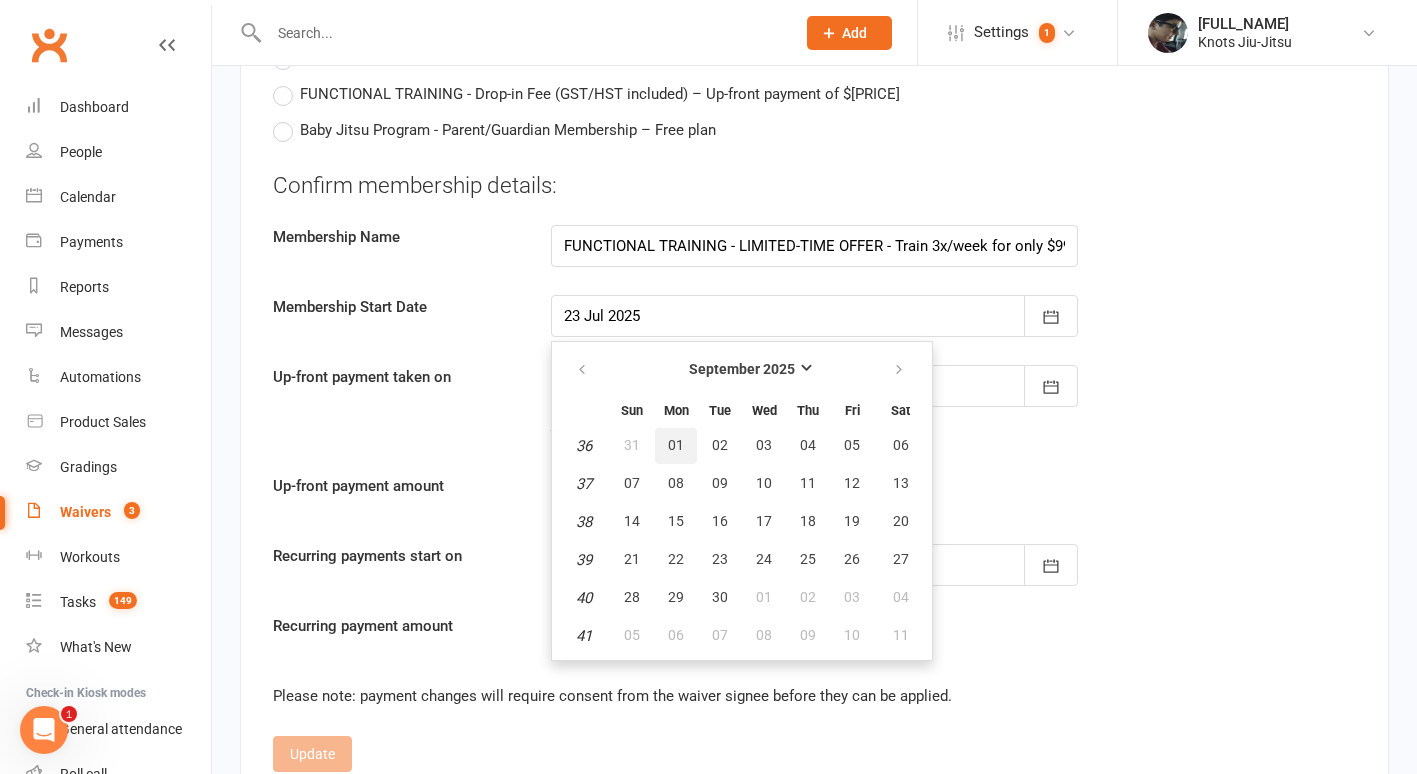 click on "01" at bounding box center (676, 445) 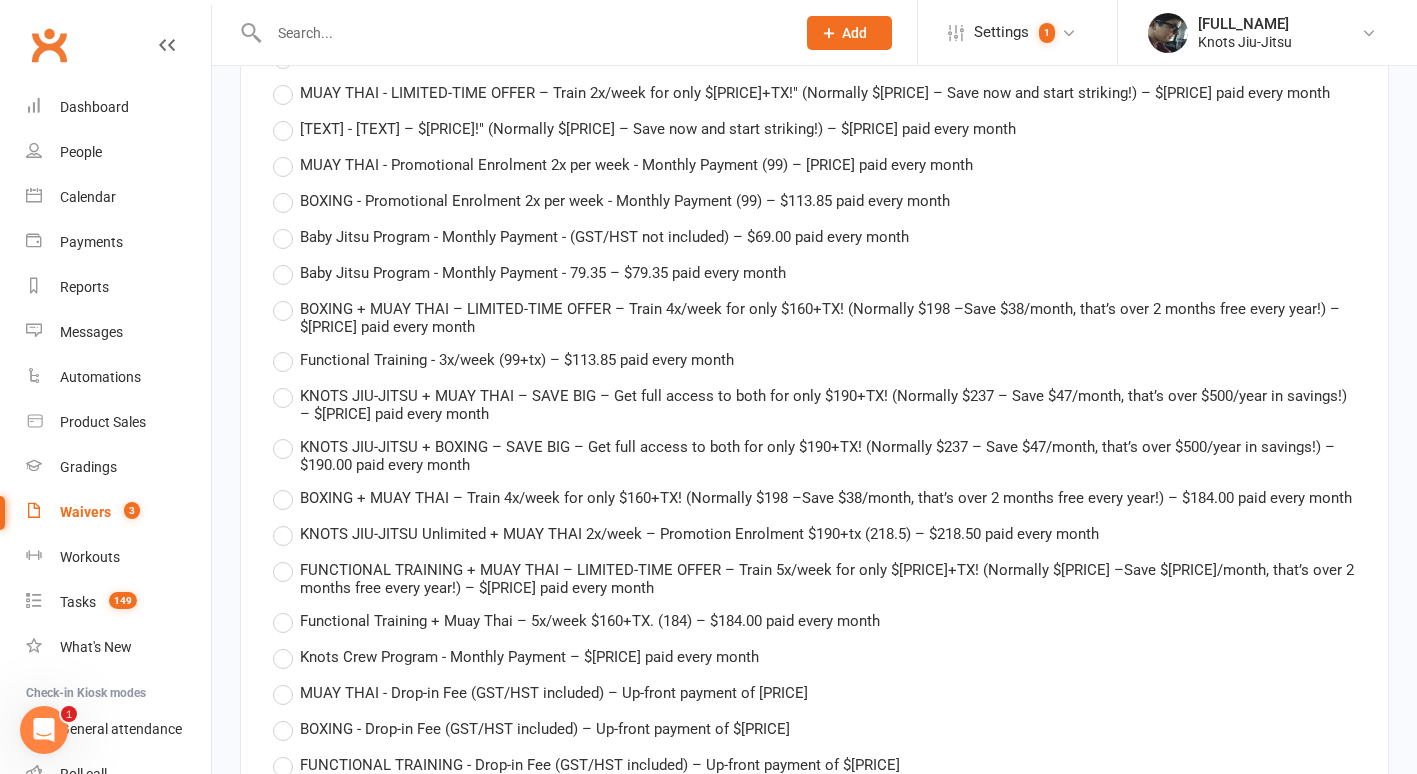 scroll, scrollTop: 3266, scrollLeft: 0, axis: vertical 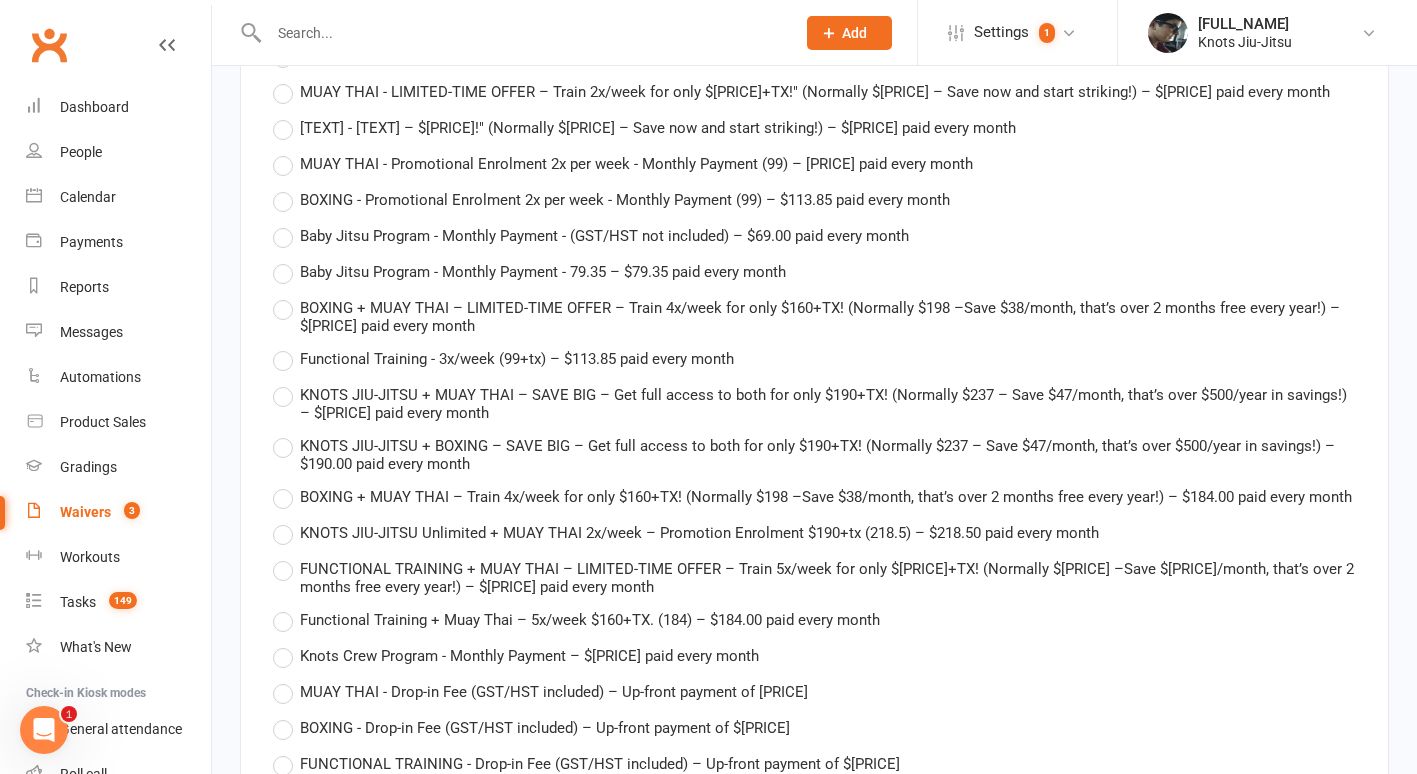 click on "Functional Training - 3x/week (99+tx) – $113.85 paid every month" at bounding box center (517, 357) 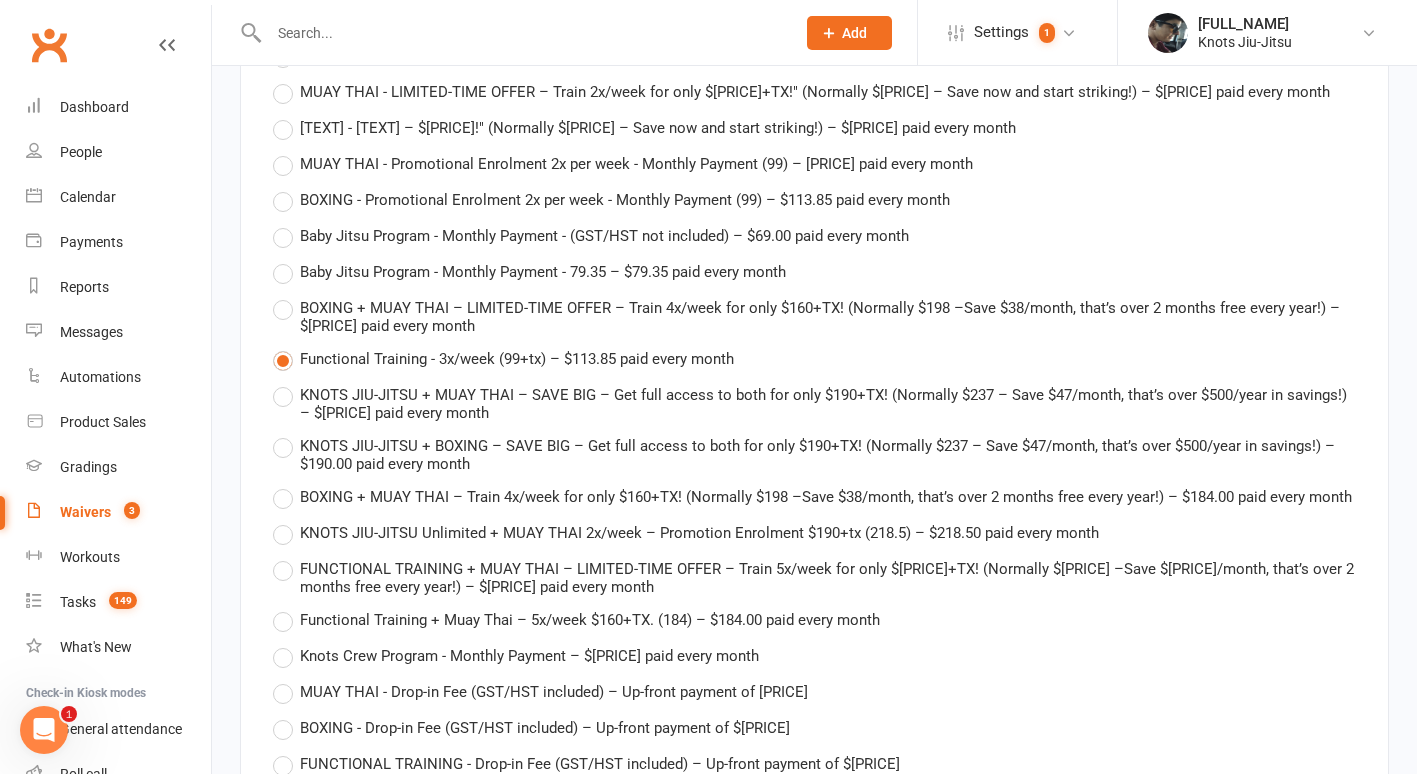 type on "Functional Training - 3x/week (99+tx)" 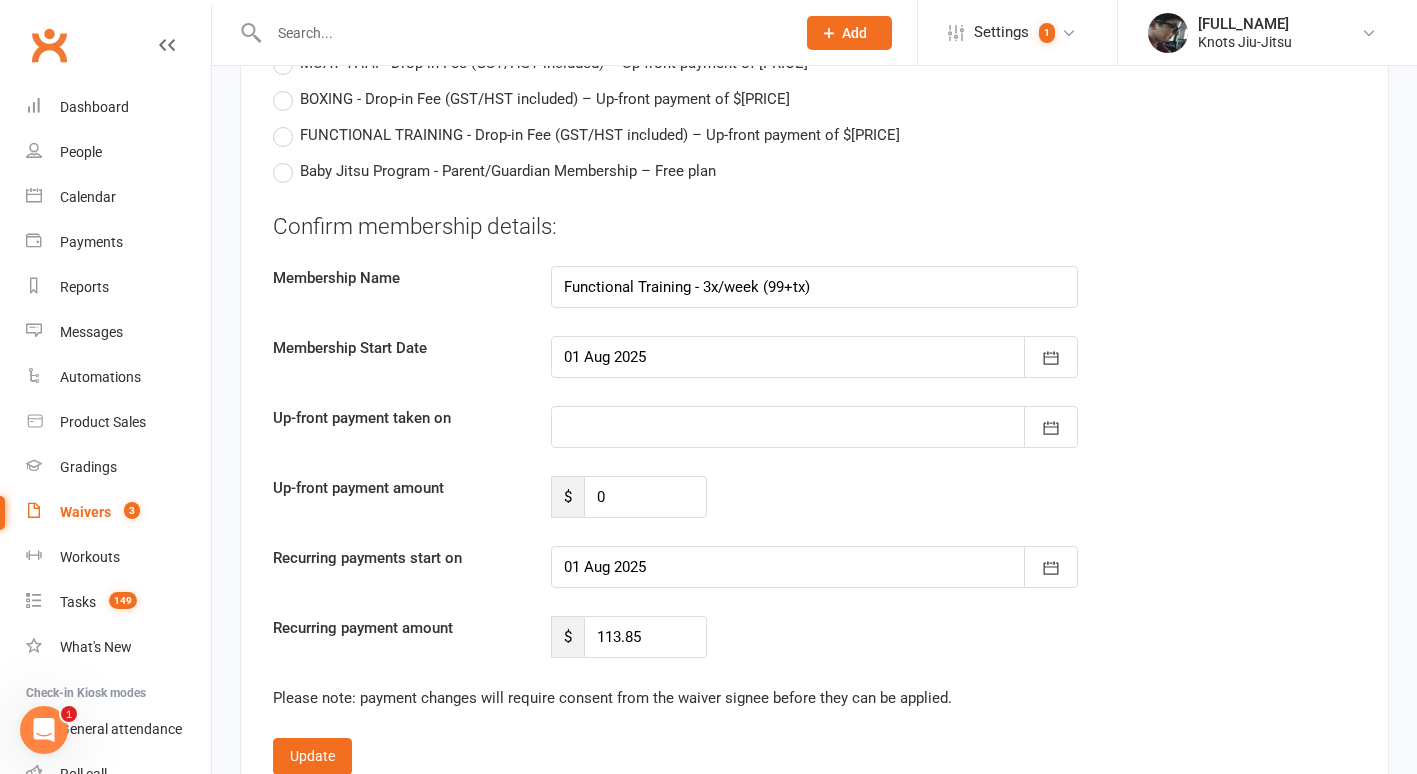 scroll, scrollTop: 3905, scrollLeft: 0, axis: vertical 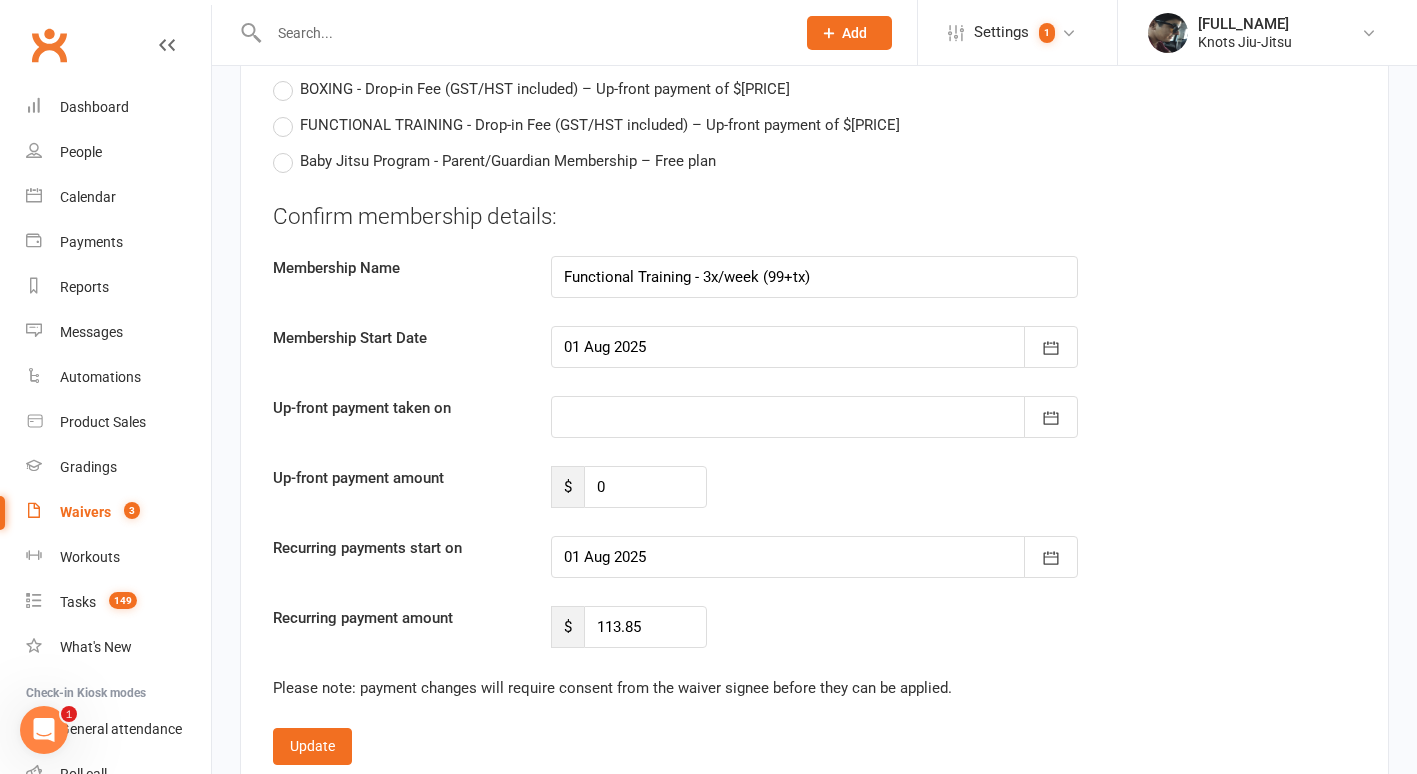 click at bounding box center [814, 347] 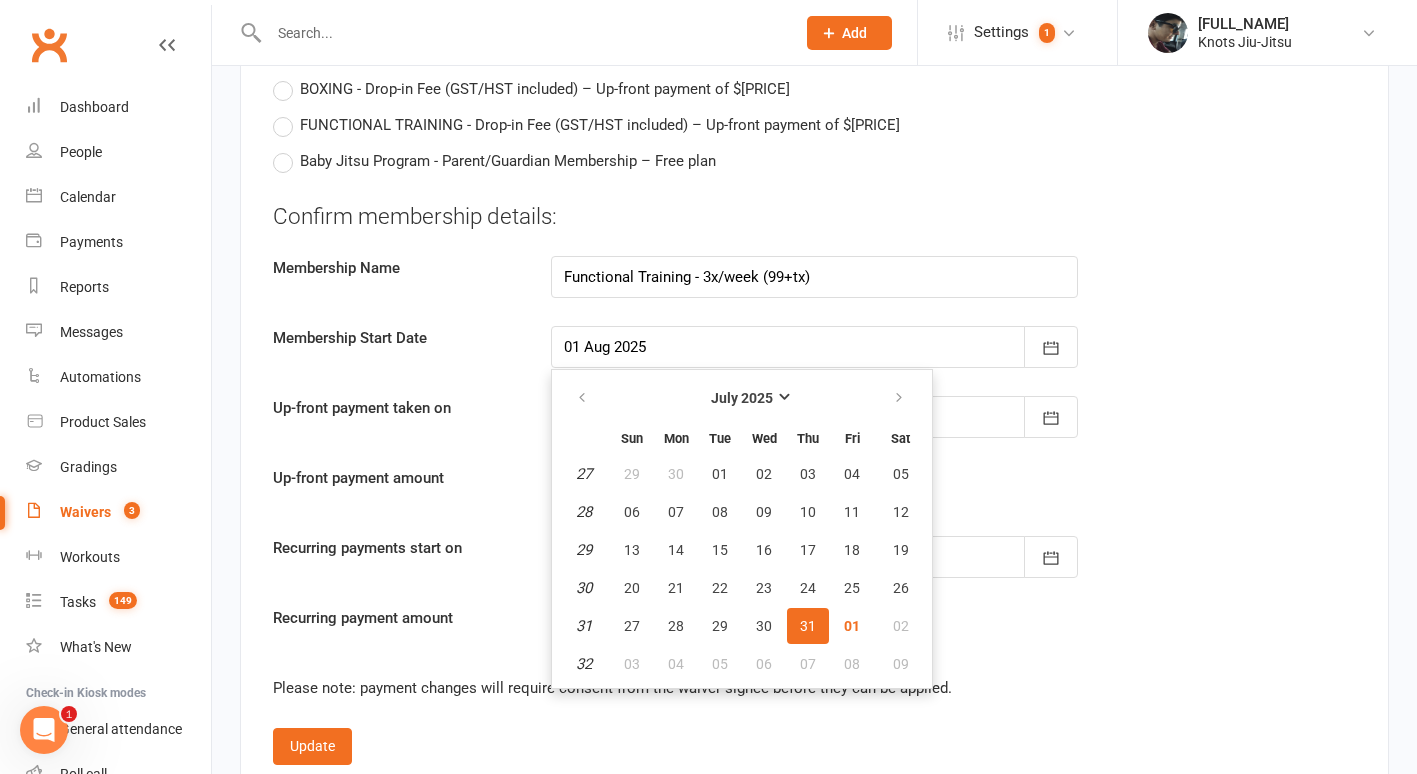 click at bounding box center (814, 347) 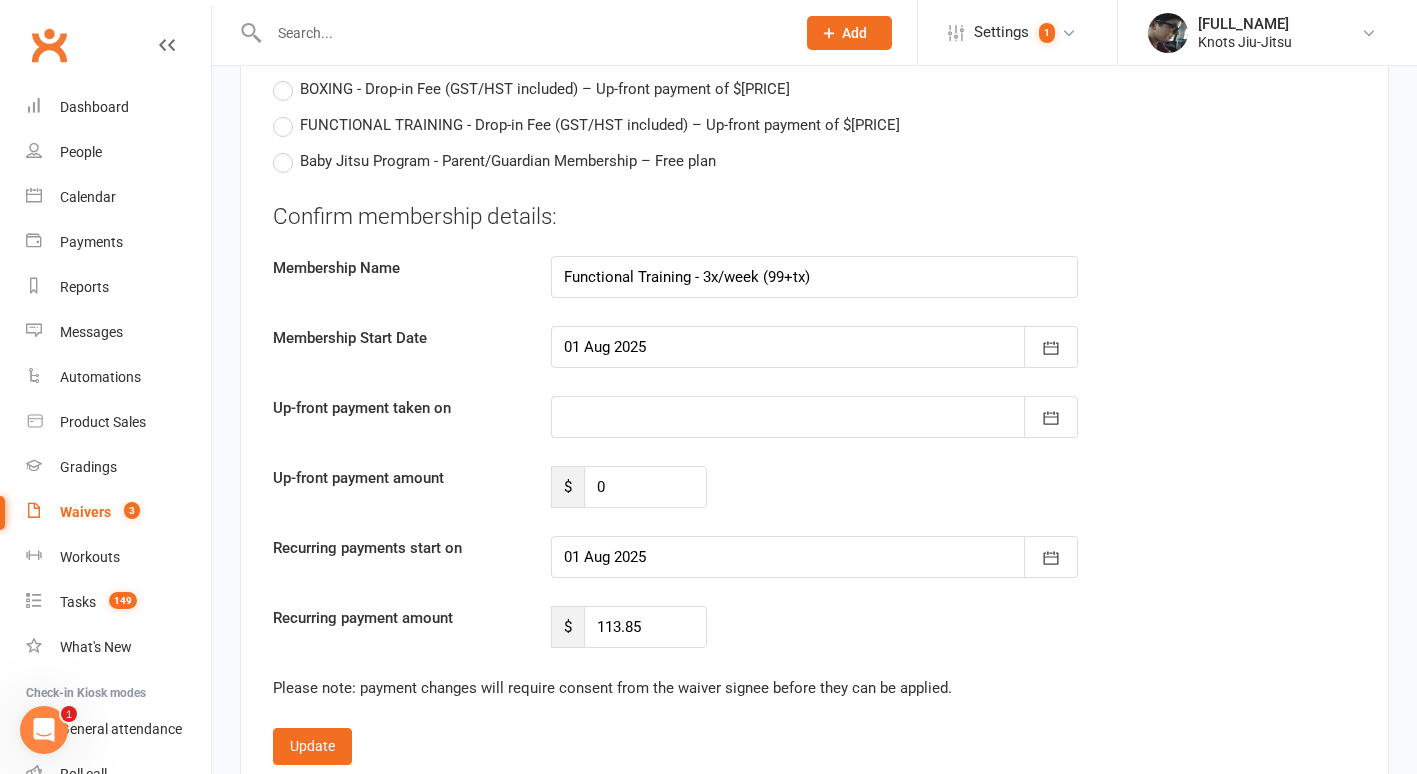 click at bounding box center (814, 557) 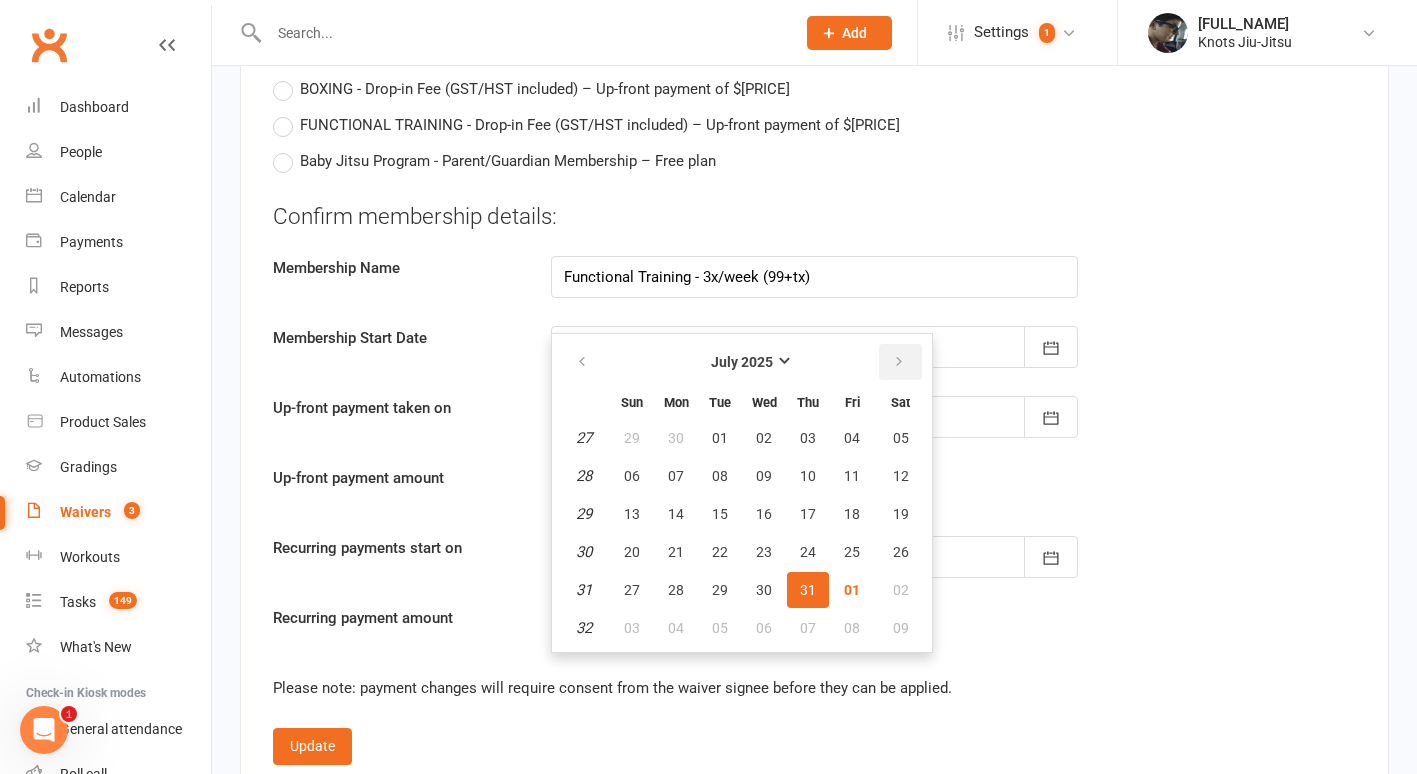 click at bounding box center [900, 362] 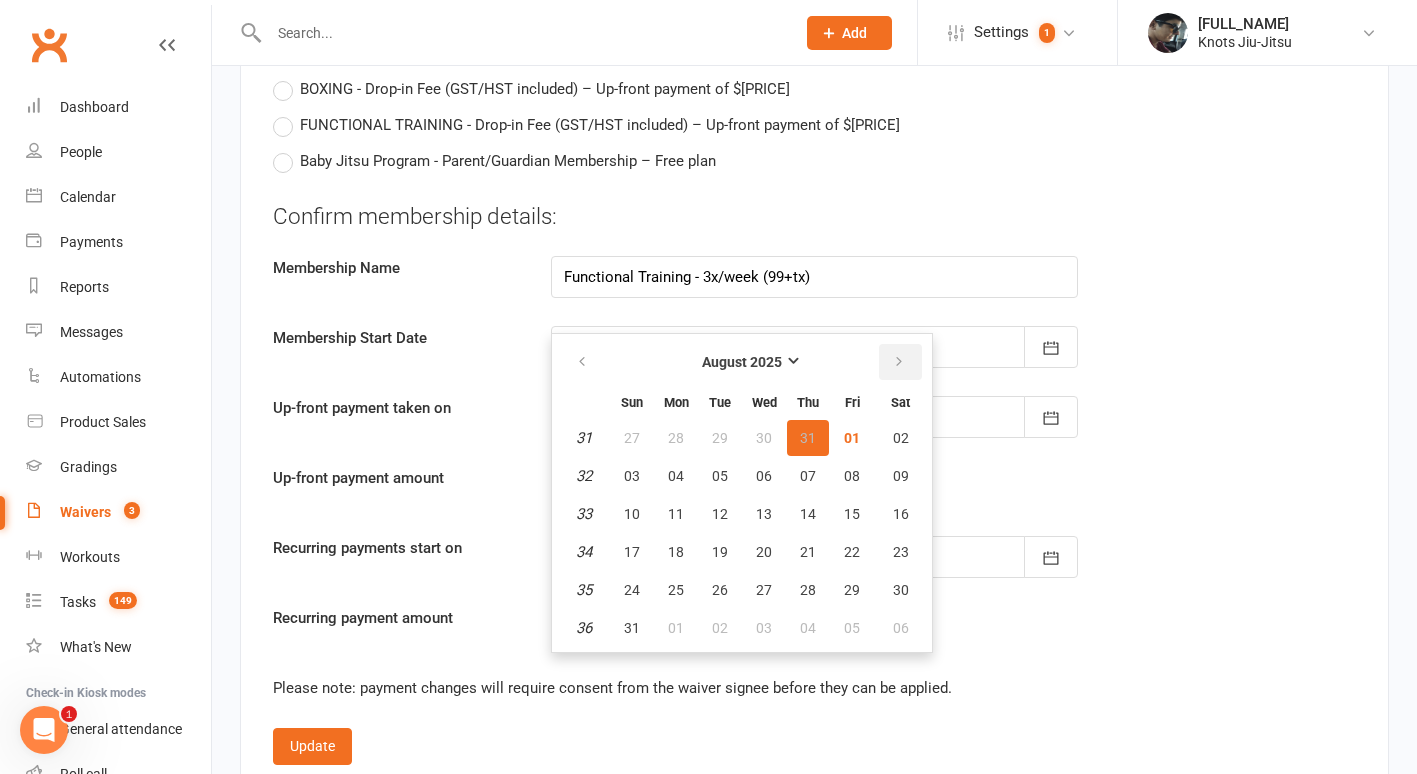 click at bounding box center [900, 362] 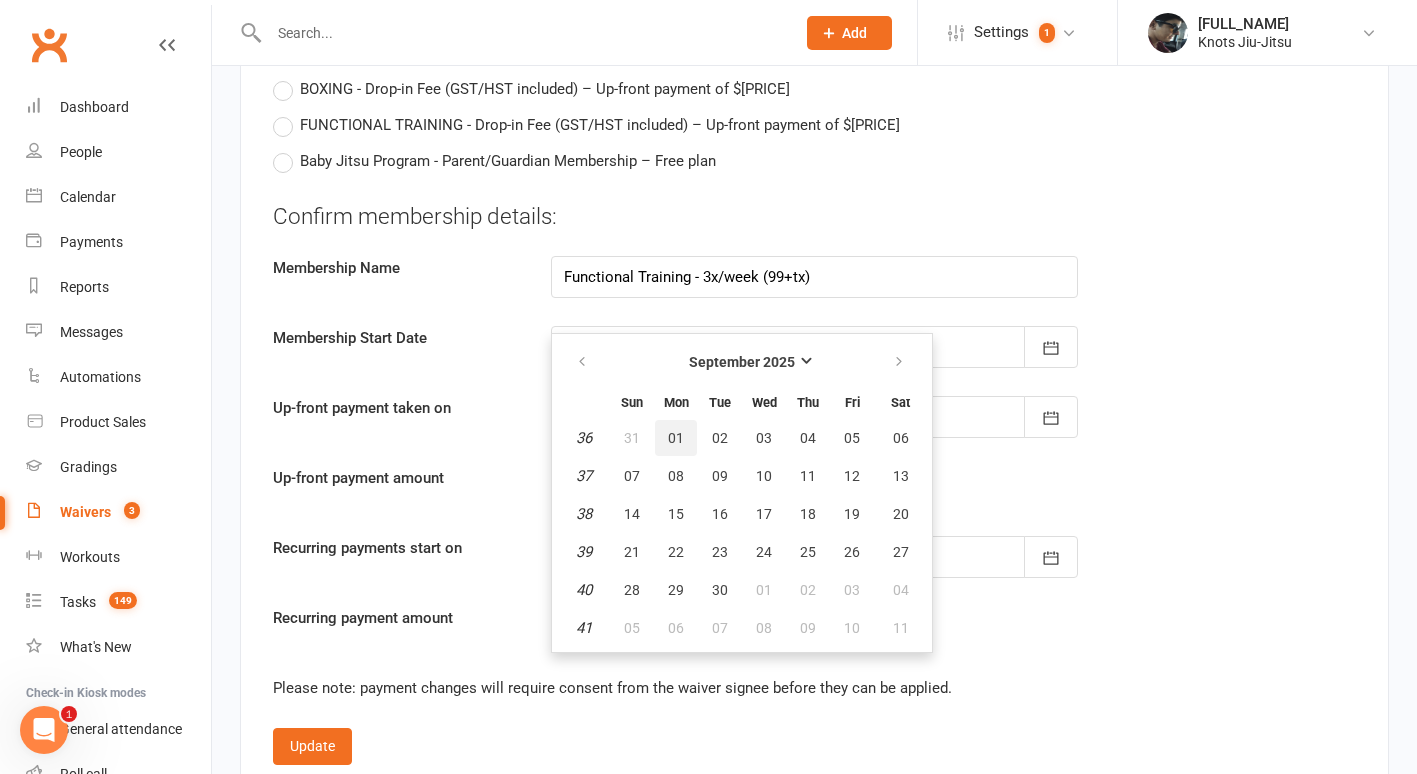 click on "01" at bounding box center [676, 438] 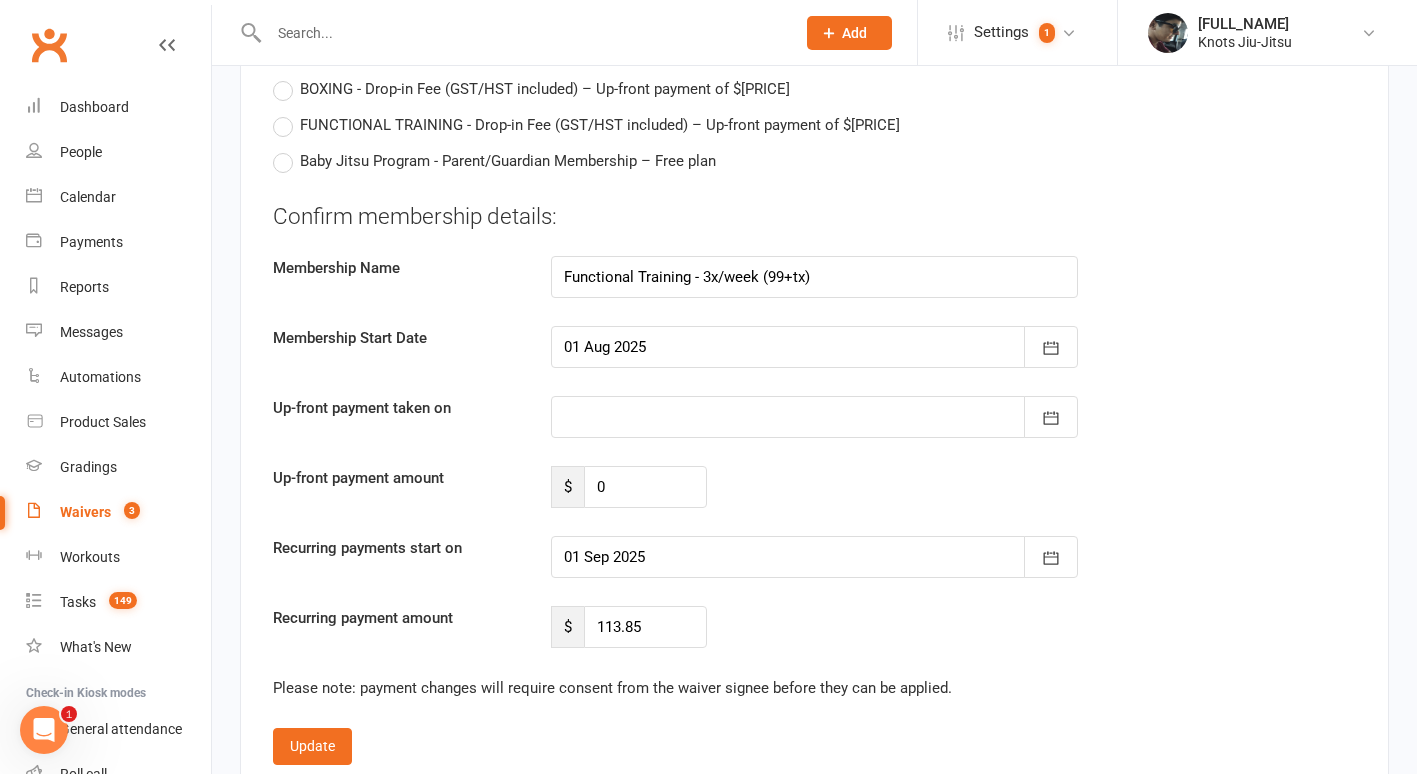 click on "[MONTH] [YEAR]
[MONTH] [YEAR]
Sun Mon Tue Wed Thu Fri Sat
[NUMBER]
[NUMBER]
[NUMBER]
[NUMBER]
[NUMBER]
[NUMBER]
[NUMBER]
[NUMBER]
[NUMBER]
[NUMBER]
[NUMBER]
[NUMBER]
[NUMBER]
[NUMBER]
[NUMBER]
[NUMBER]
[NUMBER]
[NUMBER]
[NUMBER]
[NUMBER]
[NUMBER]
[NUMBER]
[NUMBER]
[NUMBER]
[NUMBER]
[NUMBER]
[NUMBER]
[NUMBER]
[NUMBER]
[NUMBER]
[NUMBER]
[NUMBER]
[NUMBER]
[NUMBER]
[NUMBER]
[NUMBER]
[NUMBER]
[NUMBER]
[NUMBER]
[NUMBER]
32" at bounding box center [814, 347] 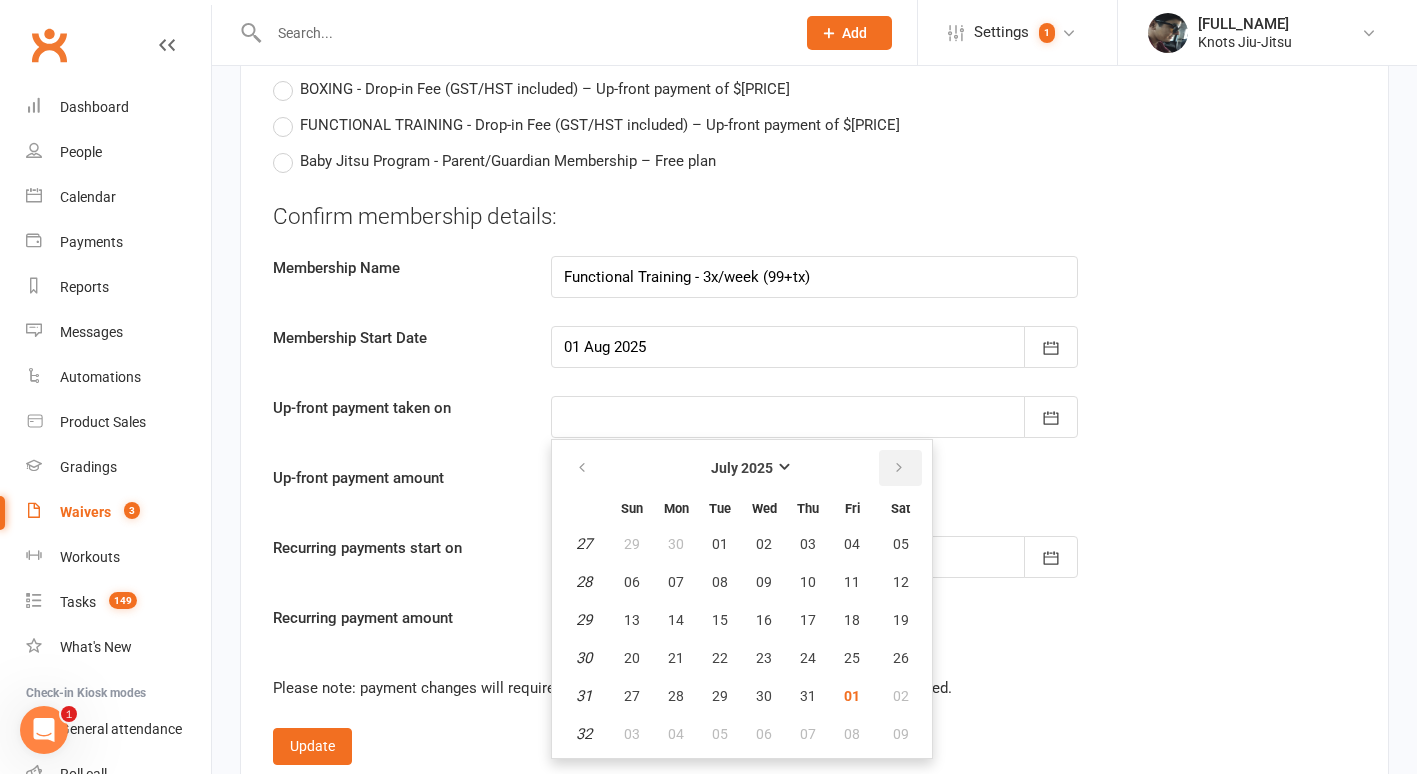 click at bounding box center [899, 468] 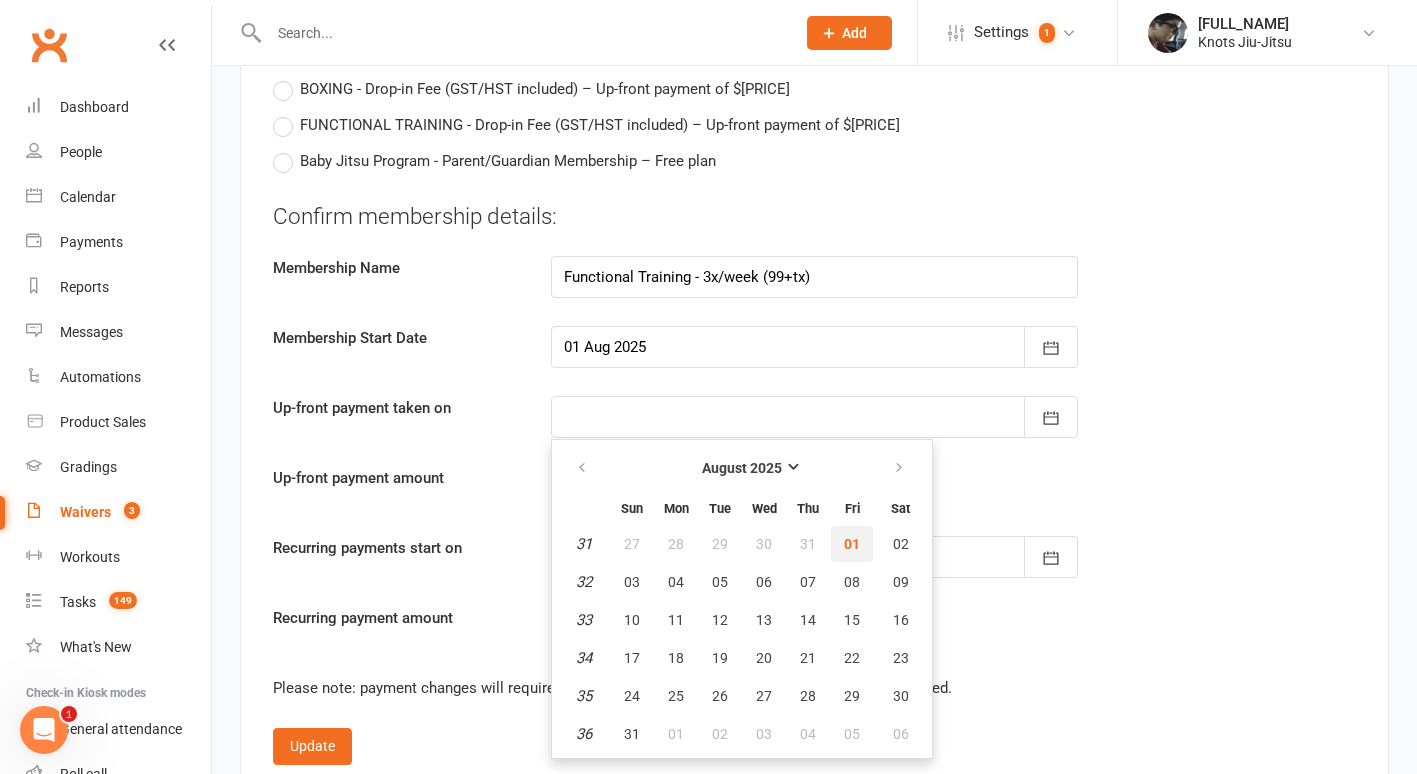 click on "01" at bounding box center (852, 544) 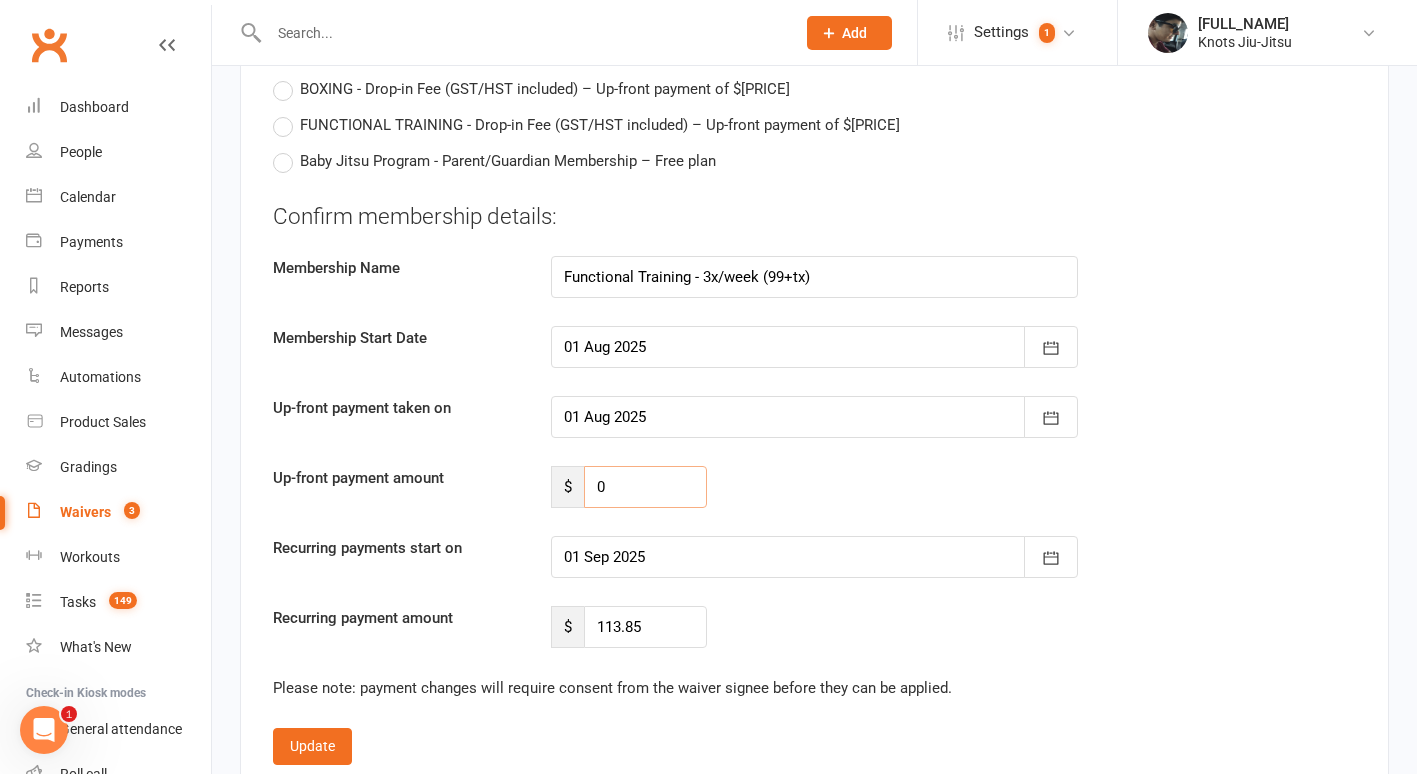 click on "0" at bounding box center [645, 487] 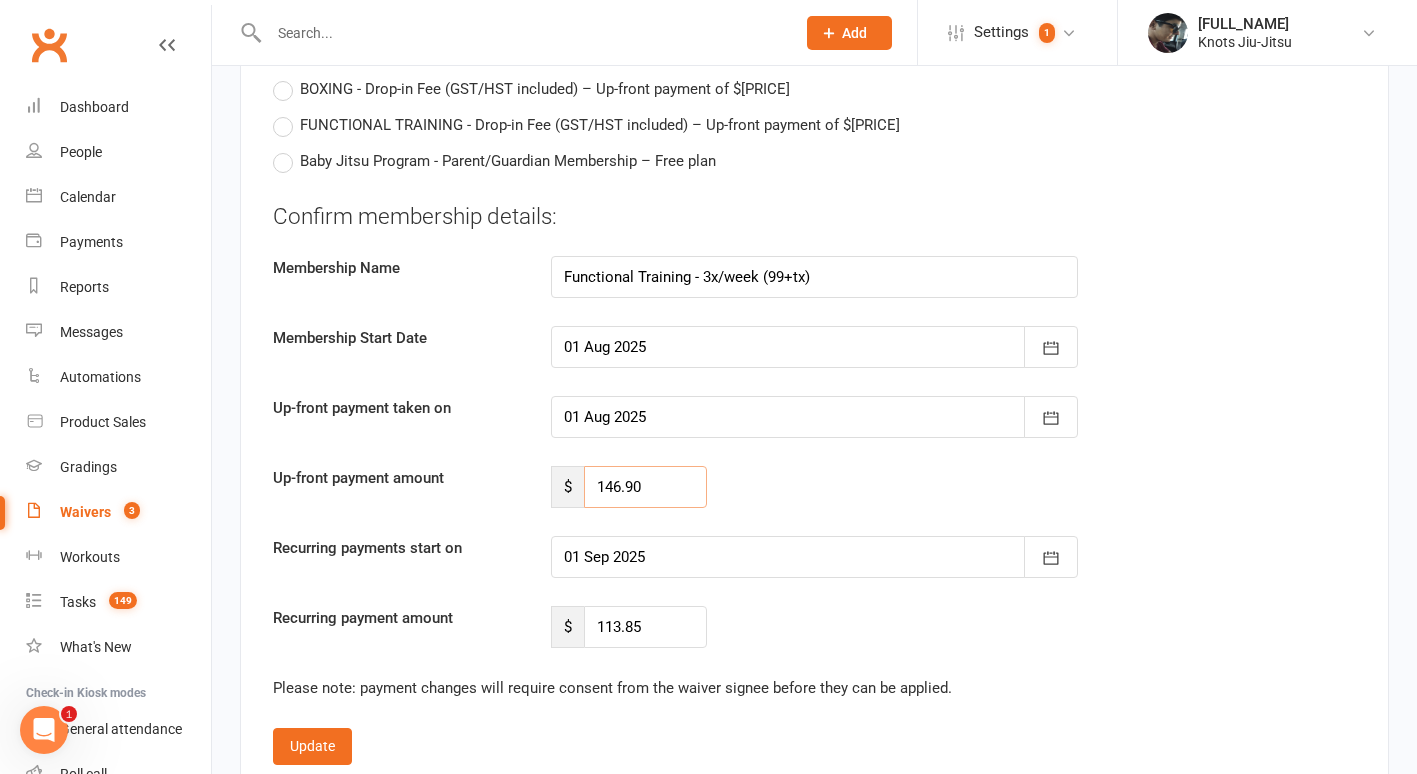 type on "146.90" 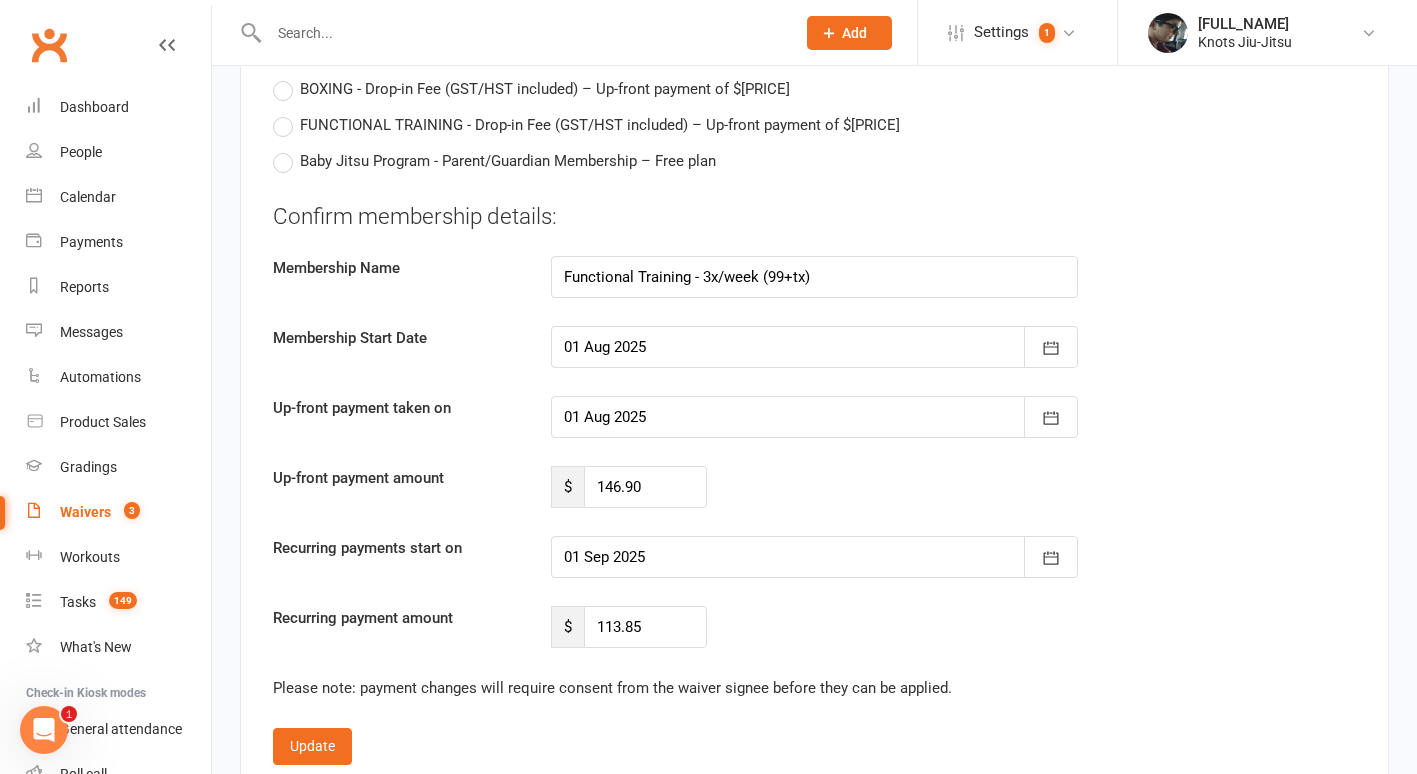 click on "Confirm membership details: Membership Name Functional Training - 3x/week (99+tx) Membership Start Date [MONTH] [YEAR]" at bounding box center (814, 425) 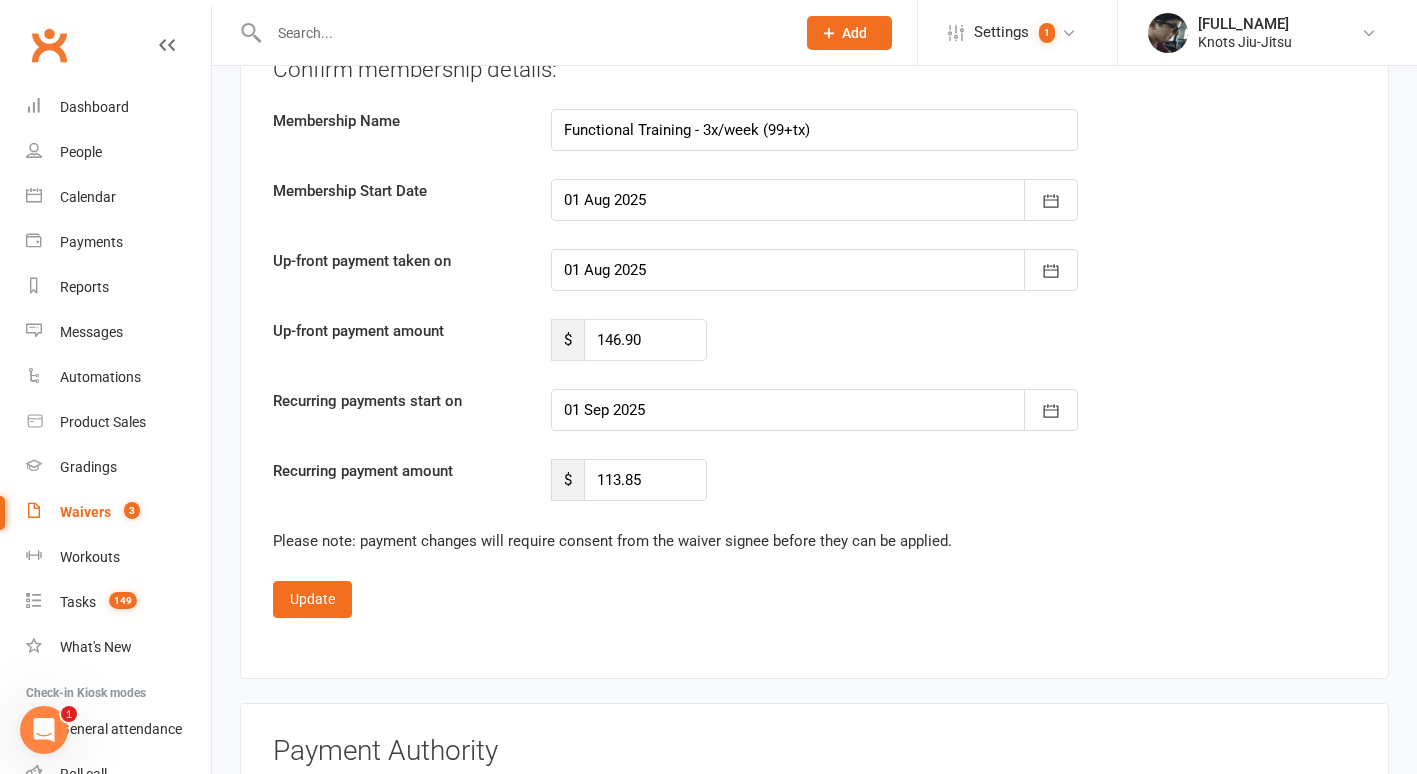 scroll, scrollTop: 4054, scrollLeft: 0, axis: vertical 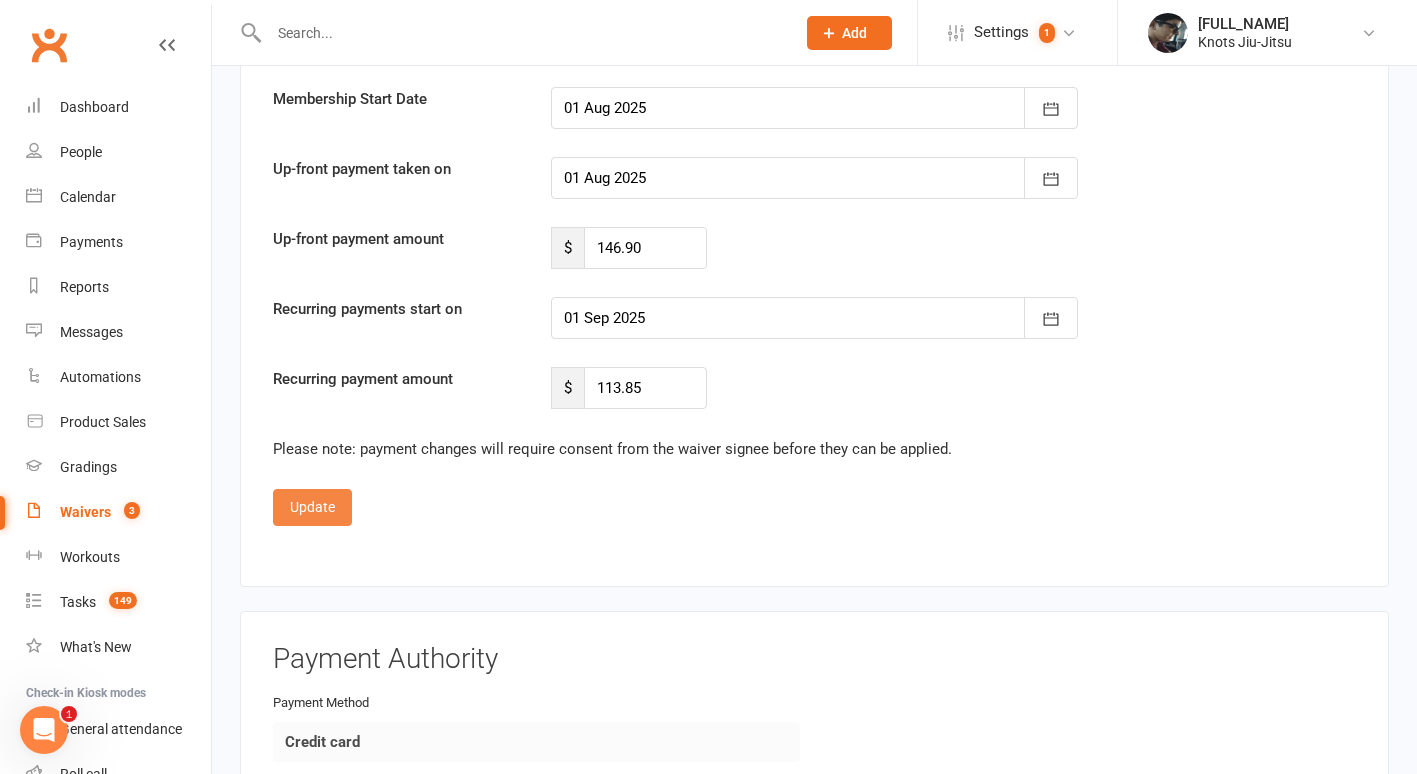 click on "Update" at bounding box center [312, 507] 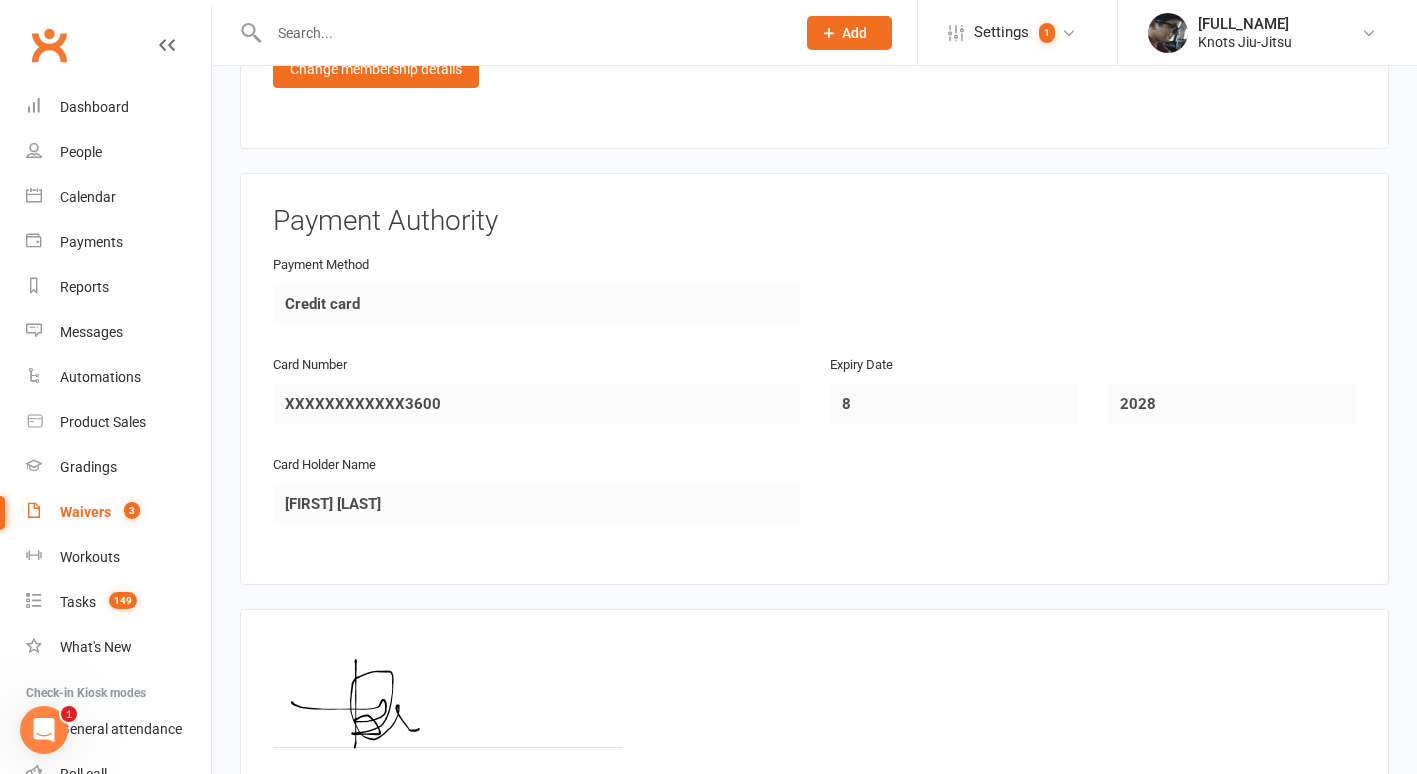 scroll, scrollTop: 1833, scrollLeft: 0, axis: vertical 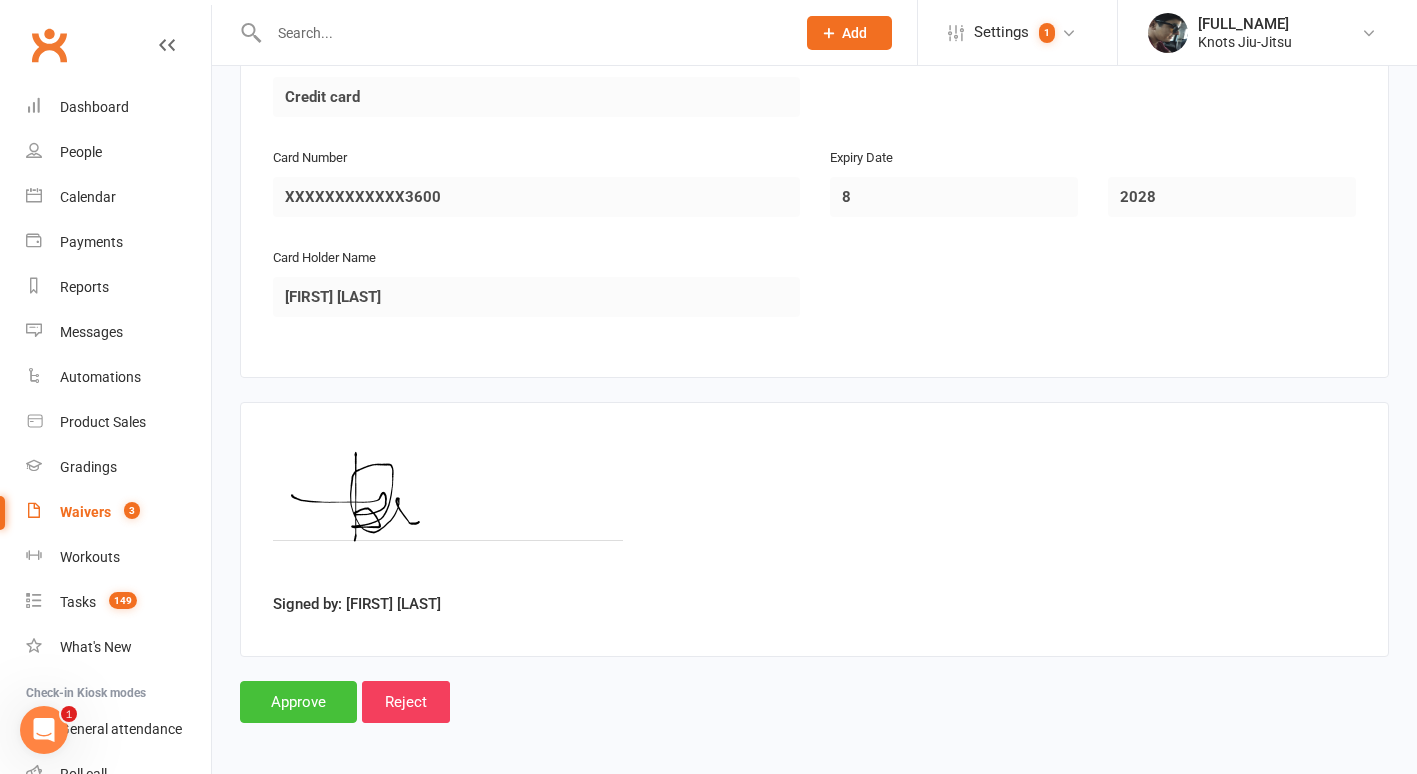 click on "Approve" at bounding box center (298, 702) 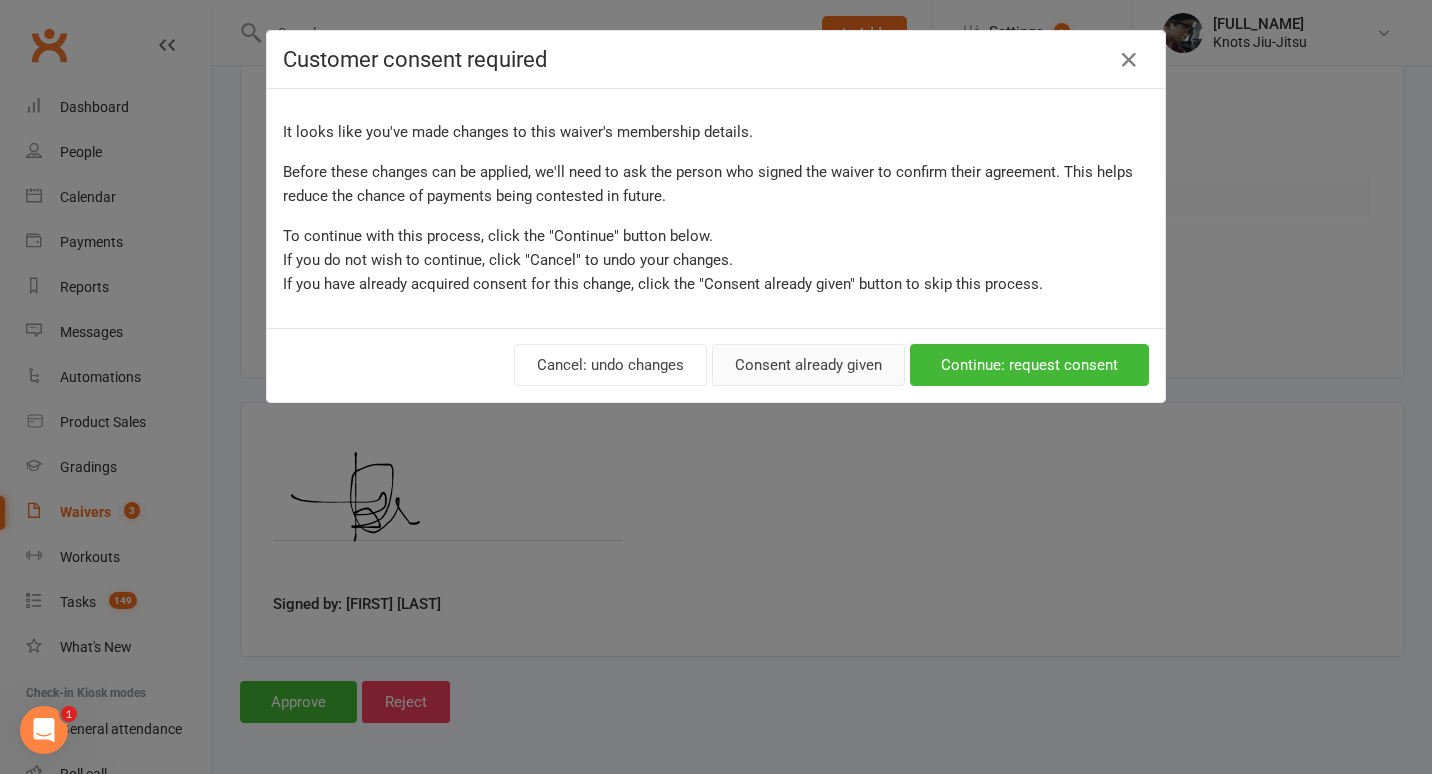 click on "Consent already given" at bounding box center (808, 365) 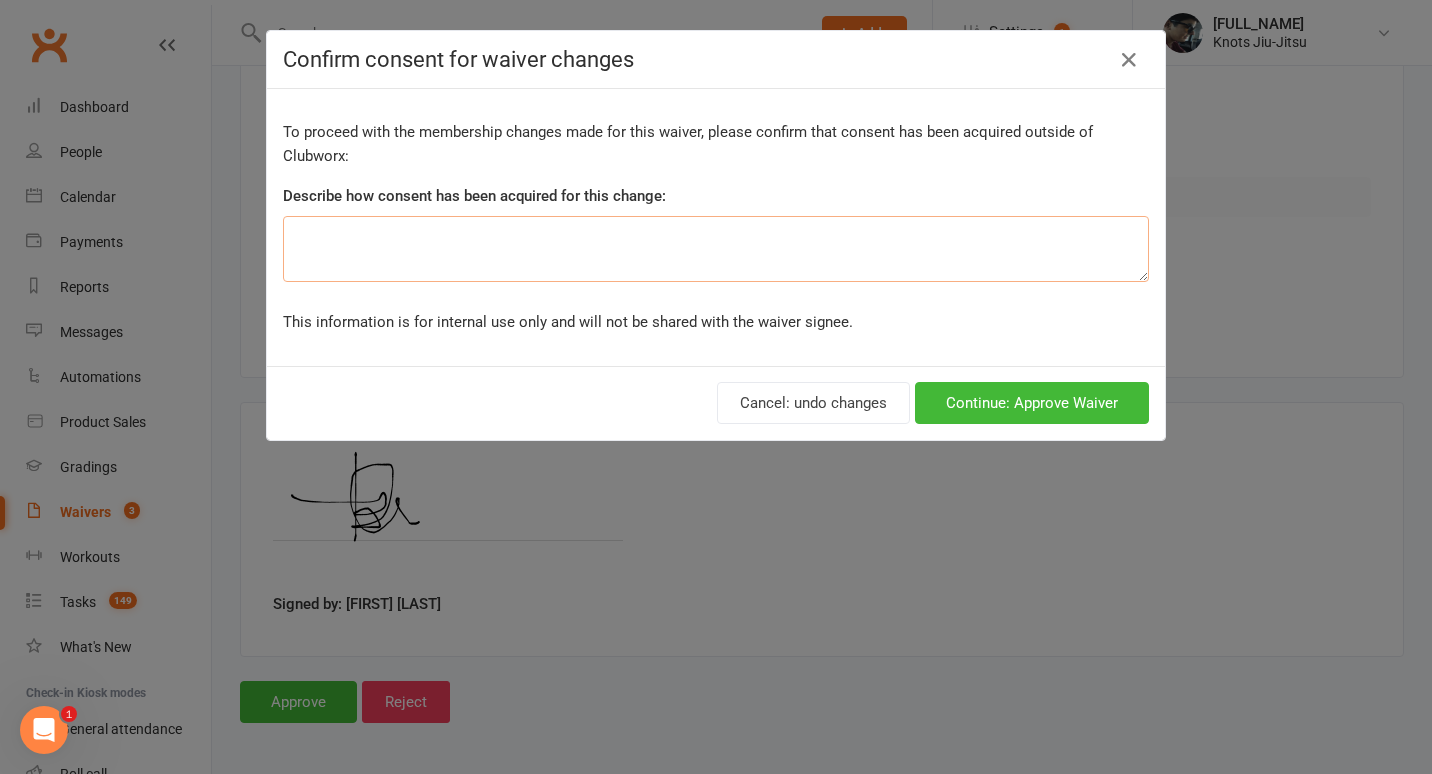 click at bounding box center [716, 249] 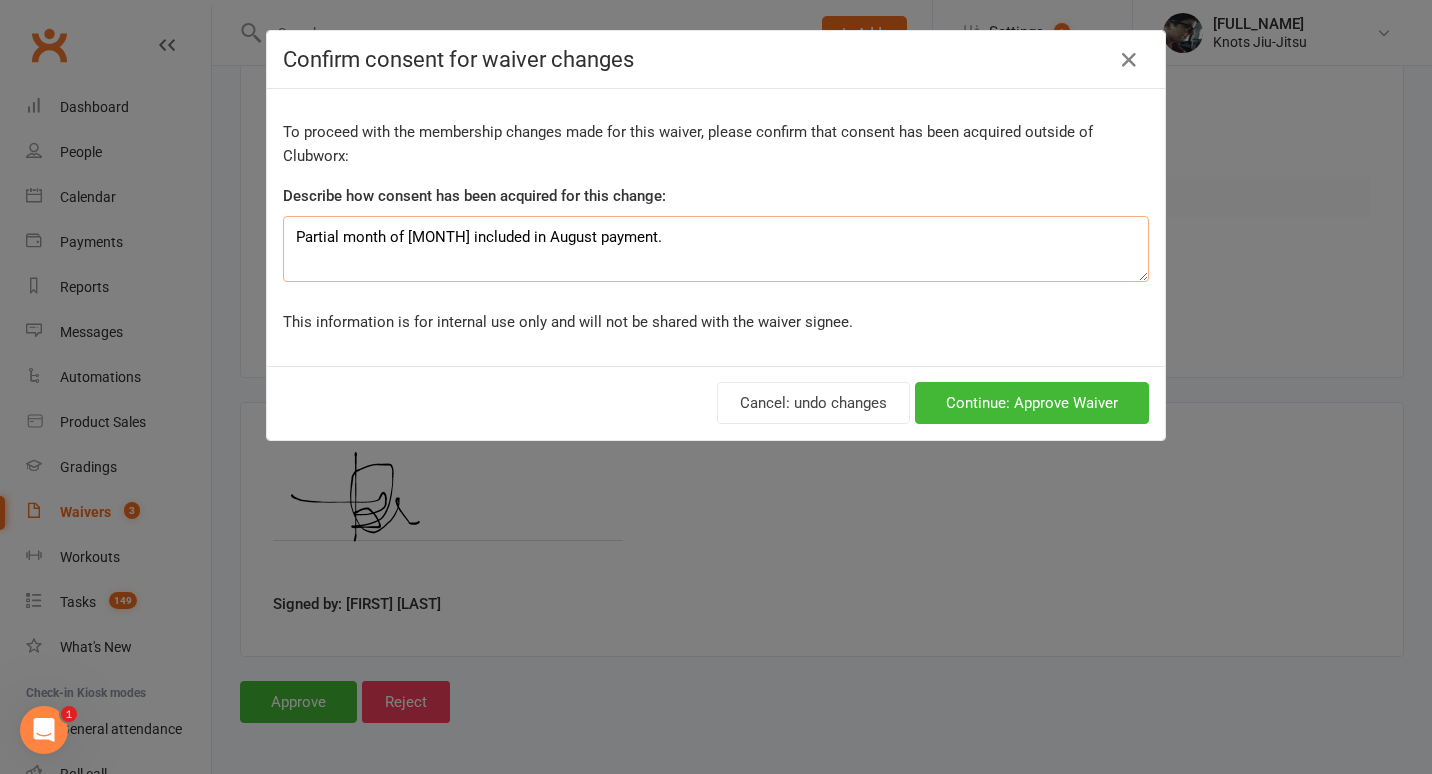 click on "Partial month of [MONTH] included in August payment." at bounding box center [716, 249] 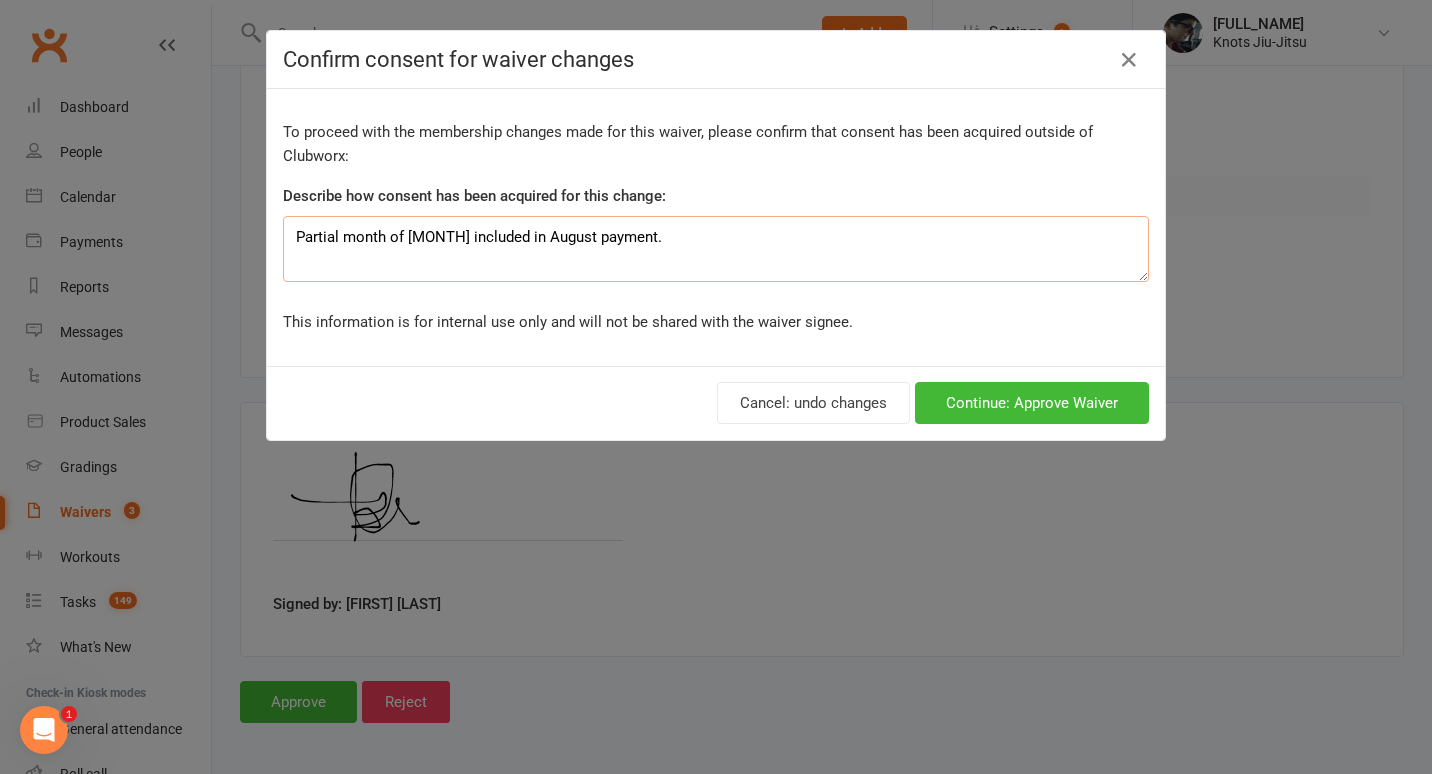 drag, startPoint x: 309, startPoint y: 233, endPoint x: 882, endPoint y: 257, distance: 573.5024 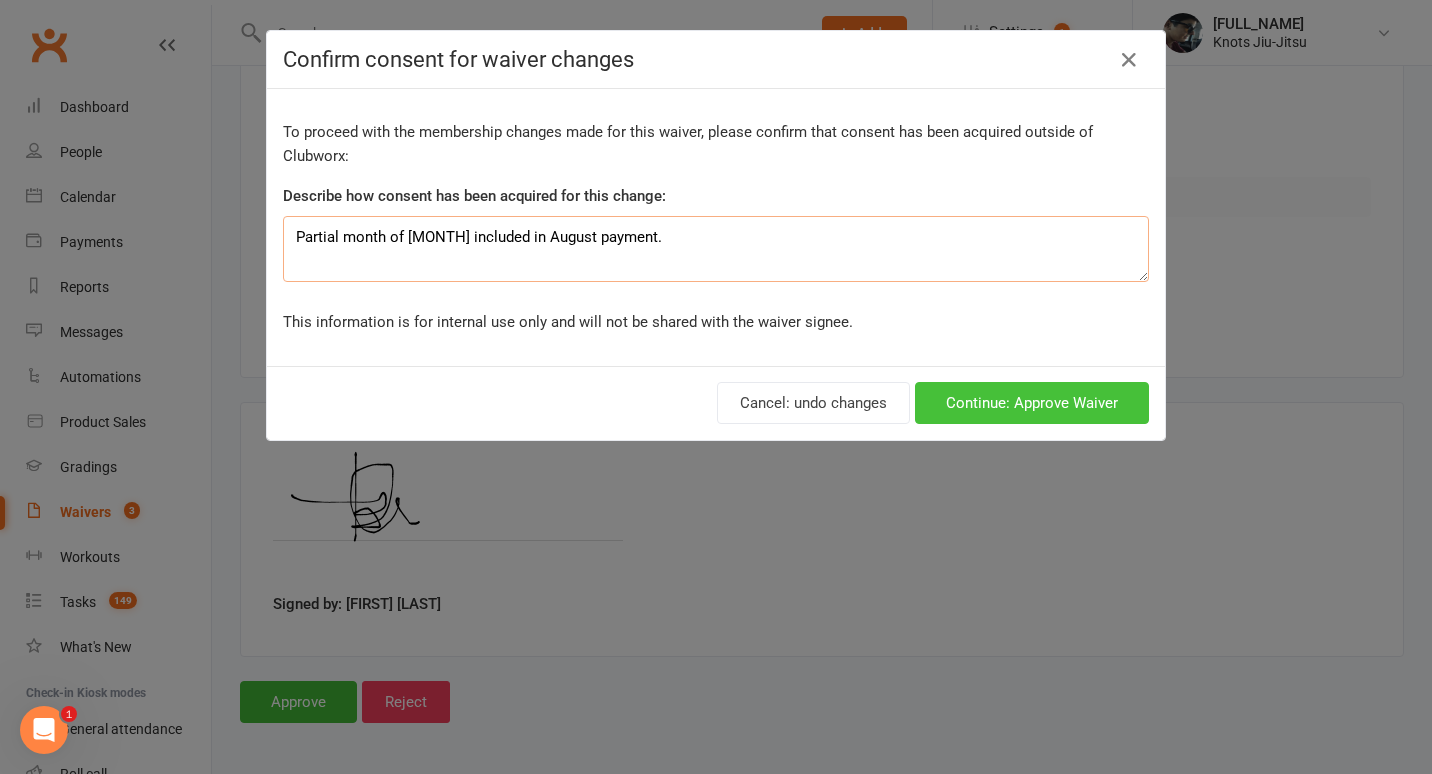 type on "Partial month of [MONTH] included in August payment." 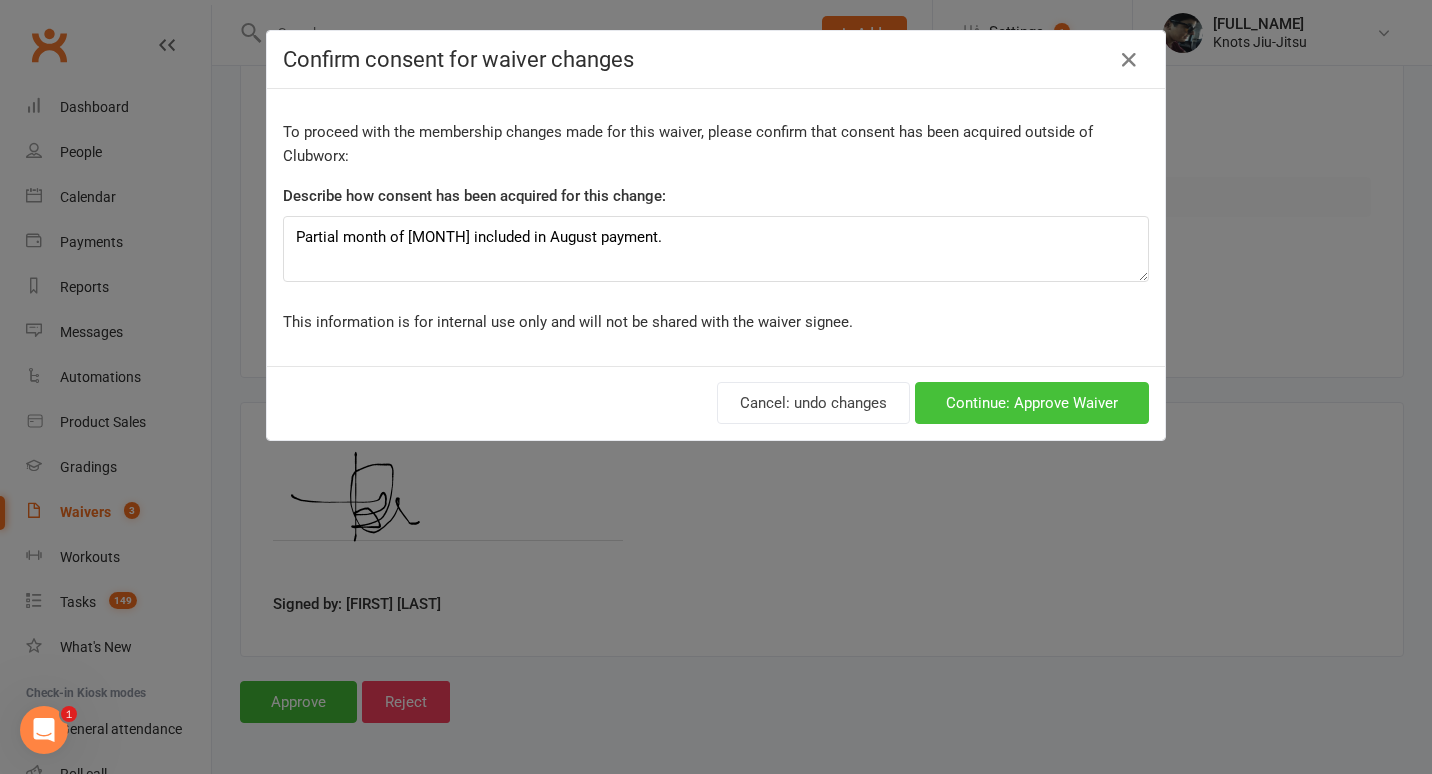 click on "Continue: Approve Waiver" at bounding box center [1032, 403] 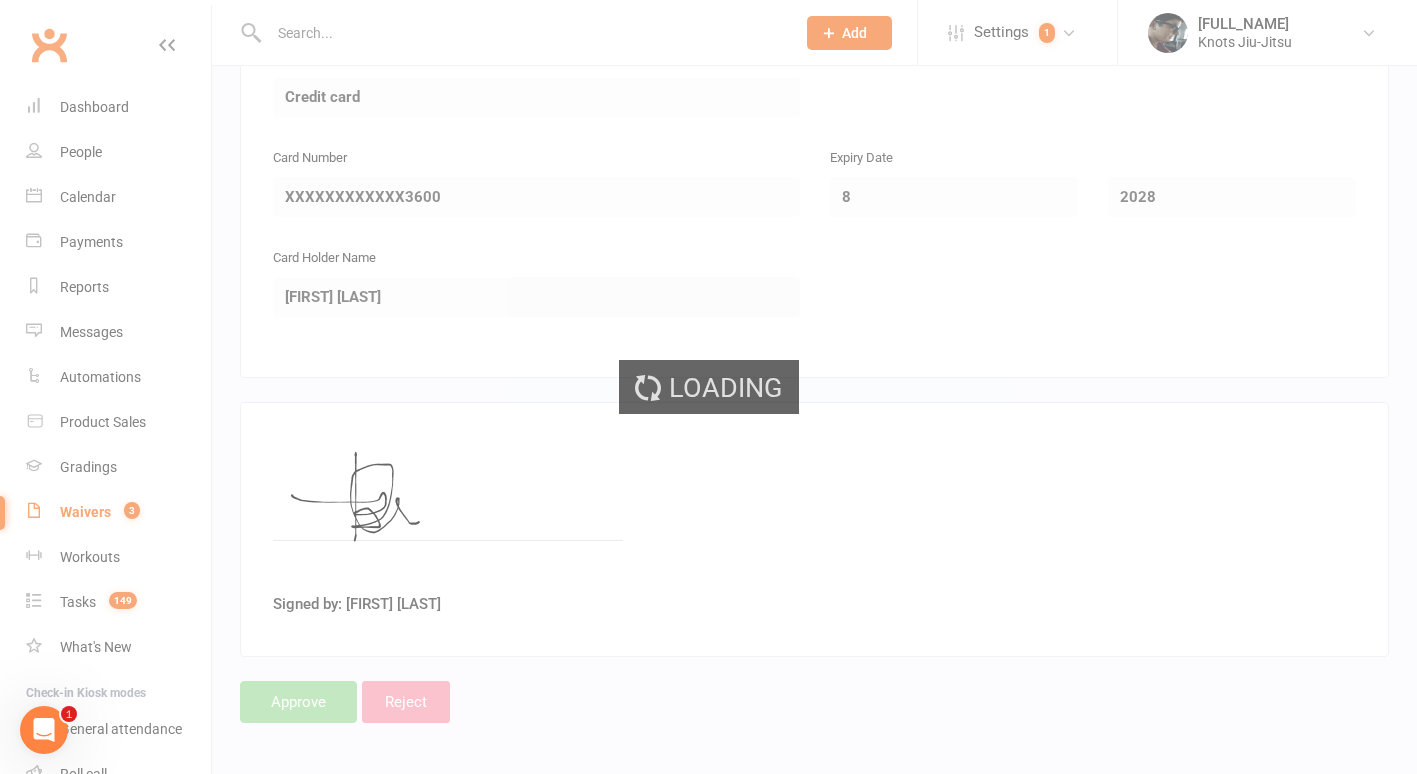 scroll, scrollTop: 0, scrollLeft: 0, axis: both 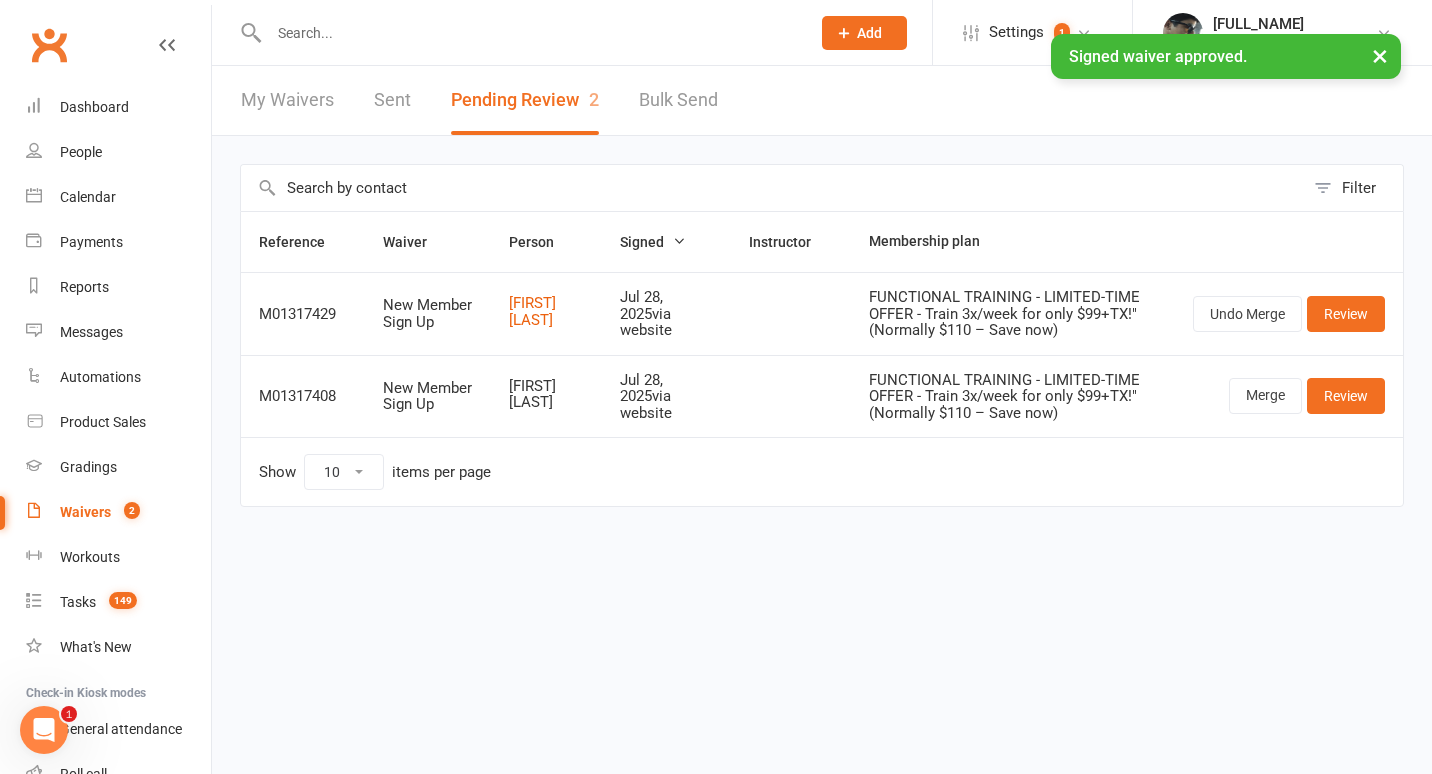 click at bounding box center [529, 33] 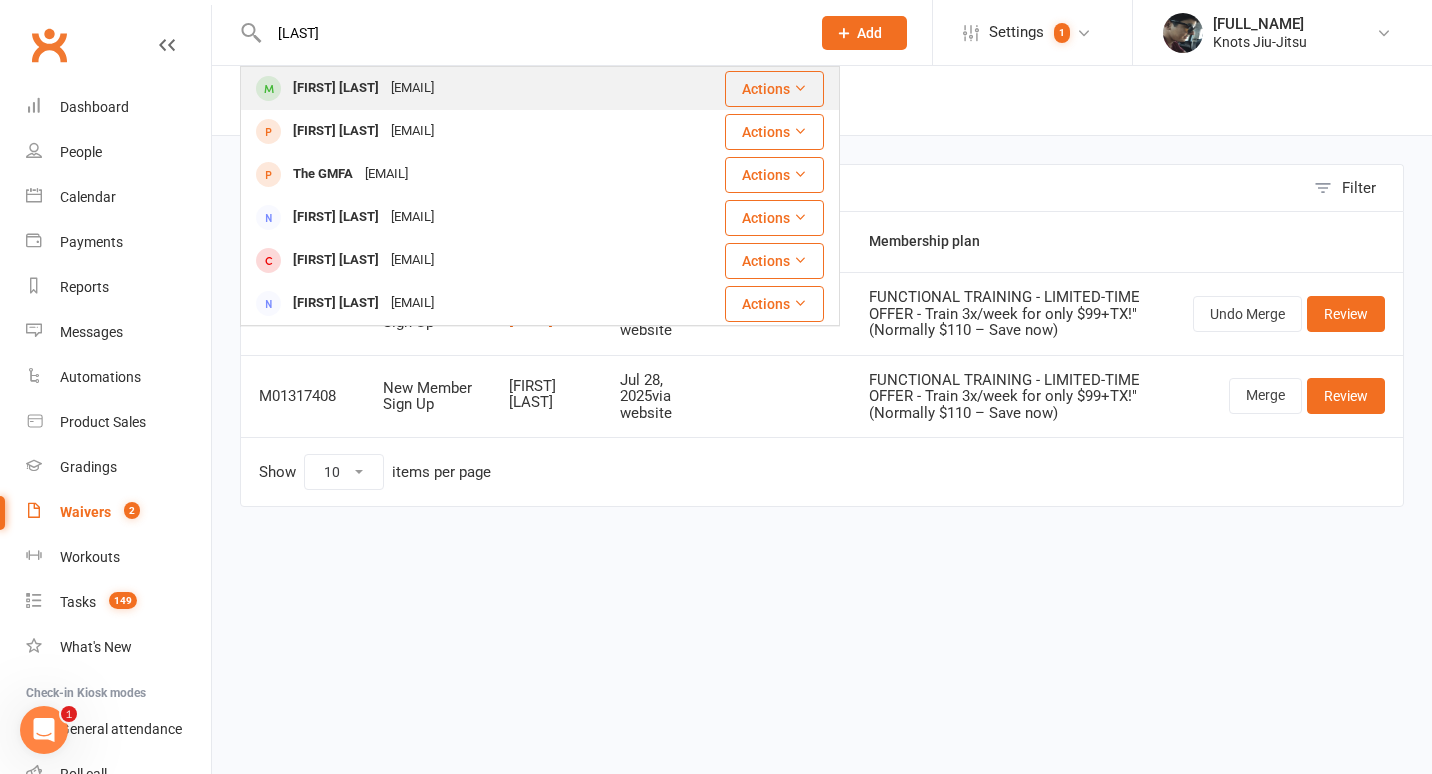 type on "[LAST]" 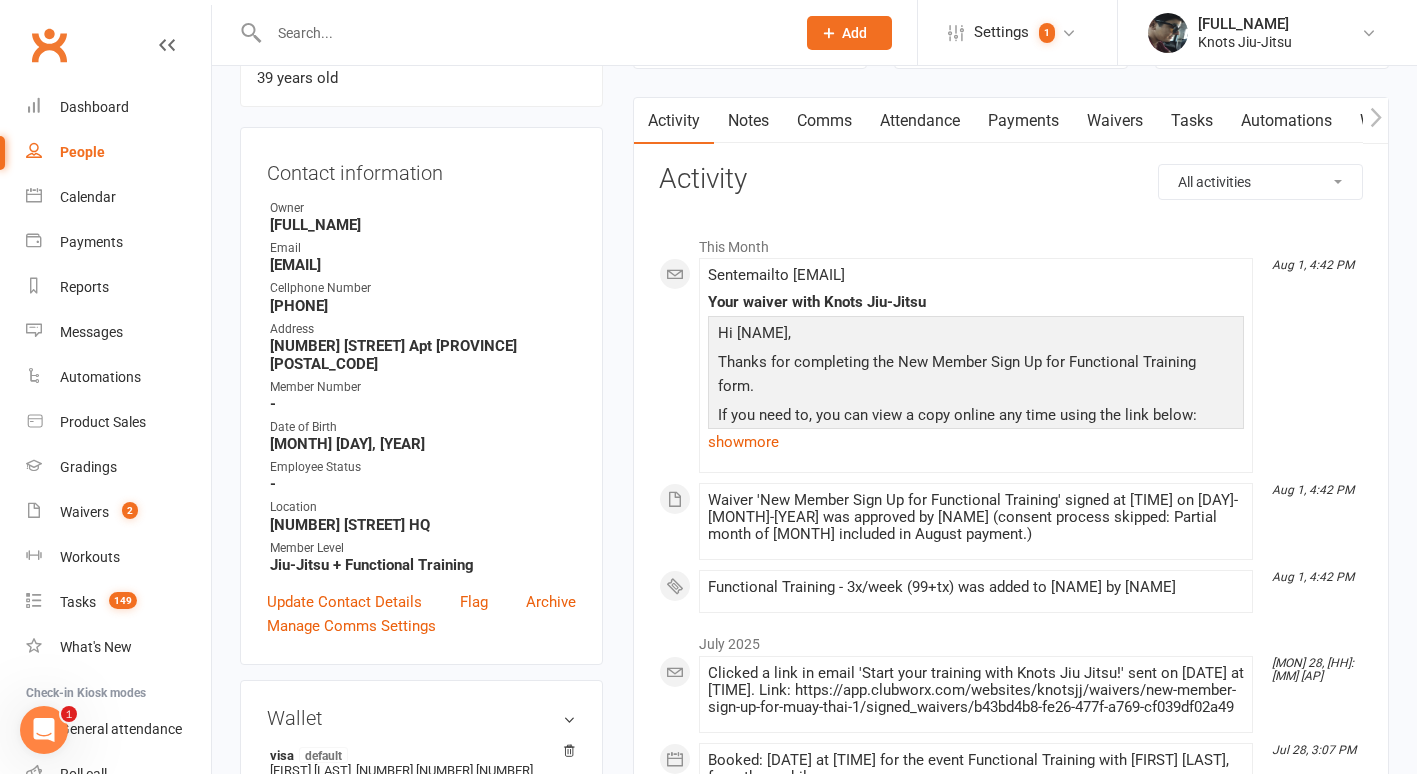 scroll, scrollTop: 175, scrollLeft: 0, axis: vertical 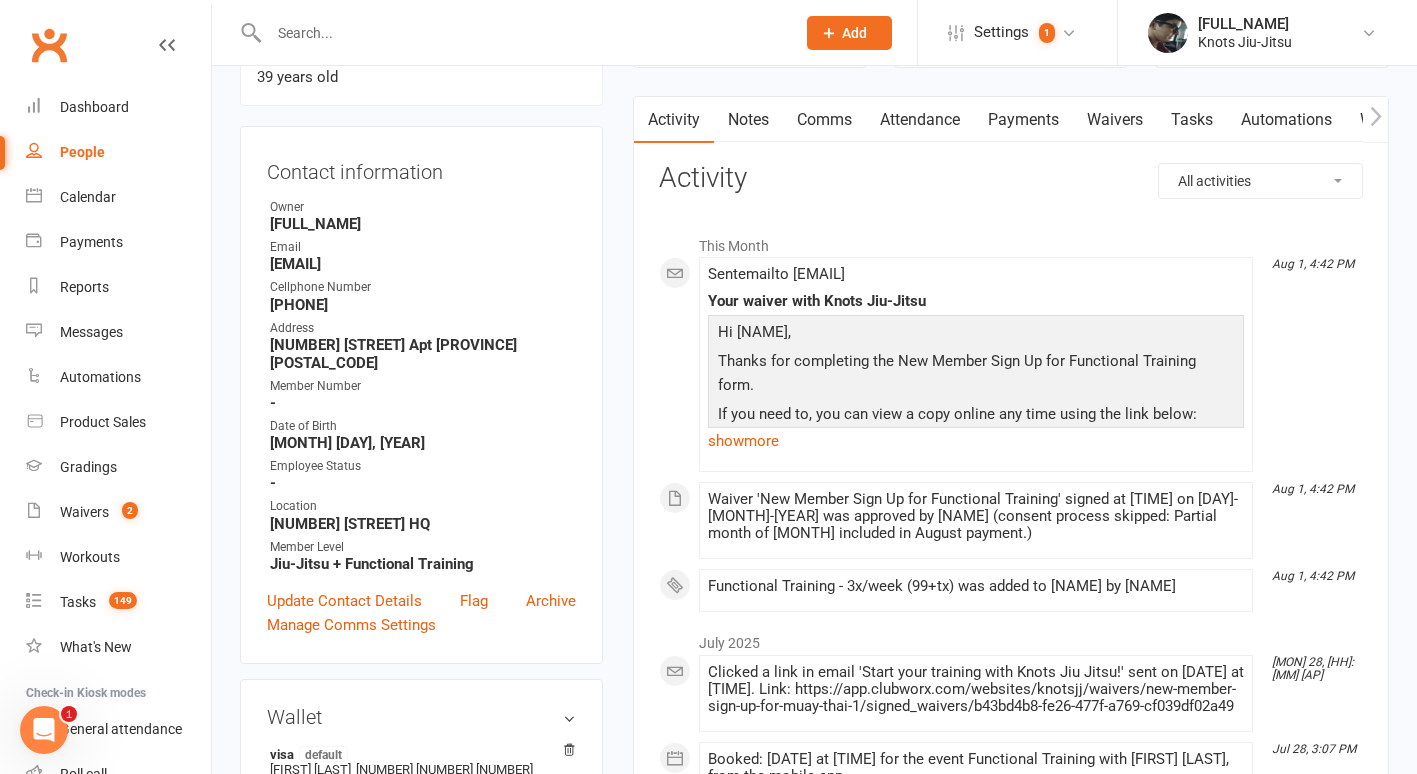 click at bounding box center (522, 33) 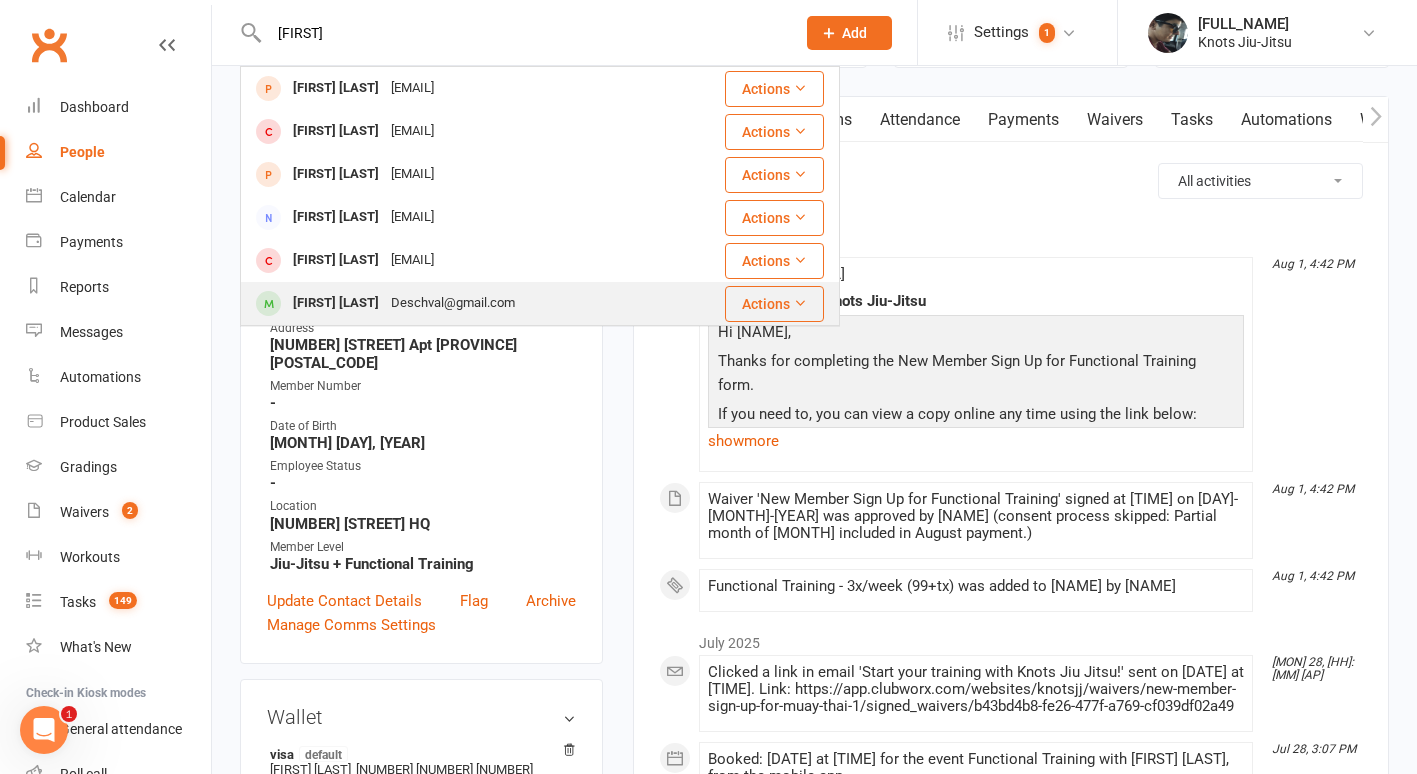 type on "[FIRST]" 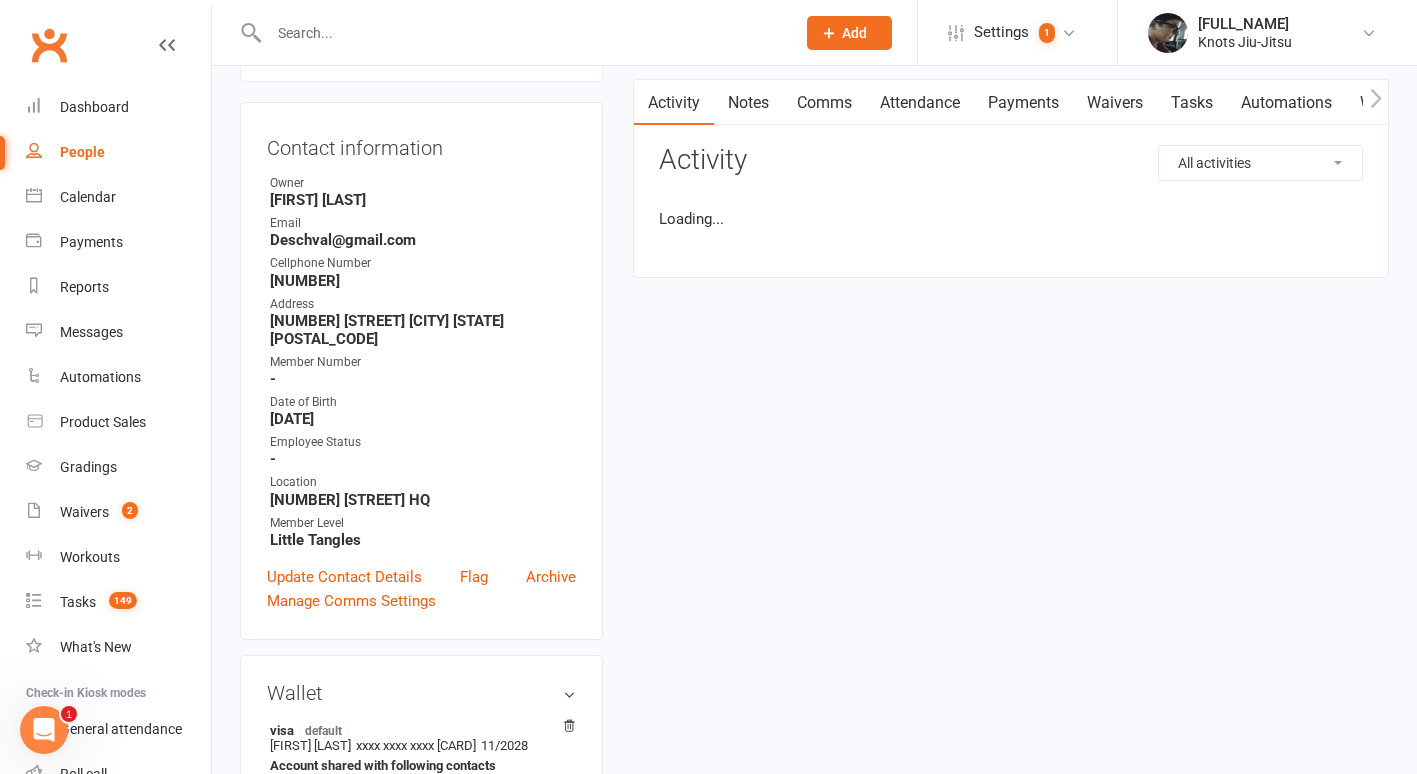 scroll, scrollTop: 0, scrollLeft: 0, axis: both 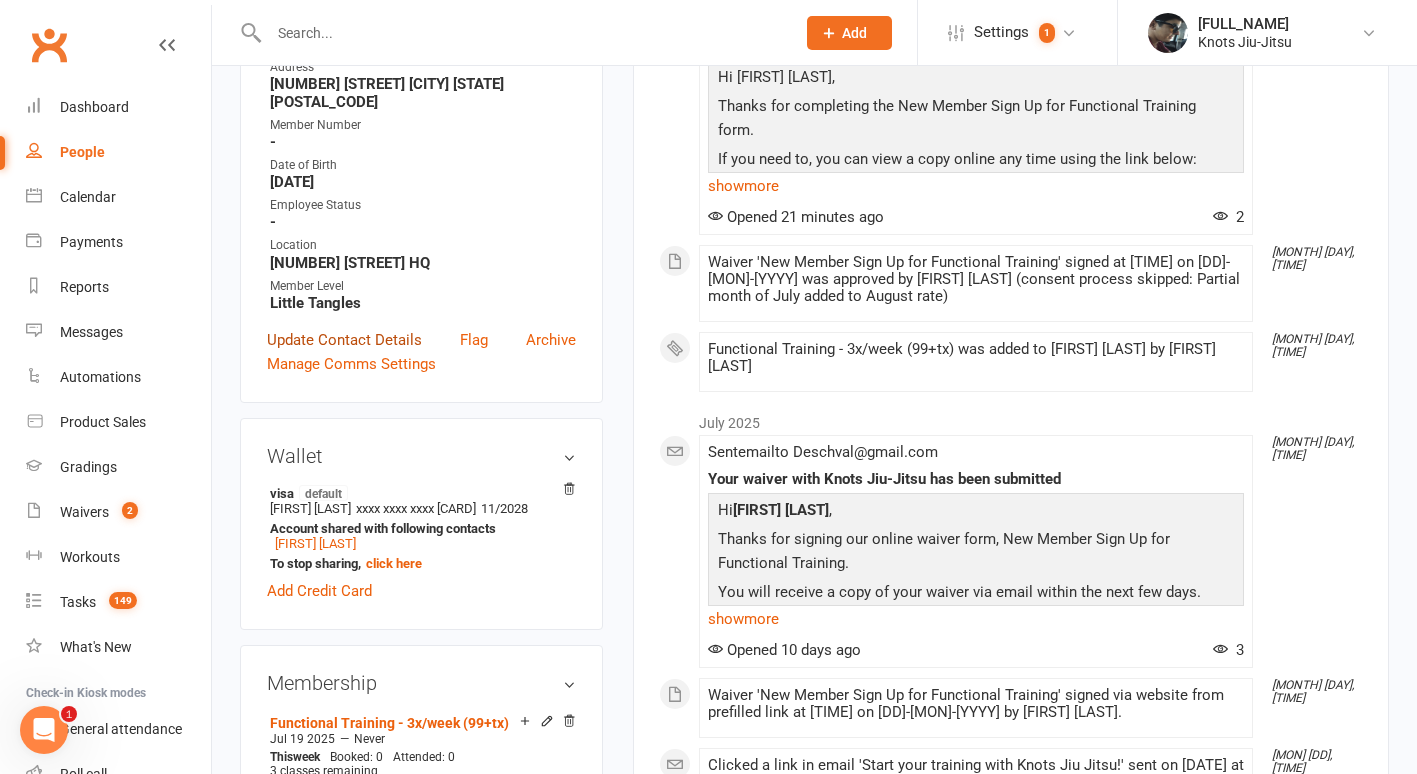 click on "Update Contact Details" at bounding box center [344, 340] 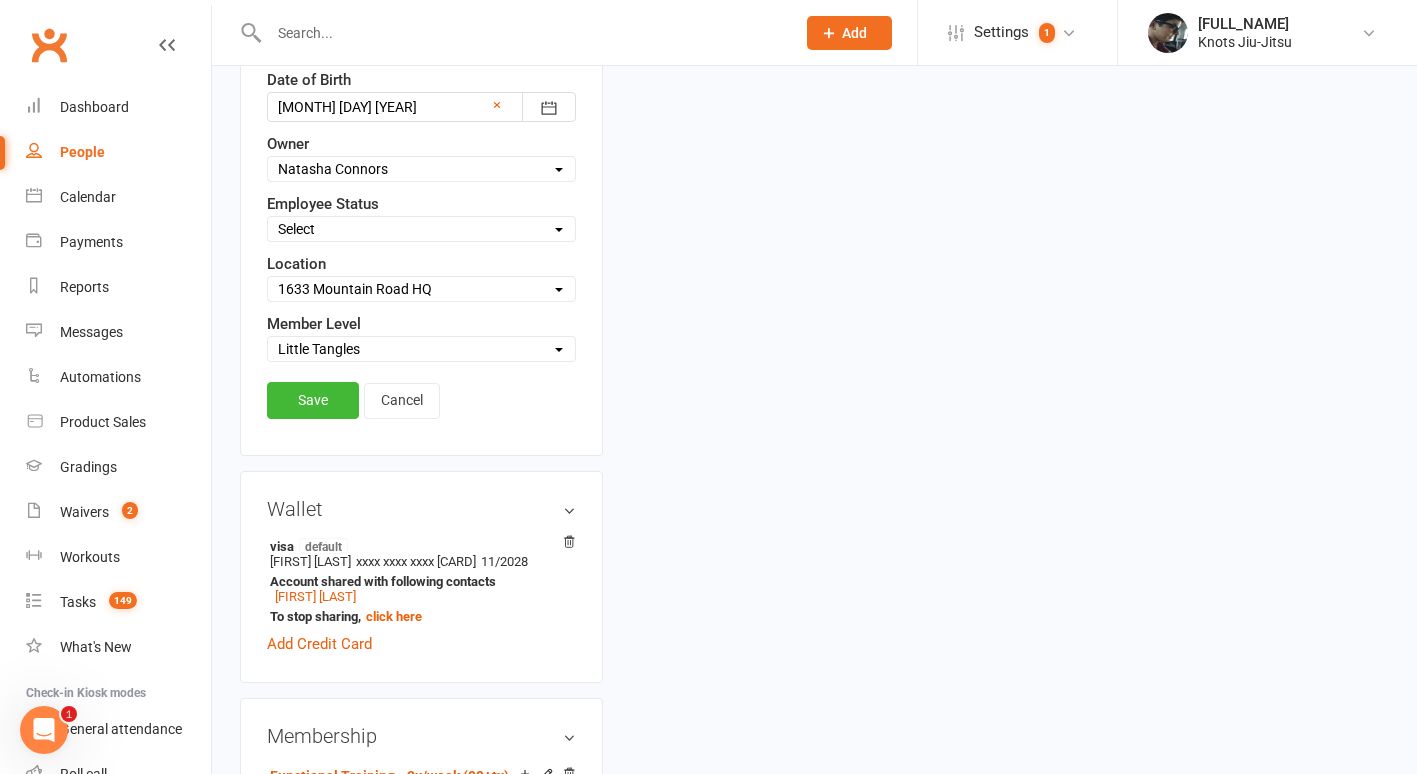 scroll, scrollTop: 911, scrollLeft: 0, axis: vertical 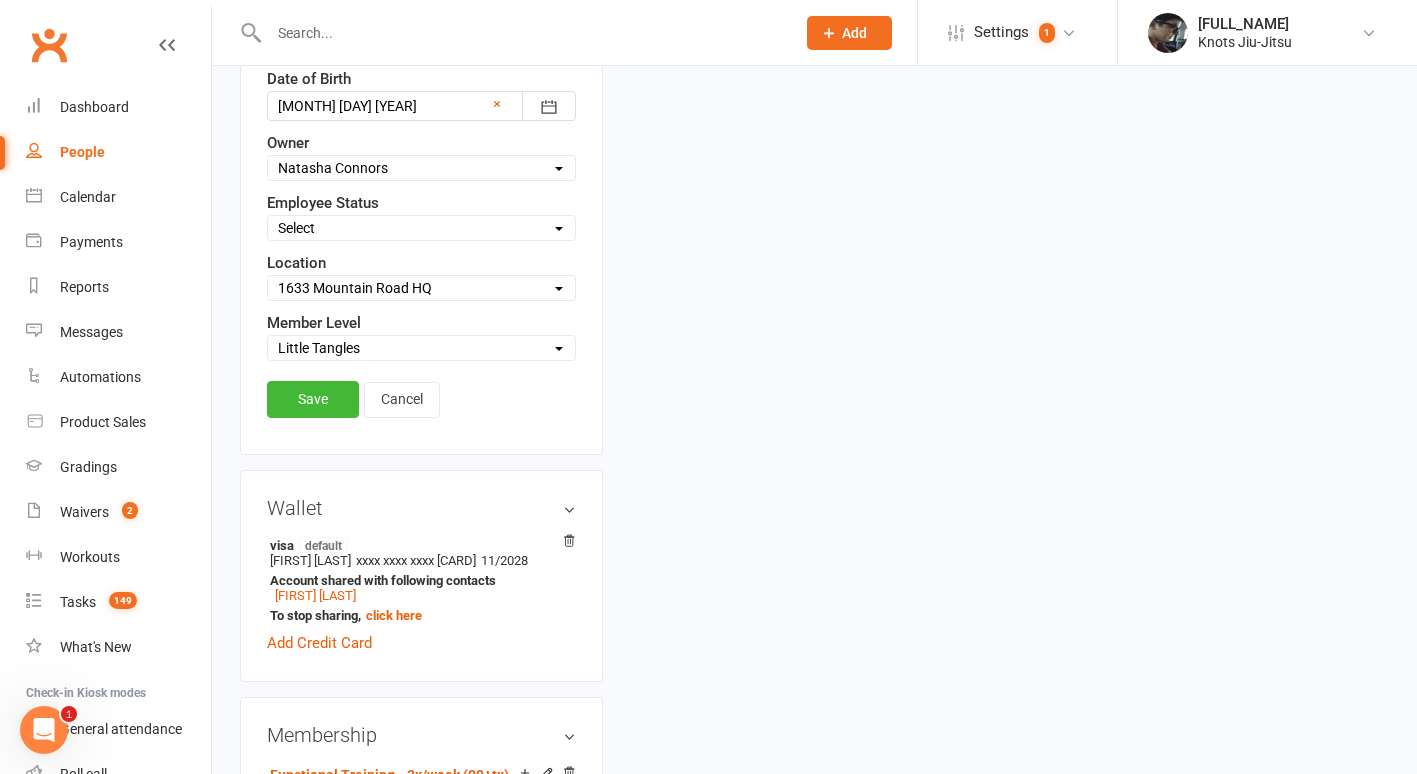click on "Select Baby Jitsu Little Tangles Kids Youth Foundation Jiu-Jitsu 14+ Ladies BJJ Punch Pass MMA Jiu-Jitsu + Muay Thai Jiu-Jitsu + Boxe Jiu-Jitsu + Functional Training Boxing Muay Thai Muay Thai + Boxing Functional Training Functional Training + Muay Thai Functional Training + Boxing" at bounding box center (421, 348) 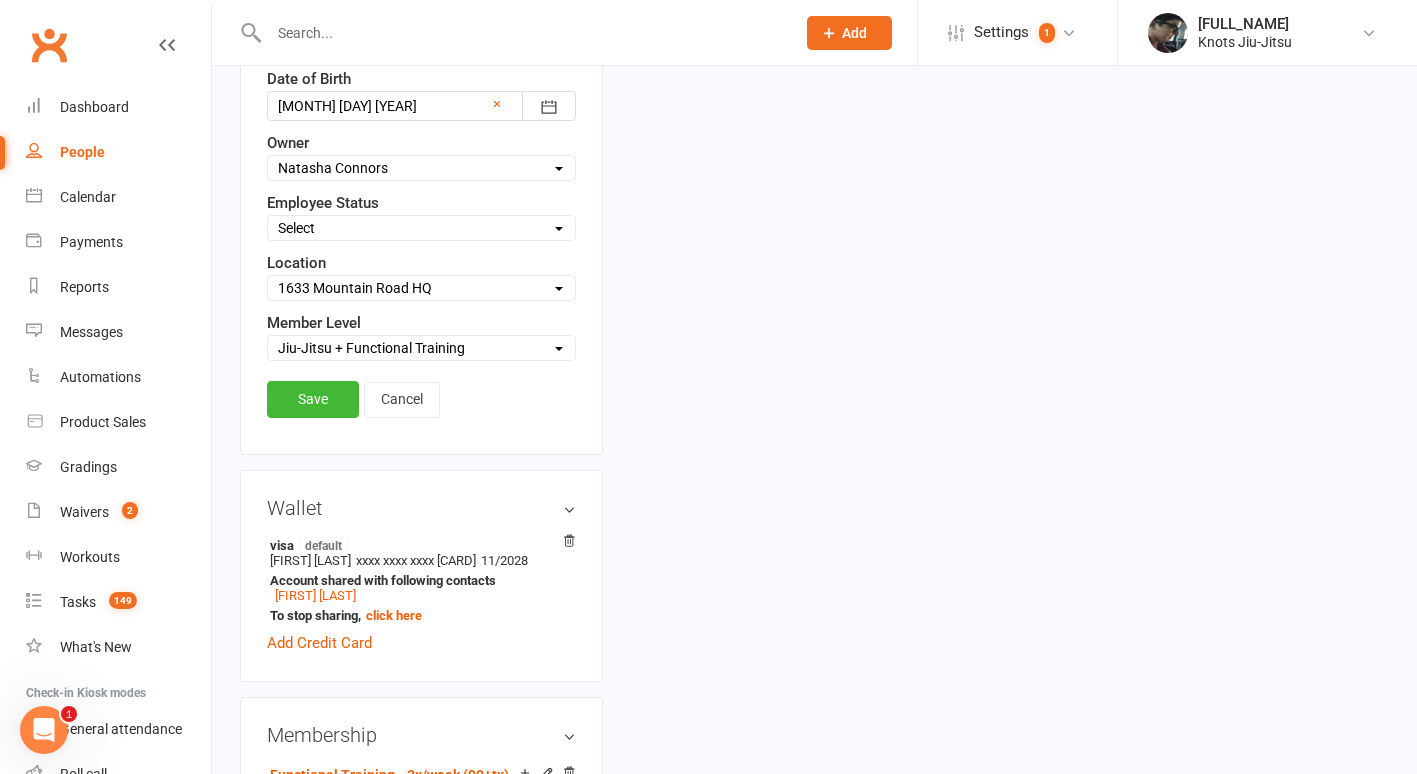 click on "Select Baby Jitsu Little Tangles Kids Youth Foundation Jiu-Jitsu 14+ Ladies BJJ Punch Pass MMA Jiu-Jitsu + Muay Thai Jiu-Jitsu + Boxe Jiu-Jitsu + Functional Training Boxing Muay Thai Muay Thai + Boxing Functional Training Functional Training + Muay Thai Functional Training + Boxing" at bounding box center (421, 348) 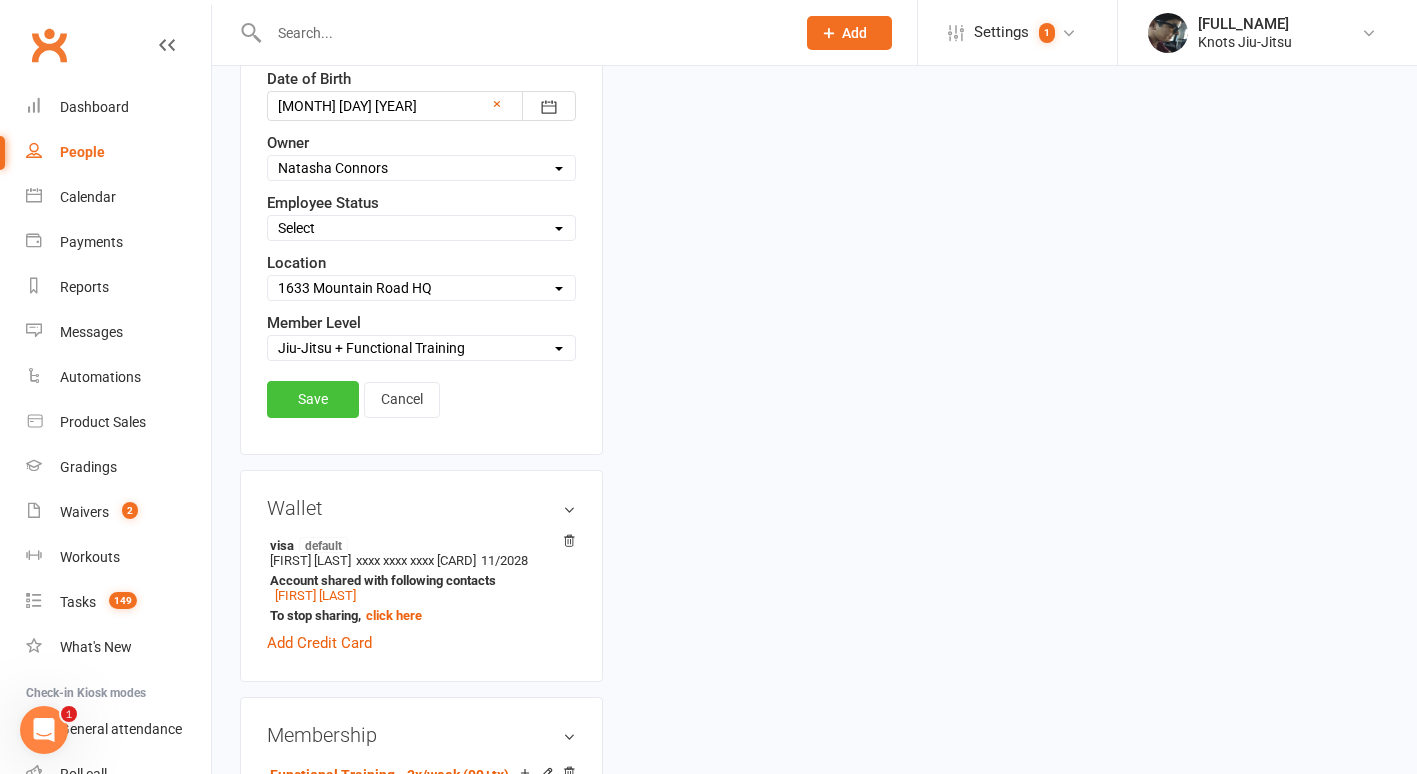 click on "Save" at bounding box center [313, 399] 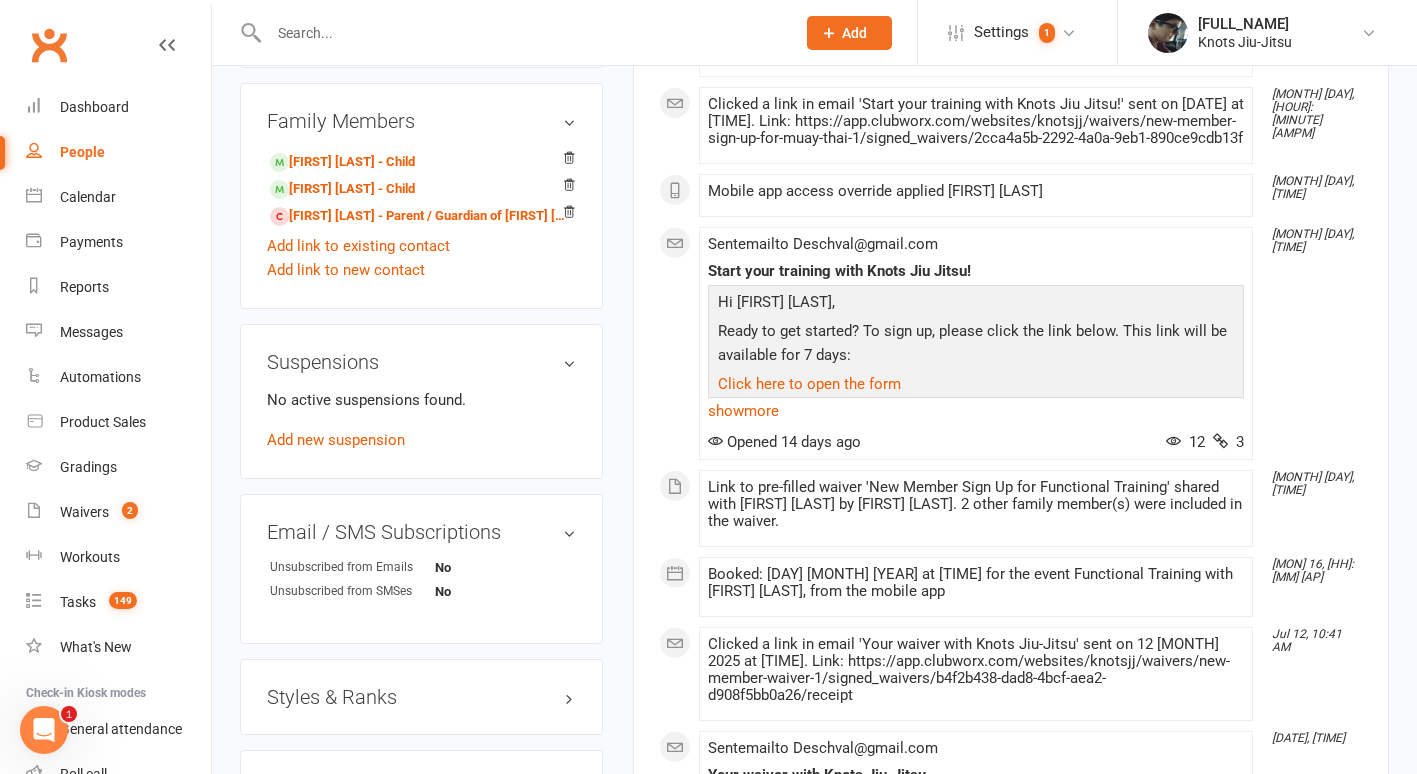 scroll, scrollTop: 1244, scrollLeft: 0, axis: vertical 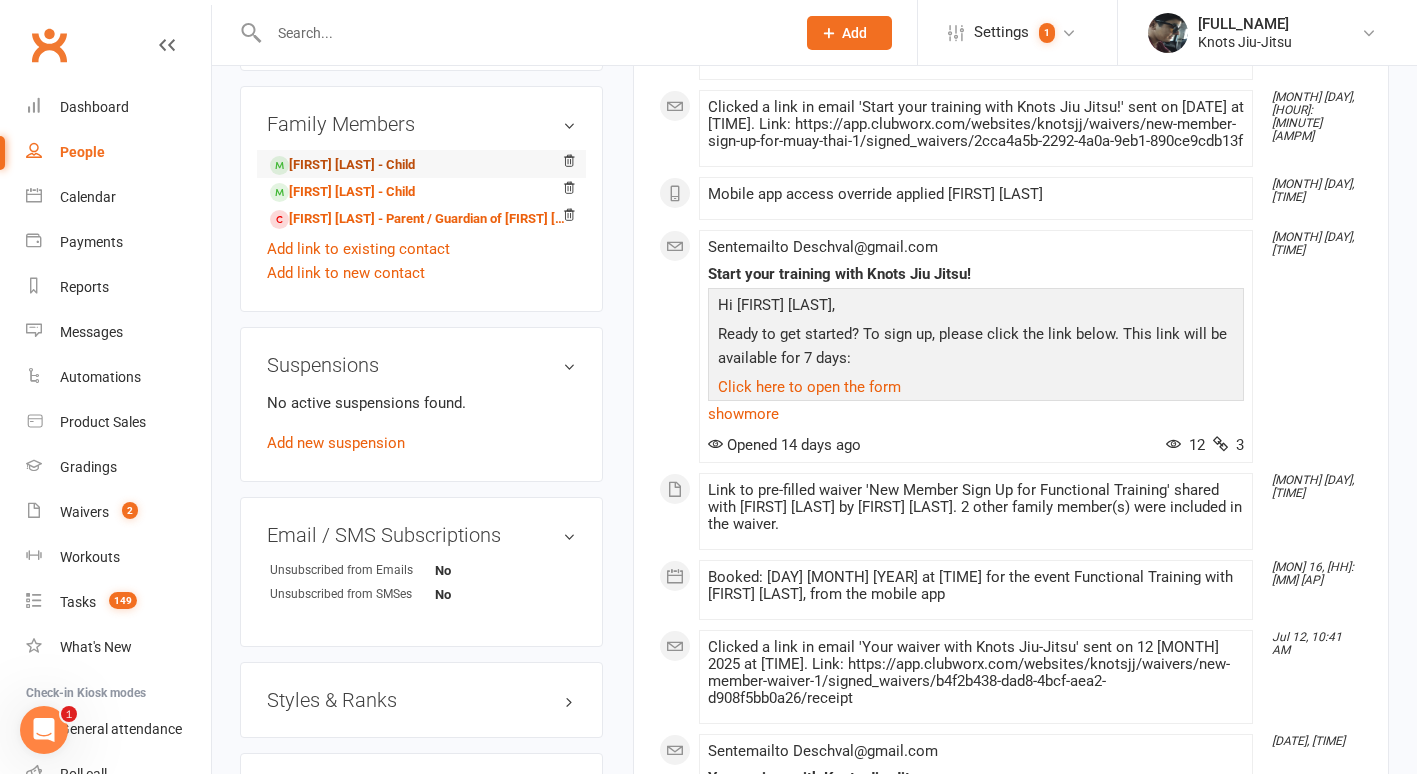 click on "[FIRST] [LAST] - Child" at bounding box center [342, 165] 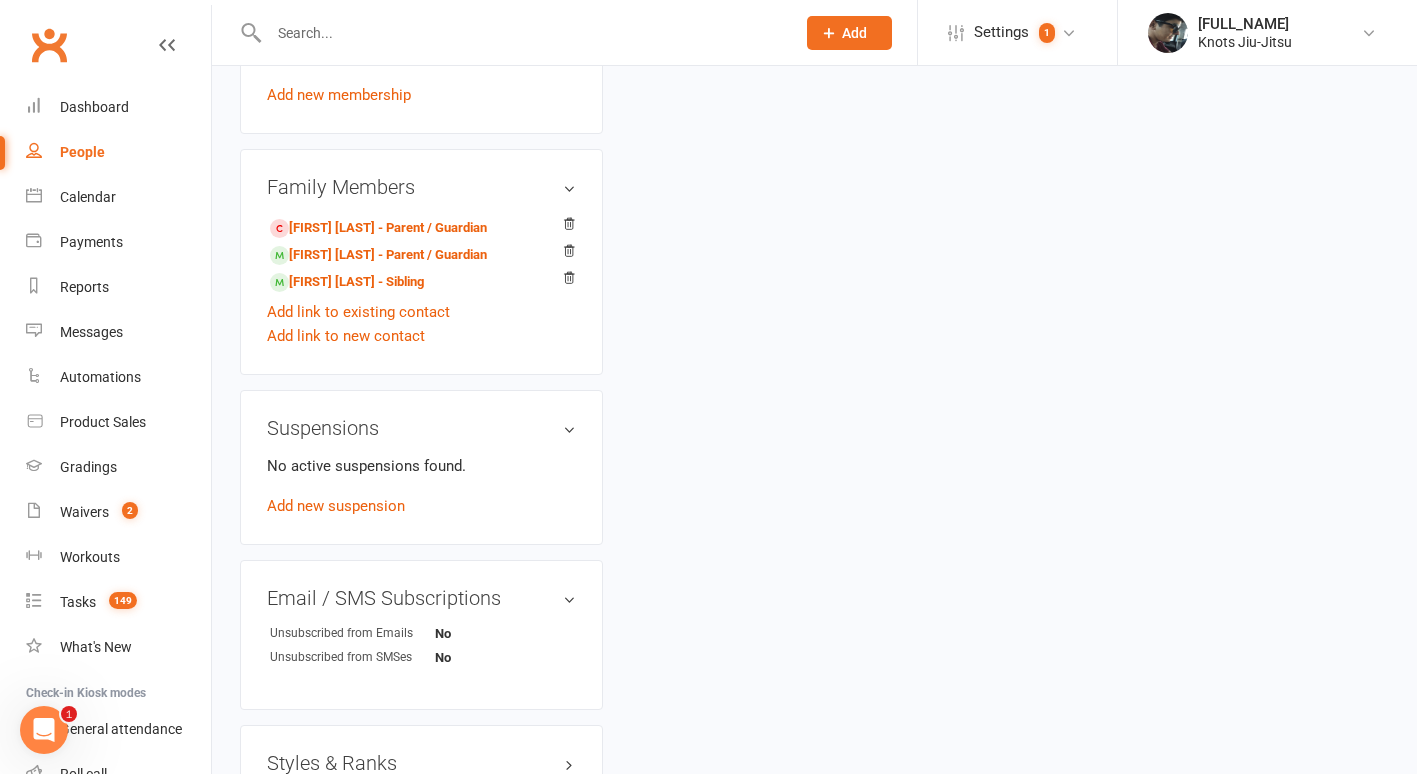 scroll, scrollTop: 0, scrollLeft: 0, axis: both 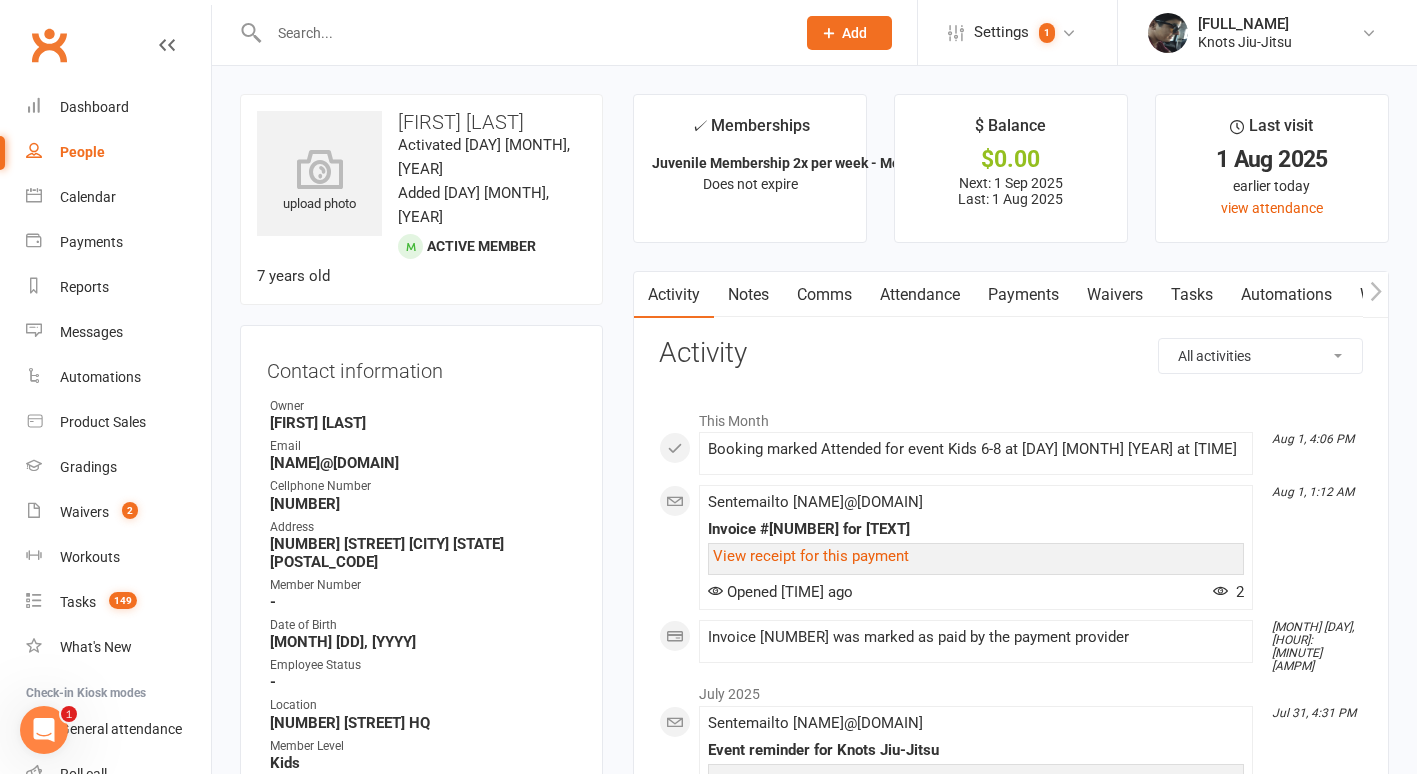 click on "Payments" at bounding box center (1023, 295) 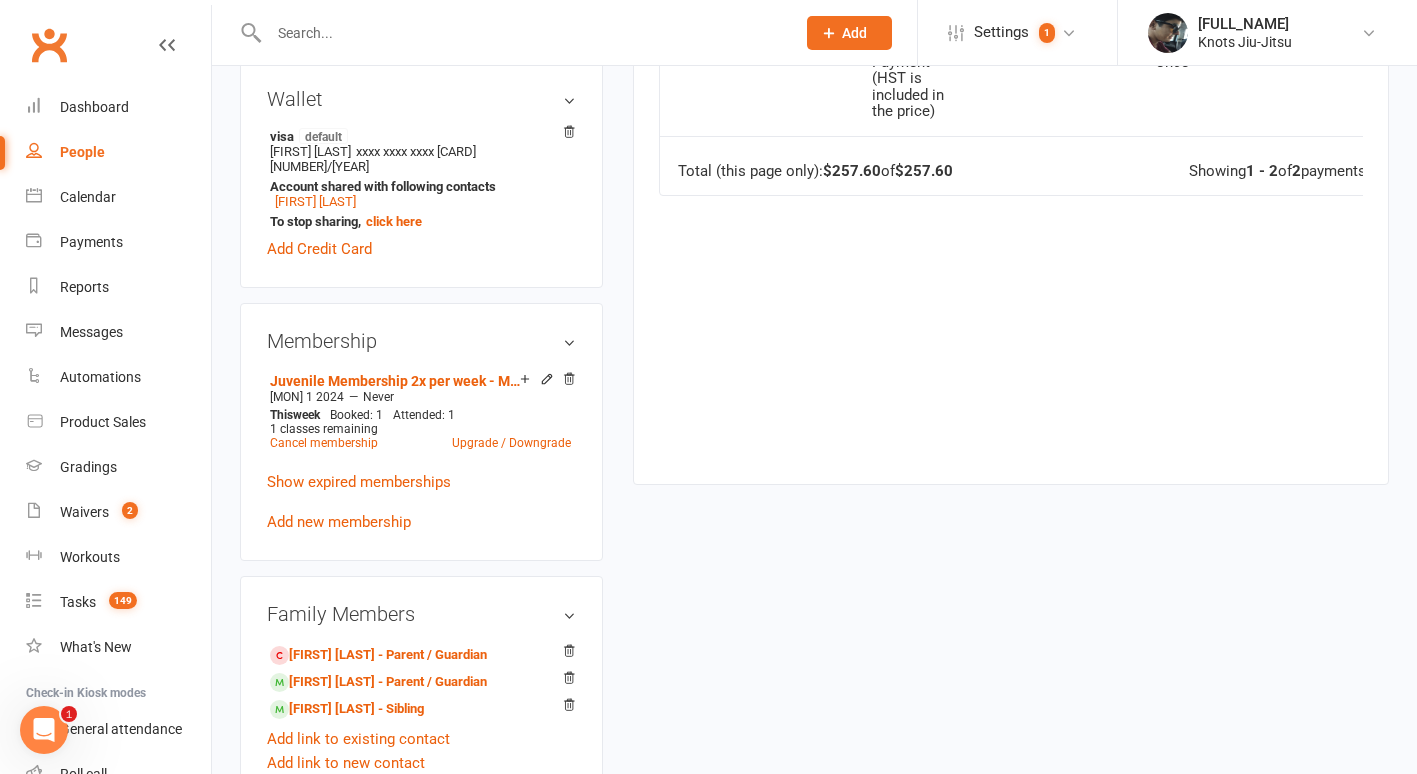 scroll, scrollTop: 818, scrollLeft: 0, axis: vertical 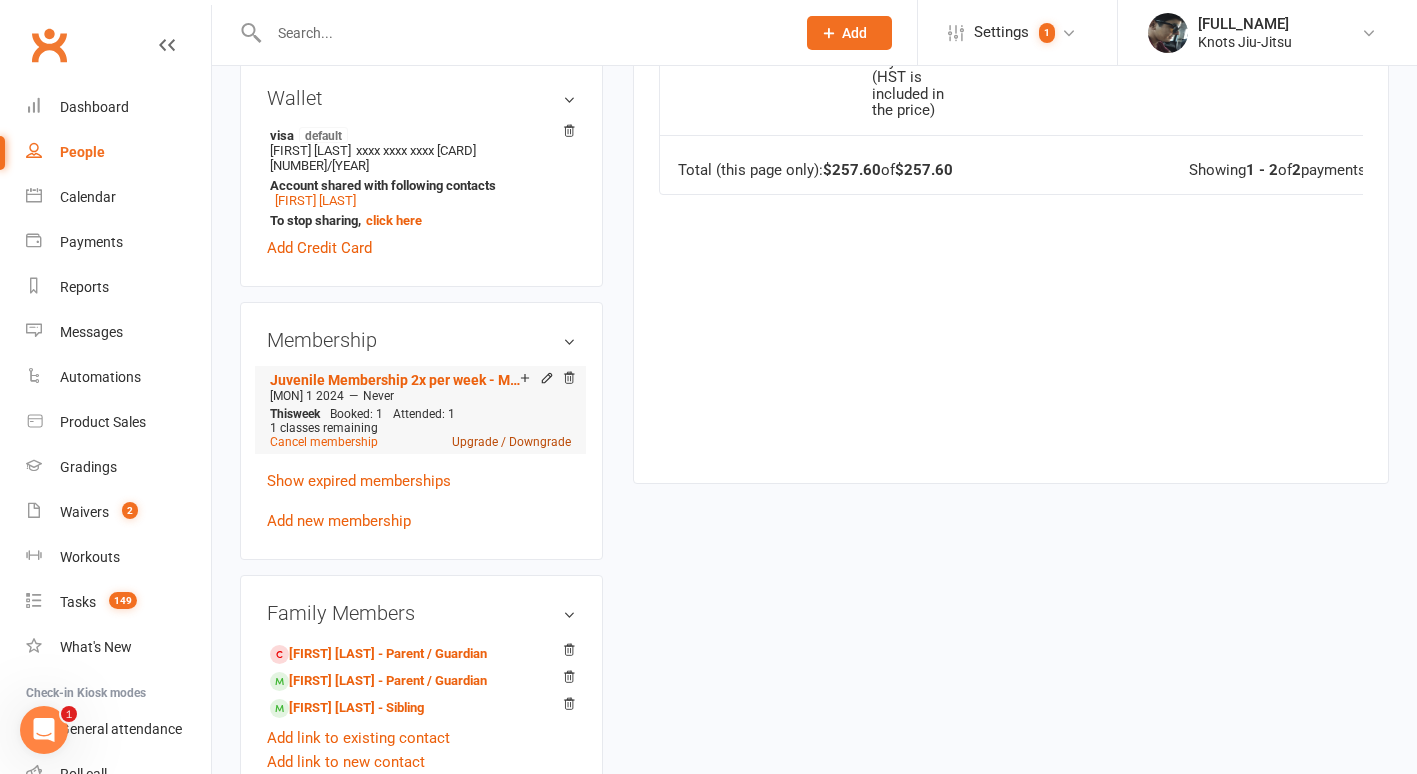 click on "Upgrade / Downgrade" at bounding box center (511, 442) 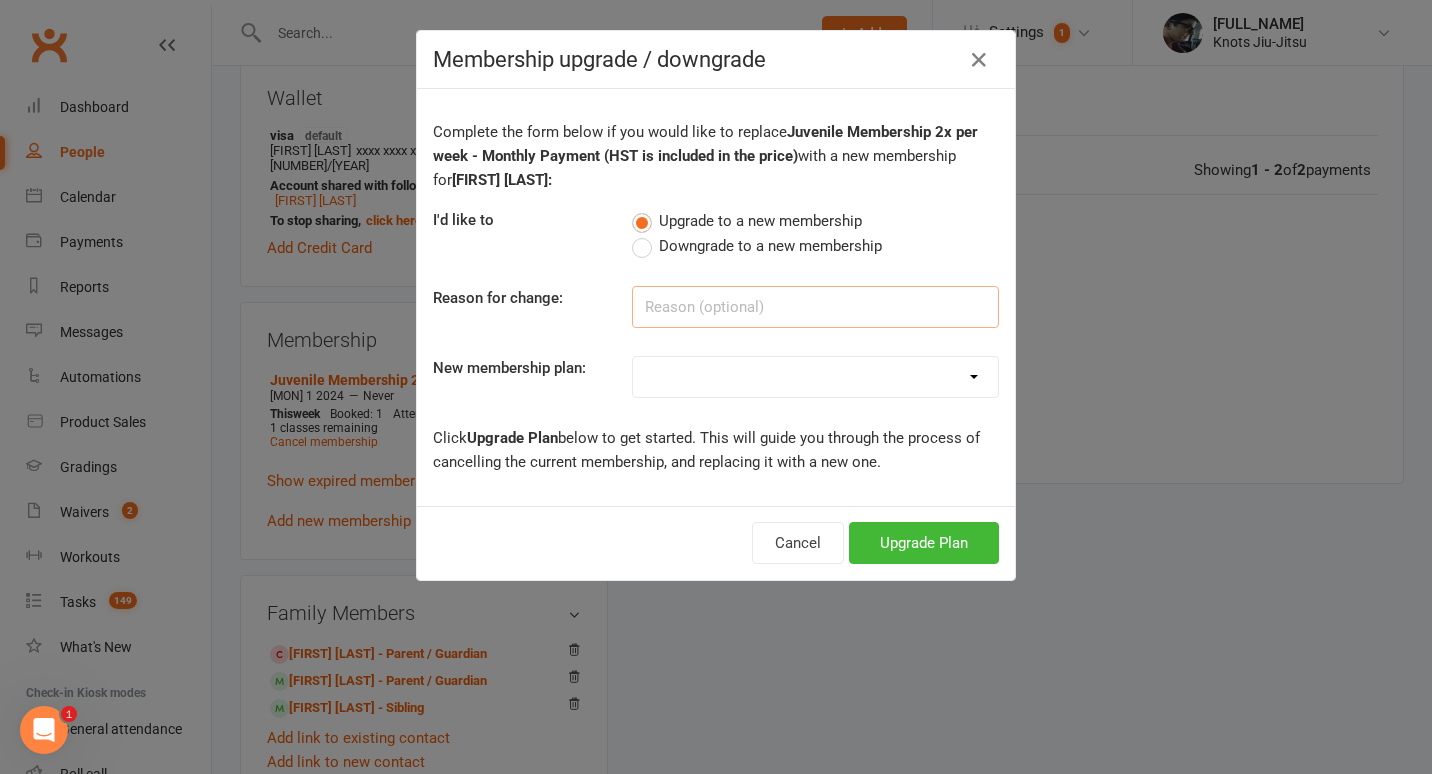 click at bounding box center [815, 307] 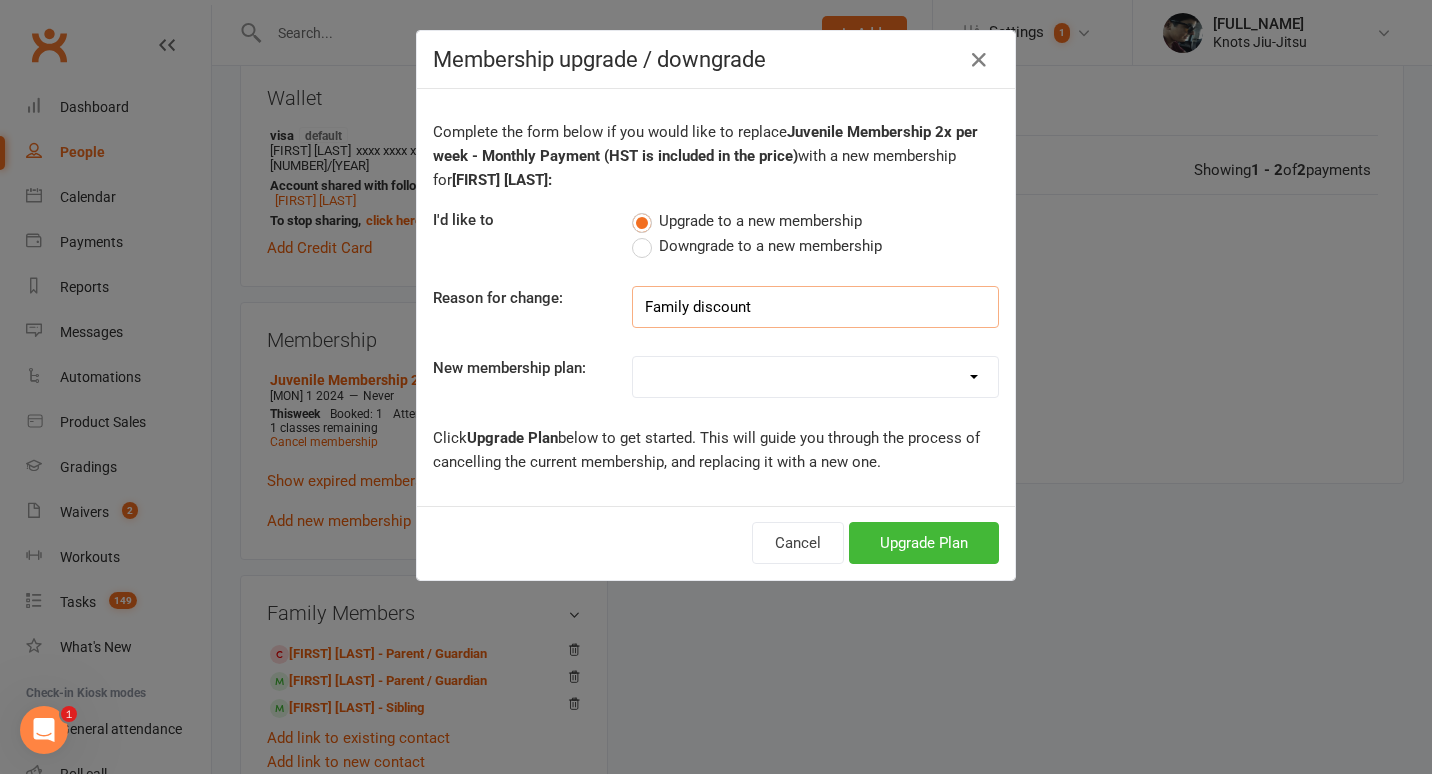 type on "Family discount" 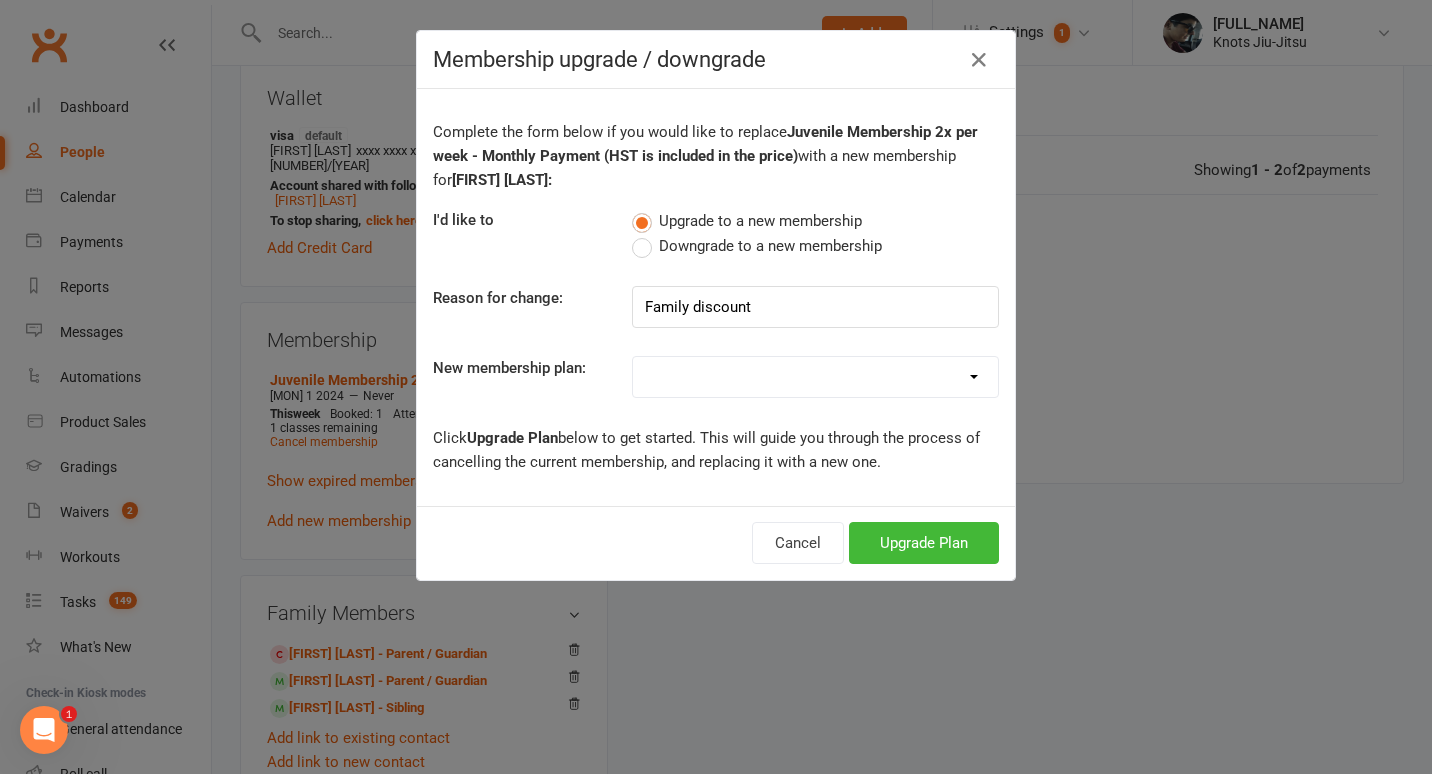click on "129 - Adults Membership Unlimited - Monthly Payment 107.36 Adults Membership 3x per week - Monthly Payment 96.61 Adults 10% off Membership 3x per week - Monthly Payment 97.50 Adults Membership 2x per week - Monthly Payment Pioneers Adults Membership 2x per week - Monthly Payment 107.36 Juvenile Membership 3x per week - Monthly Payment (HST is included in the price) 96.61 Juvenile 10% off Membership 3x per week - Monthly Payment 97.50 Juvenile Membership 2x per week - Monthly Payment (HST is included in the price) 87.75 Juvenile 10% off Membership 2x per week - Monthly Payment Free Trial Class Drop-in Fee (GST/HST included) Private - 8 Class Punch Pass (HST is included in the price) Exempt 116.10 Adults 10% off Membership Unlimited - Monthly Payment Sponsorship - Unlimited Pioneers Adults Membership Unlimited - Monthly Payment Exempt - Evolution Training Center Member Private Classes (GST/HST not included) *Expires 6 months from date of purchase New Student Free Trial Class Employee Membership" at bounding box center (815, 377) 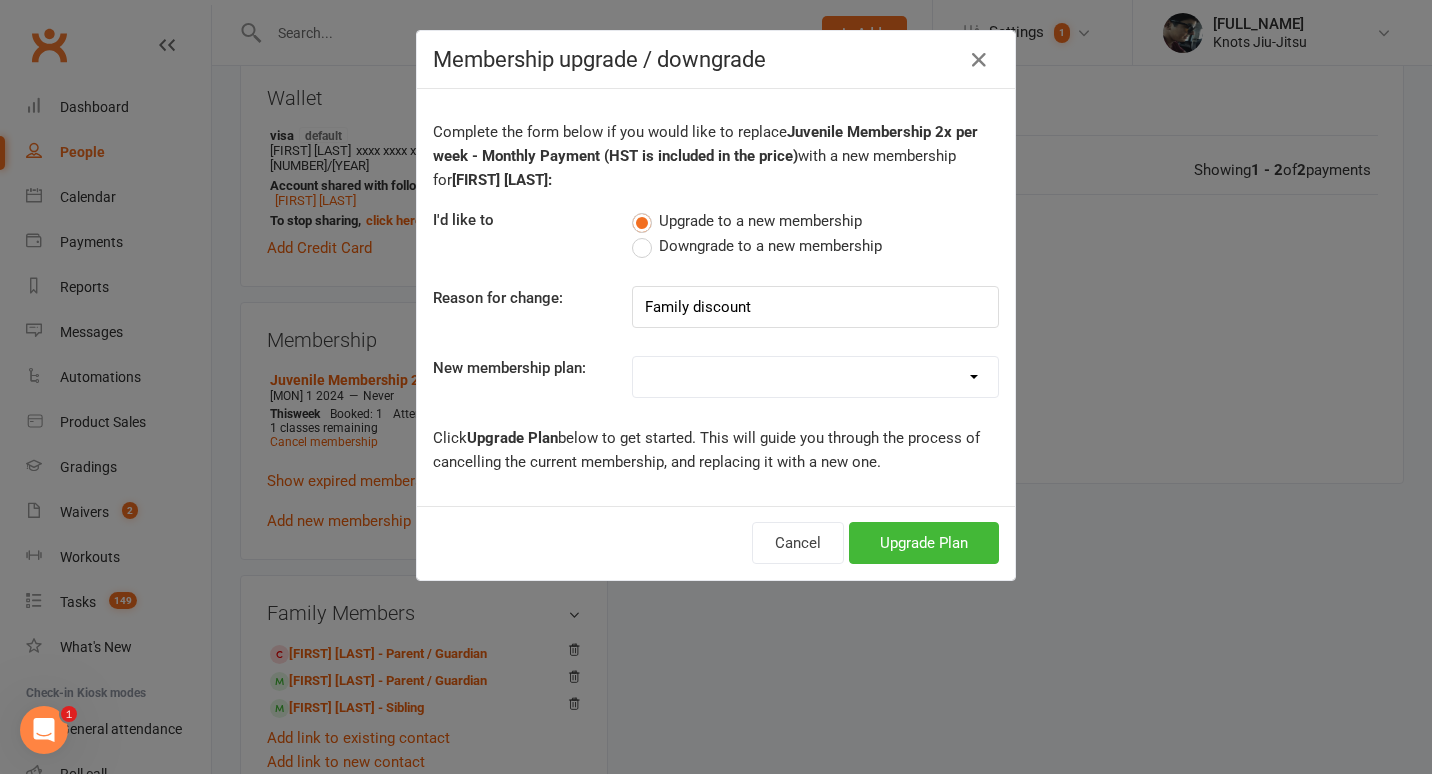 select on "31" 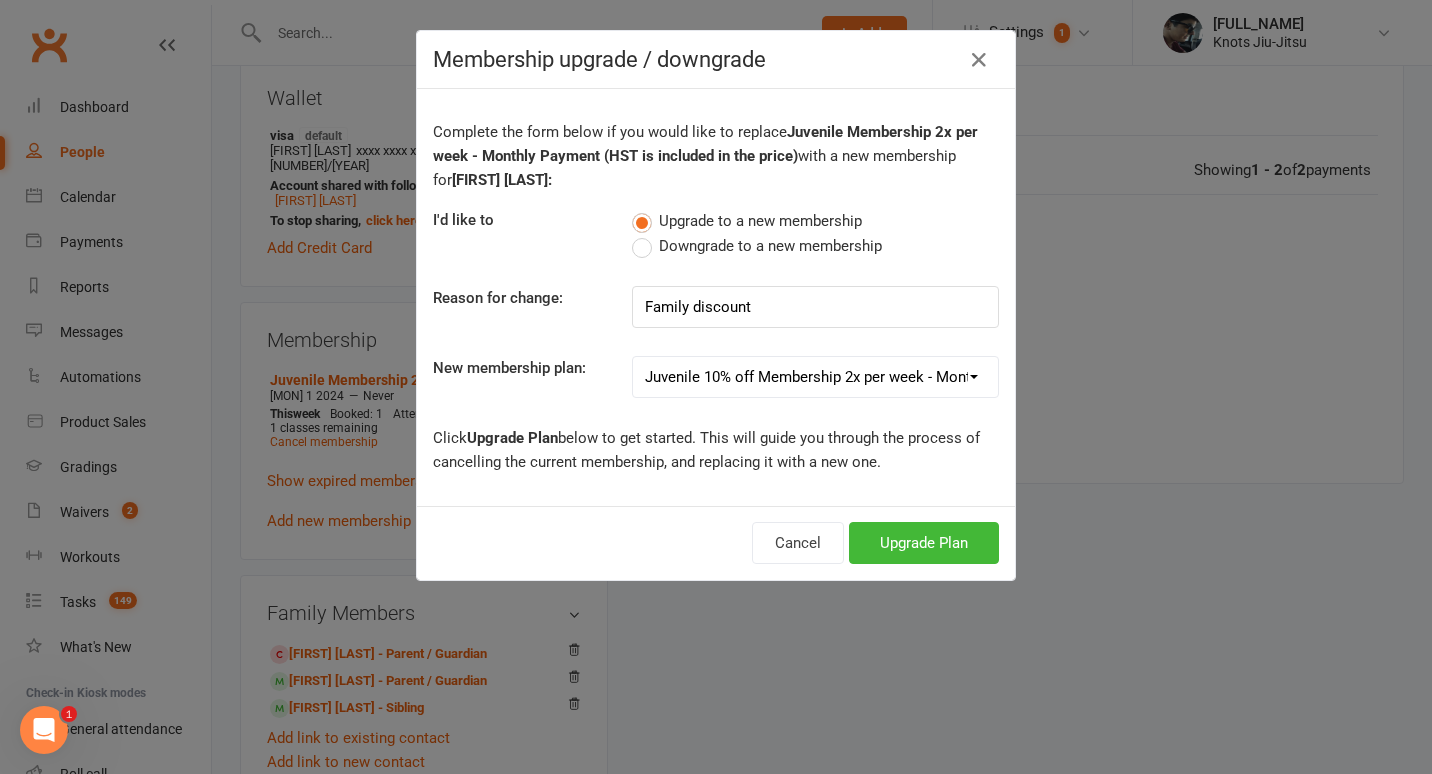 click on "129 - Adults Membership Unlimited - Monthly Payment 107.36 Adults Membership 3x per week - Monthly Payment 96.61 Adults 10% off Membership 3x per week - Monthly Payment 97.50 Adults Membership 2x per week - Monthly Payment Pioneers Adults Membership 2x per week - Monthly Payment 107.36 Juvenile Membership 3x per week - Monthly Payment (HST is included in the price) 96.61 Juvenile 10% off Membership 3x per week - Monthly Payment 97.50 Juvenile Membership 2x per week - Monthly Payment (HST is included in the price) 87.75 Juvenile 10% off Membership 2x per week - Monthly Payment Free Trial Class Drop-in Fee (GST/HST included) Private - 8 Class Punch Pass (HST is included in the price) Exempt 116.10 Adults 10% off Membership Unlimited - Monthly Payment Sponsorship - Unlimited Pioneers Adults Membership Unlimited - Monthly Payment Exempt - Evolution Training Center Member Private Classes (GST/HST not included) *Expires 6 months from date of purchase New Student Free Trial Class Employee Membership" at bounding box center [815, 377] 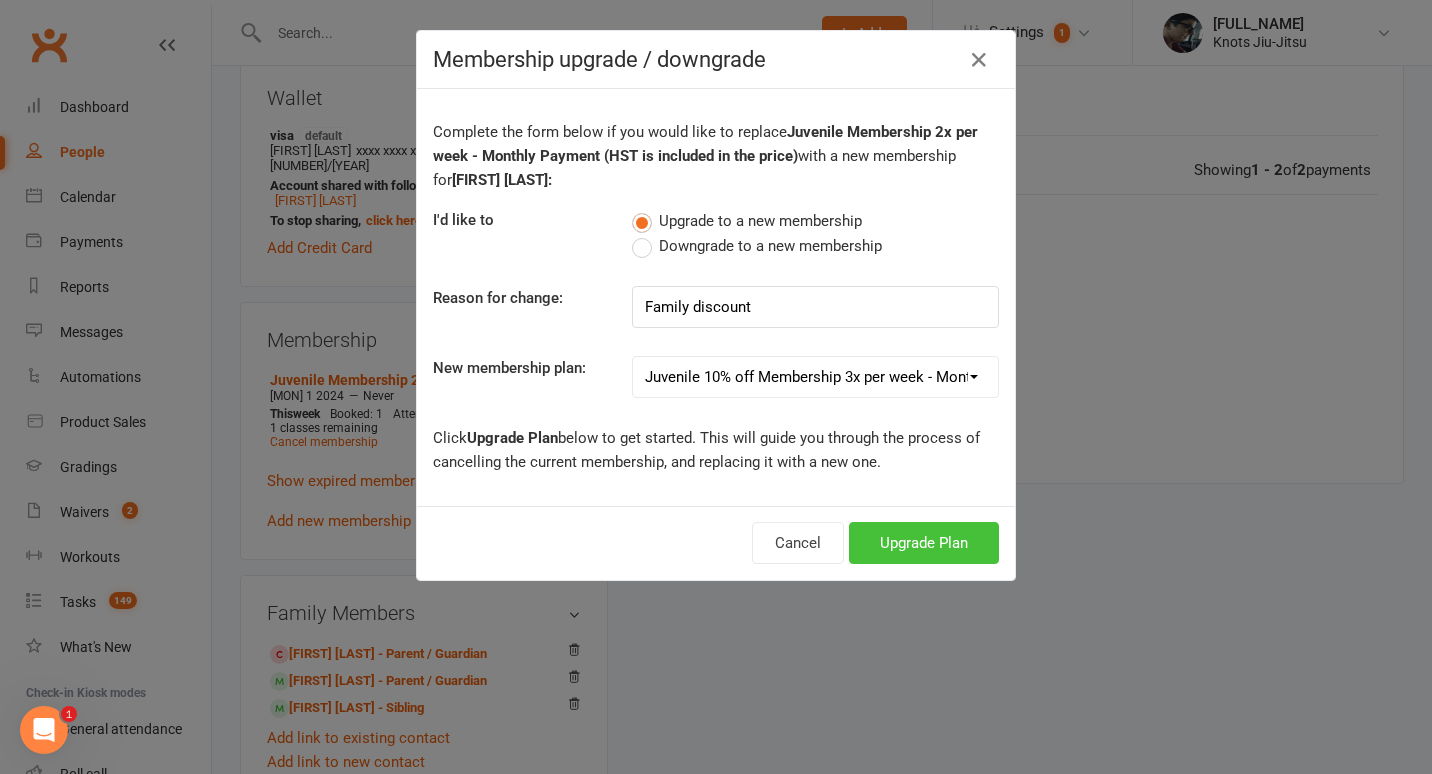 click on "Upgrade Plan" at bounding box center [924, 543] 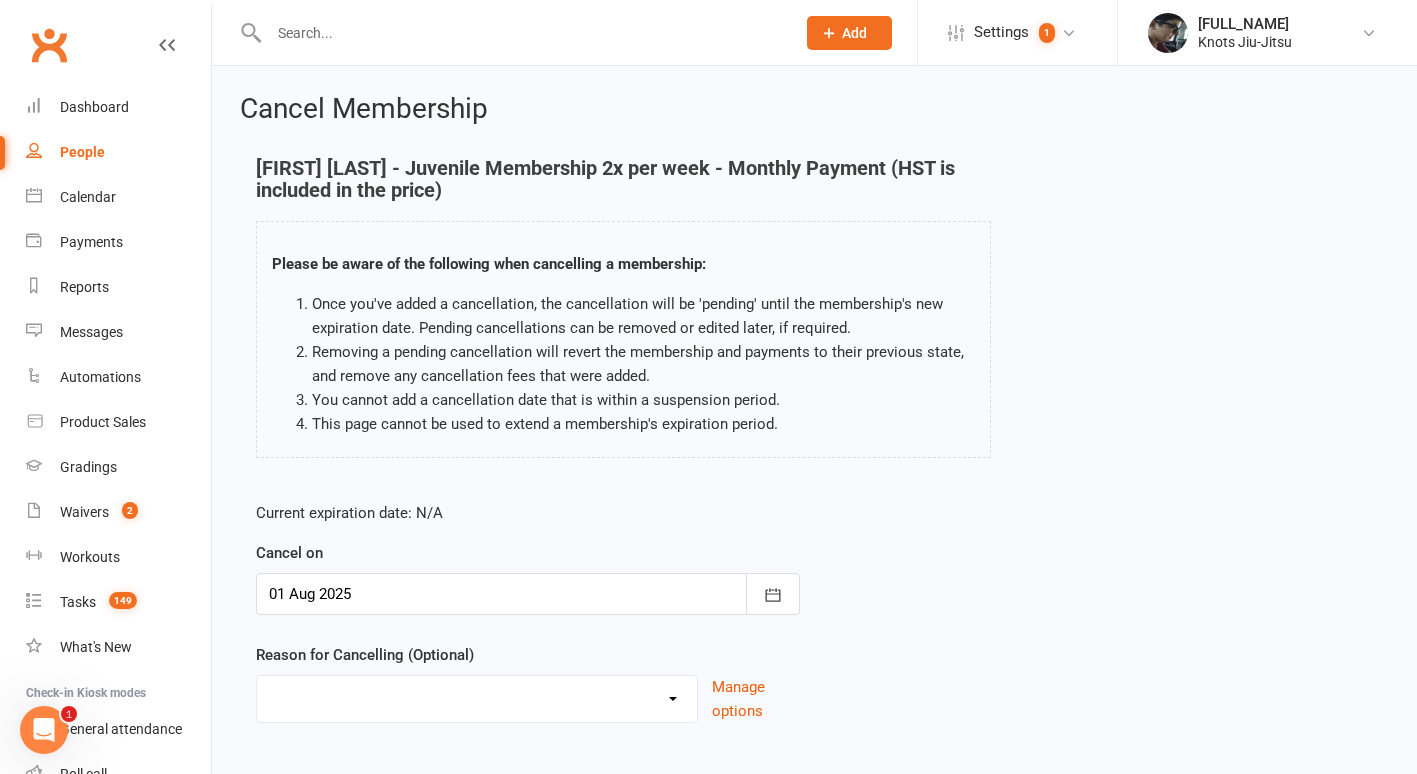 scroll, scrollTop: 112, scrollLeft: 0, axis: vertical 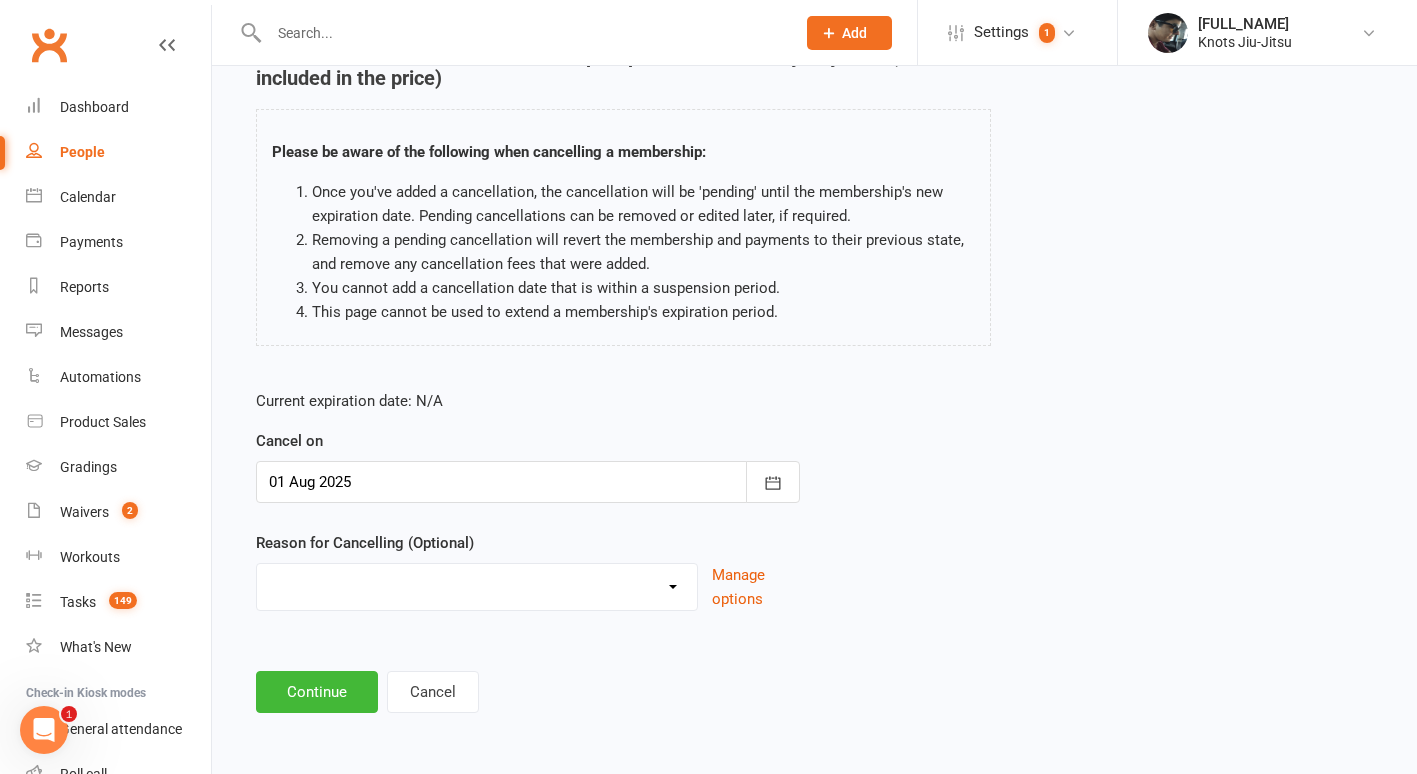 click at bounding box center (528, 482) 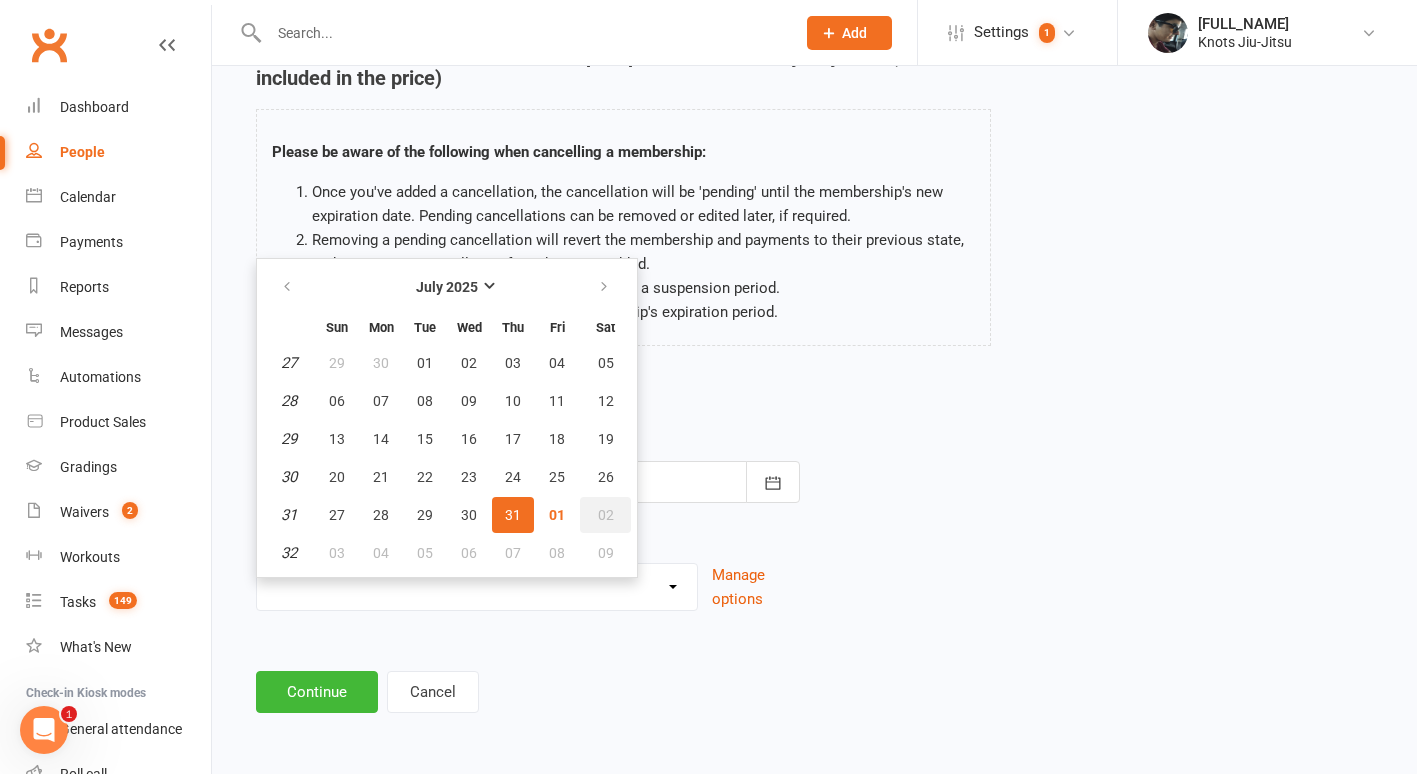 click on "02" at bounding box center [605, 515] 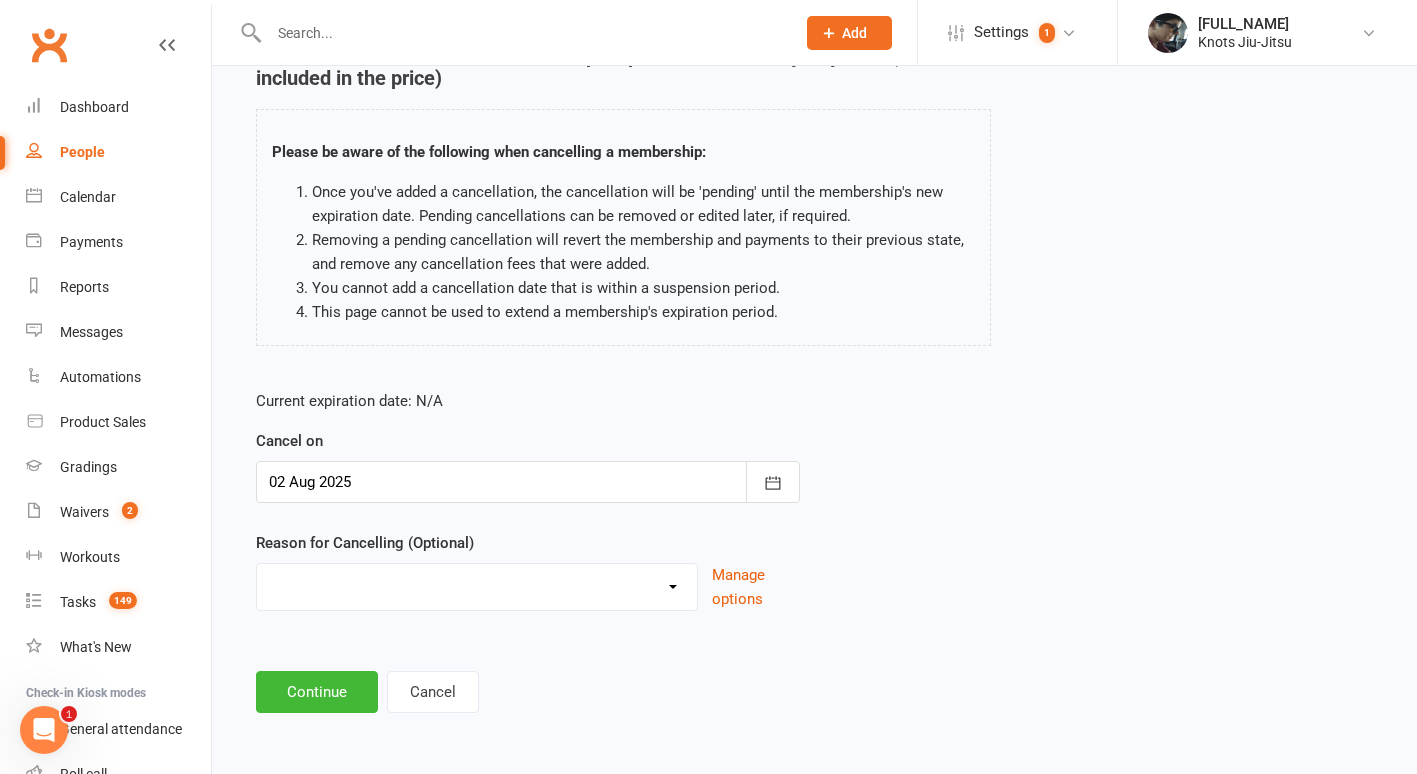 click on "Current expiration date: N/A Cancel on [DATE]
[MONTH] [YEAR]
Sun Mon Tue Wed Thu Fri Sat
31
27
28
29
30
31
01
02
32
03
04
05
06
07
08
09
33
10
11
12
13
14
15
16
34
17
18
19
20
21
22
23
35
24
25
26
27
28
29" at bounding box center (528, 500) 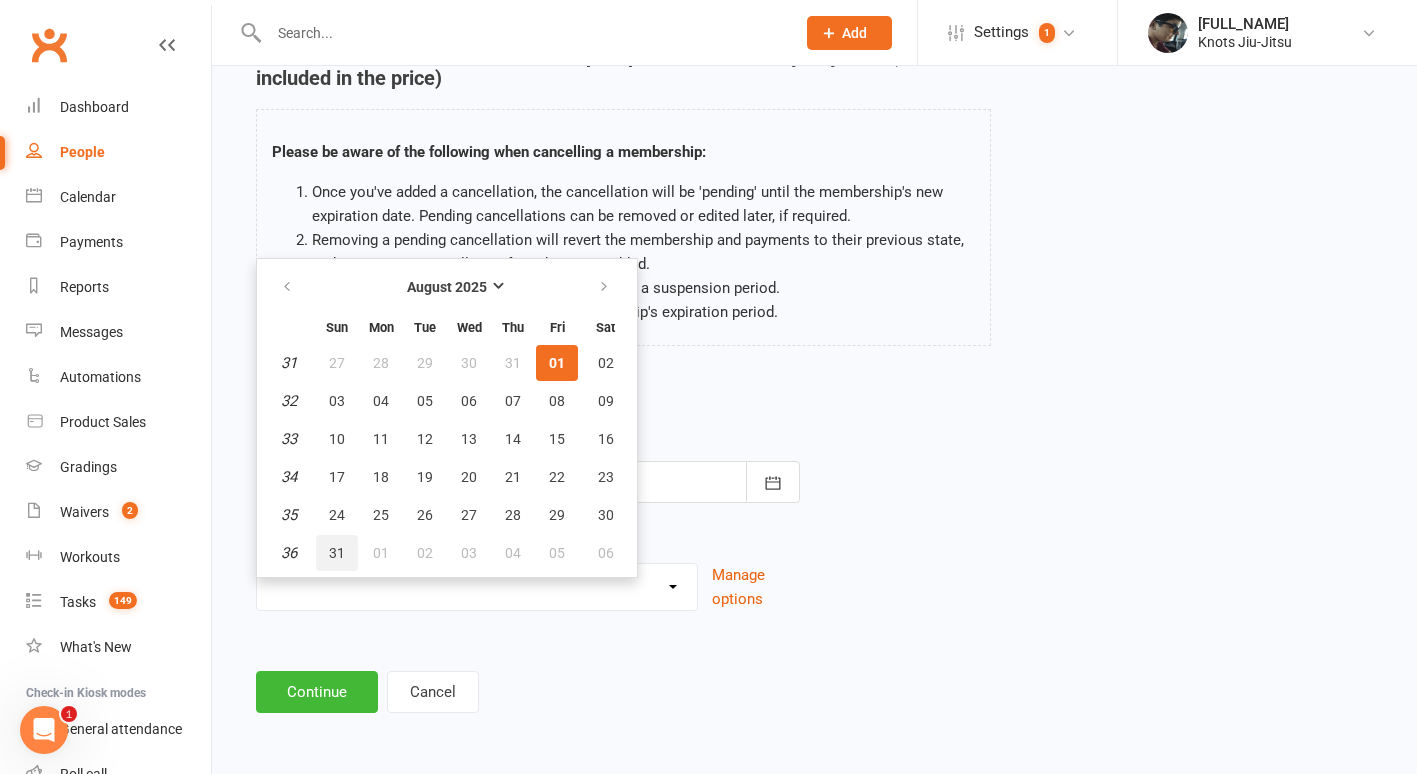 click on "31" at bounding box center [337, 553] 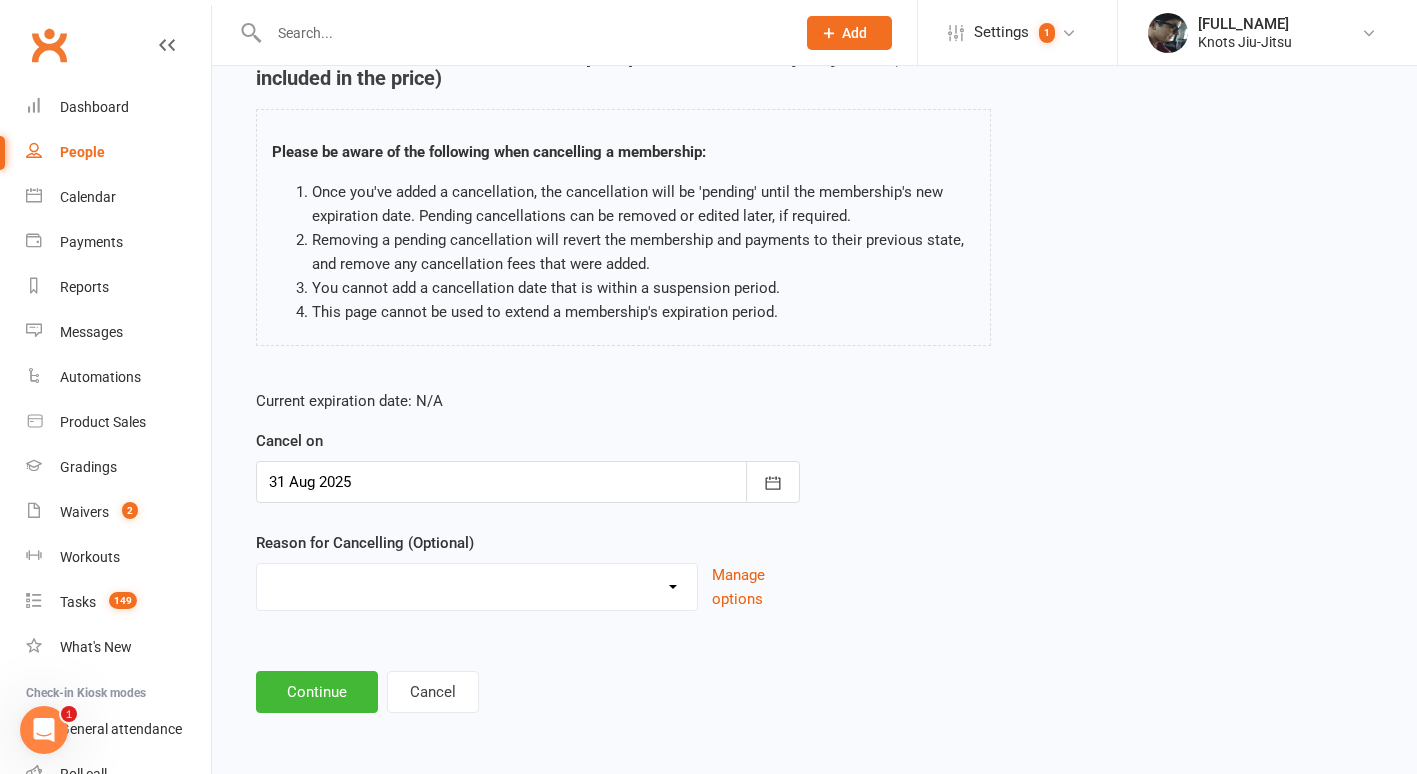 click on "Completed ETC Program Health Issues Holiday Inactivity Injury Job Related Membership name change No show Not Interested School Summer Upgrade USED Class Other reason" at bounding box center (477, 587) 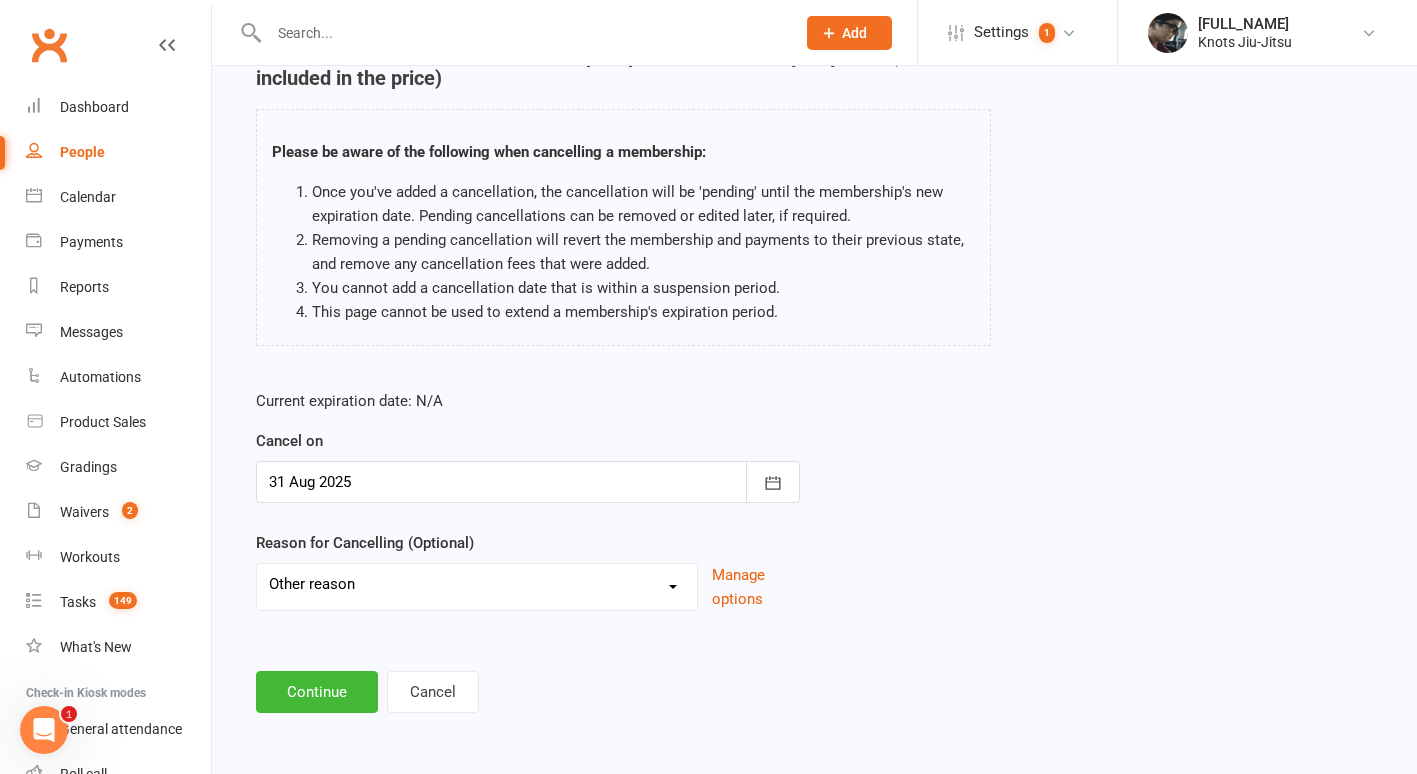 click on "Completed ETC Program Health Issues Holiday Inactivity Injury Job Related Membership name change No show Not Interested School Summer Upgrade USED Class Other reason" at bounding box center (477, 584) 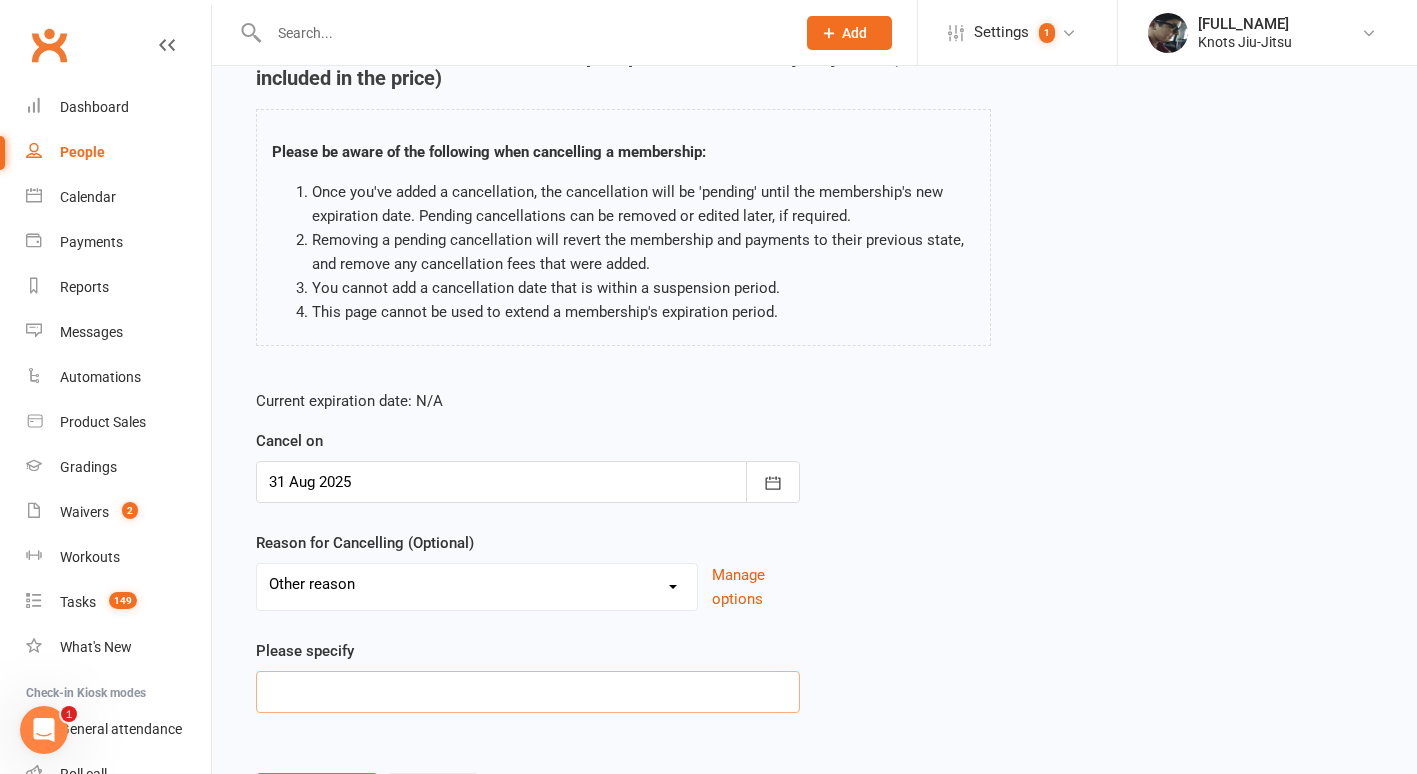 click at bounding box center (528, 692) 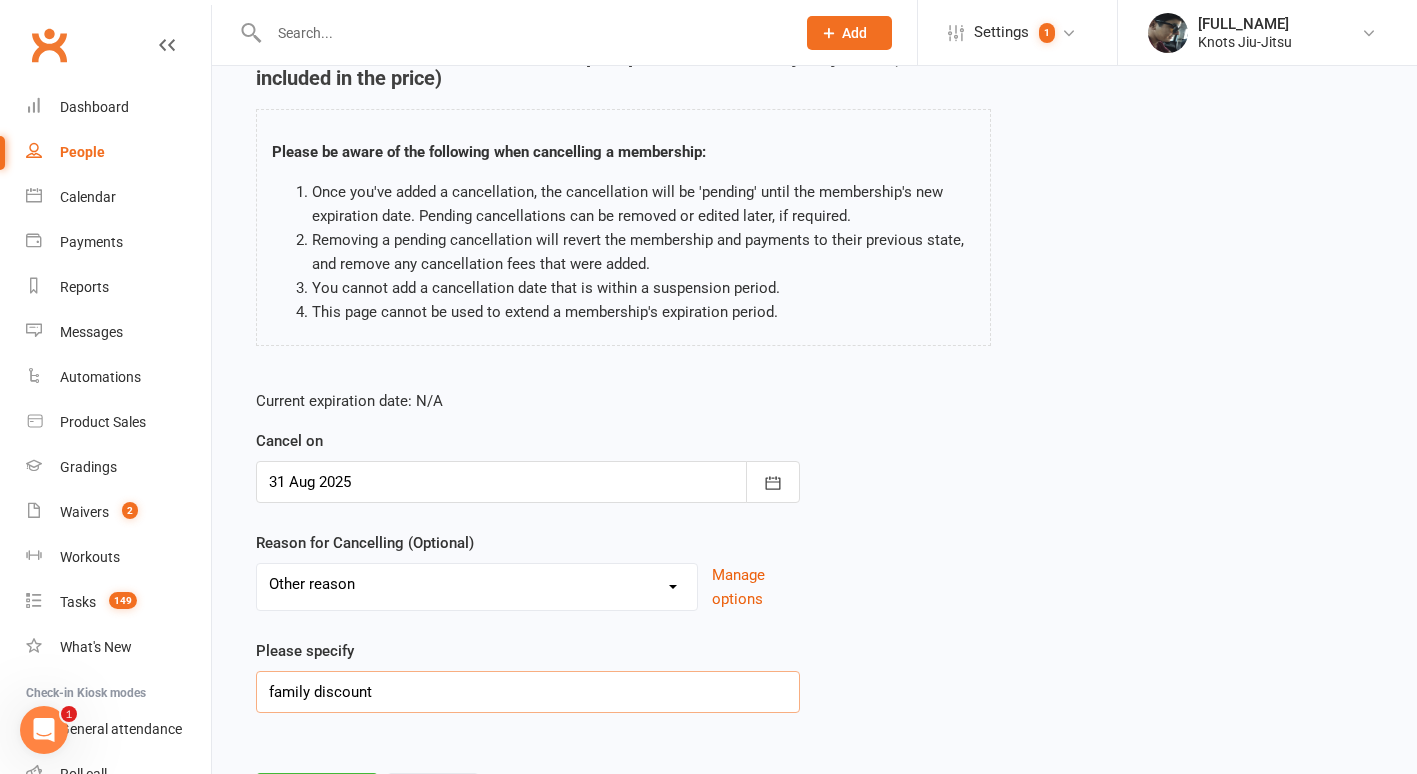 scroll, scrollTop: 214, scrollLeft: 0, axis: vertical 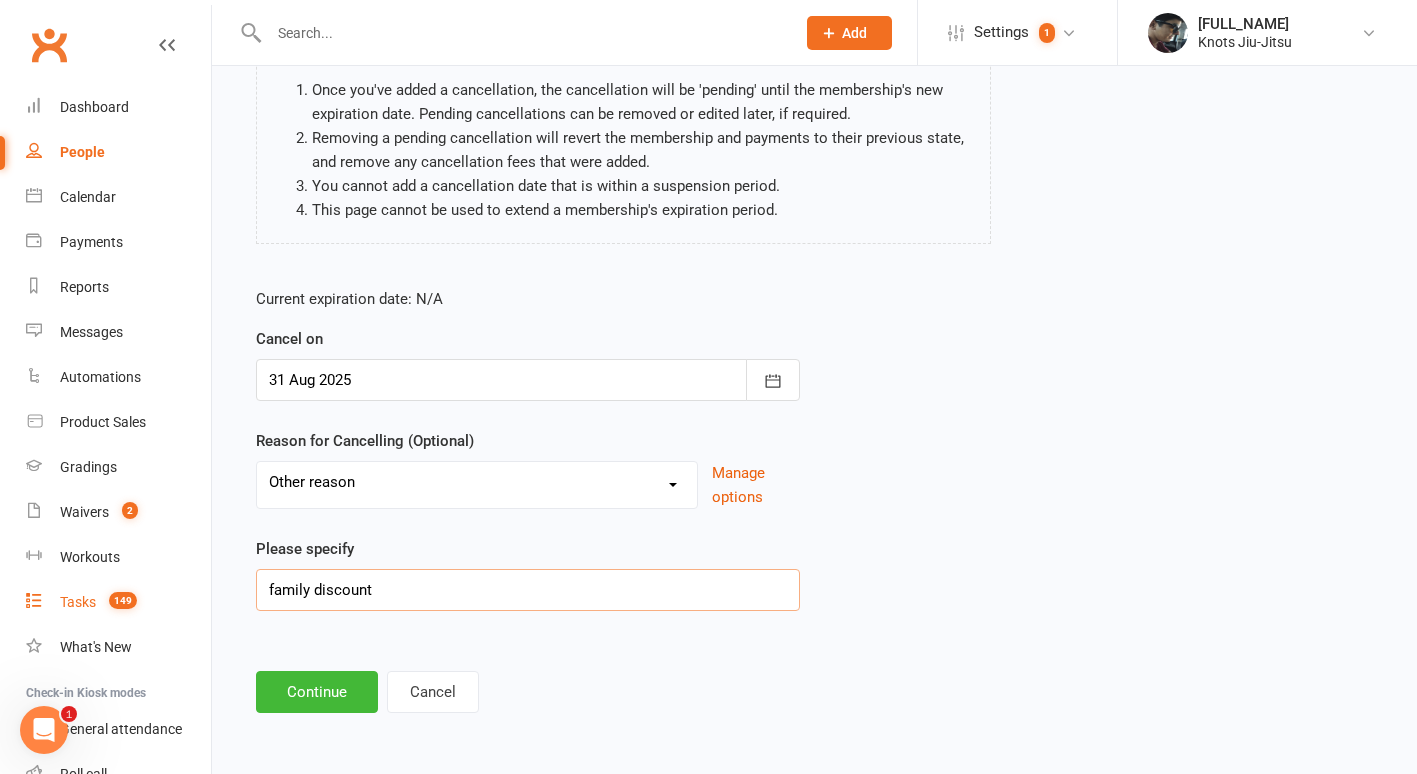 drag, startPoint x: 404, startPoint y: 609, endPoint x: 145, endPoint y: 585, distance: 260.1096 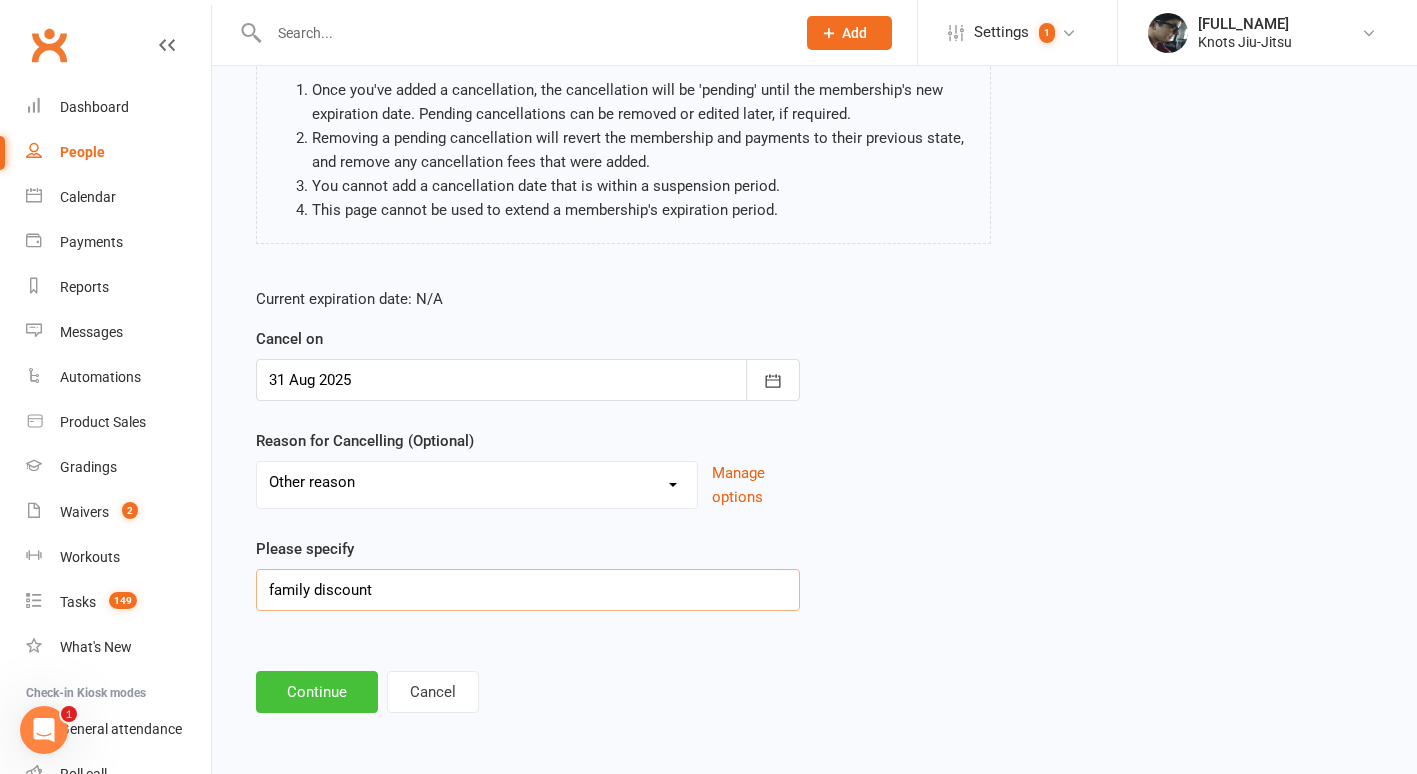 type on "family discount" 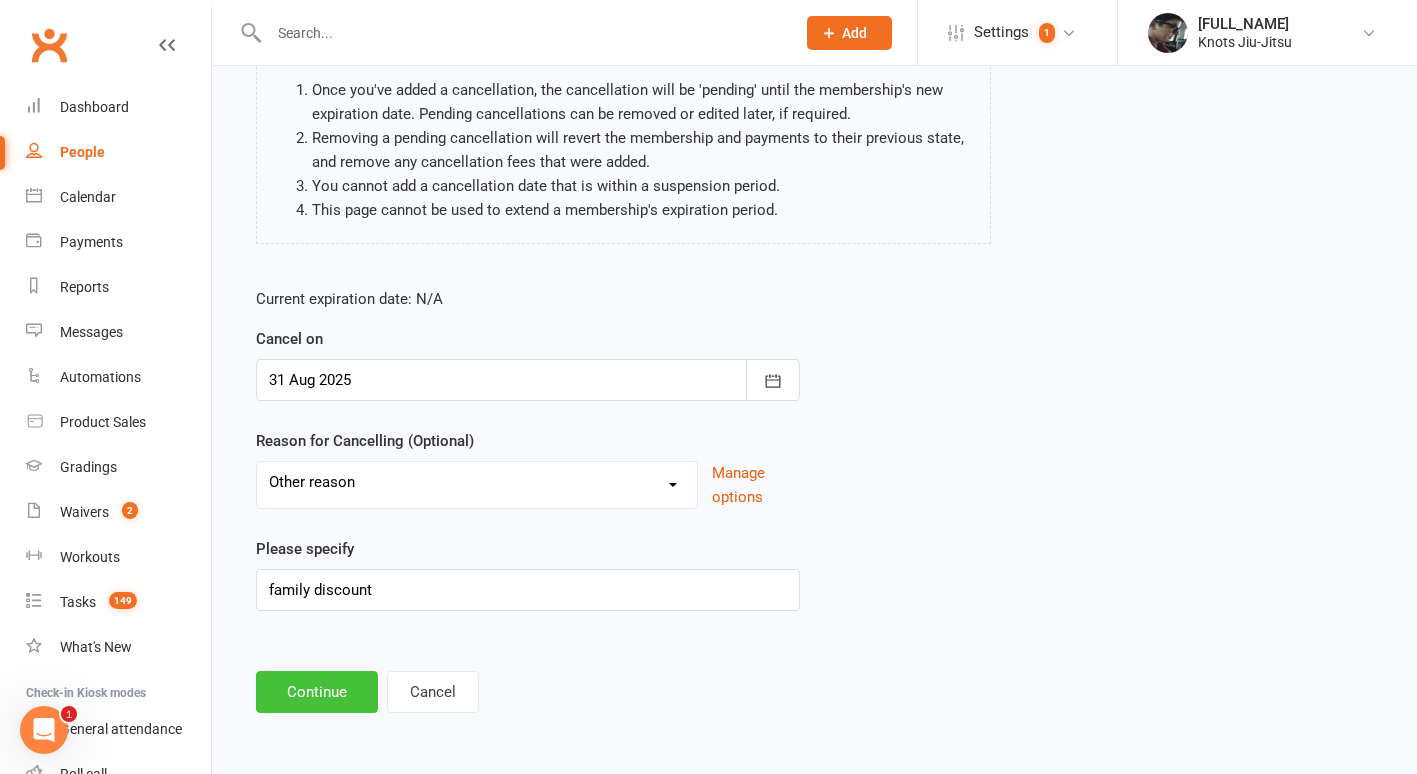 click on "Continue" at bounding box center [317, 692] 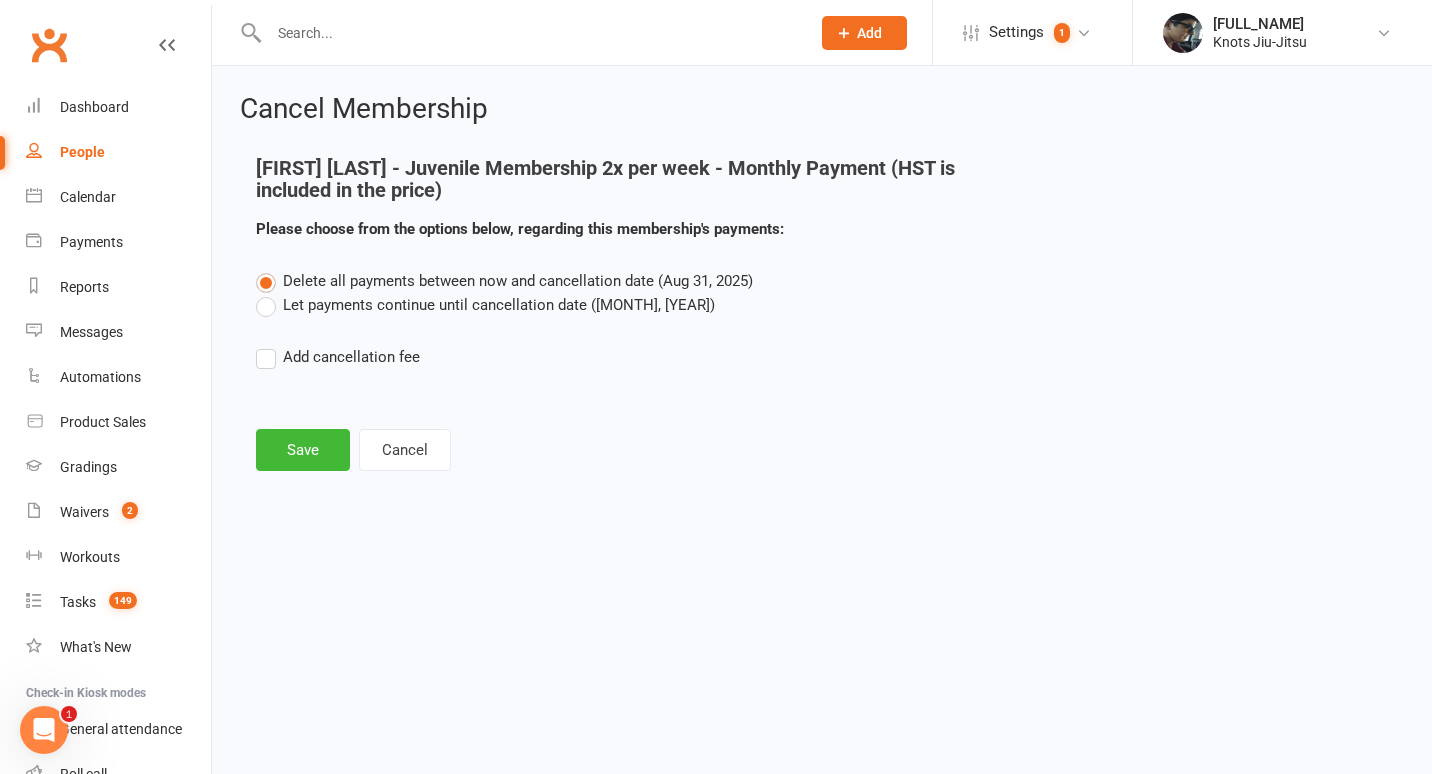 click on "Let payments continue until cancellation date ([MONTH], [YEAR])" at bounding box center (485, 305) 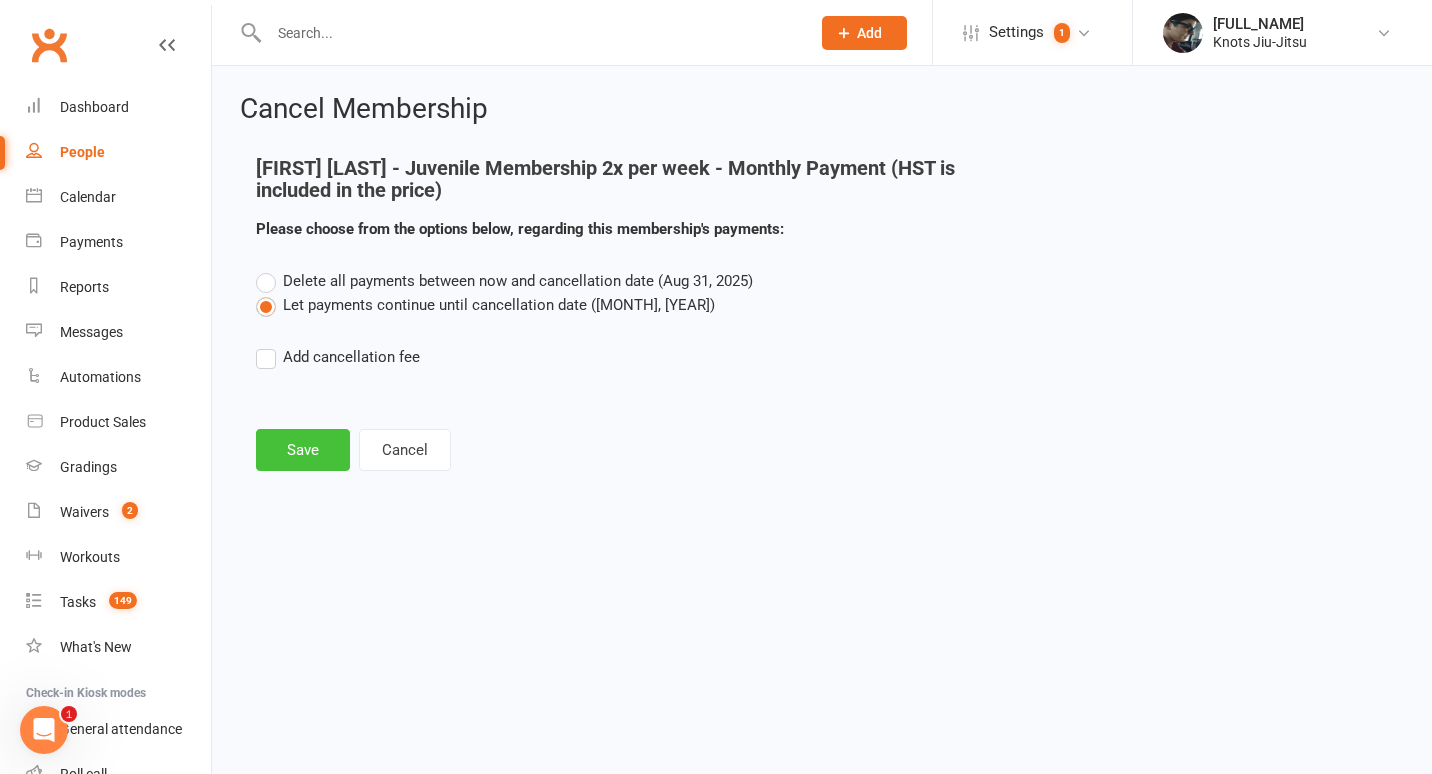 click on "Save" at bounding box center (303, 450) 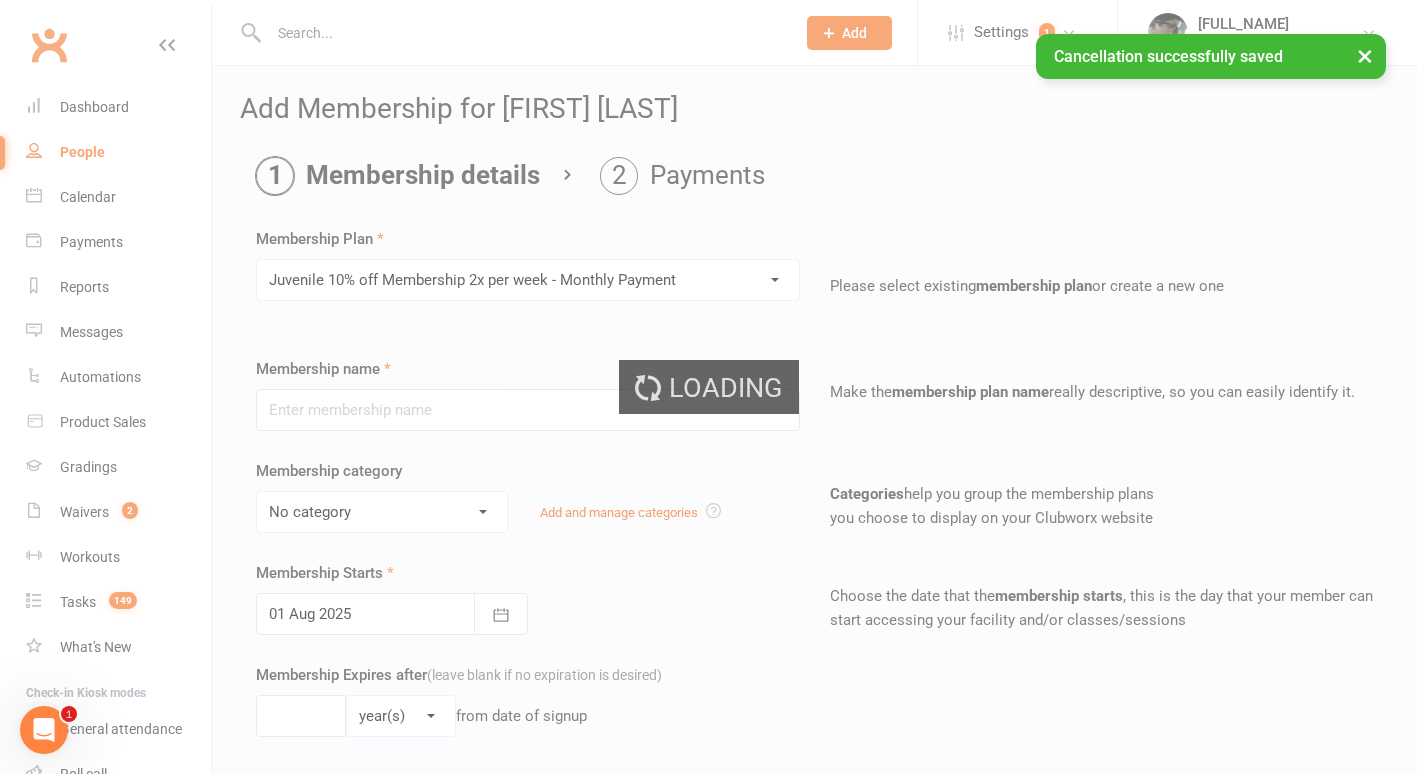 type on "Juvenile 10% off Membership 2x per week - Monthly Payment" 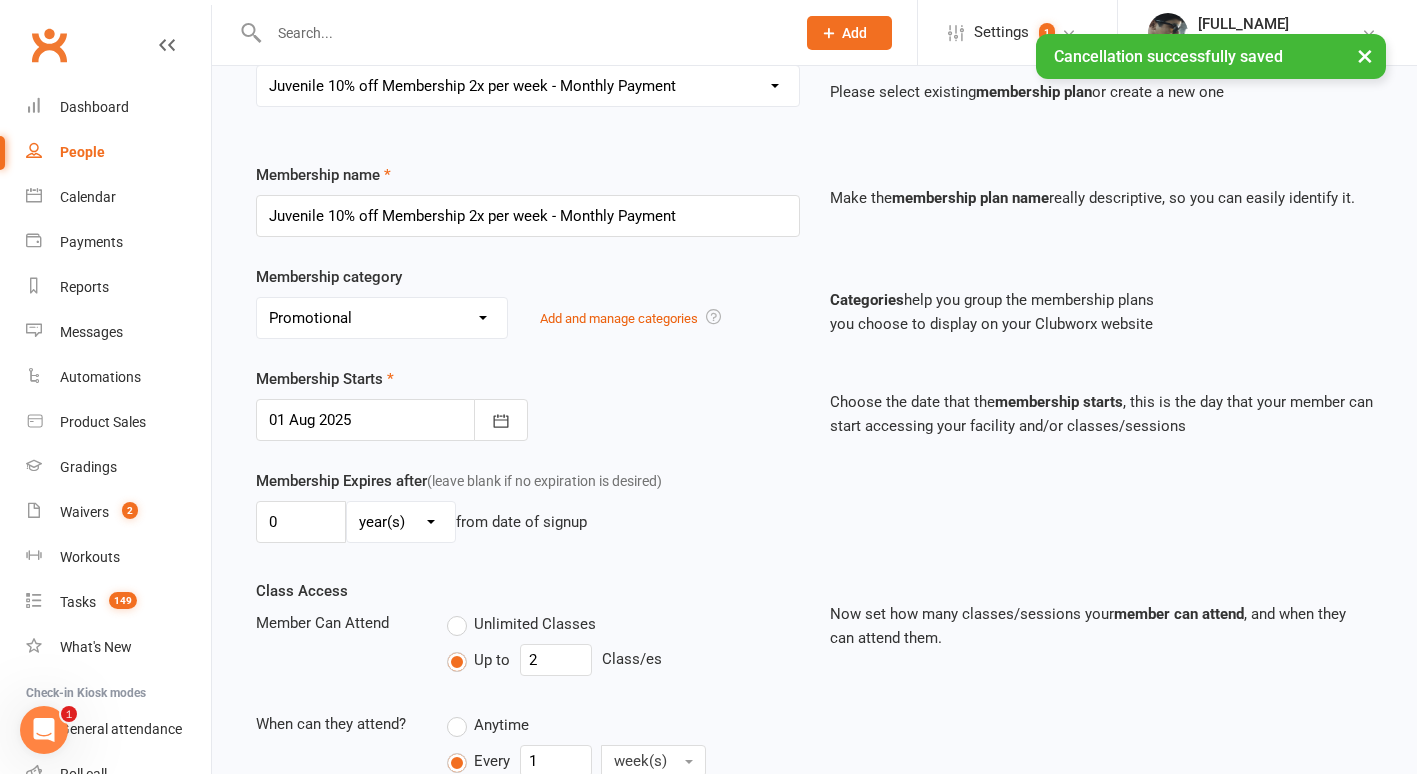 scroll, scrollTop: 195, scrollLeft: 0, axis: vertical 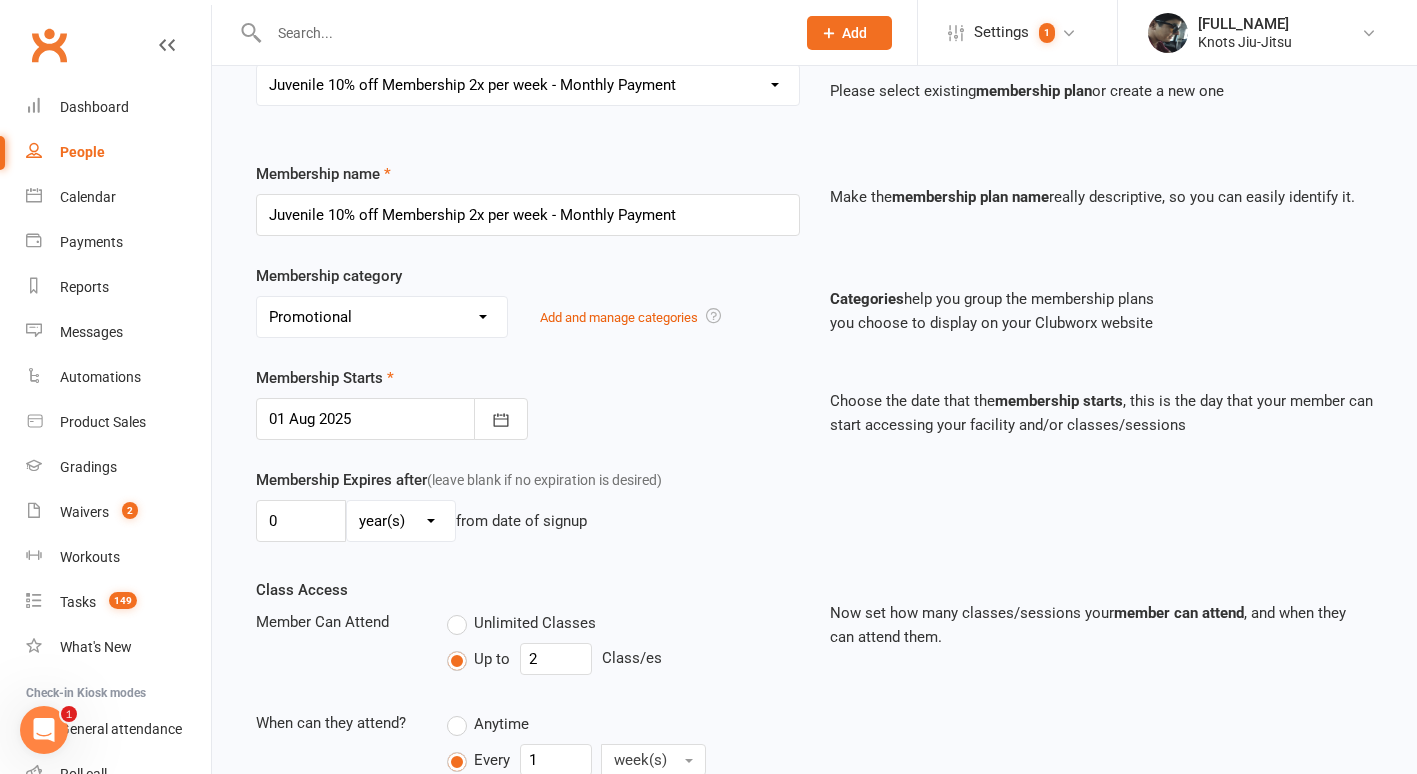 click at bounding box center (392, 419) 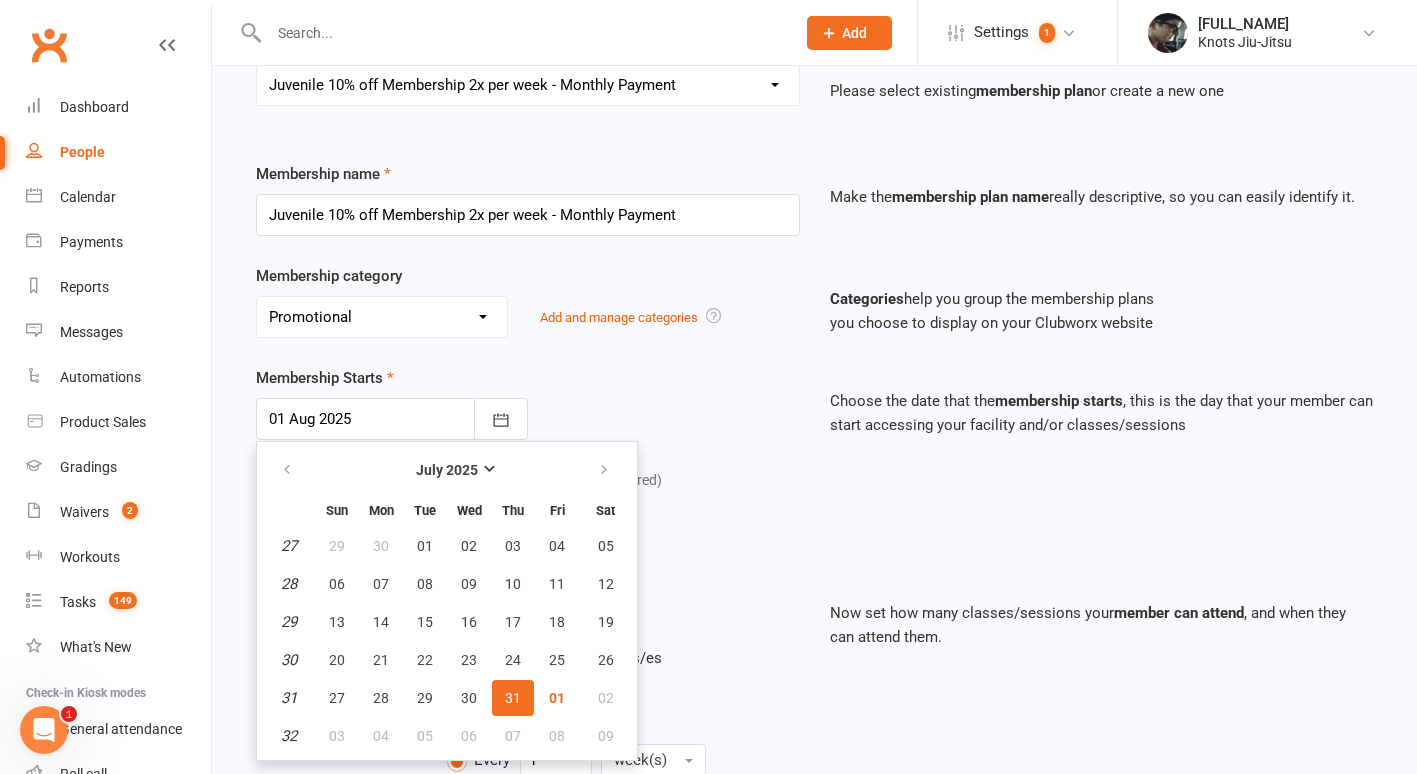 click at bounding box center [605, 470] 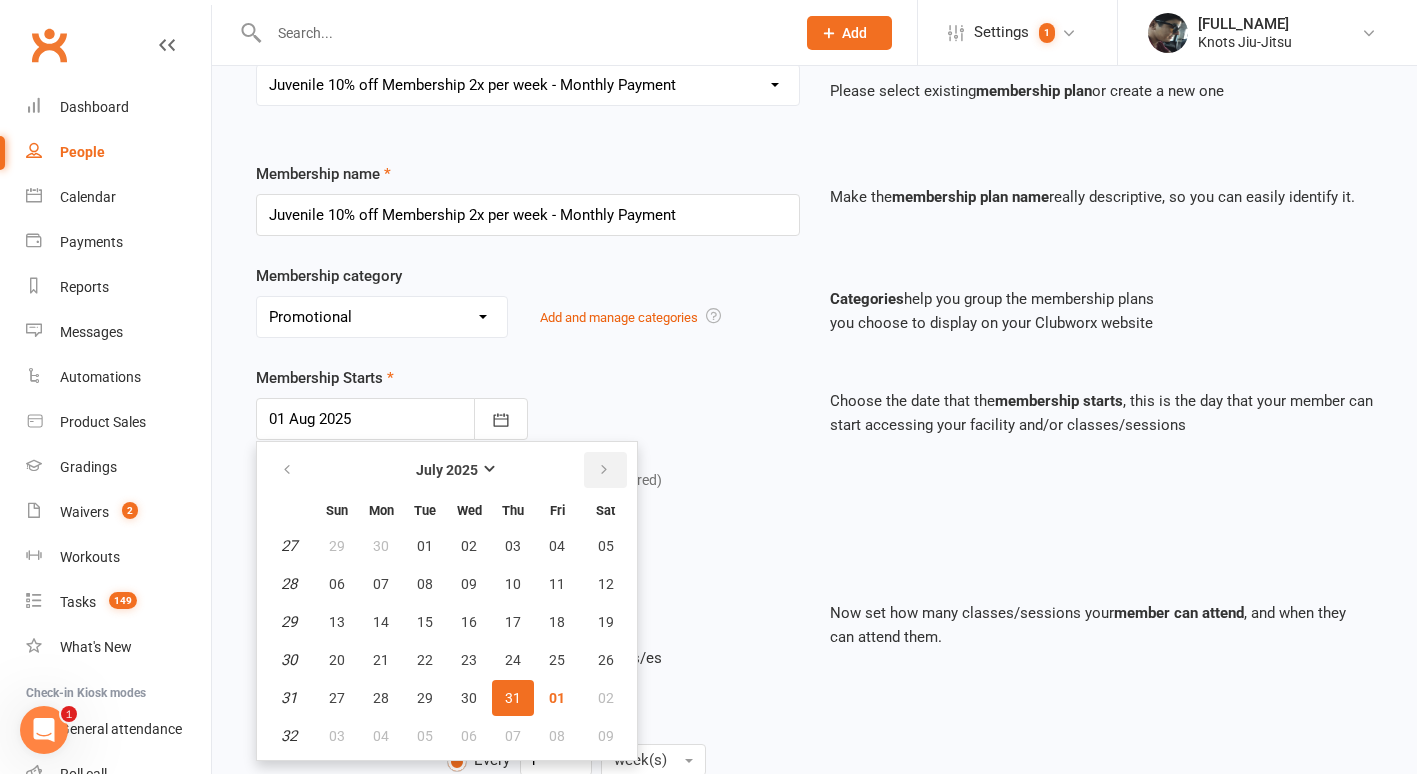 click at bounding box center [605, 470] 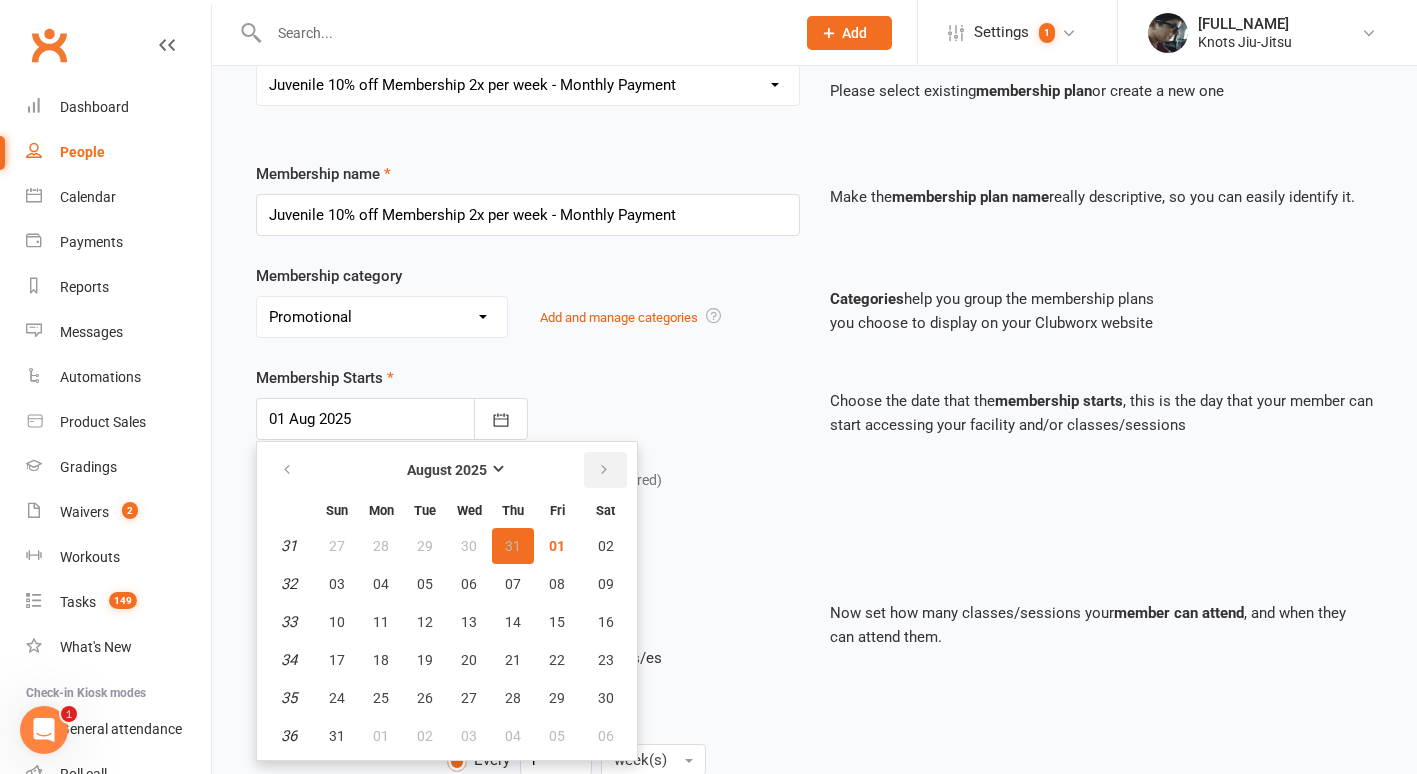 click at bounding box center [605, 470] 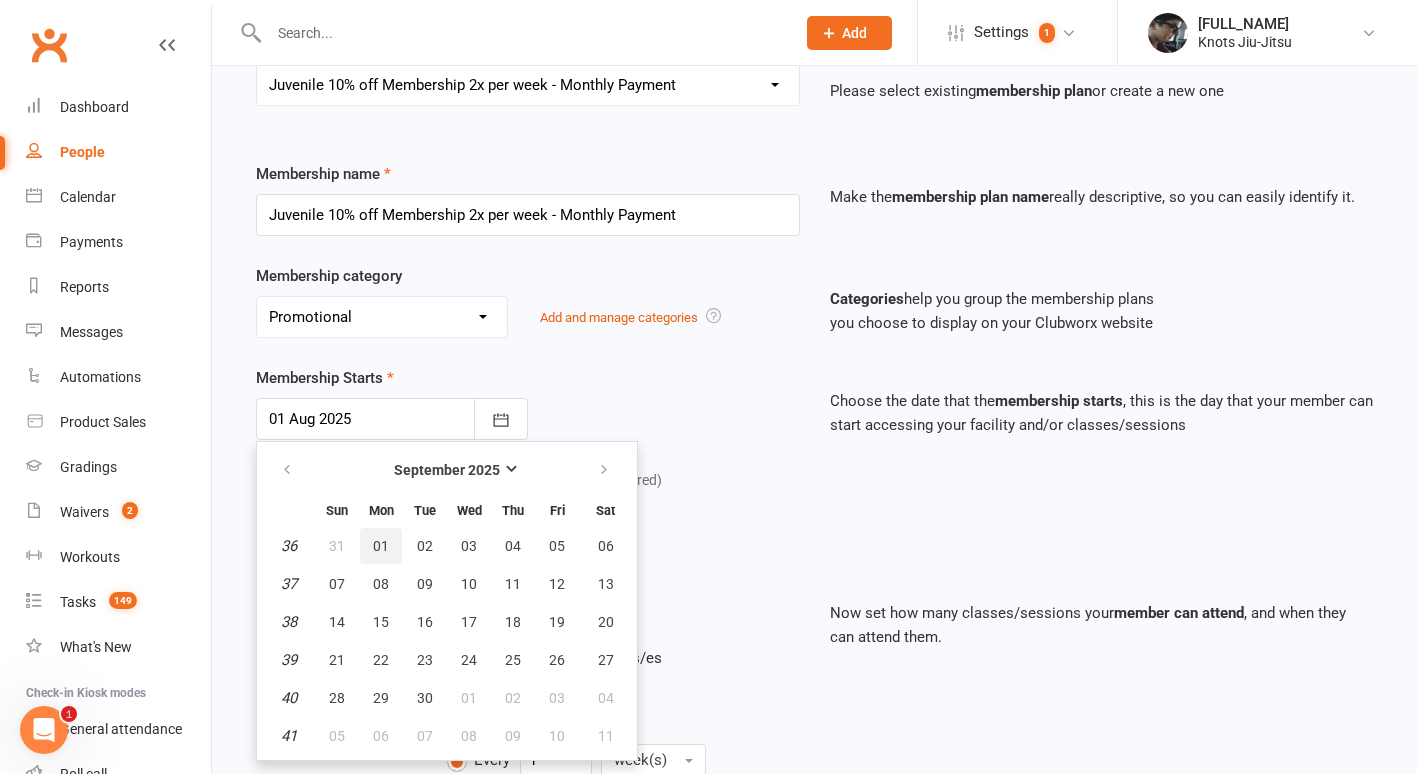 click on "01" at bounding box center (381, 546) 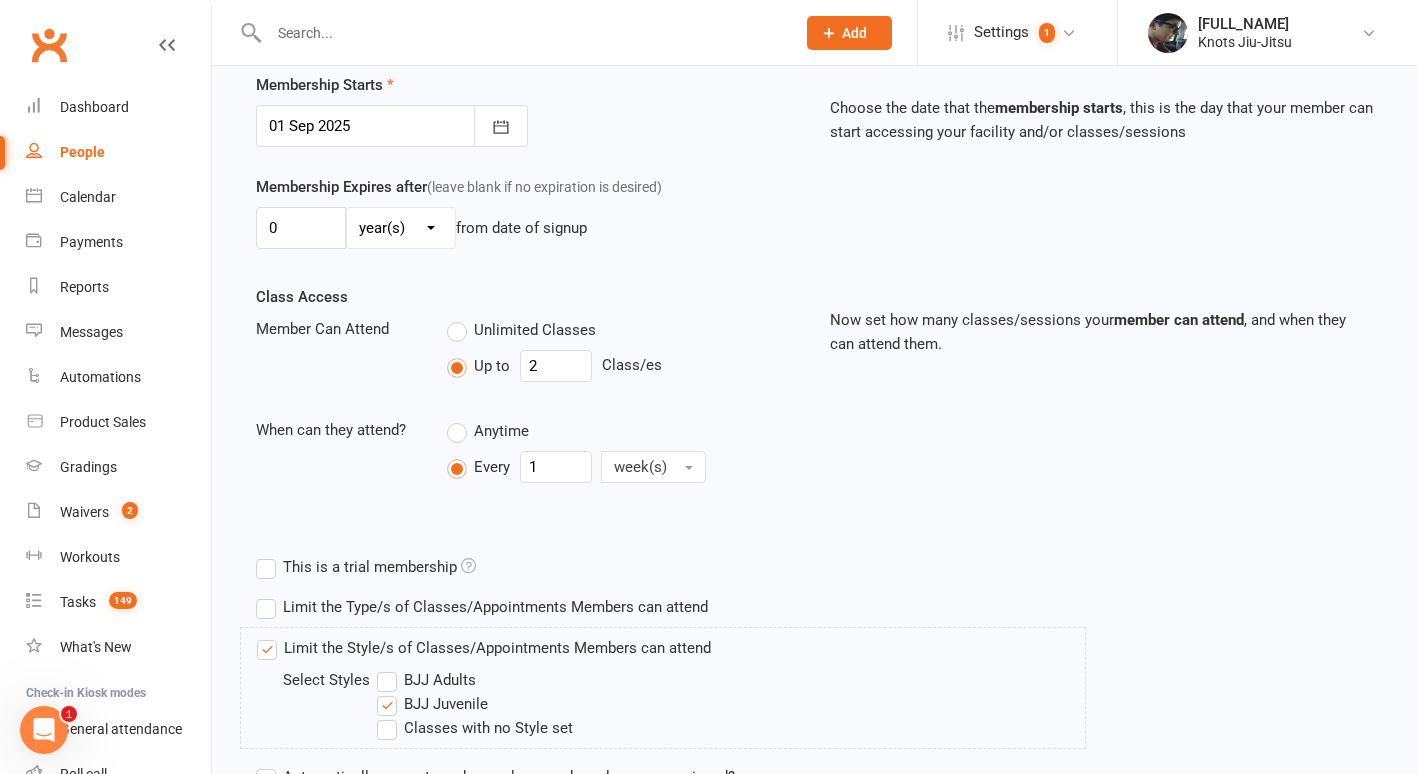 scroll, scrollTop: 568, scrollLeft: 0, axis: vertical 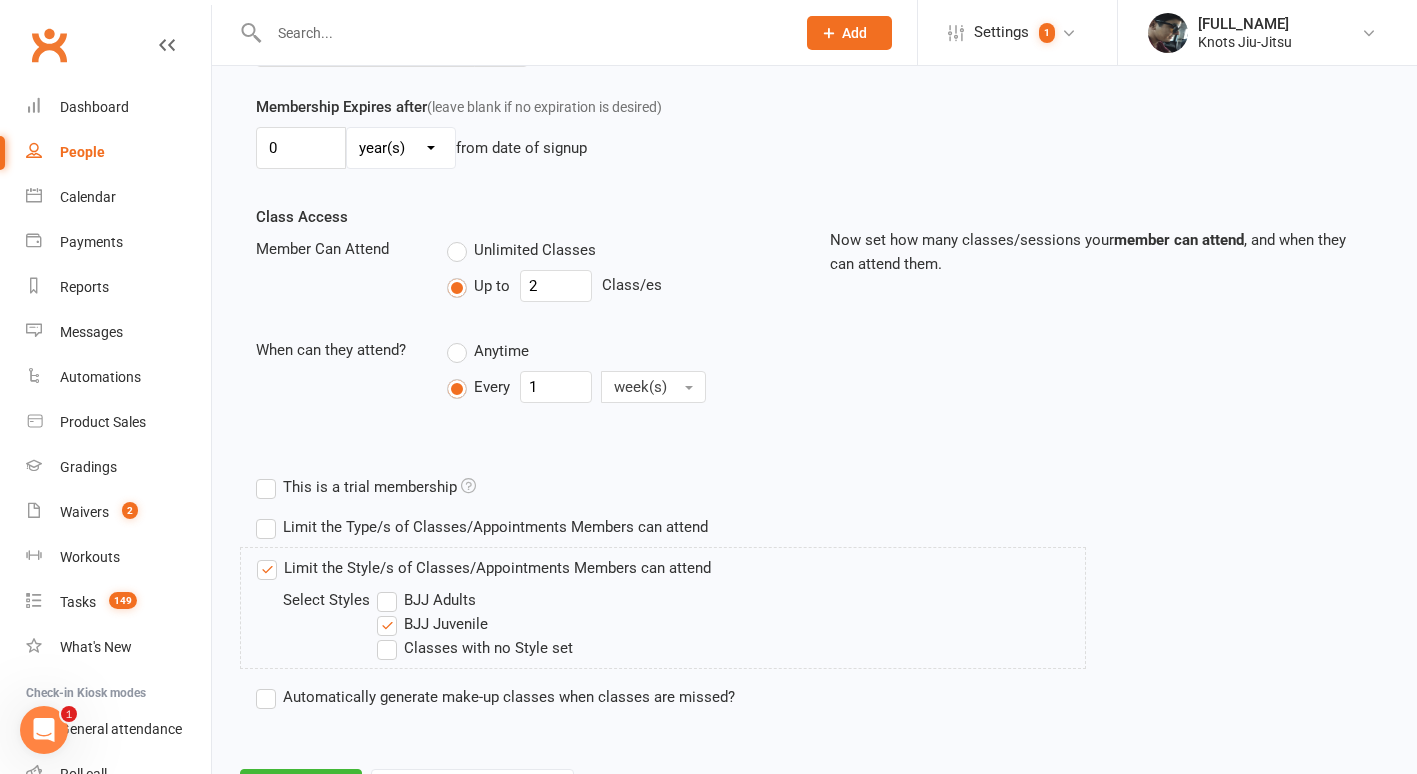 click on "Classes with no Style set" at bounding box center [475, 648] 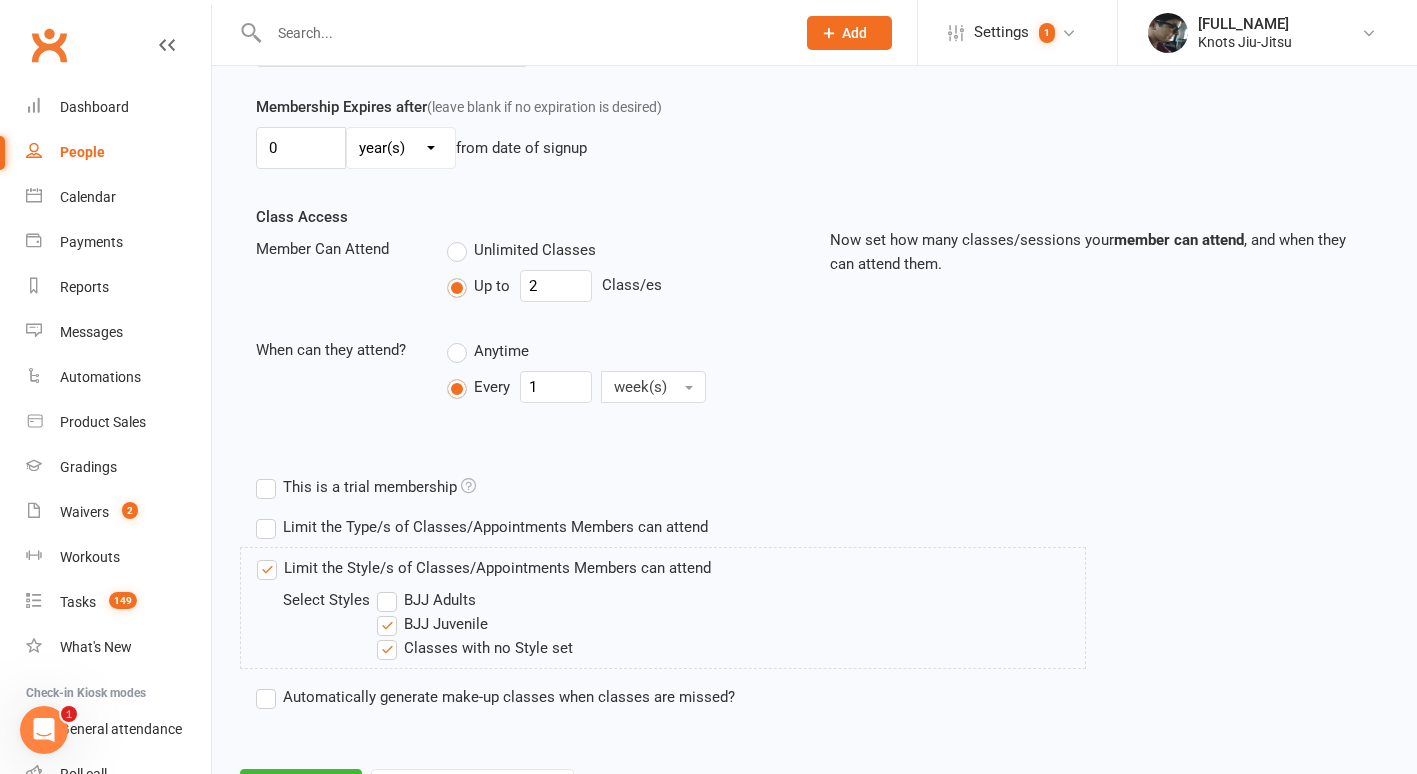 scroll, scrollTop: 662, scrollLeft: 0, axis: vertical 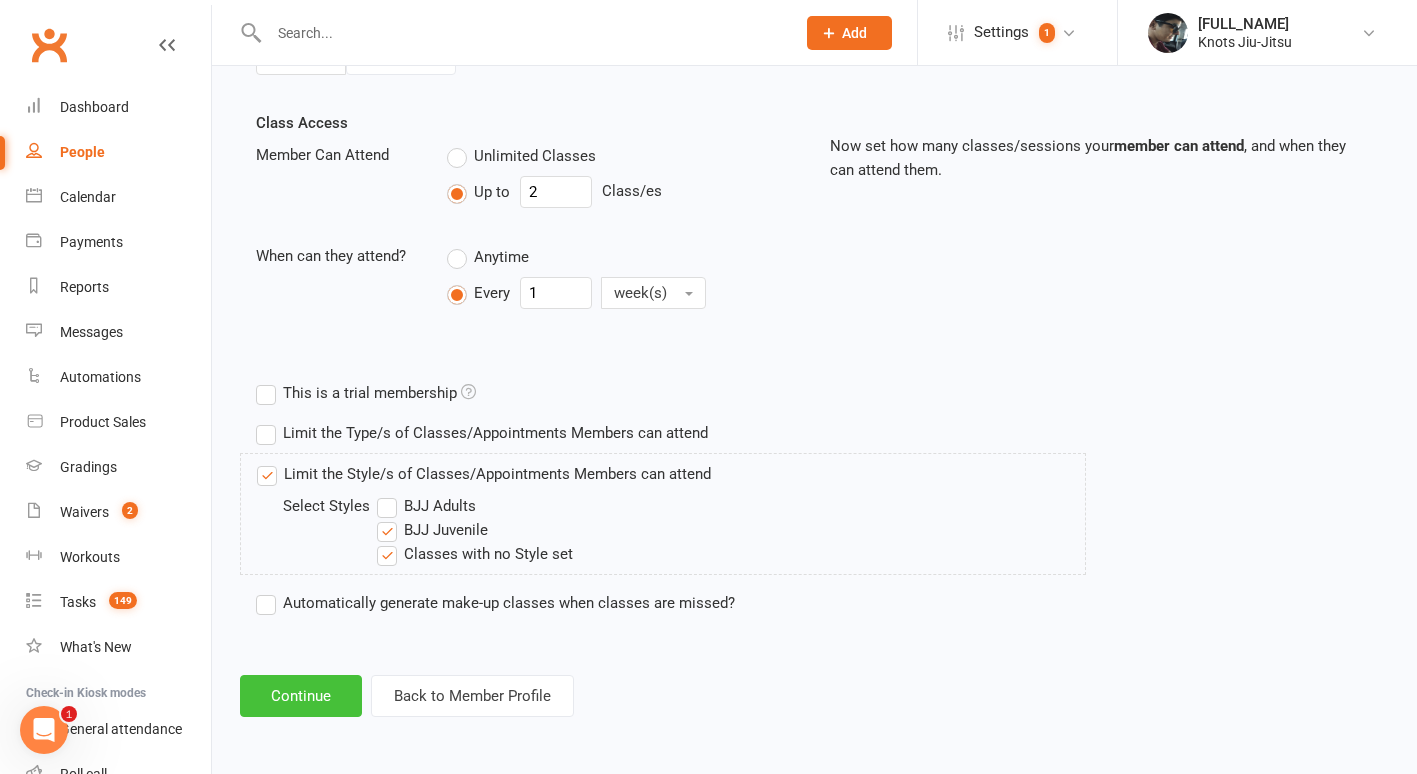 click on "Continue" at bounding box center (301, 696) 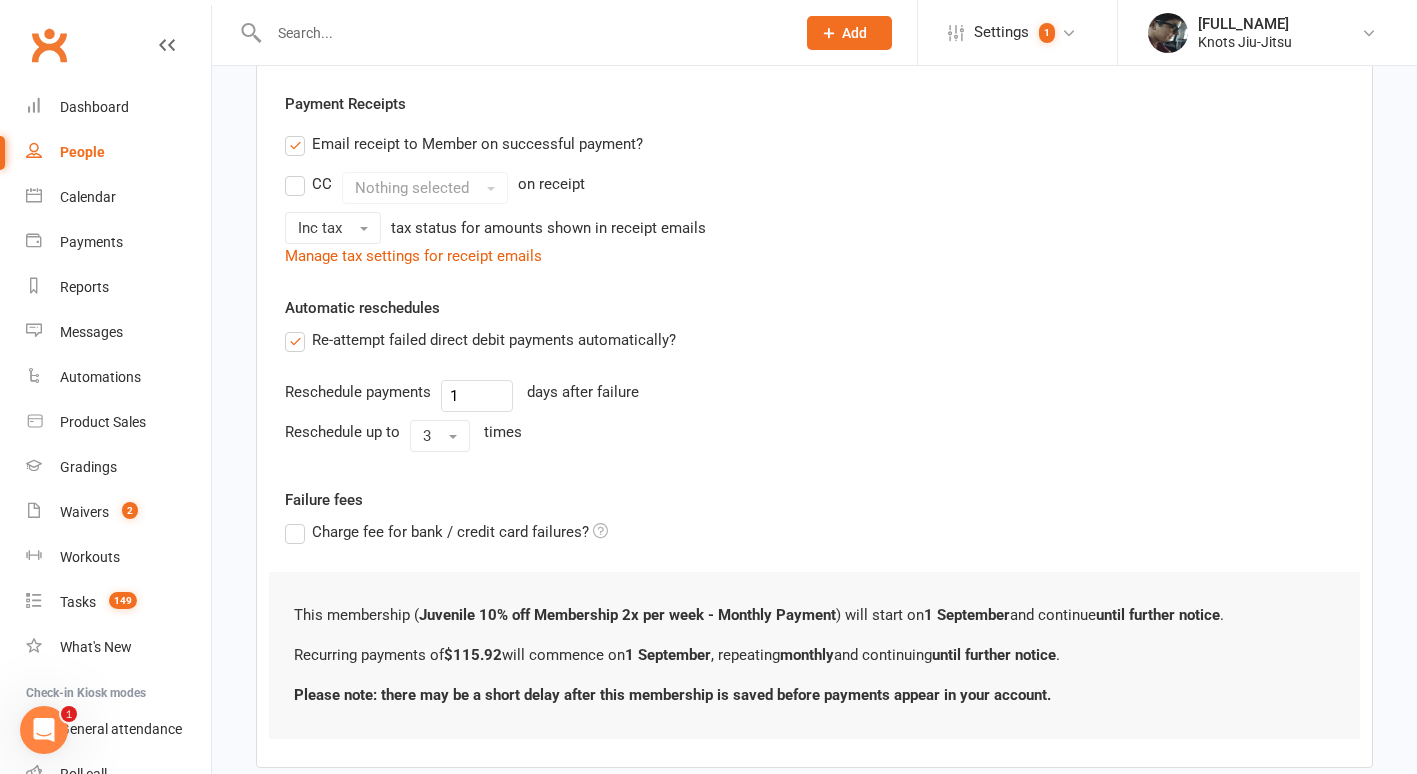 scroll, scrollTop: 680, scrollLeft: 0, axis: vertical 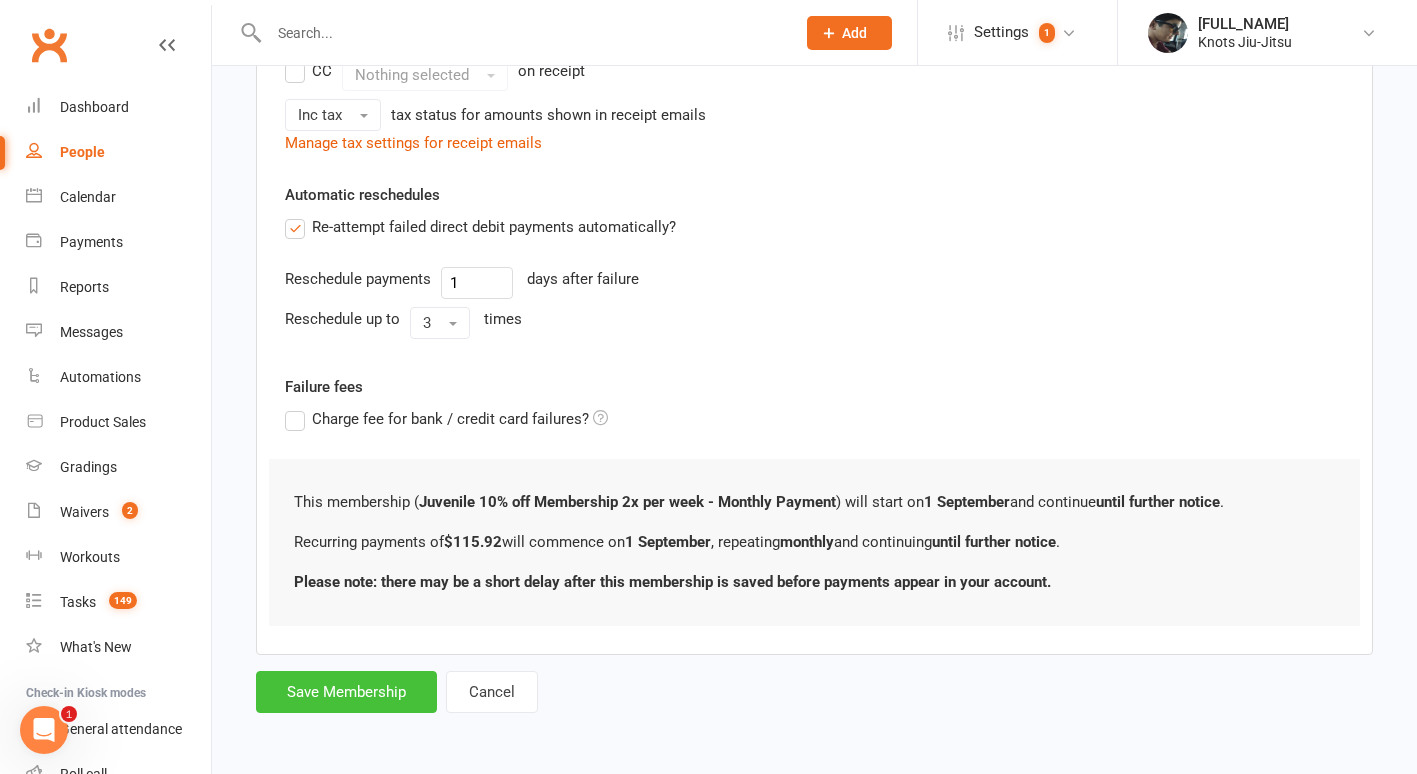 click on "Save Membership" at bounding box center [346, 692] 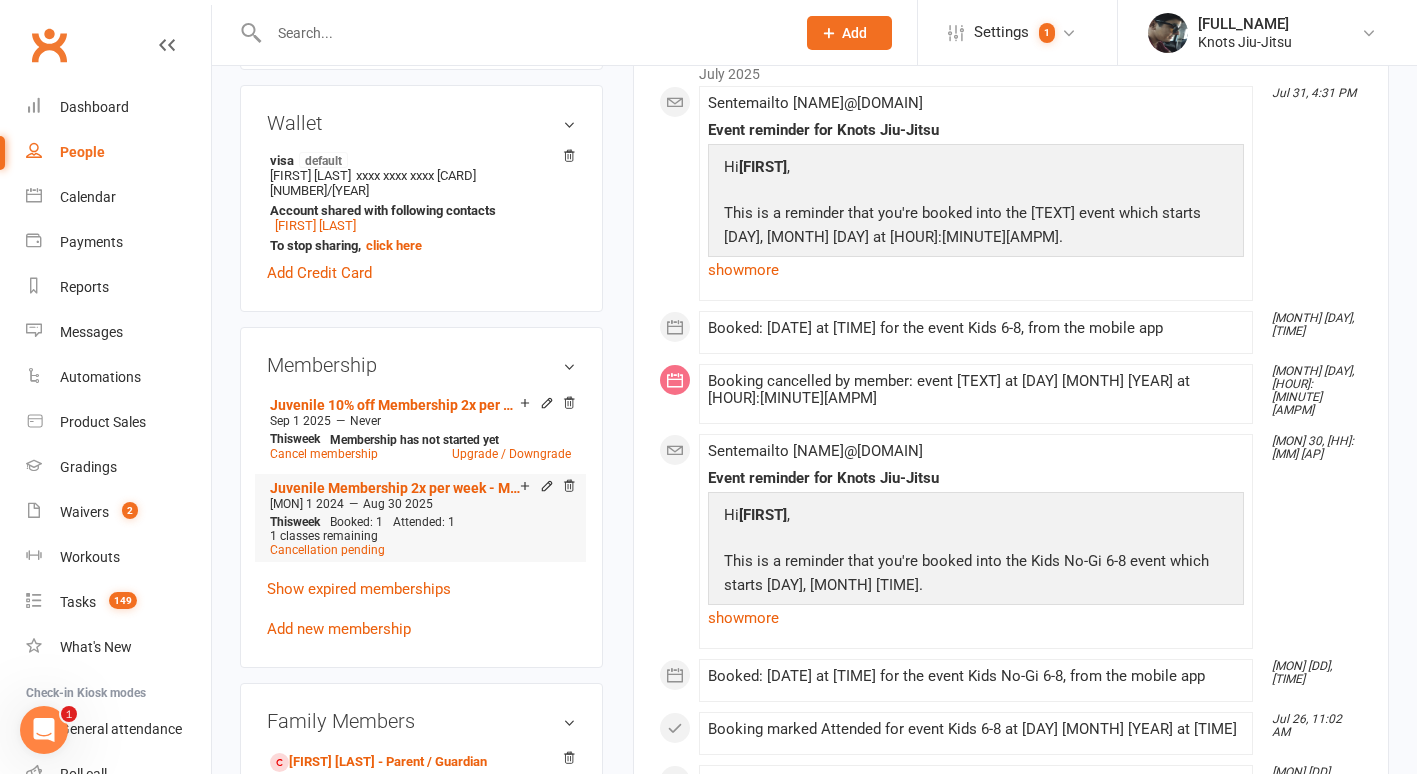 scroll, scrollTop: 849, scrollLeft: 0, axis: vertical 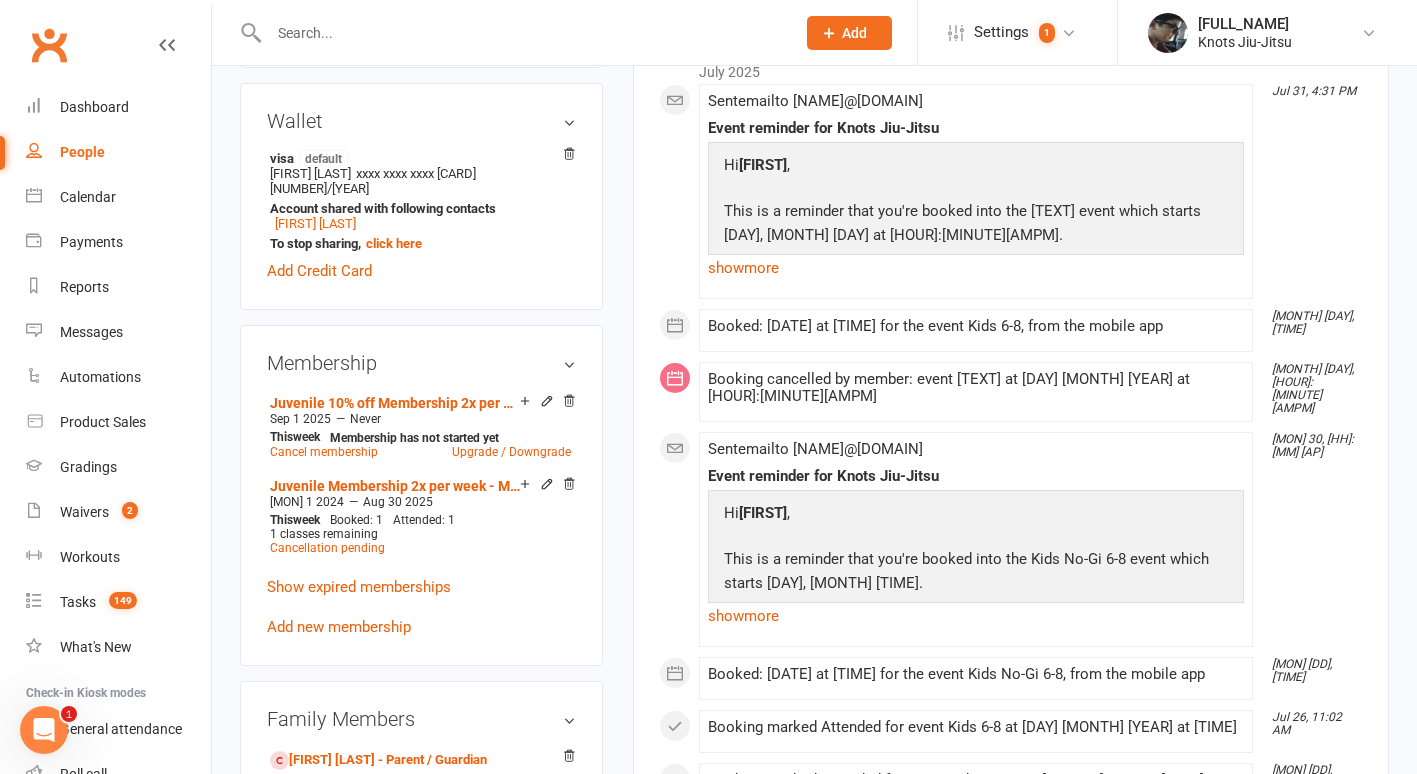 click on "[FIRST] [LAST] - Sibling" at bounding box center (347, 814) 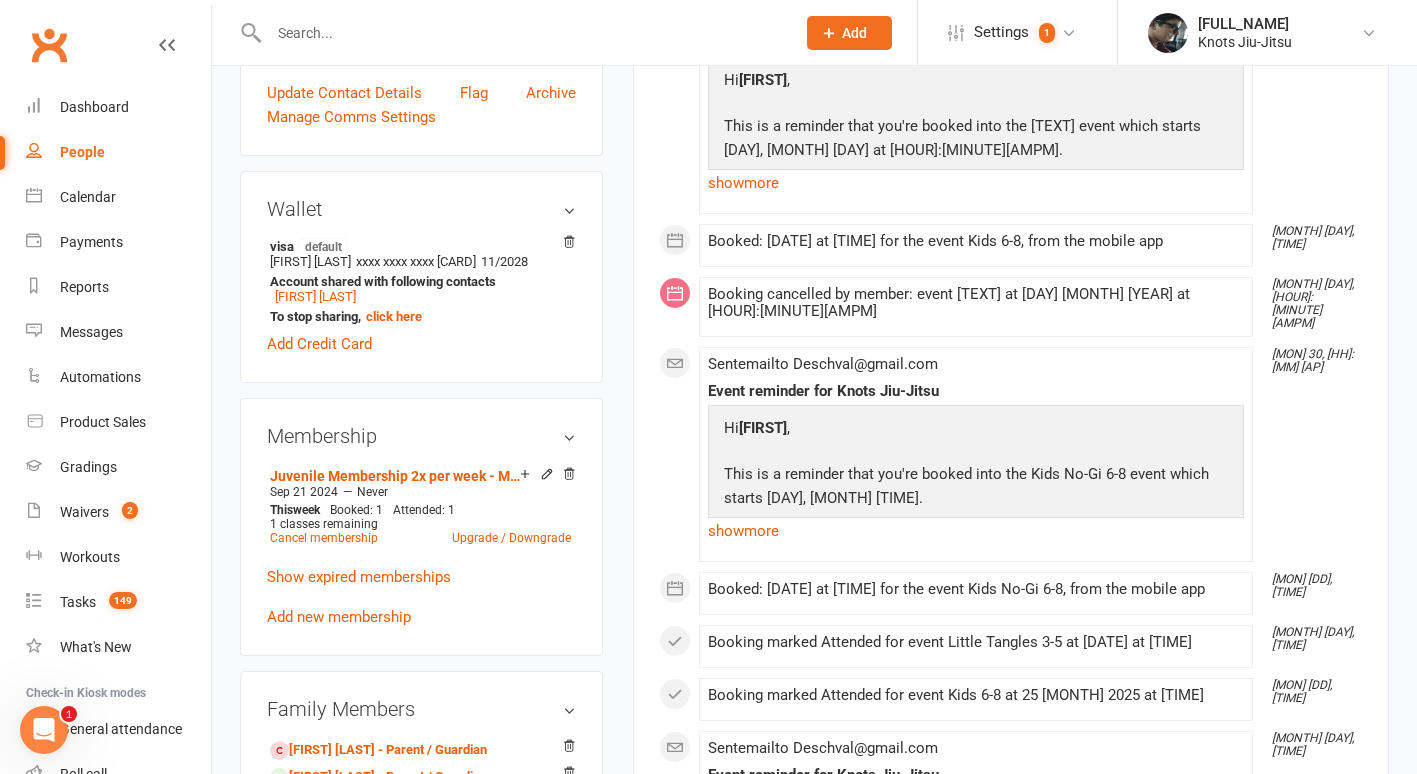 scroll, scrollTop: 708, scrollLeft: 0, axis: vertical 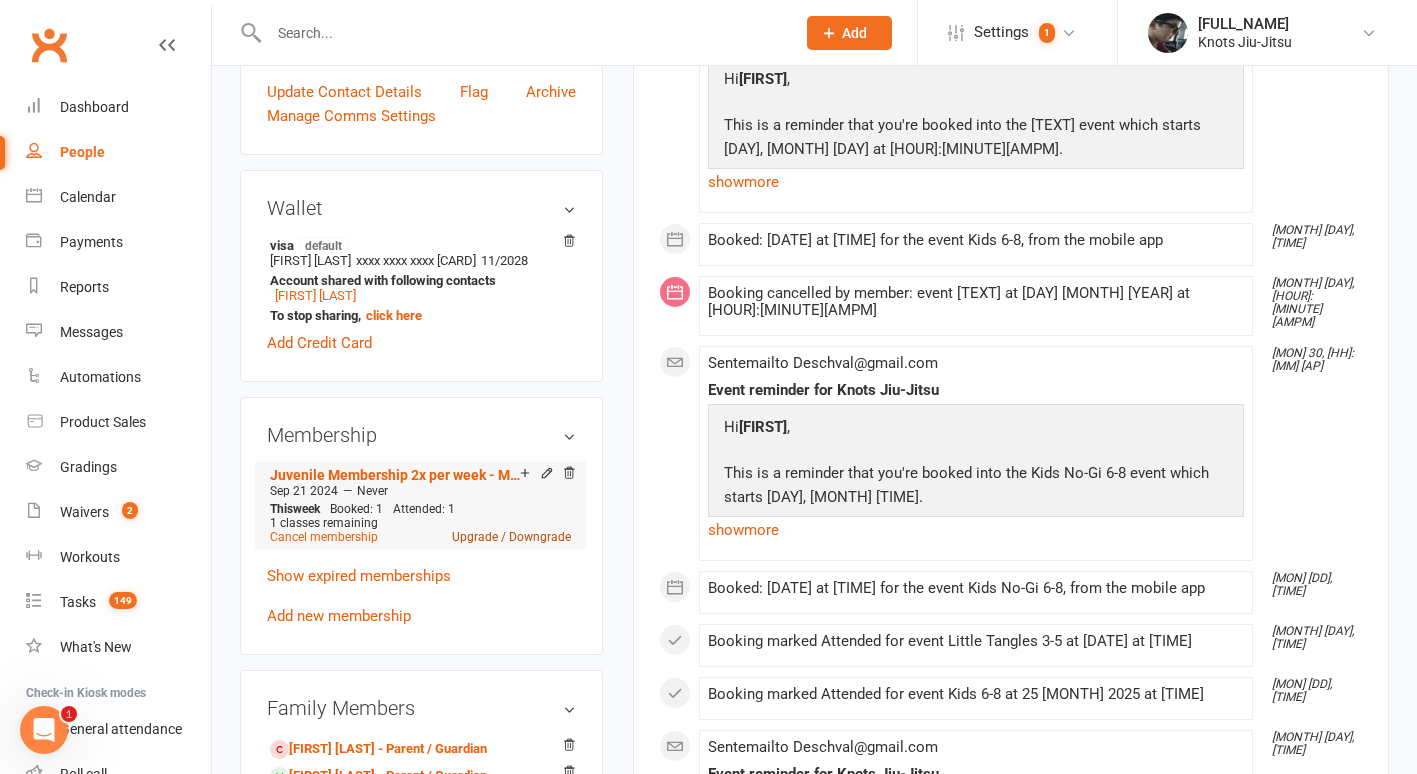 click on "Upgrade / Downgrade" at bounding box center (511, 537) 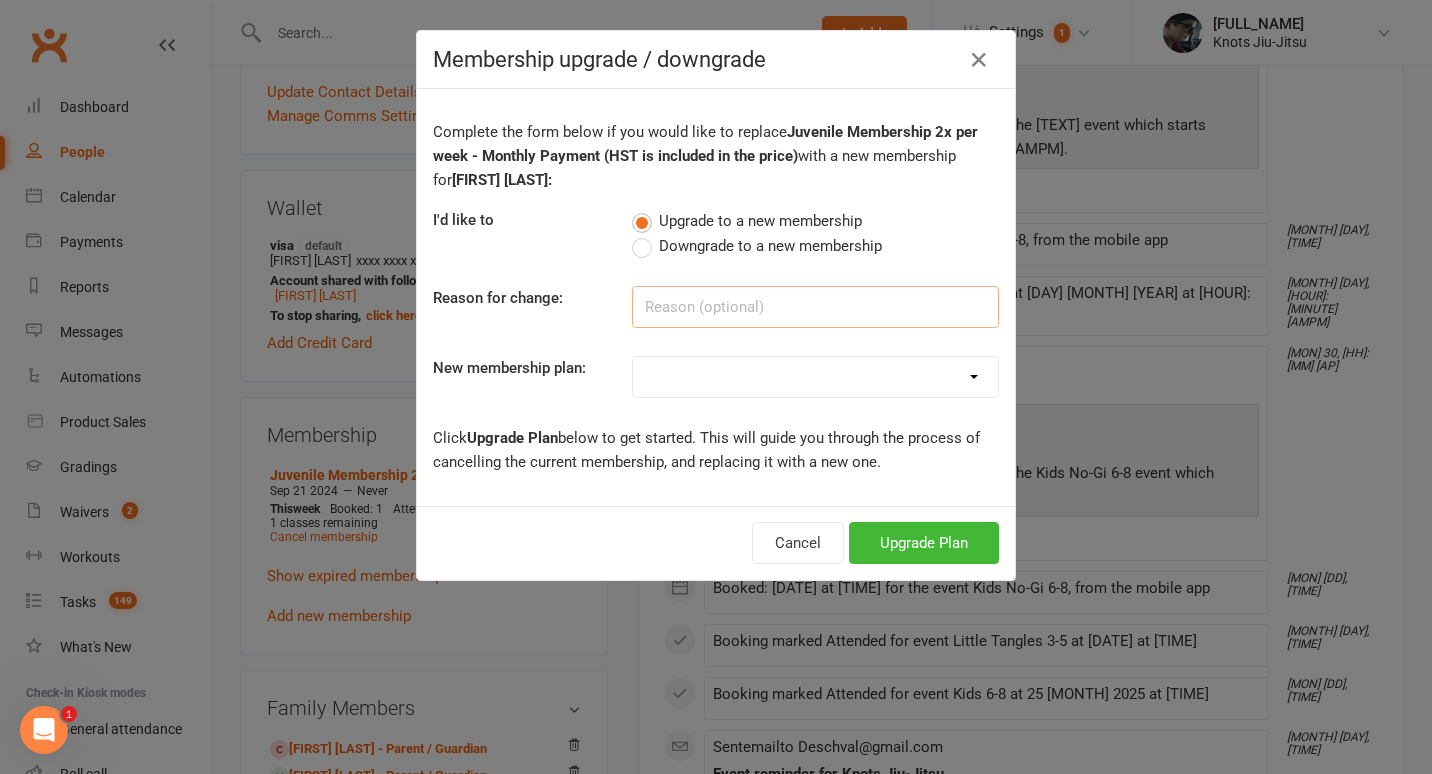 click at bounding box center [815, 307] 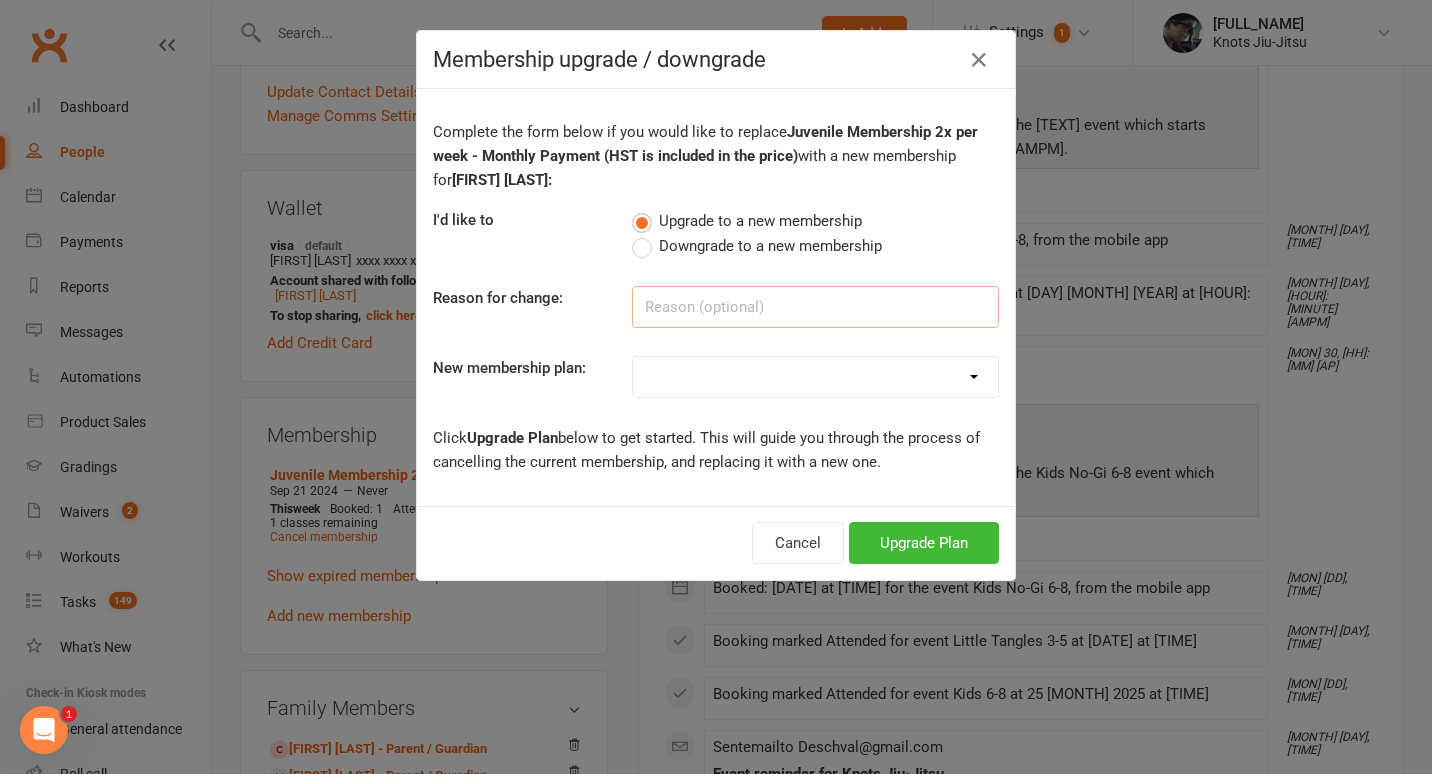 paste on "family discount" 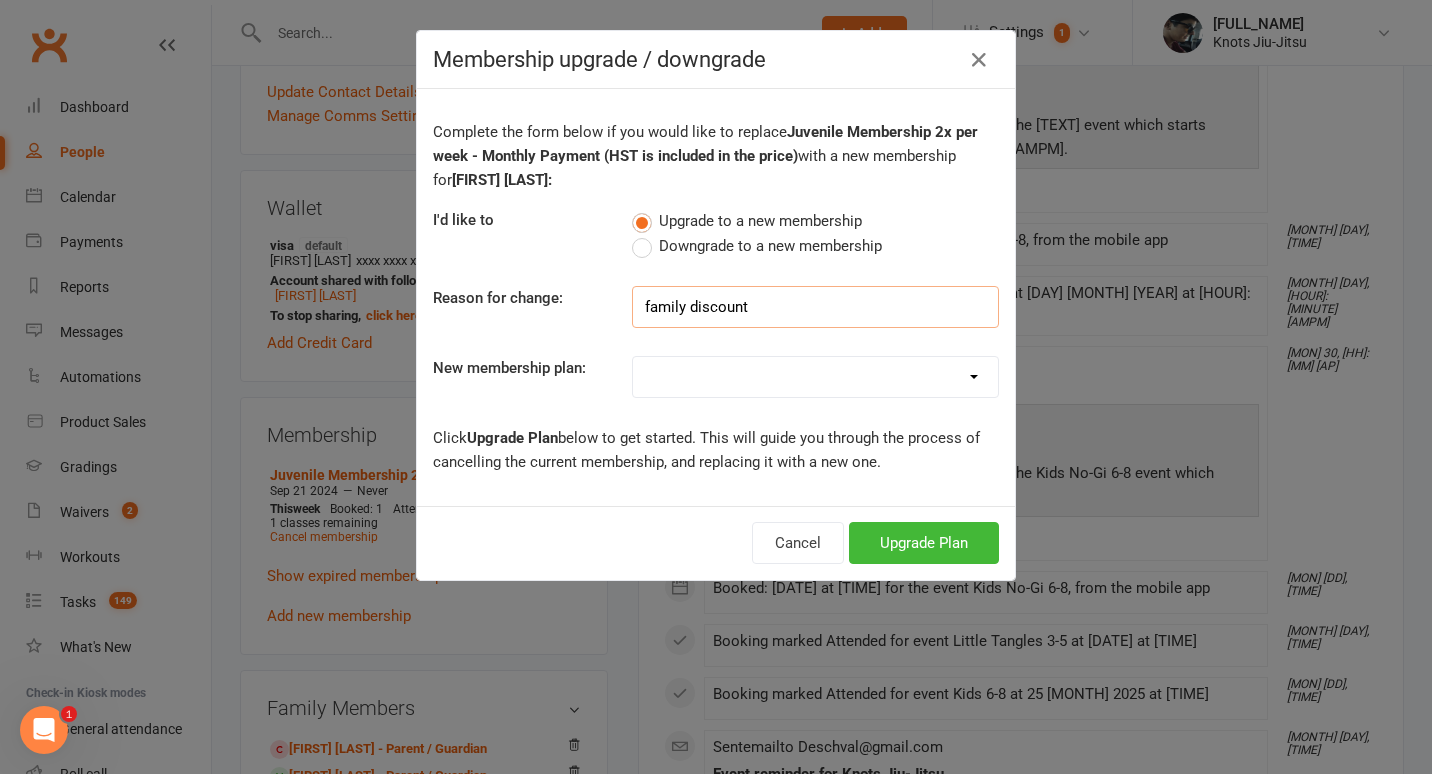 click on "family discount" at bounding box center (815, 307) 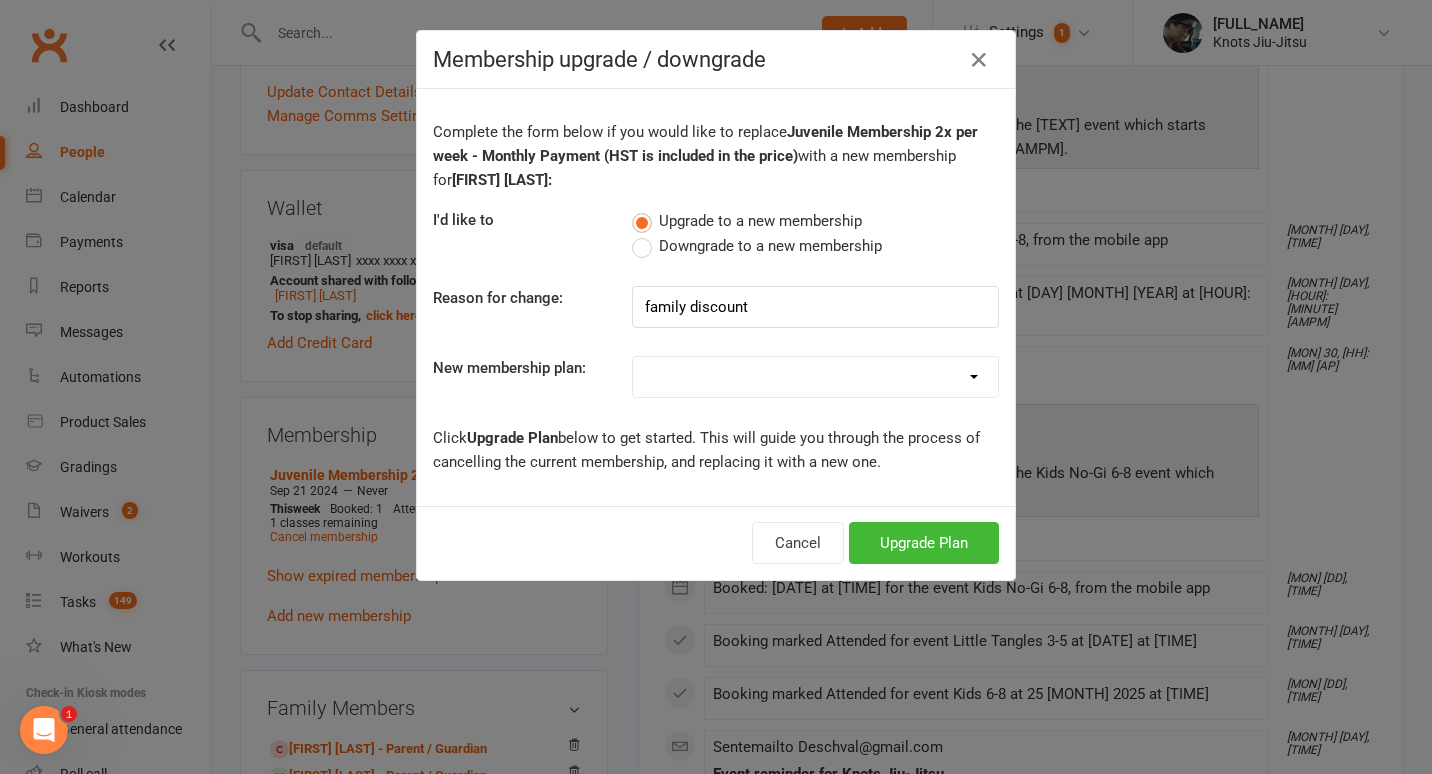 click on "129 - Adults Membership Unlimited - Monthly Payment 107.36 Adults Membership 3x per week - Monthly Payment 96.61 Adults 10% off Membership 3x per week - Monthly Payment 97.50 Adults Membership 2x per week - Monthly Payment Pioneers Adults Membership 2x per week - Monthly Payment 107.36 Juvenile Membership 3x per week - Monthly Payment (HST is included in the price) 96.61 Juvenile 10% off Membership 3x per week - Monthly Payment 97.50 Juvenile Membership 2x per week - Monthly Payment (HST is included in the price) 87.75 Juvenile 10% off Membership 2x per week - Monthly Payment Free Trial Class Drop-in Fee (GST/HST included) Private - 8 Class Punch Pass (HST is included in the price) Exempt 116.10 Adults 10% off Membership Unlimited - Monthly Payment Sponsorship - Unlimited Pioneers Adults Membership Unlimited - Monthly Payment Exempt - Evolution Training Center Member Private Classes (GST/HST not included) *Expires 6 months from date of purchase New Student Free Trial Class Employee Membership" at bounding box center (815, 377) 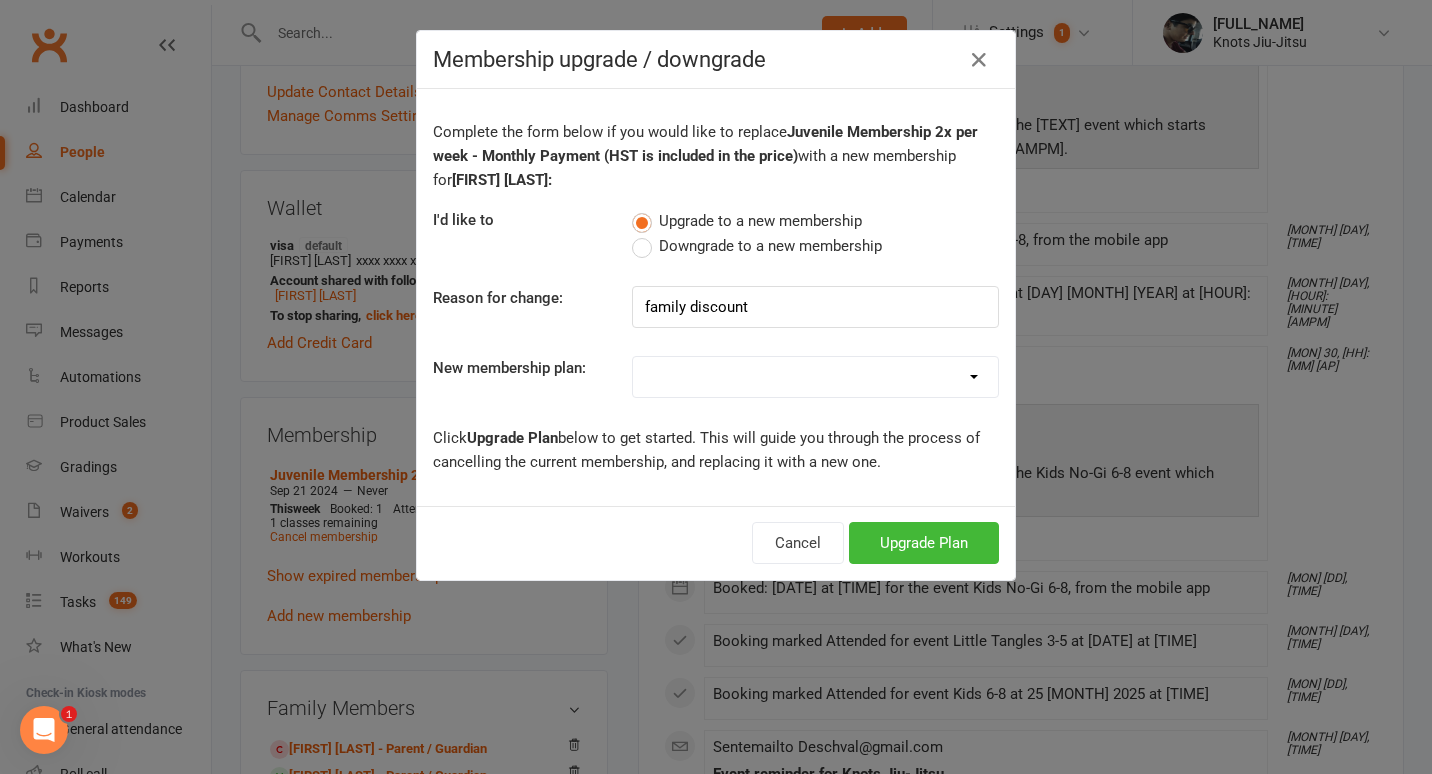 select on "31" 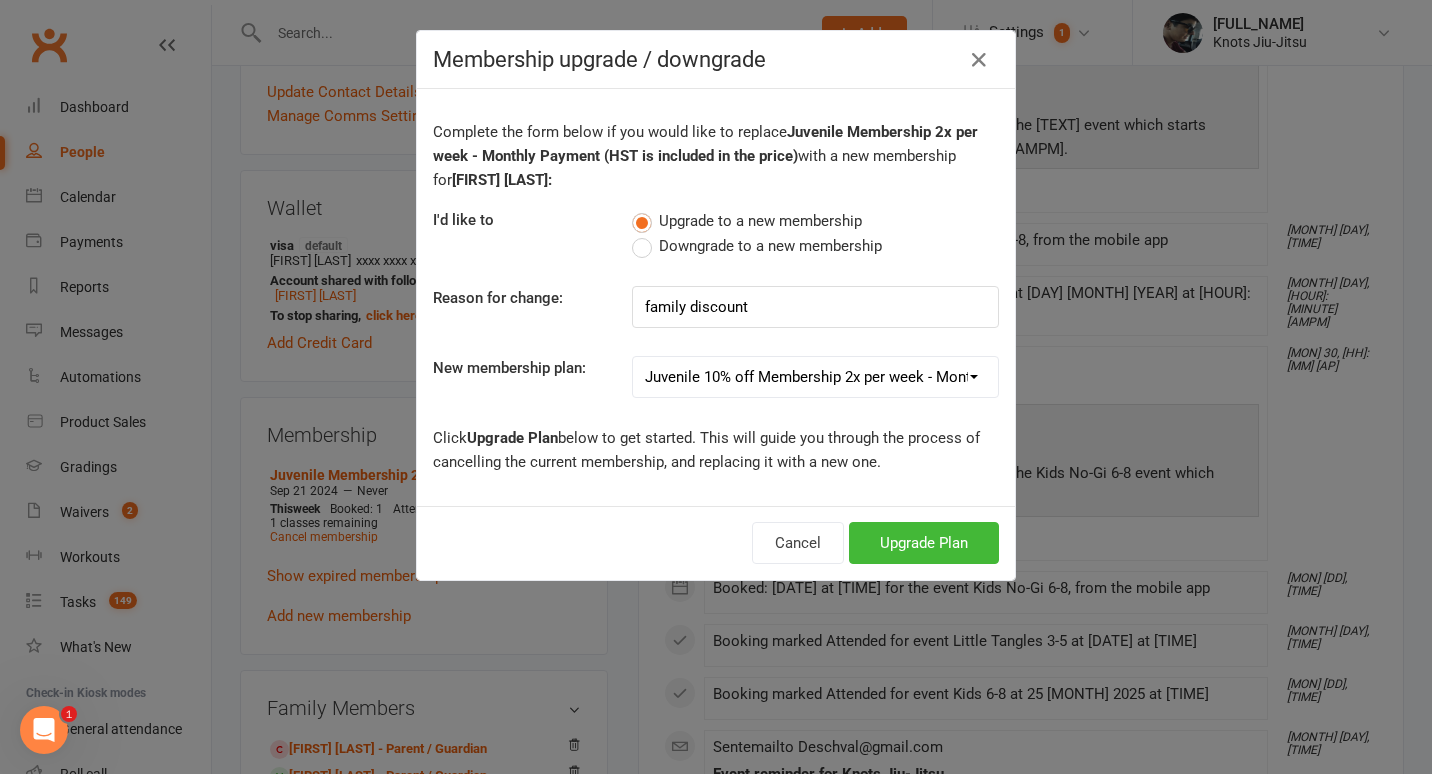 click on "129 - Adults Membership Unlimited - Monthly Payment 107.36 Adults Membership 3x per week - Monthly Payment 96.61 Adults 10% off Membership 3x per week - Monthly Payment 97.50 Adults Membership 2x per week - Monthly Payment Pioneers Adults Membership 2x per week - Monthly Payment 107.36 Juvenile Membership 3x per week - Monthly Payment (HST is included in the price) 96.61 Juvenile 10% off Membership 3x per week - Monthly Payment 97.50 Juvenile Membership 2x per week - Monthly Payment (HST is included in the price) 87.75 Juvenile 10% off Membership 2x per week - Monthly Payment Free Trial Class Drop-in Fee (GST/HST included) Private - 8 Class Punch Pass (HST is included in the price) Exempt 116.10 Adults 10% off Membership Unlimited - Monthly Payment Sponsorship - Unlimited Pioneers Adults Membership Unlimited - Monthly Payment Exempt - Evolution Training Center Member Private Classes (GST/HST not included) *Expires 6 months from date of purchase New Student Free Trial Class Employee Membership" at bounding box center (815, 377) 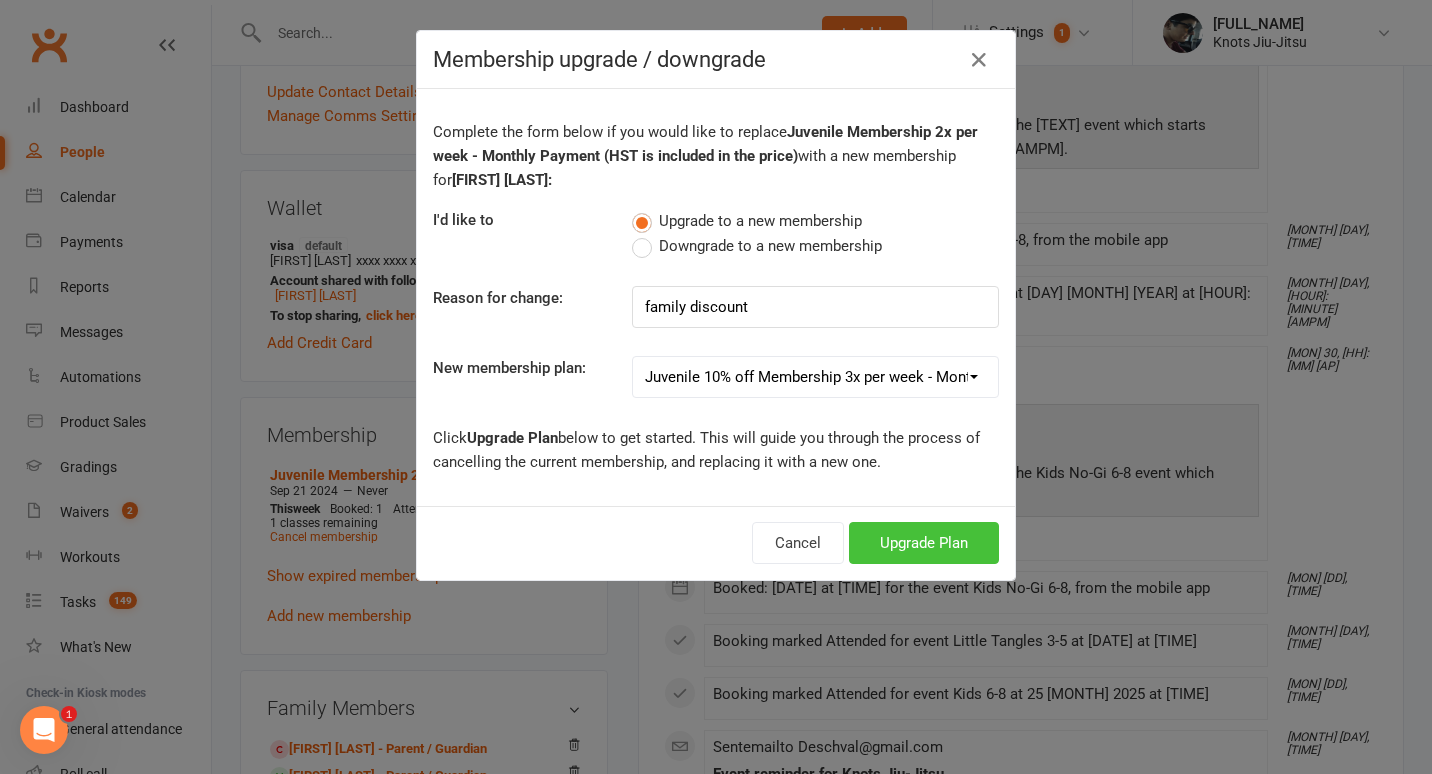 click on "Upgrade Plan" at bounding box center [924, 543] 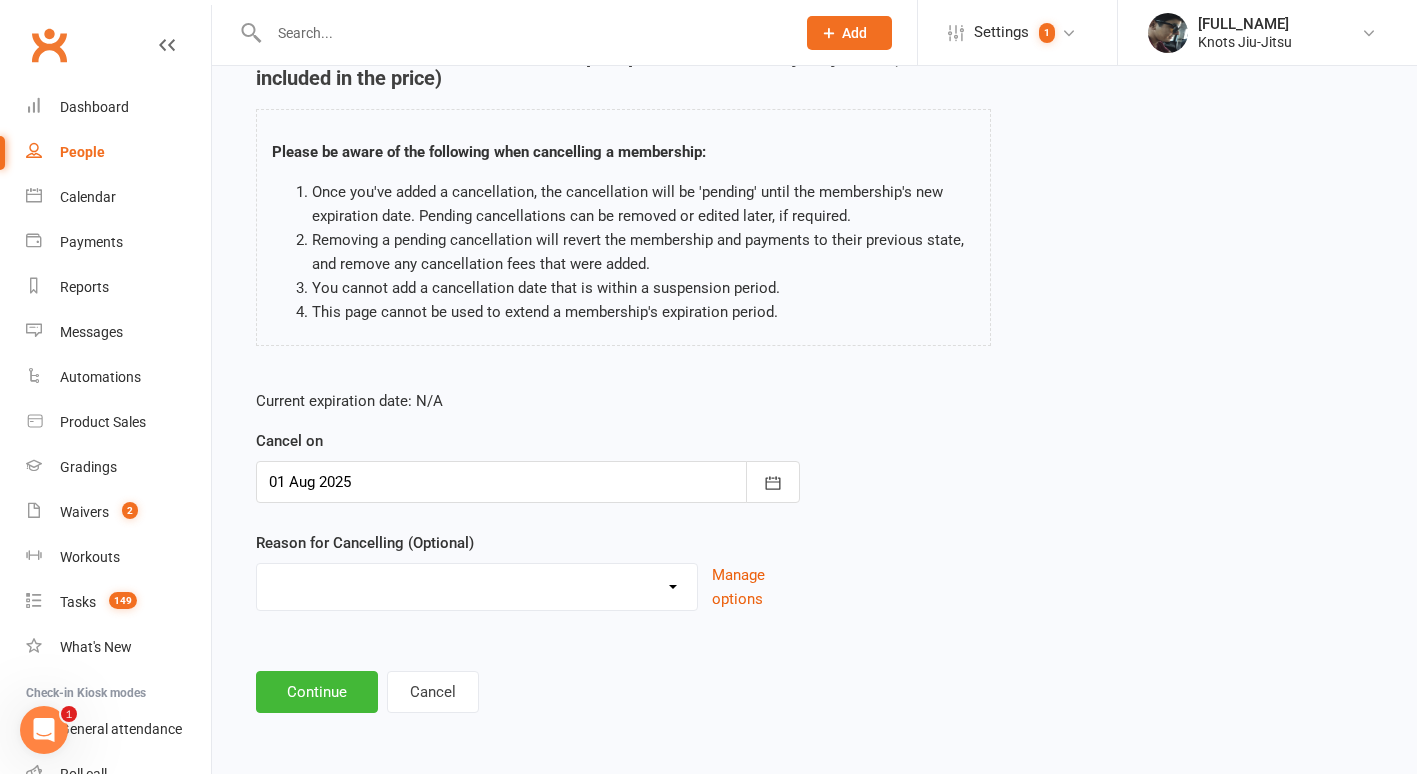 scroll, scrollTop: 0, scrollLeft: 0, axis: both 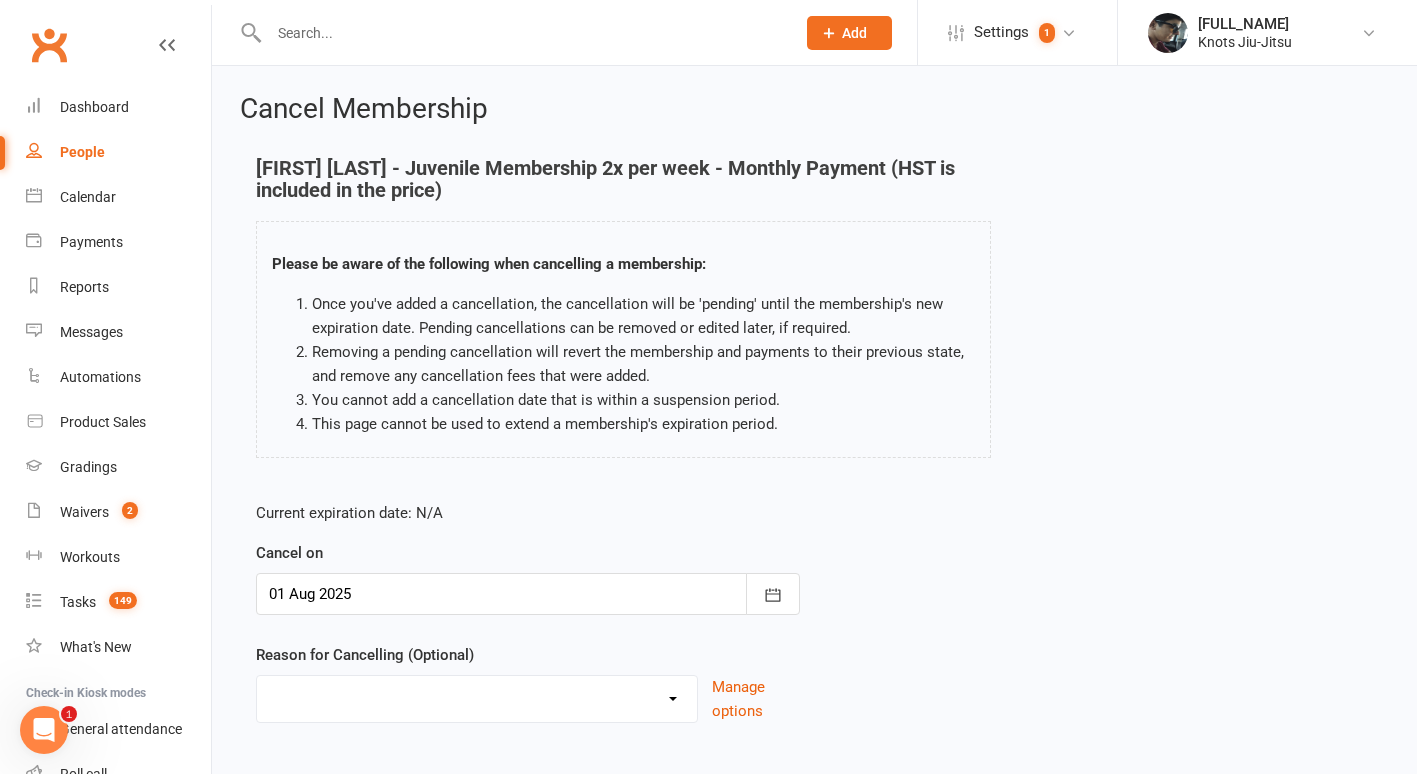 click at bounding box center [528, 594] 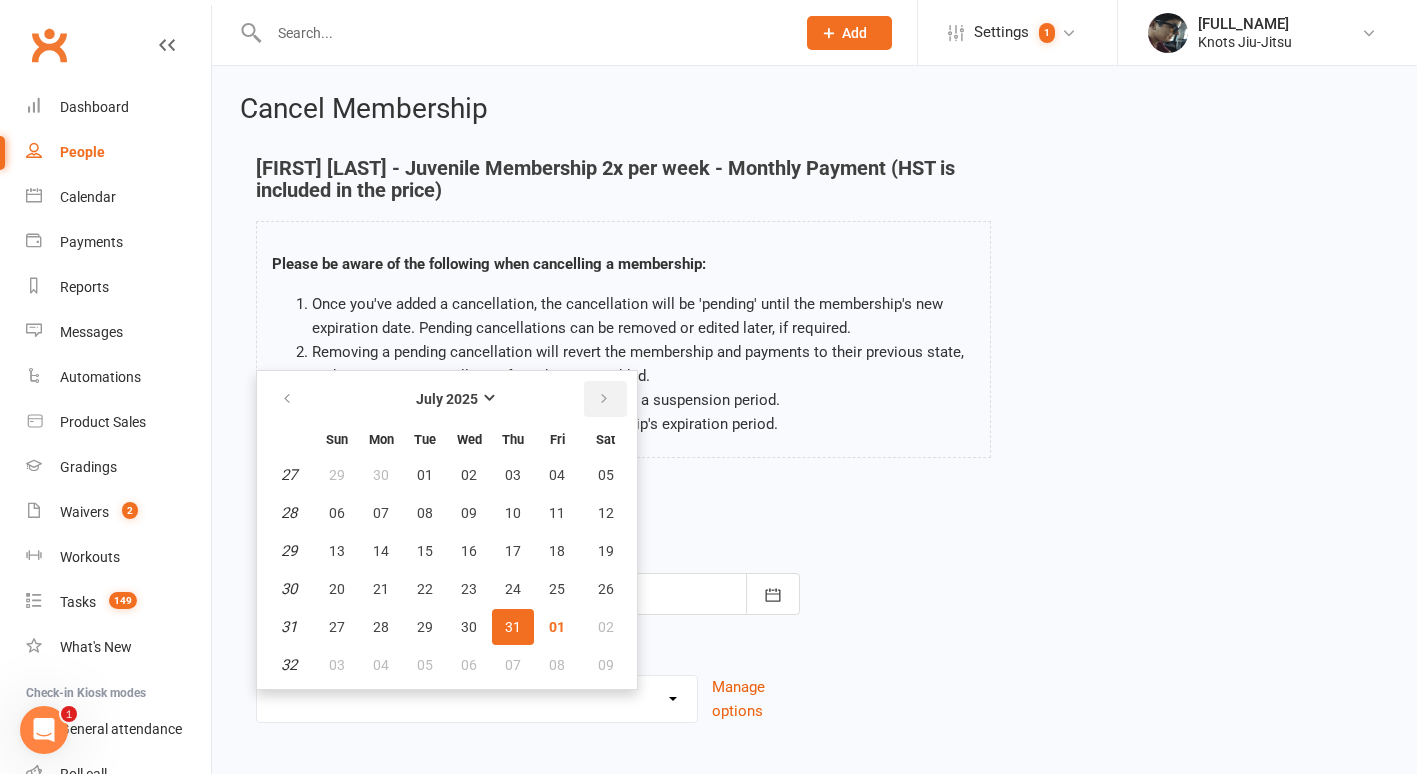 click at bounding box center [605, 399] 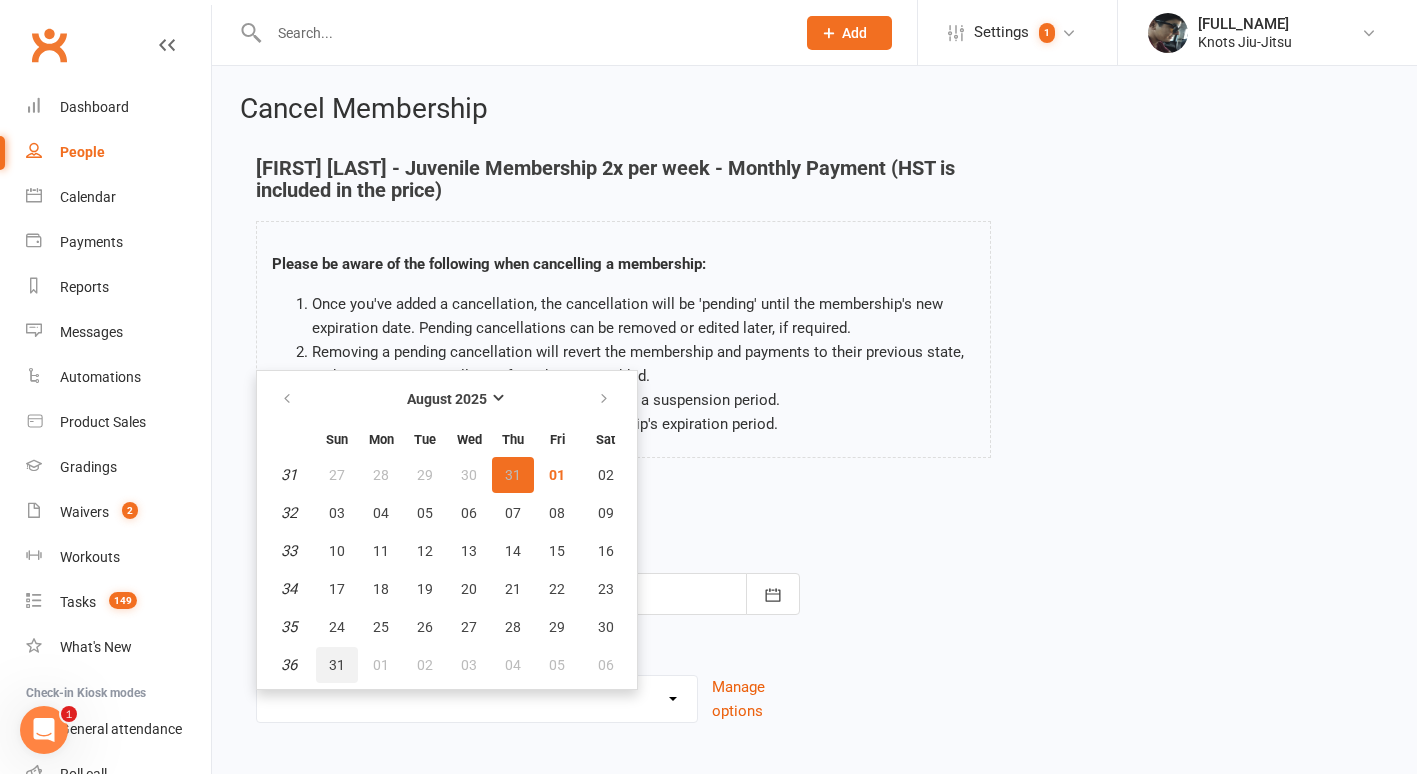 click on "31" at bounding box center [337, 665] 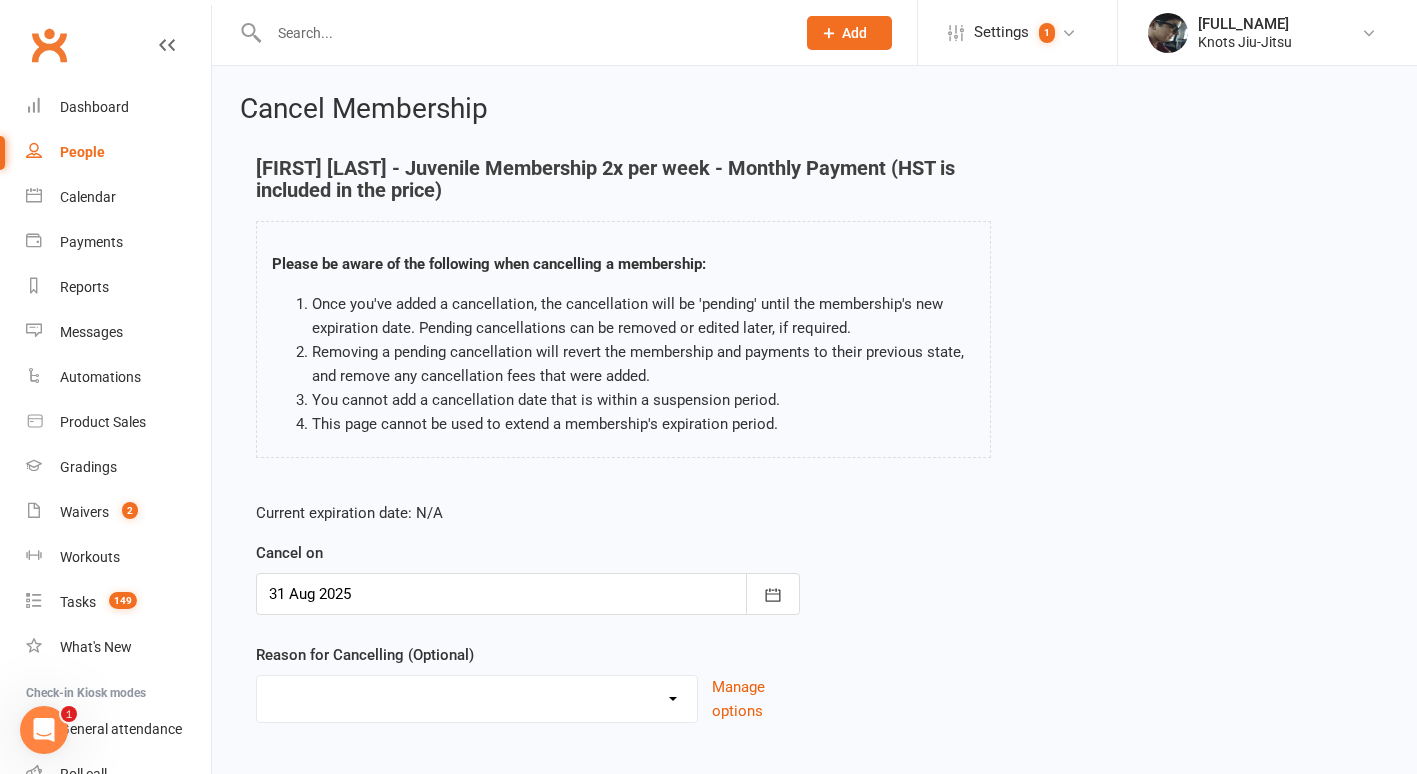 click on "Completed ETC Program Health Issues Holiday Inactivity Injury Job Related Membership name change No show Not Interested School Summer Upgrade USED Class Other reason" at bounding box center [477, 696] 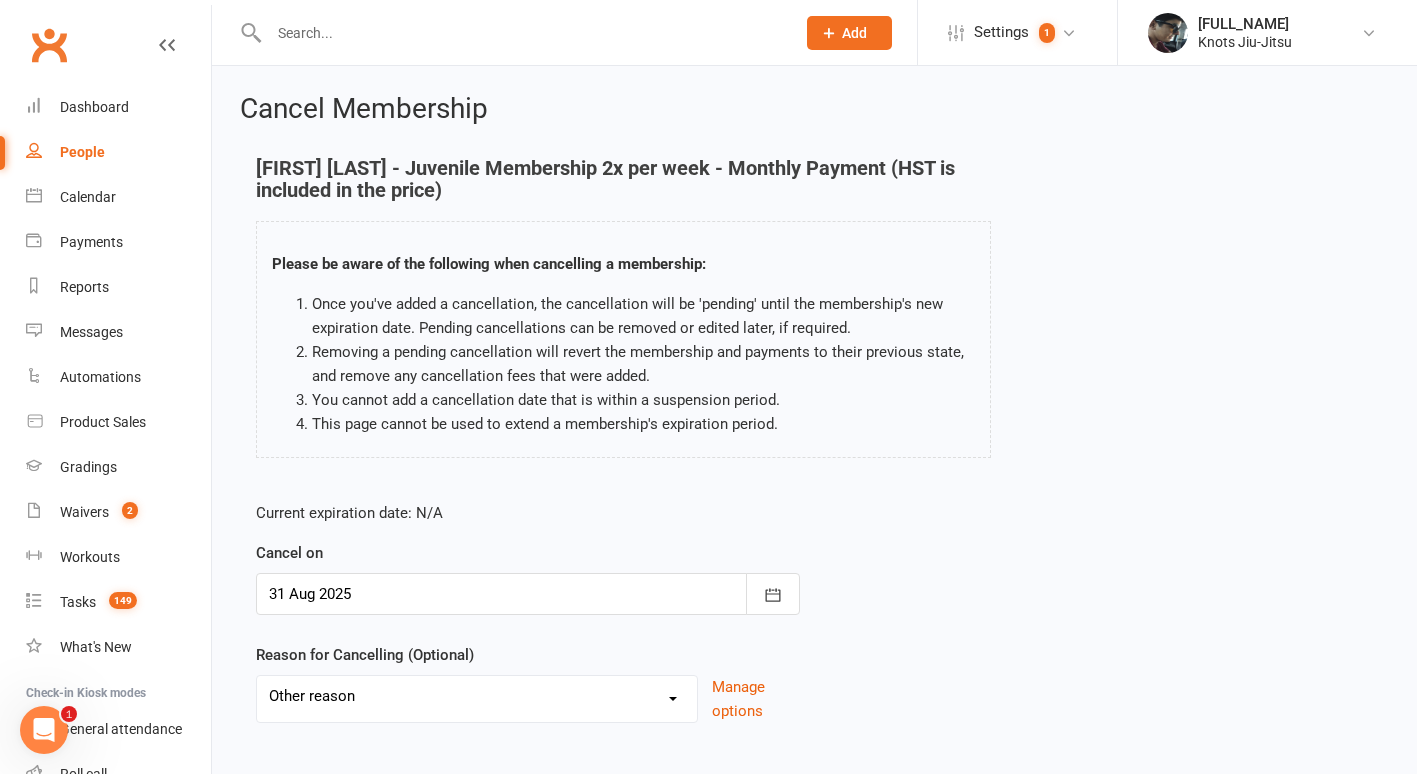 click on "Completed ETC Program Health Issues Holiday Inactivity Injury Job Related Membership name change No show Not Interested School Summer Upgrade USED Class Other reason" at bounding box center (477, 696) 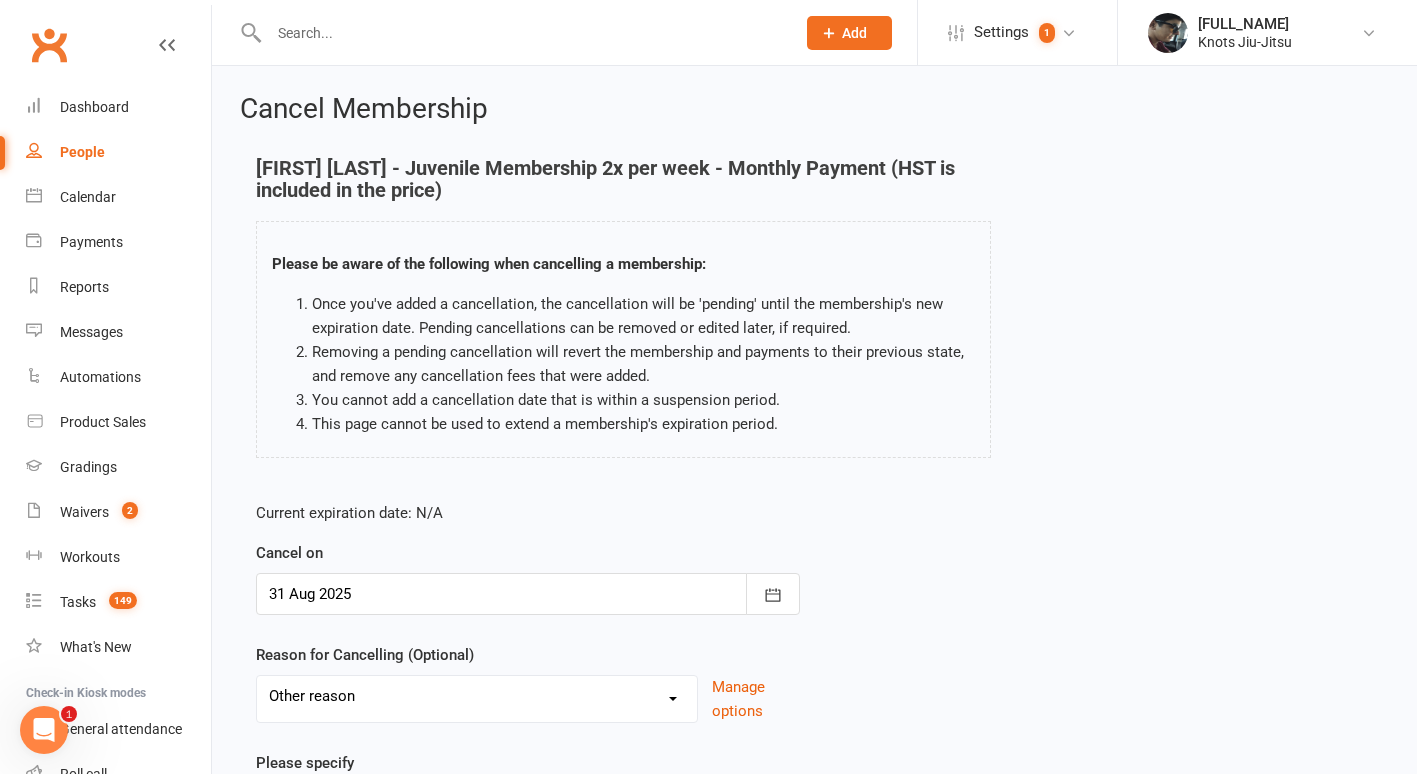 scroll, scrollTop: 214, scrollLeft: 0, axis: vertical 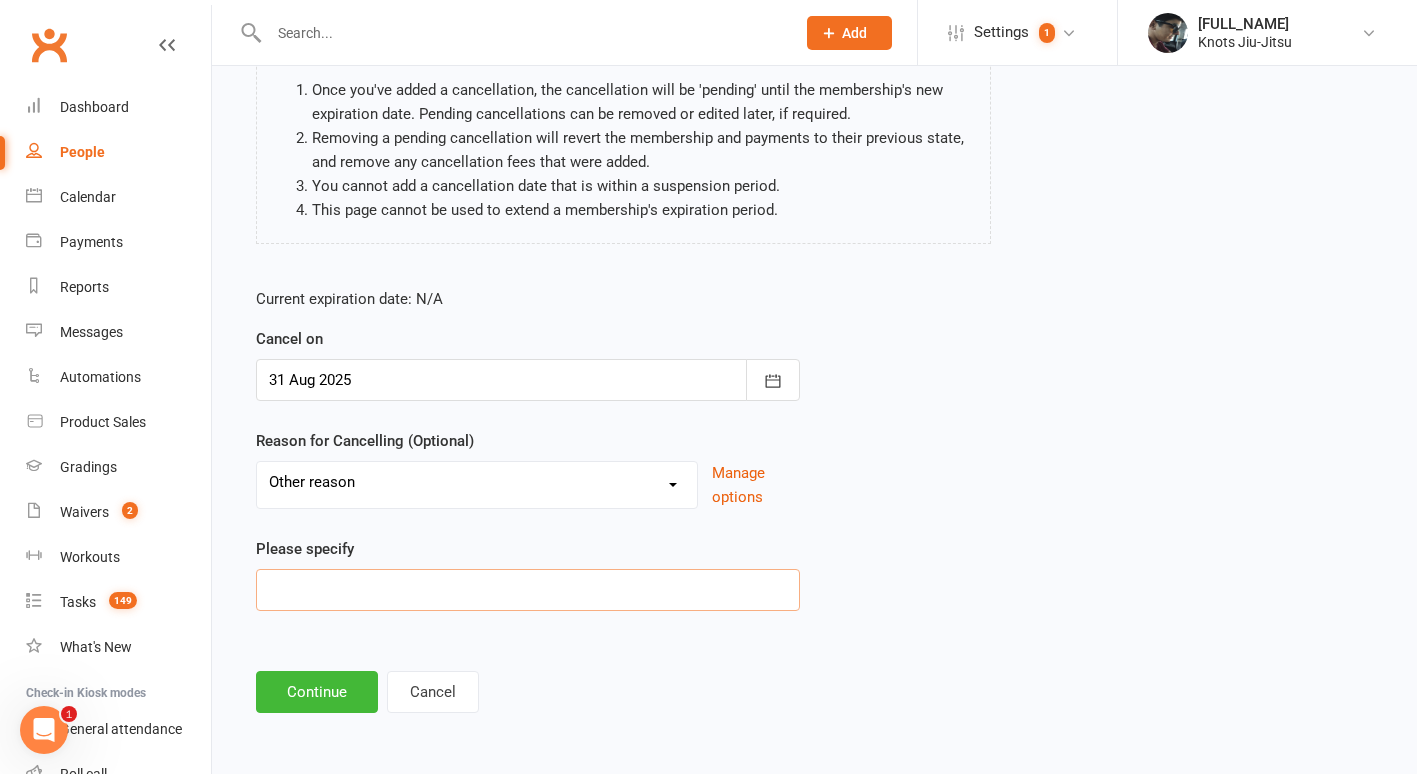 click at bounding box center (528, 590) 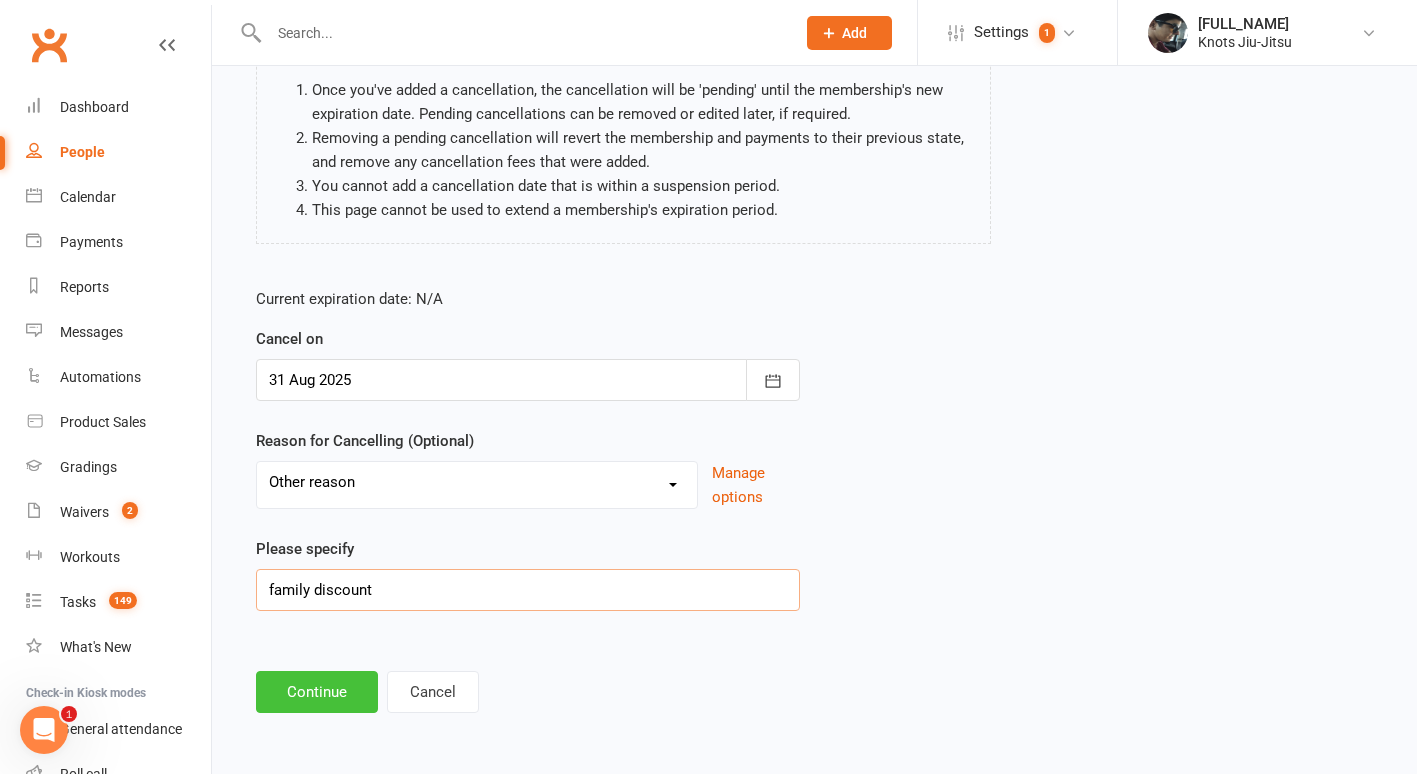 type on "family discount" 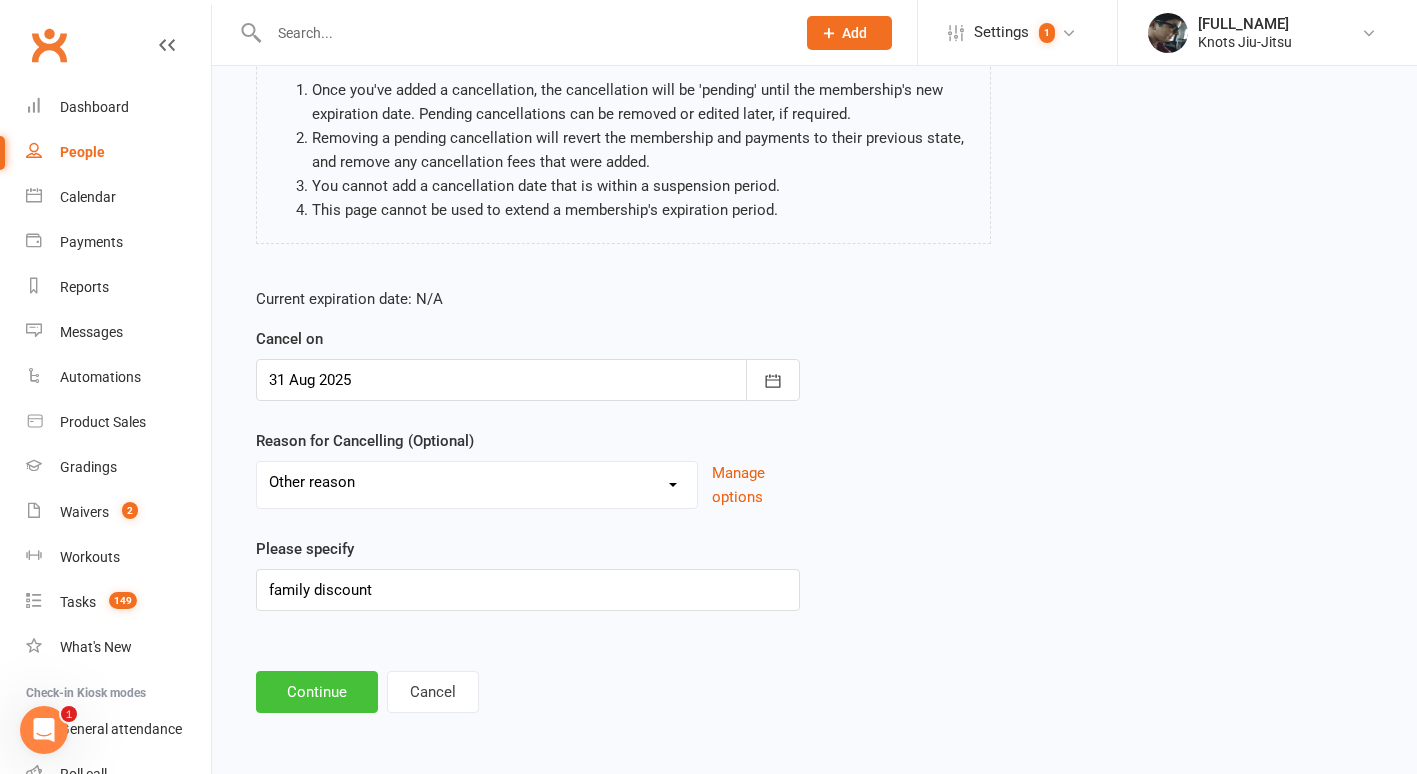 click on "Continue" at bounding box center (317, 692) 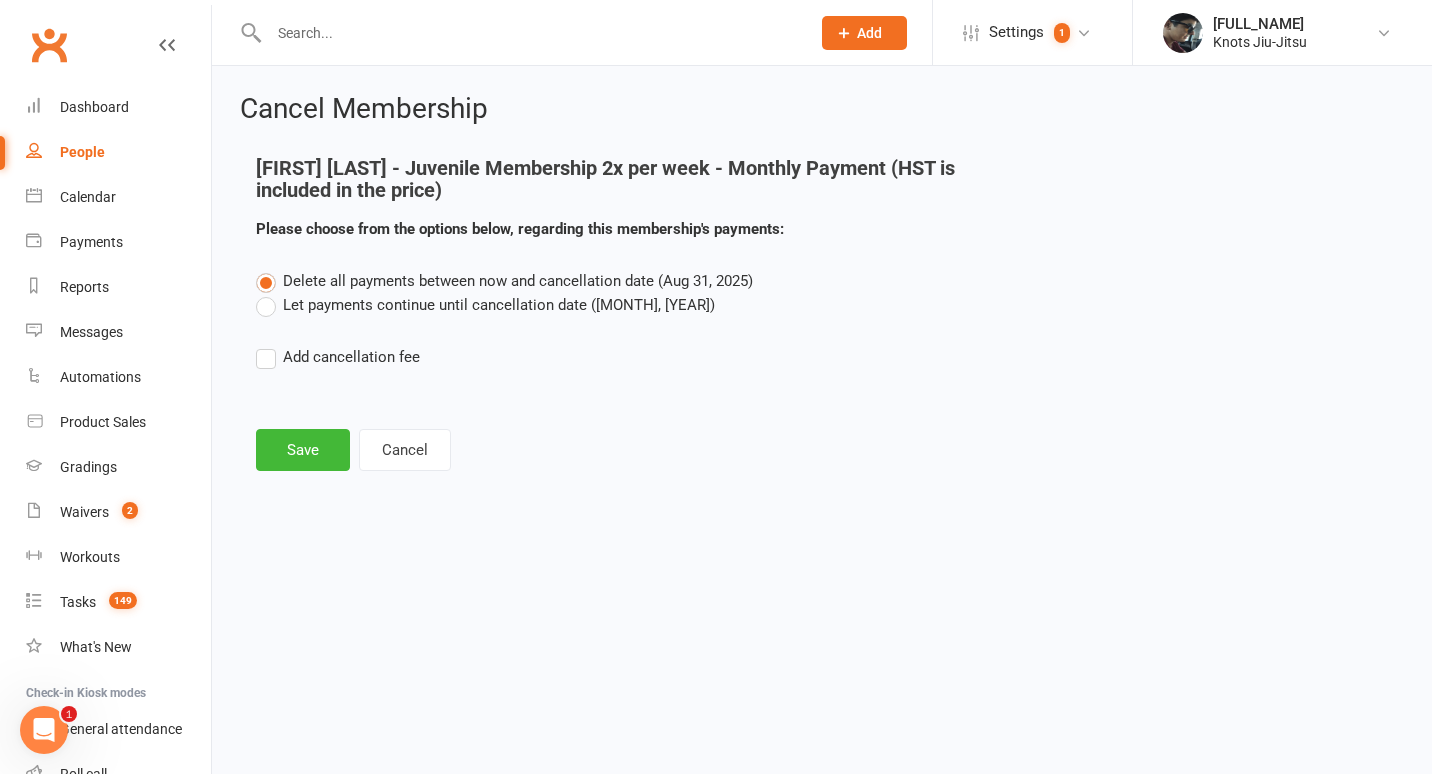 click on "Let payments continue until cancellation date ([MONTH], [YEAR])" at bounding box center [485, 305] 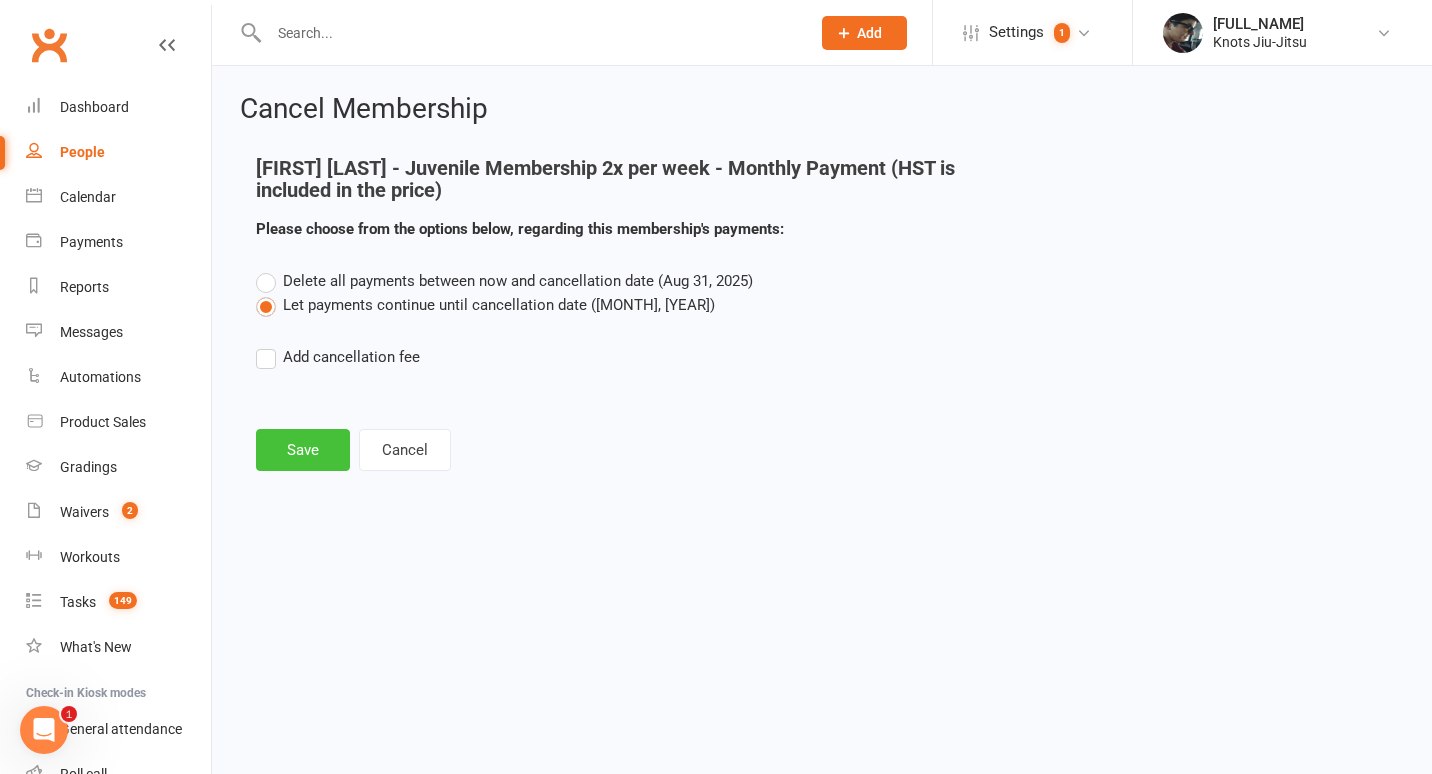 click on "Save" at bounding box center [303, 450] 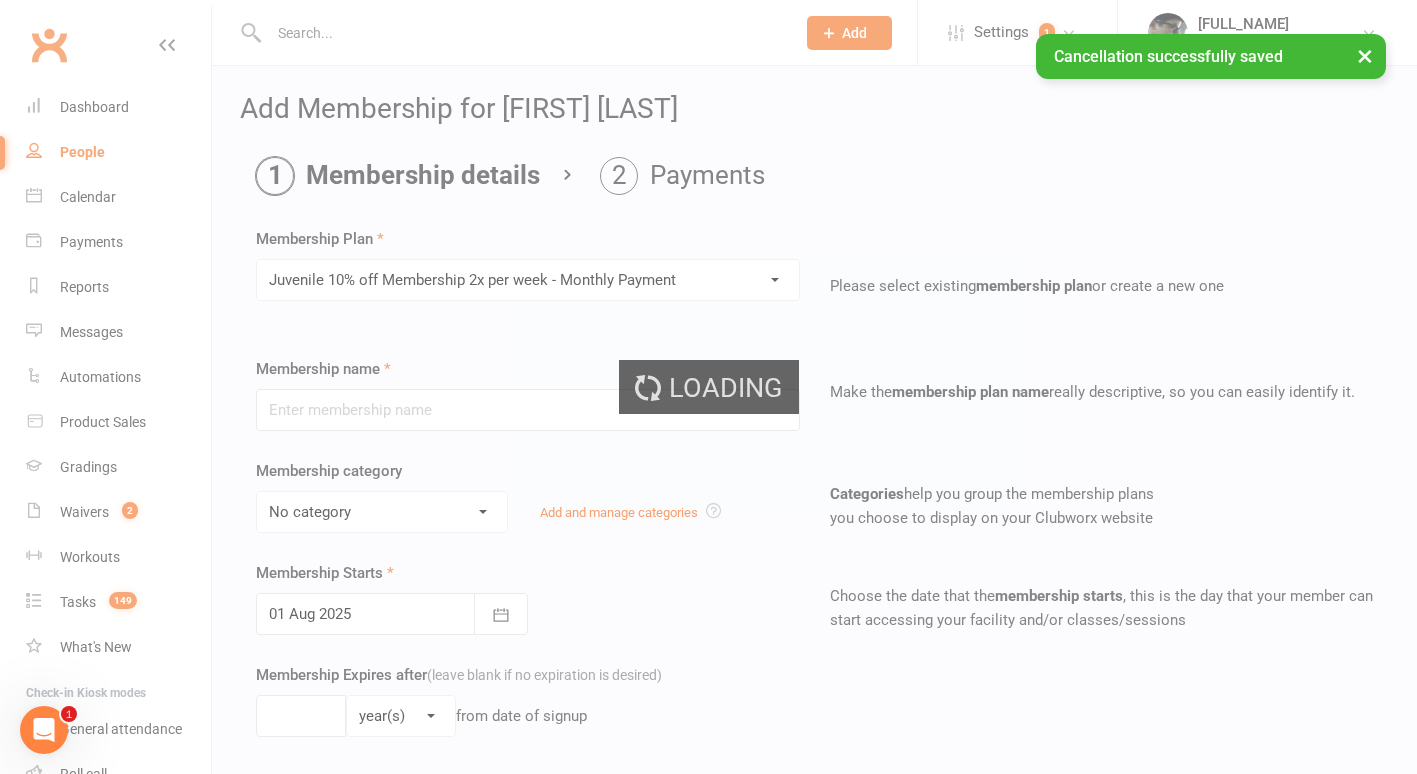type on "Juvenile 10% off Membership 2x per week - Monthly Payment" 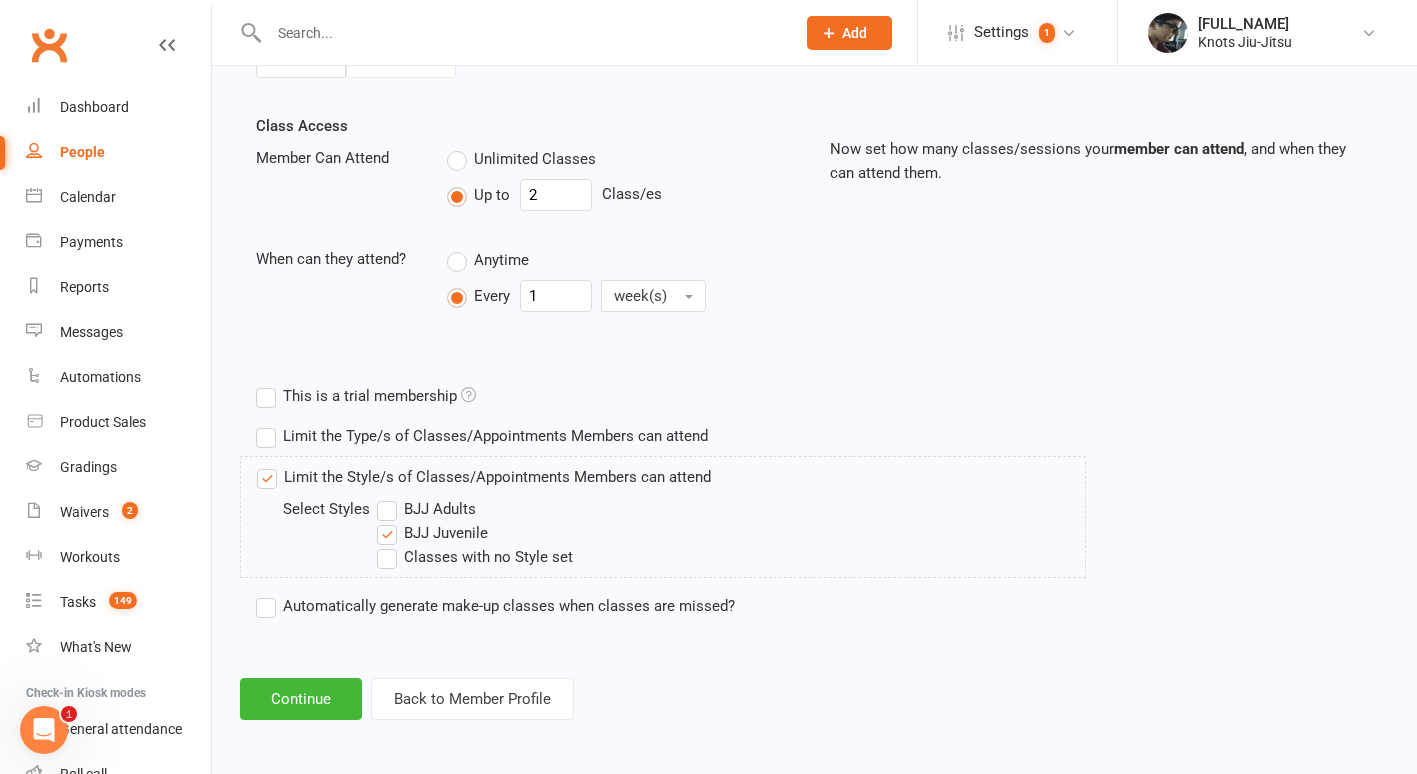 scroll, scrollTop: 660, scrollLeft: 0, axis: vertical 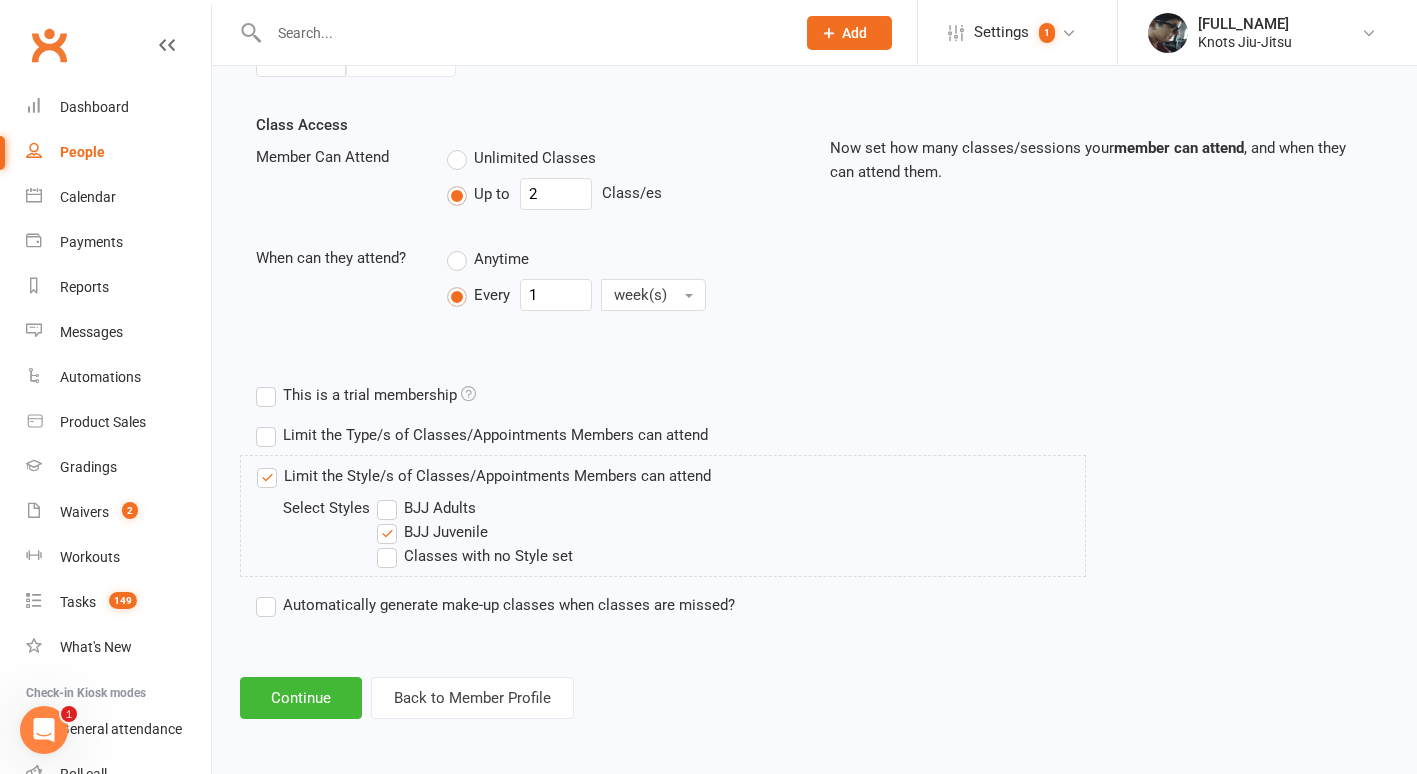 click on "Classes with no Style set" at bounding box center [475, 556] 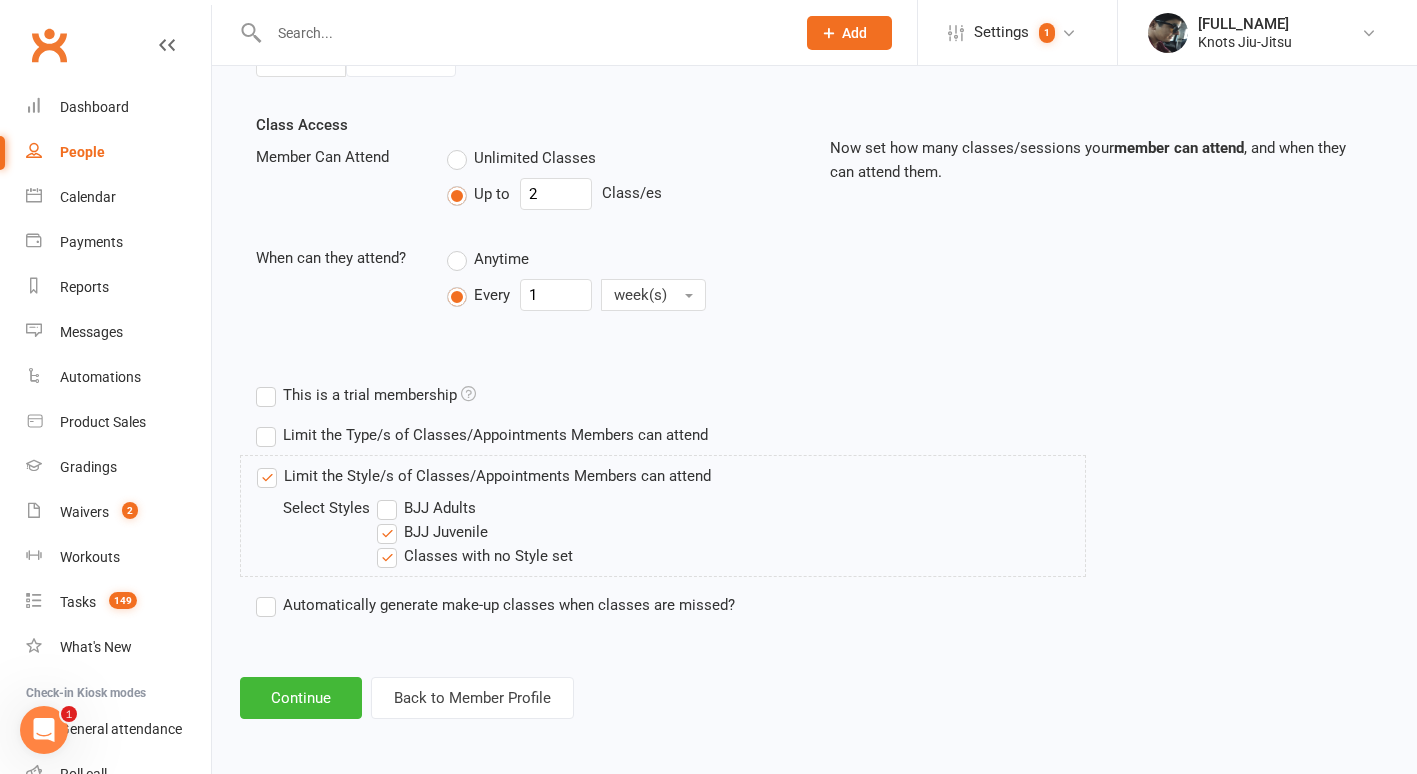 click on "Add Membership for [FIRST] [LAST] Membership details Payments Membership Plan Select a membership plan Create new Membership Plan 129 - Adults Membership Unlimited - Monthly Payment 107.36 Adults Membership 3x per week - Monthly Payment 96.61 Adults 10% off Membership 3x per week - Monthly Payment 97.50 Adults Membership 2x per week - Monthly Payment Pioneers Adults Membership 2x per week - Monthly Payment 107.36 Juvenile Membership 3x per week - Monthly Payment (HST is included in the price) 96.61 Juvenile 10% off Membership 3x per week - Monthly Payment 97.50 Juvenile Membership 2x per week - Monthly Payment (HST is included in the price) 87.75 Juvenile 10% off Membership 2x per week - Monthly Payment Free Trial Class Drop-in Fee (GST/HST included) Private - 8 Class Punch Pass (HST is included in the price) Exempt 116.10 Adults 10% off Membership Unlimited - Monthly Payment Sponsorship - Unlimited Pioneers Adults Membership Unlimited - Monthly Payment Exempt - Evolution Training Center Member membership plan" at bounding box center [814, 76] 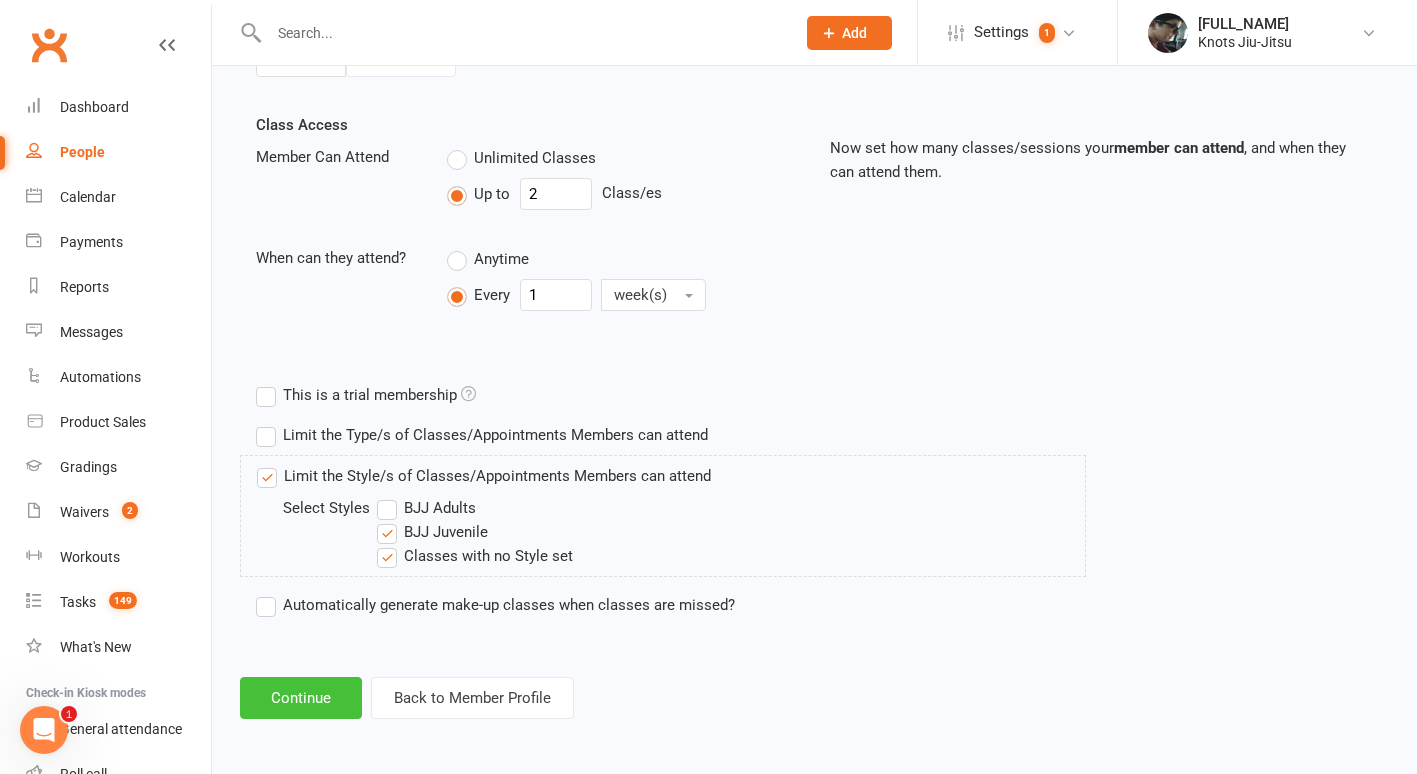 click on "Continue" at bounding box center [301, 698] 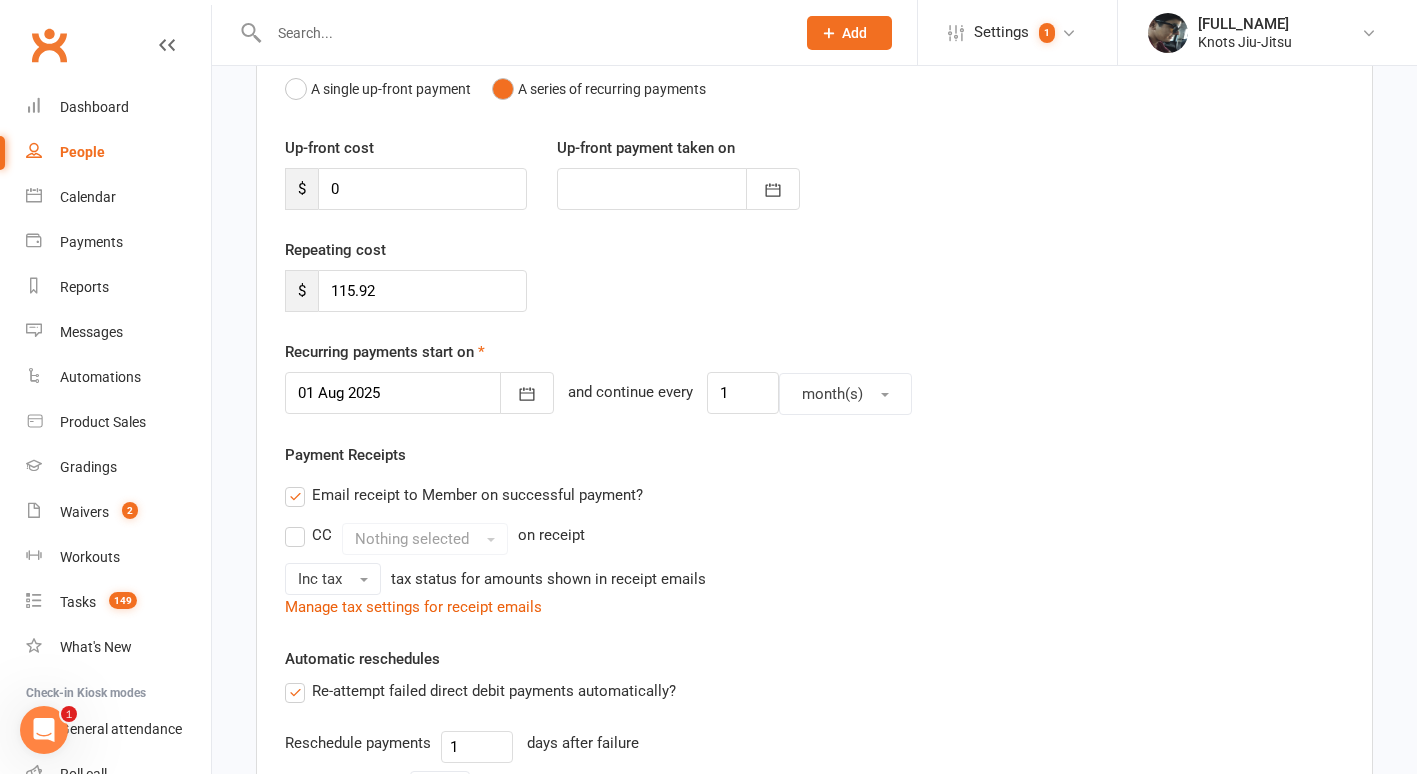 scroll, scrollTop: 228, scrollLeft: 0, axis: vertical 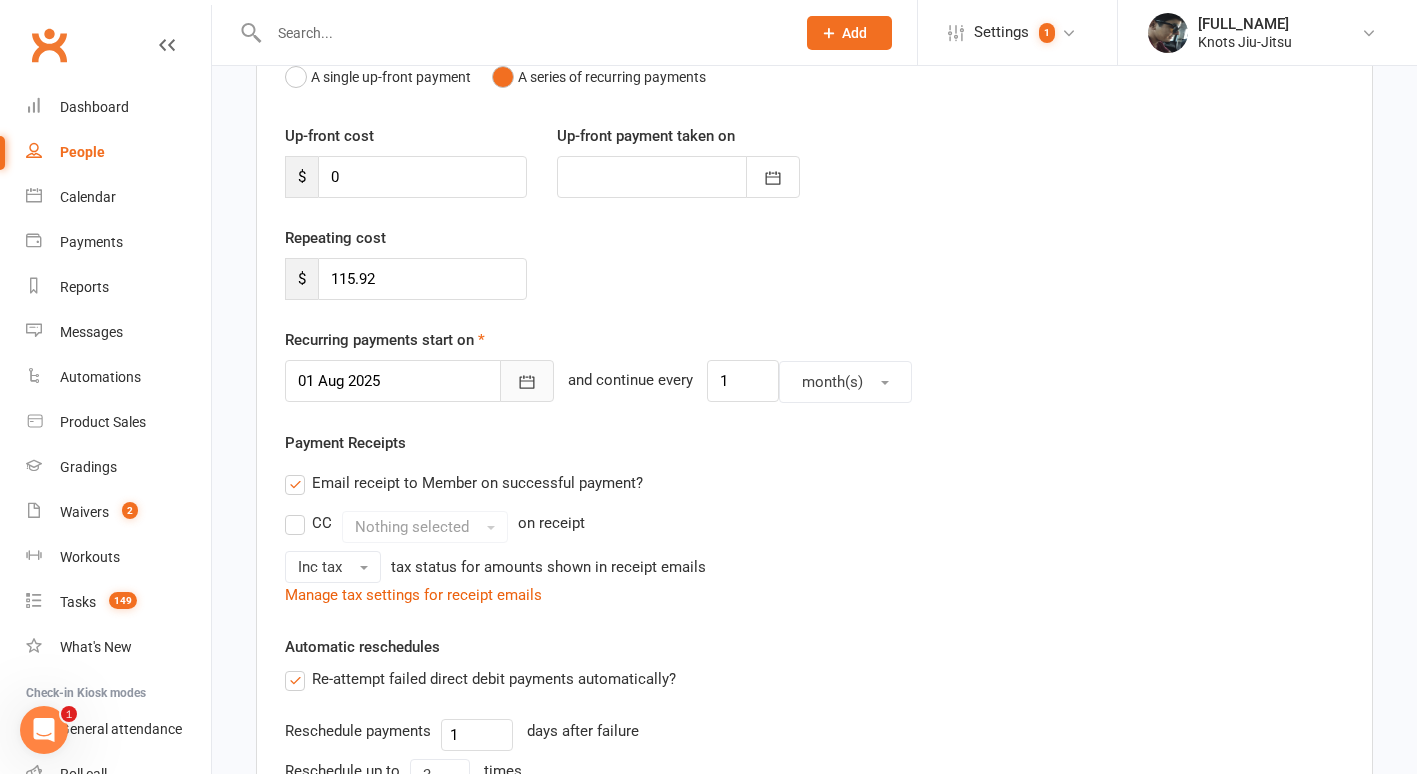 click at bounding box center (527, 381) 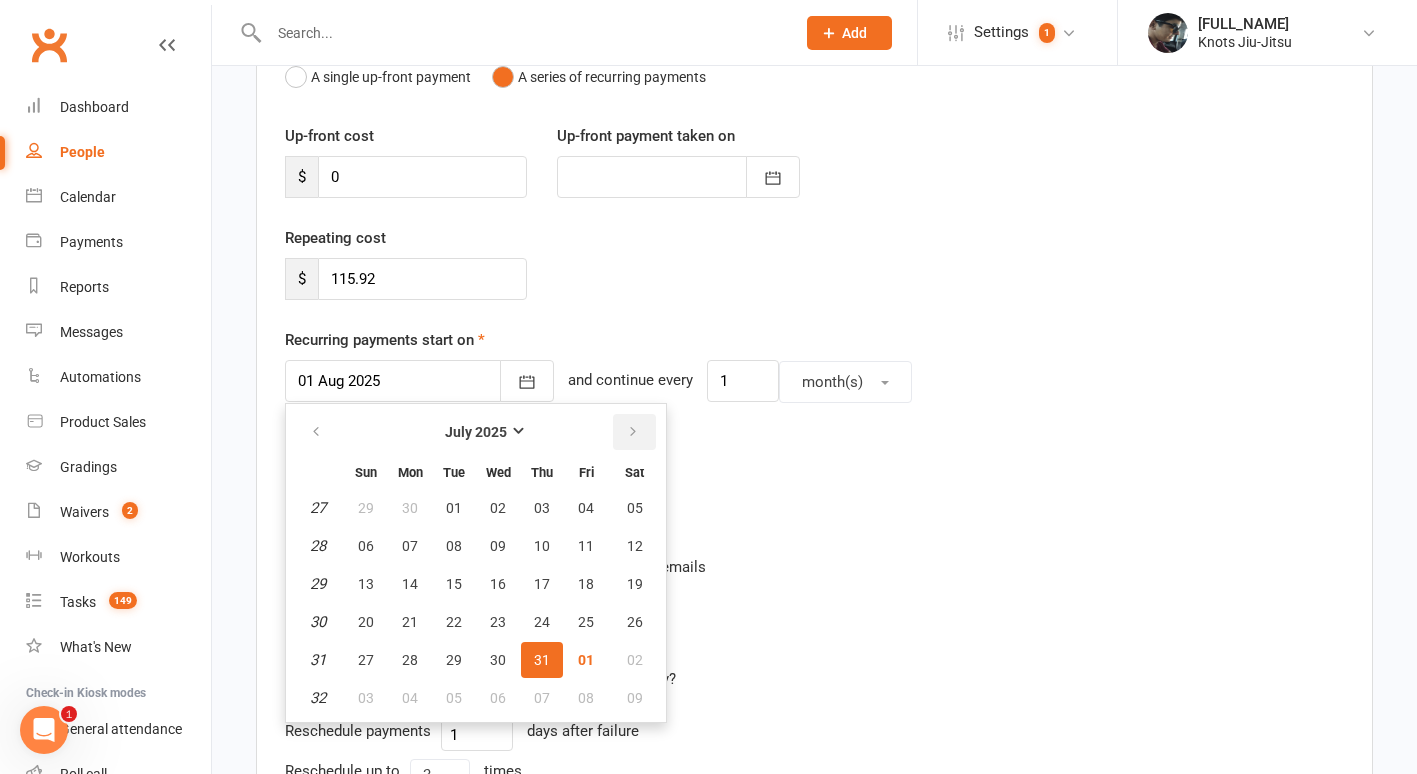 click at bounding box center (633, 432) 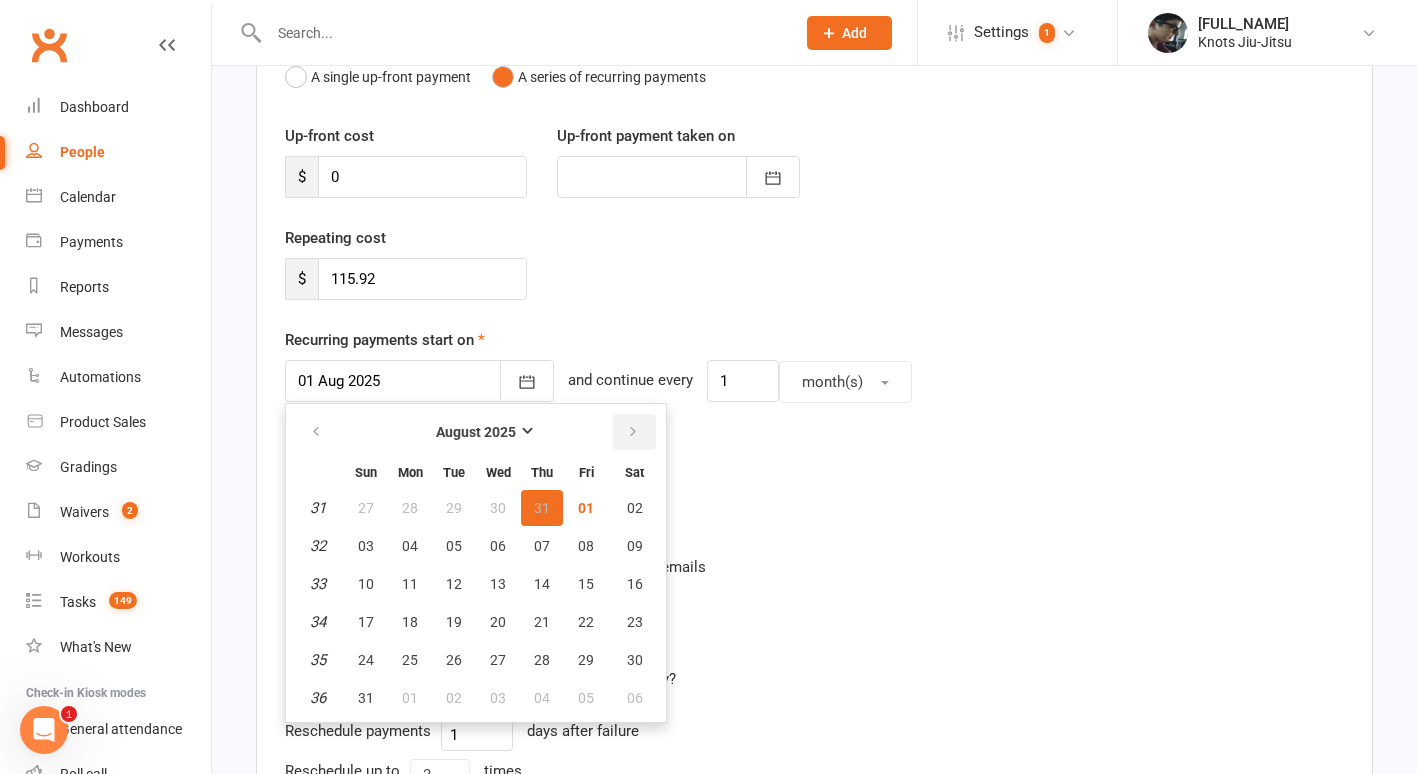 click at bounding box center [633, 432] 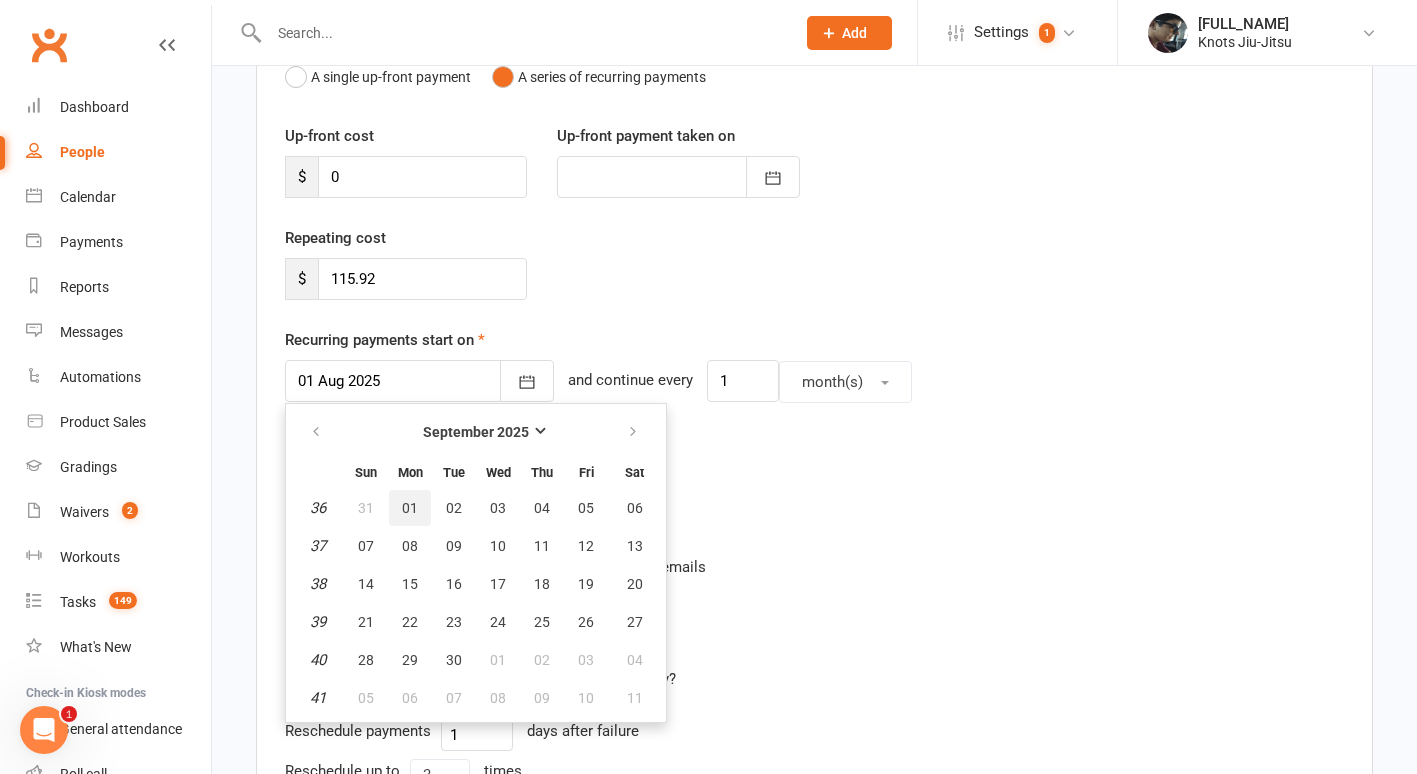 click on "01" at bounding box center [410, 508] 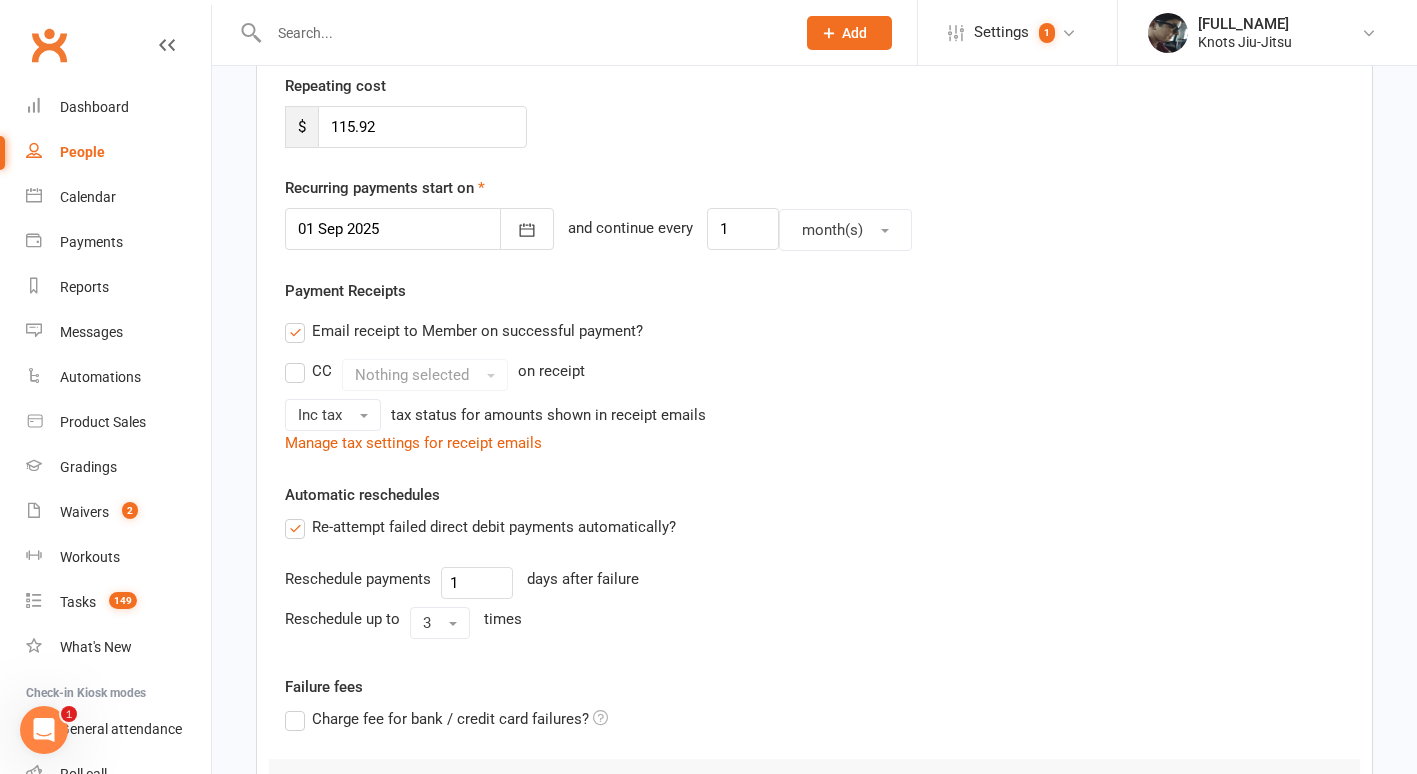 scroll, scrollTop: 680, scrollLeft: 0, axis: vertical 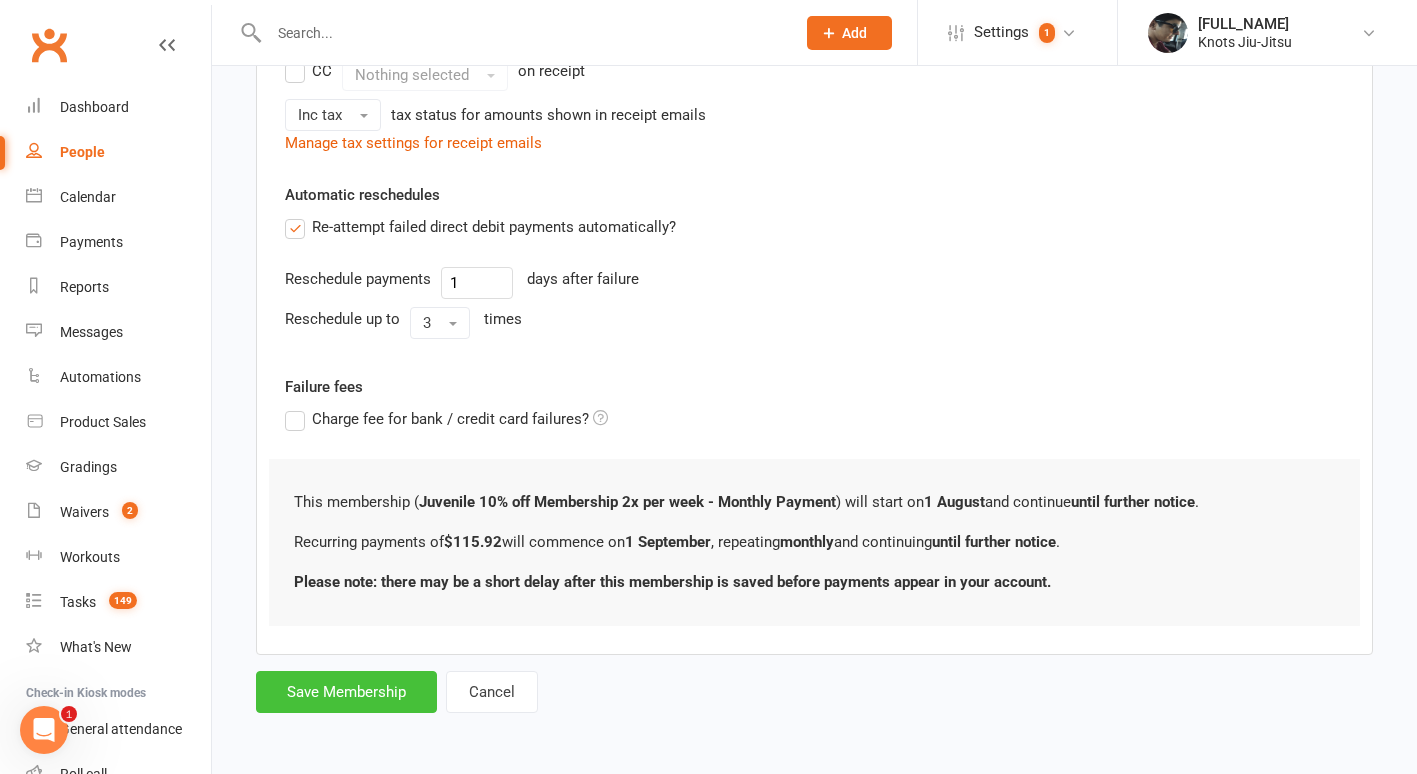 click on "Save Membership" at bounding box center [346, 692] 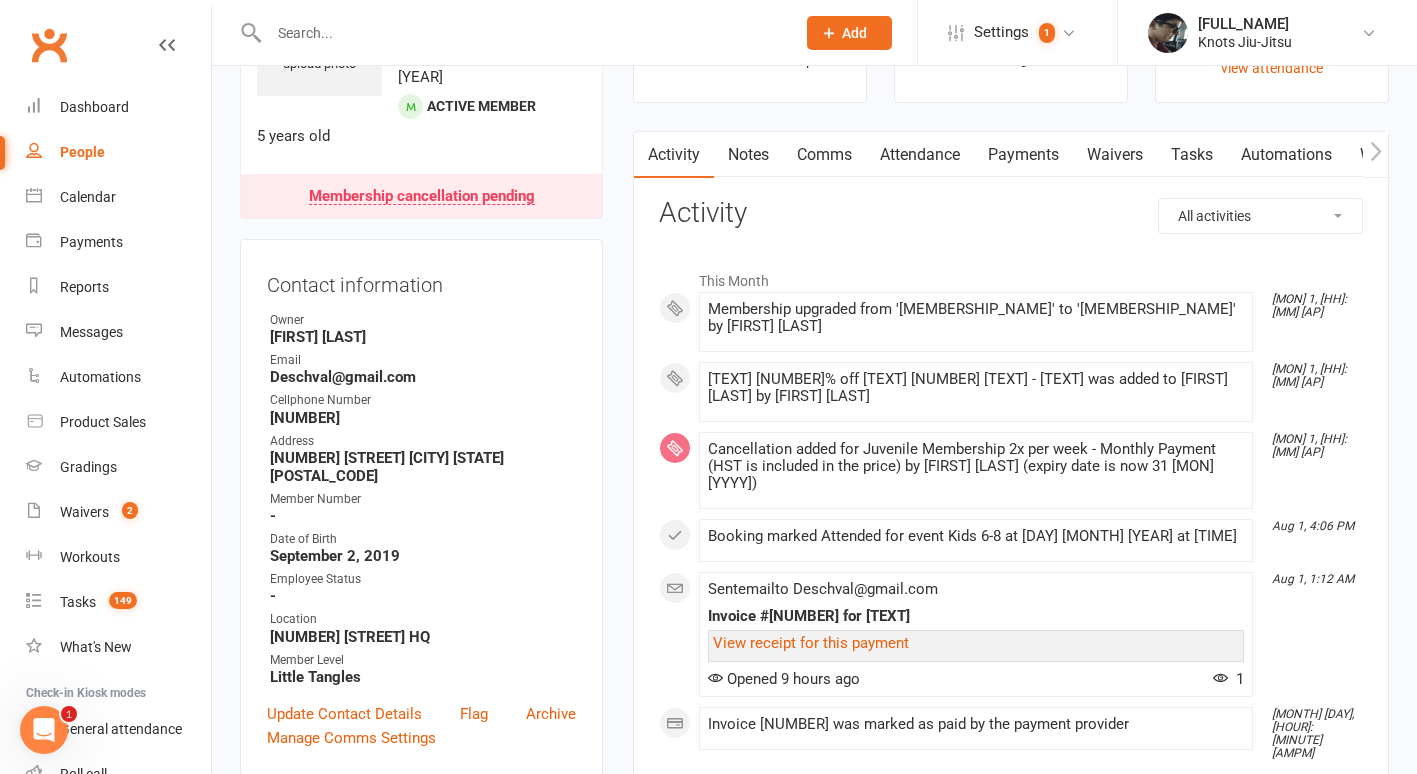 scroll, scrollTop: 0, scrollLeft: 0, axis: both 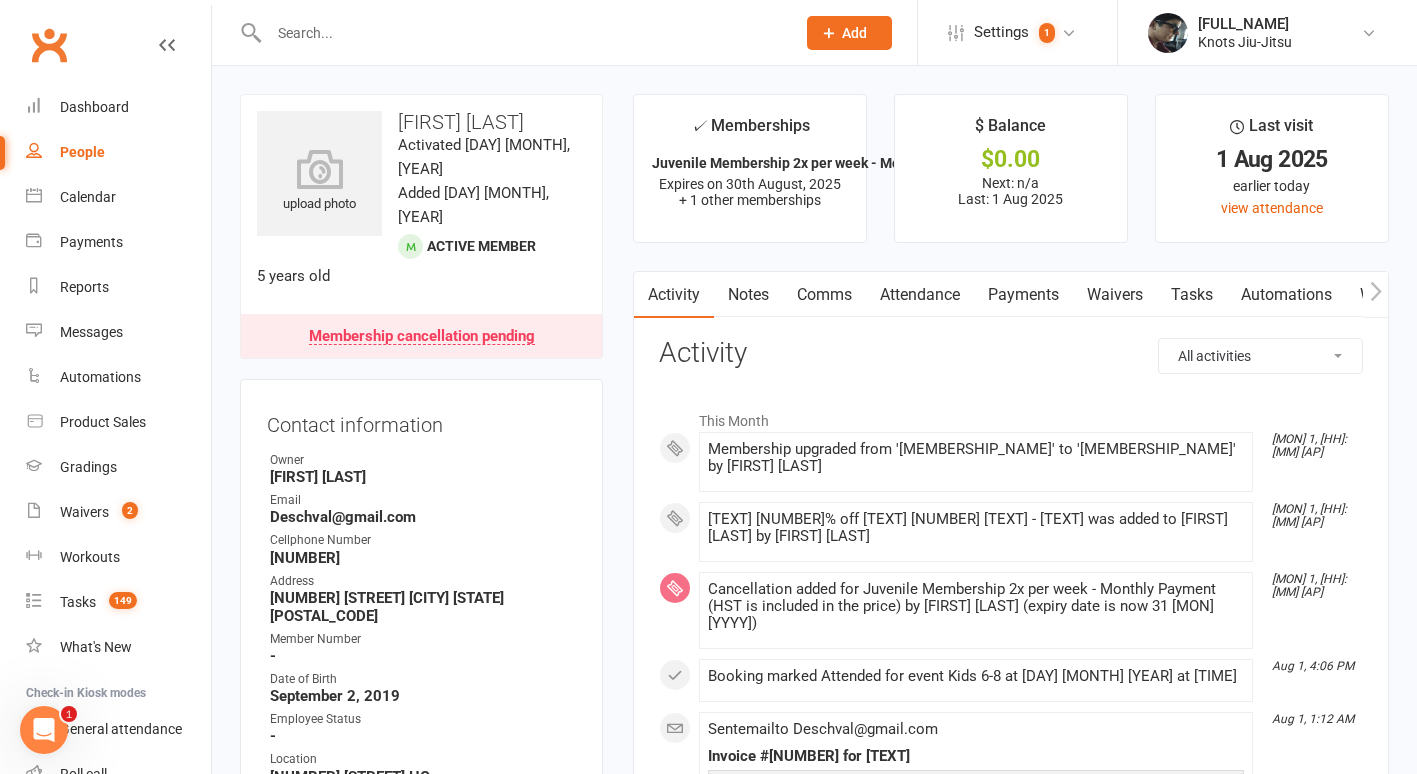 click at bounding box center [510, 32] 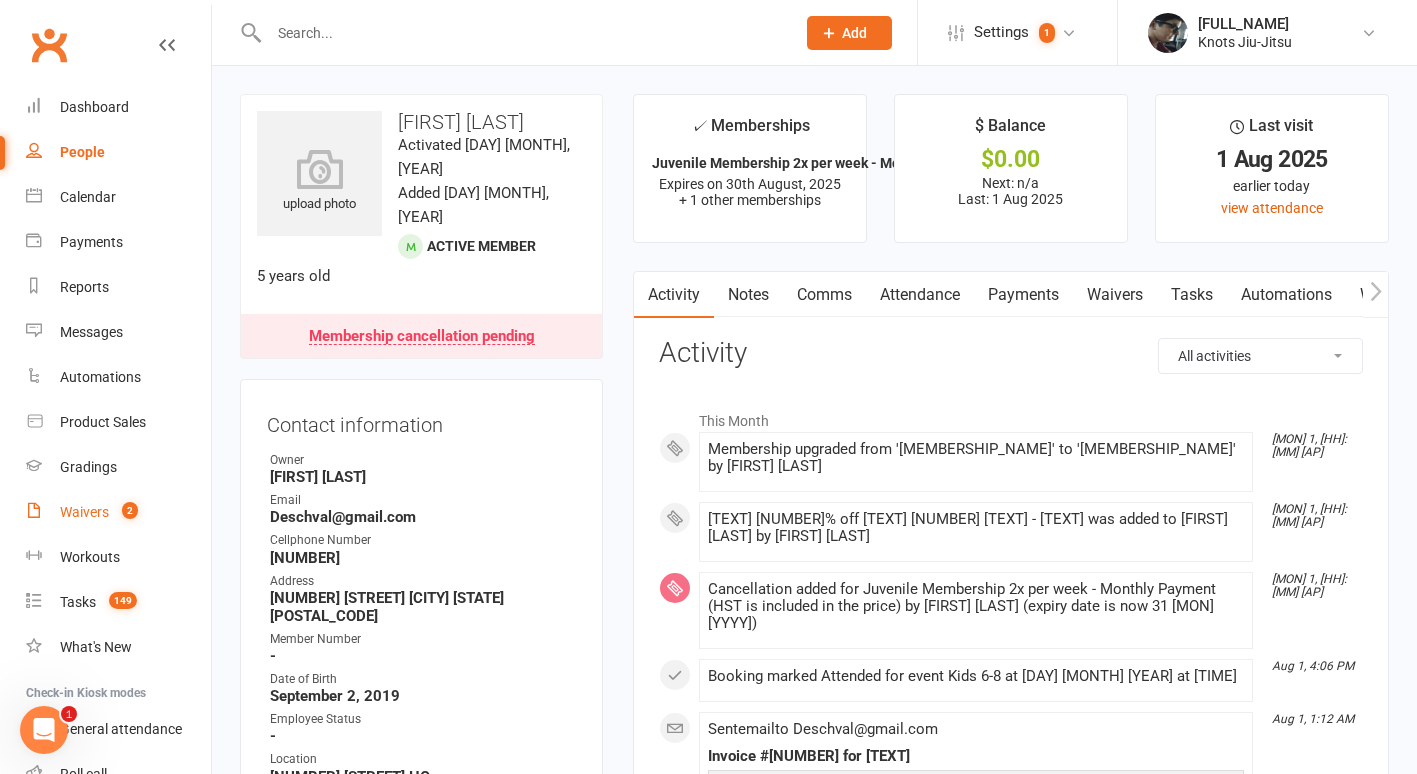 click on "Waivers" at bounding box center (84, 512) 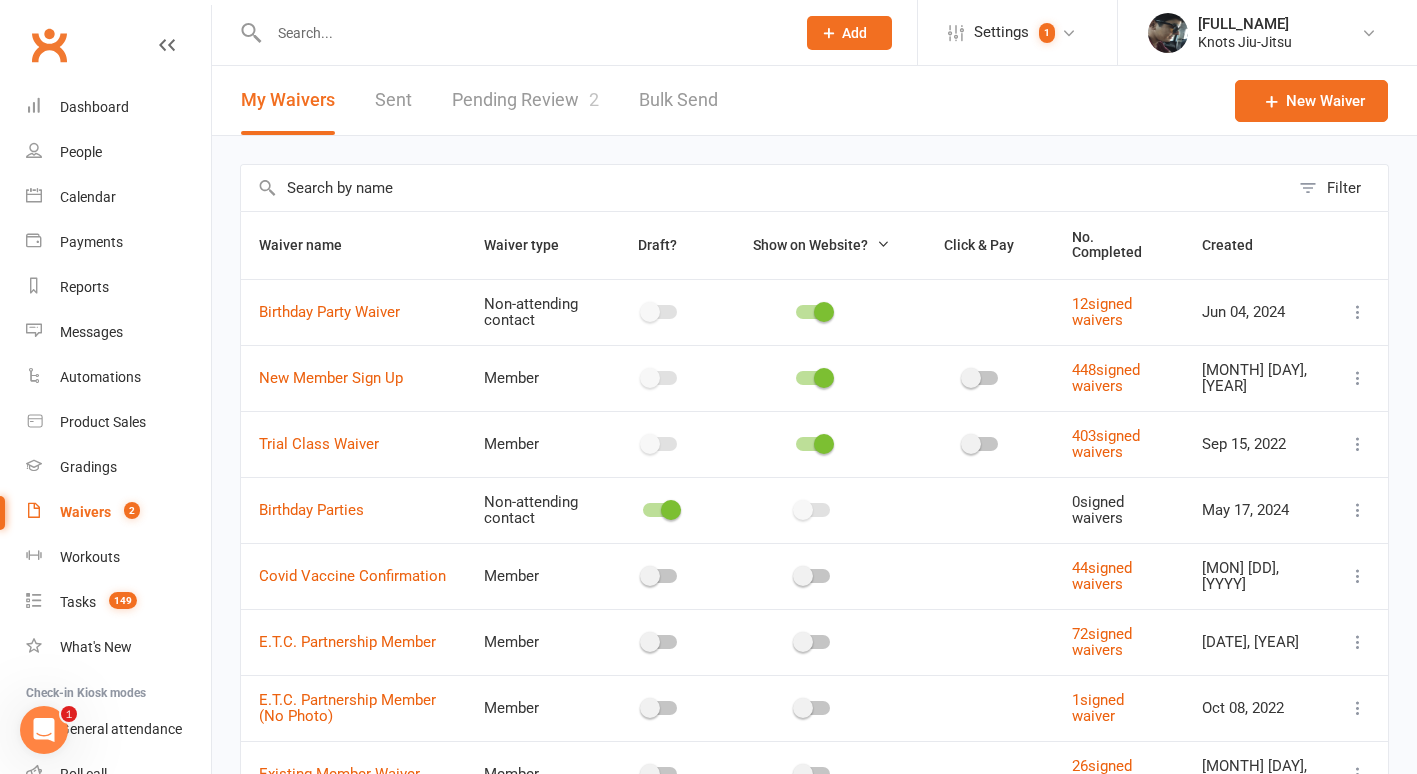click on "Pending Review 2" at bounding box center (525, 100) 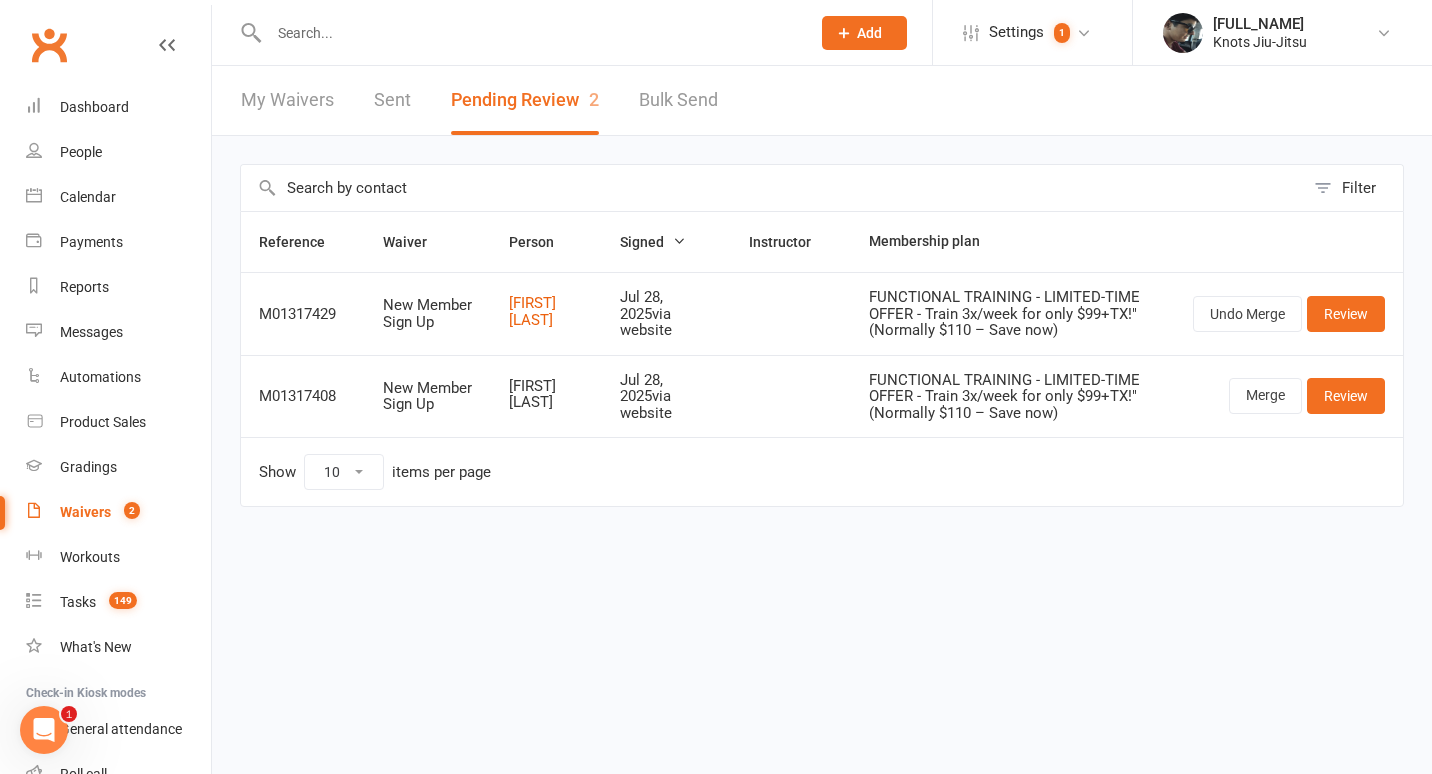 click at bounding box center [529, 33] 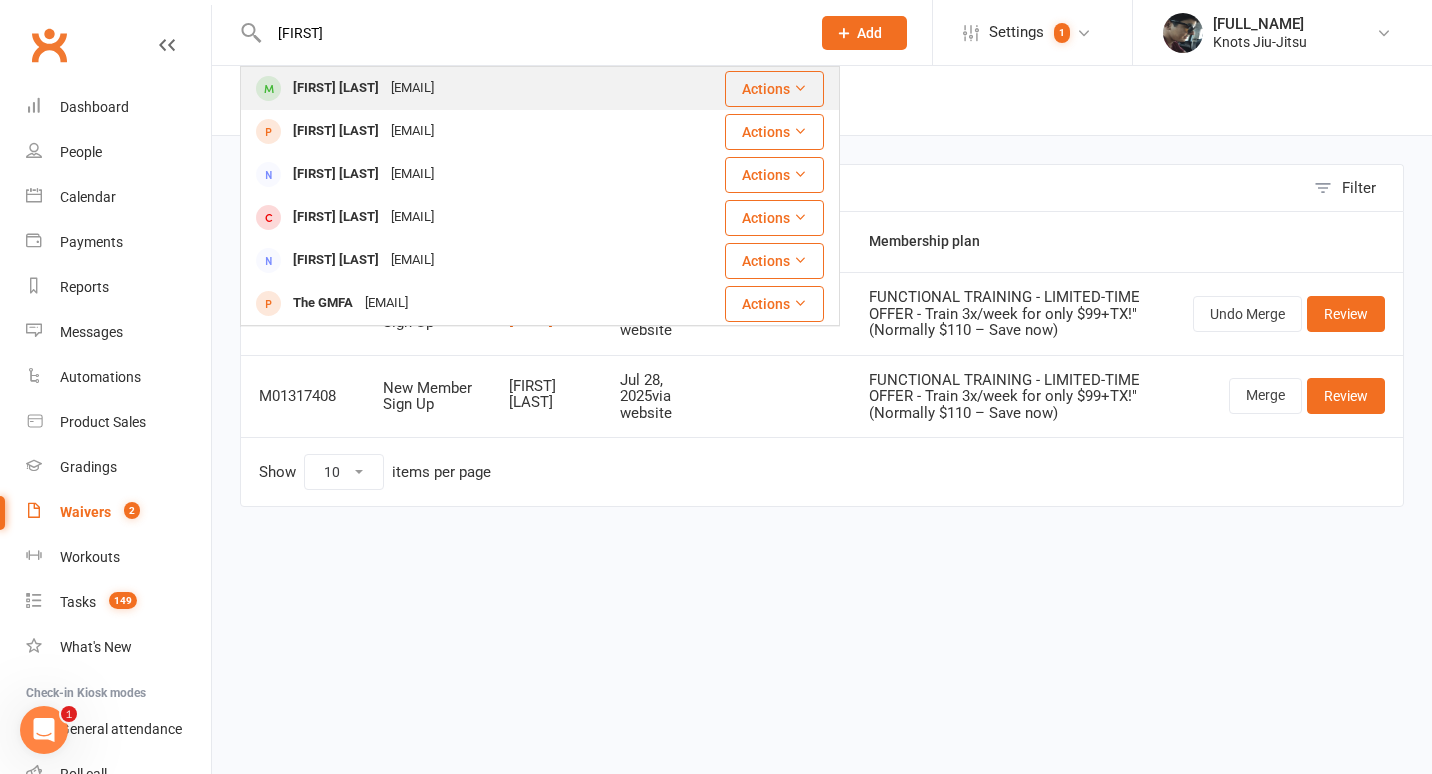 type on "[FIRST]" 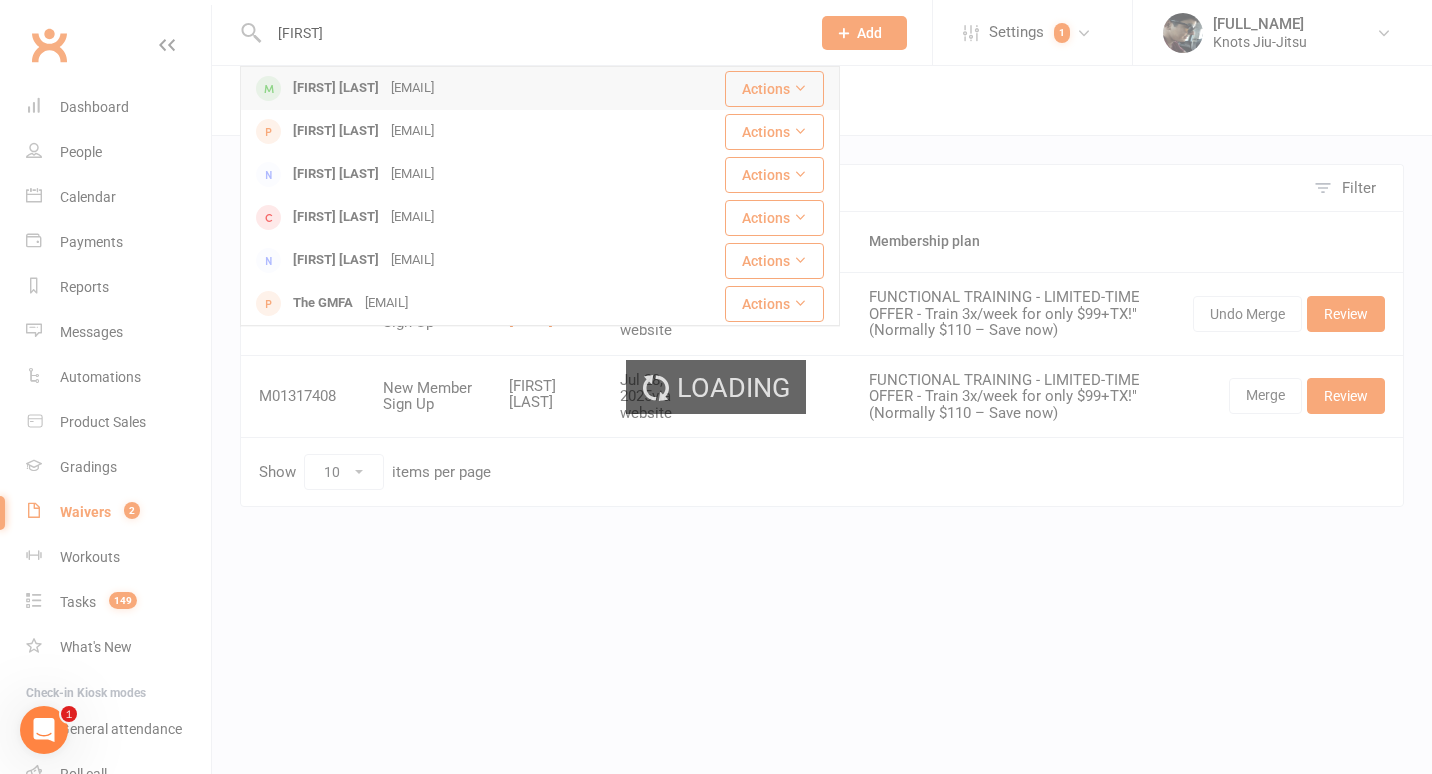 type 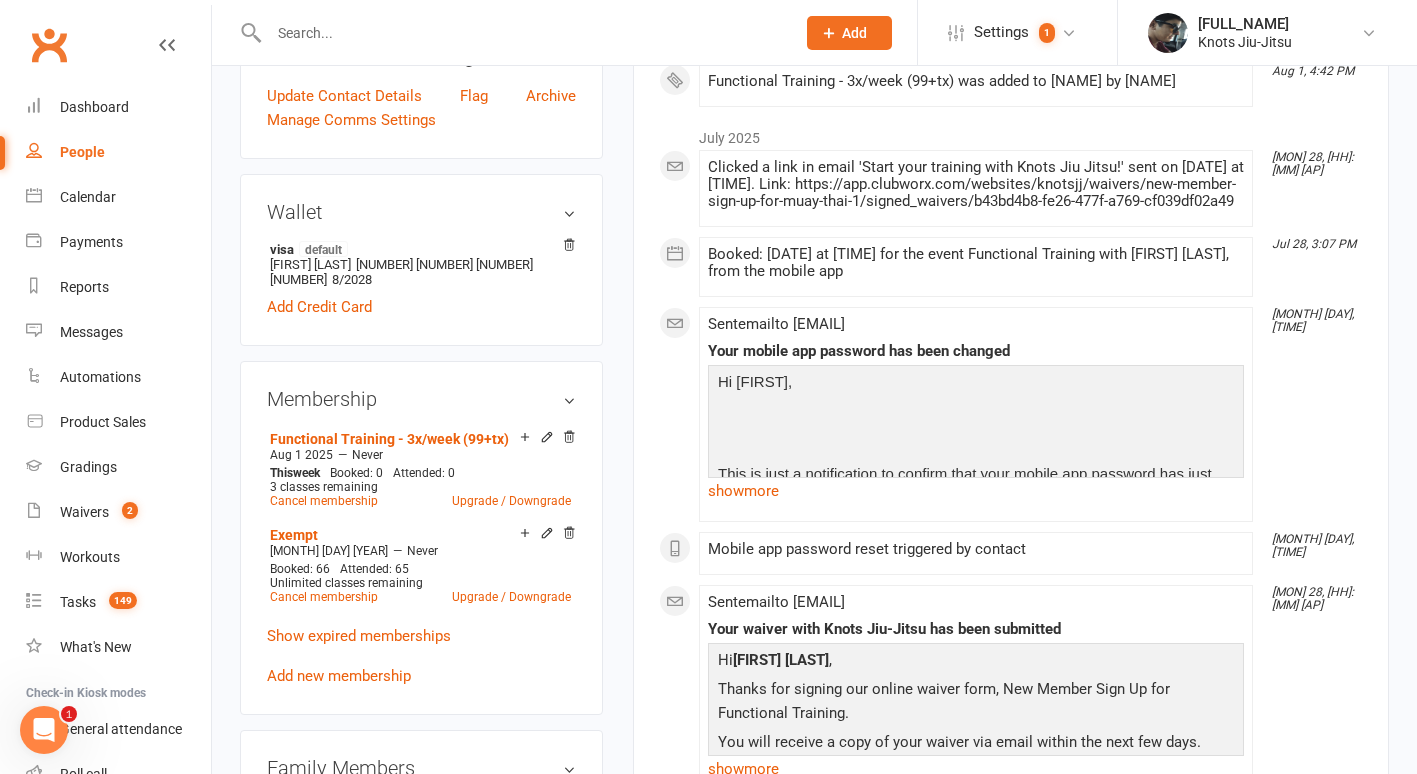 scroll, scrollTop: 681, scrollLeft: 0, axis: vertical 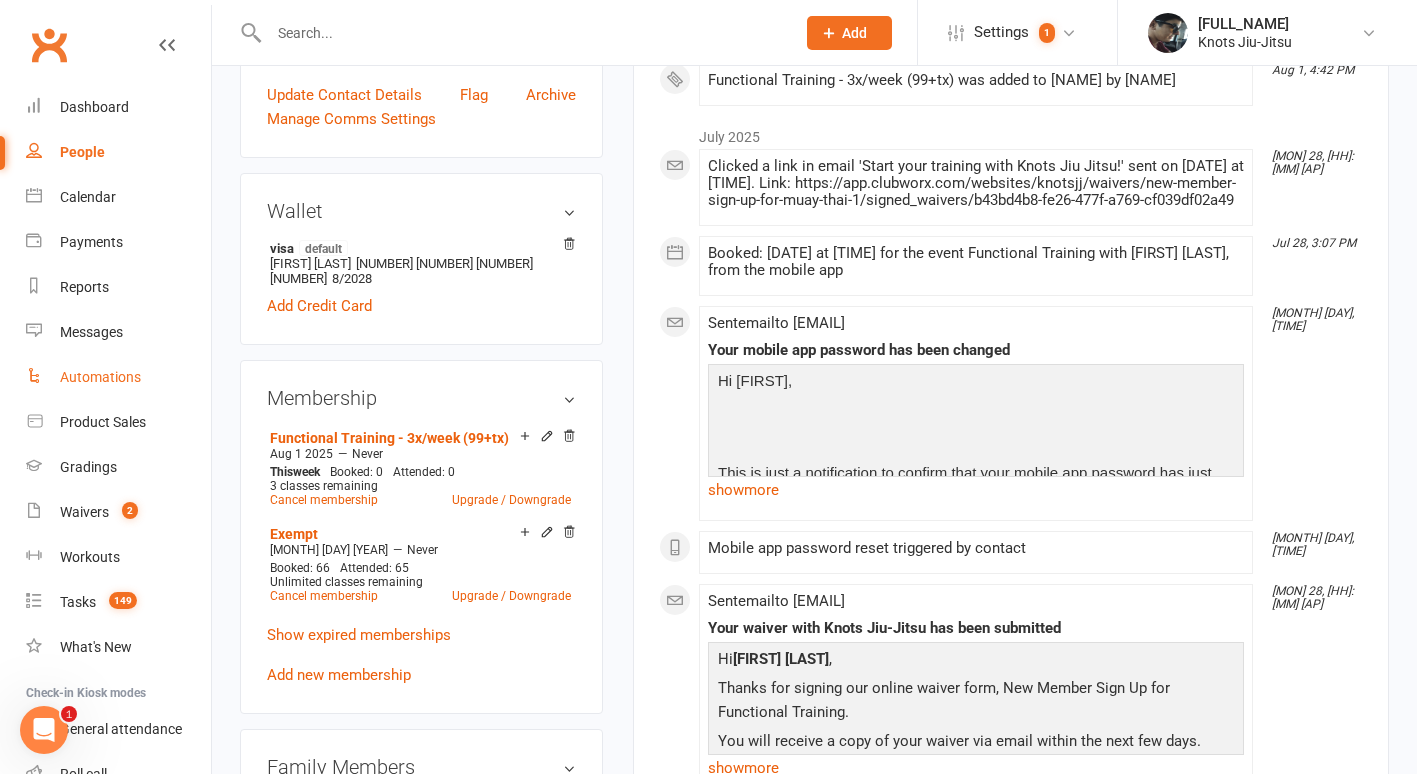 click on "Automations" at bounding box center [100, 377] 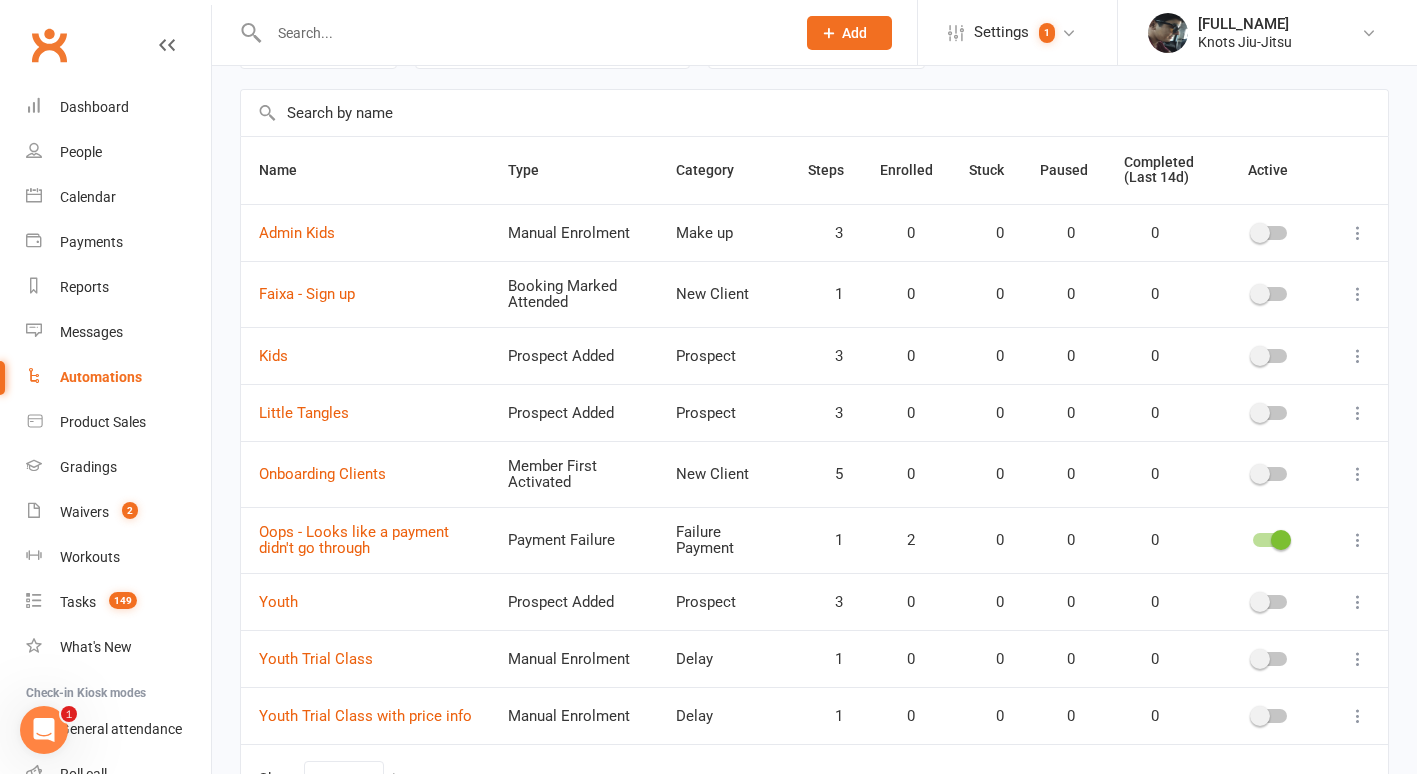 scroll, scrollTop: 0, scrollLeft: 0, axis: both 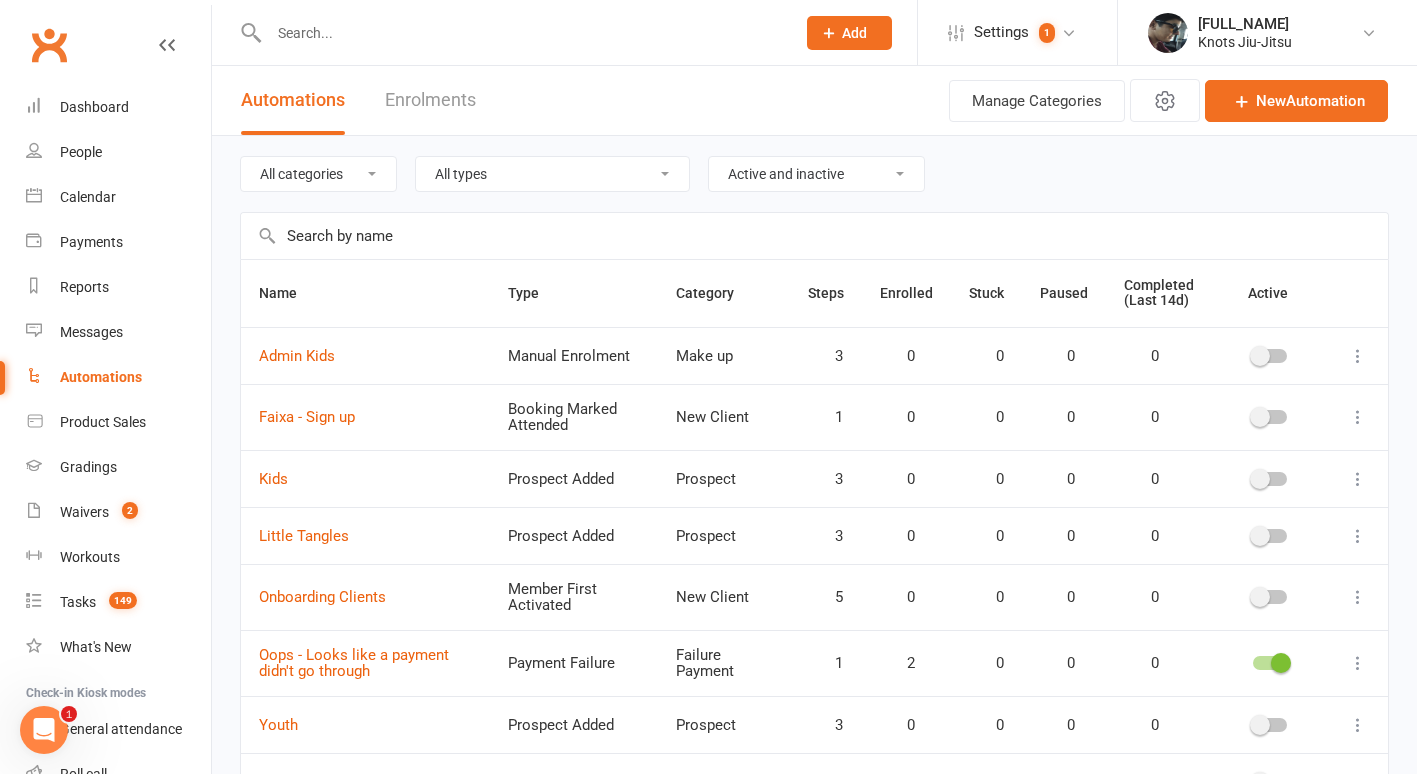 click on "Automations" at bounding box center [118, 377] 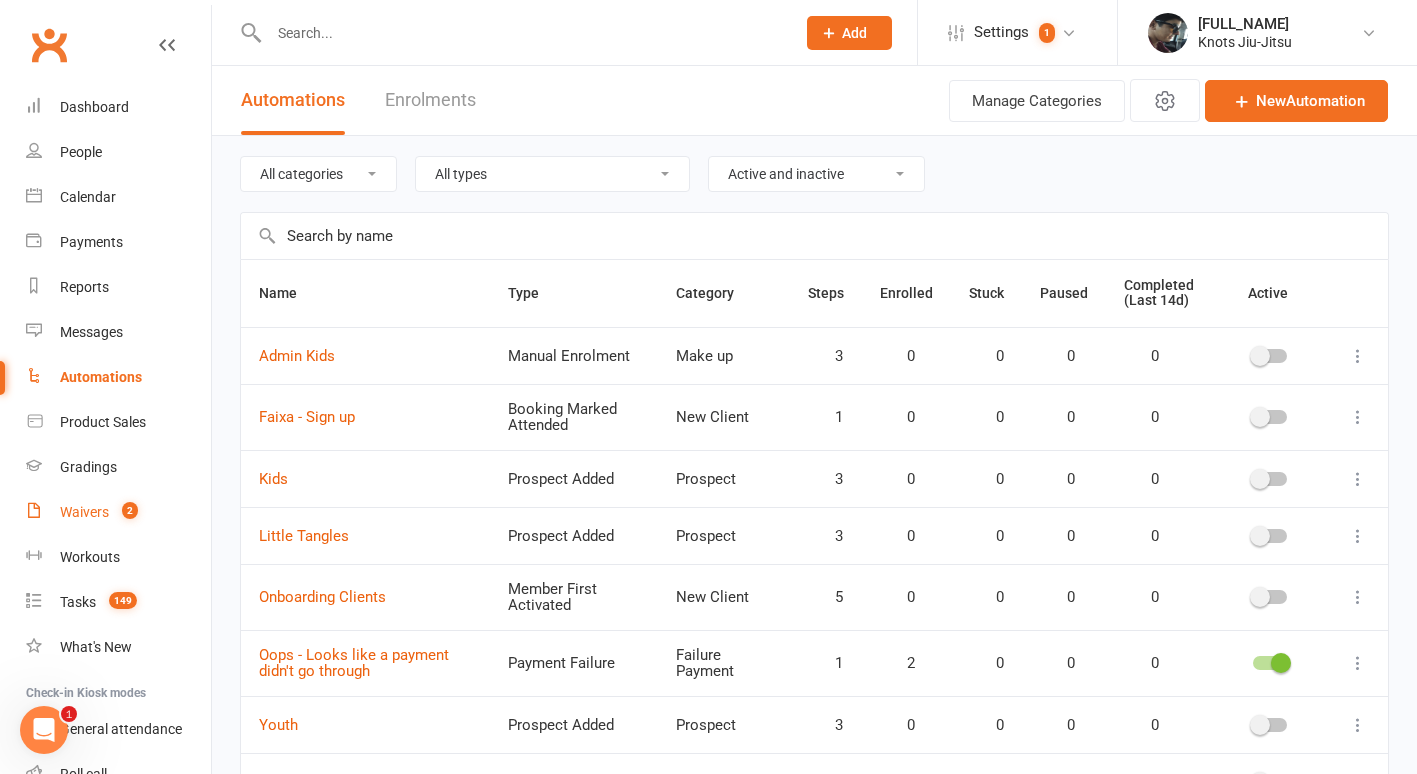 click on "Waivers" at bounding box center [84, 512] 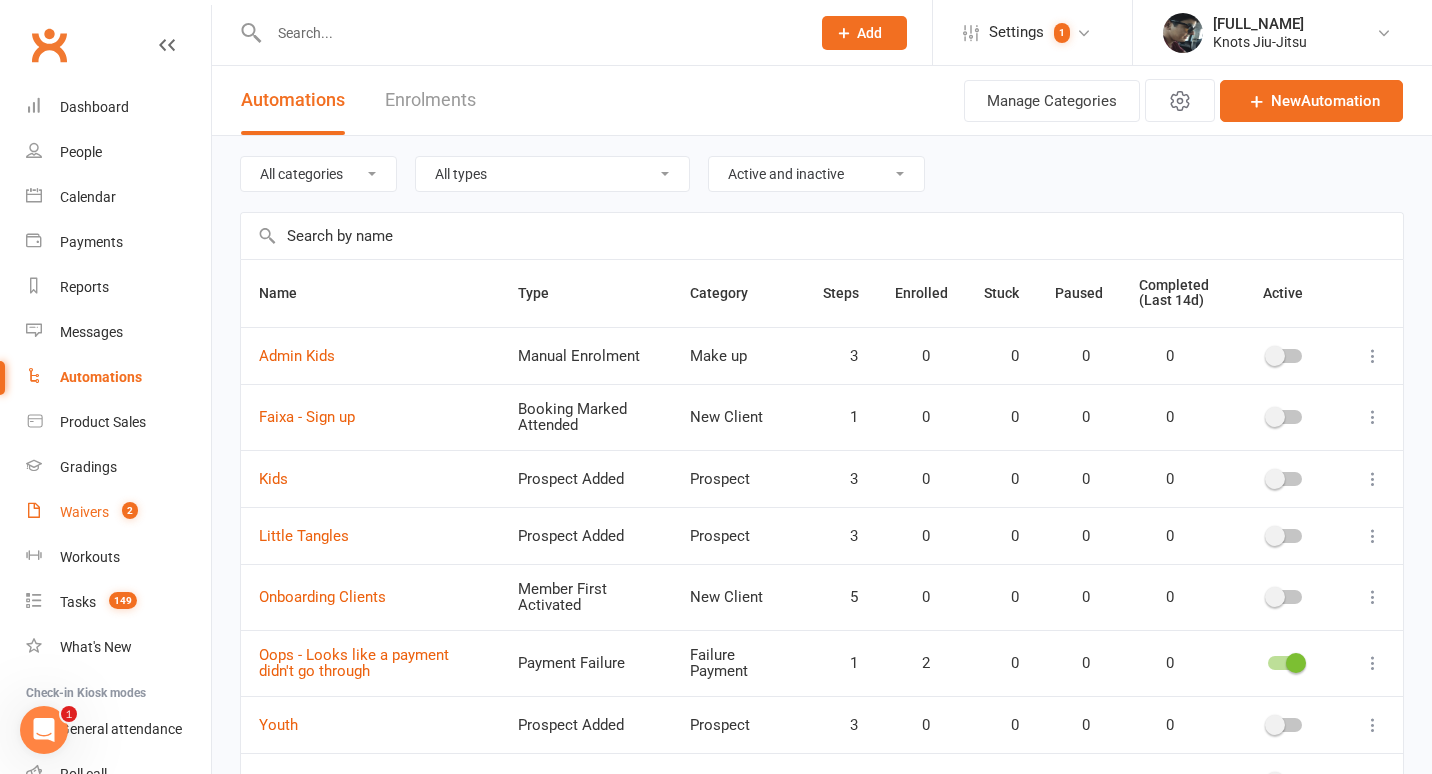 select on "100" 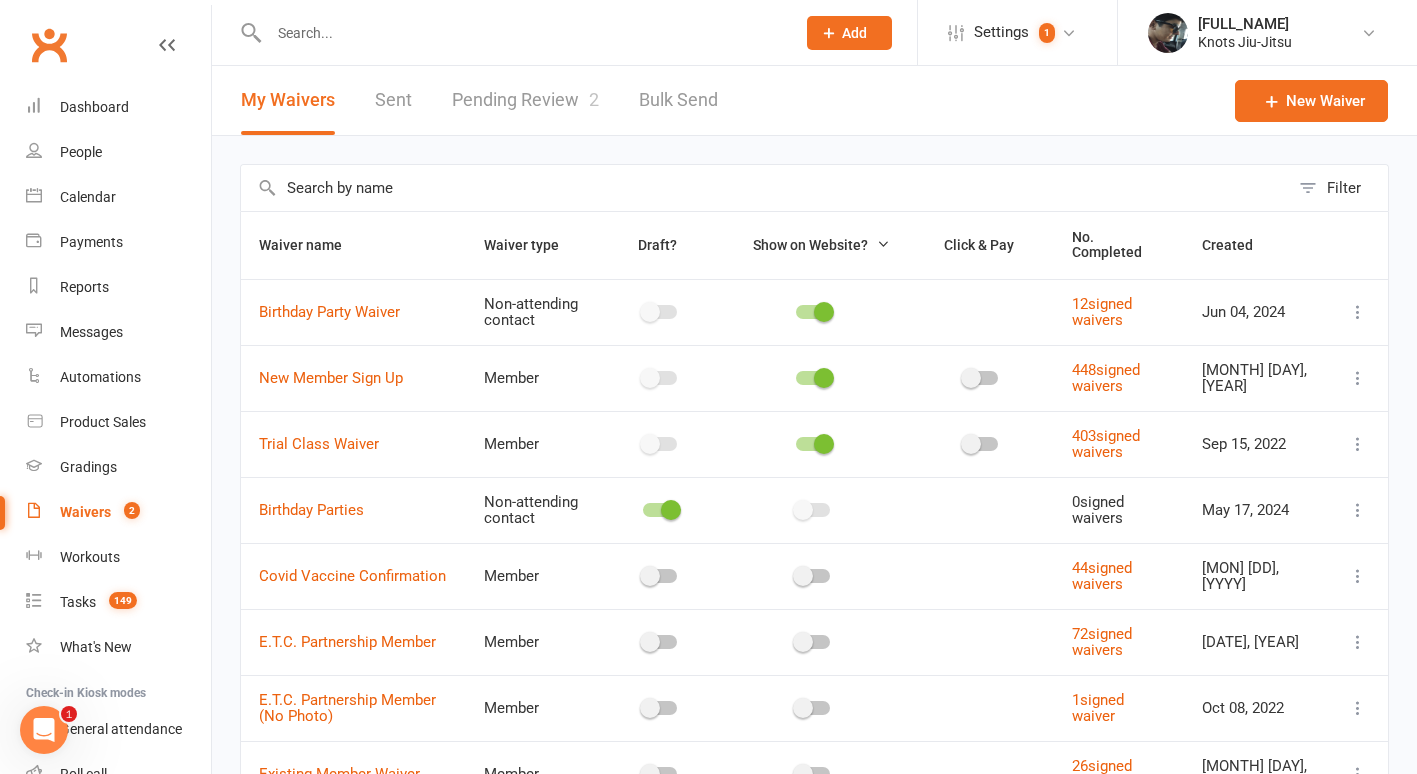 click on "Pending Review 2" at bounding box center (525, 100) 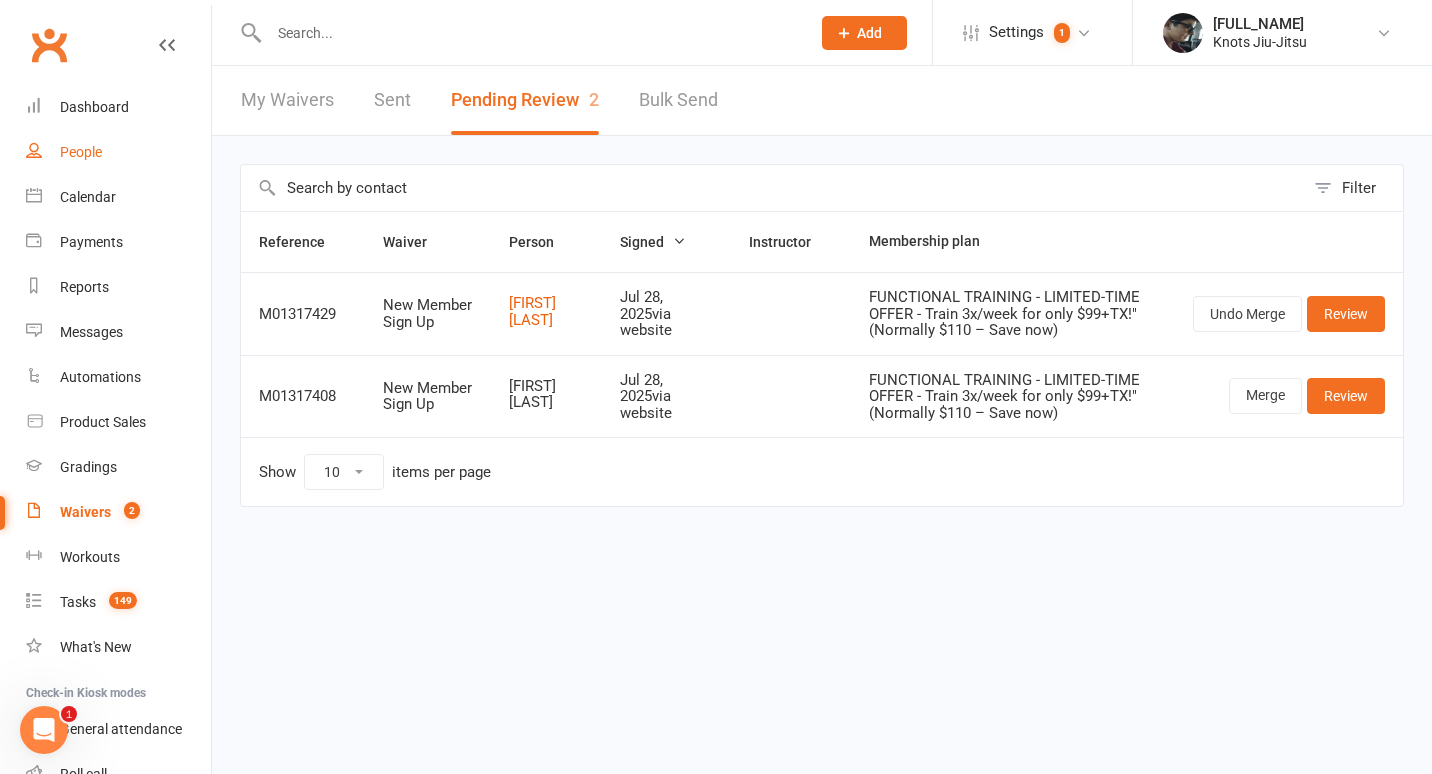 click on "People" at bounding box center [81, 152] 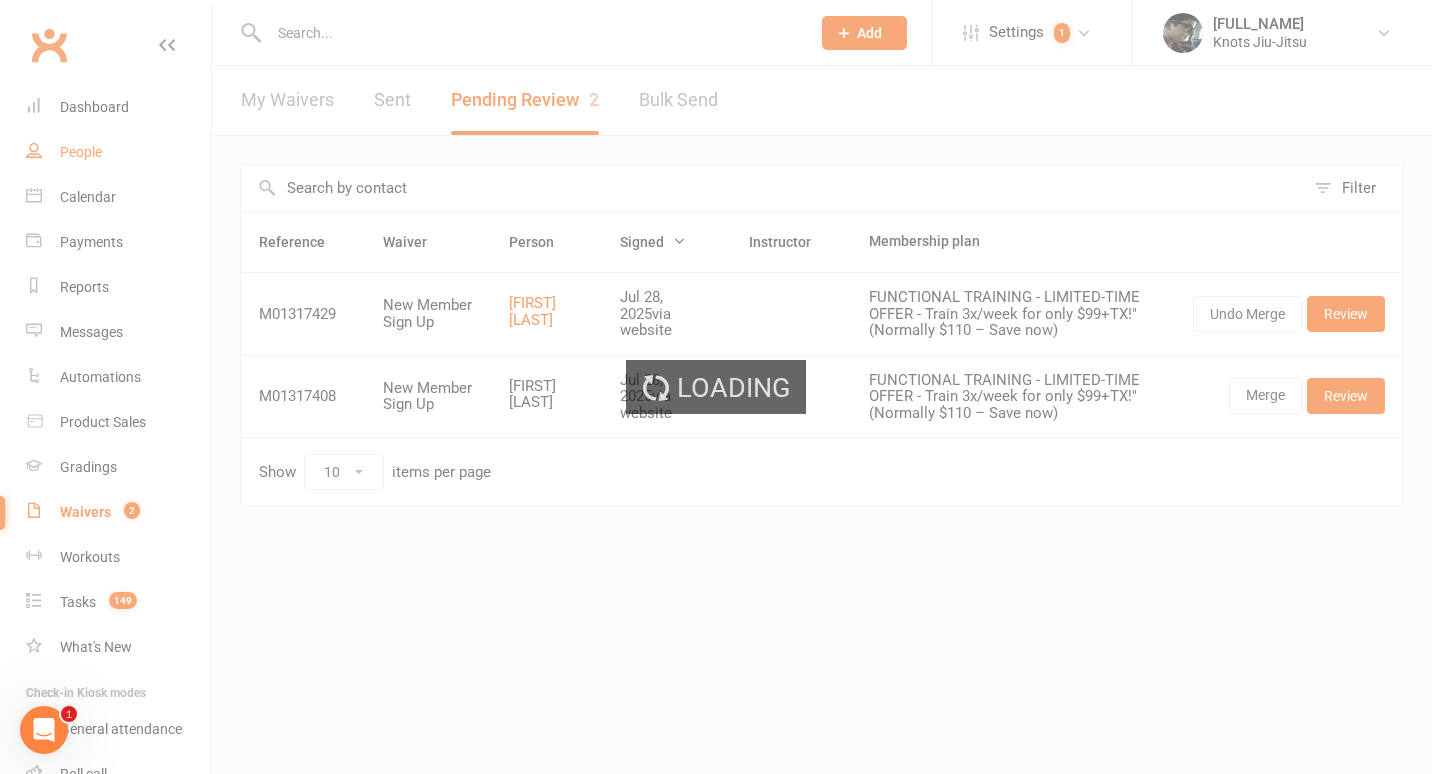 select on "100" 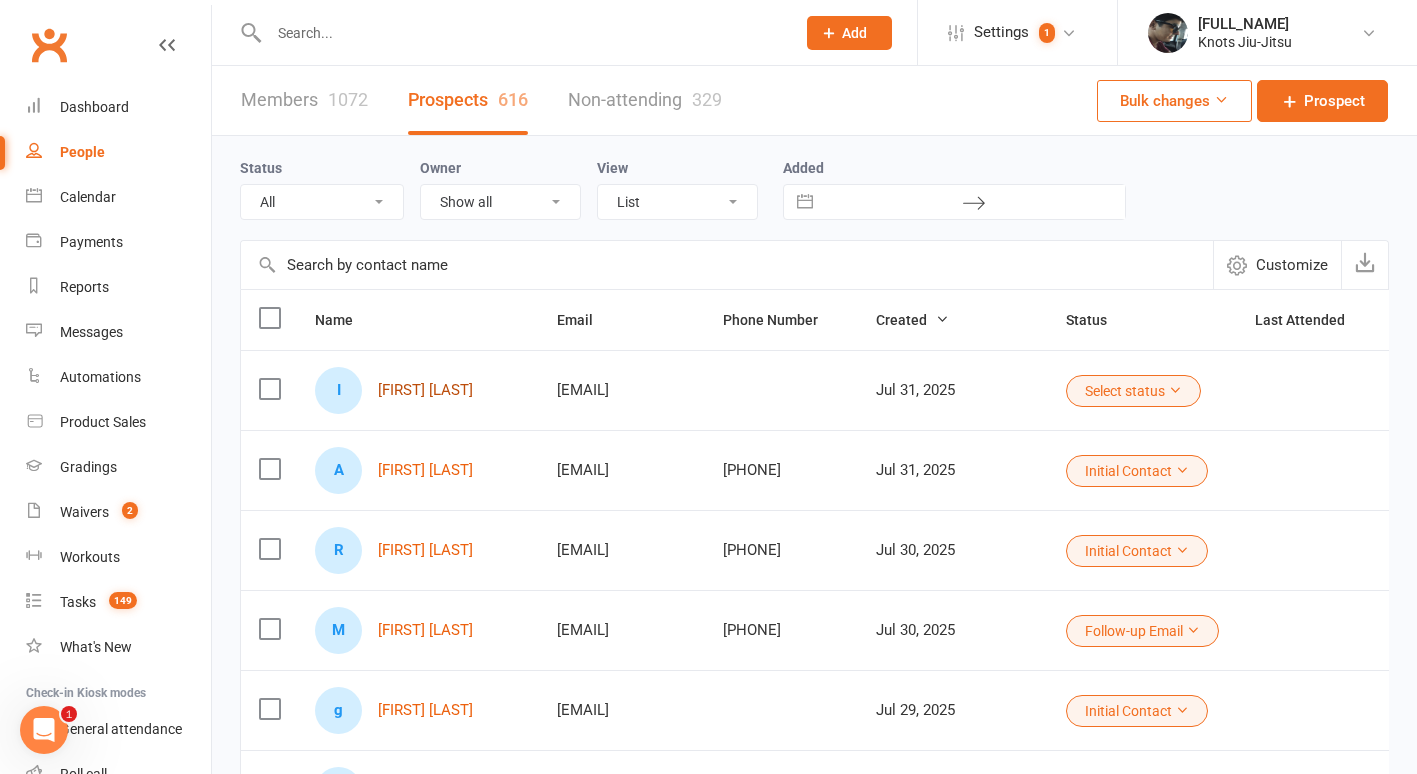 click on "[FIRST] [LAST]" at bounding box center [425, 390] 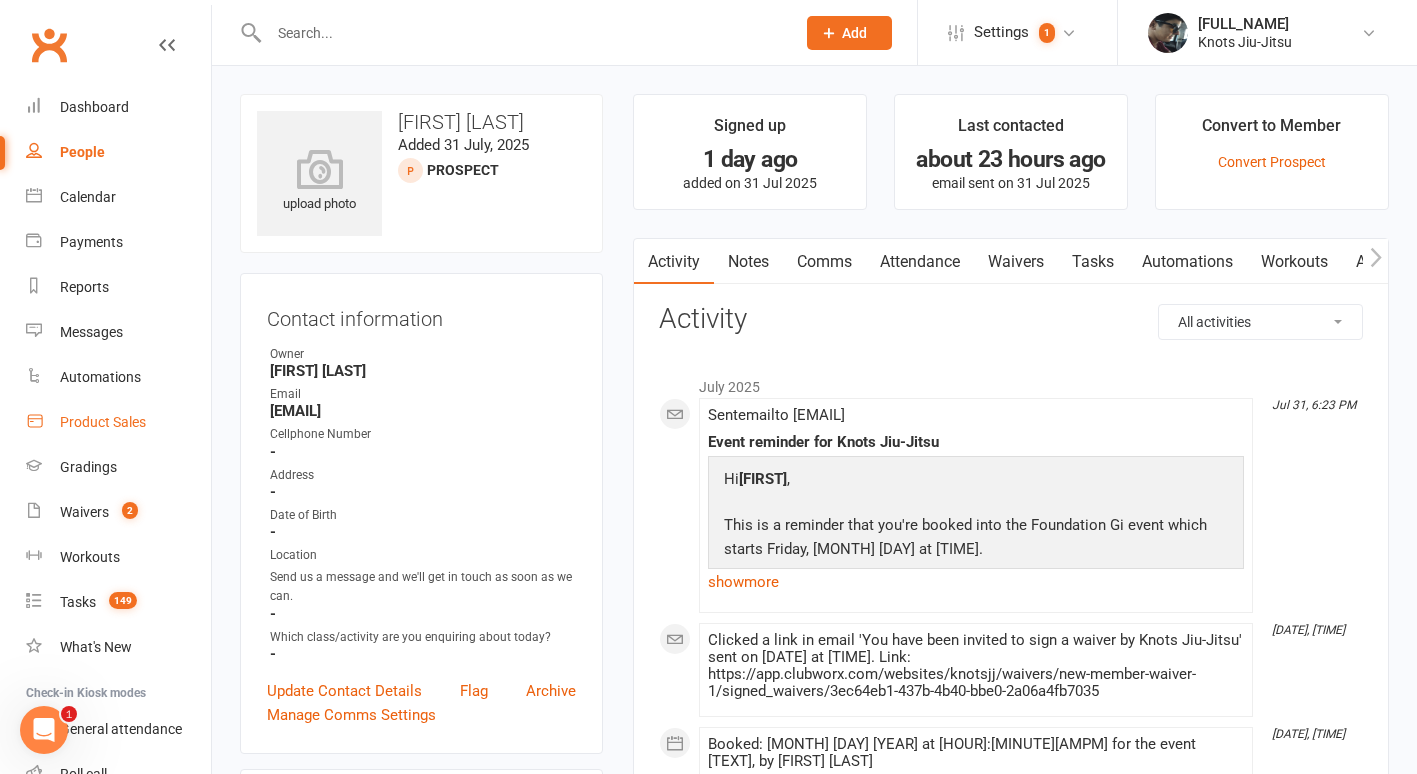 click on "Product Sales" at bounding box center [103, 422] 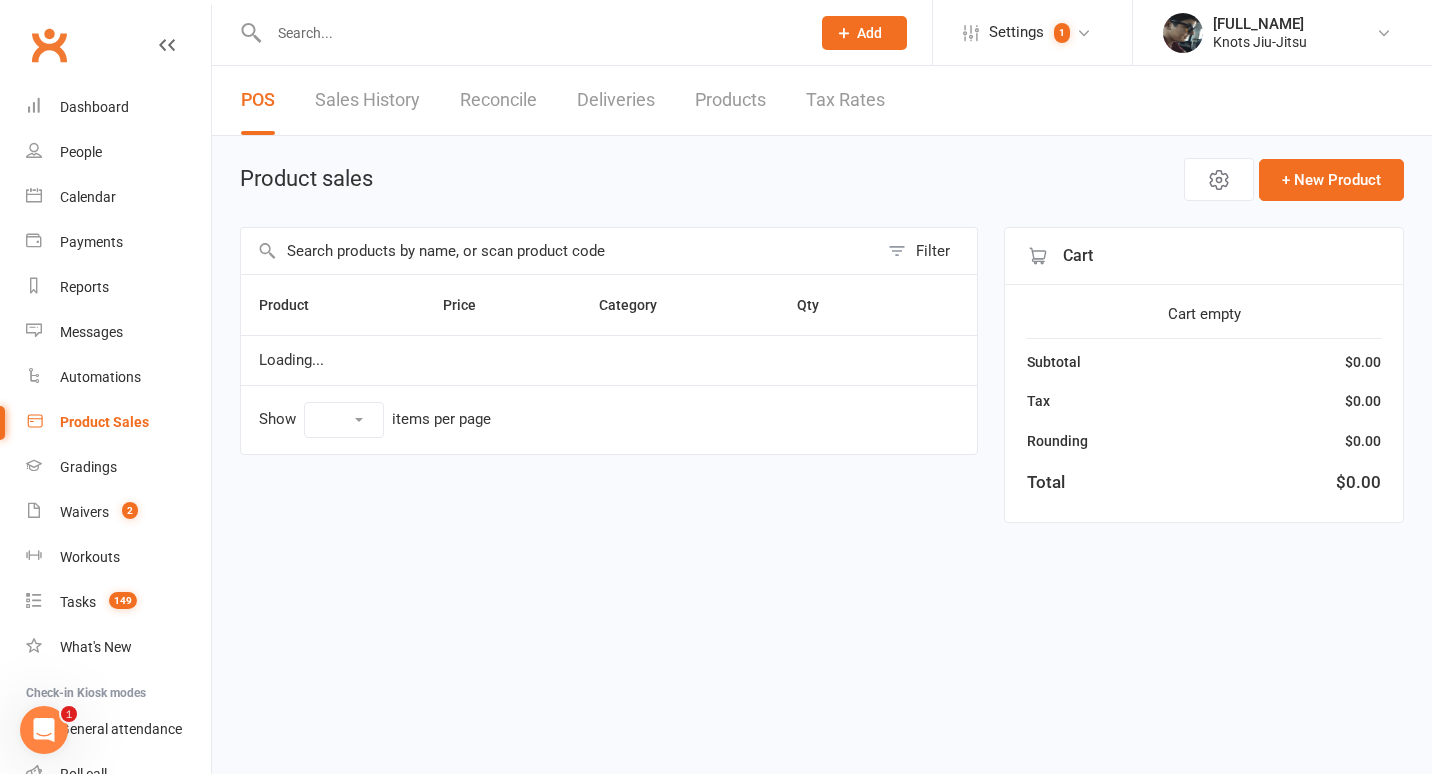 select on "100" 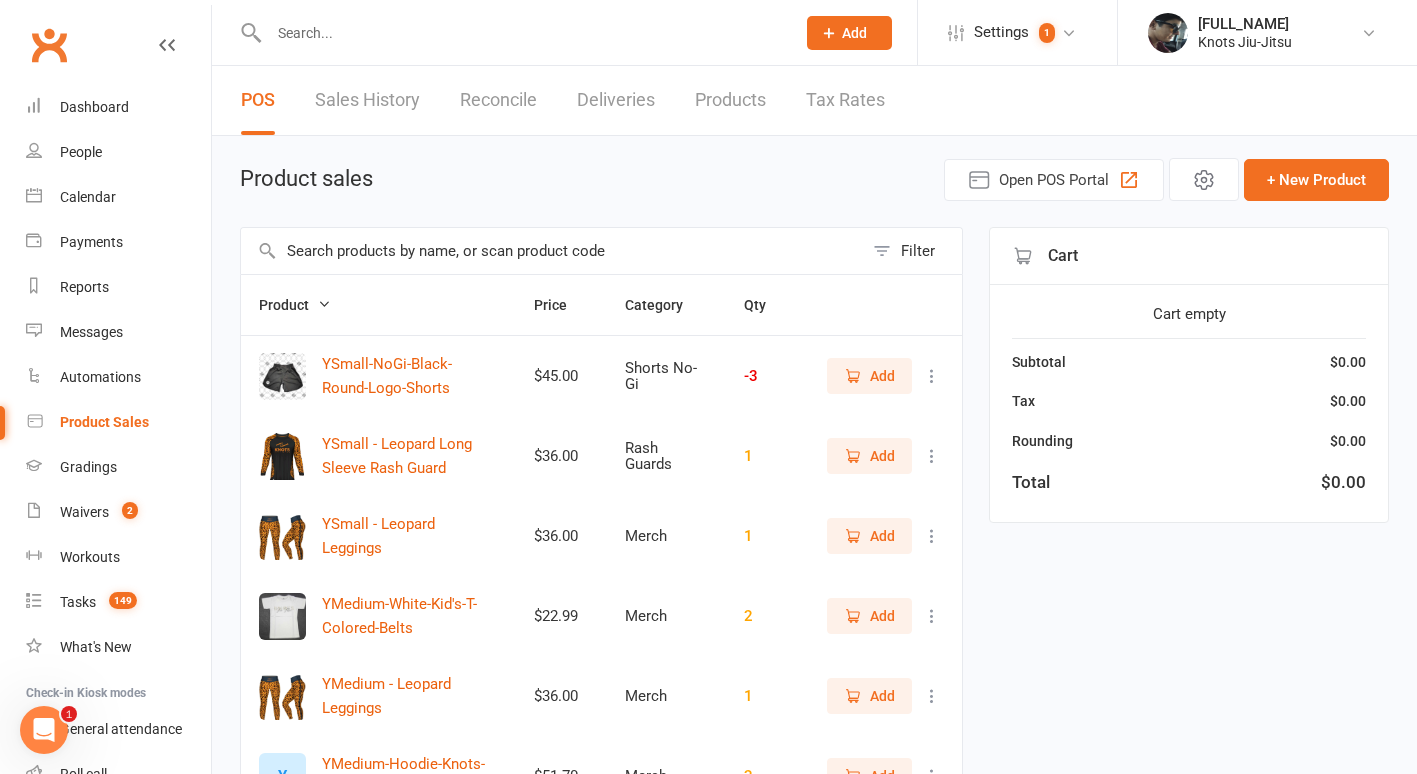 click at bounding box center (552, 251) 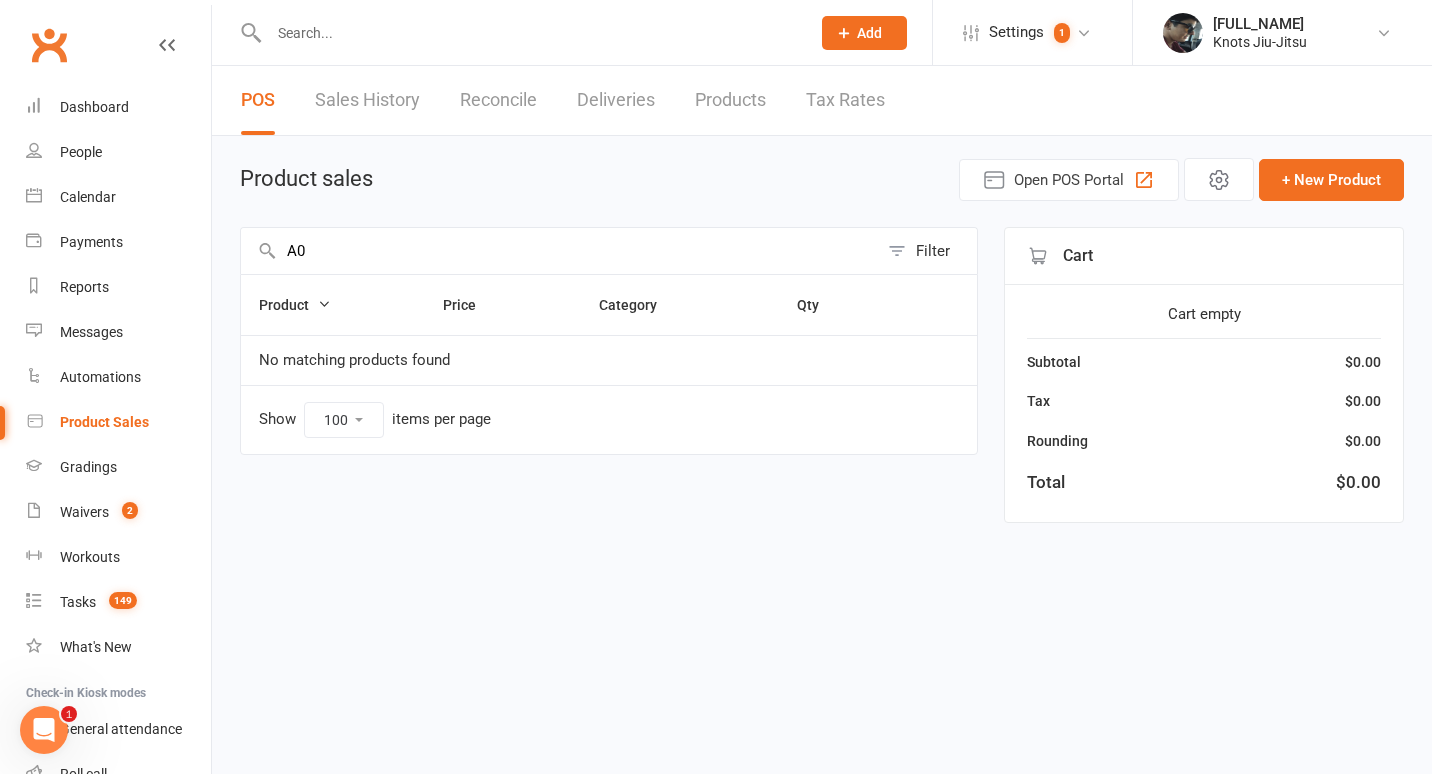 type on "A0" 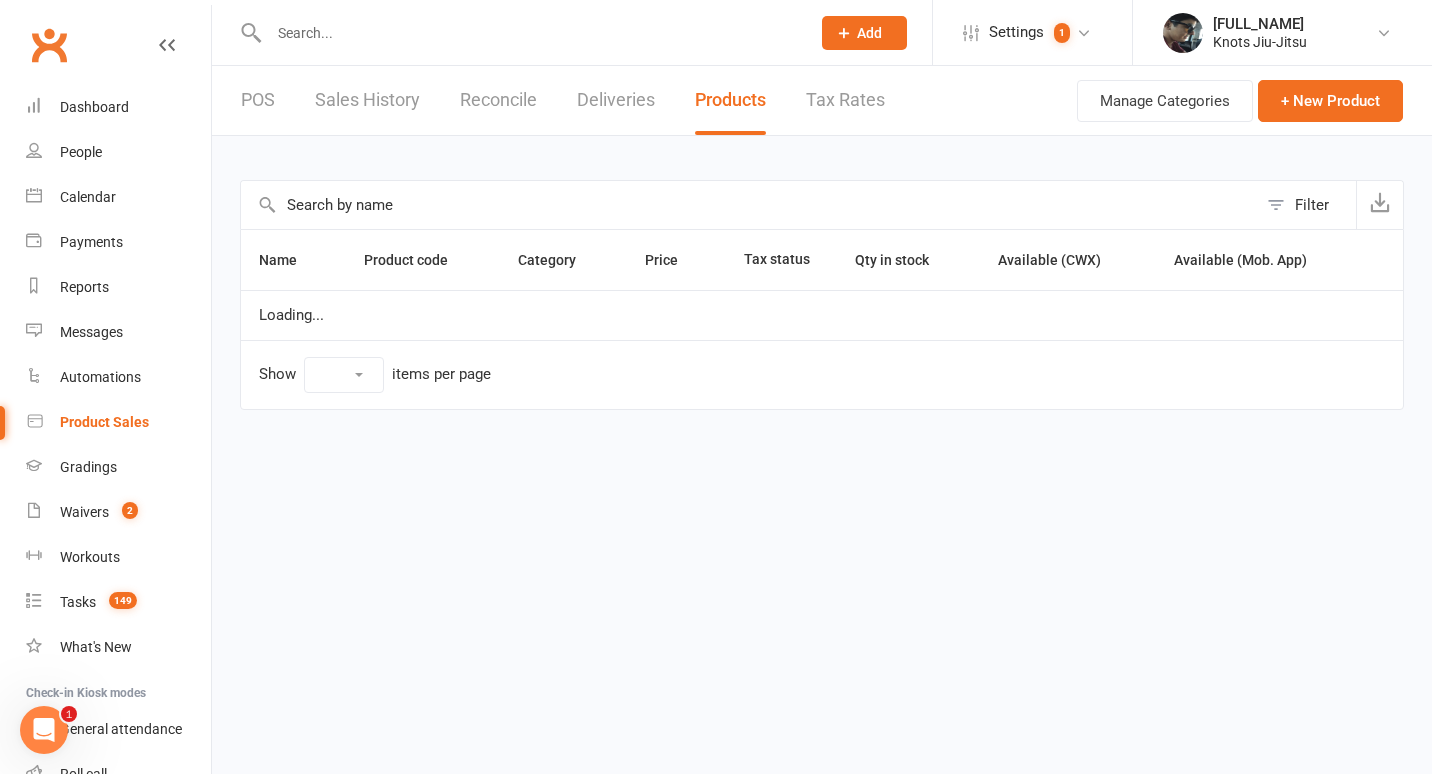 select on "100" 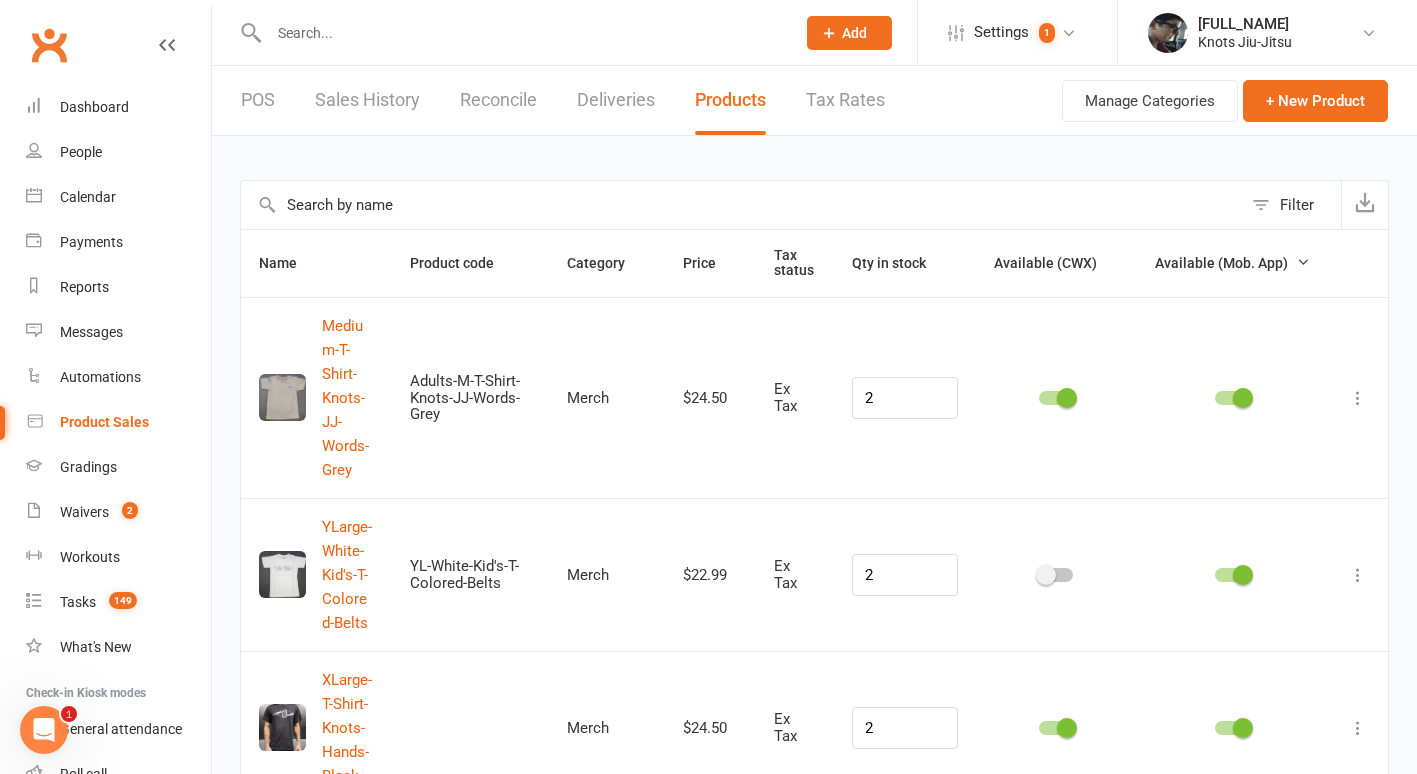 click at bounding box center [741, 205] 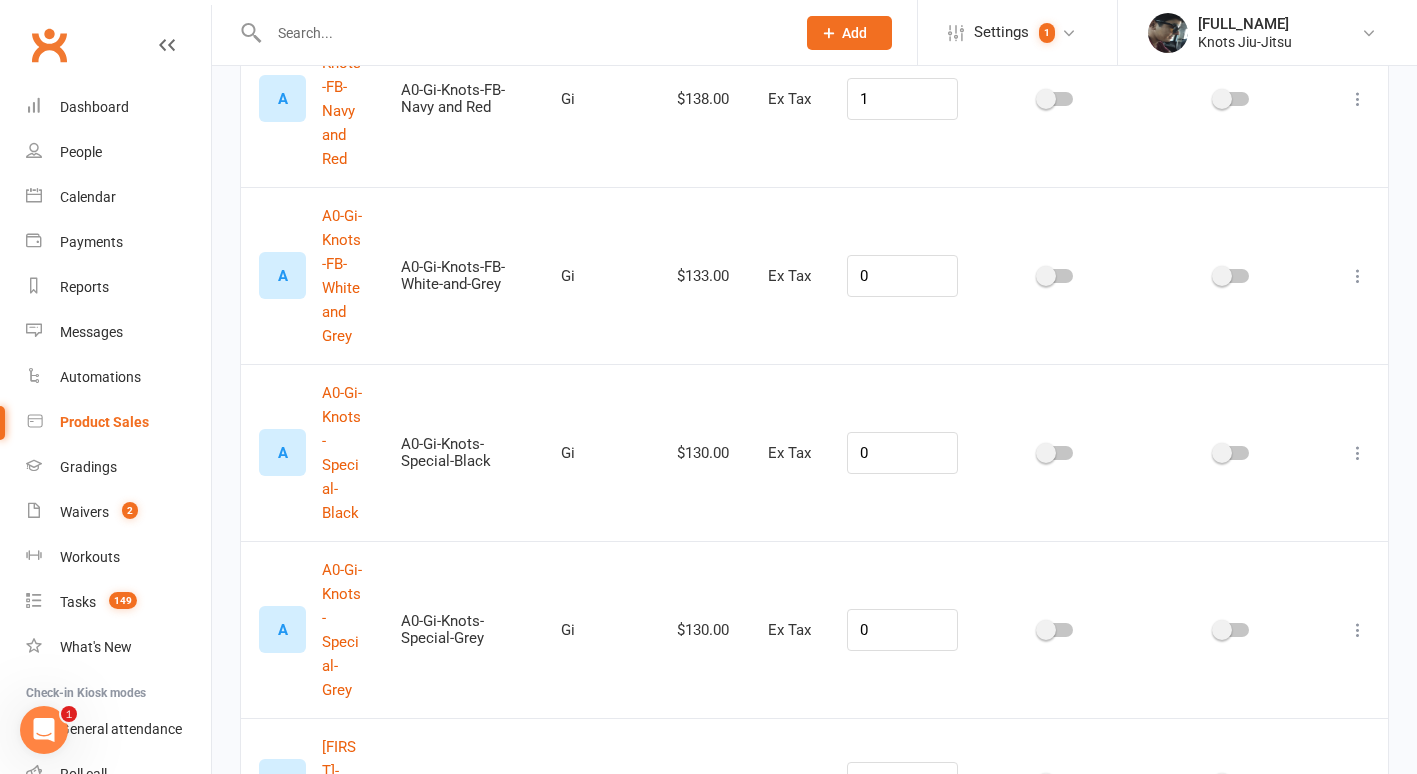 scroll, scrollTop: 465, scrollLeft: 0, axis: vertical 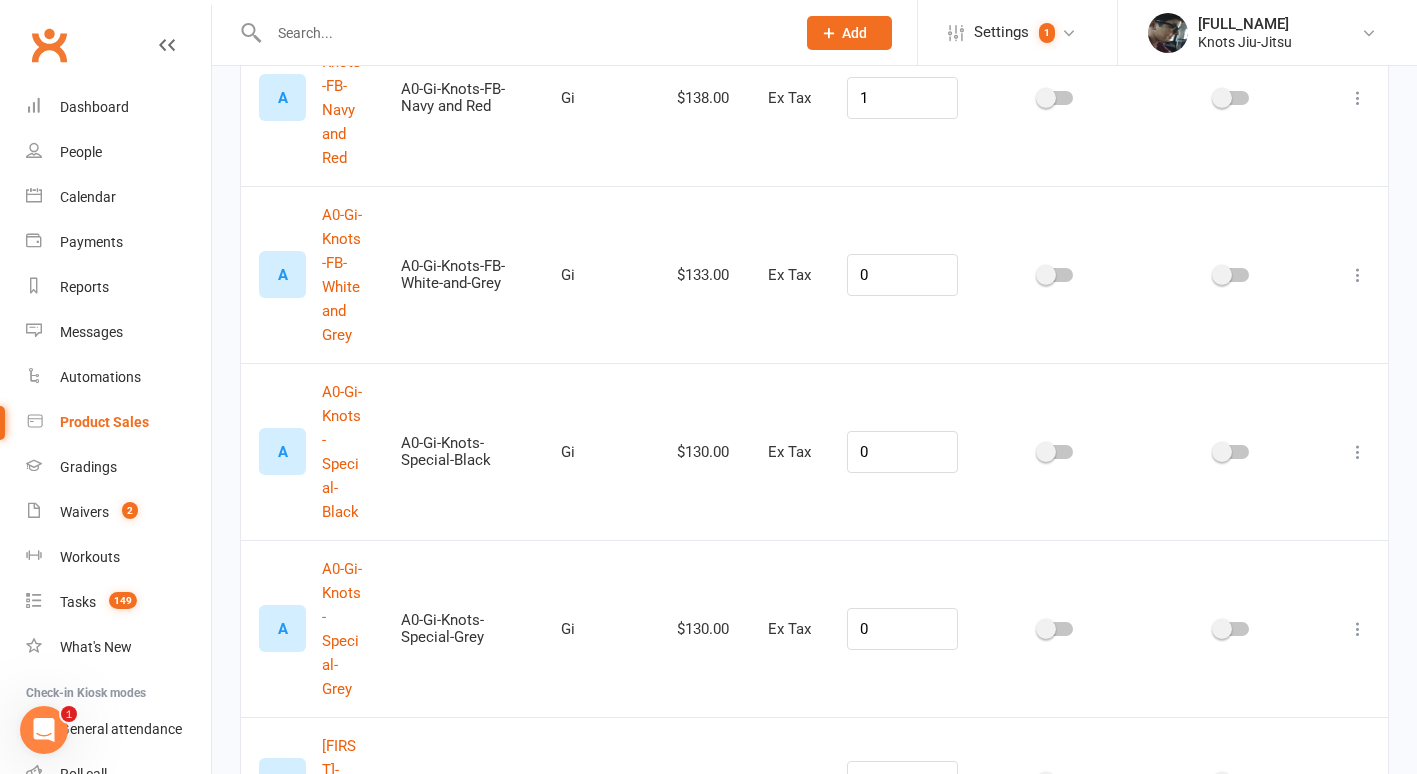 type on "a0-gi" 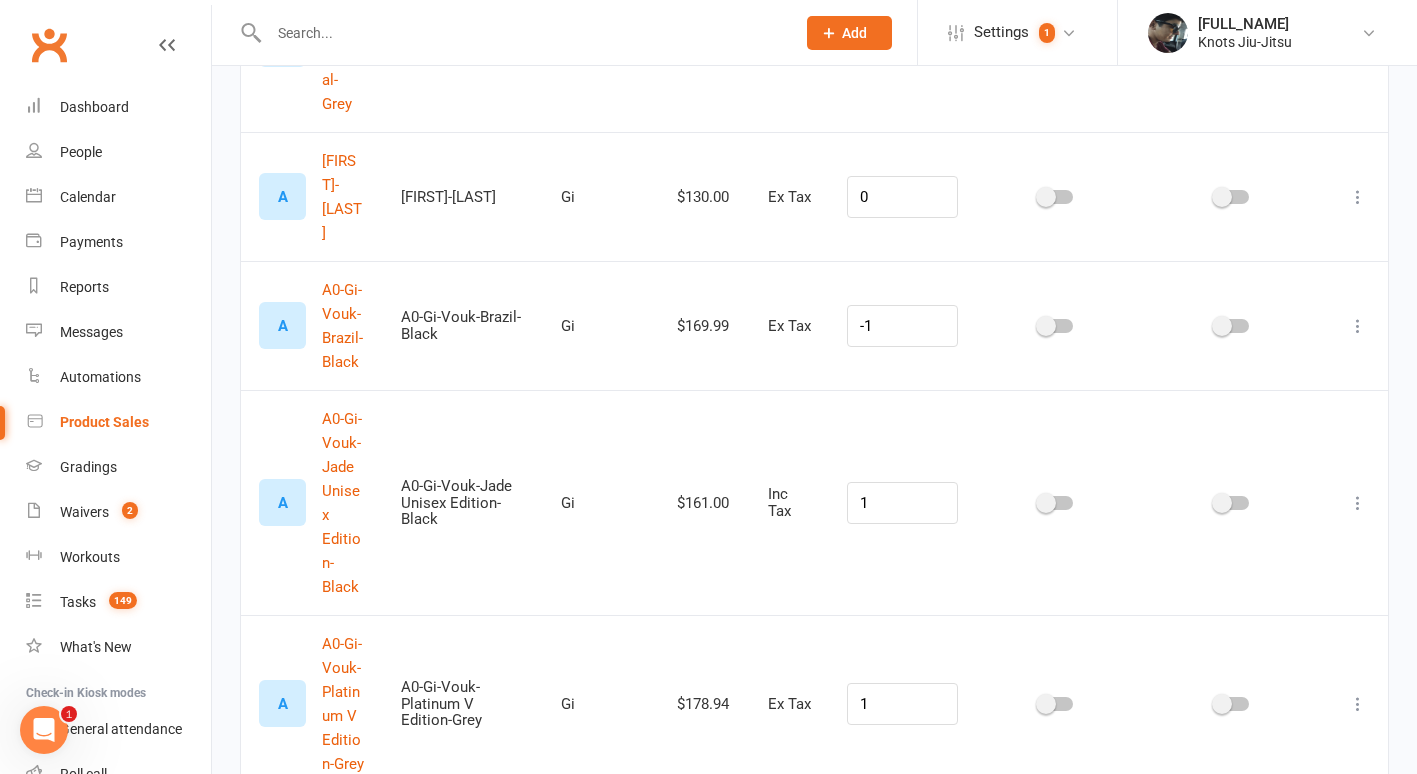 scroll, scrollTop: 0, scrollLeft: 0, axis: both 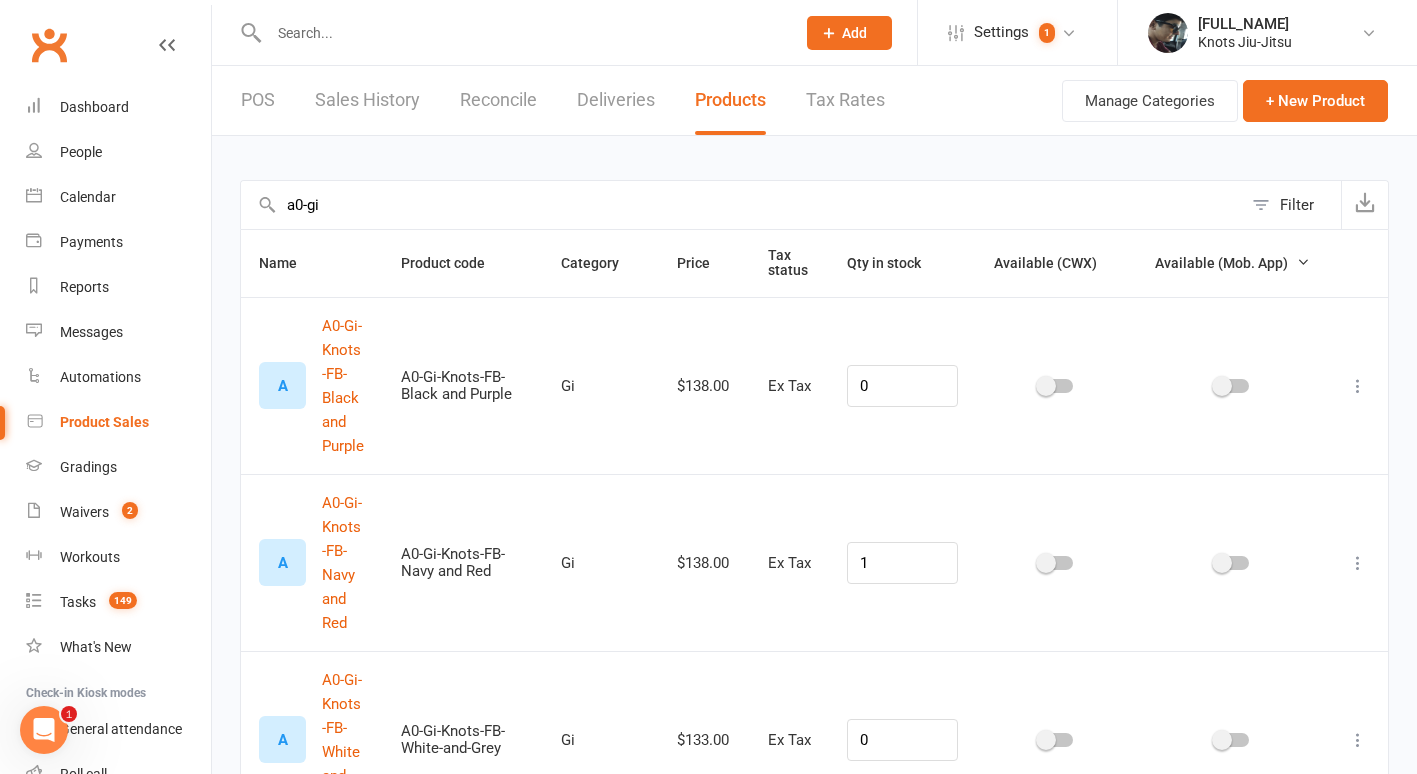drag, startPoint x: 718, startPoint y: 212, endPoint x: -4, endPoint y: 87, distance: 732.7407 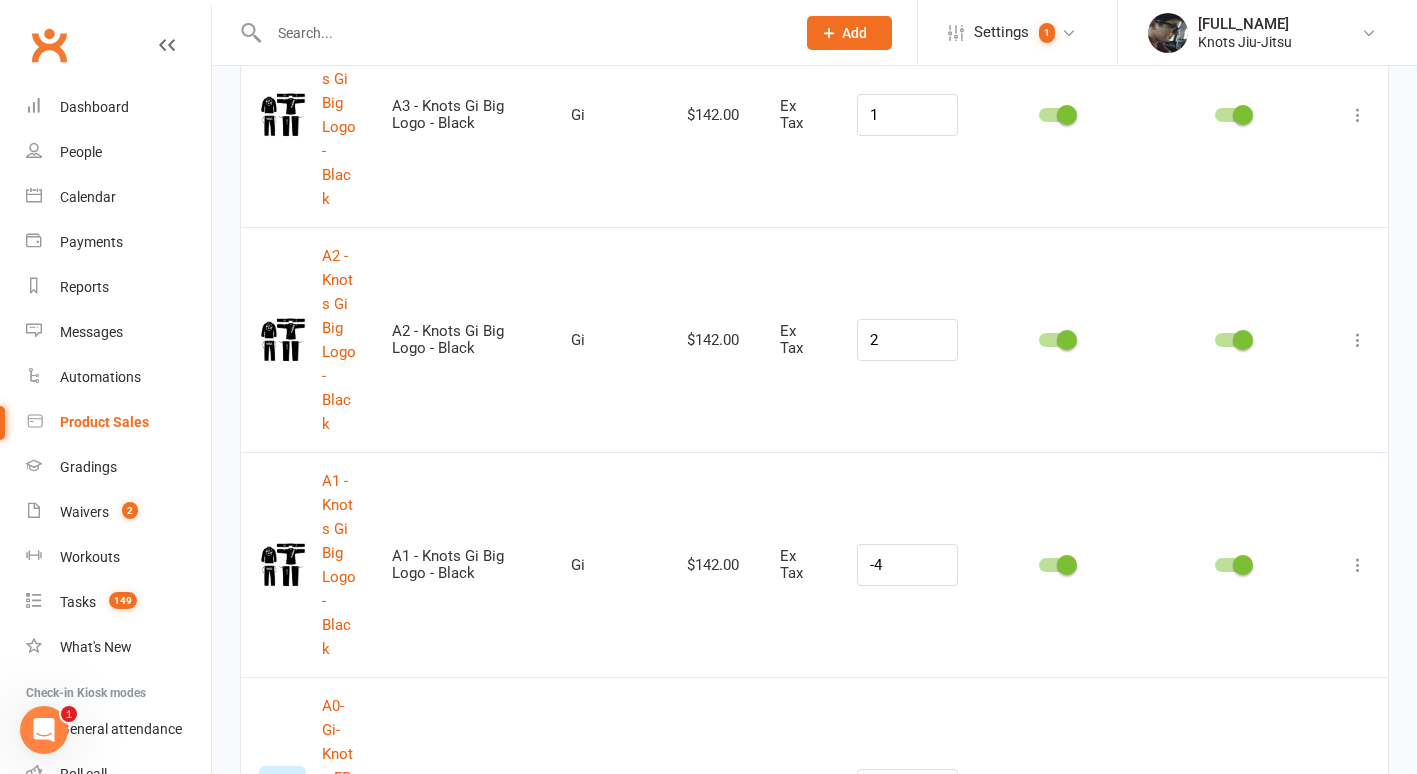 scroll, scrollTop: 296, scrollLeft: 0, axis: vertical 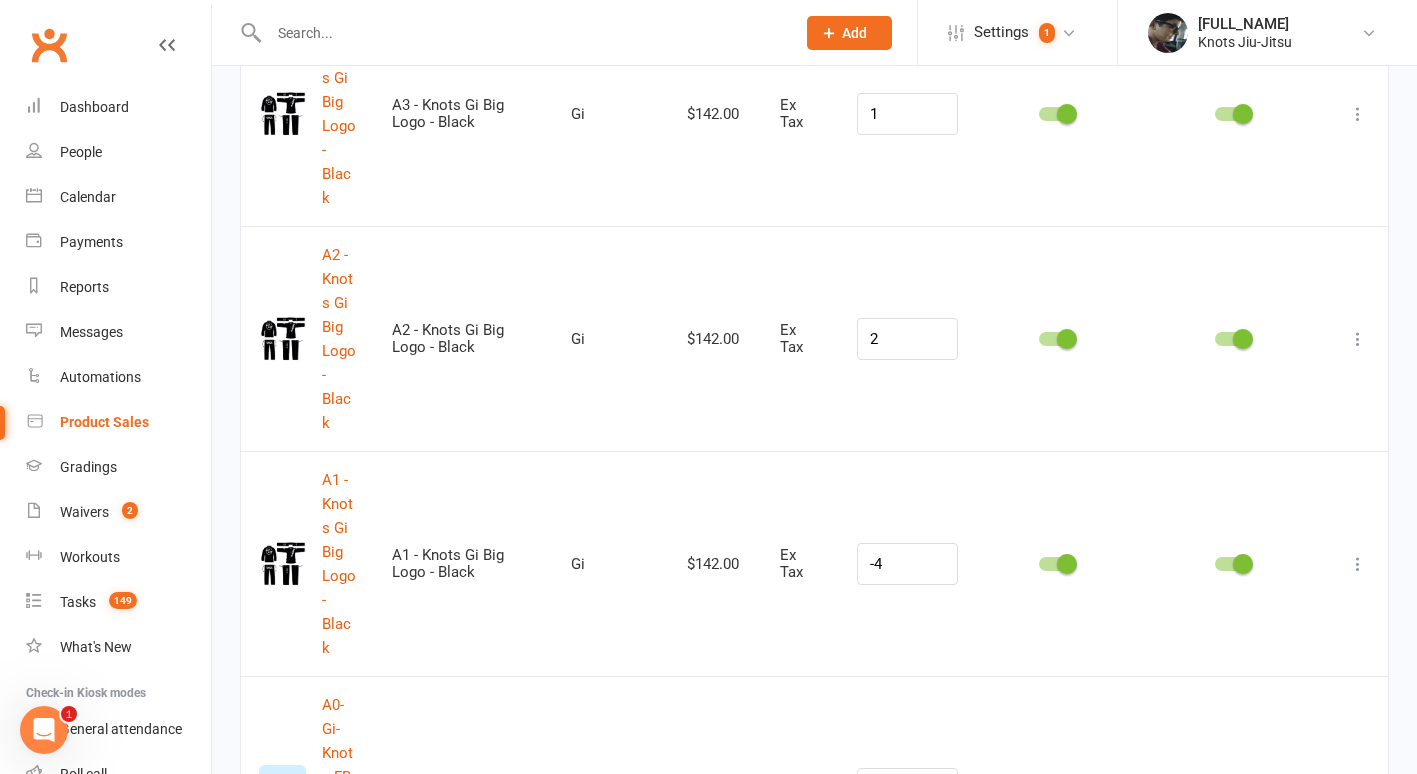 type on "gi" 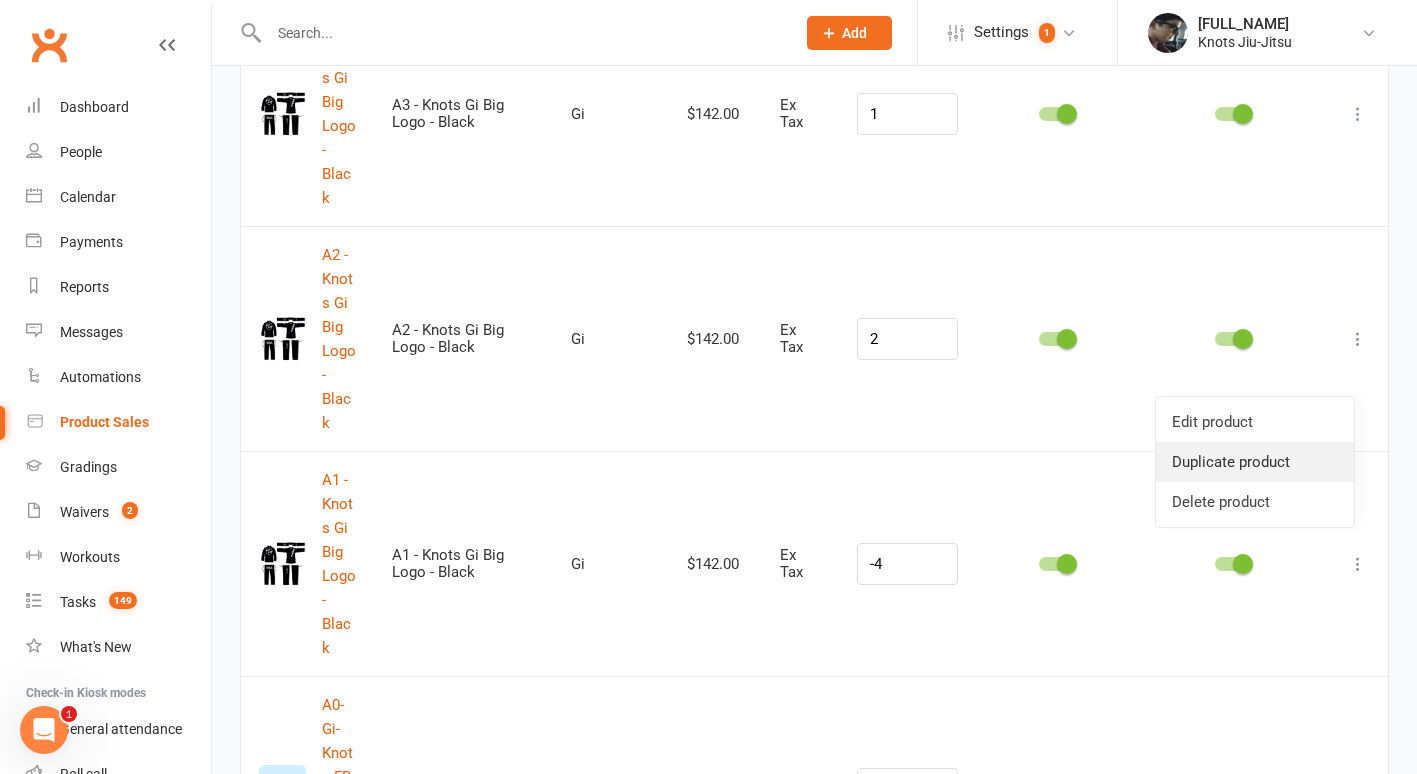 click on "Duplicate product" at bounding box center (1255, 462) 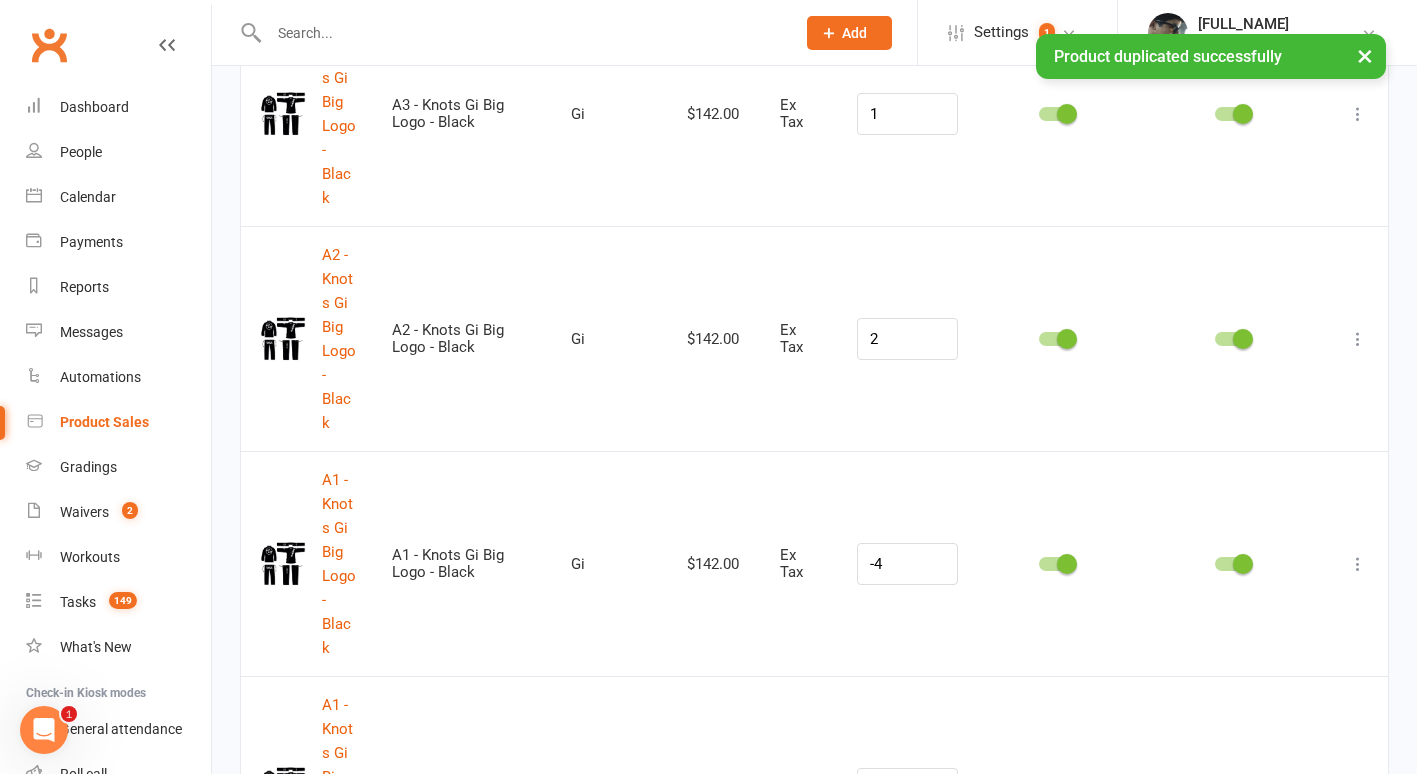 click at bounding box center [1358, 789] 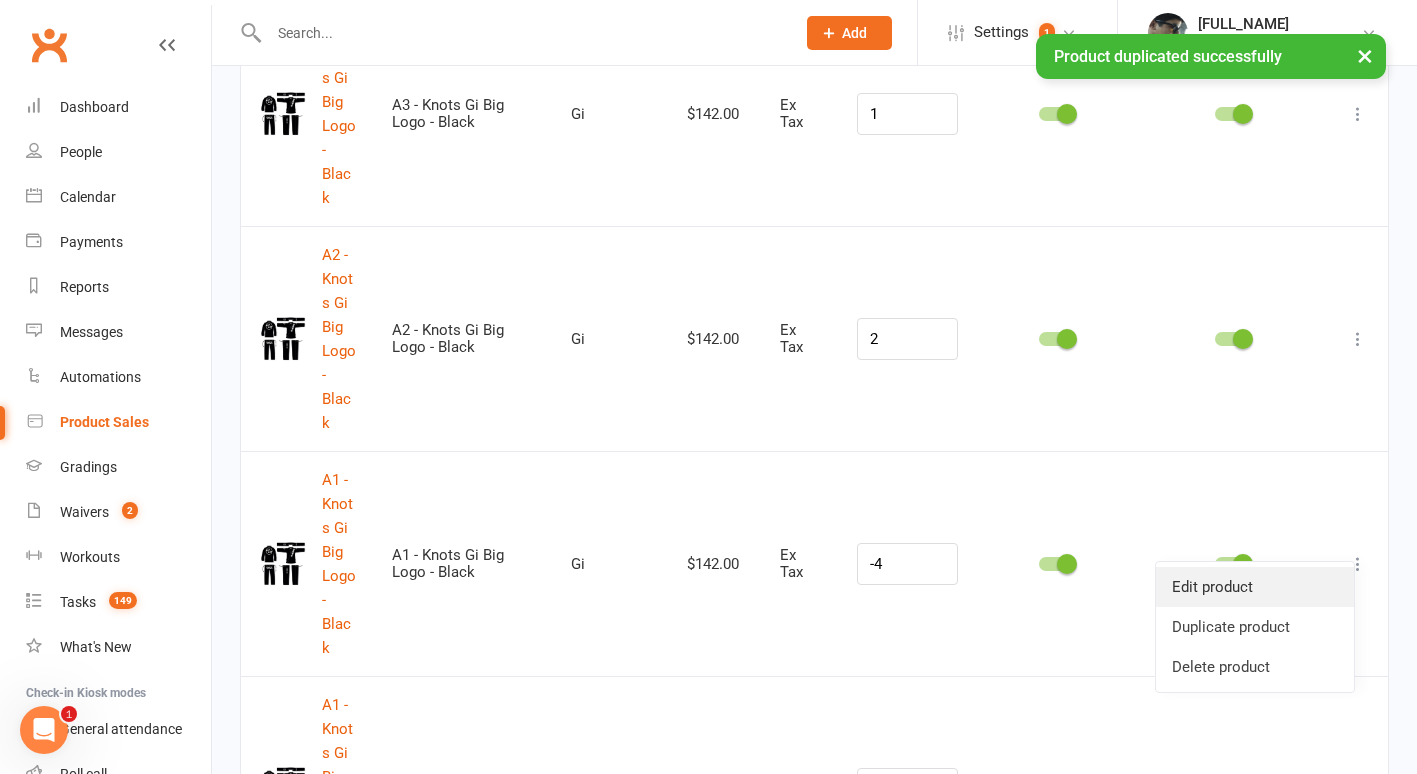 click on "Edit product" at bounding box center [1255, 587] 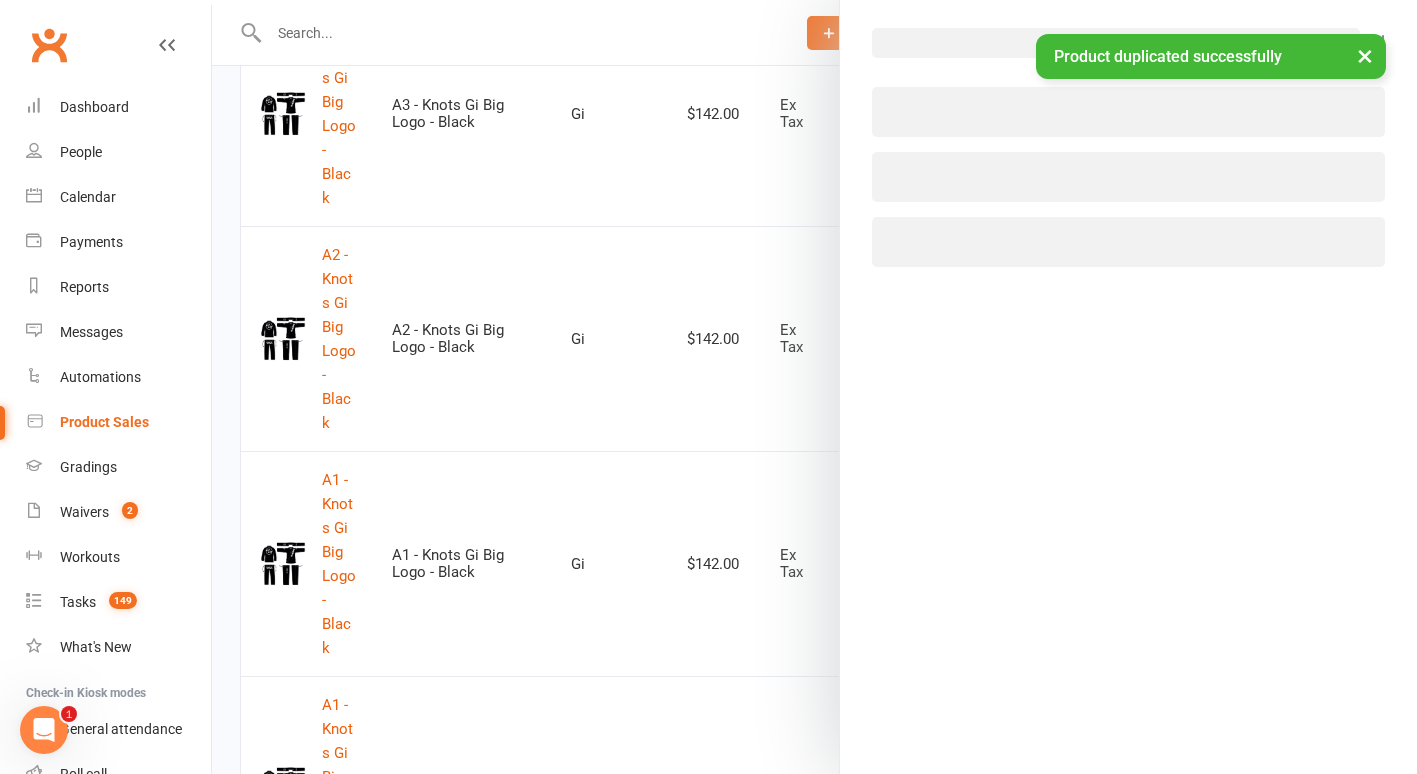select on "2035" 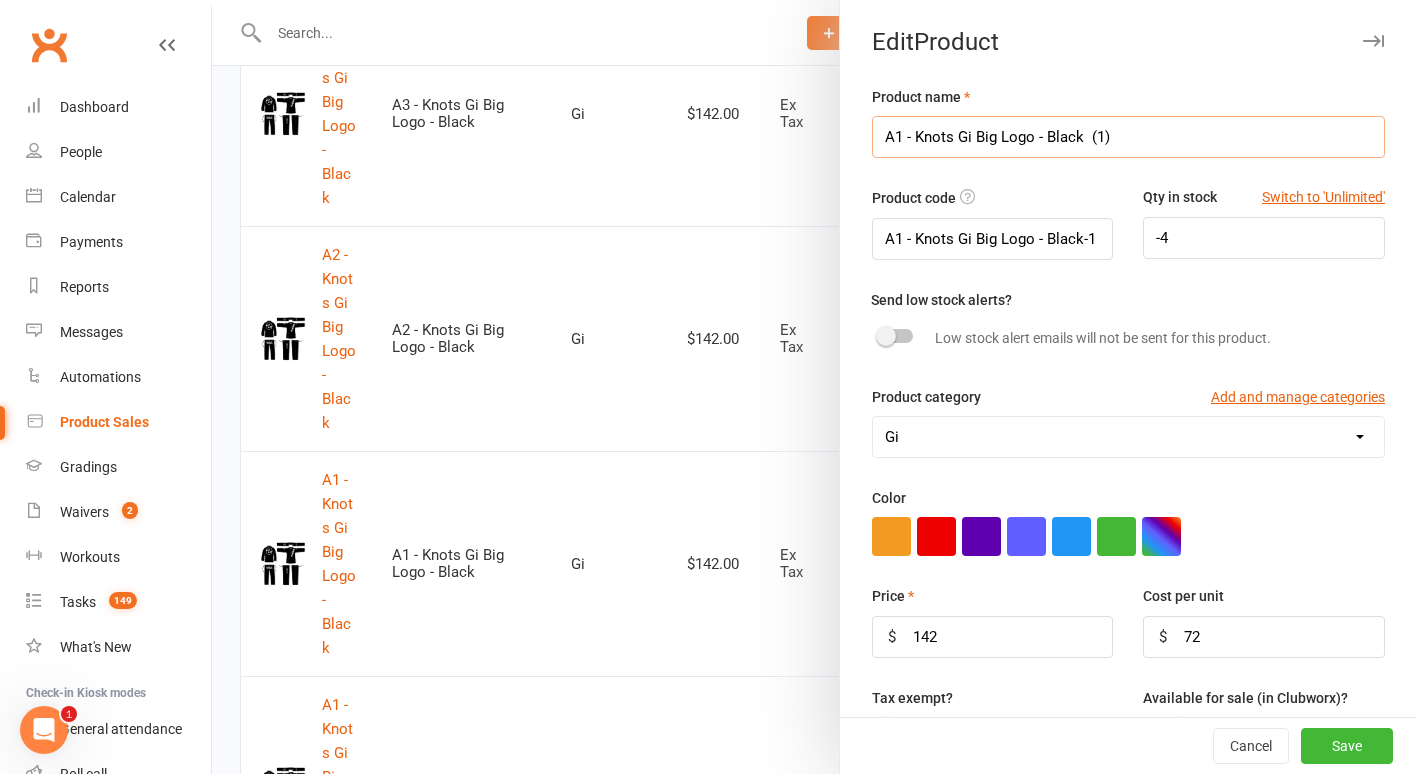 click on "A1 - Knots Gi Big Logo - Black  (1)" at bounding box center (1128, 137) 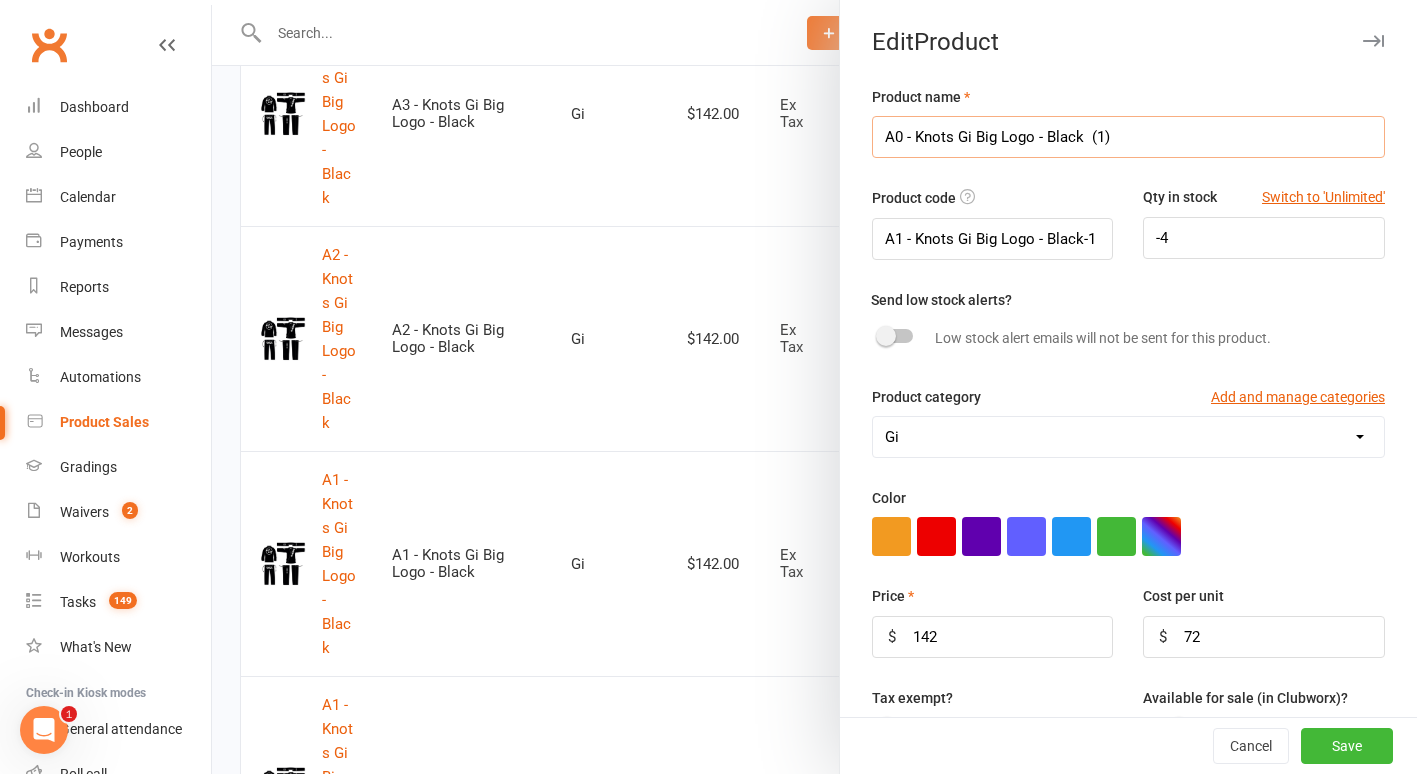 drag, startPoint x: 1070, startPoint y: 139, endPoint x: 1312, endPoint y: 150, distance: 242.24988 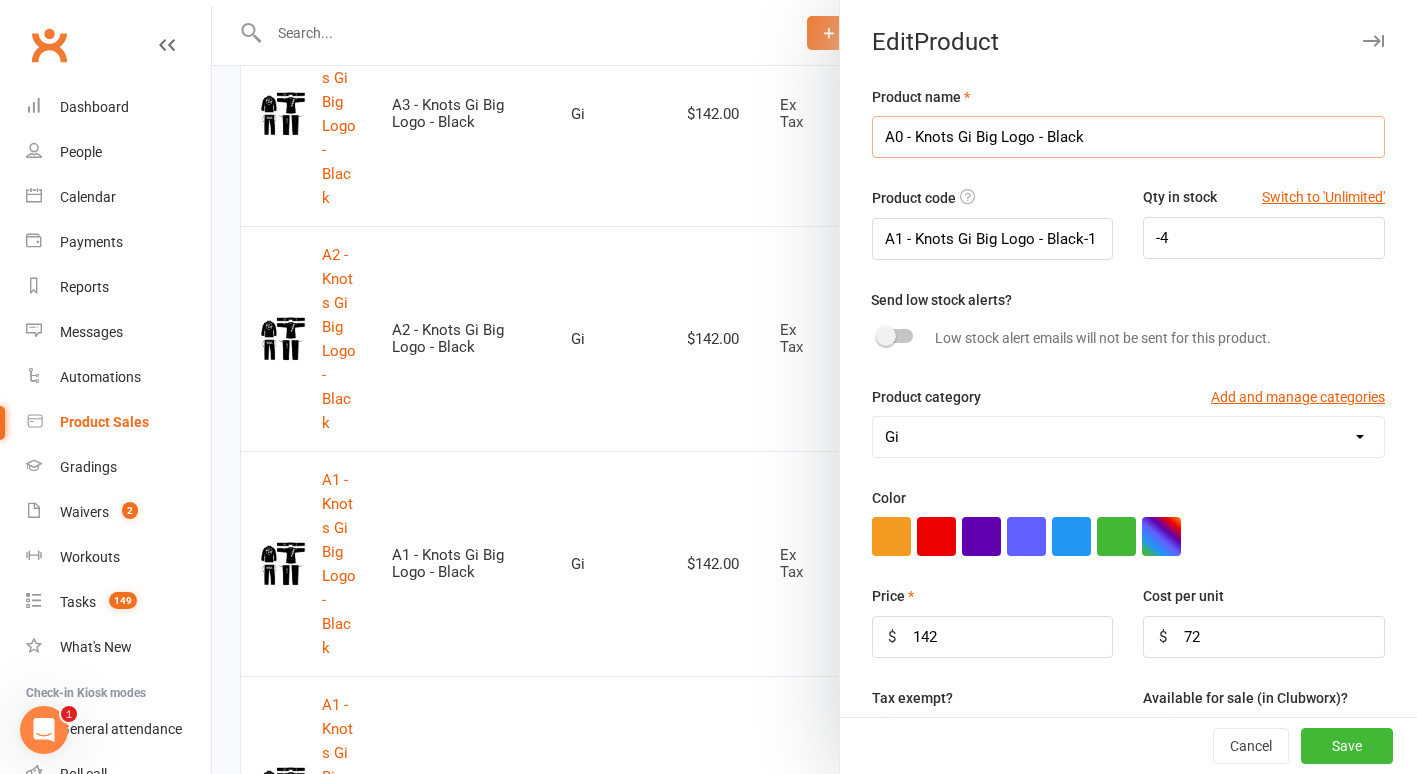 type on "A0 - Knots Gi Big Logo - Black" 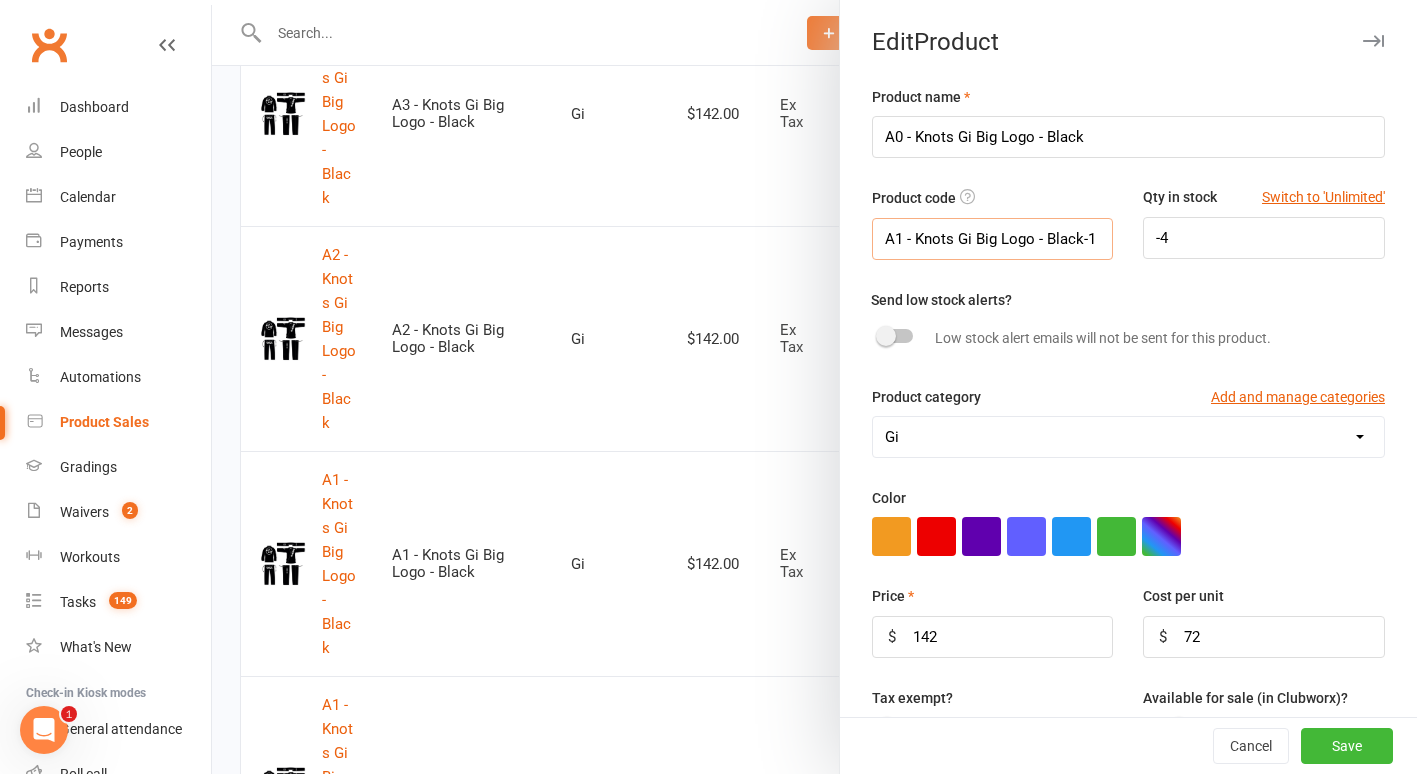 click on "A1 - Knots Gi Big Logo - Black-1" at bounding box center (993, 239) 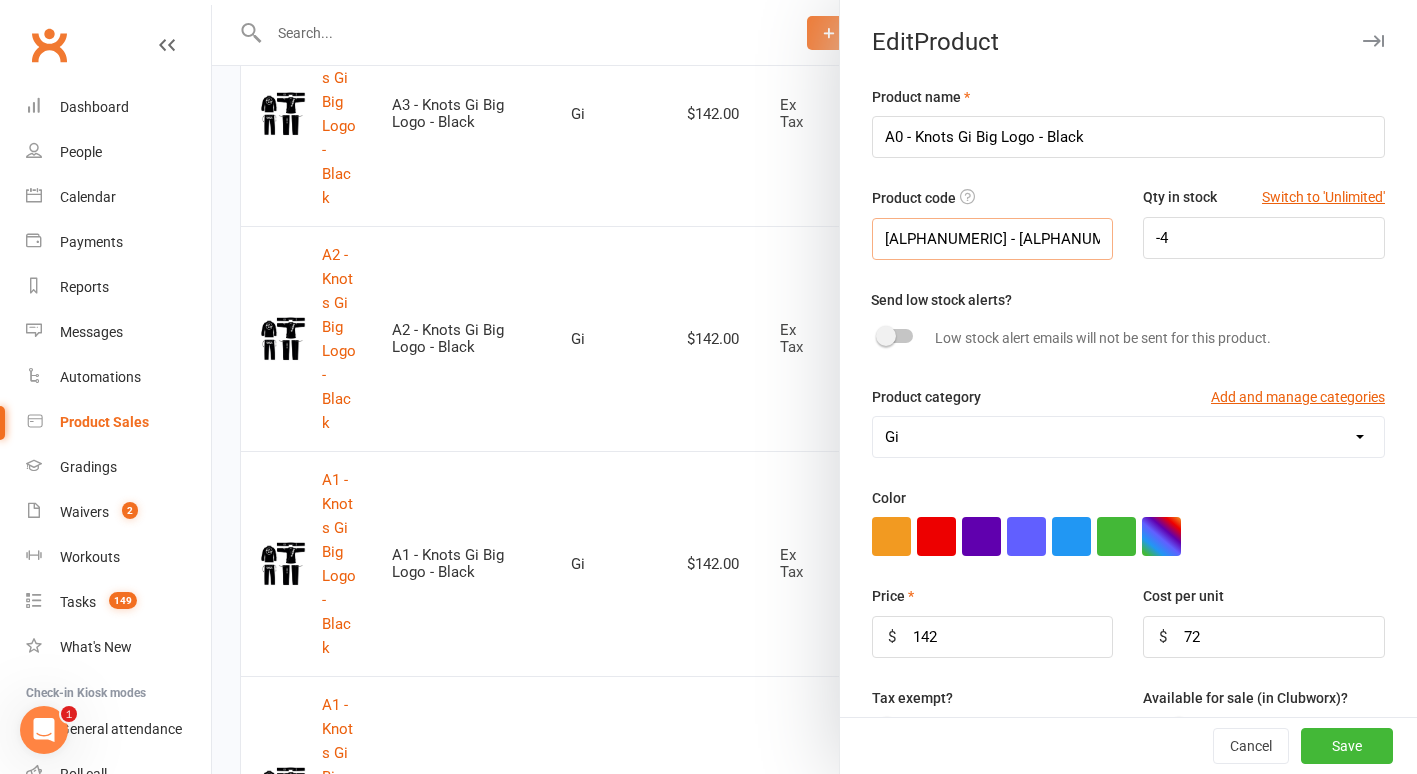 click on "[ALPHANUMERIC] - [ALPHANUMERIC] [ALPHANUMERIC] [ALPHANUMERIC]-1" at bounding box center [993, 239] 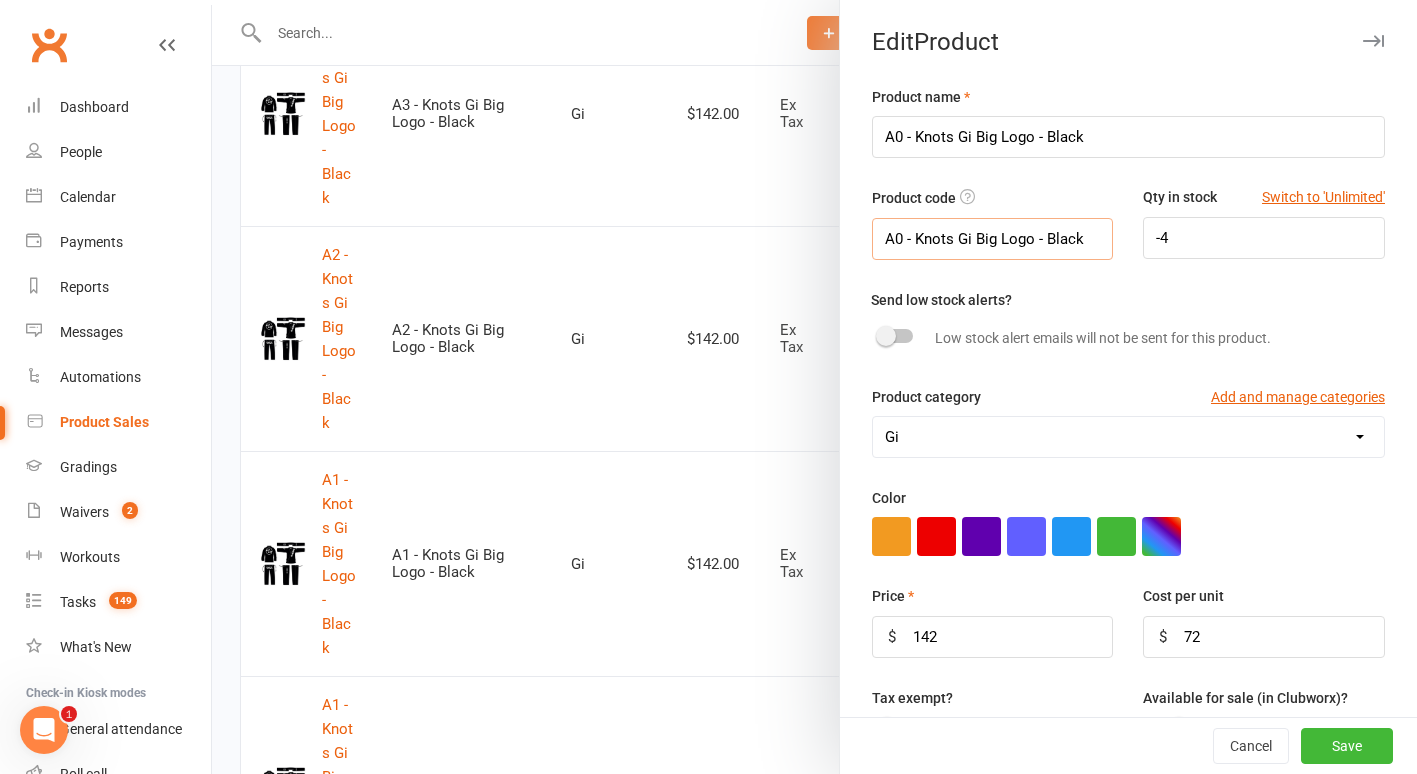 type on "A0 - Knots Gi Big Logo - Black" 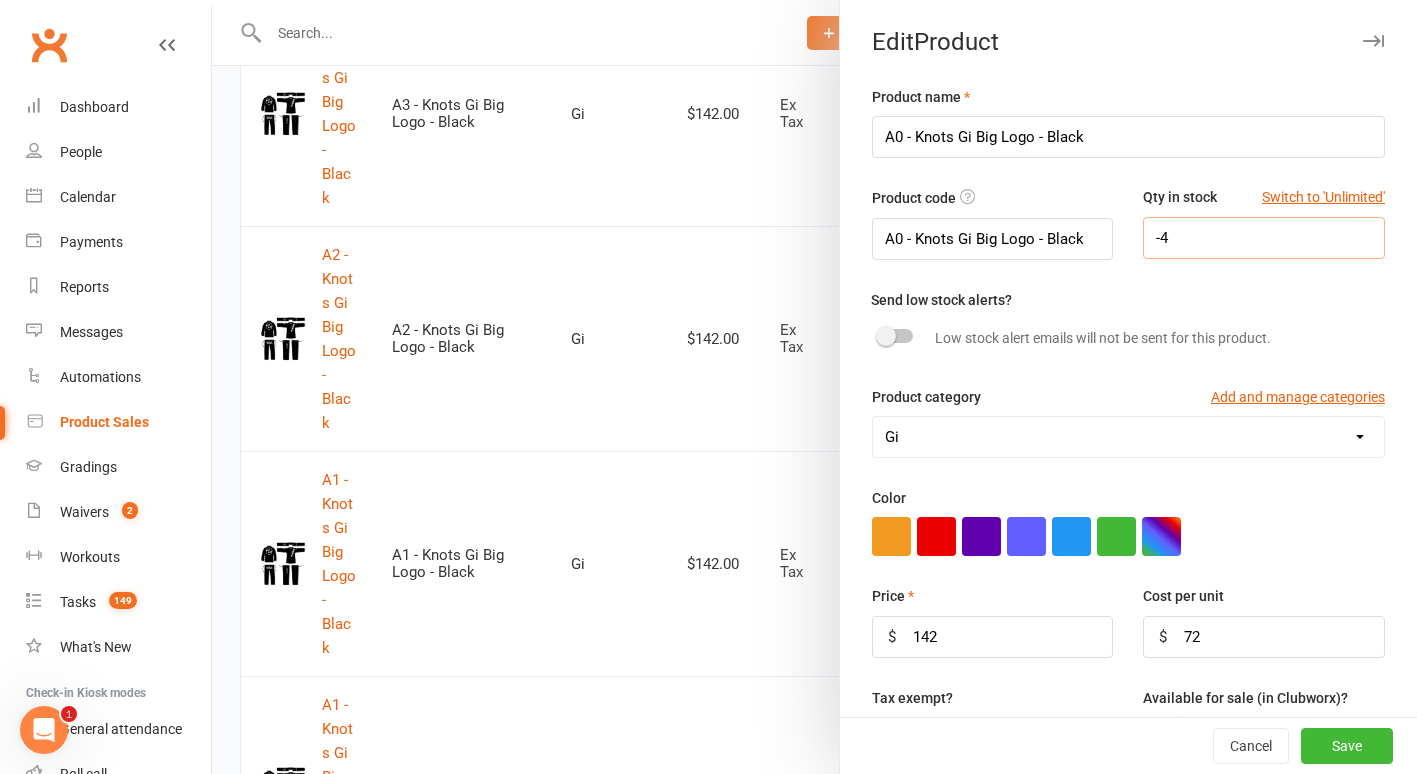 drag, startPoint x: 1172, startPoint y: 246, endPoint x: 1040, endPoint y: 259, distance: 132.63861 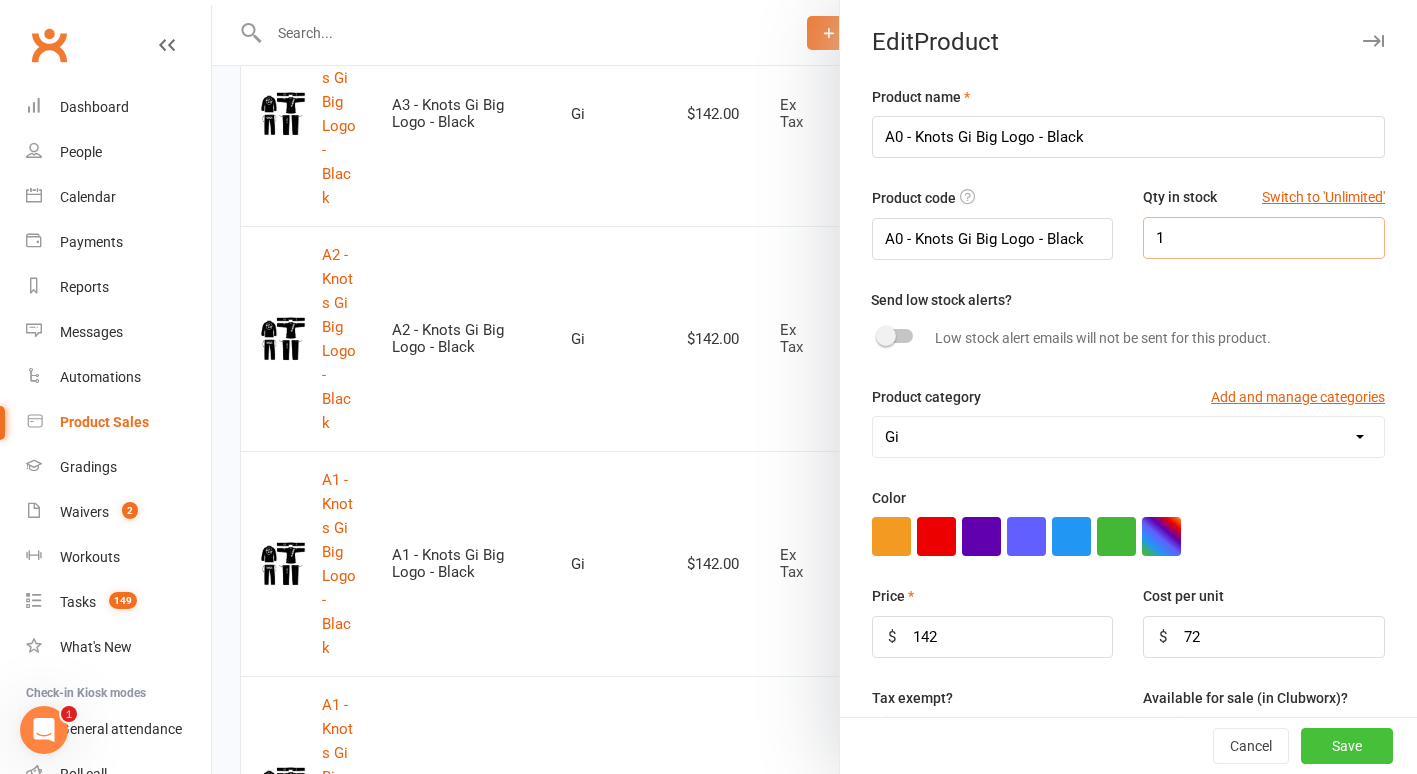 type on "1" 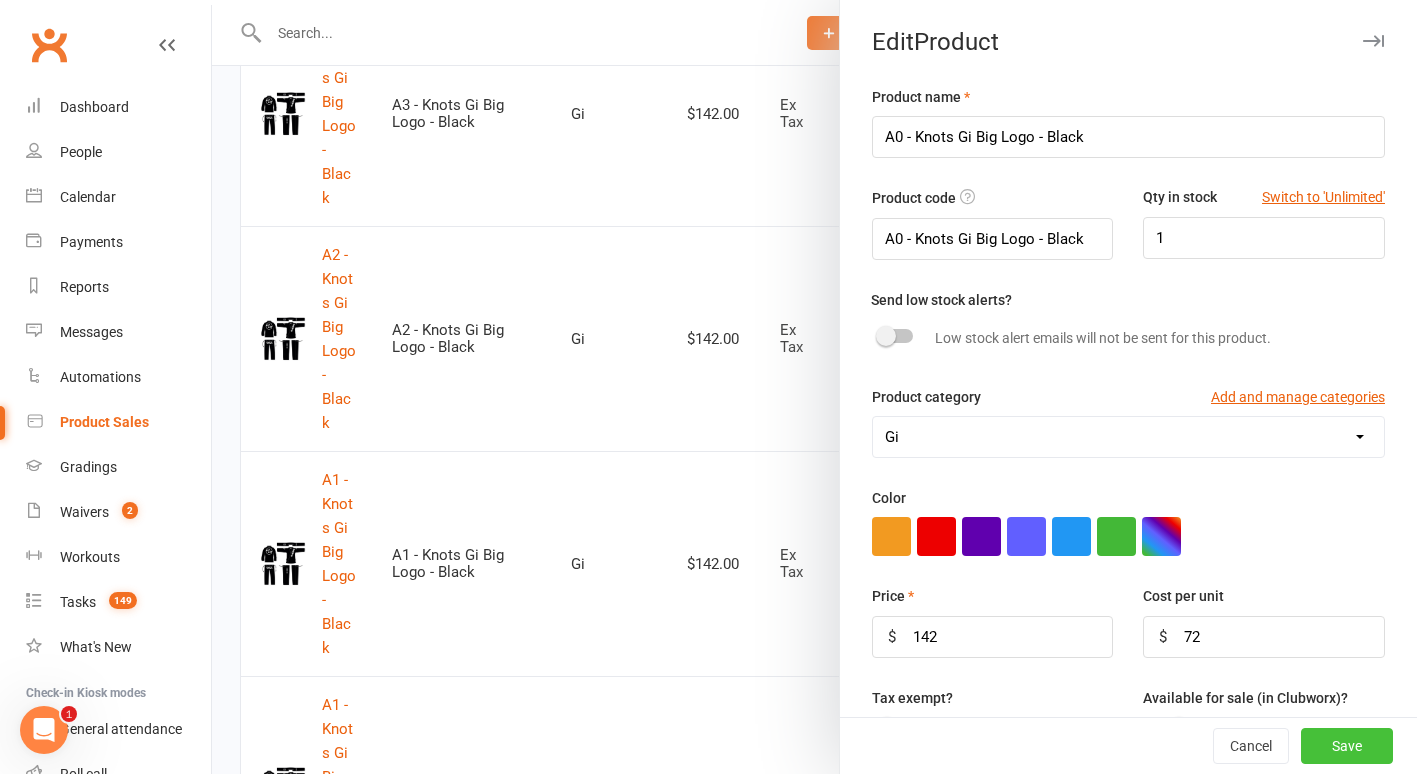 click on "Save" at bounding box center [1347, 746] 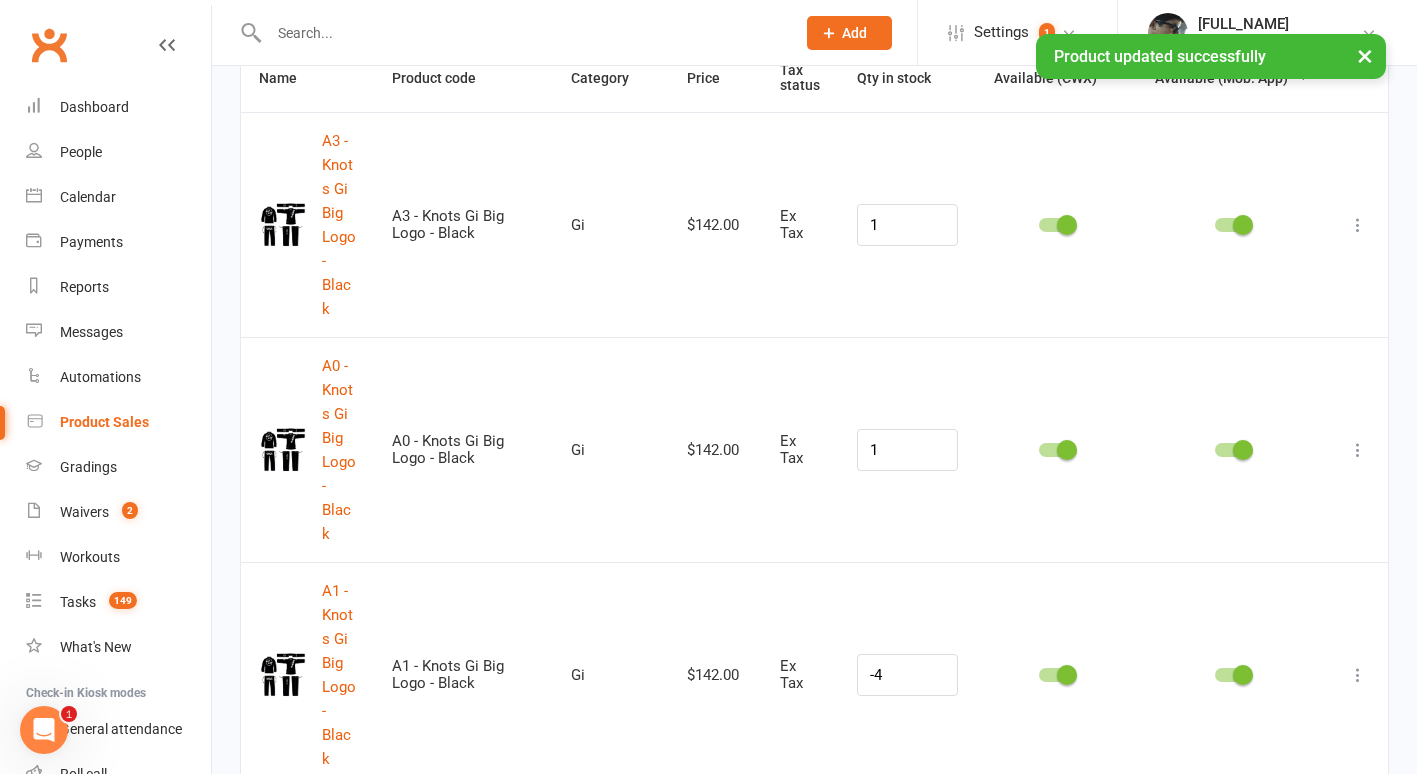 scroll, scrollTop: 0, scrollLeft: 0, axis: both 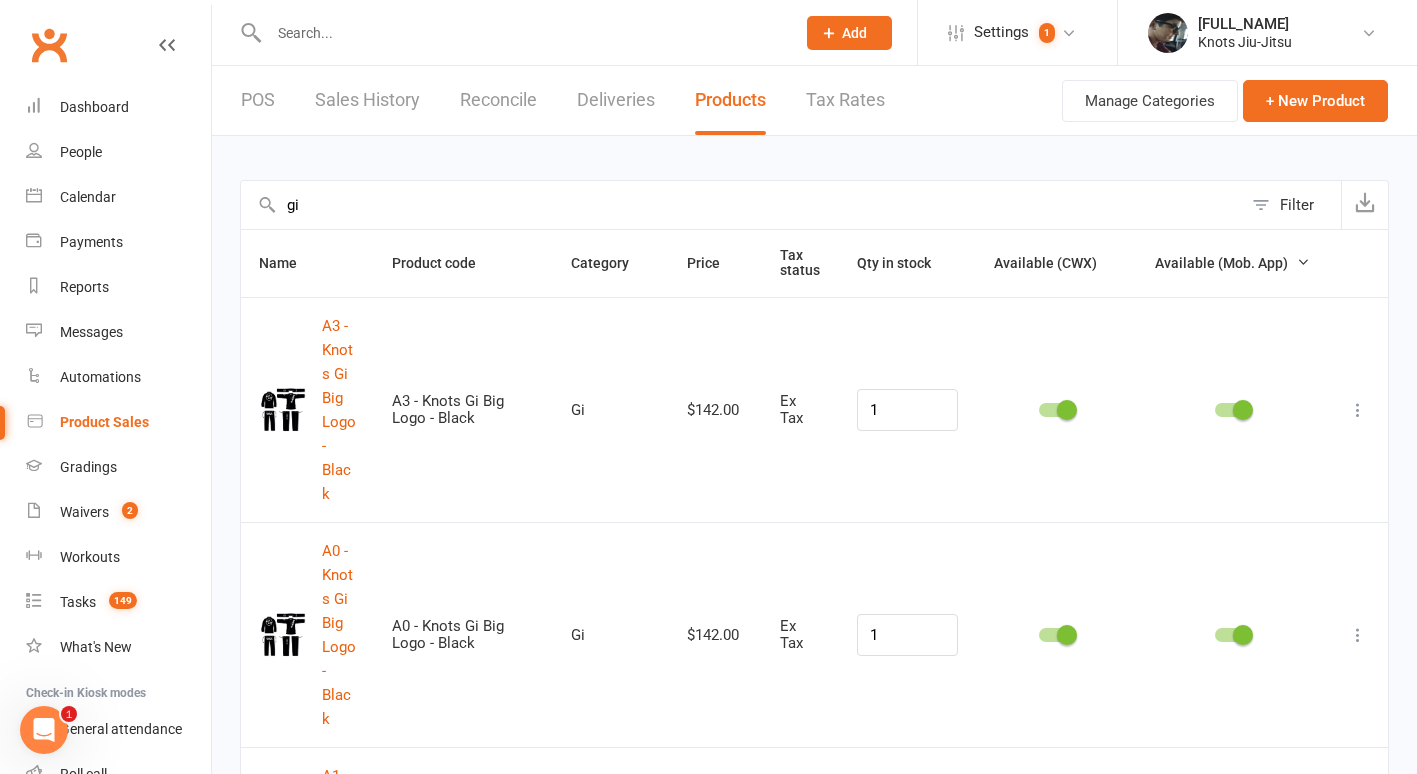 click at bounding box center (1243, 635) 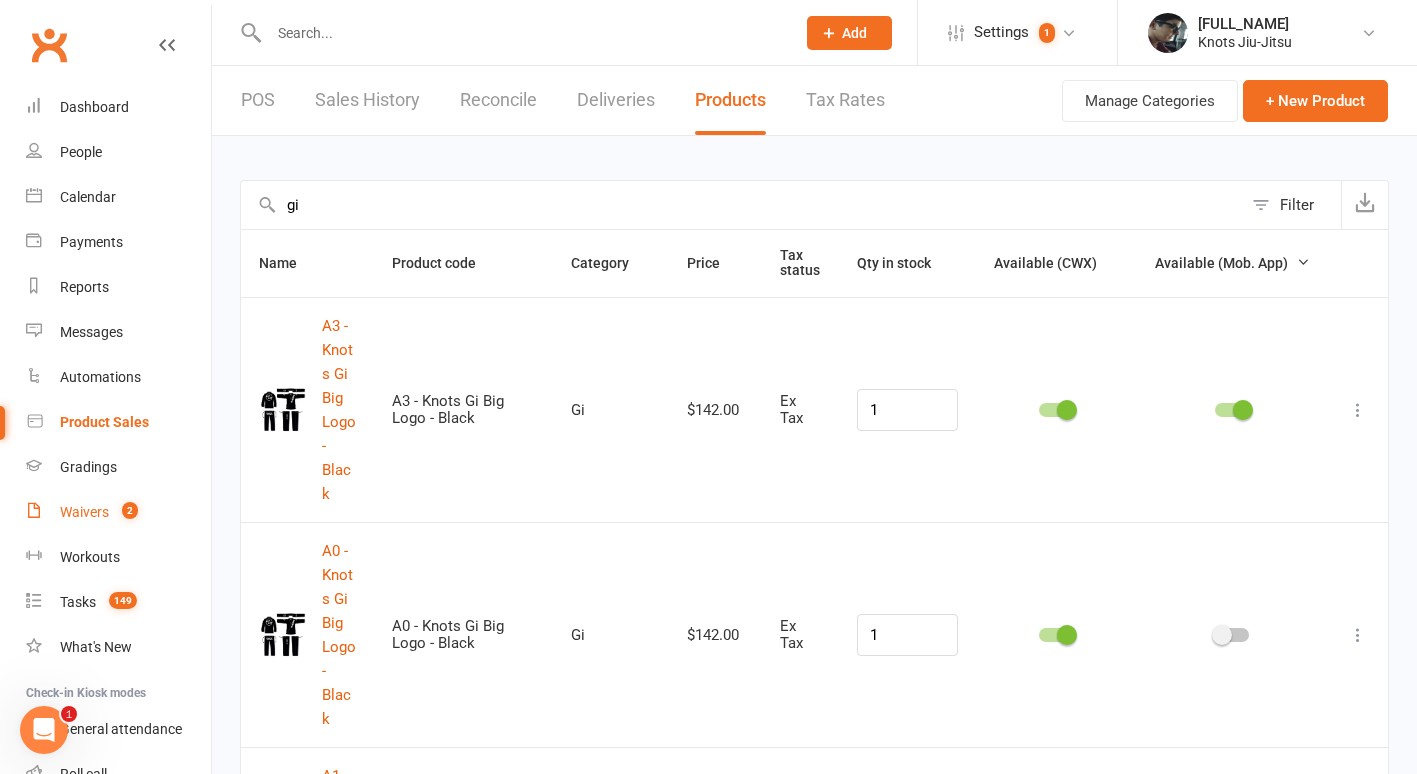 click on "Waivers" at bounding box center [84, 512] 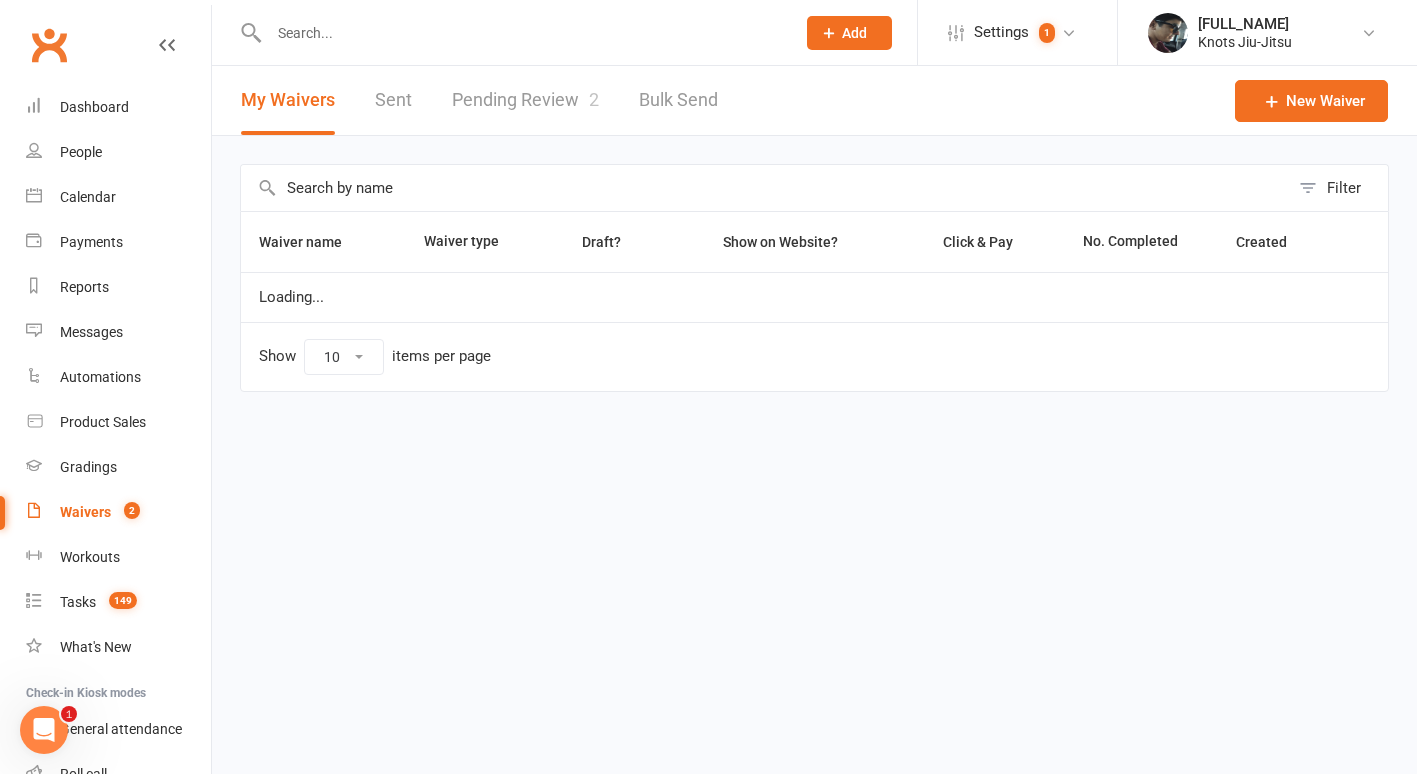 select on "100" 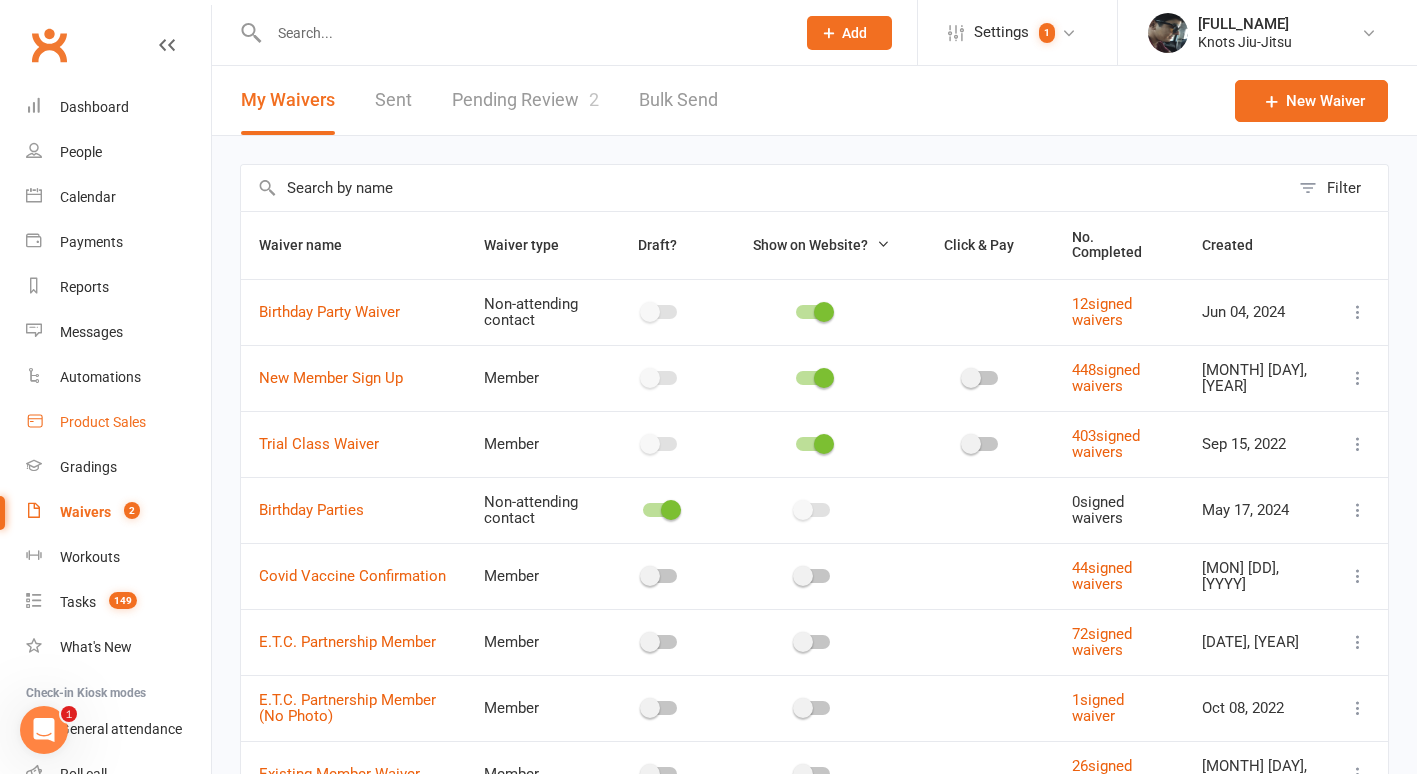 click on "Product Sales" at bounding box center (103, 422) 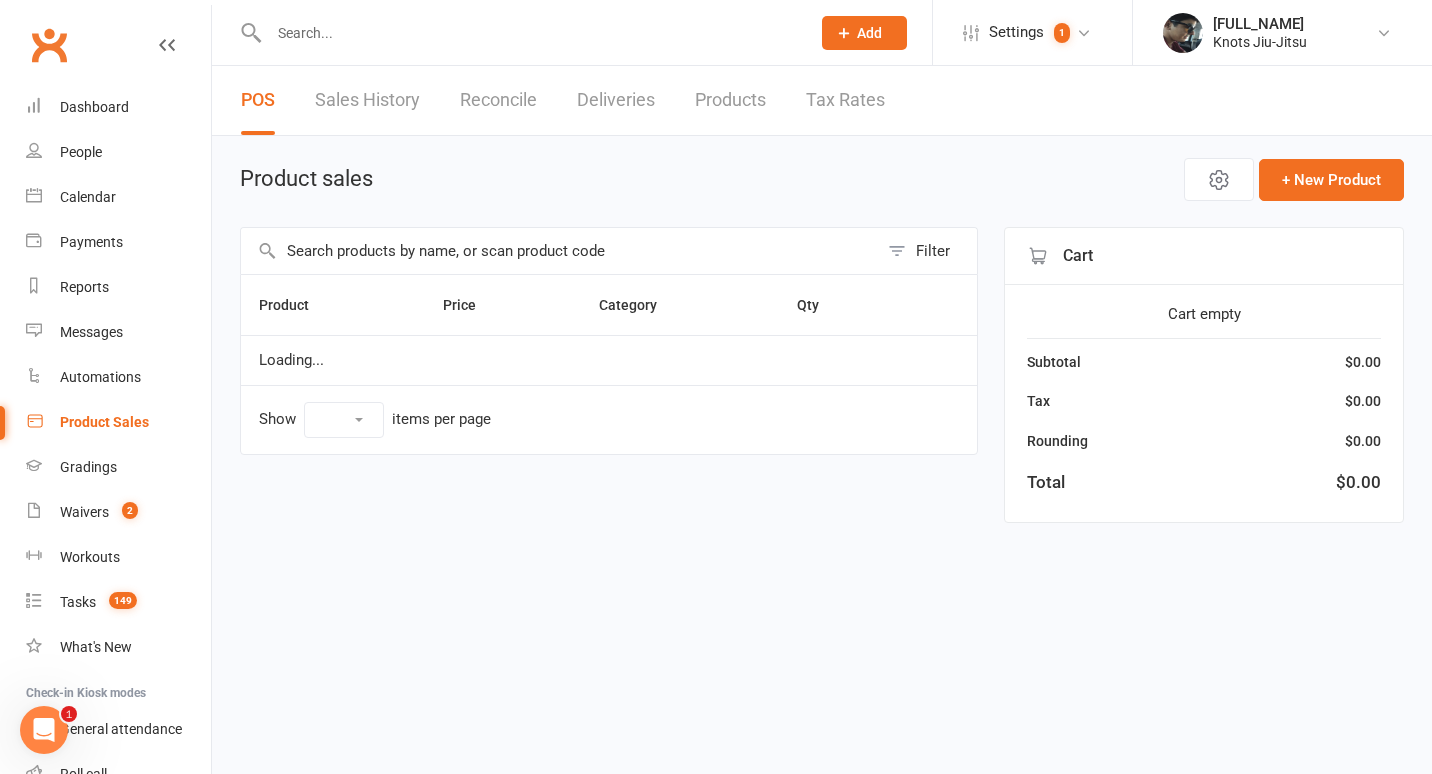 select on "100" 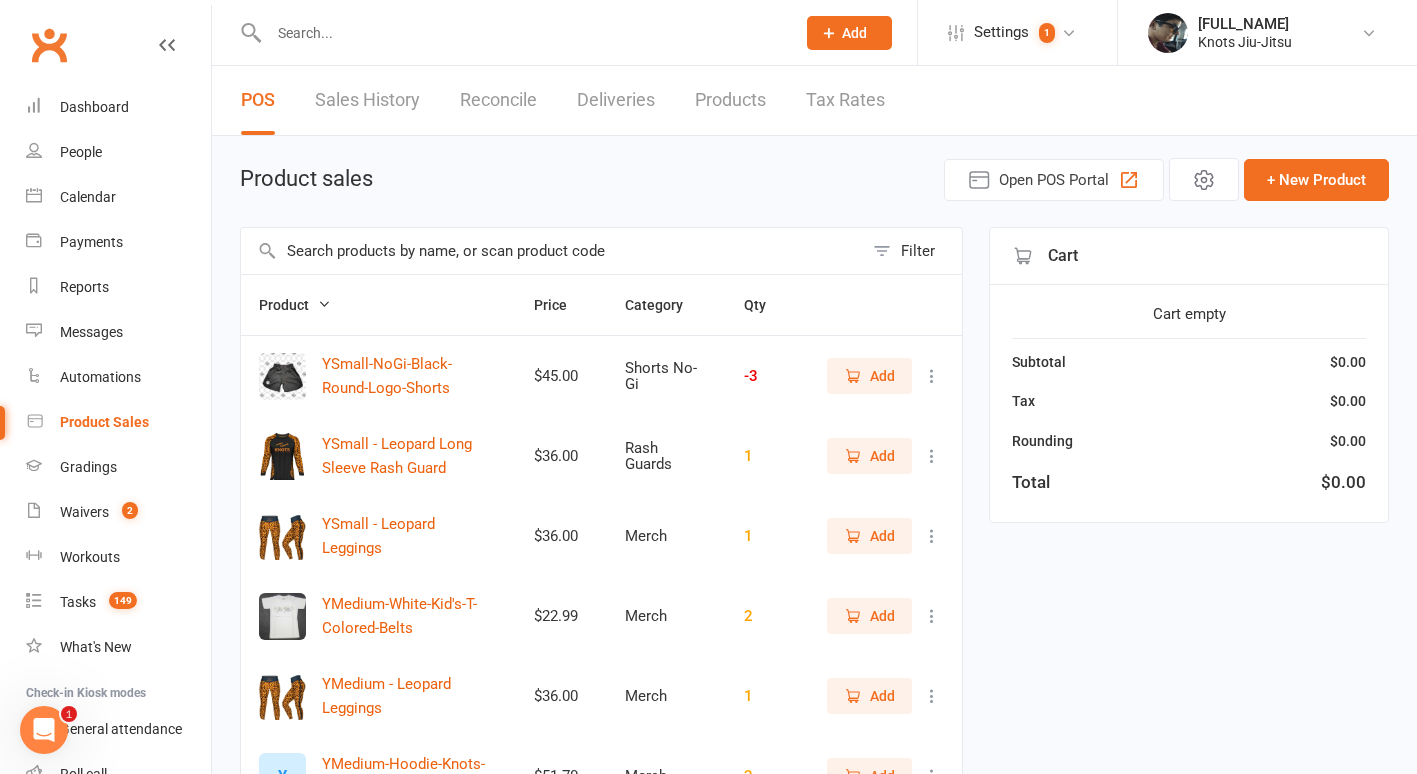 click at bounding box center (552, 251) 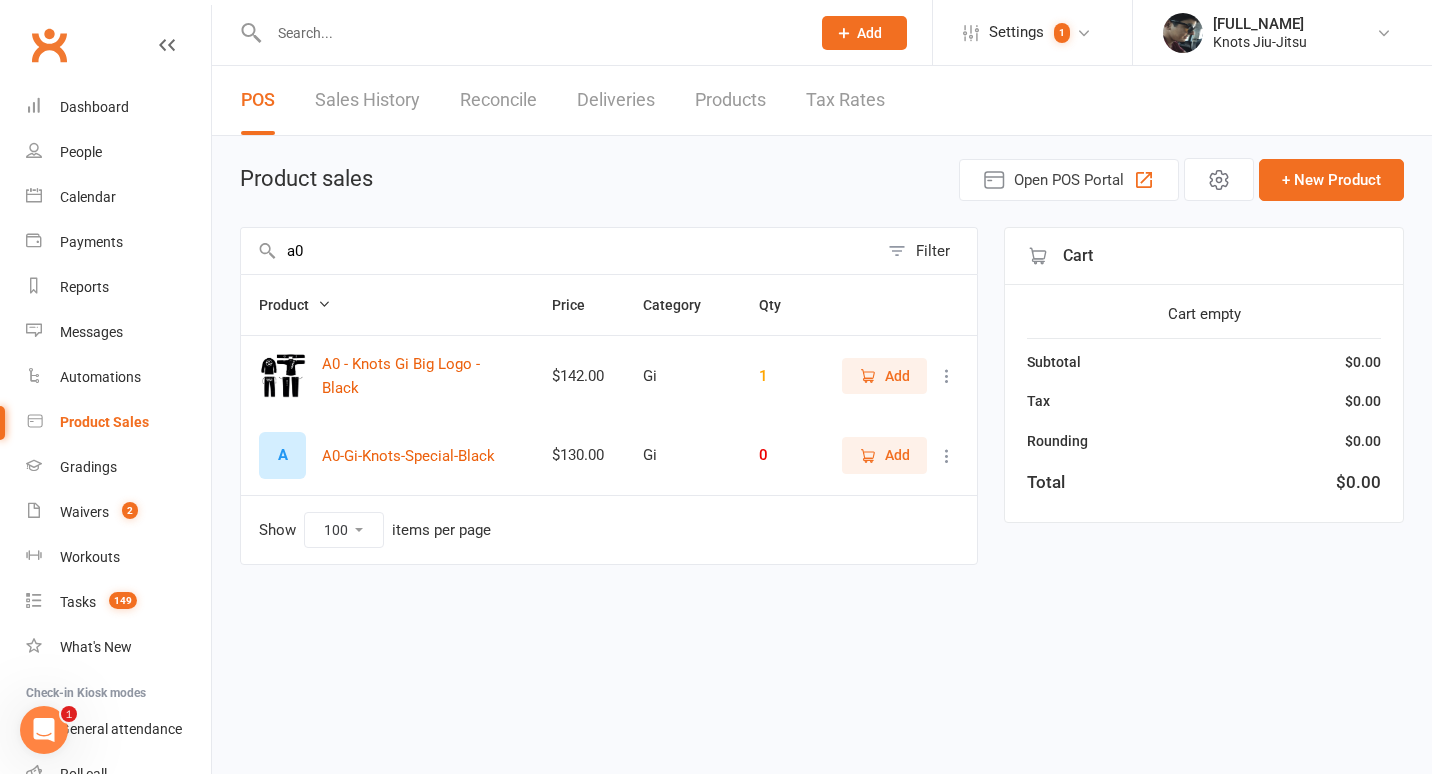 type on "a0" 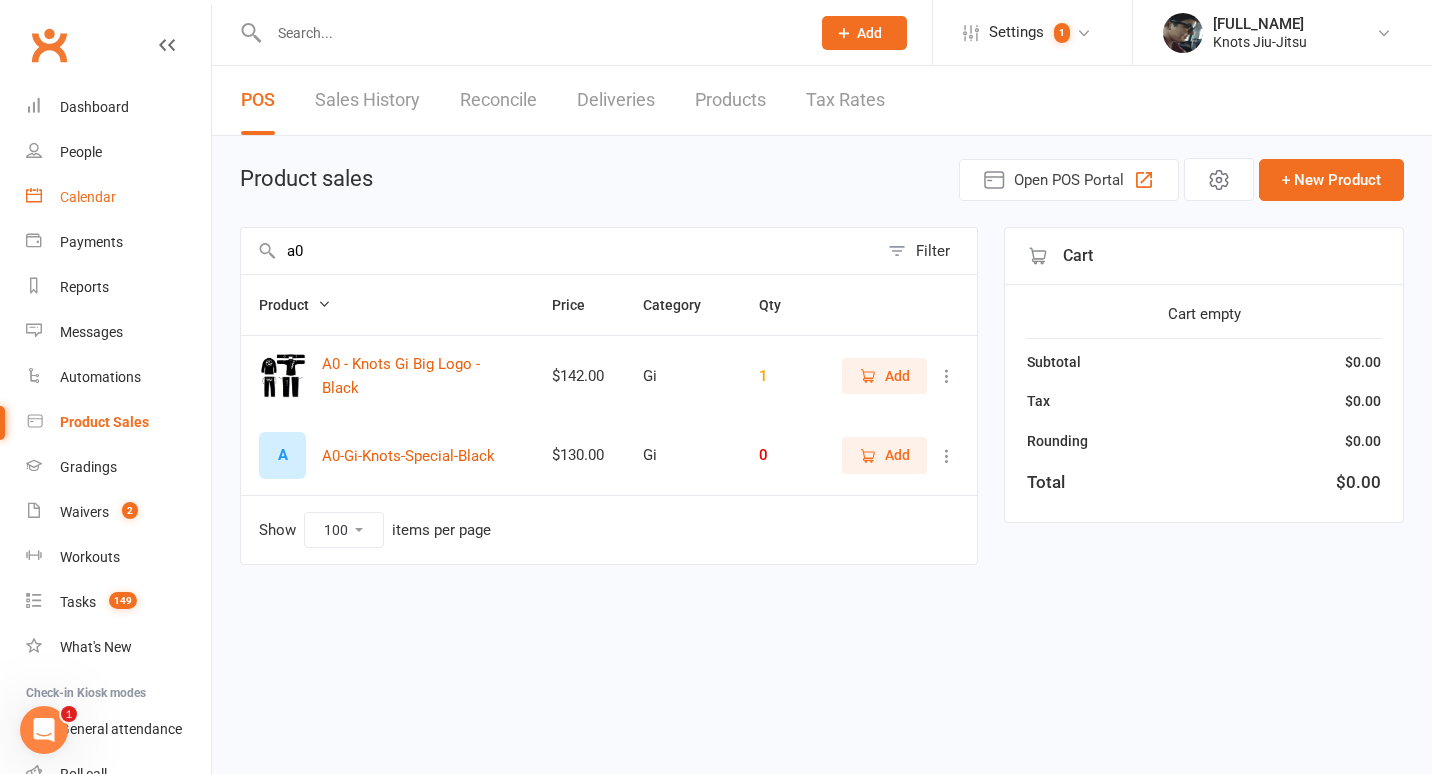 click on "Calendar" at bounding box center [118, 197] 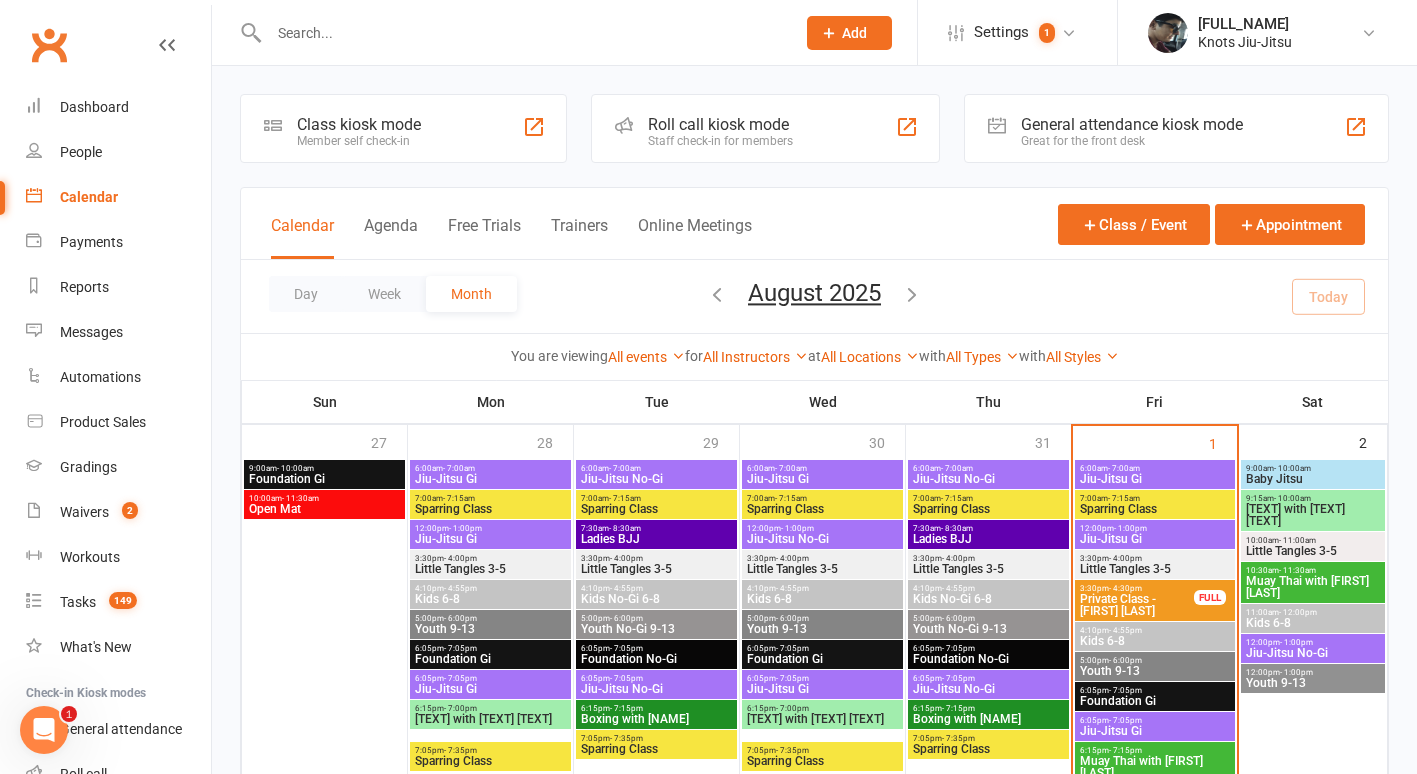 scroll, scrollTop: 317, scrollLeft: 0, axis: vertical 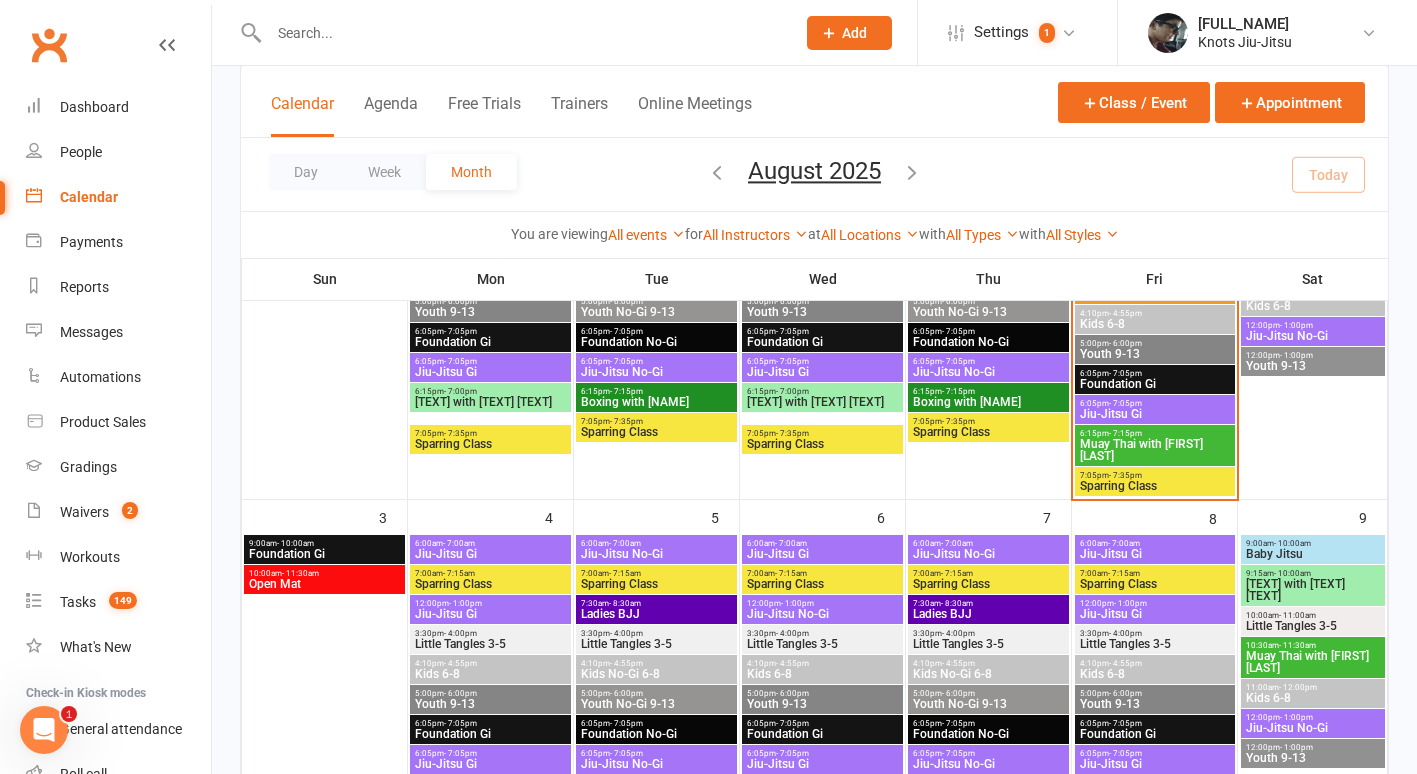 click on "Jiu-Jitsu Gi" at bounding box center [1155, 414] 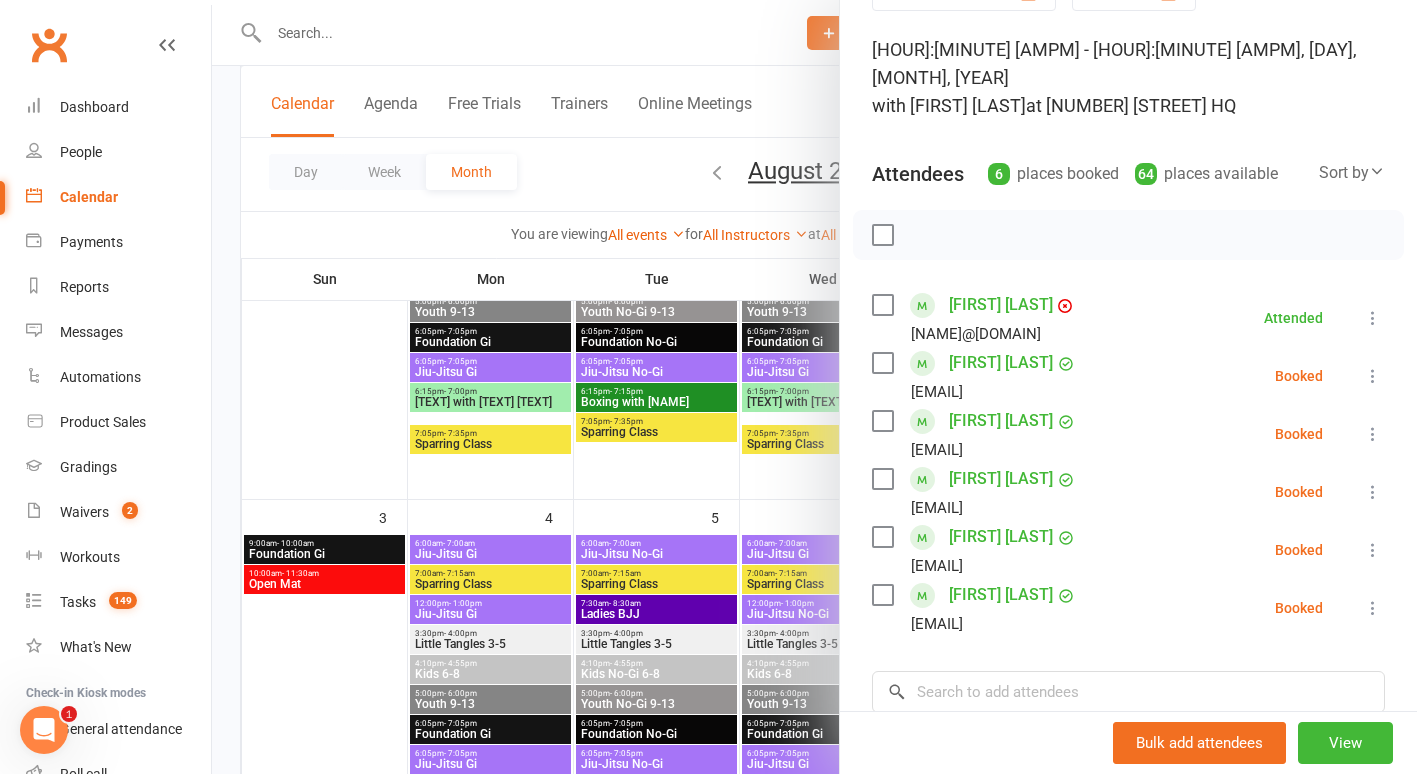 scroll, scrollTop: 112, scrollLeft: 0, axis: vertical 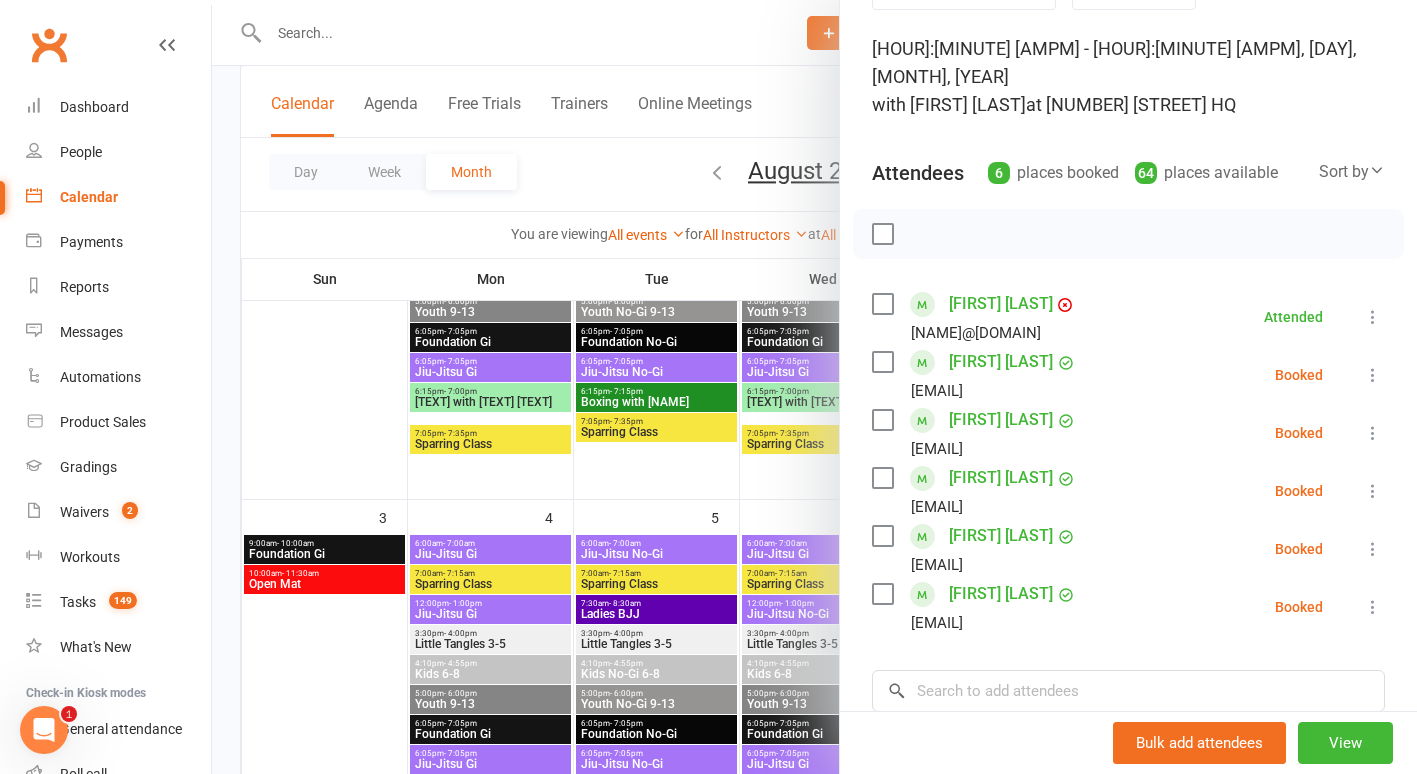 click on "[FIRST] [LAST]" at bounding box center [1001, 304] 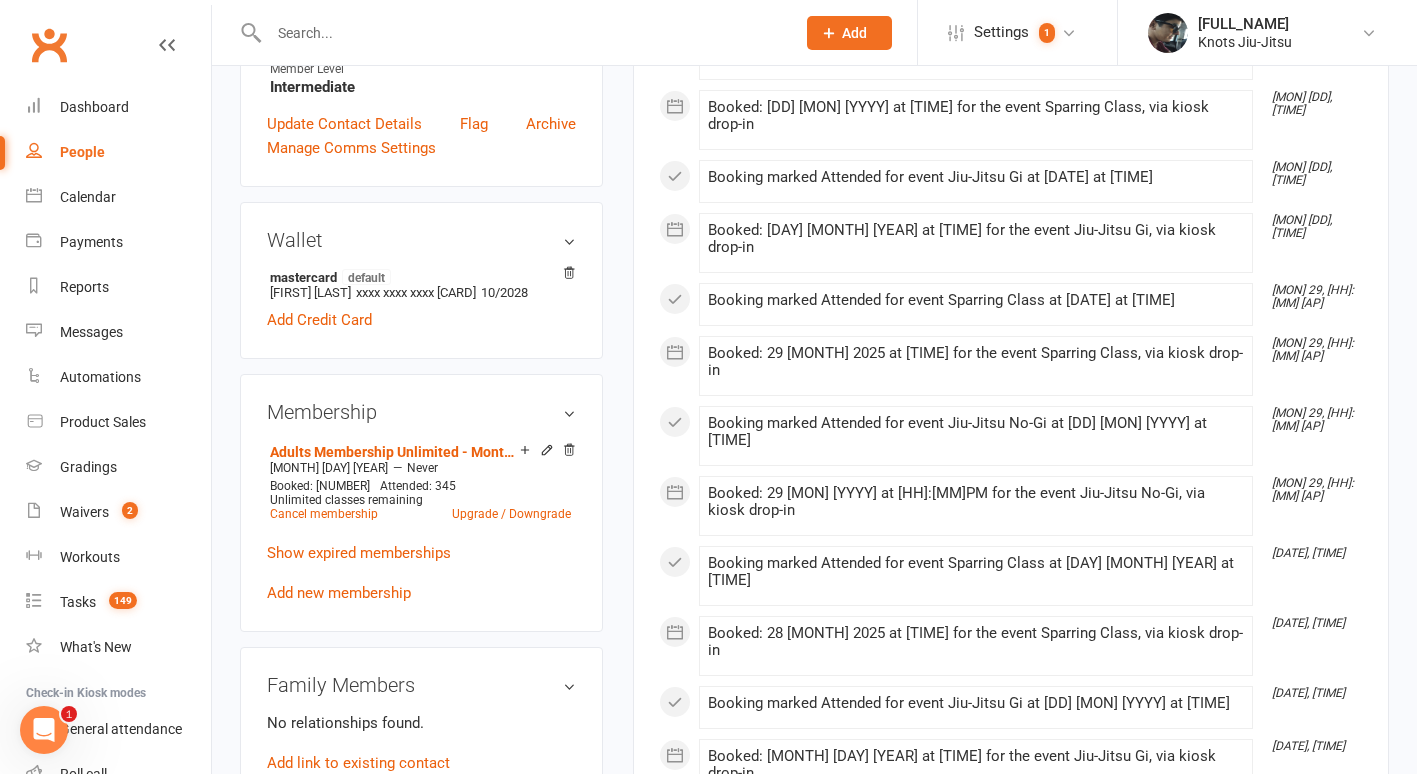 scroll, scrollTop: 613, scrollLeft: 0, axis: vertical 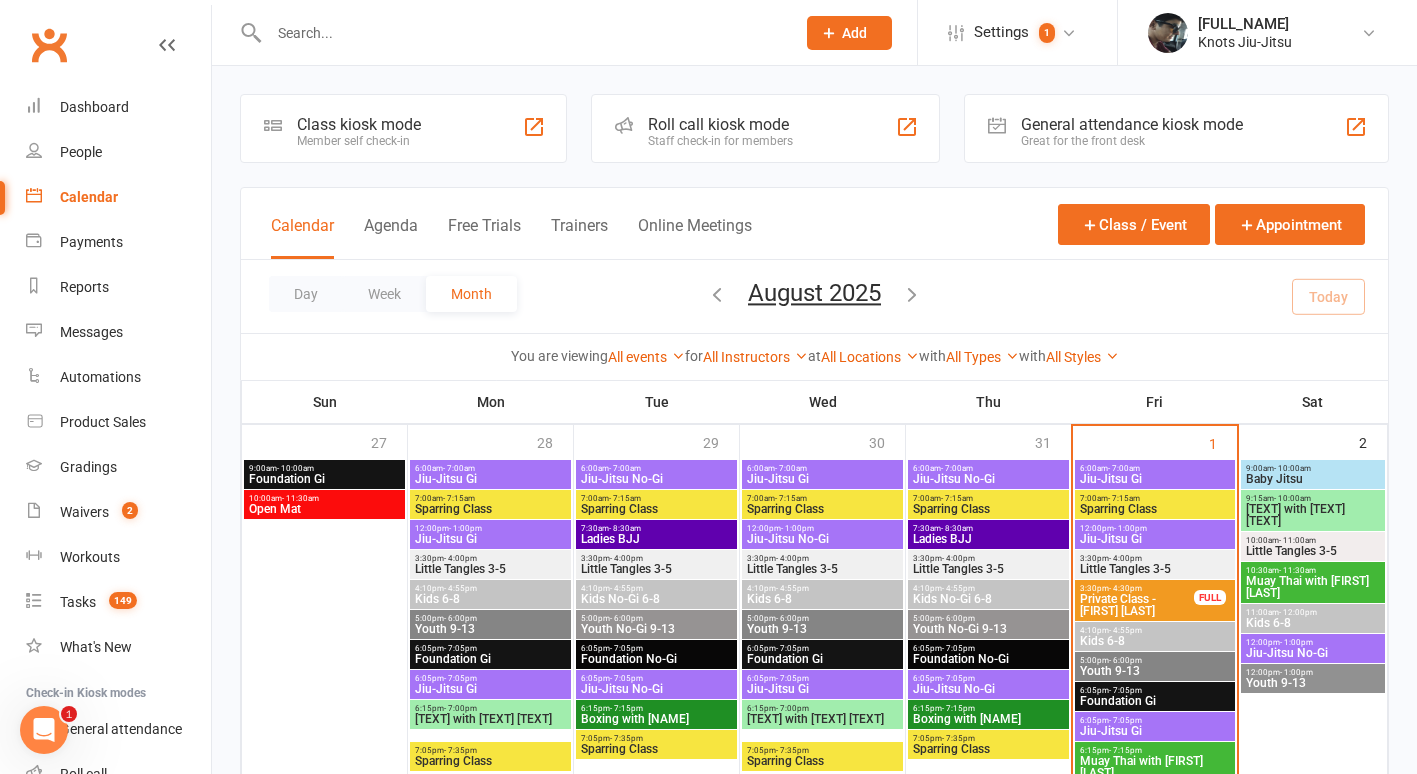 click at bounding box center (522, 33) 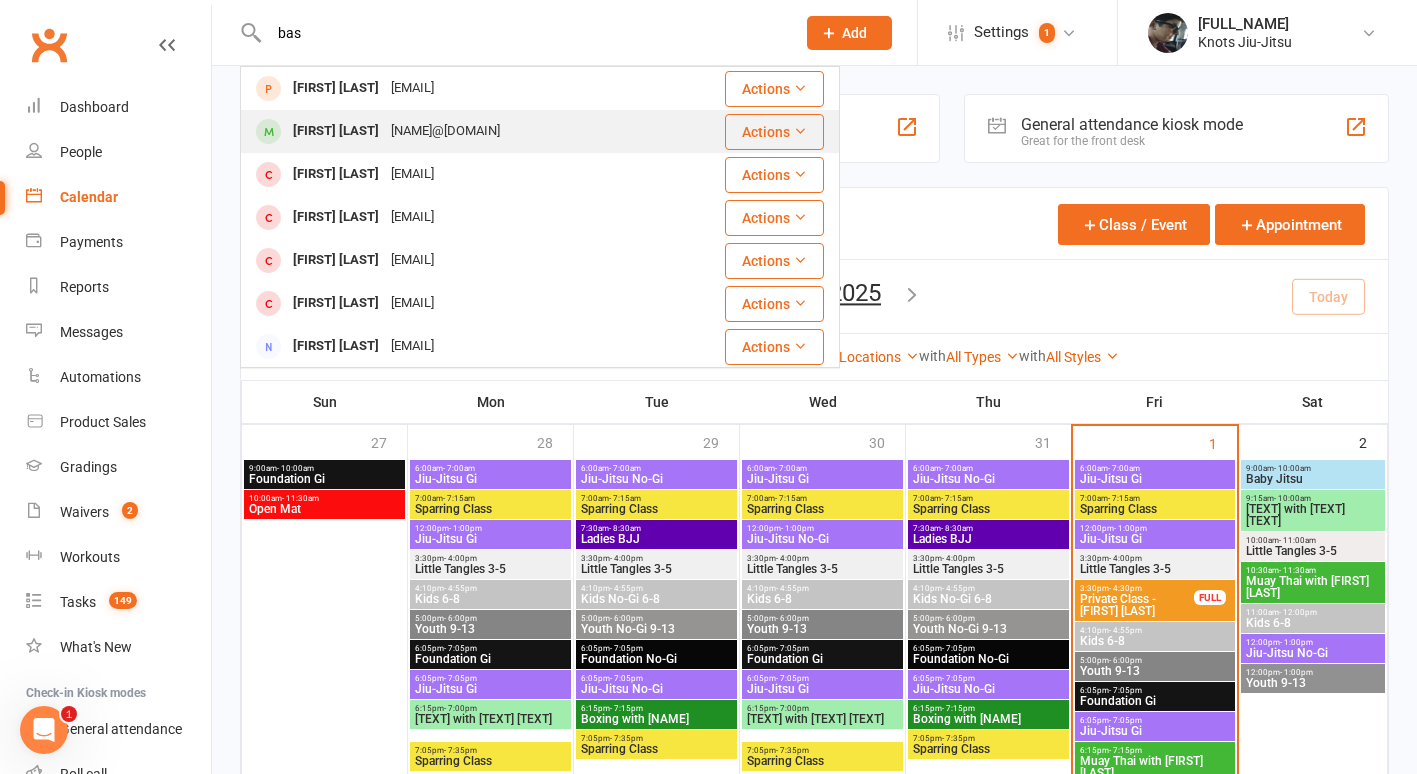 type on "bas" 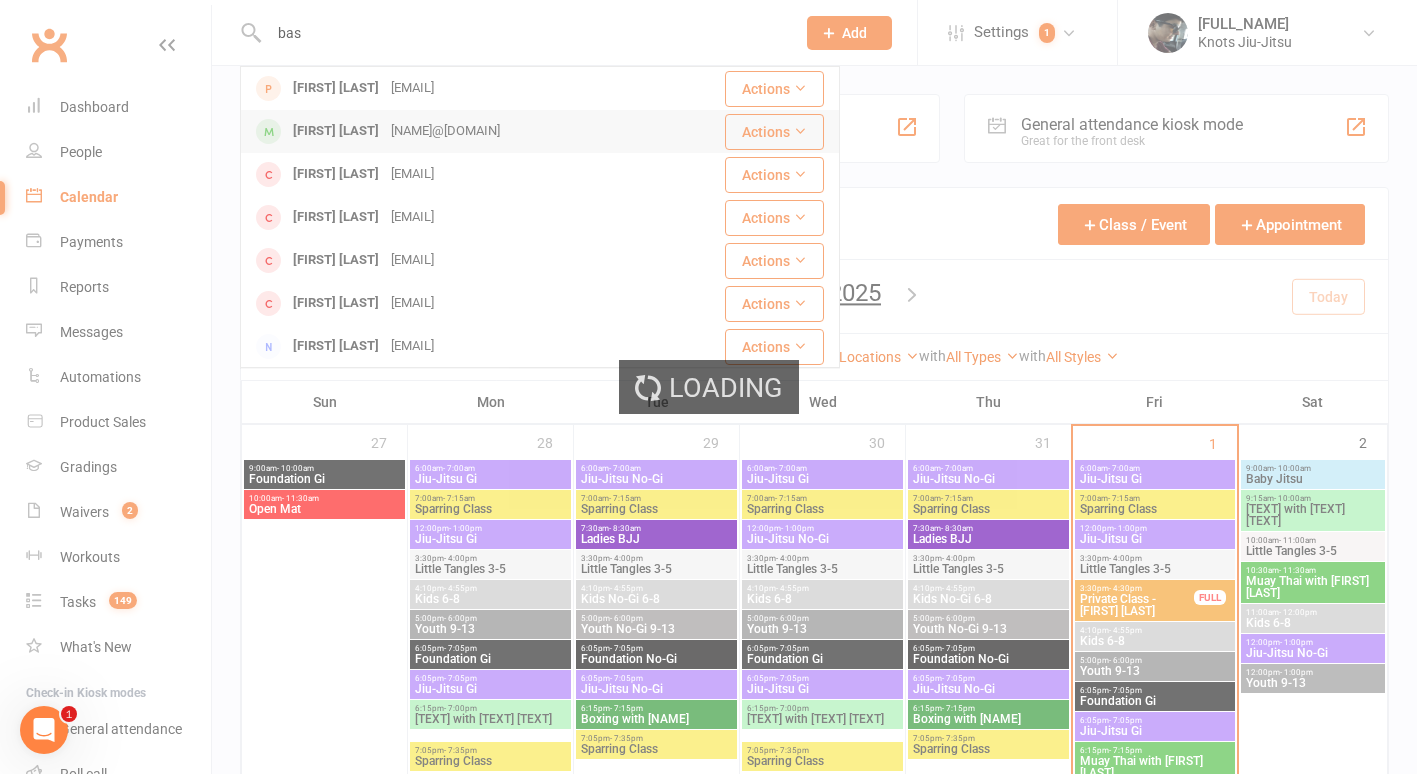 type 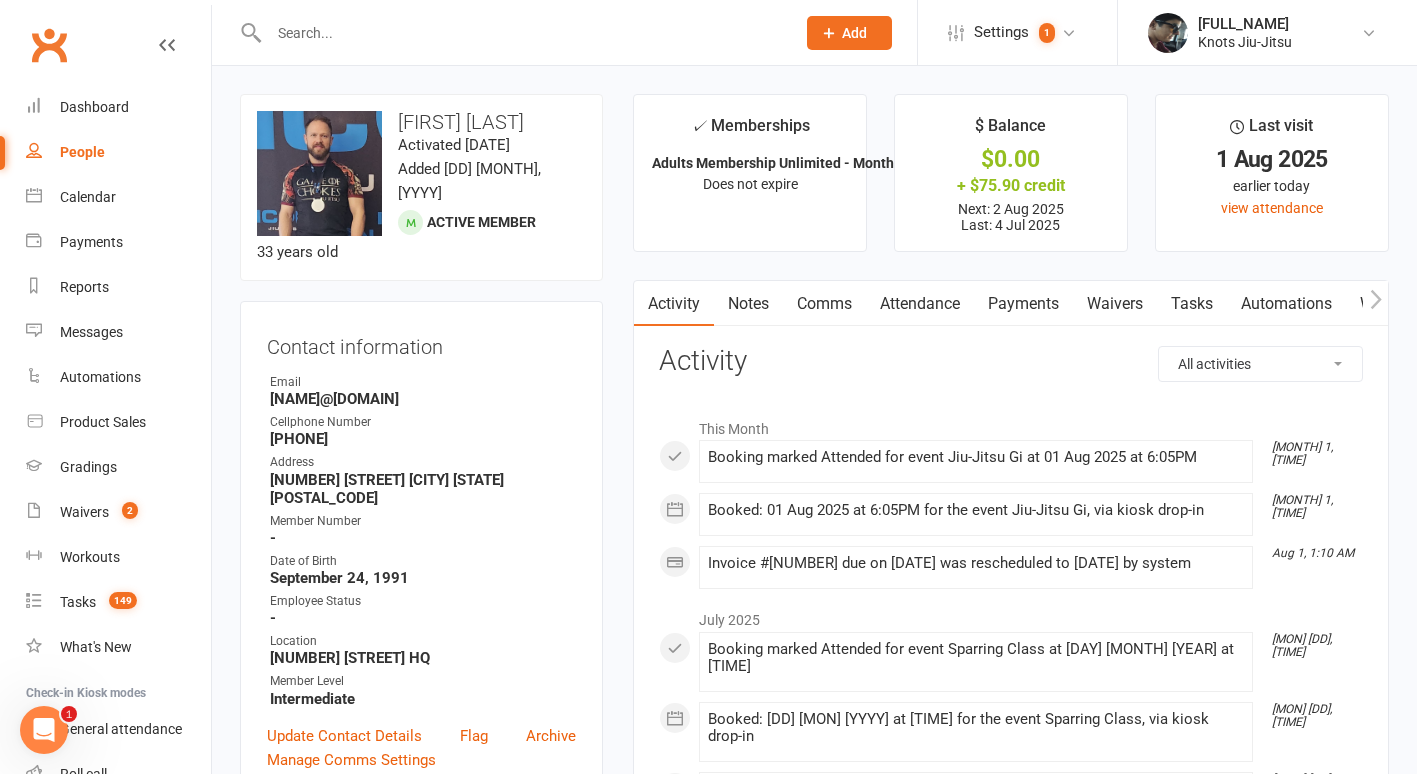 click on "Payments" at bounding box center (1023, 304) 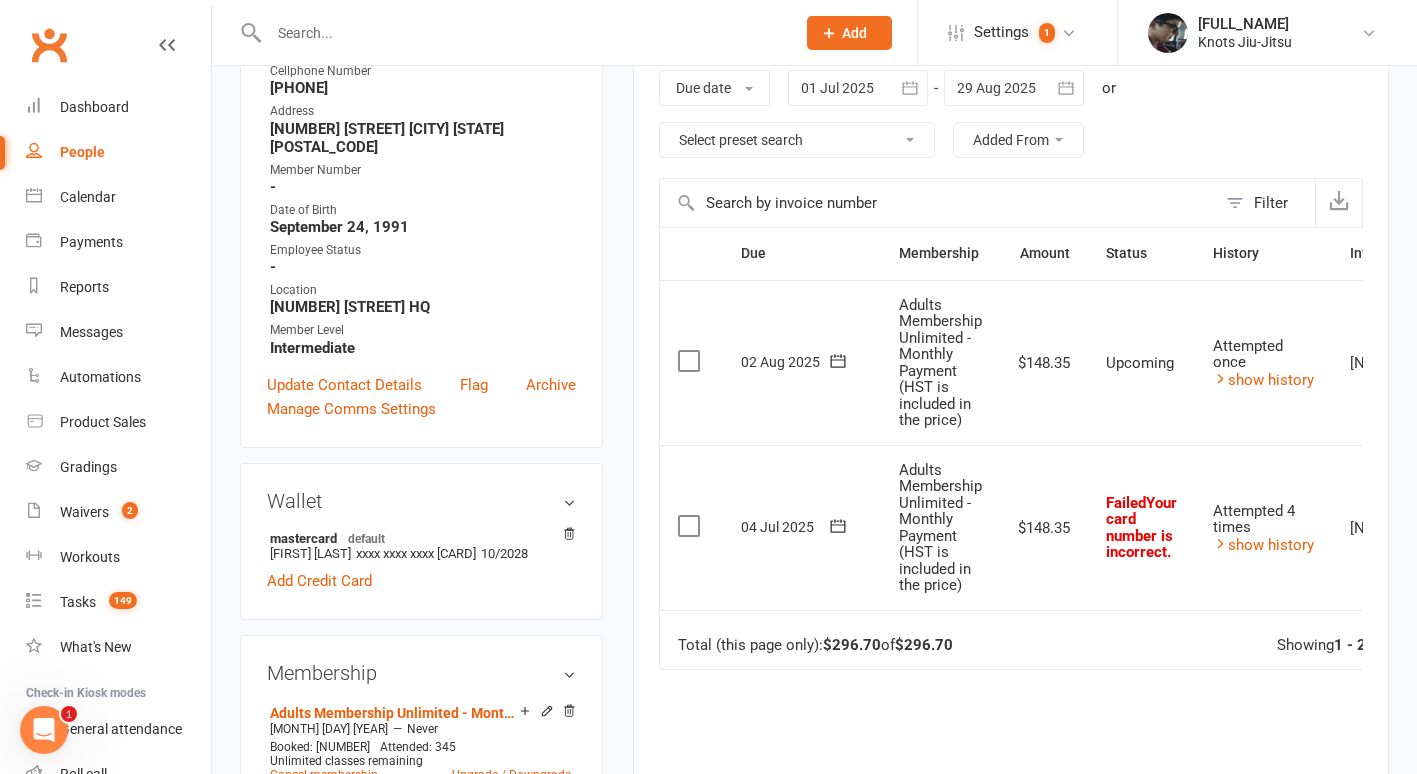 scroll, scrollTop: 352, scrollLeft: 0, axis: vertical 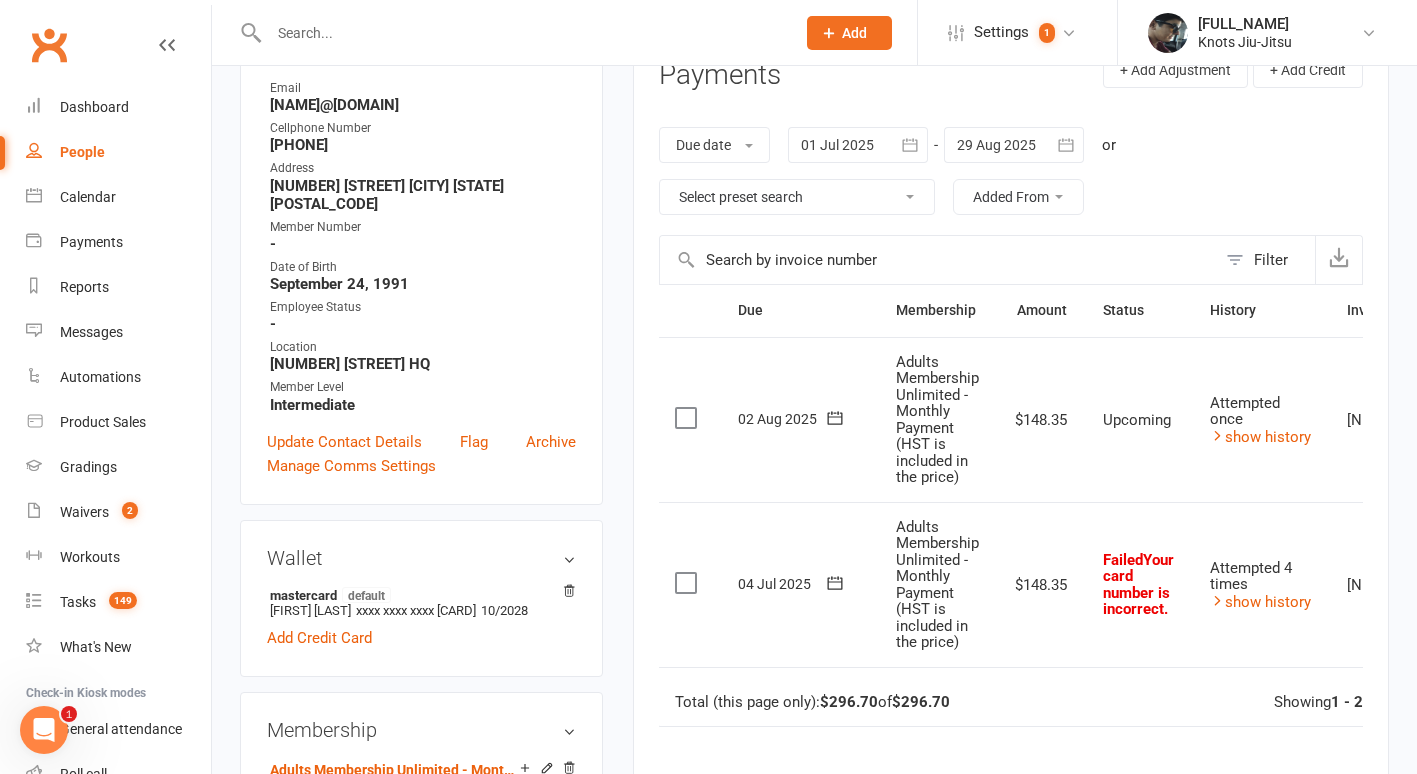 click at bounding box center [858, 145] 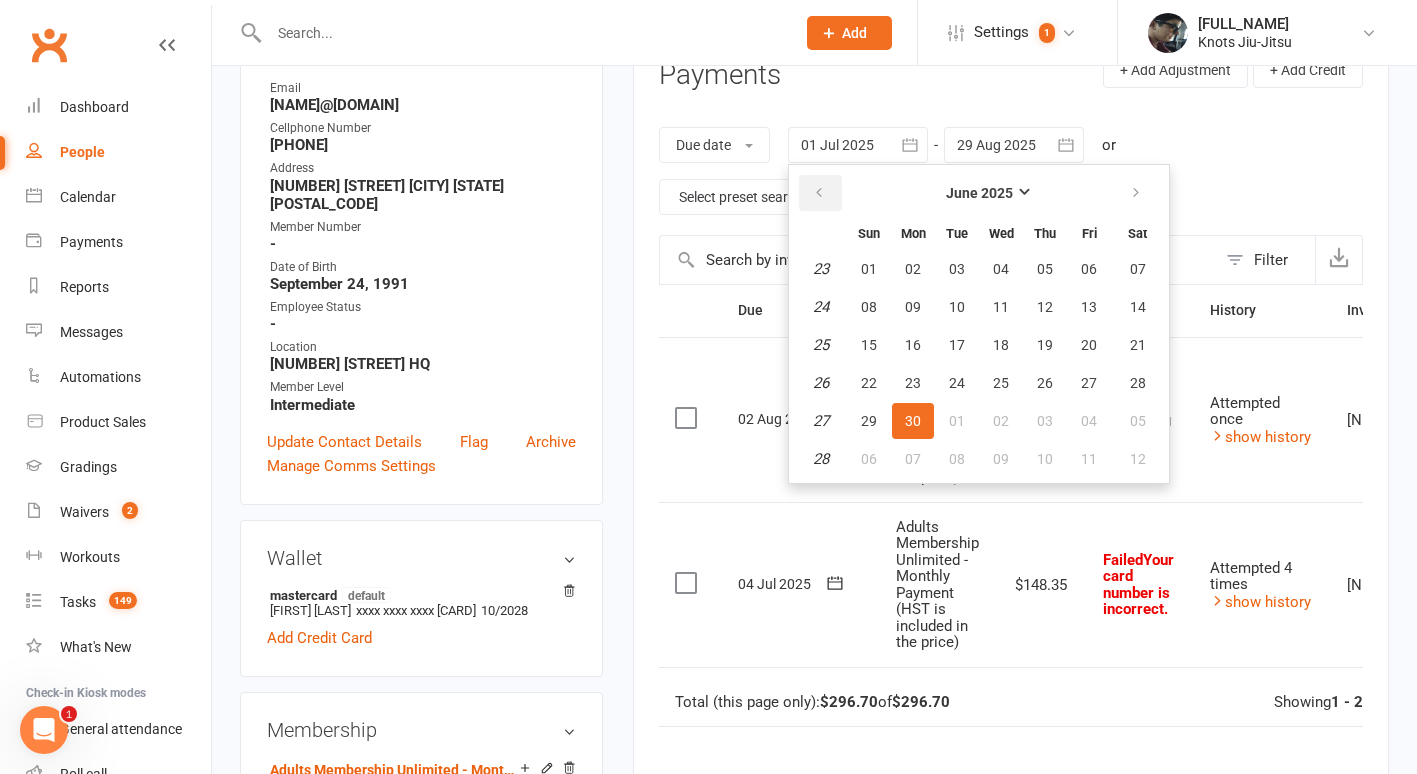 click at bounding box center [819, 193] 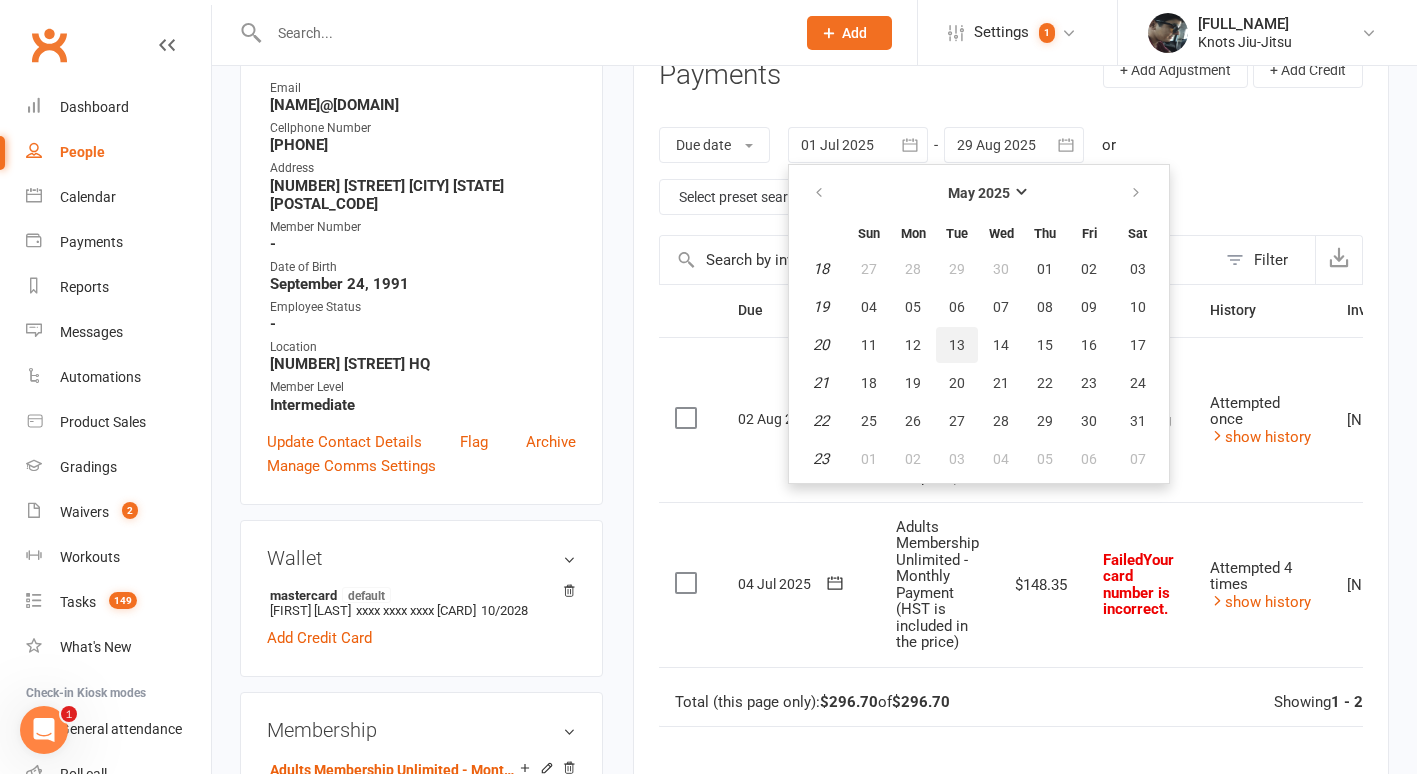 click on "13" at bounding box center [957, 345] 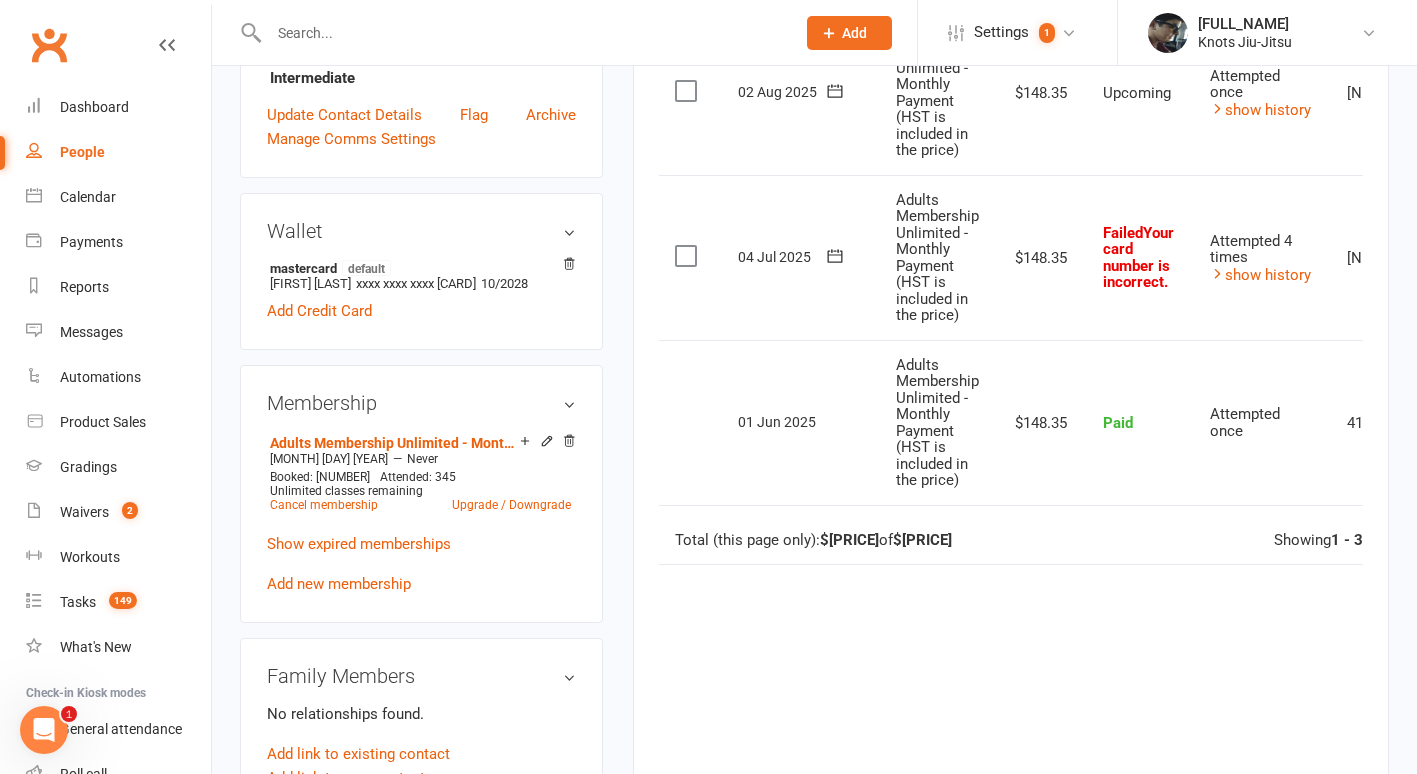 scroll, scrollTop: 622, scrollLeft: 0, axis: vertical 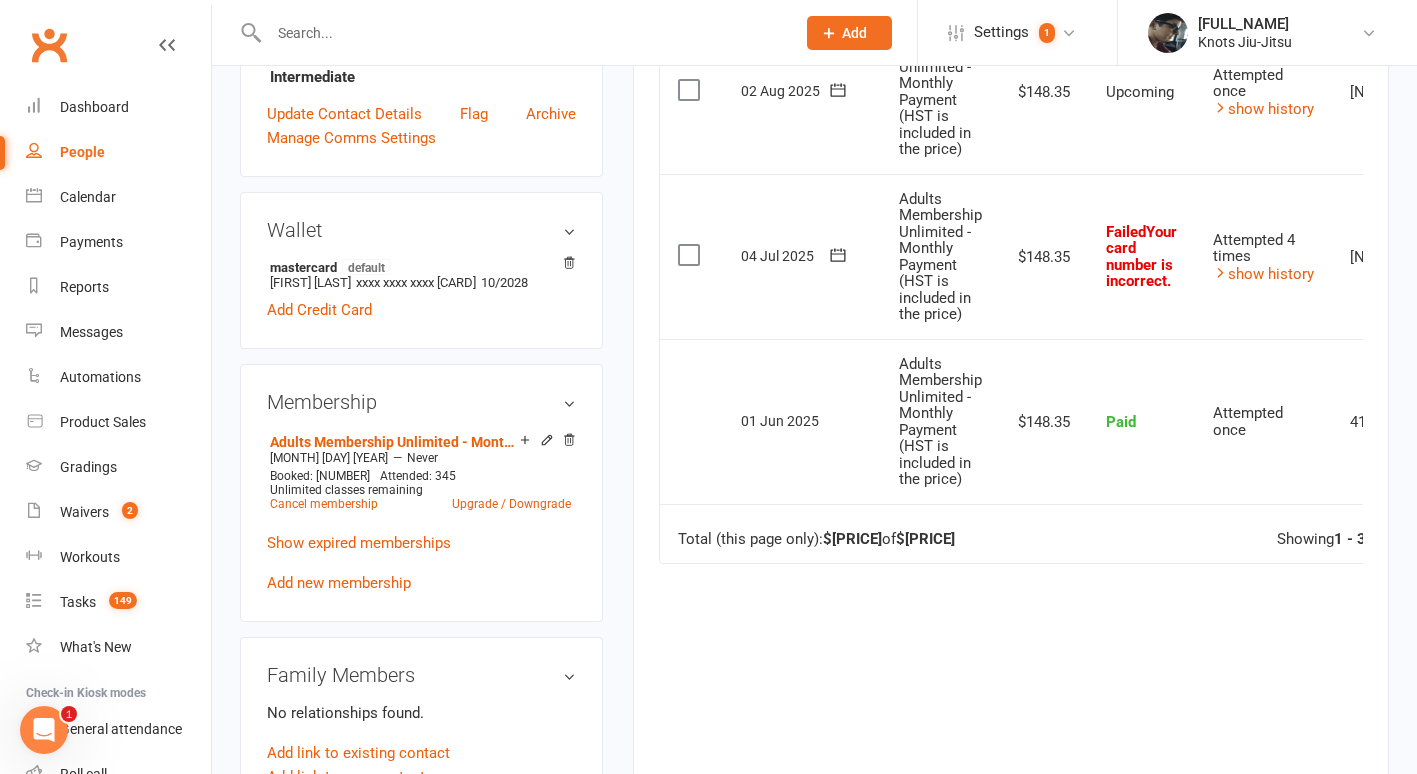 click 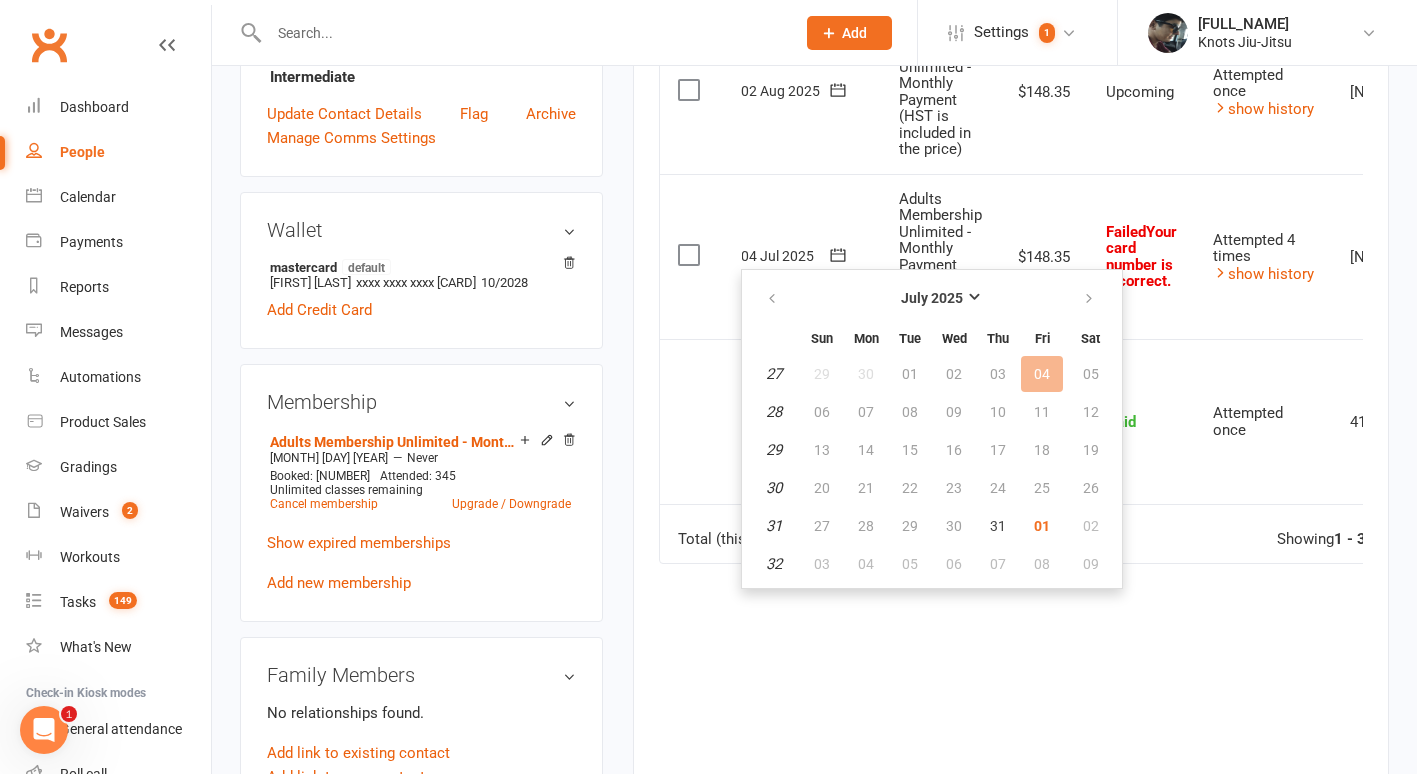 click on "$148.35" at bounding box center (1044, 256) 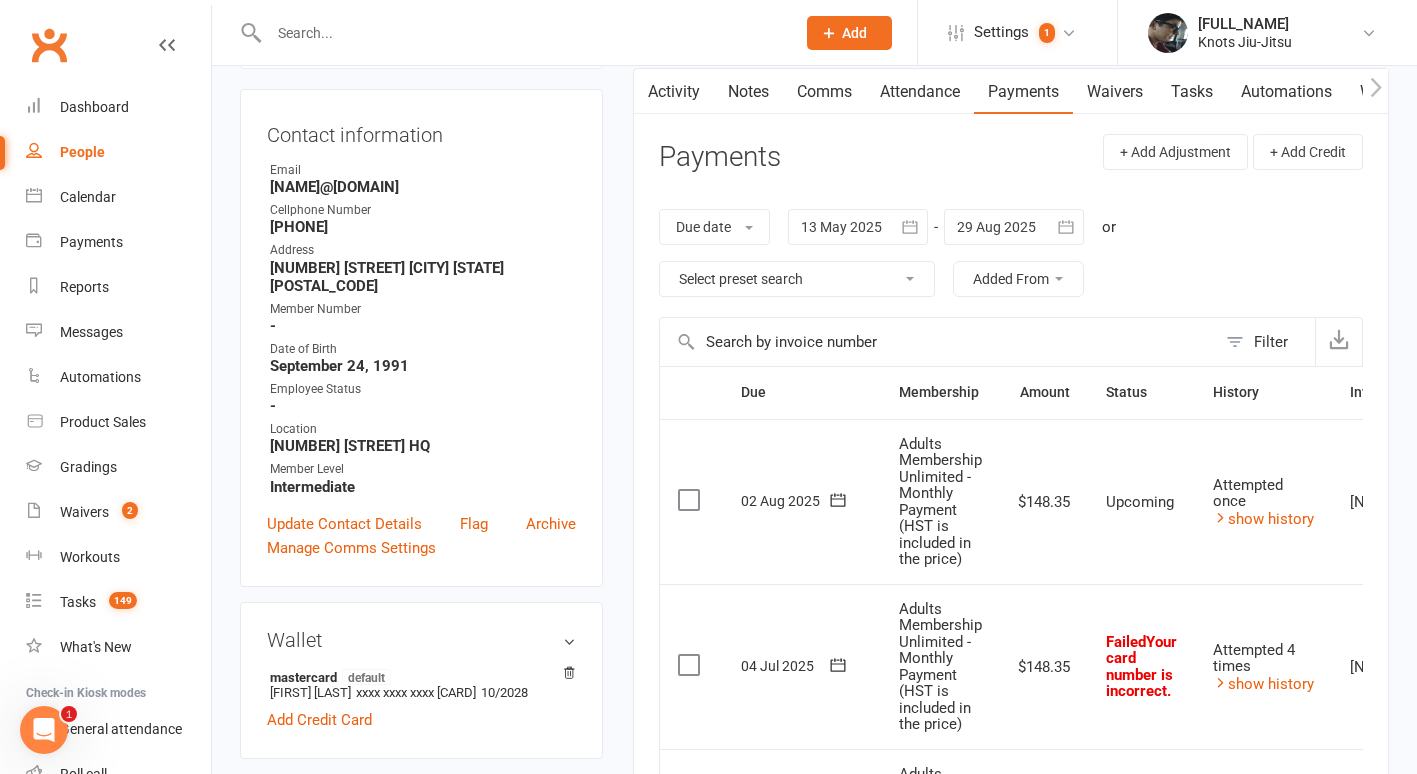 scroll, scrollTop: 532, scrollLeft: 0, axis: vertical 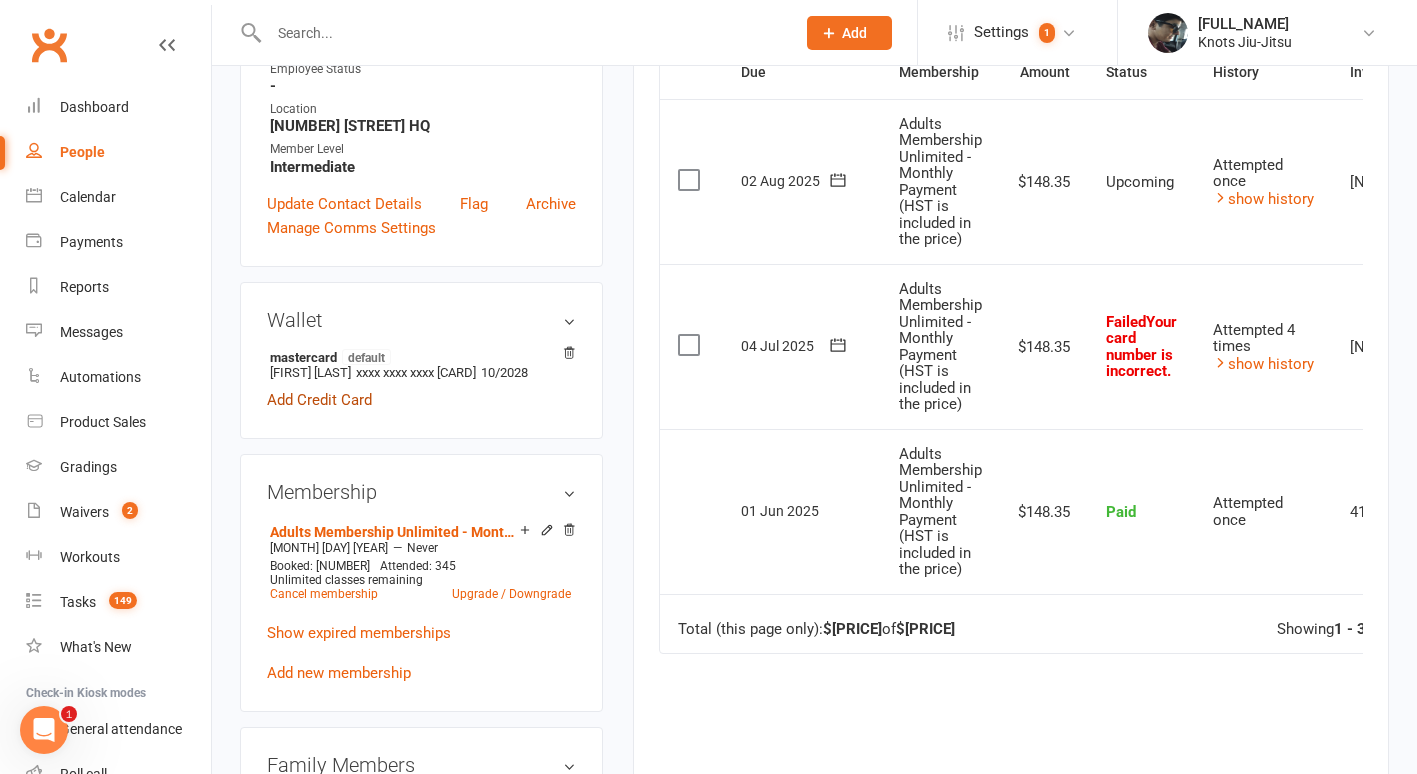 click on "Add Credit Card" at bounding box center (319, 400) 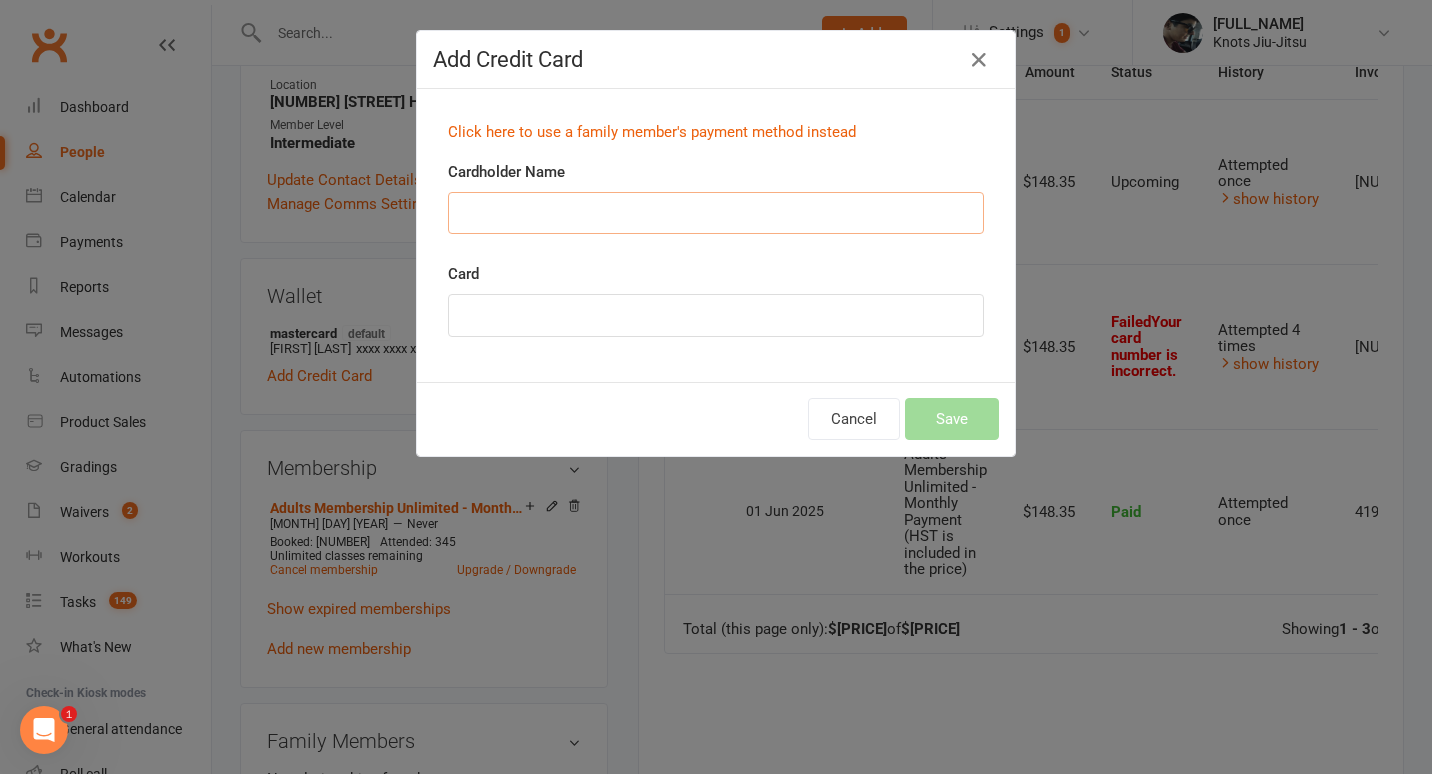 click on "Cardholder Name" at bounding box center [716, 213] 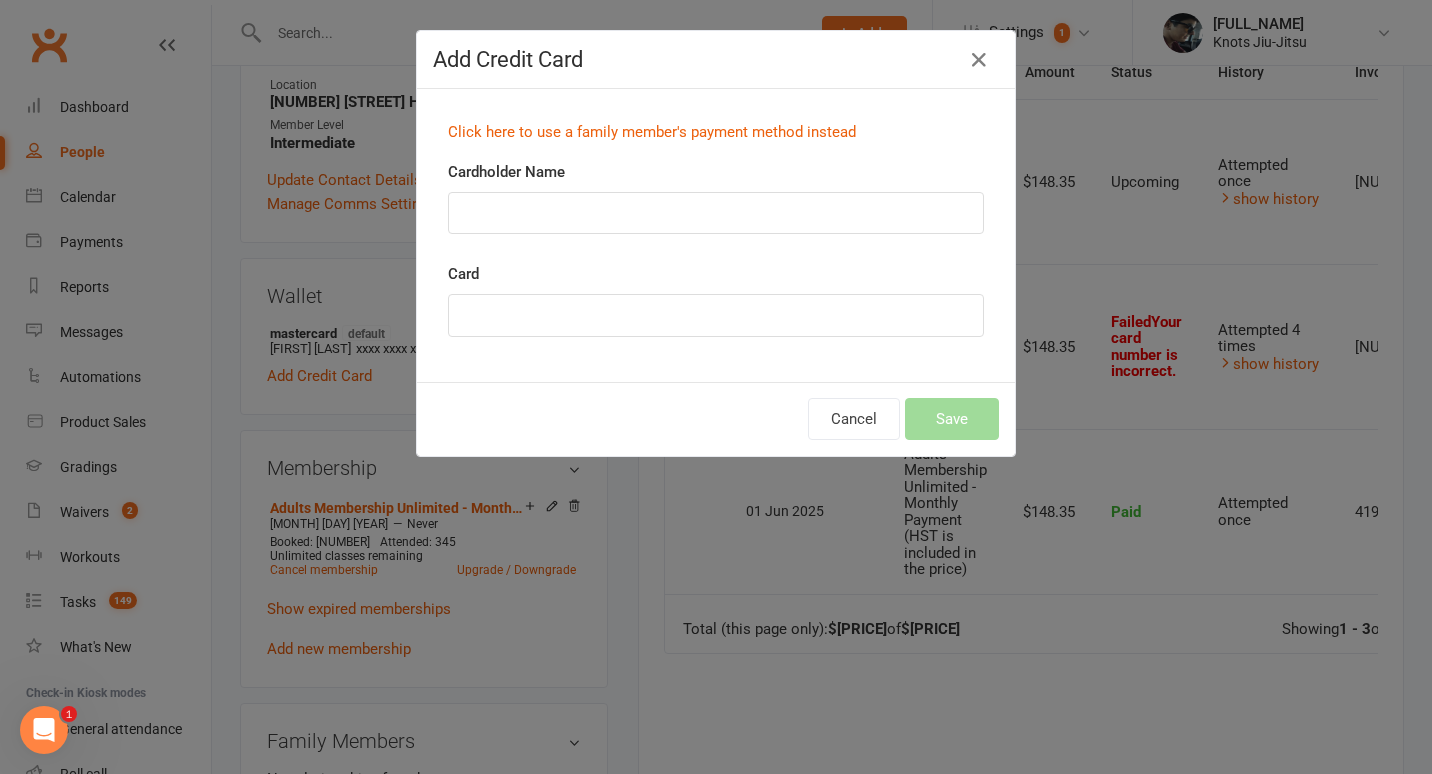click on "Add Credit Card Click here to use a family member's payment method instead Cardholder Name Card Cancel Save" at bounding box center [716, 387] 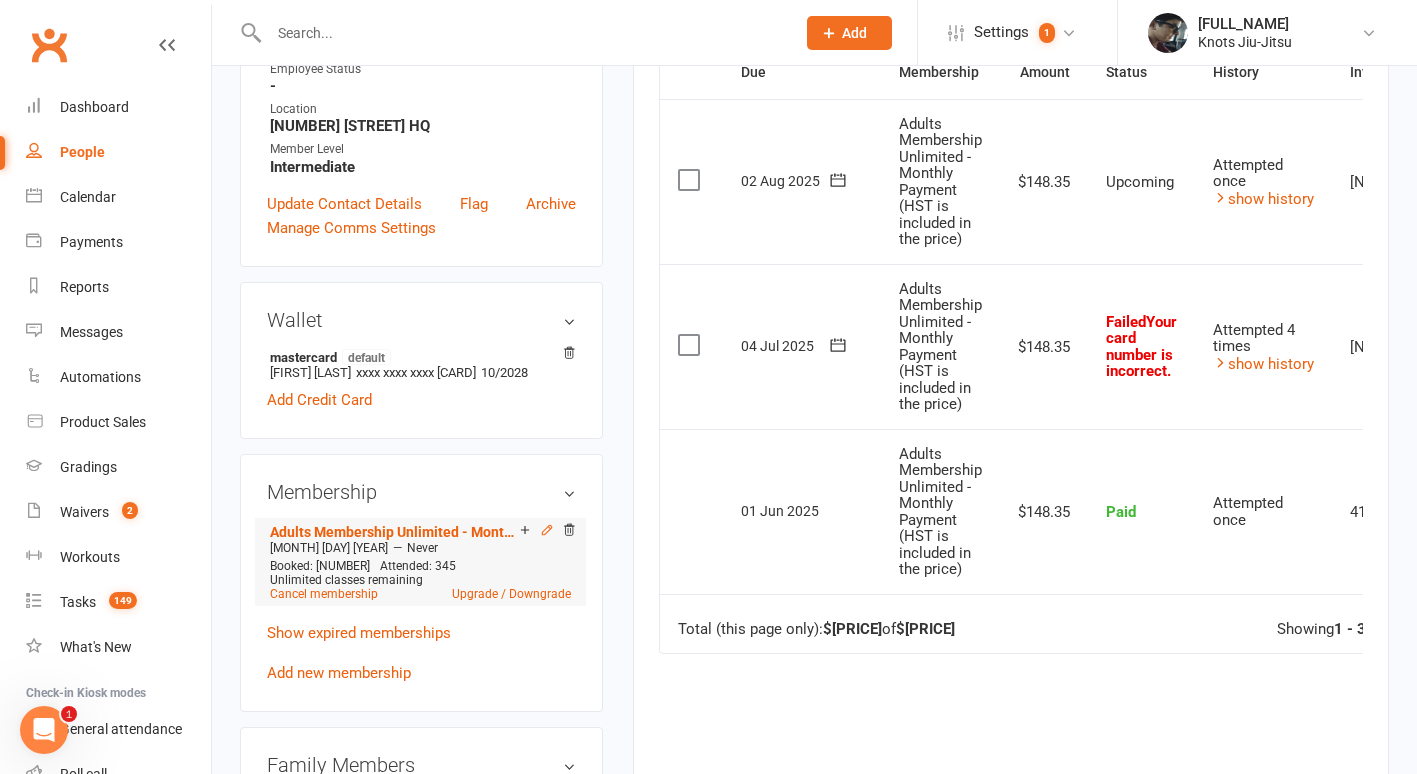 click 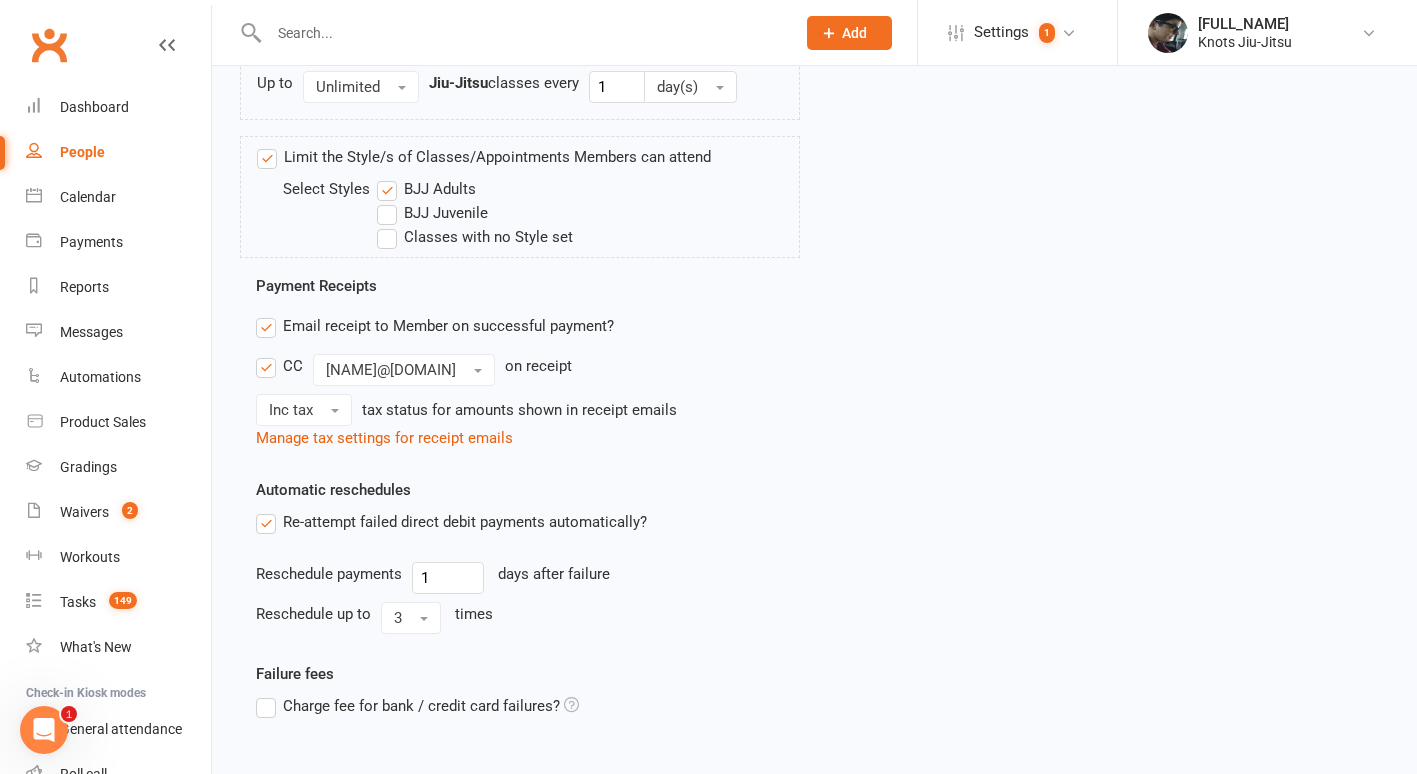 scroll, scrollTop: 1433, scrollLeft: 0, axis: vertical 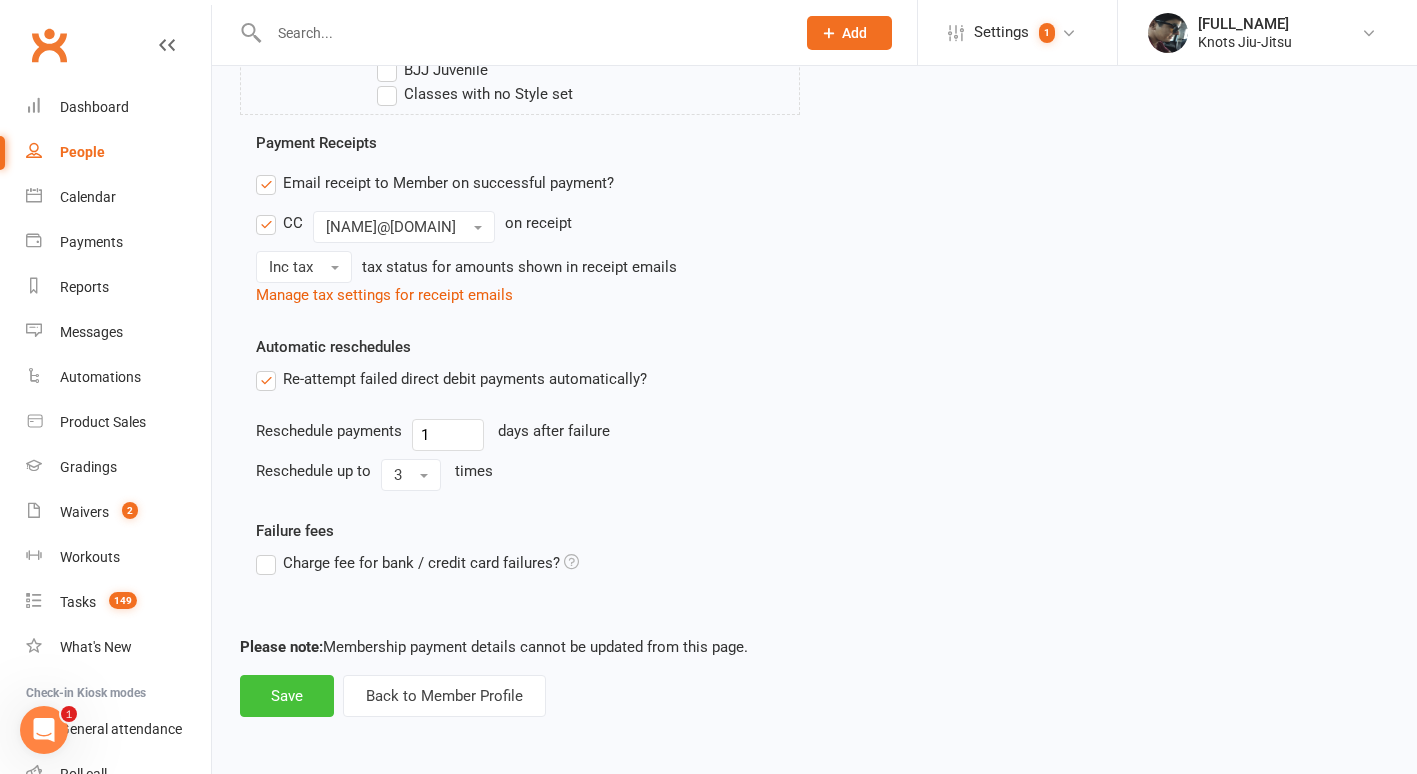 click on "Save" at bounding box center (287, 696) 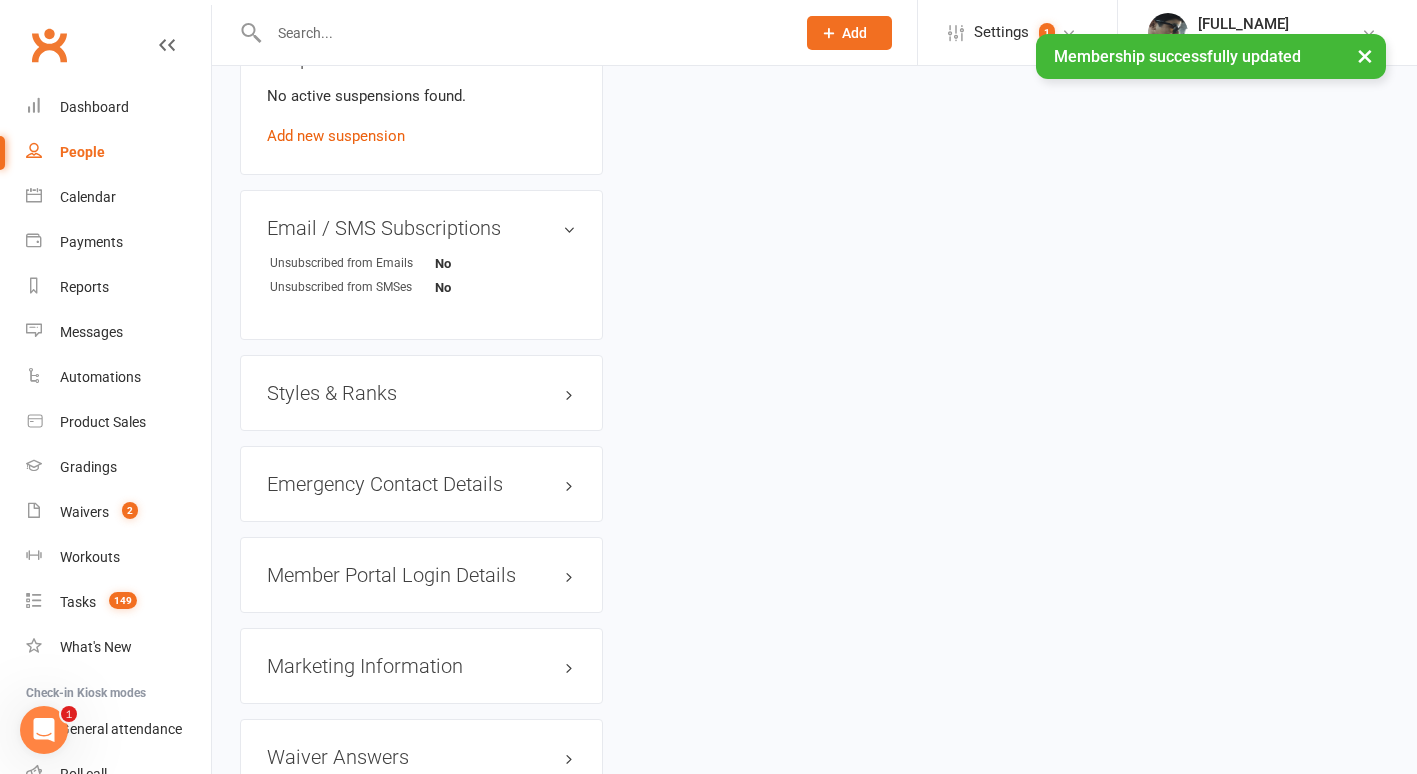 scroll, scrollTop: 0, scrollLeft: 0, axis: both 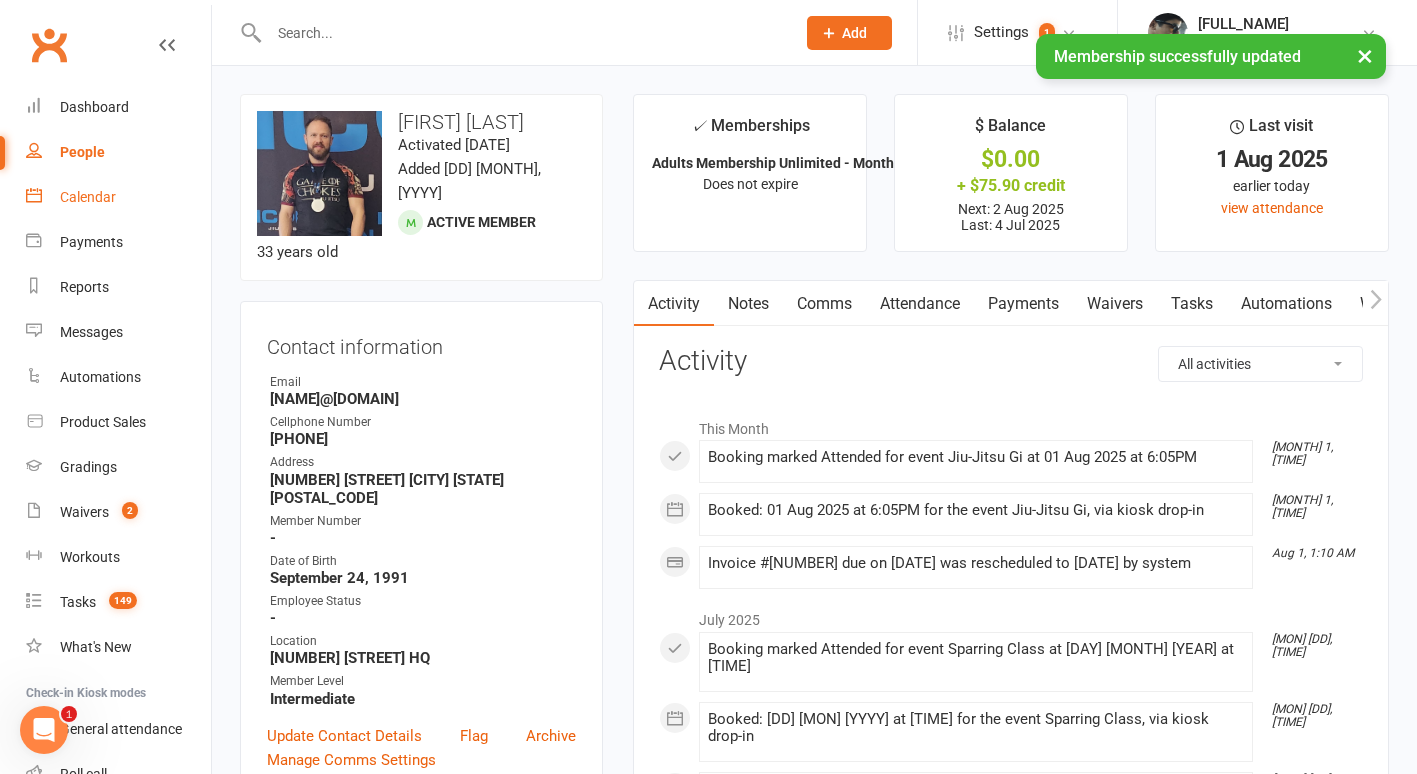click on "Calendar" at bounding box center (118, 197) 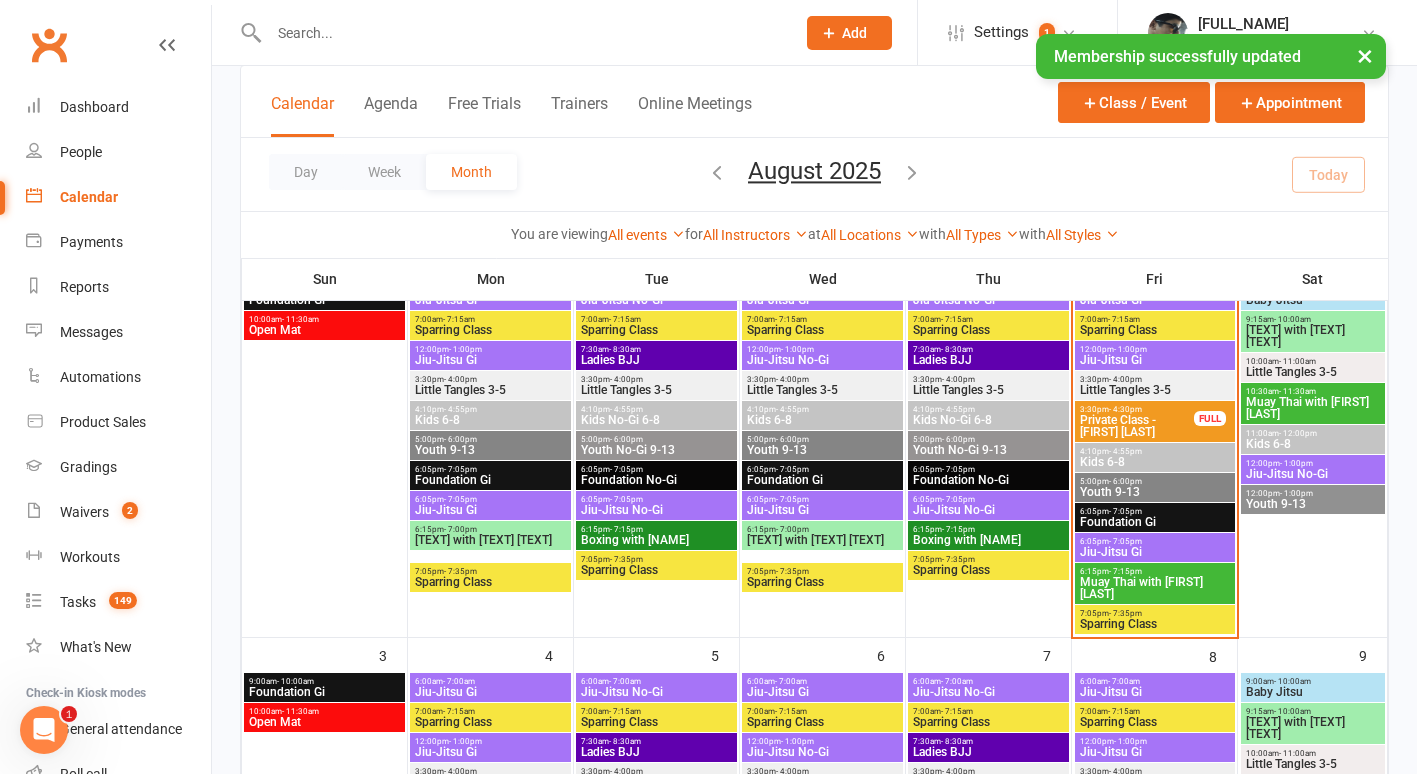 scroll, scrollTop: 188, scrollLeft: 0, axis: vertical 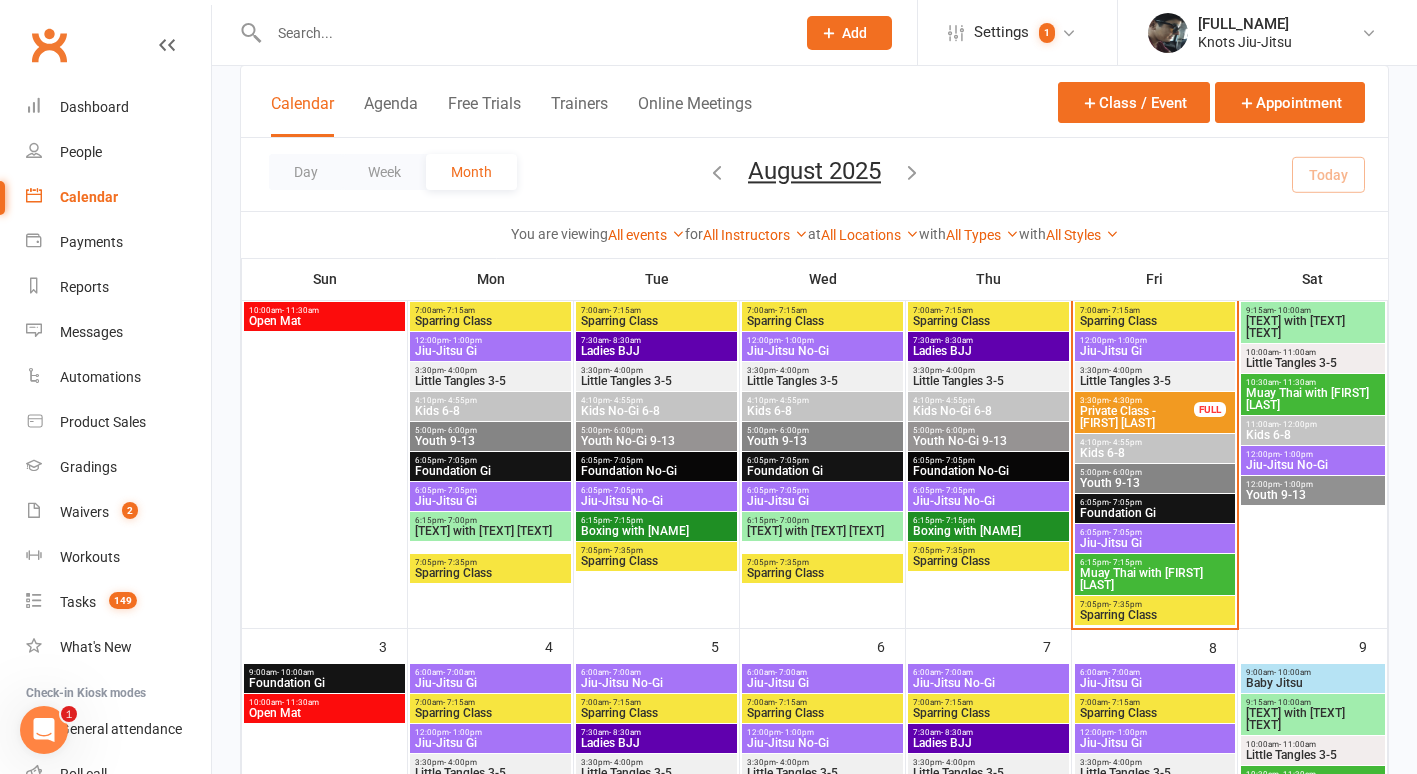 click on "Sparring Class" at bounding box center (1155, 615) 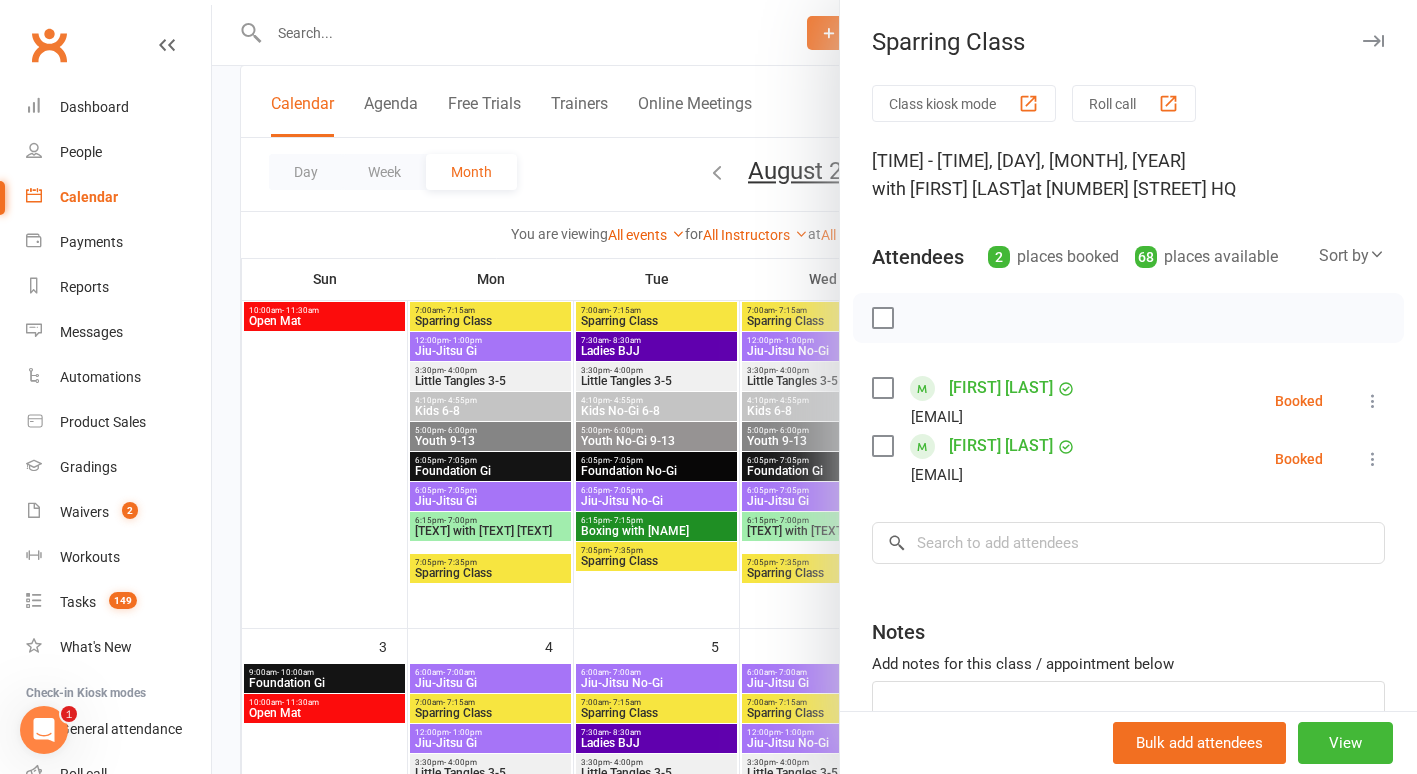 click at bounding box center [814, 387] 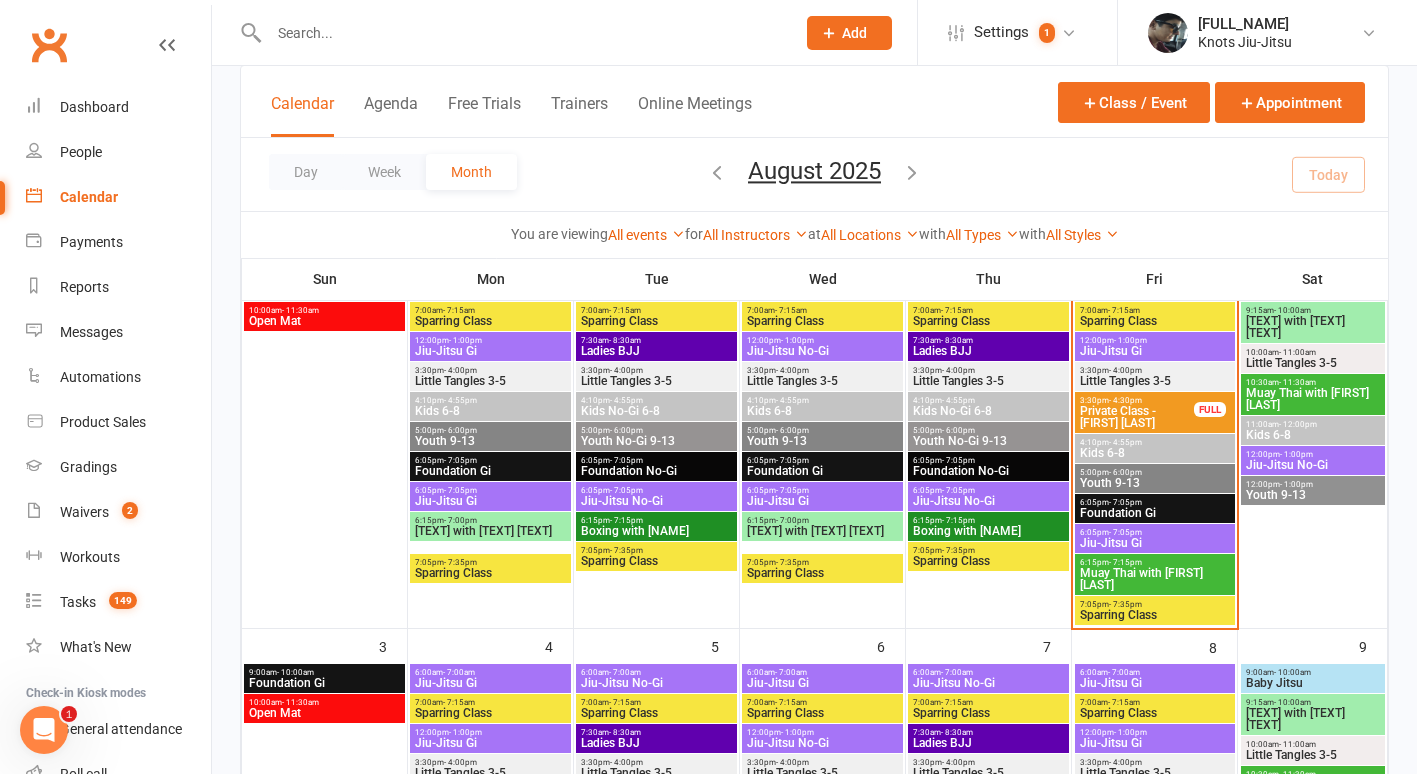 click on "Sparring Class" at bounding box center (1155, 615) 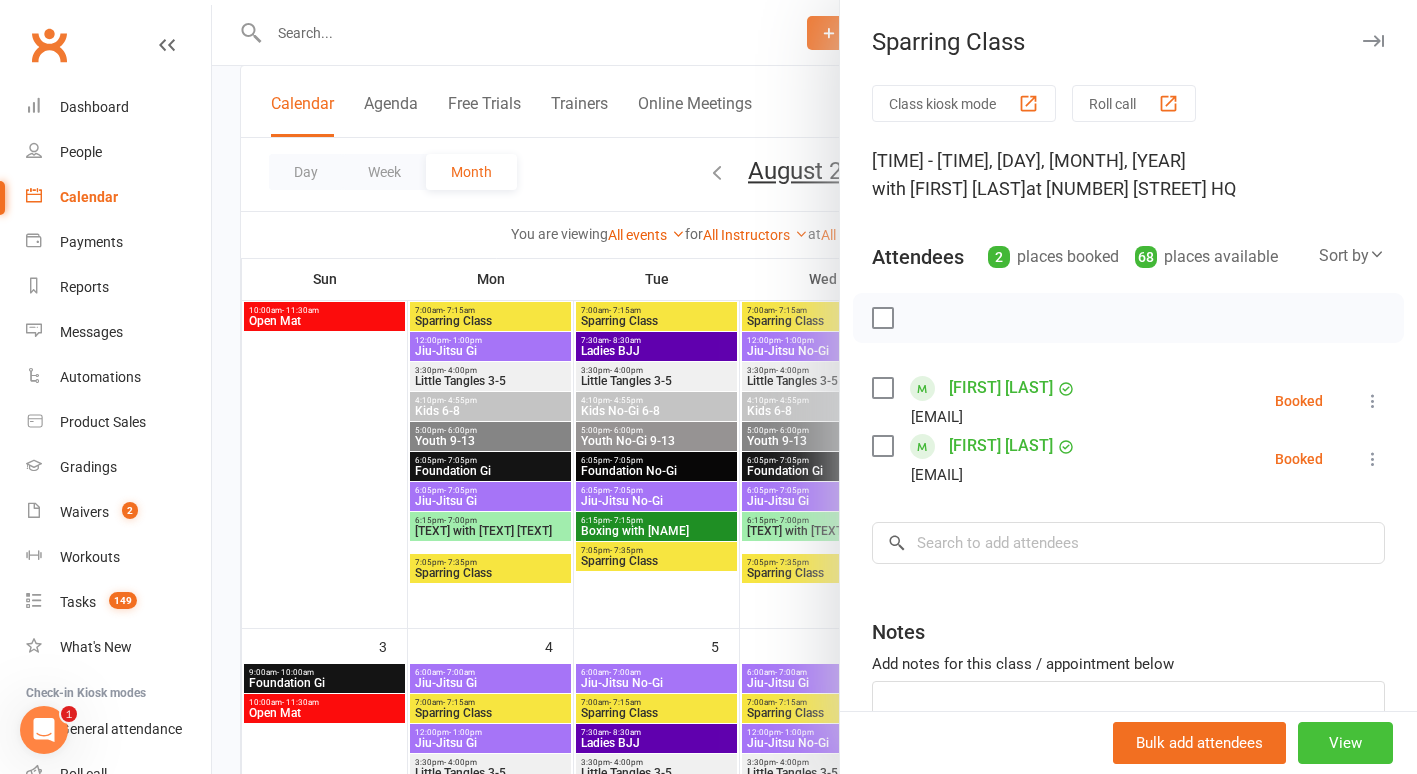 click on "View" at bounding box center (1345, 743) 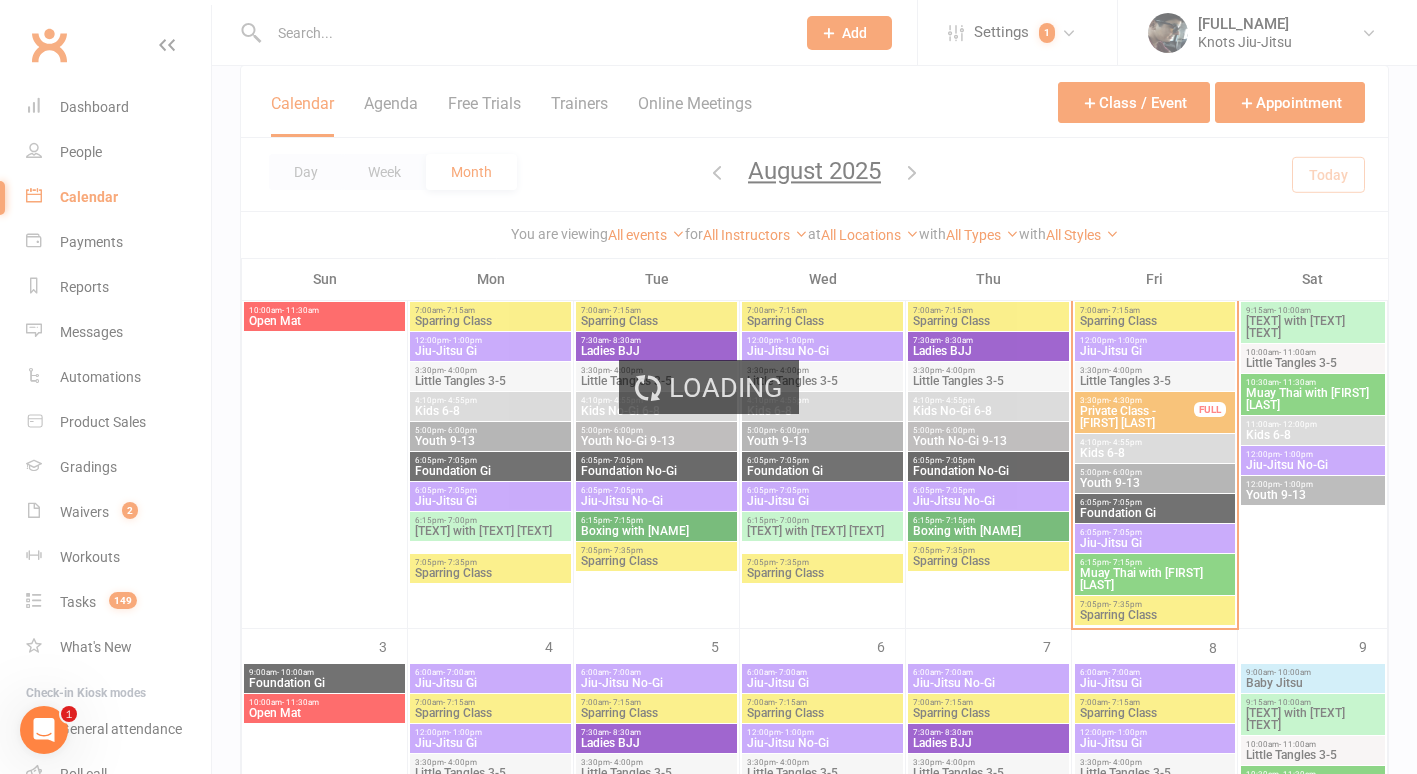 scroll, scrollTop: 0, scrollLeft: 0, axis: both 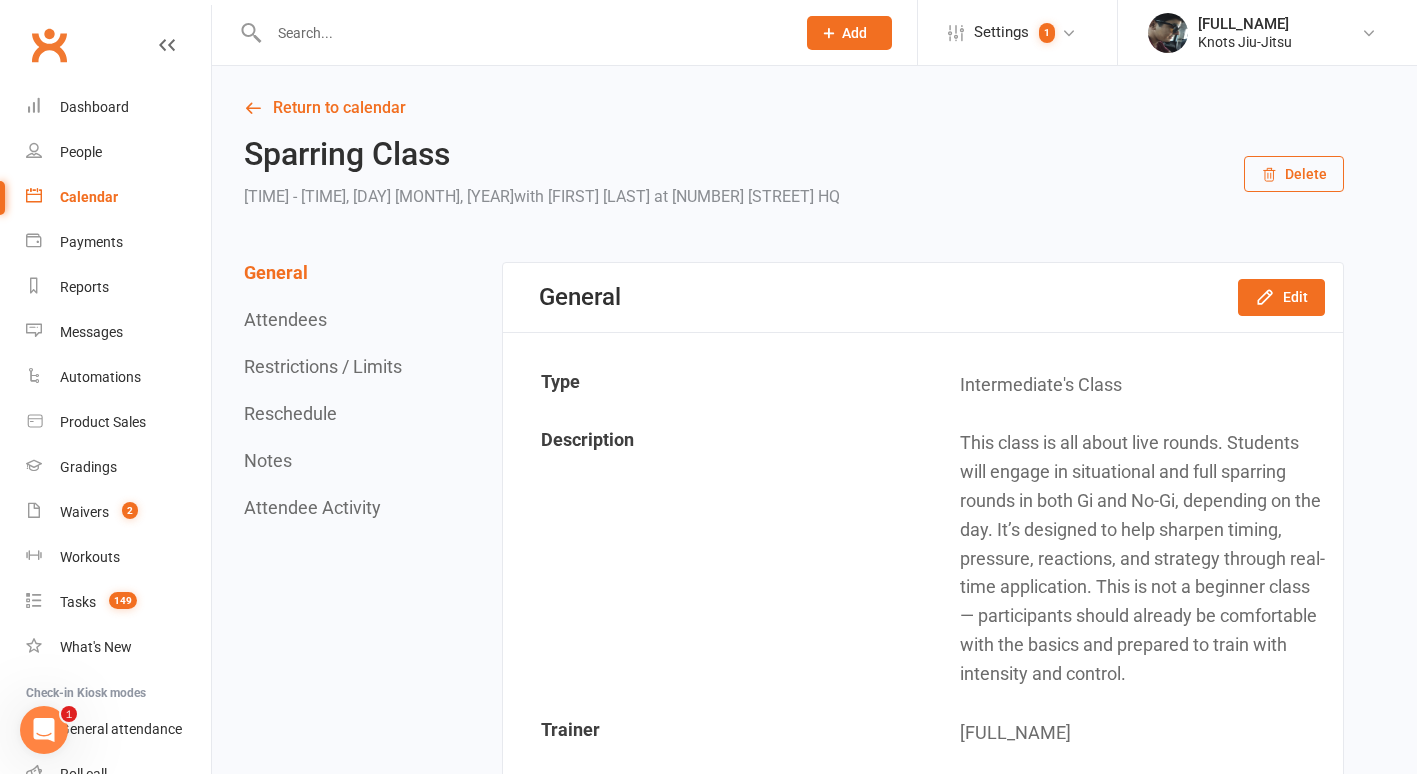 click on "General  Edit" at bounding box center [923, 297] 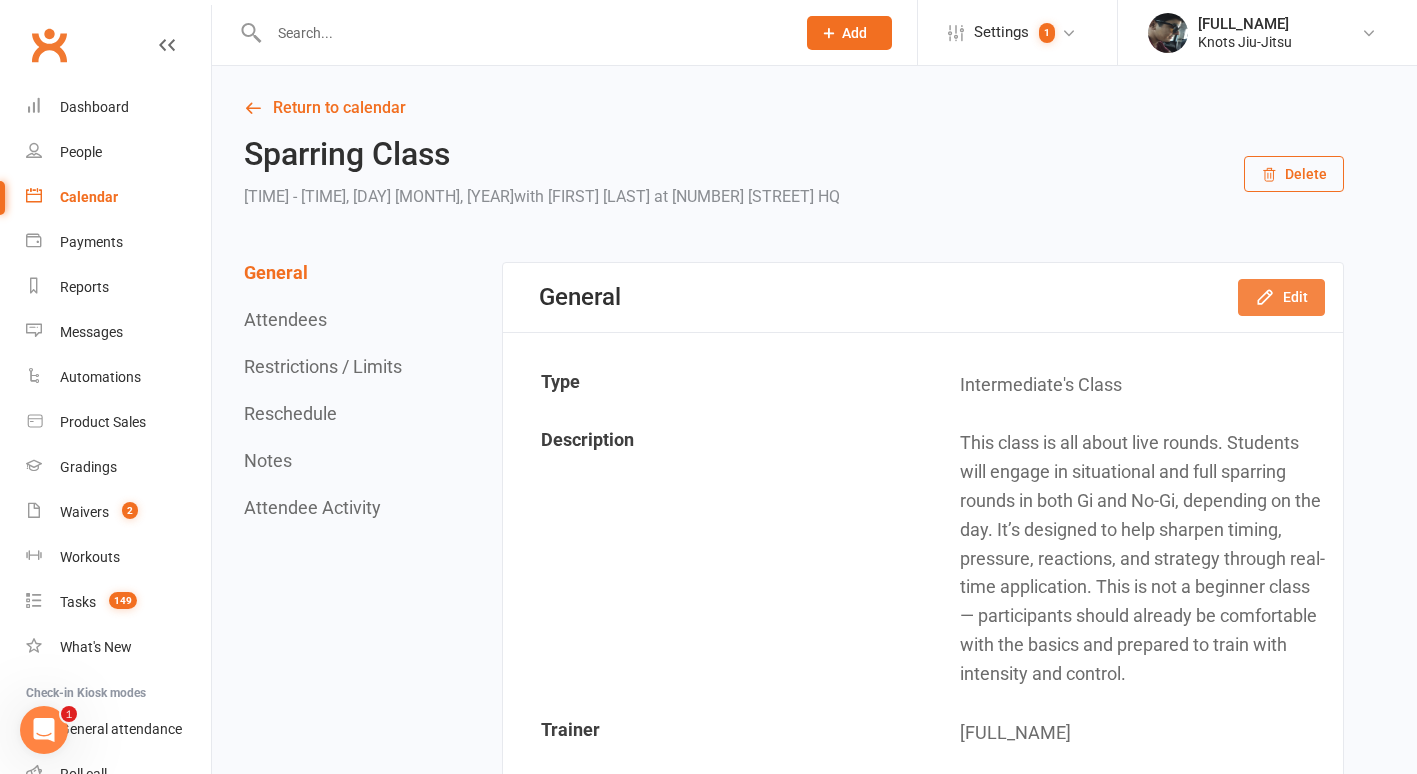 click on "Edit" at bounding box center [1281, 297] 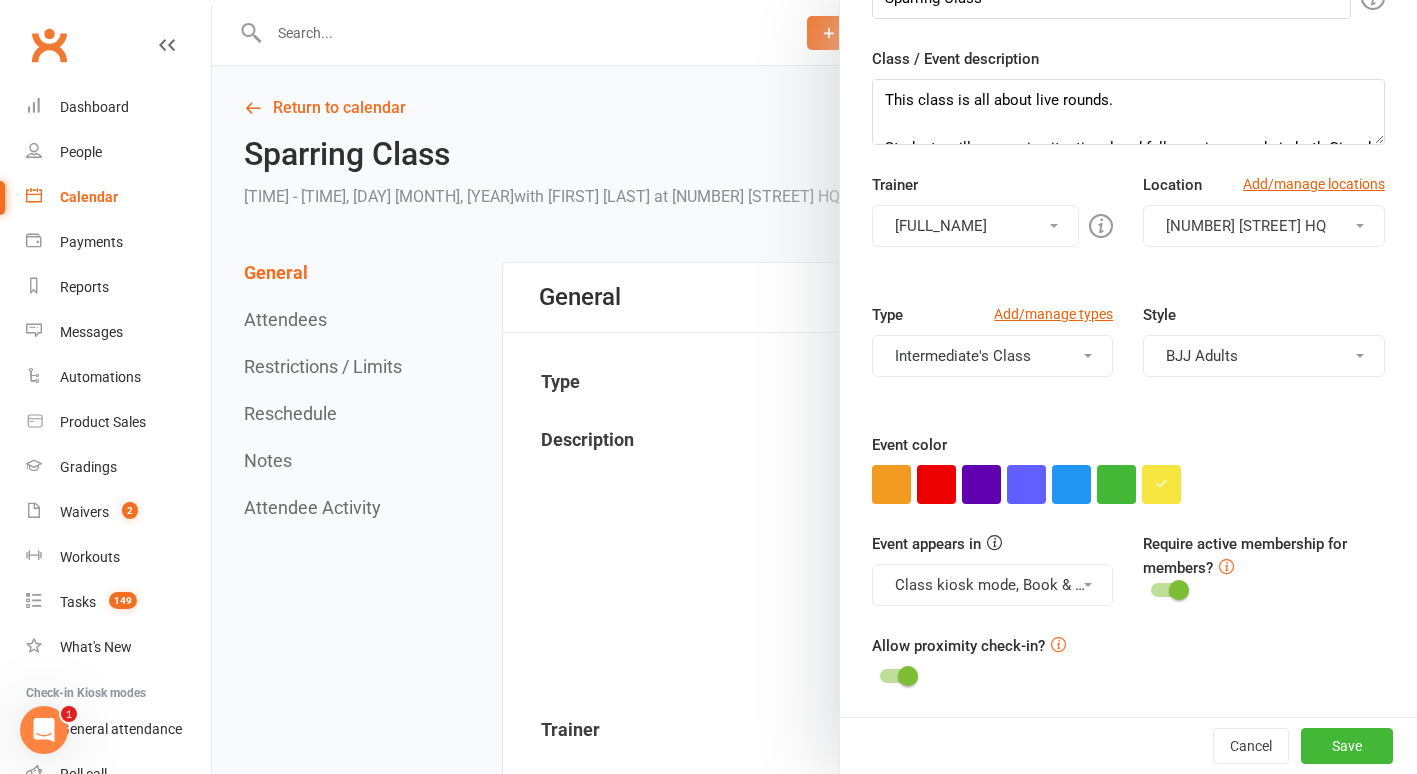 scroll, scrollTop: 266, scrollLeft: 0, axis: vertical 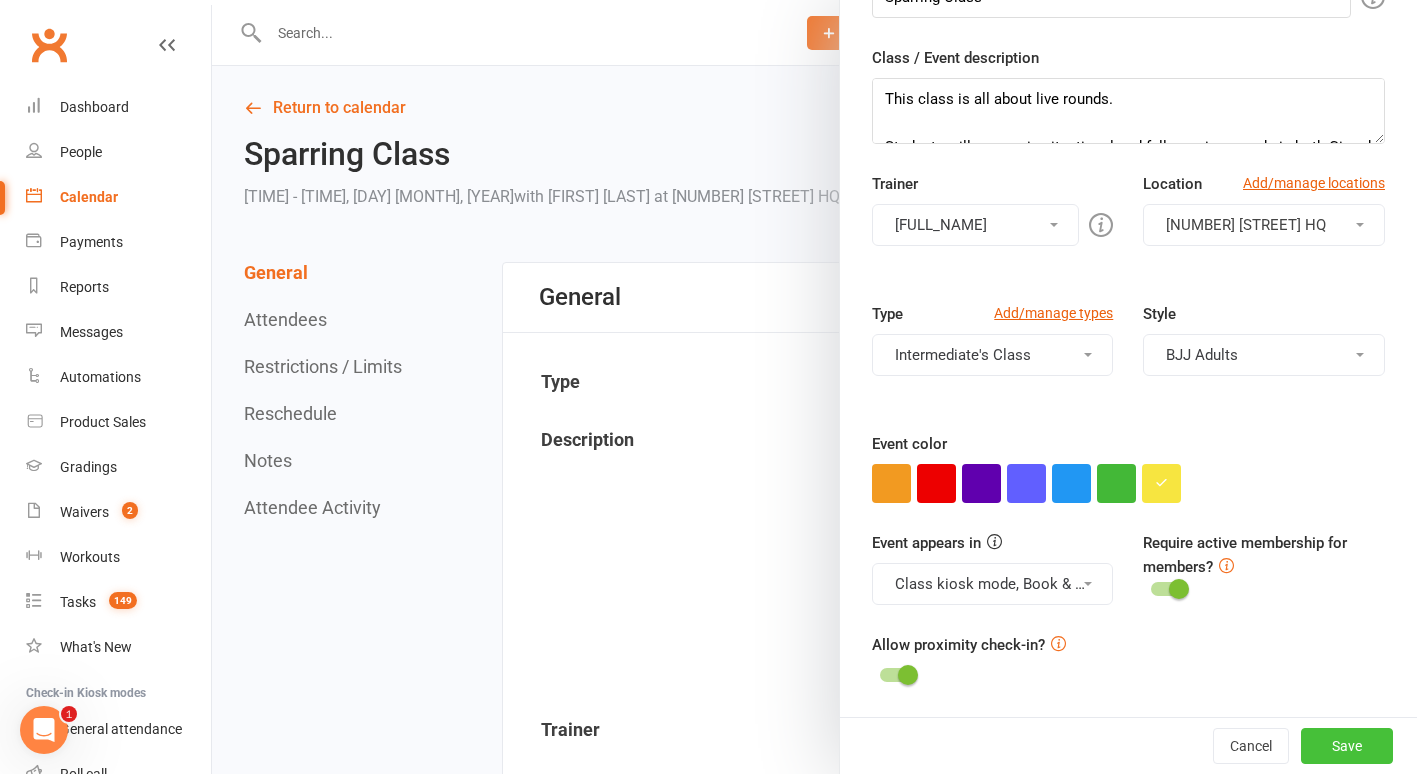 click on "Save" at bounding box center (1347, 746) 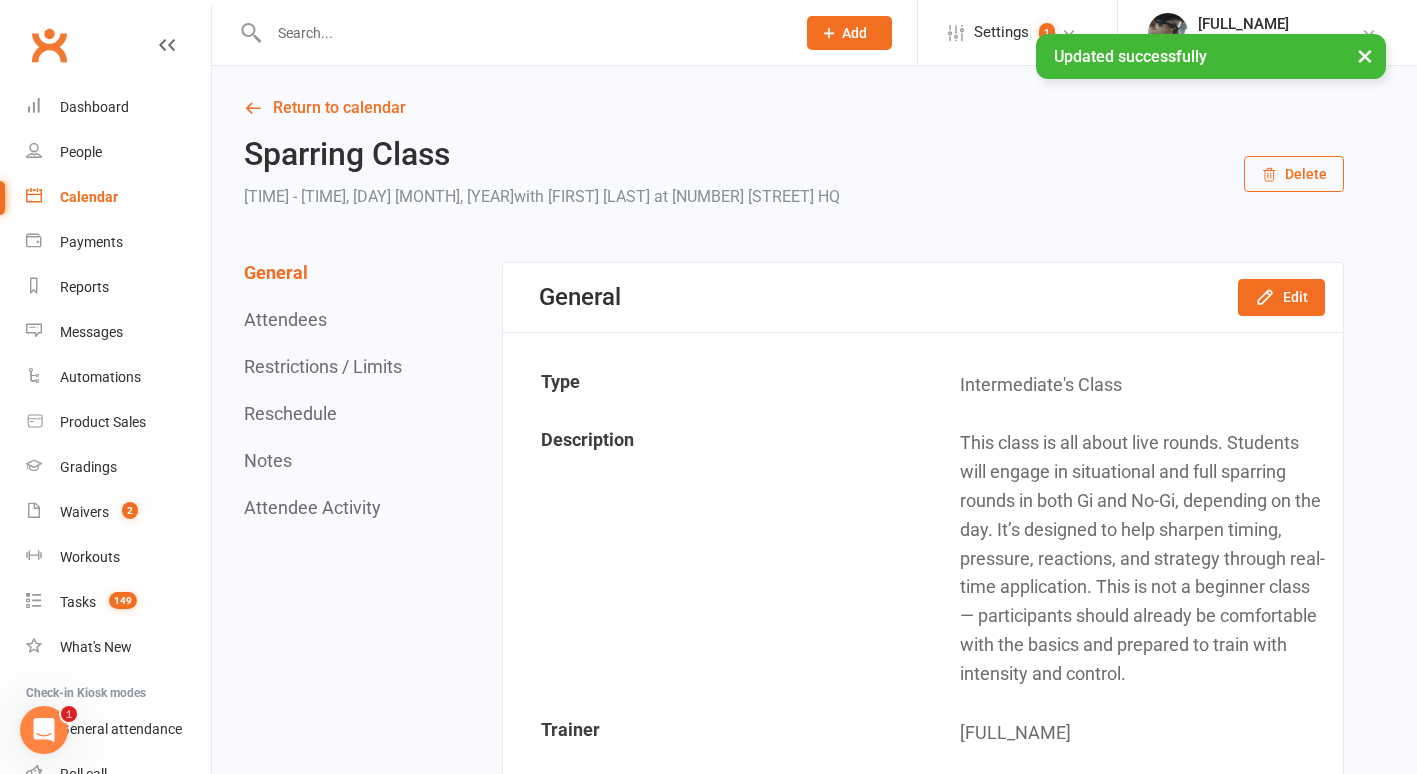 click at bounding box center [522, 33] 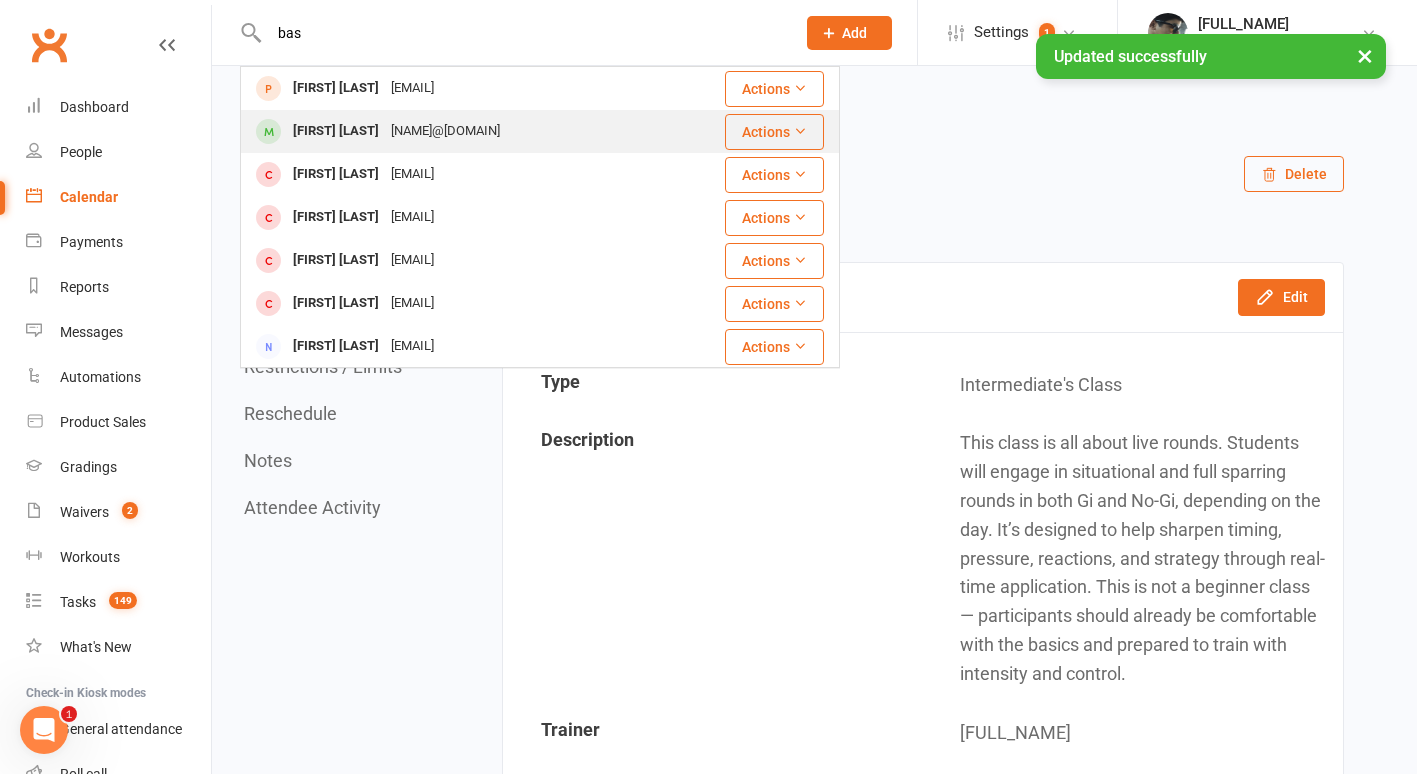 type on "bas" 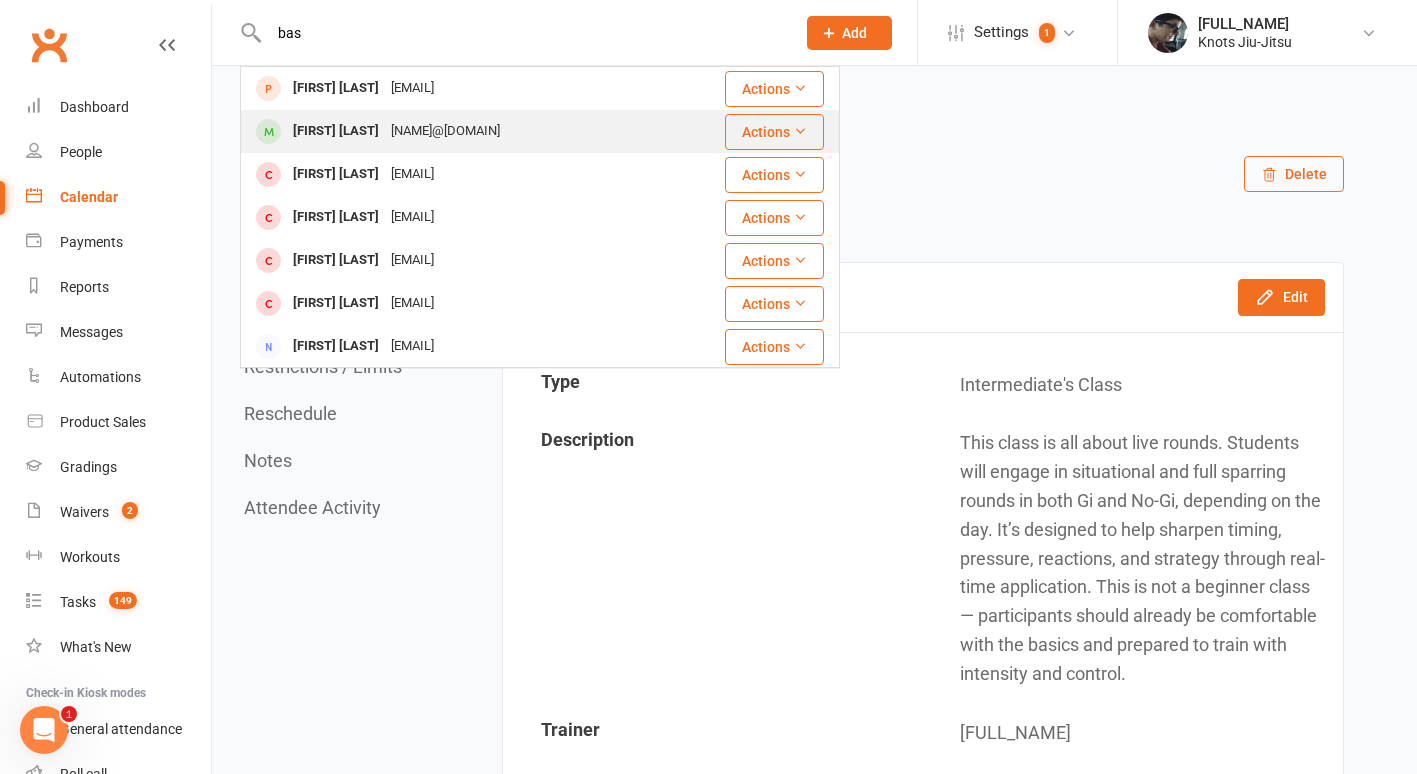 click on "[FIRST] [LAST]" at bounding box center (336, 131) 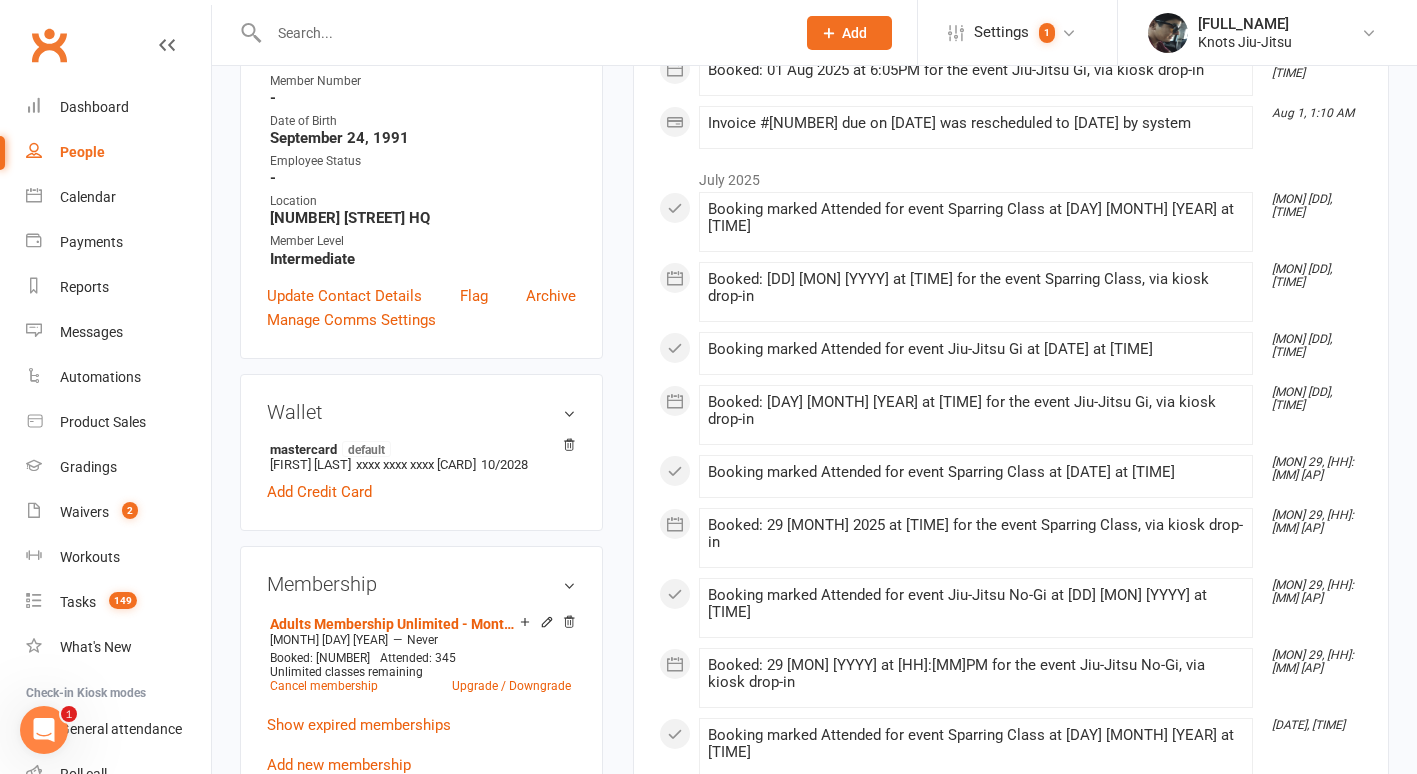 scroll, scrollTop: 441, scrollLeft: 0, axis: vertical 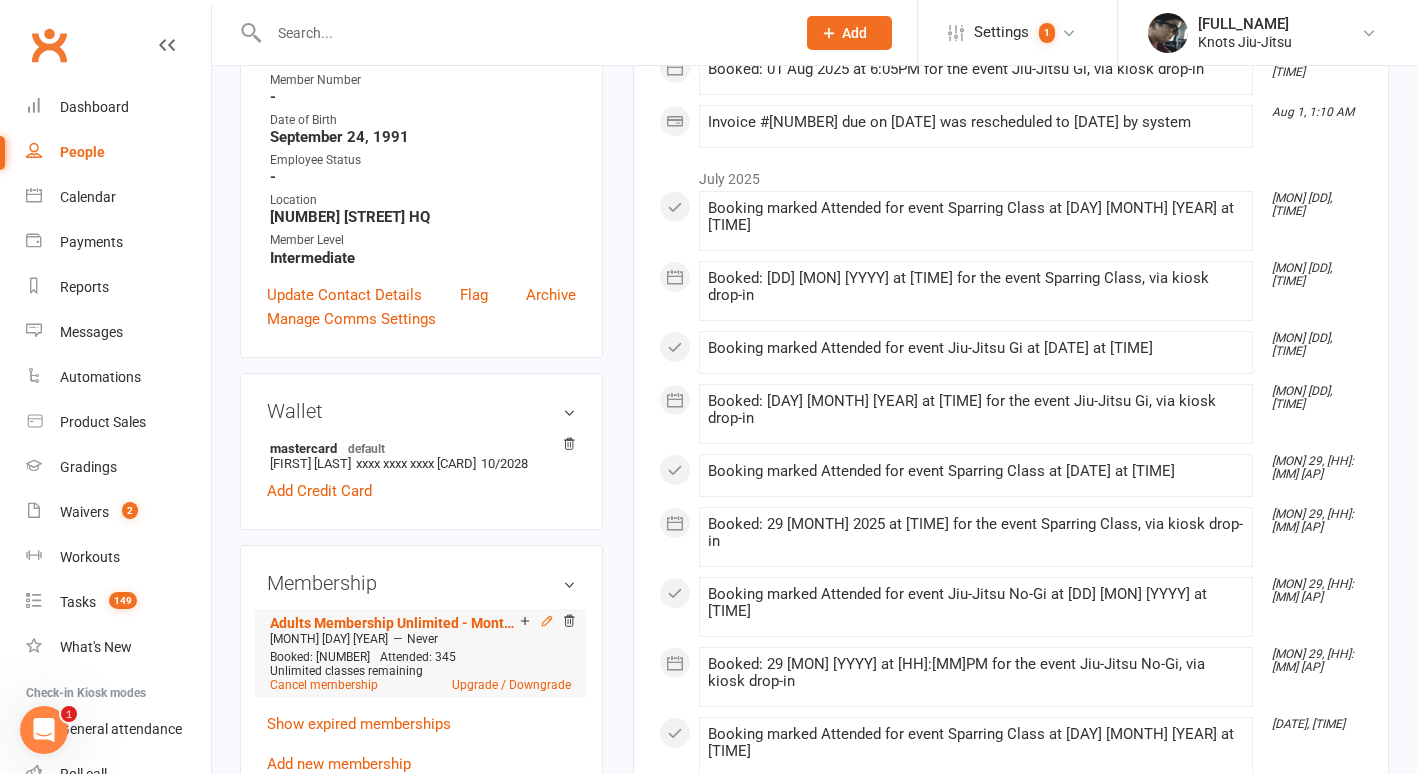 click 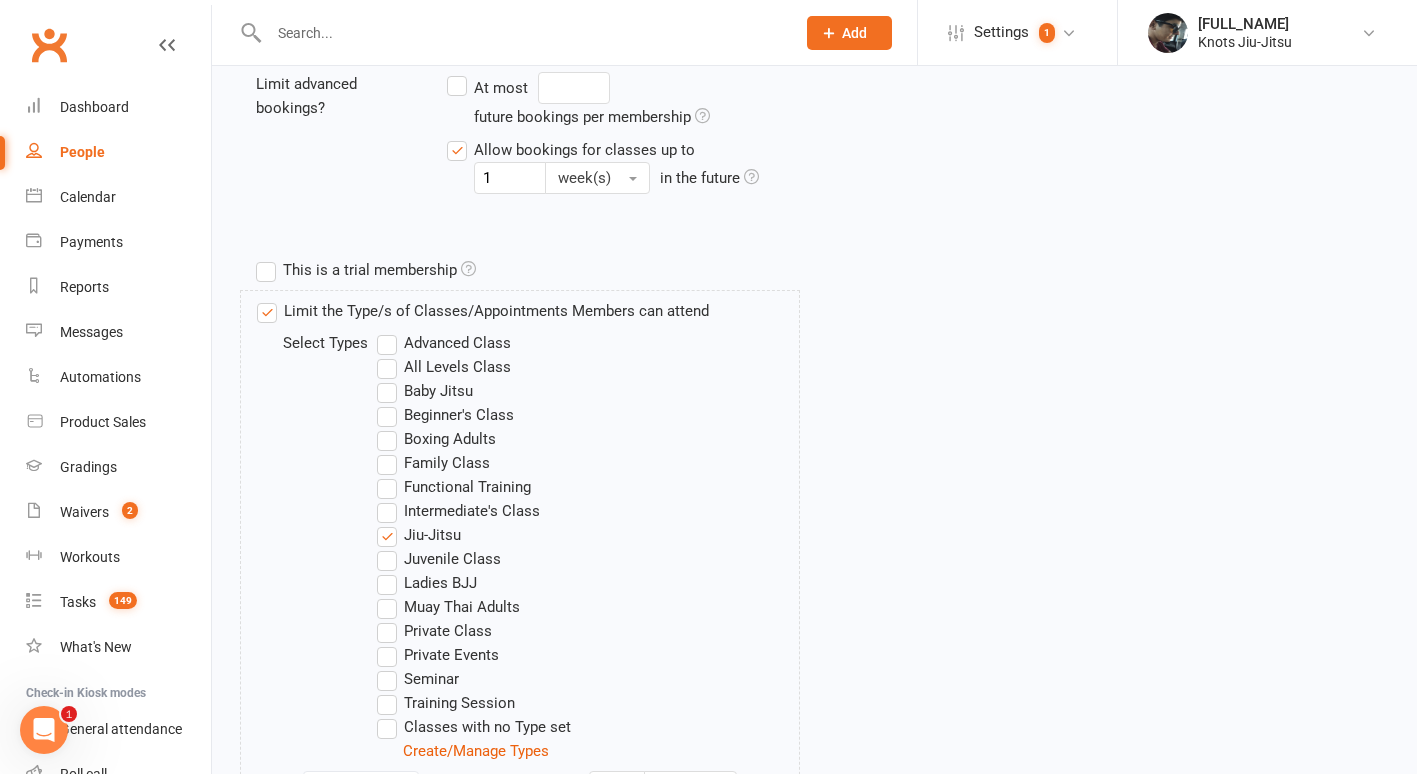 scroll, scrollTop: 596, scrollLeft: 0, axis: vertical 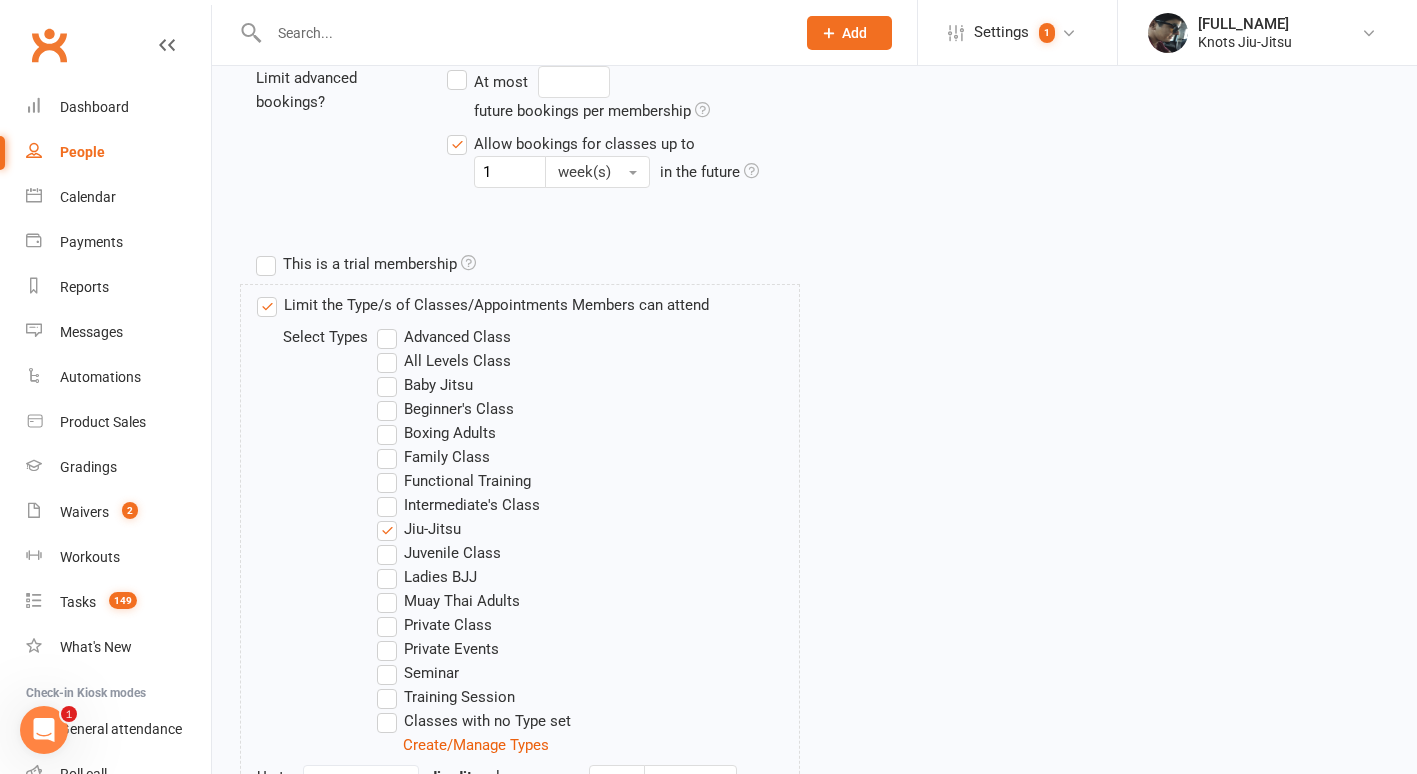 click on "Intermediate's Class" at bounding box center [458, 505] 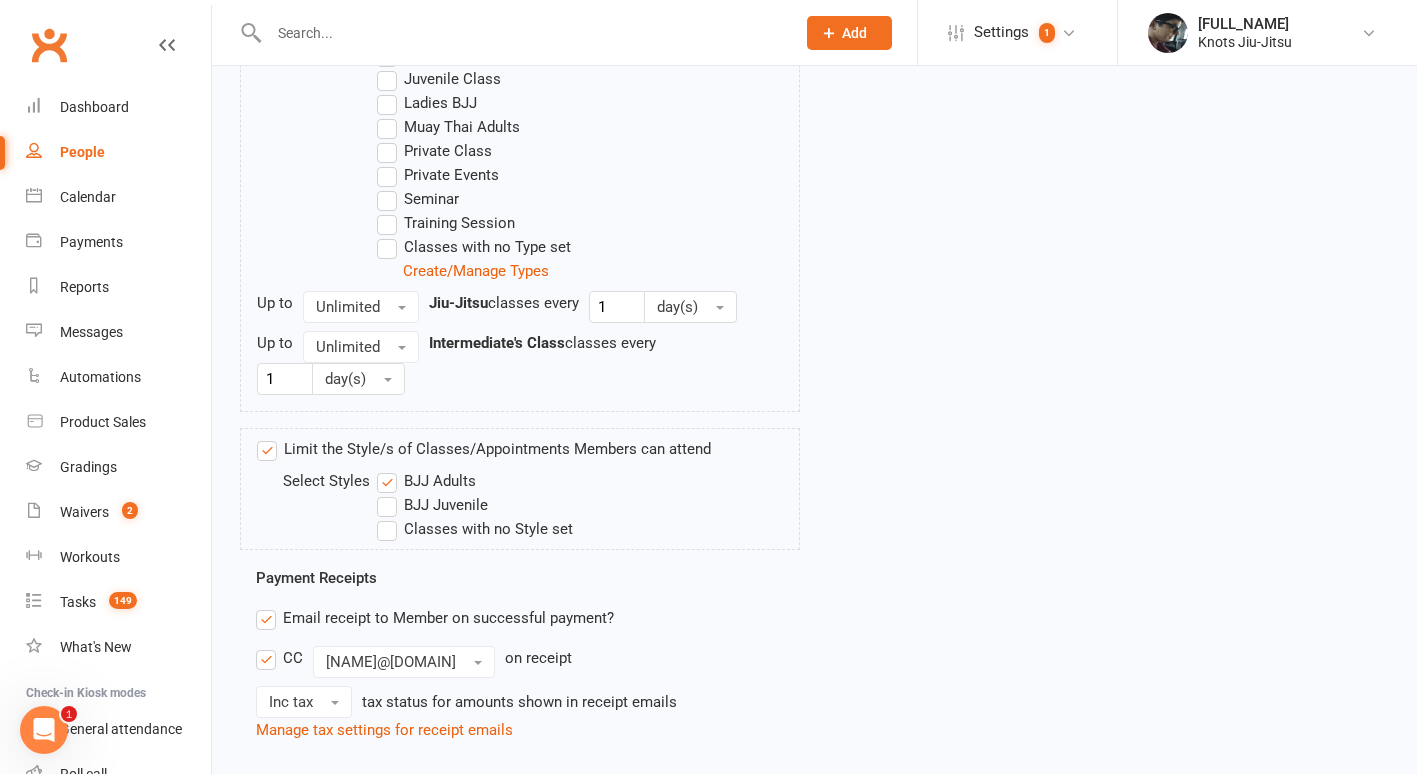 scroll, scrollTop: 1505, scrollLeft: 0, axis: vertical 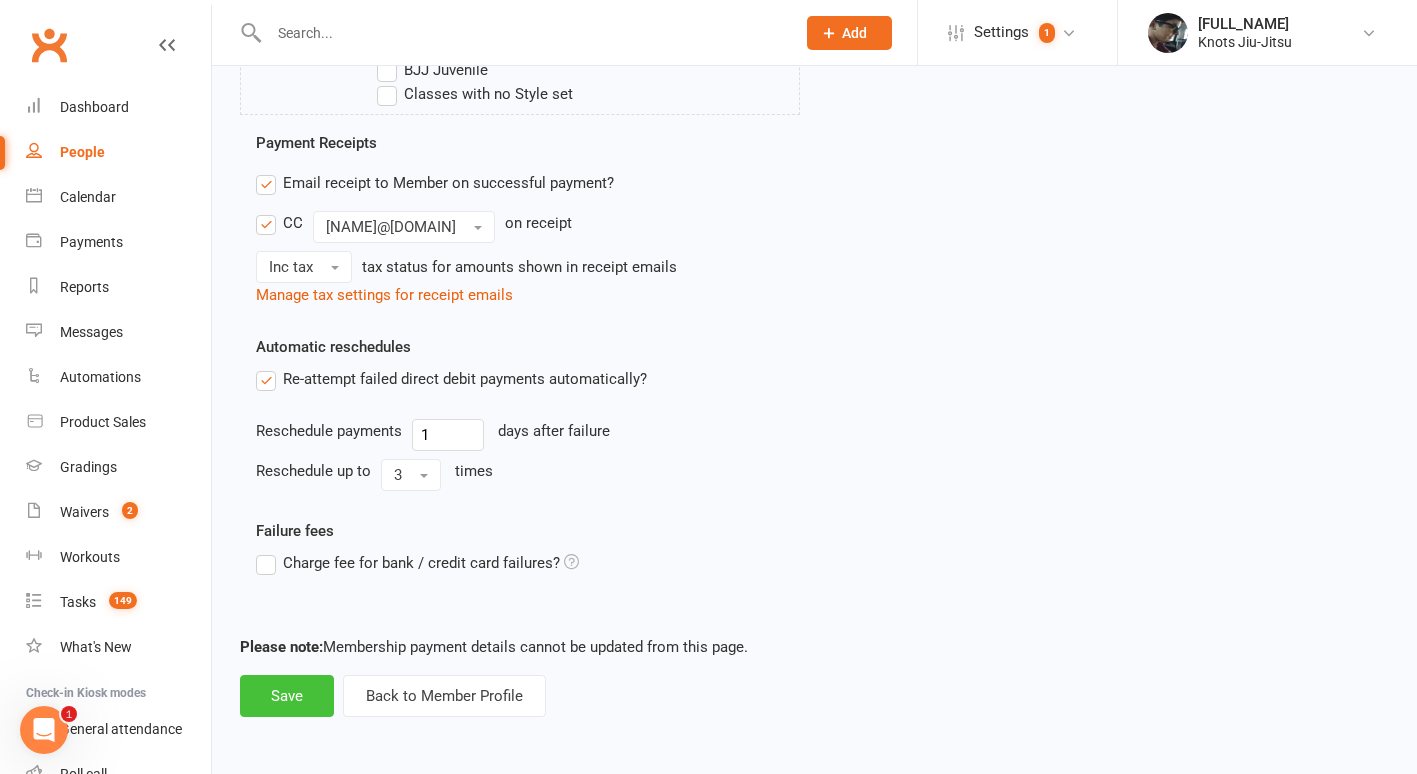 click on "Save" at bounding box center (287, 696) 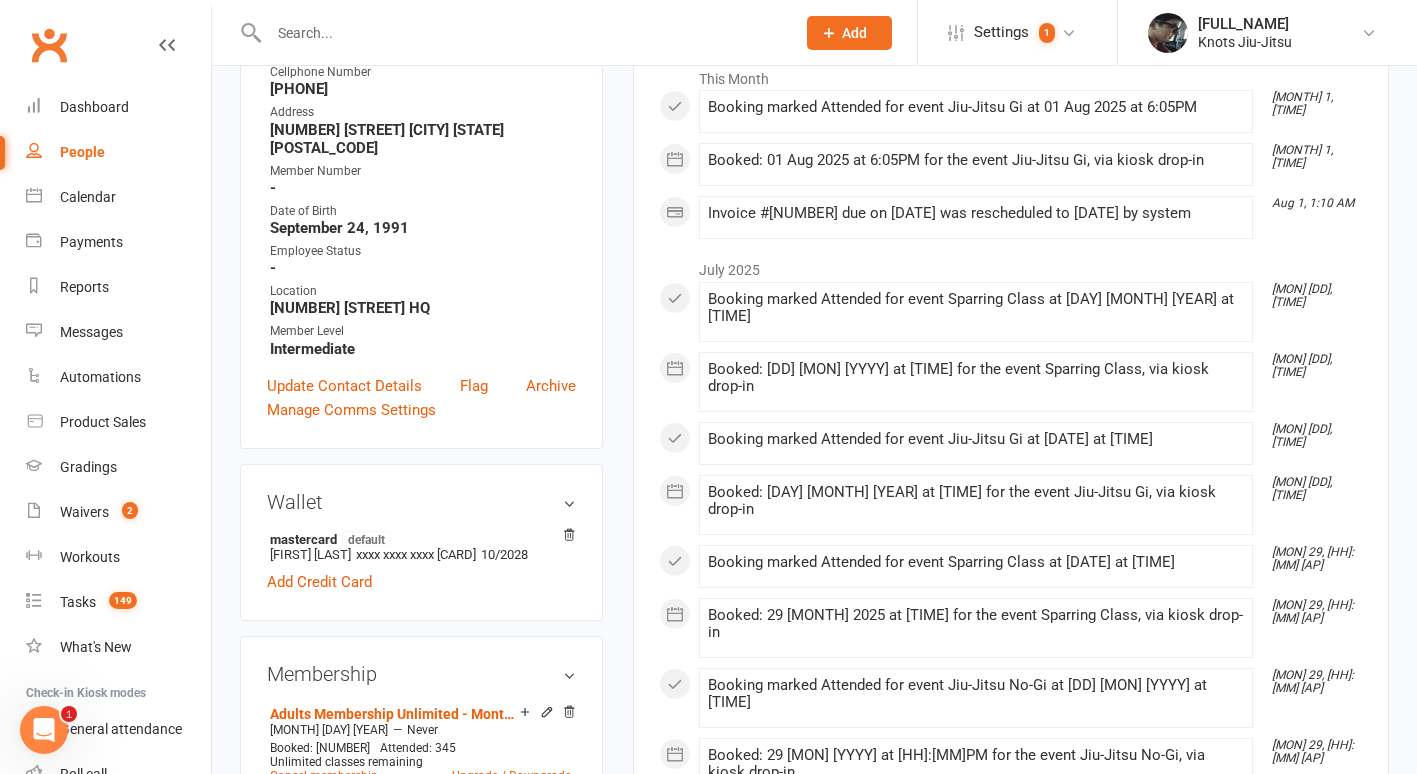scroll, scrollTop: 568, scrollLeft: 0, axis: vertical 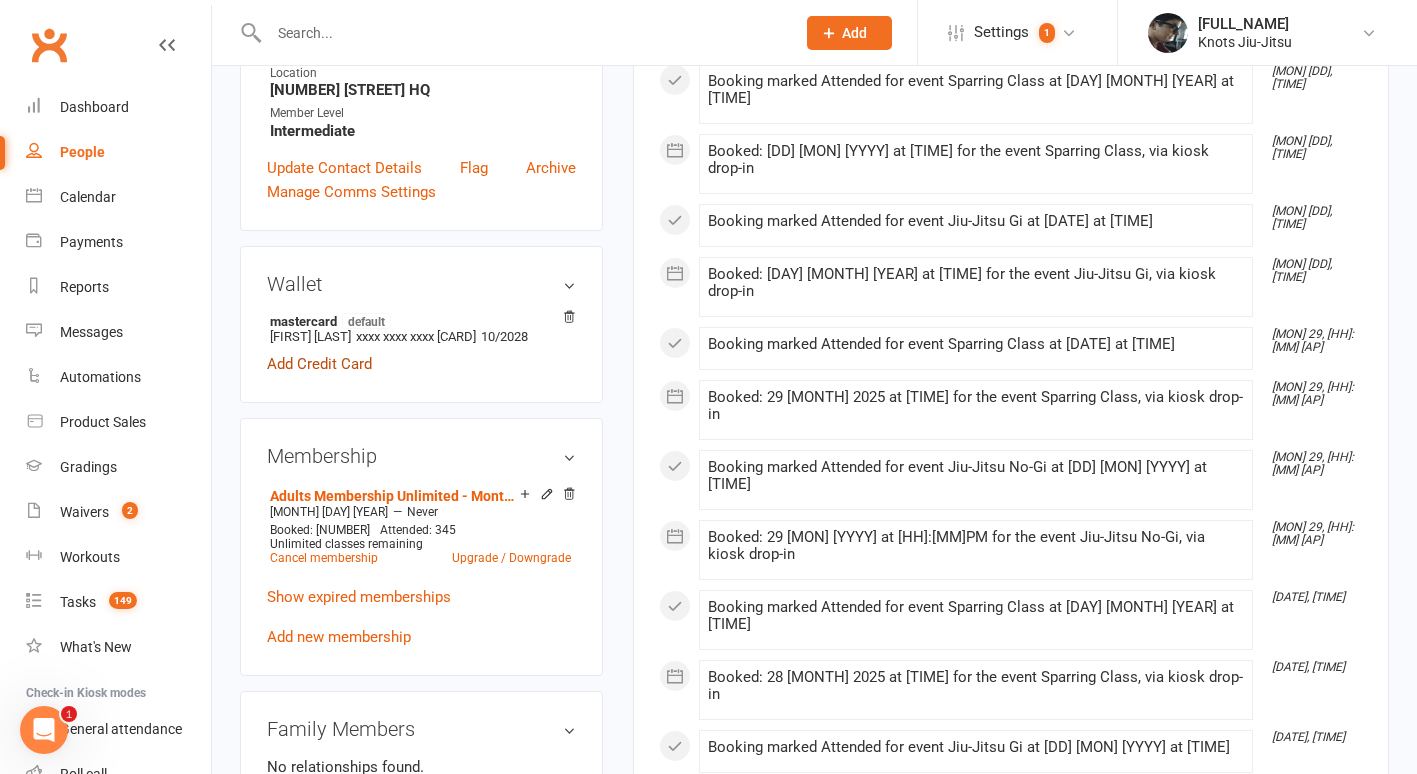 click on "Add Credit Card" at bounding box center (319, 364) 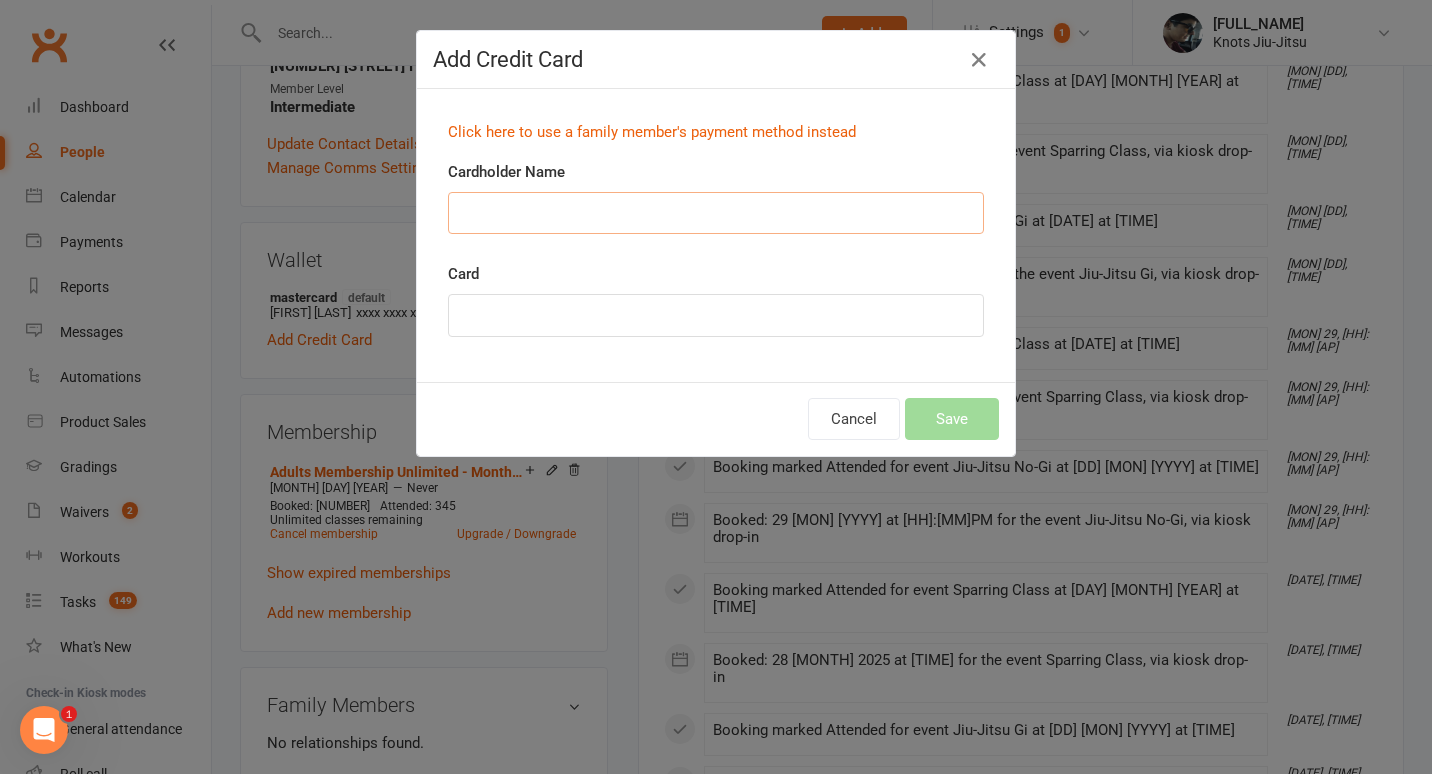 click on "Cardholder Name" at bounding box center [716, 213] 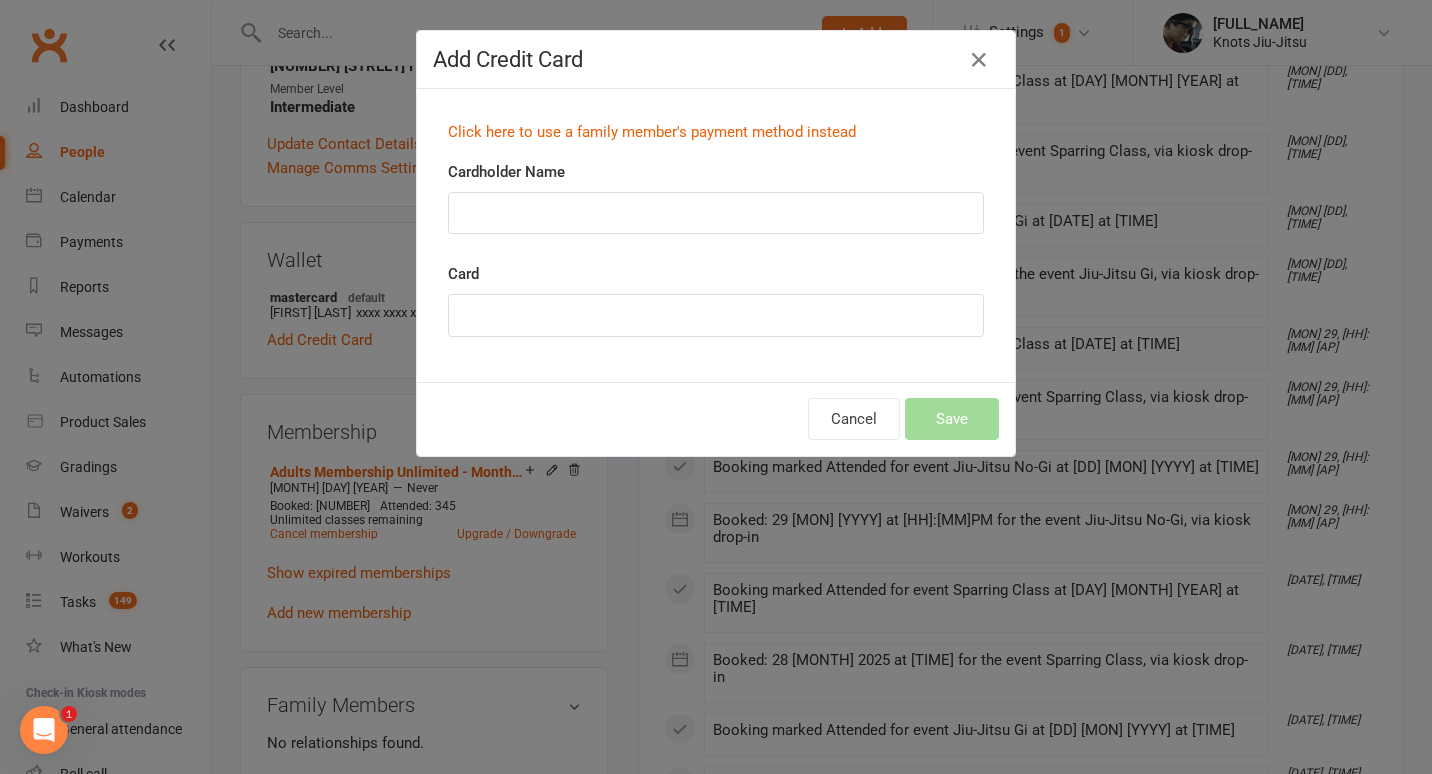 click on "Cardholder Name" at bounding box center (716, 197) 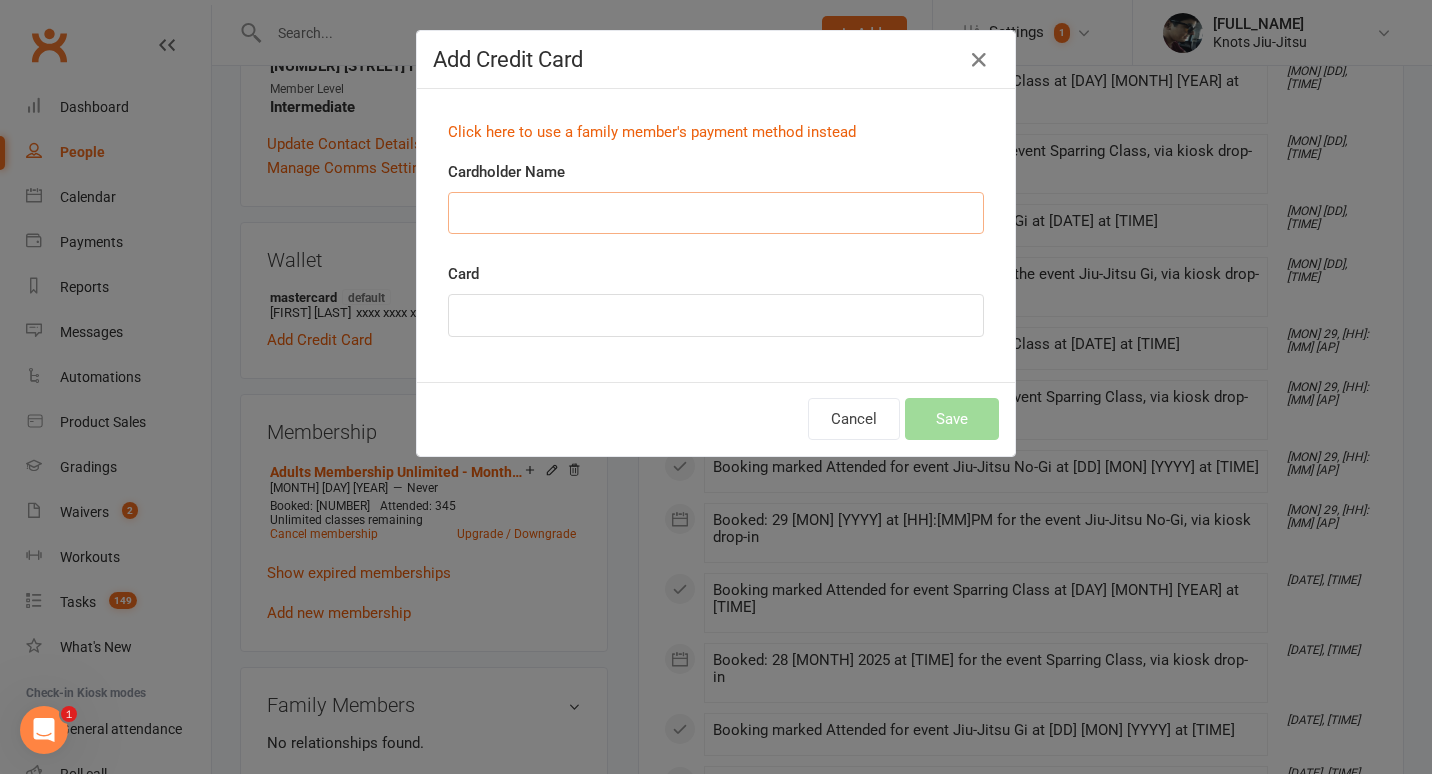 click on "Cardholder Name" at bounding box center (716, 213) 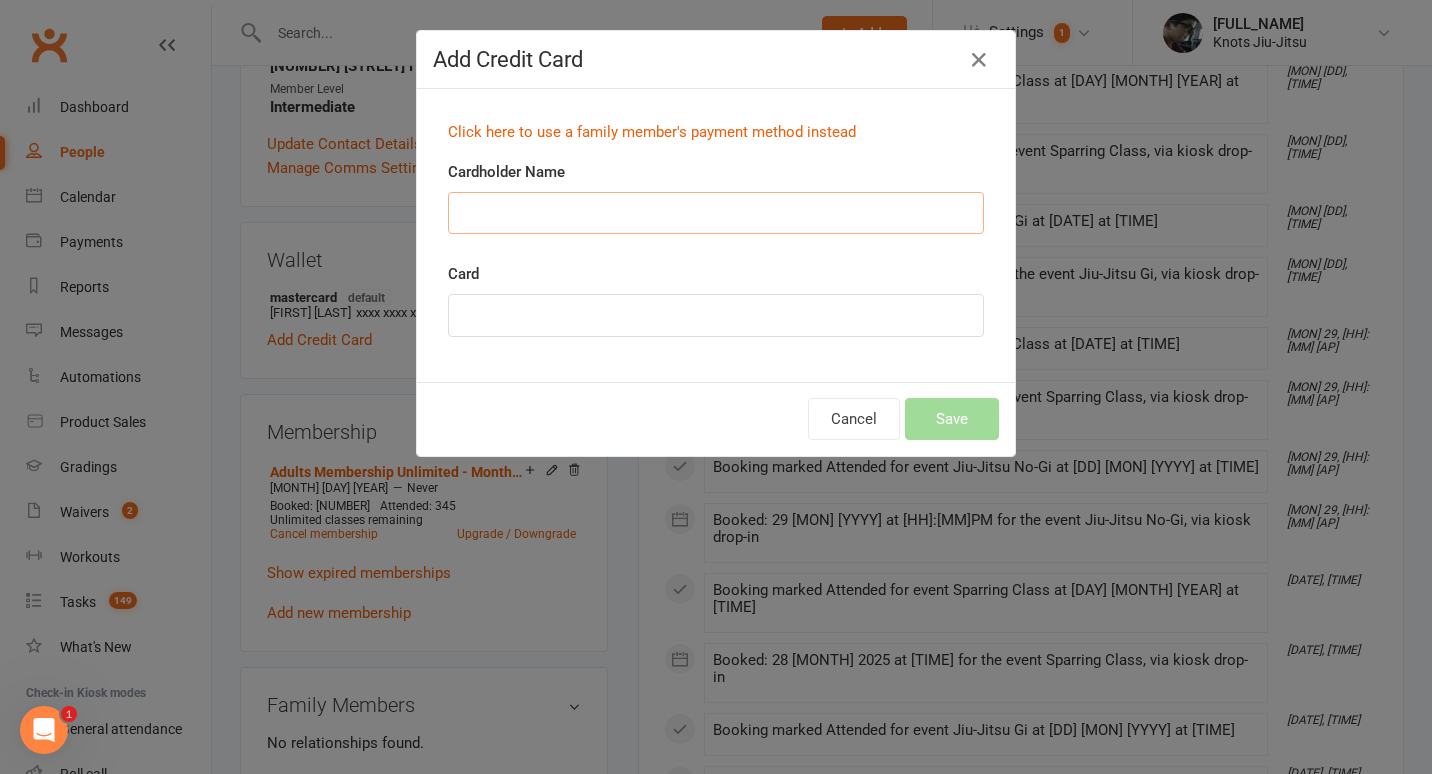 click on "Cardholder Name" at bounding box center (716, 213) 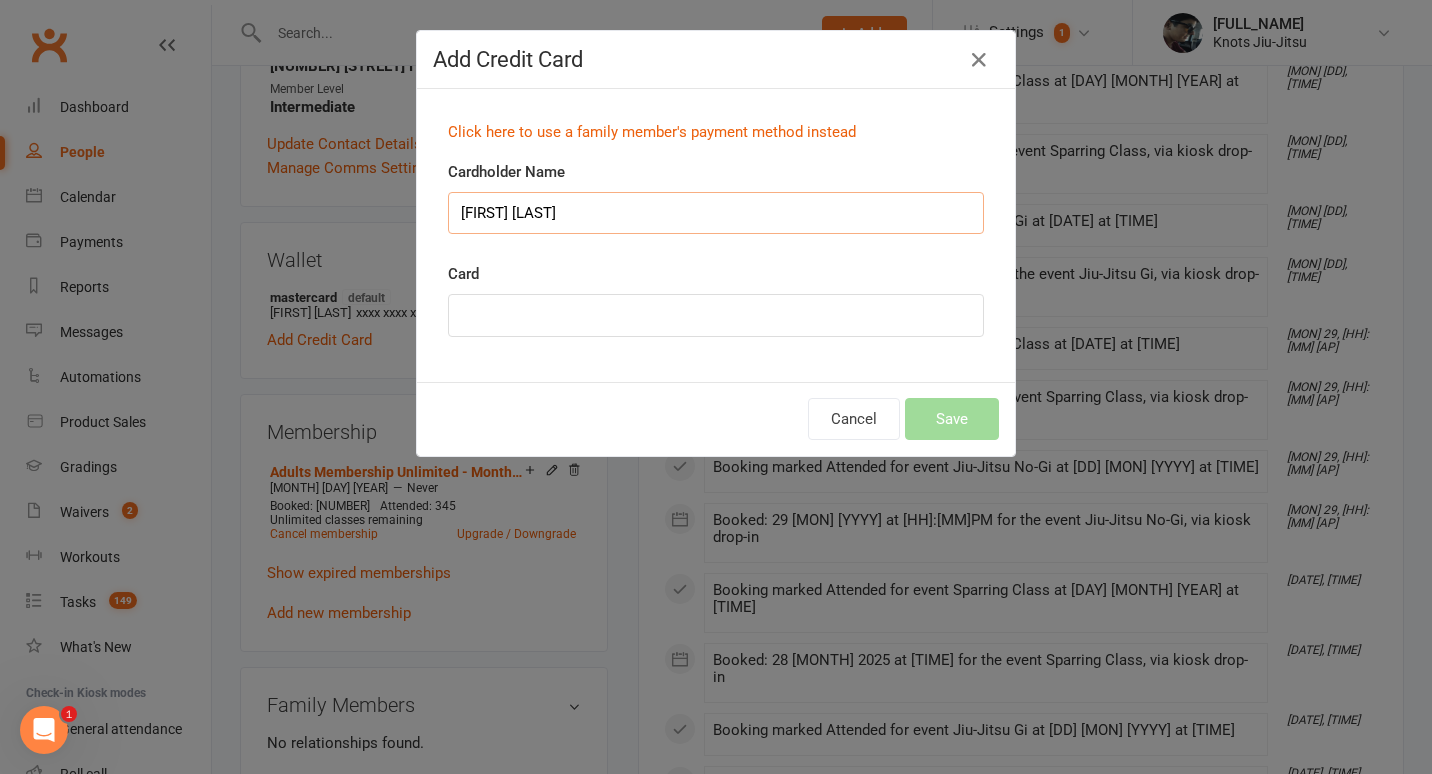 type on "[FIRST] [LAST]" 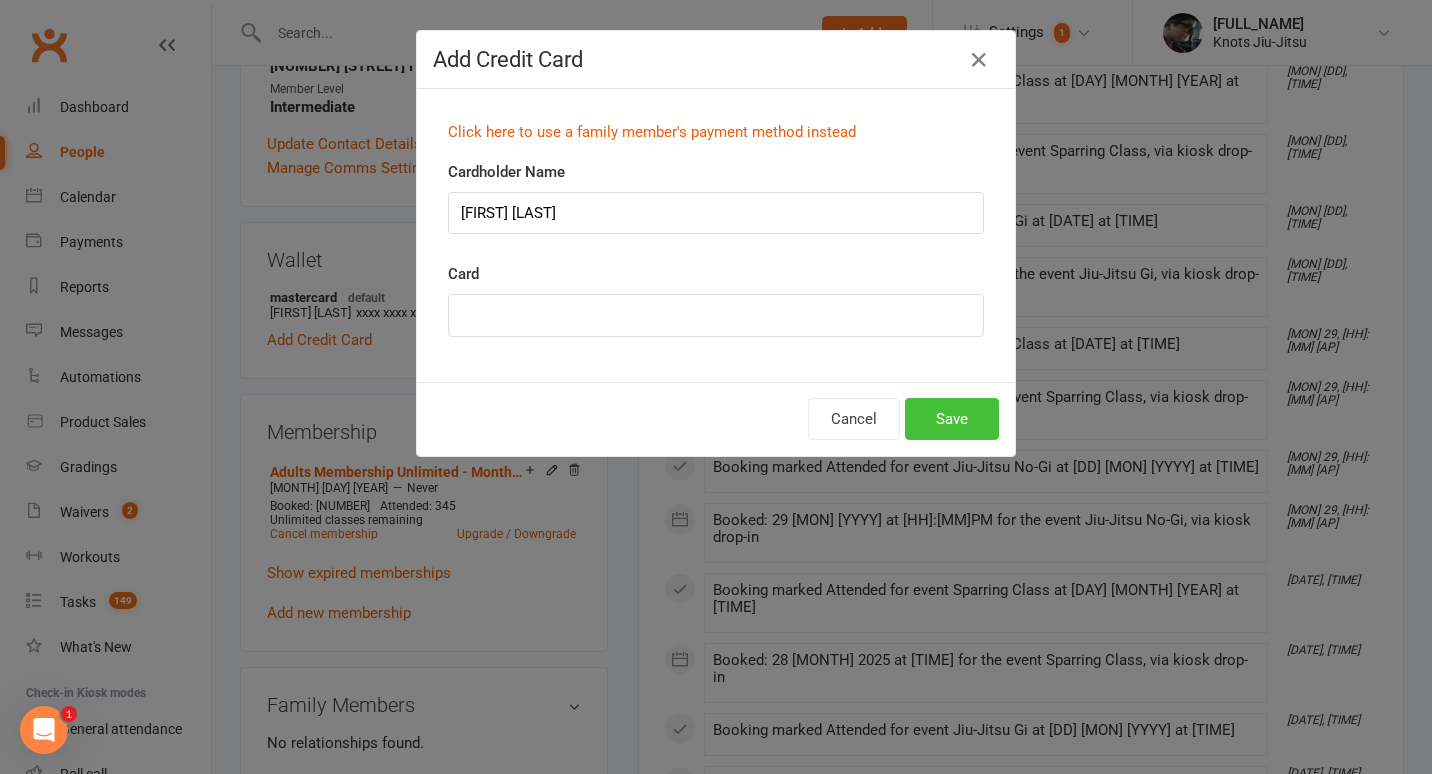 click on "Save" at bounding box center [952, 419] 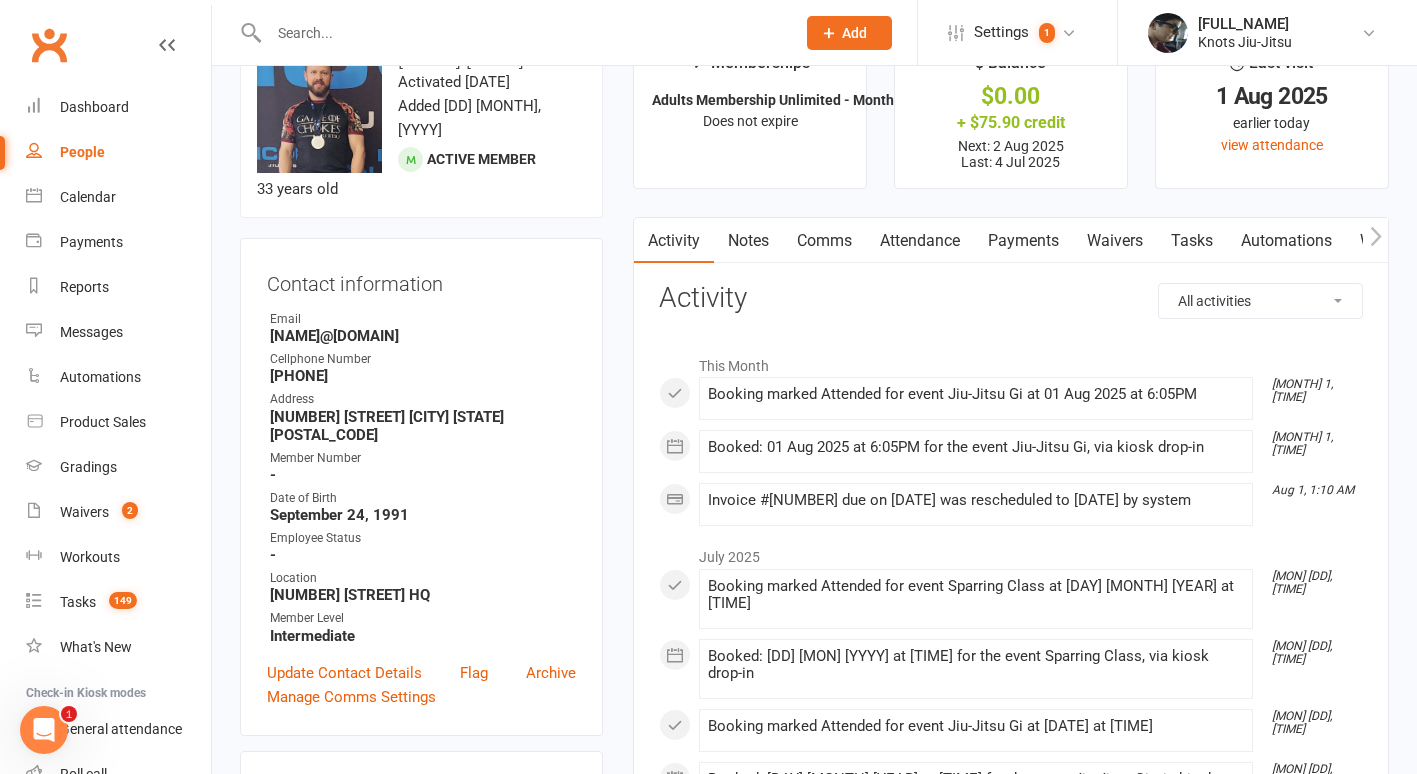 scroll, scrollTop: 0, scrollLeft: 0, axis: both 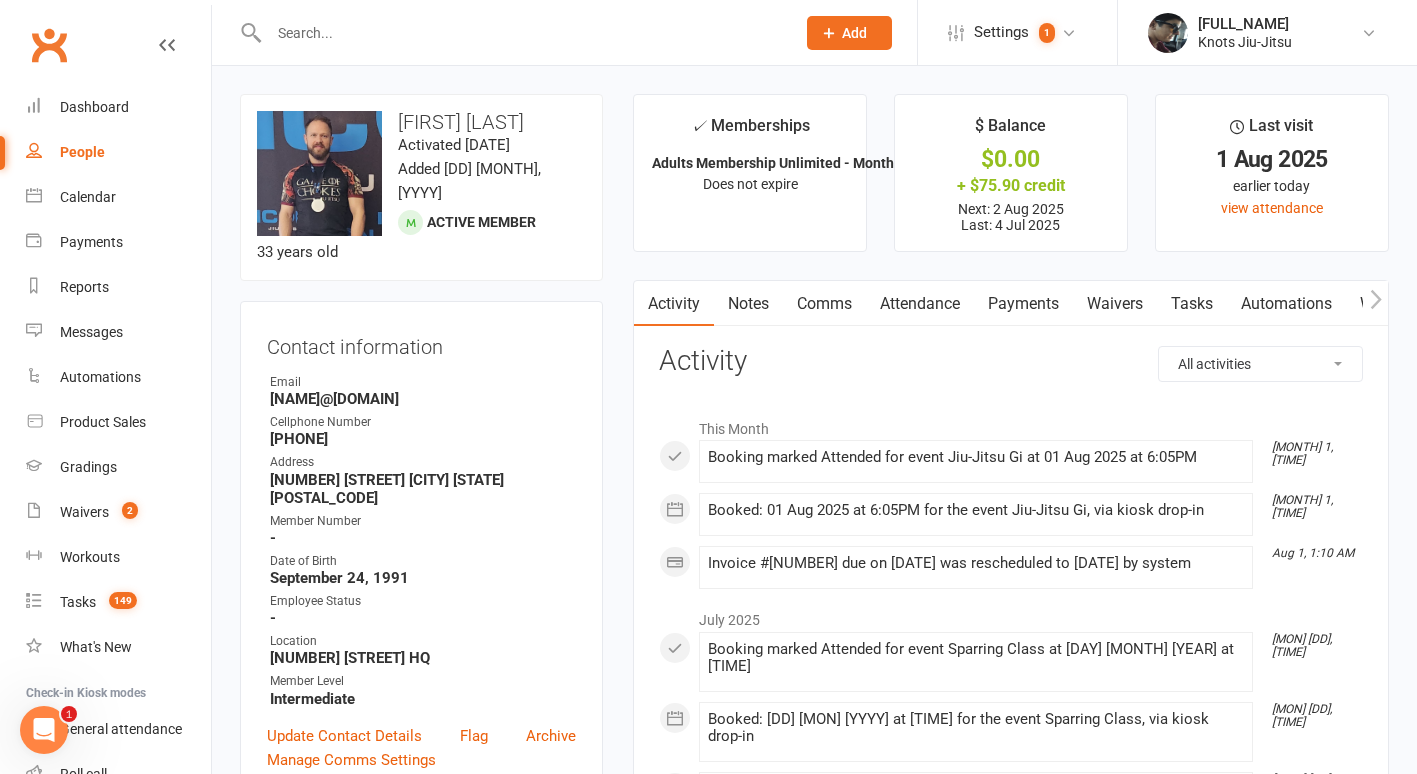 click on "Payments" at bounding box center (1023, 304) 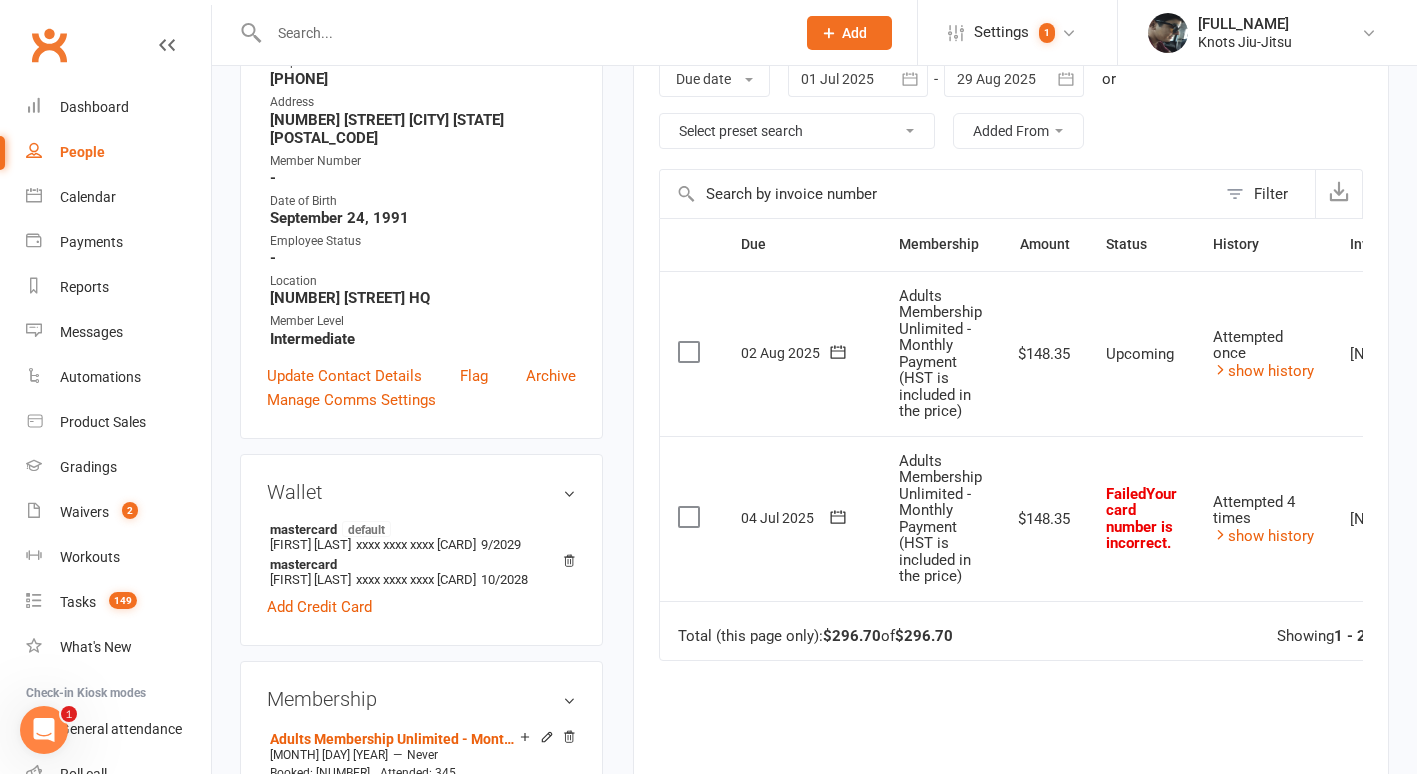 scroll, scrollTop: 363, scrollLeft: 0, axis: vertical 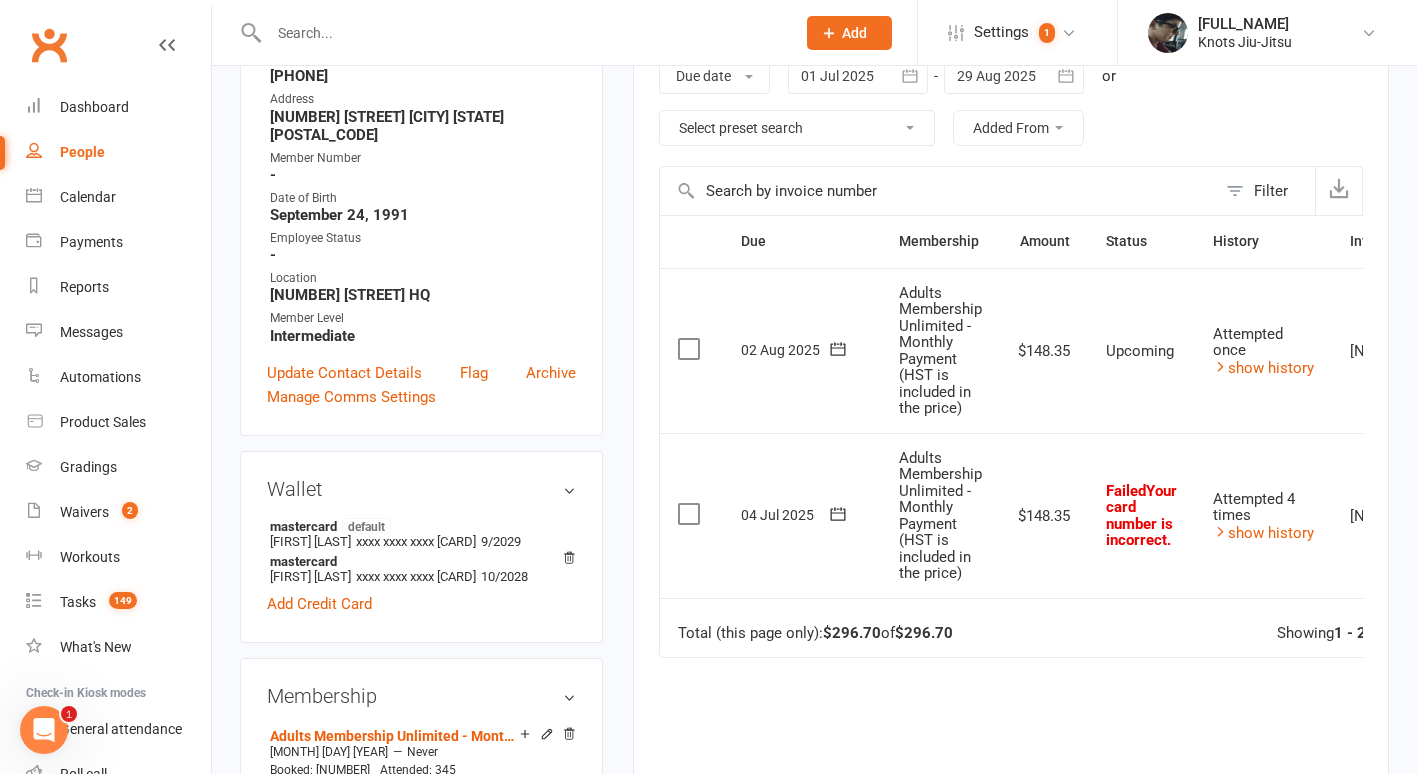 click 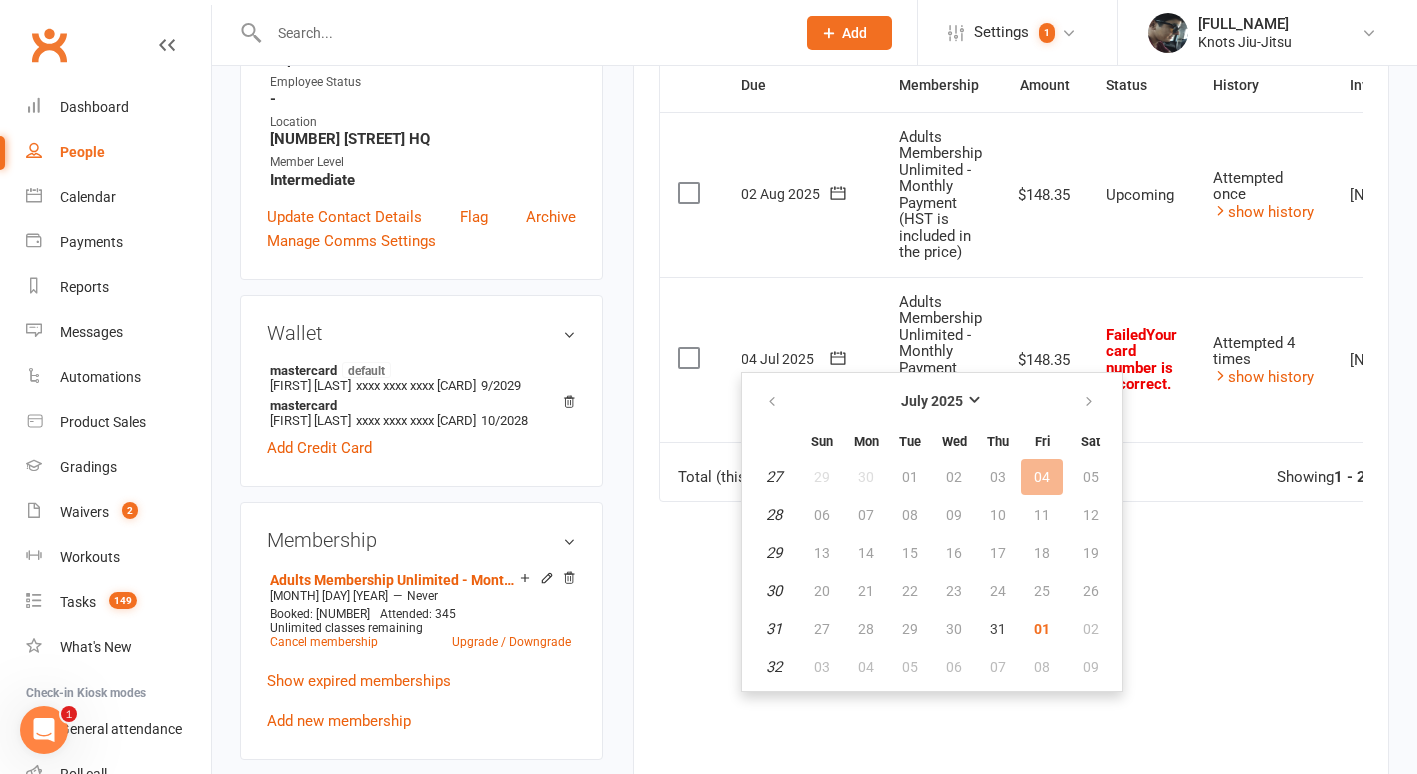 scroll, scrollTop: 520, scrollLeft: 0, axis: vertical 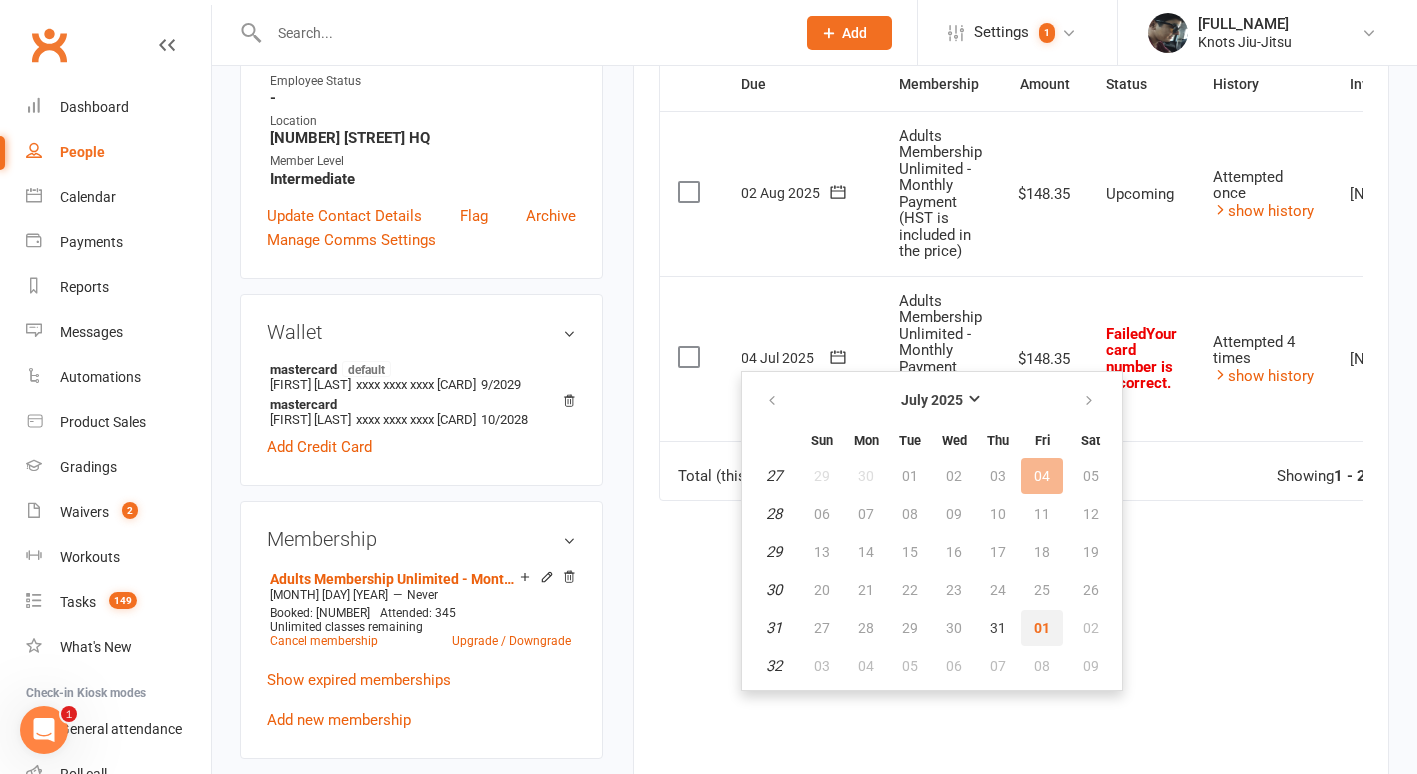 click on "01" at bounding box center [1042, 628] 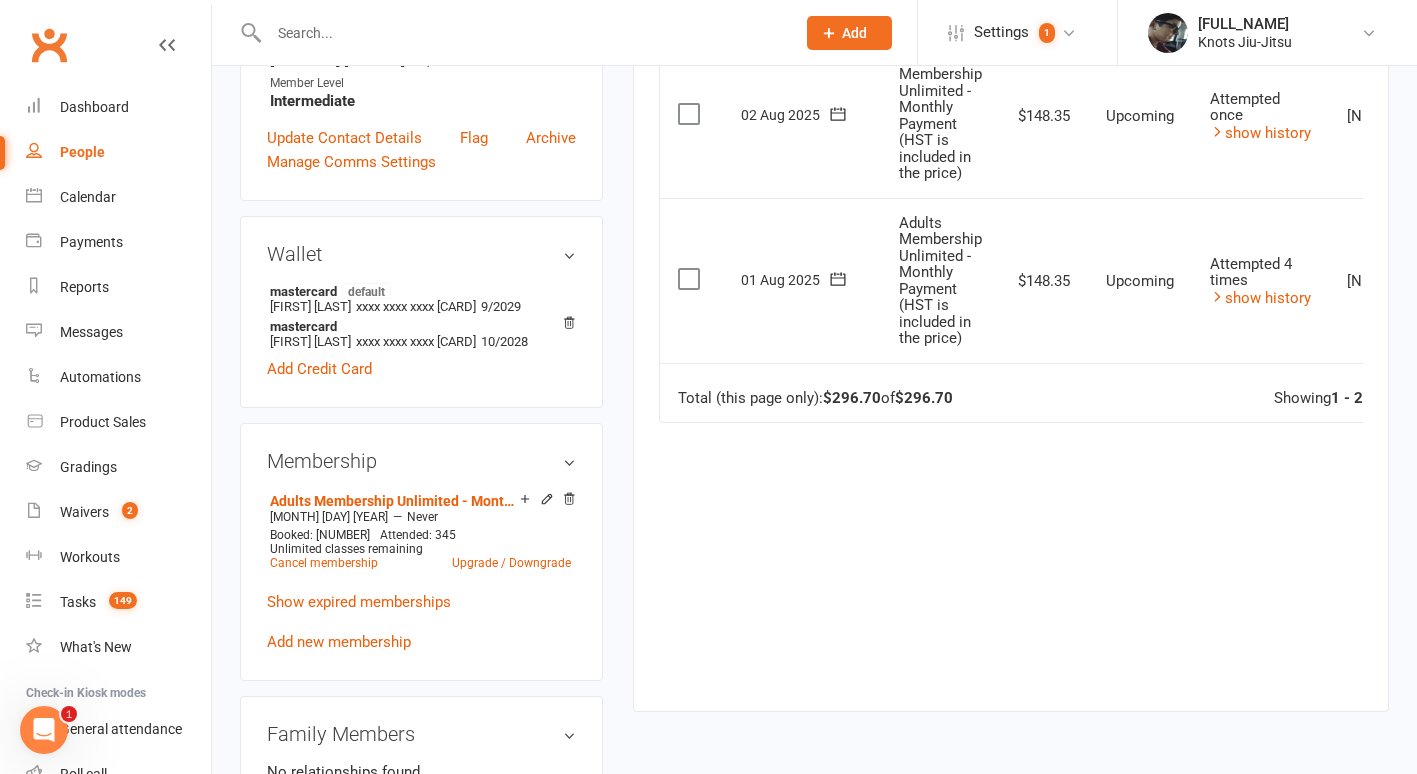 scroll, scrollTop: 599, scrollLeft: 0, axis: vertical 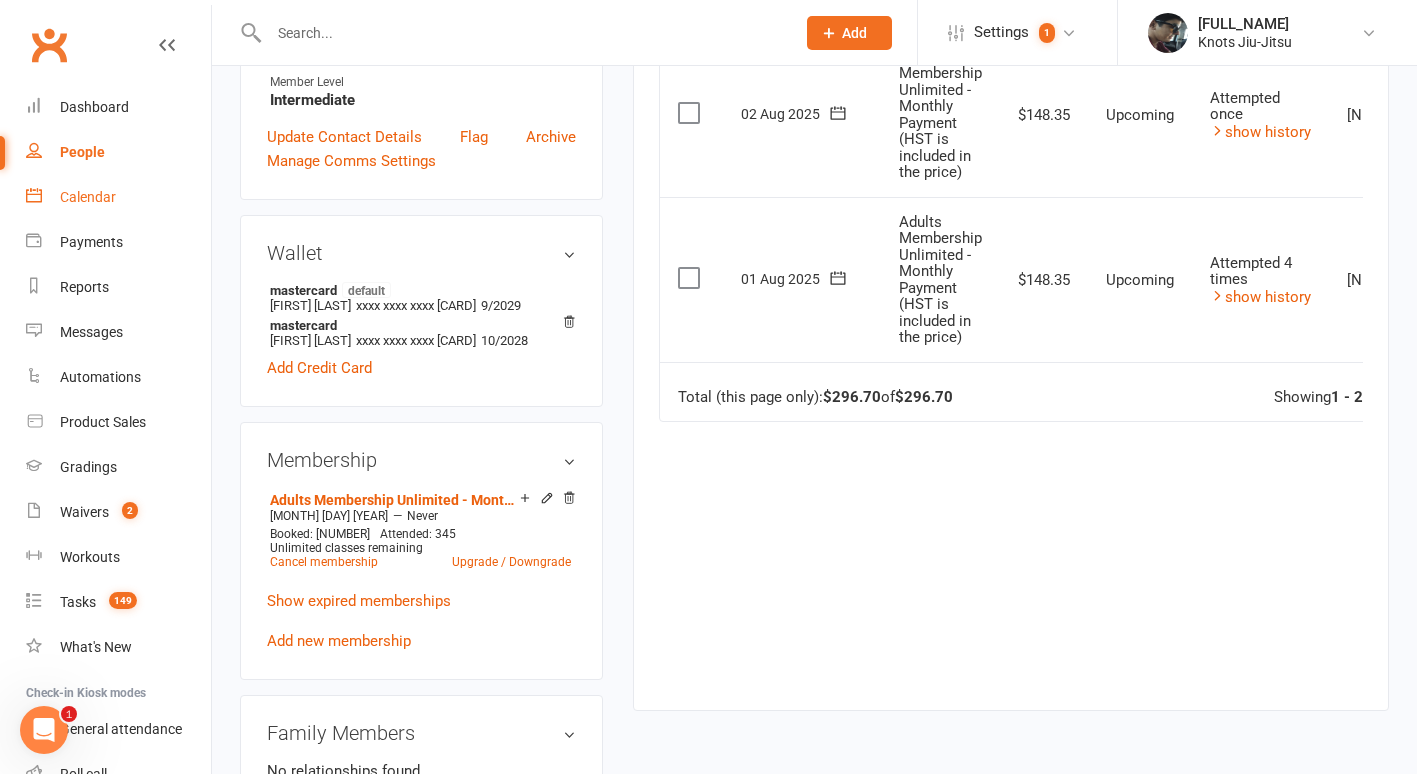 click on "Calendar" at bounding box center [118, 197] 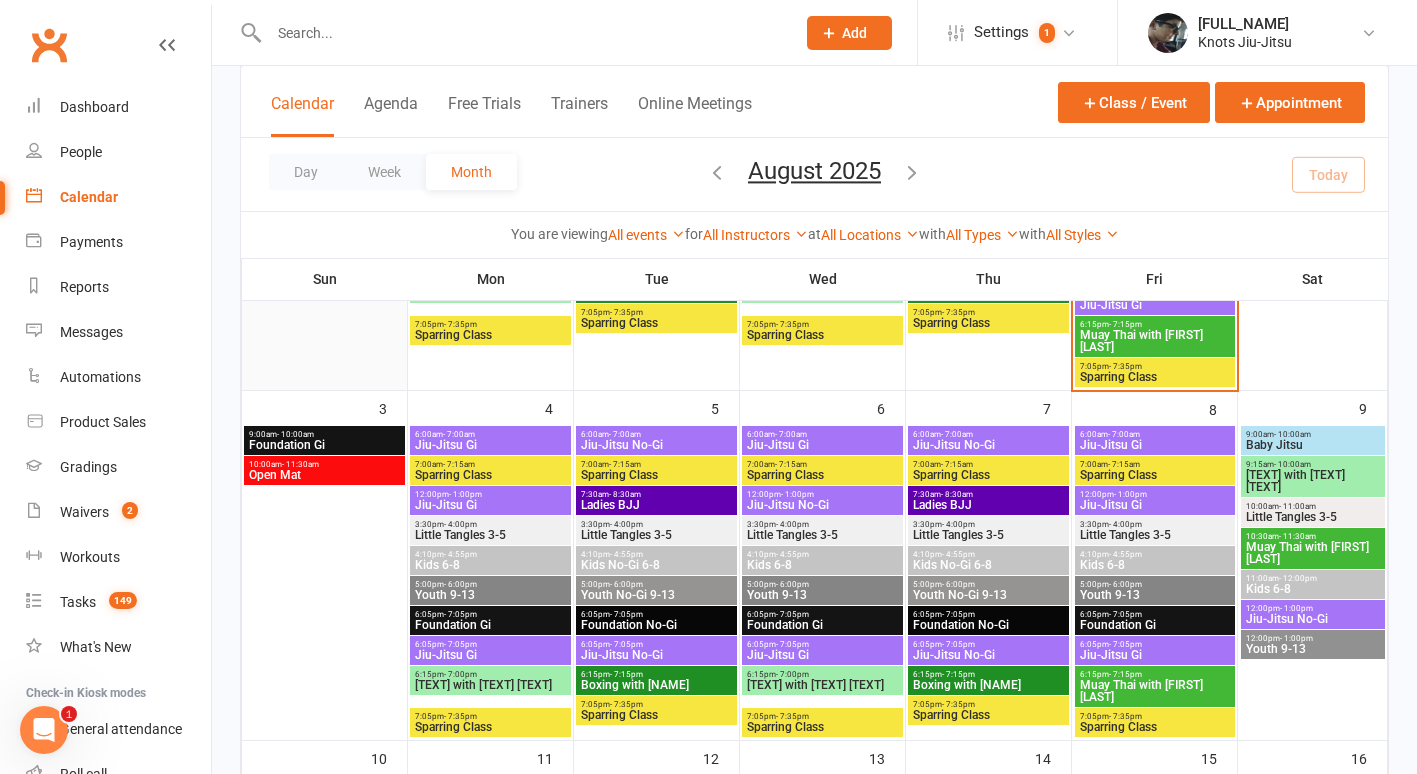 scroll, scrollTop: 445, scrollLeft: 0, axis: vertical 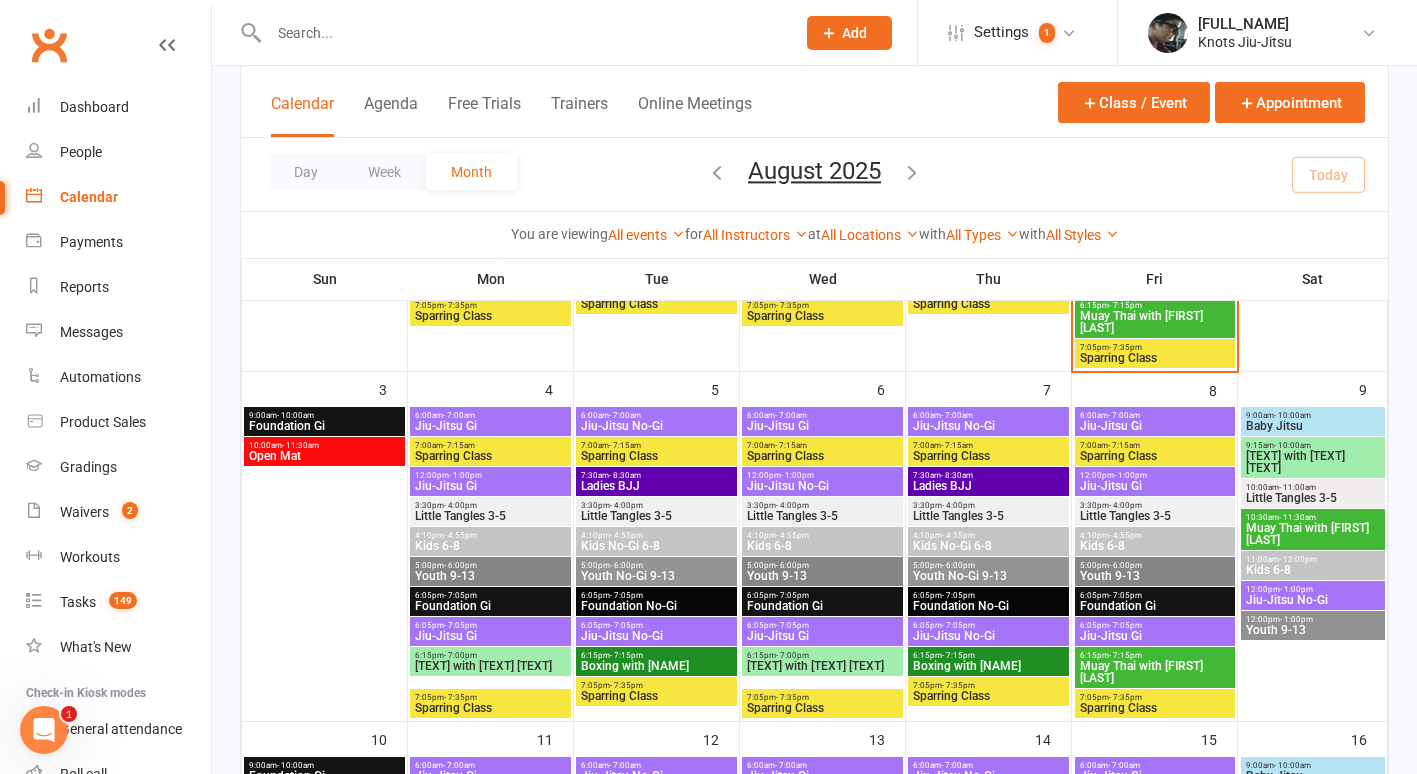 click on "Open Mat" at bounding box center (324, 456) 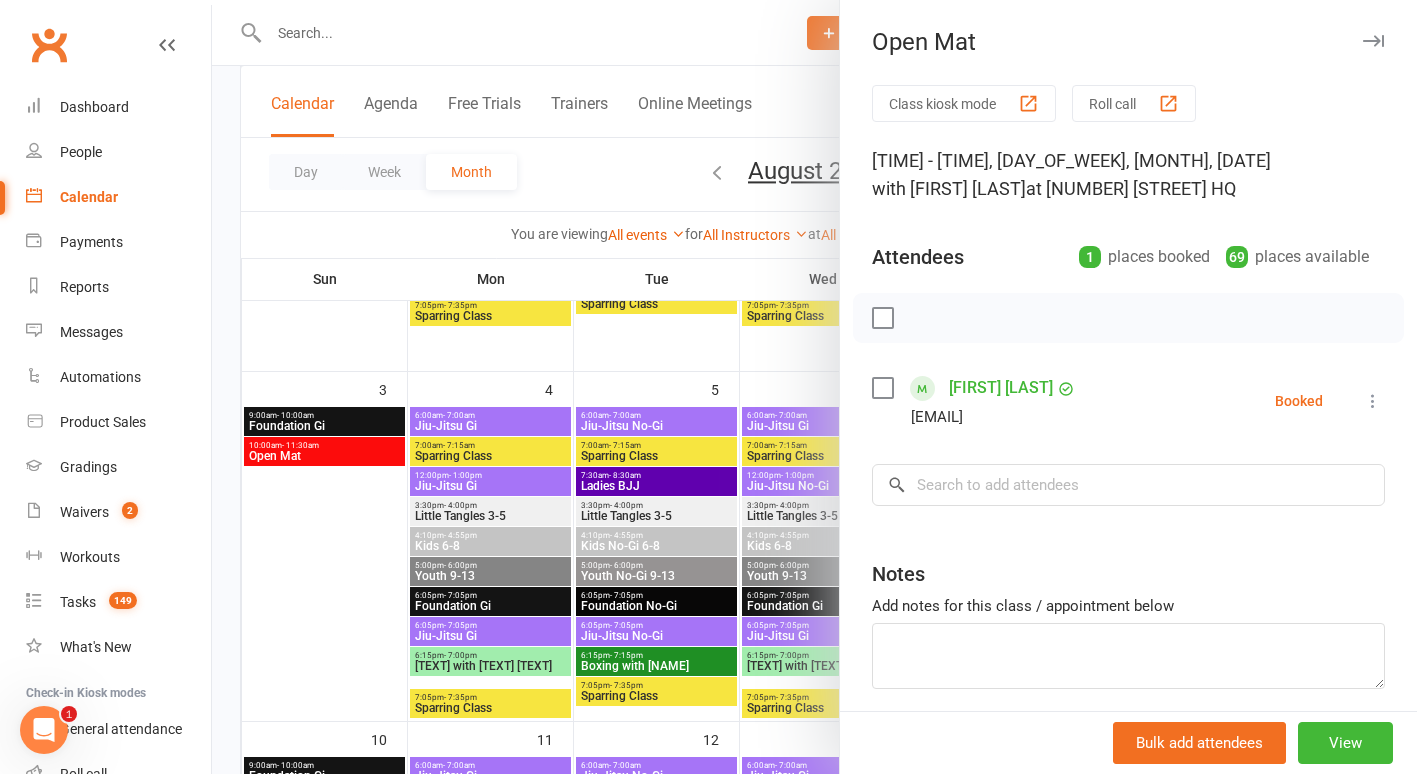 click at bounding box center (814, 387) 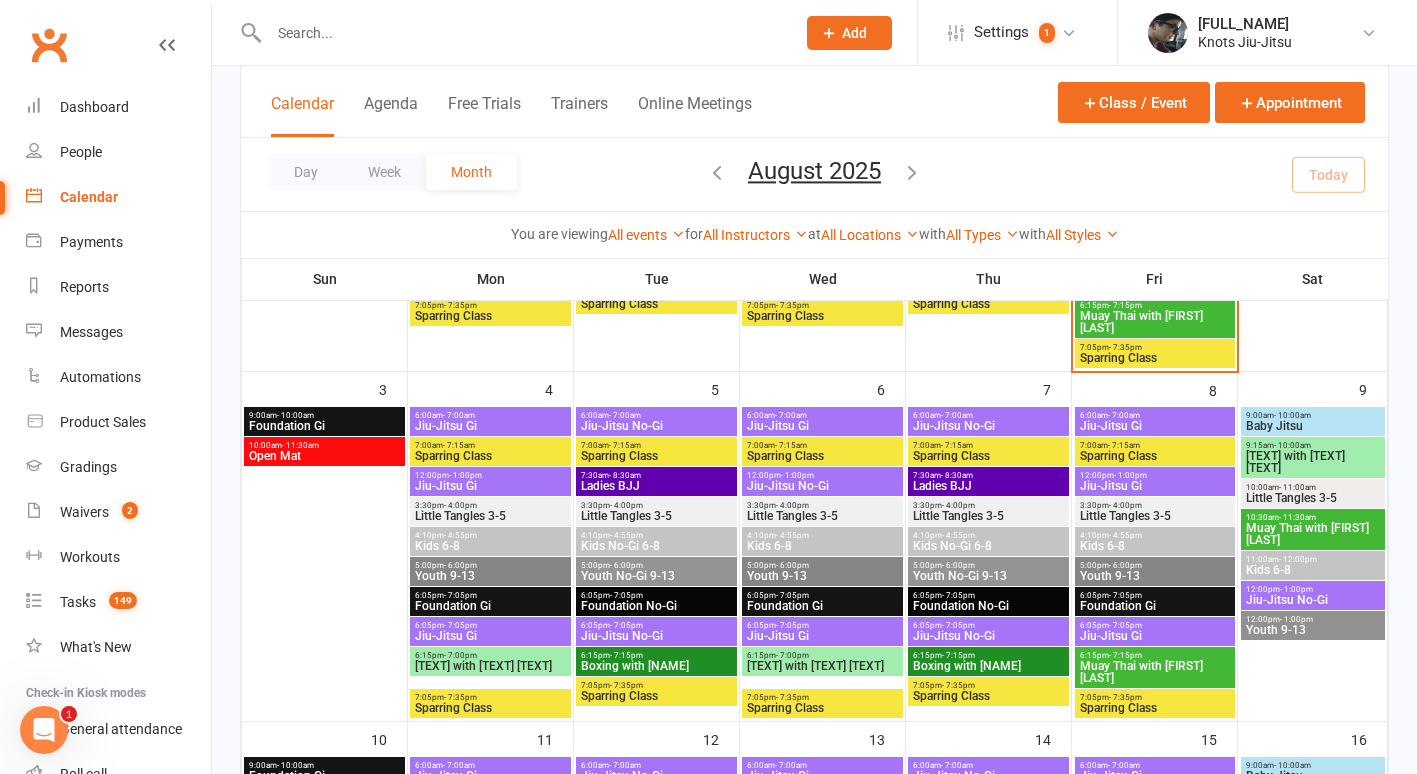 click on "- 10:00am" at bounding box center (295, 415) 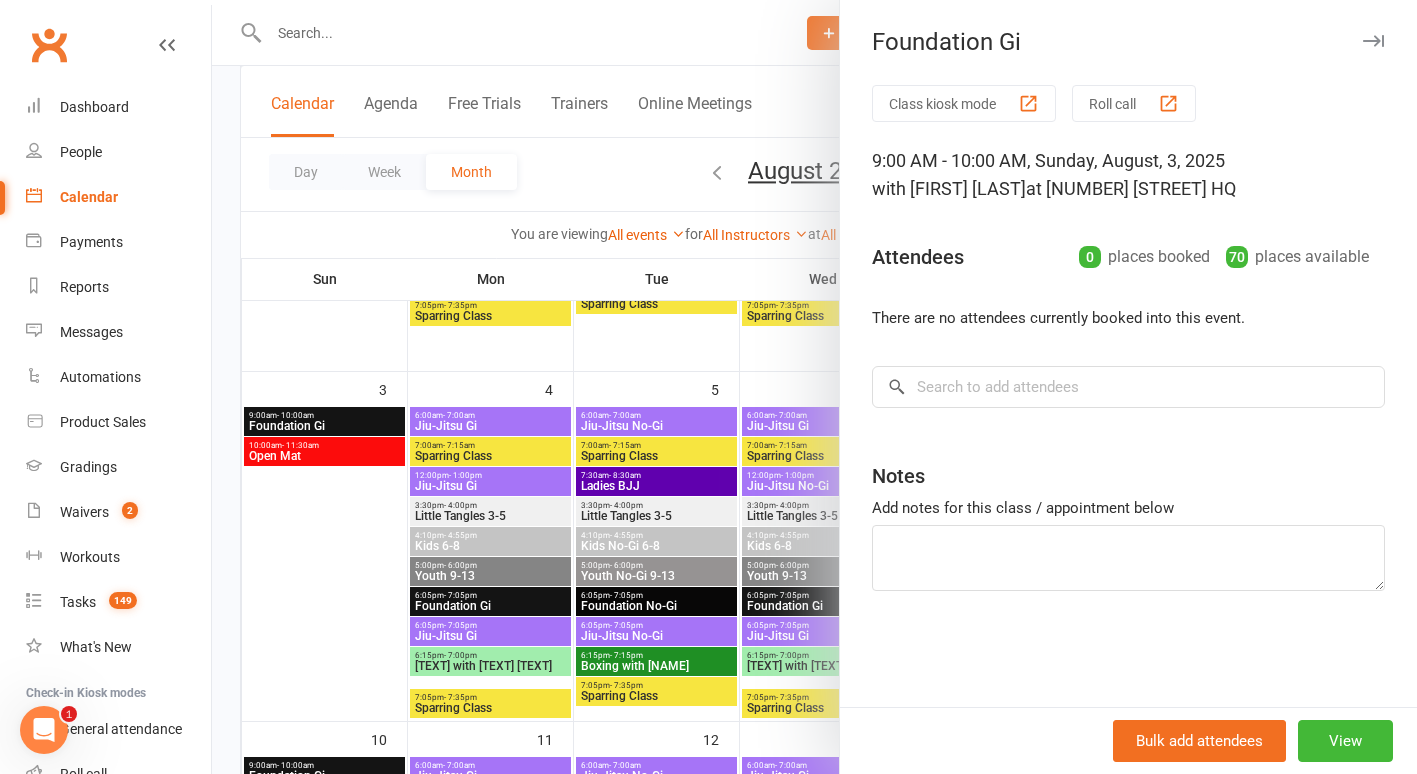 click at bounding box center [814, 387] 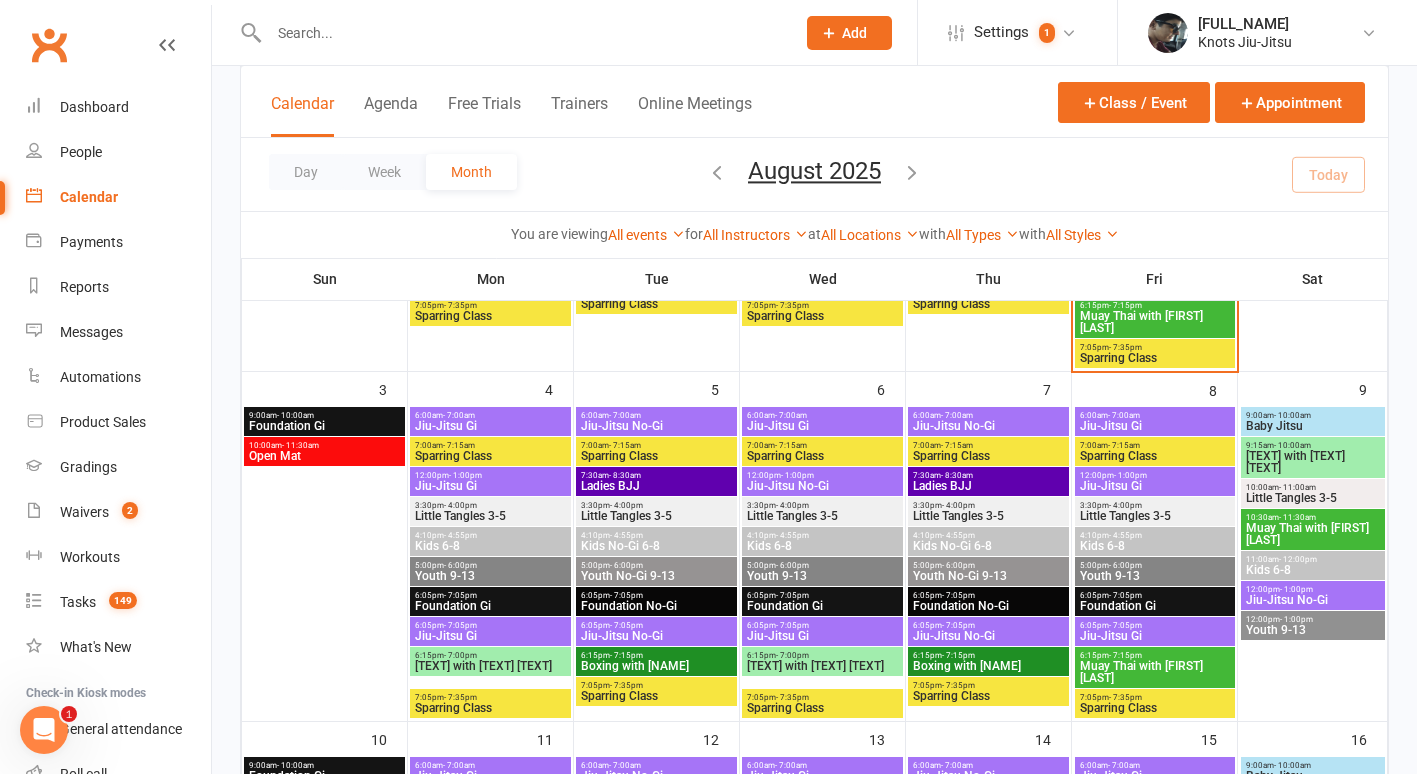 click on "Open Mat" at bounding box center [324, 456] 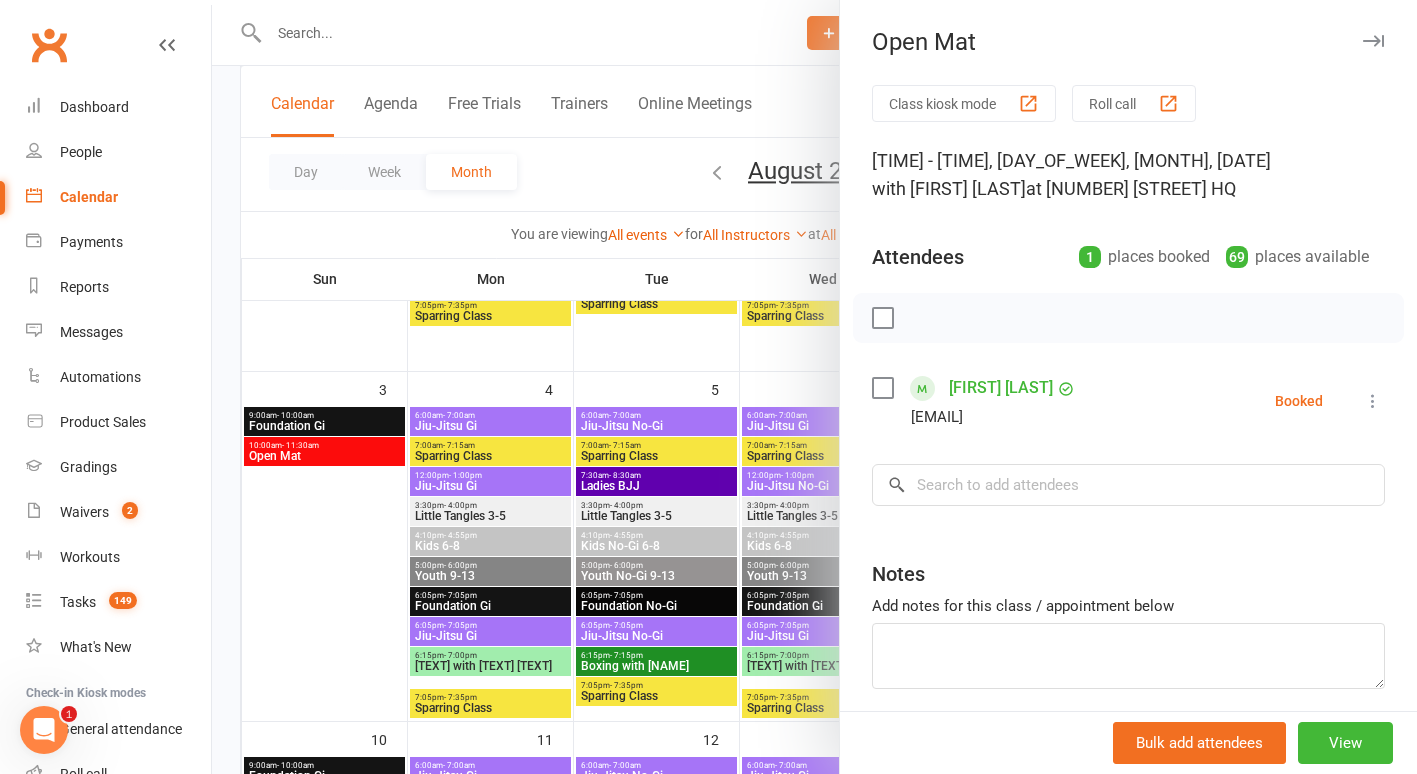 click at bounding box center [814, 387] 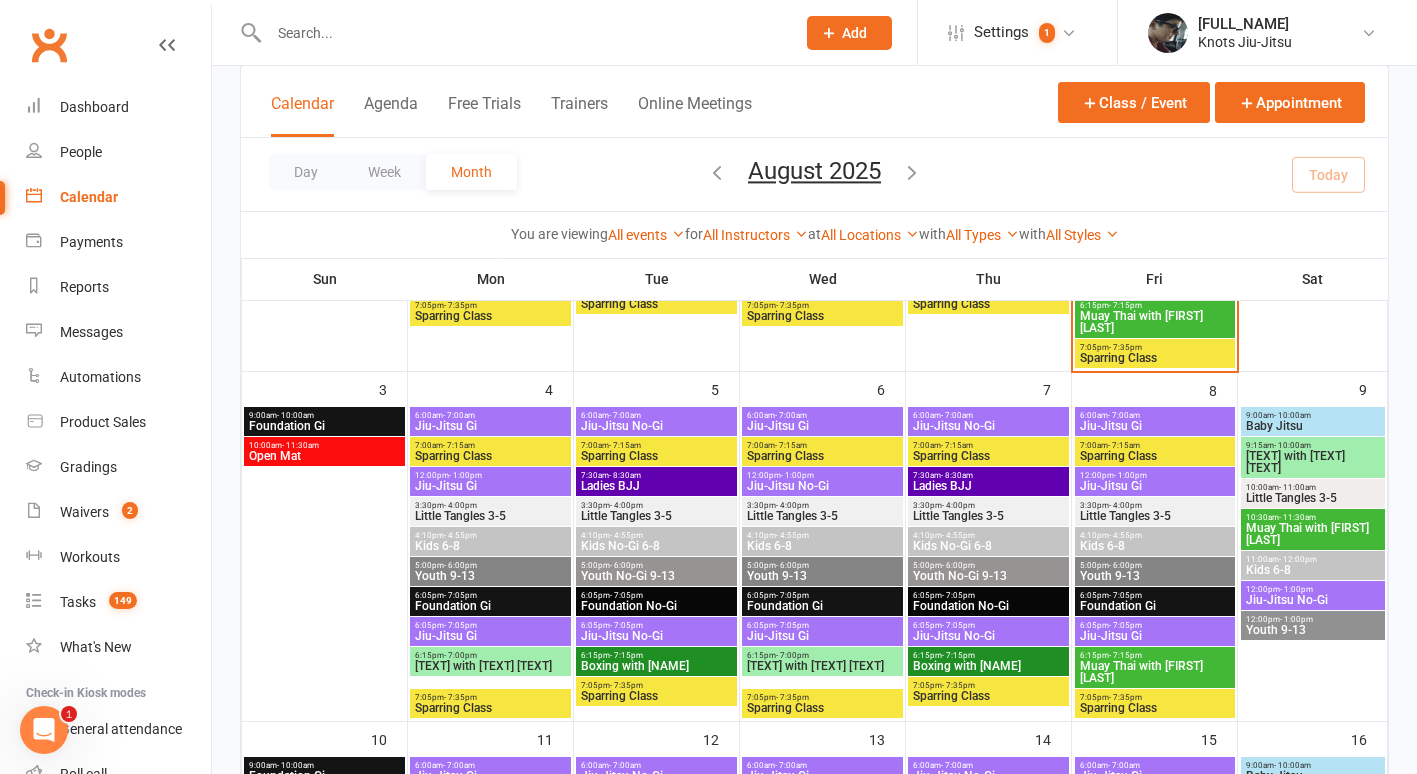 click on "- 11:30am" at bounding box center [300, 445] 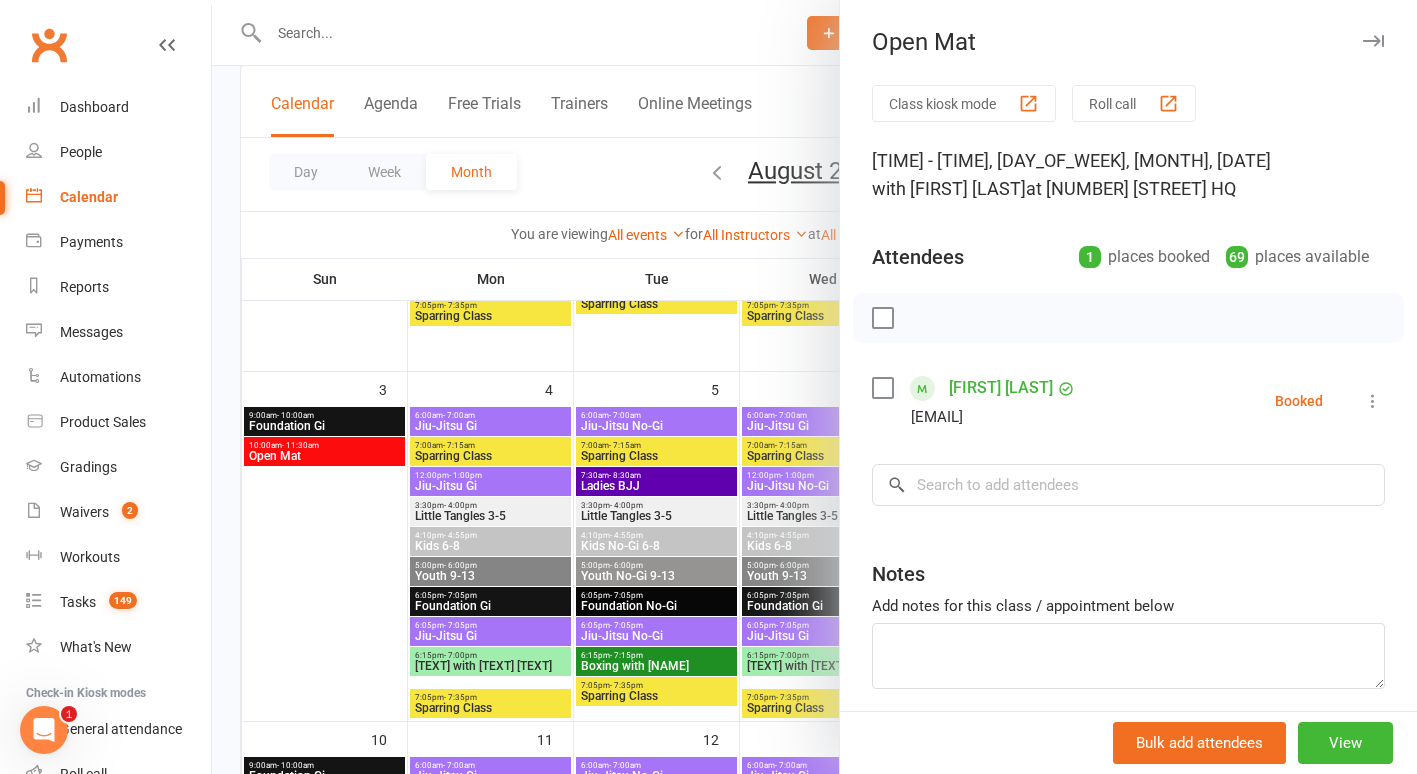 click at bounding box center (814, 387) 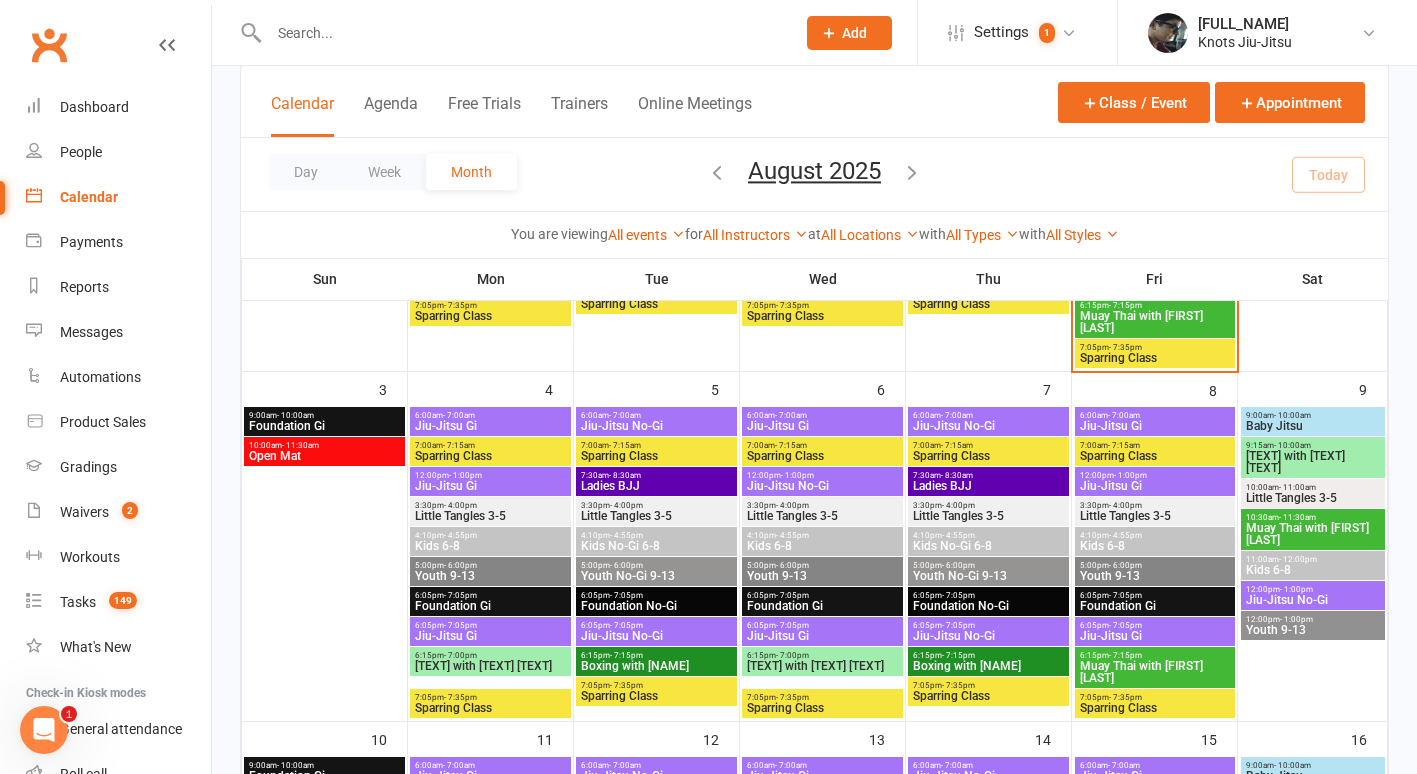 click at bounding box center (522, 33) 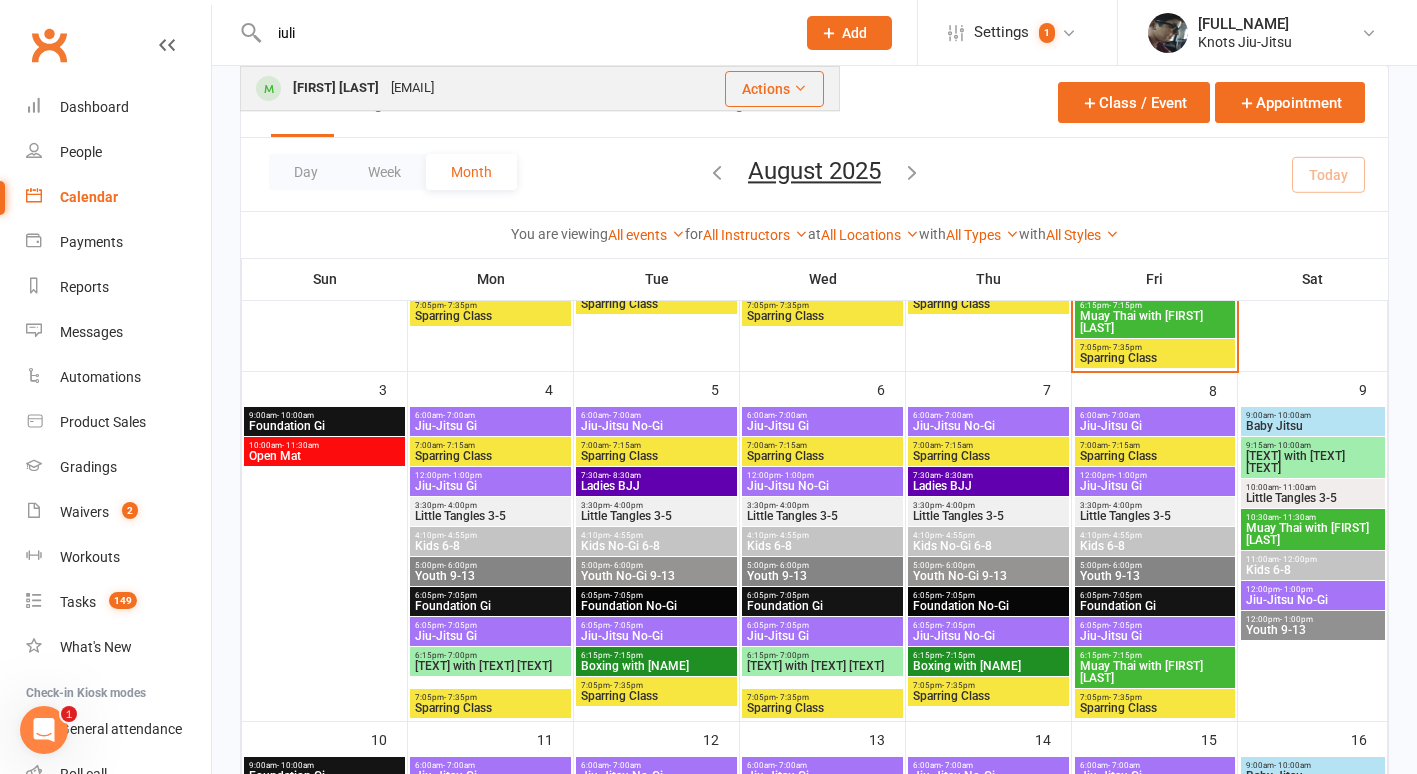 type on "iuli" 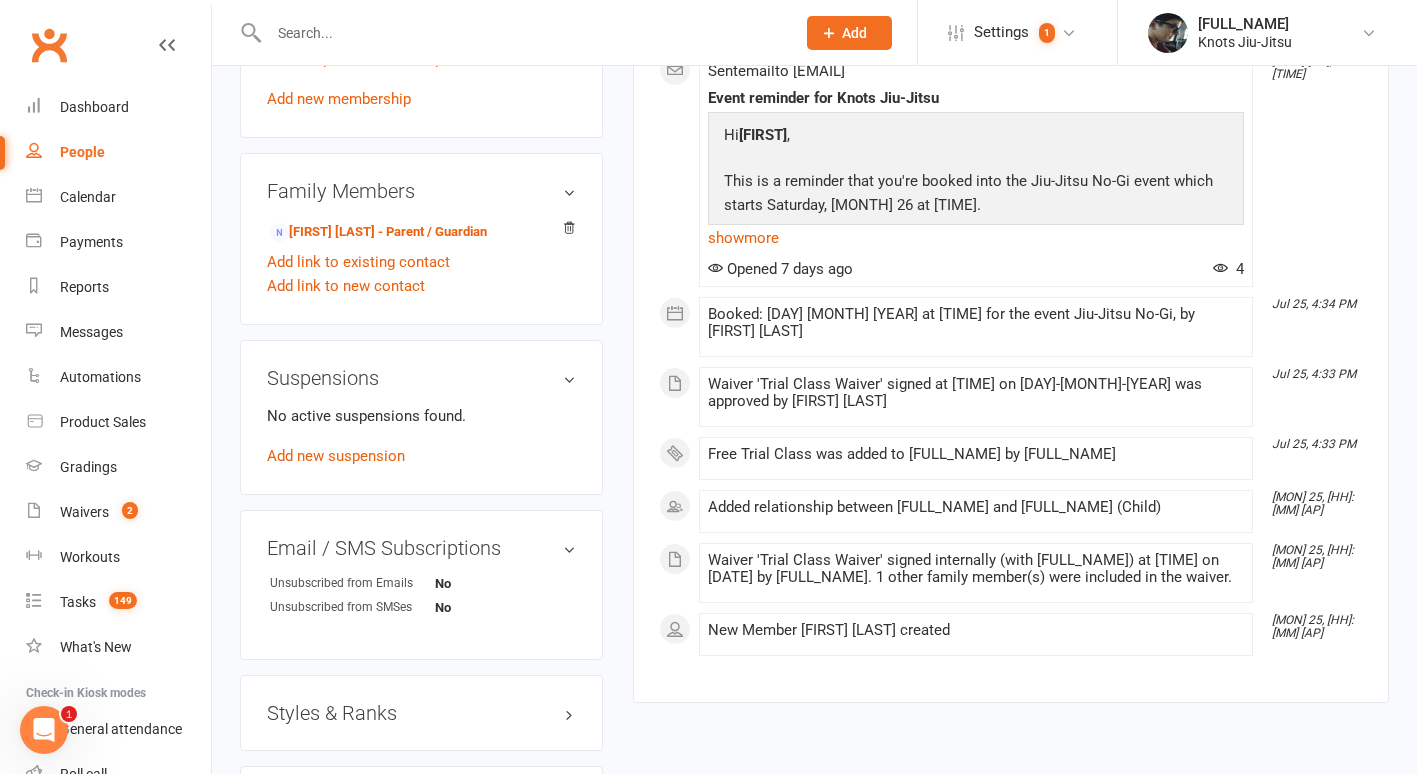 scroll, scrollTop: 1163, scrollLeft: 0, axis: vertical 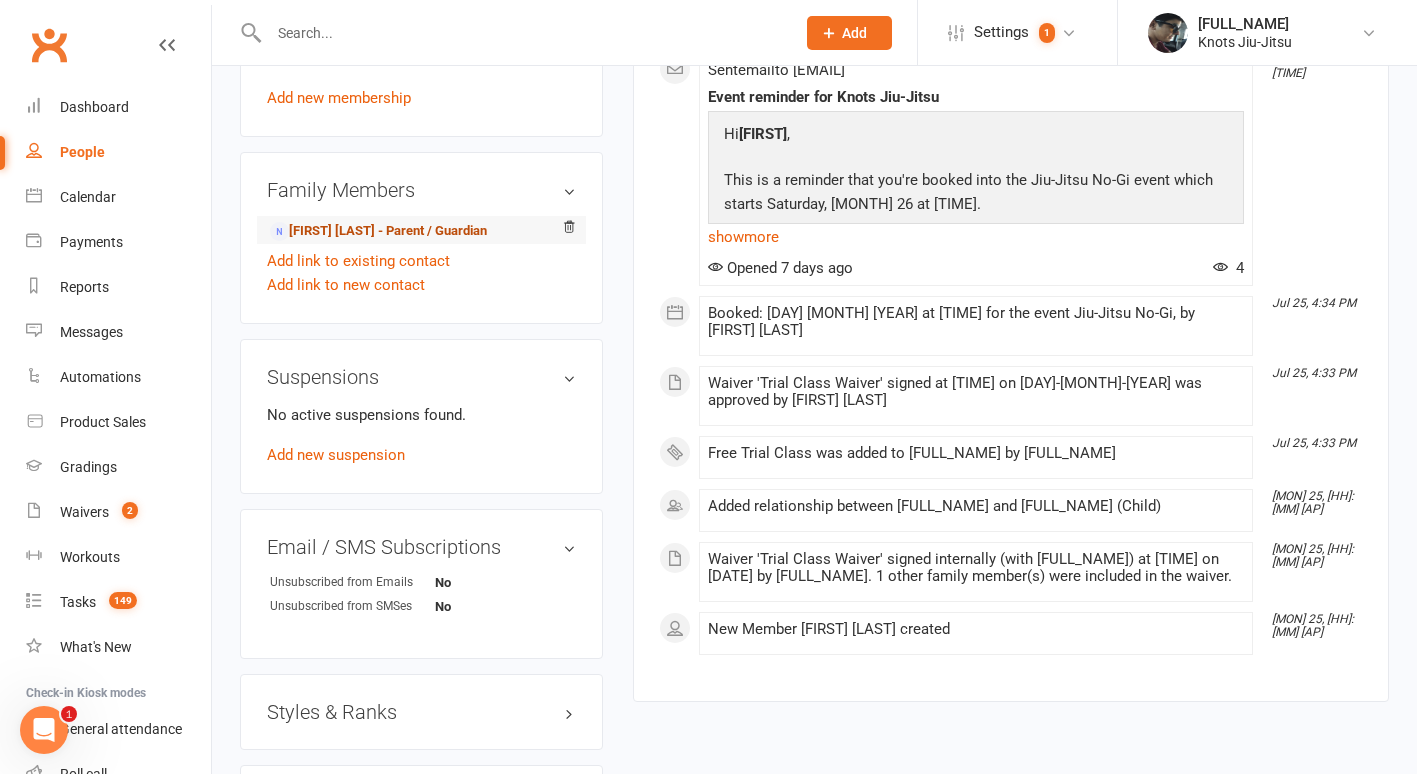 drag, startPoint x: 378, startPoint y: 186, endPoint x: 384, endPoint y: 232, distance: 46.389652 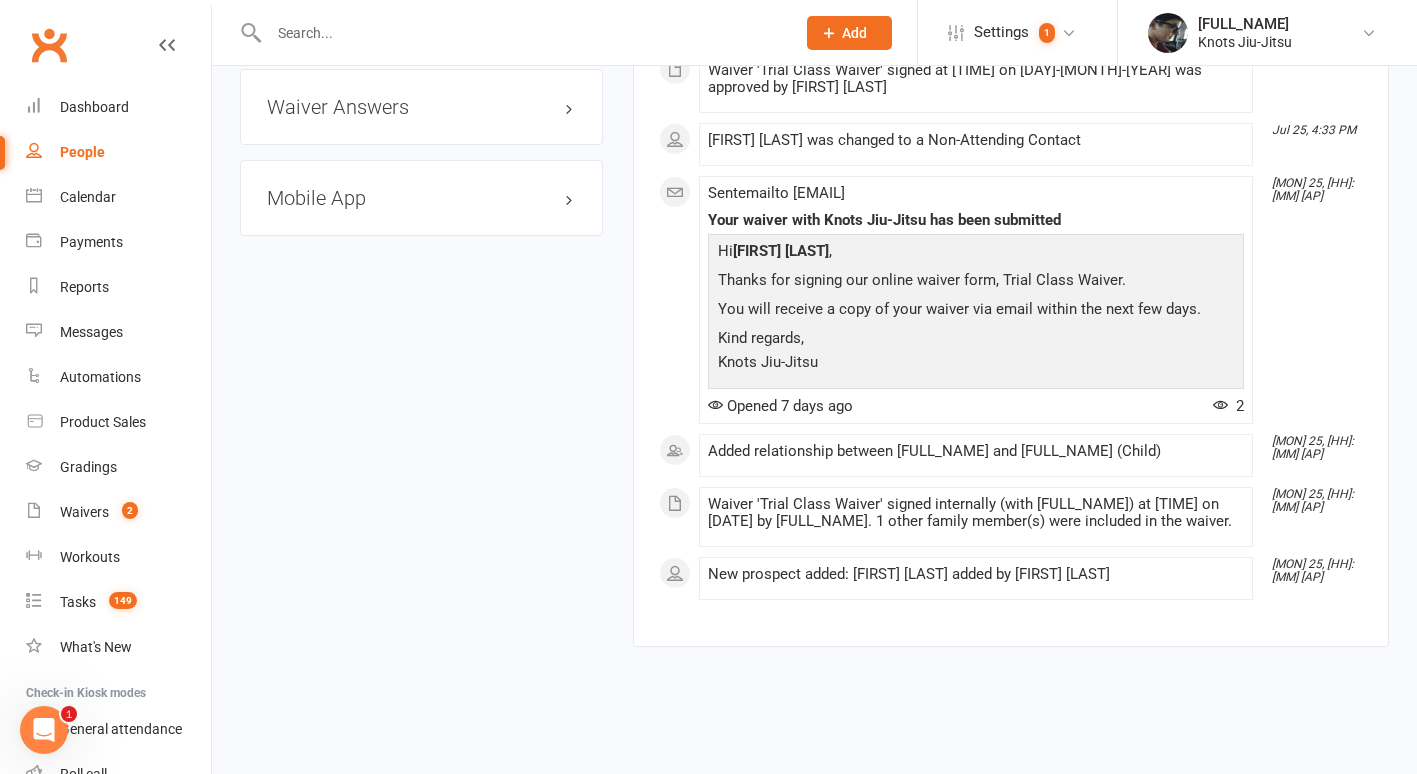 scroll, scrollTop: 1552, scrollLeft: 0, axis: vertical 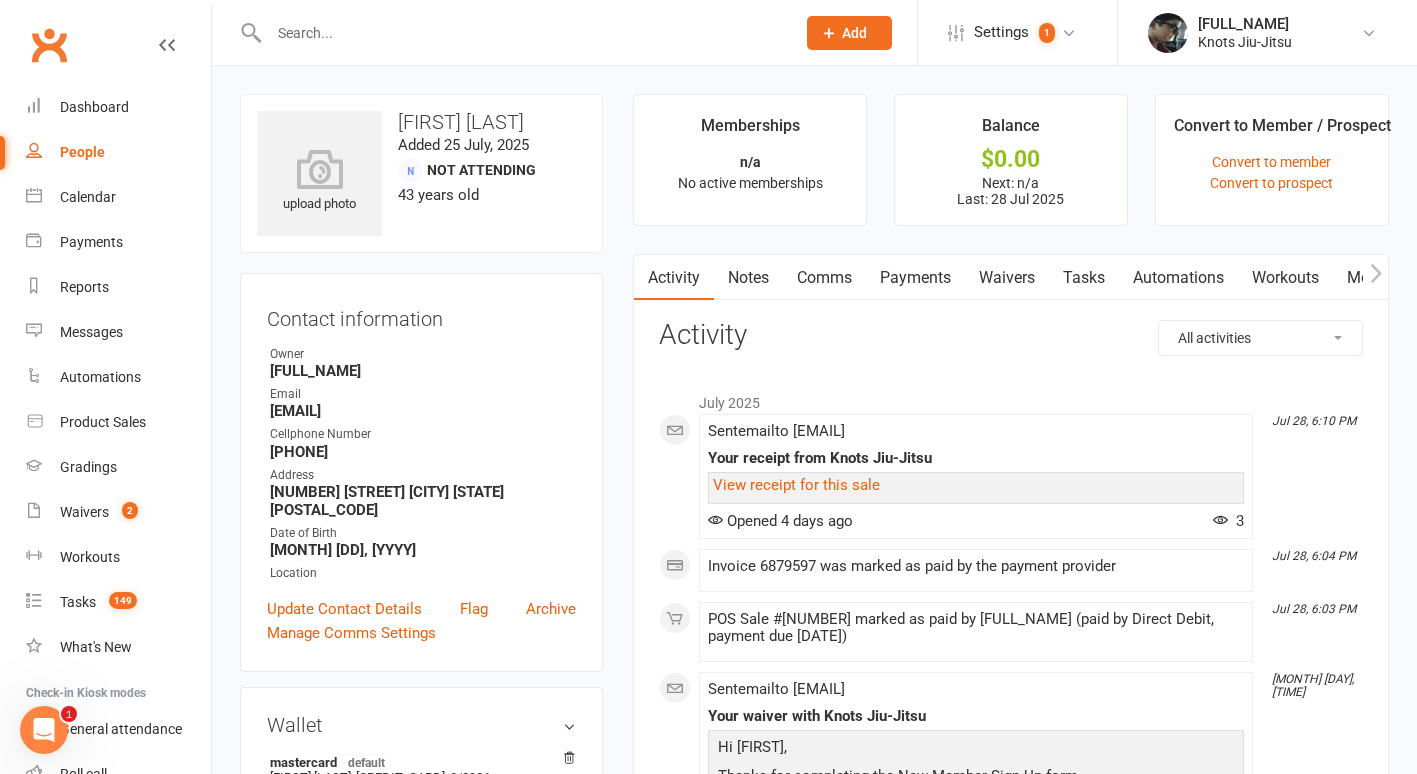 click at bounding box center (1375, 277) 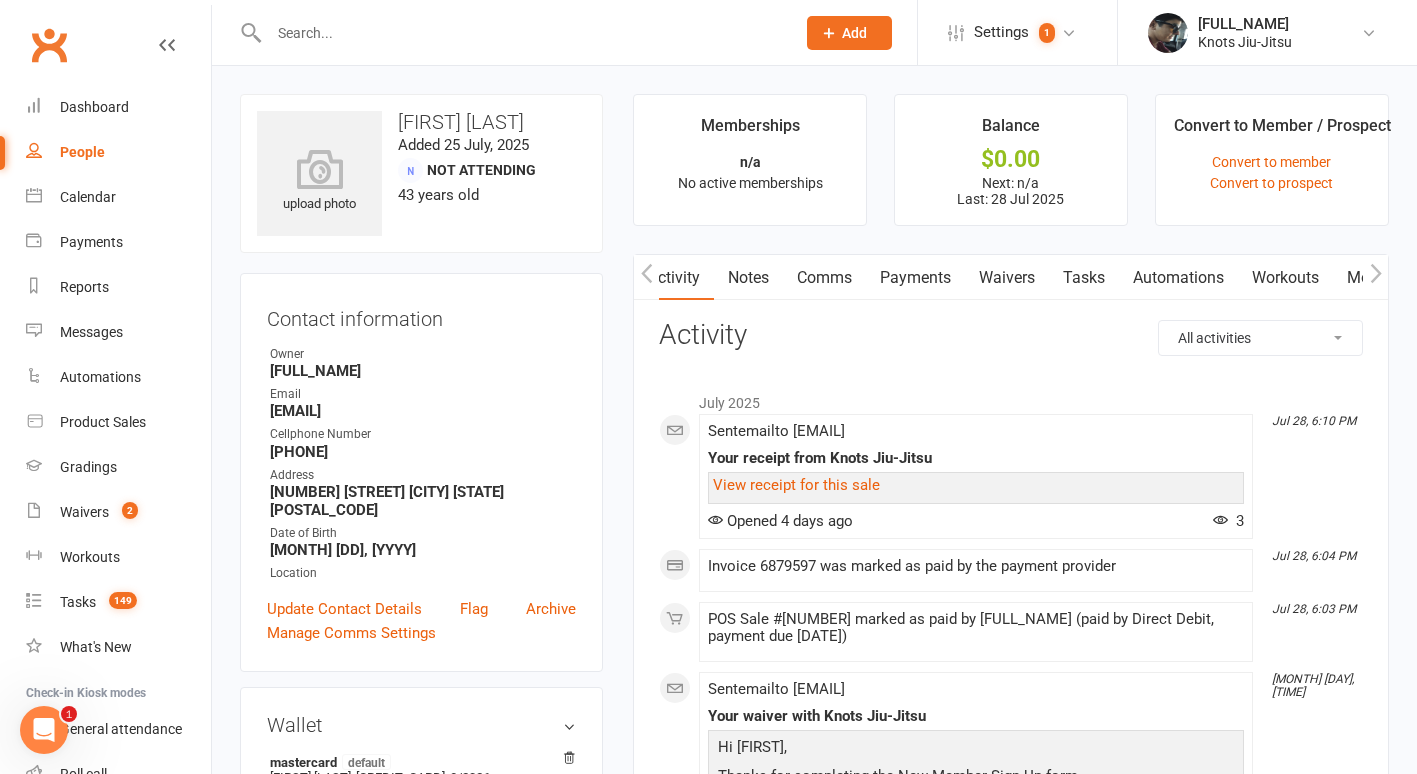 scroll, scrollTop: 0, scrollLeft: 150, axis: horizontal 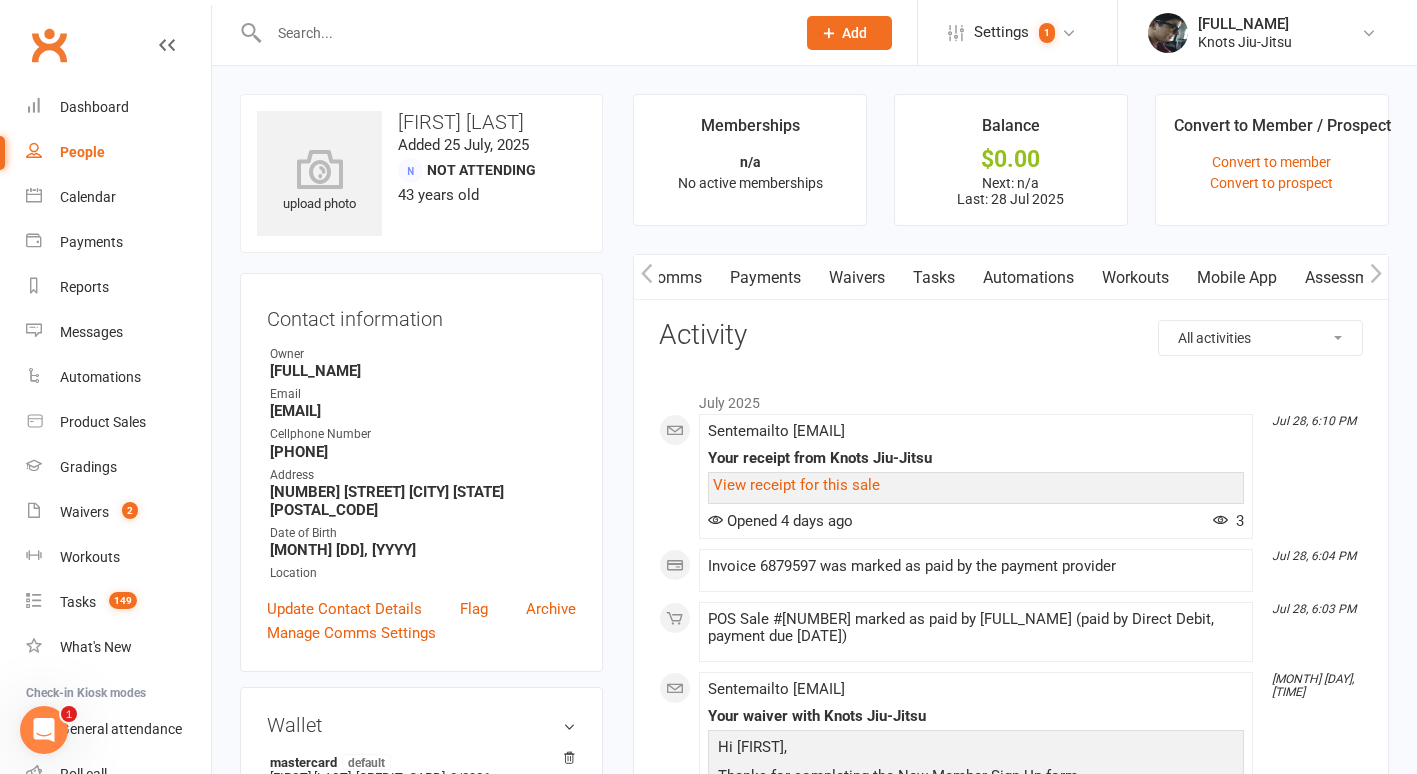 click on "Mobile App" at bounding box center [1237, 278] 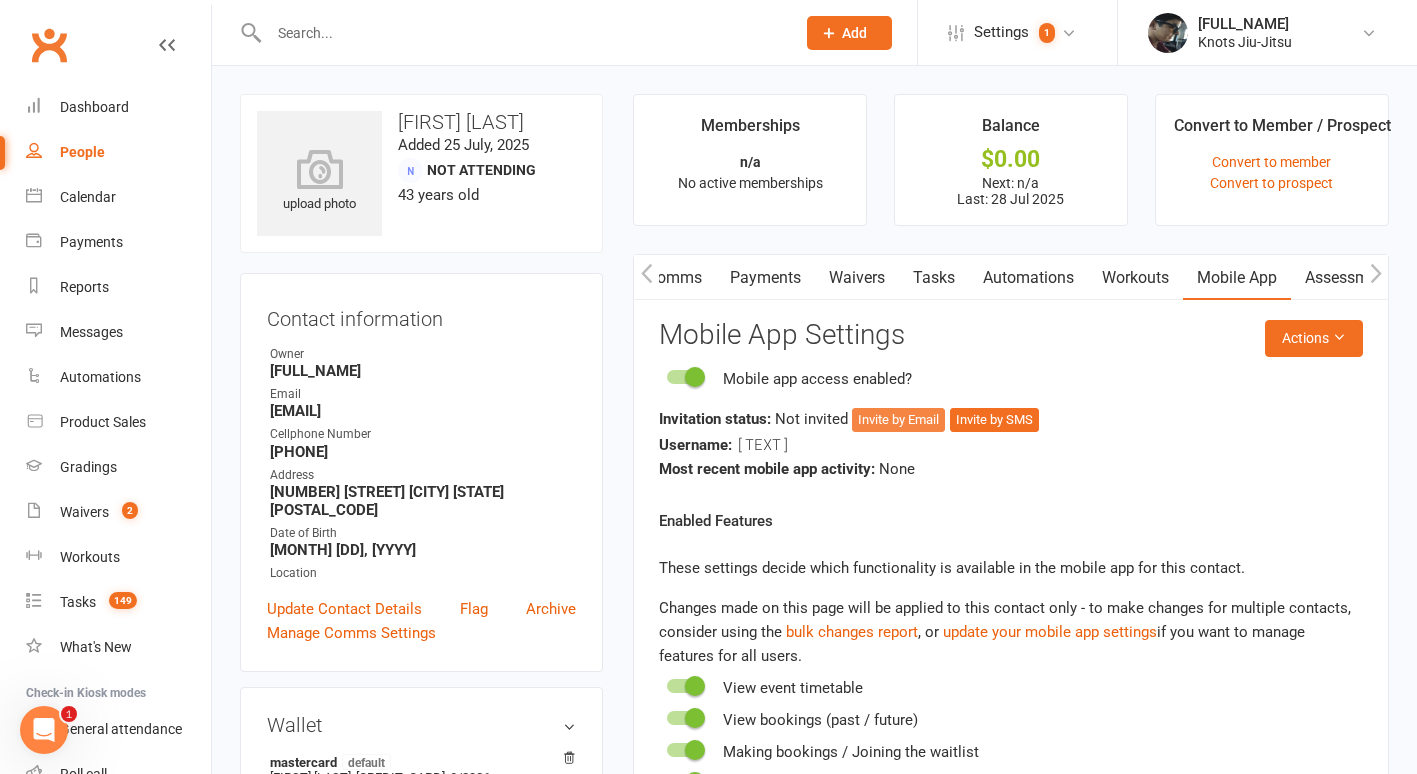 click on "Invite by Email" at bounding box center (898, 420) 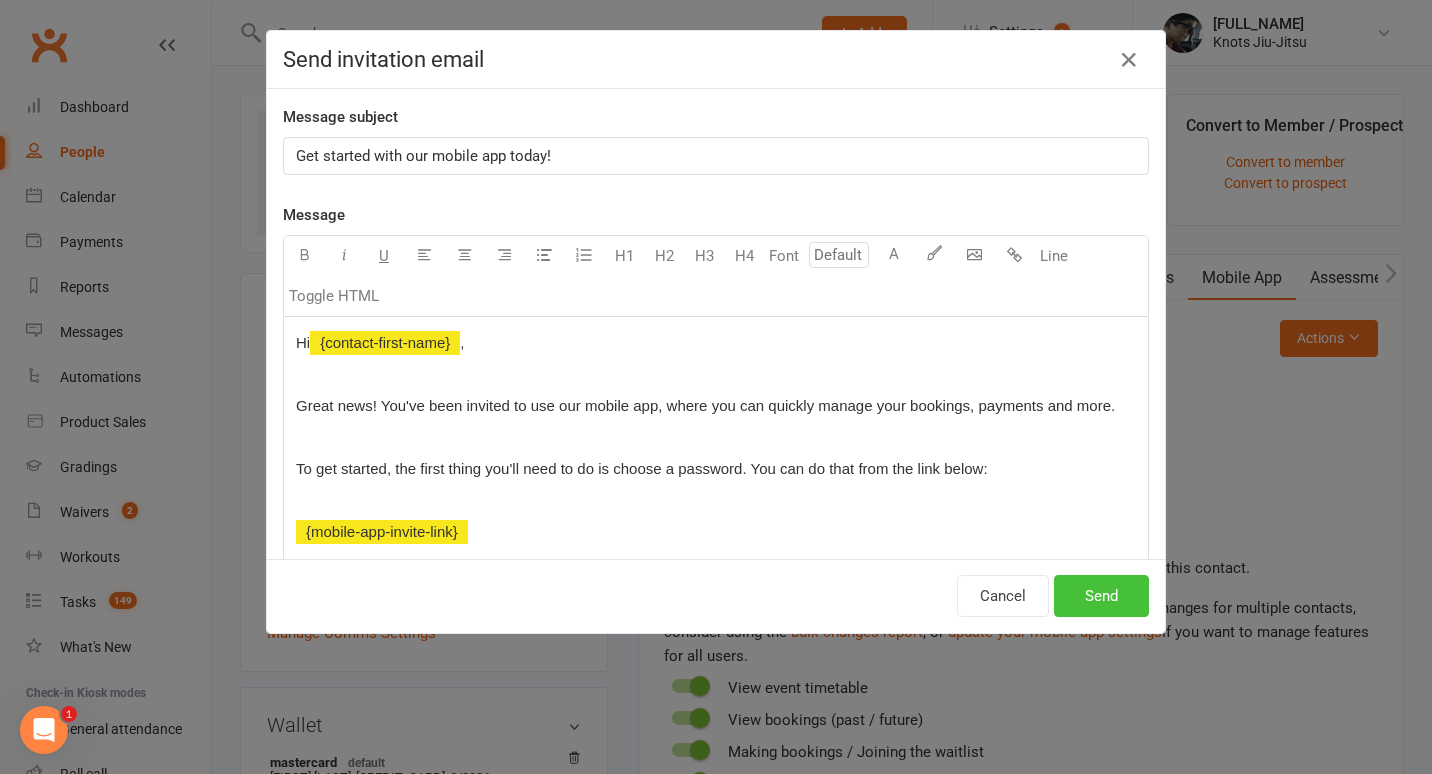 click on "Send" at bounding box center (1101, 596) 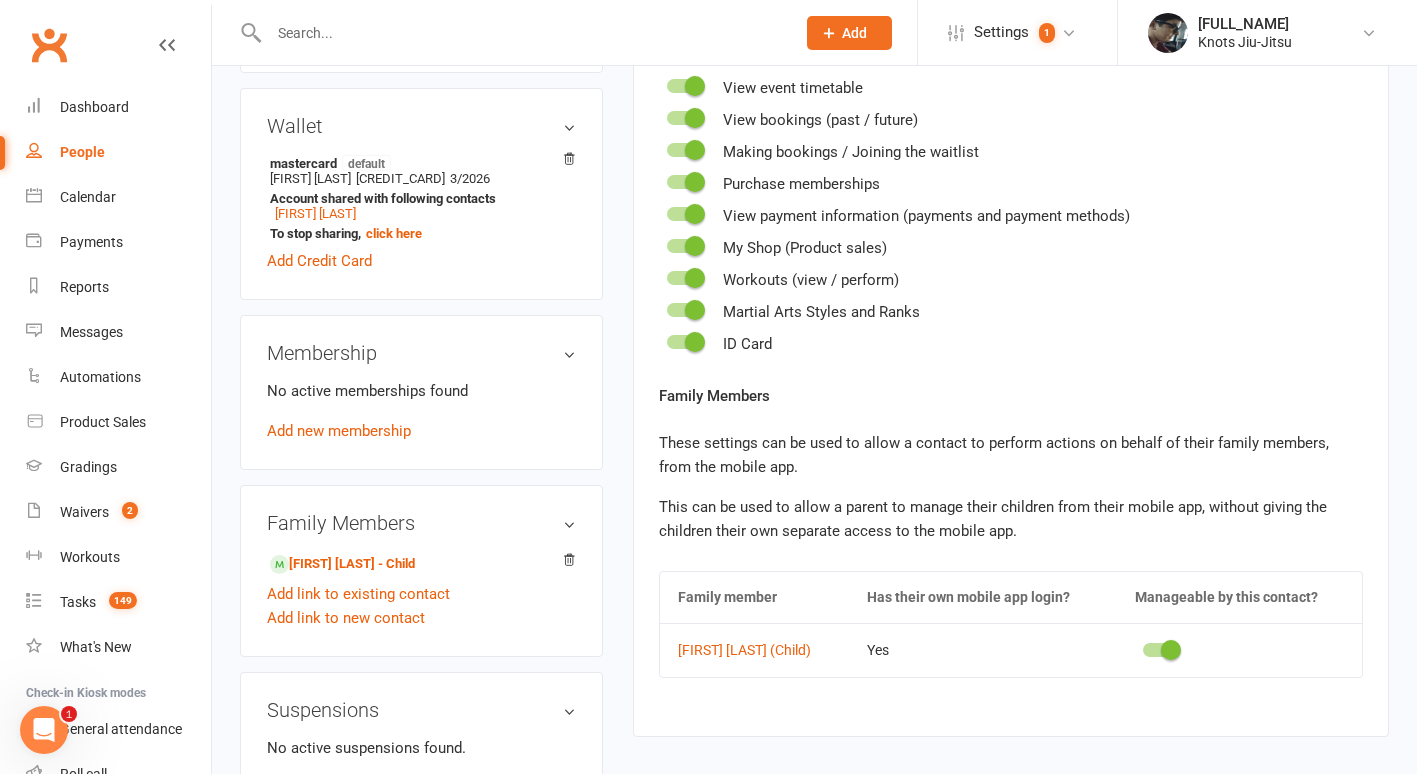 scroll, scrollTop: 598, scrollLeft: 0, axis: vertical 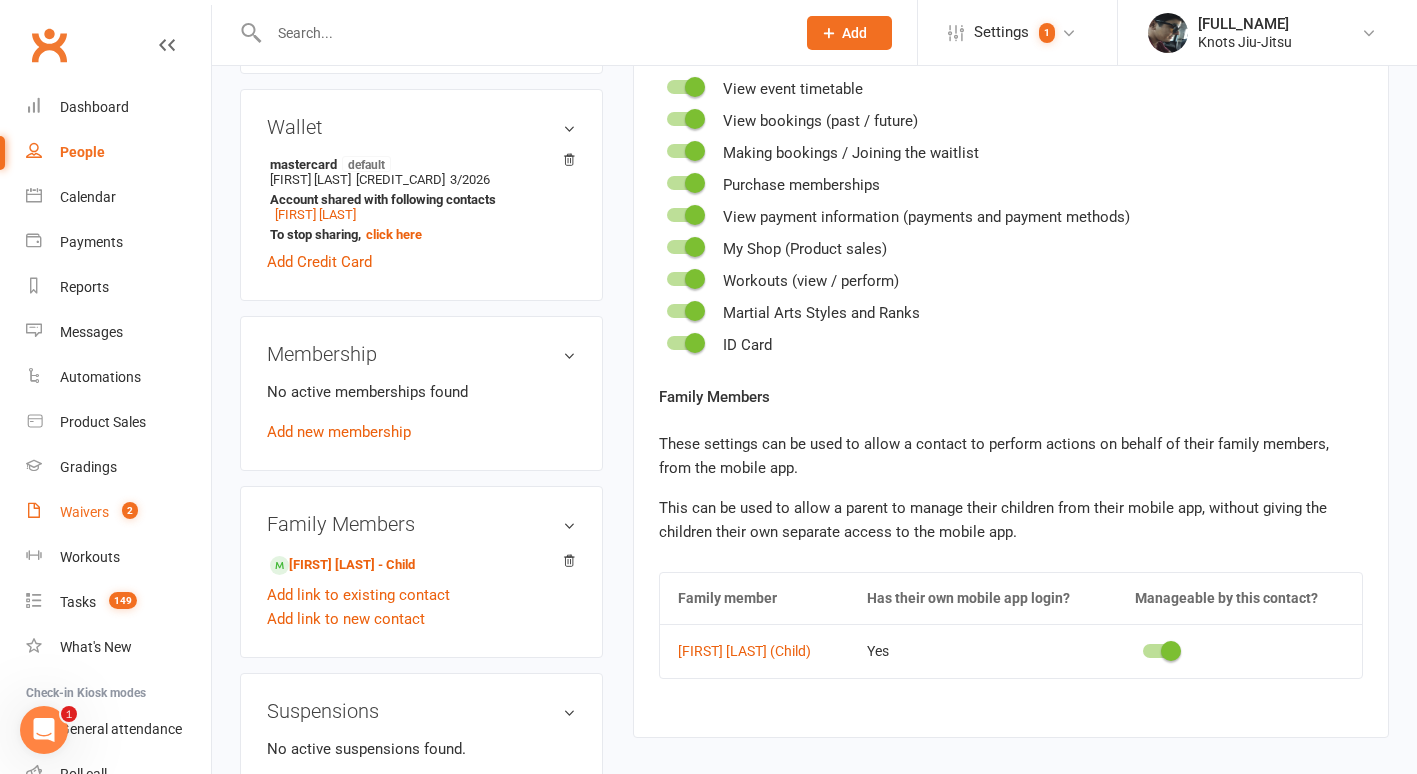 click on "Waivers" at bounding box center (84, 512) 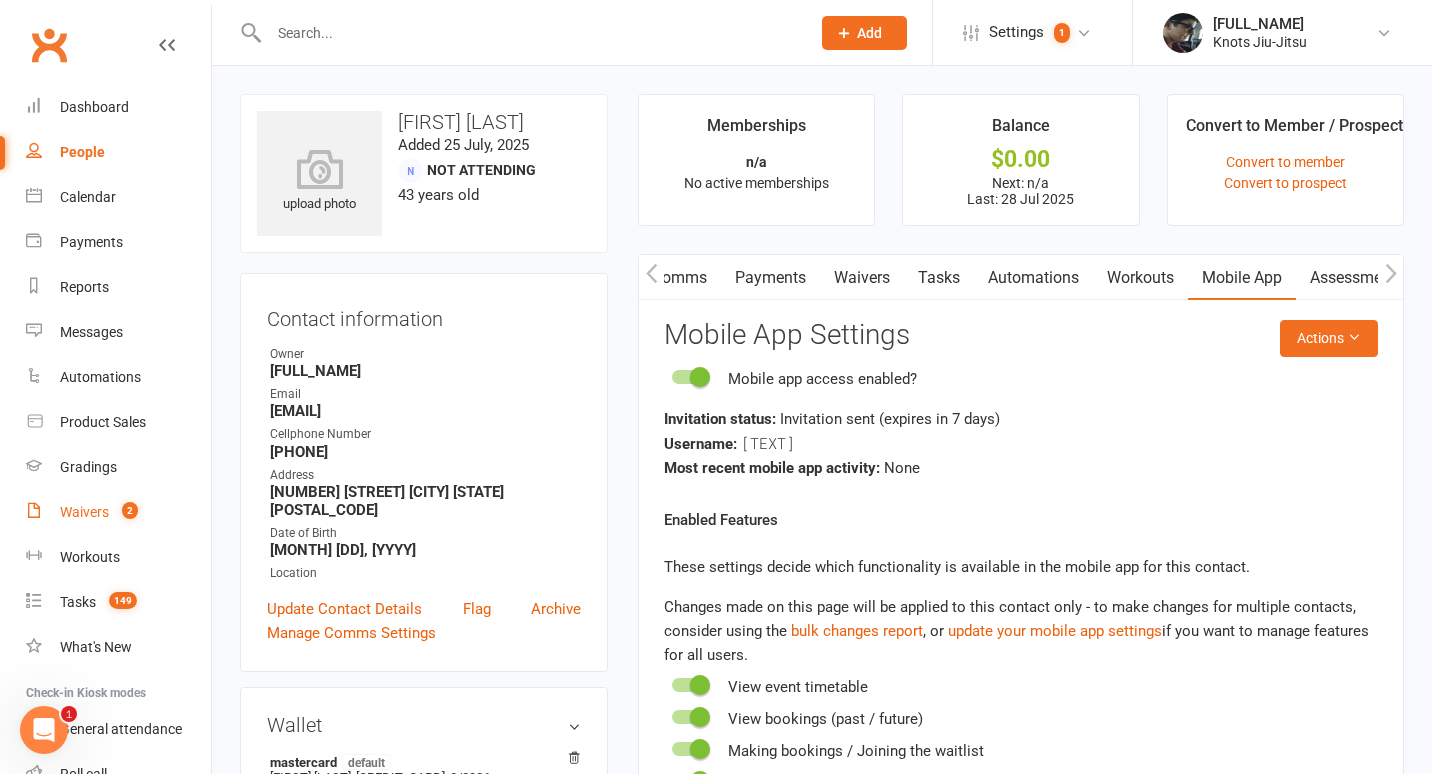 select on "100" 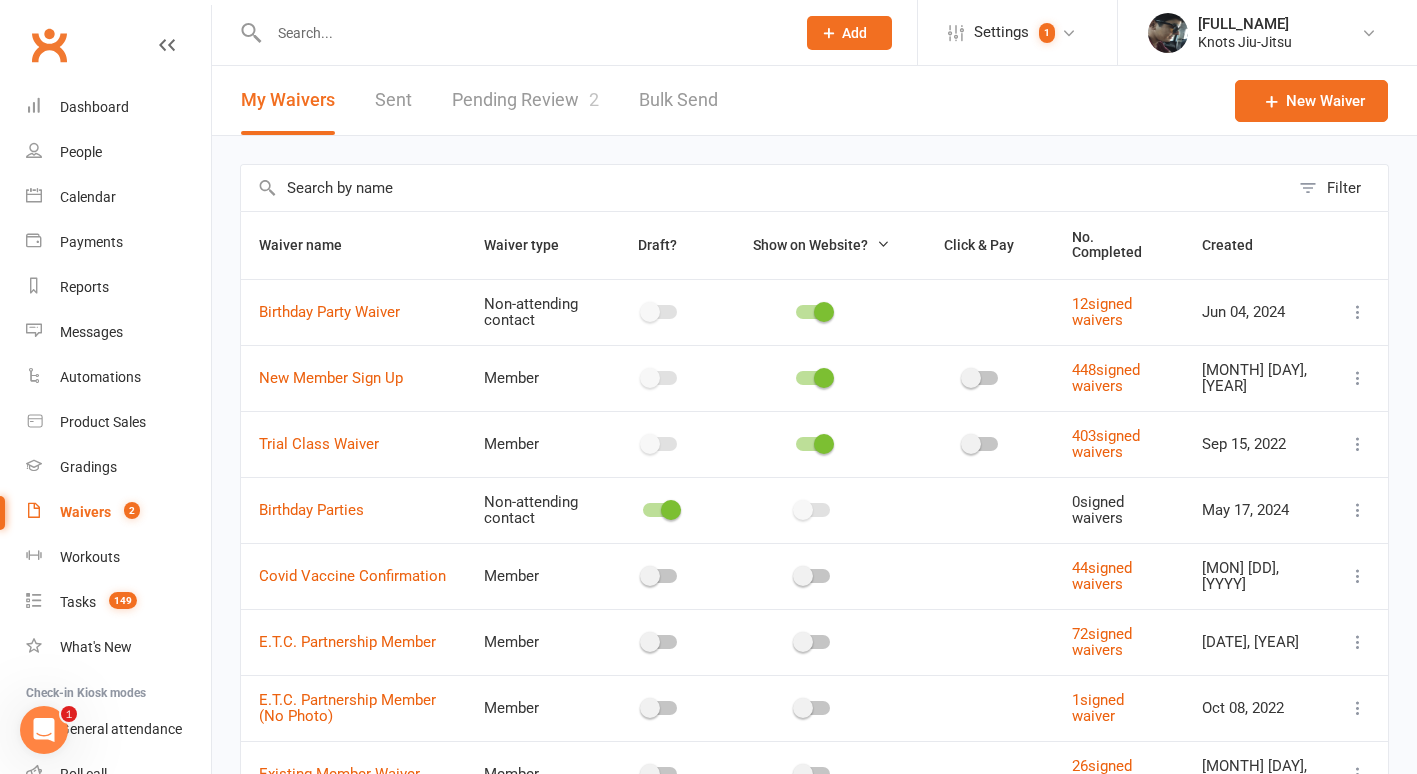 click on "Pending Review 2" at bounding box center [525, 100] 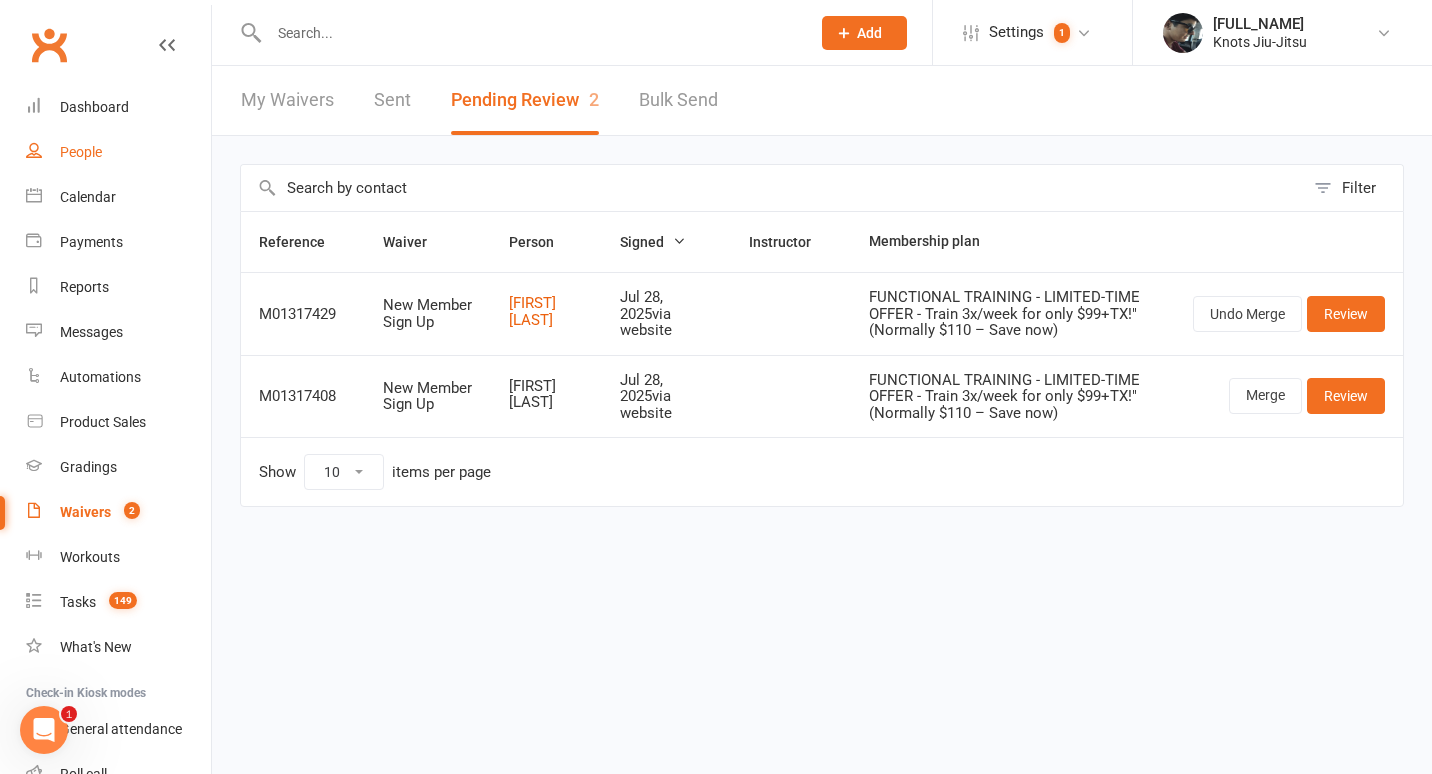 click on "People" at bounding box center [81, 152] 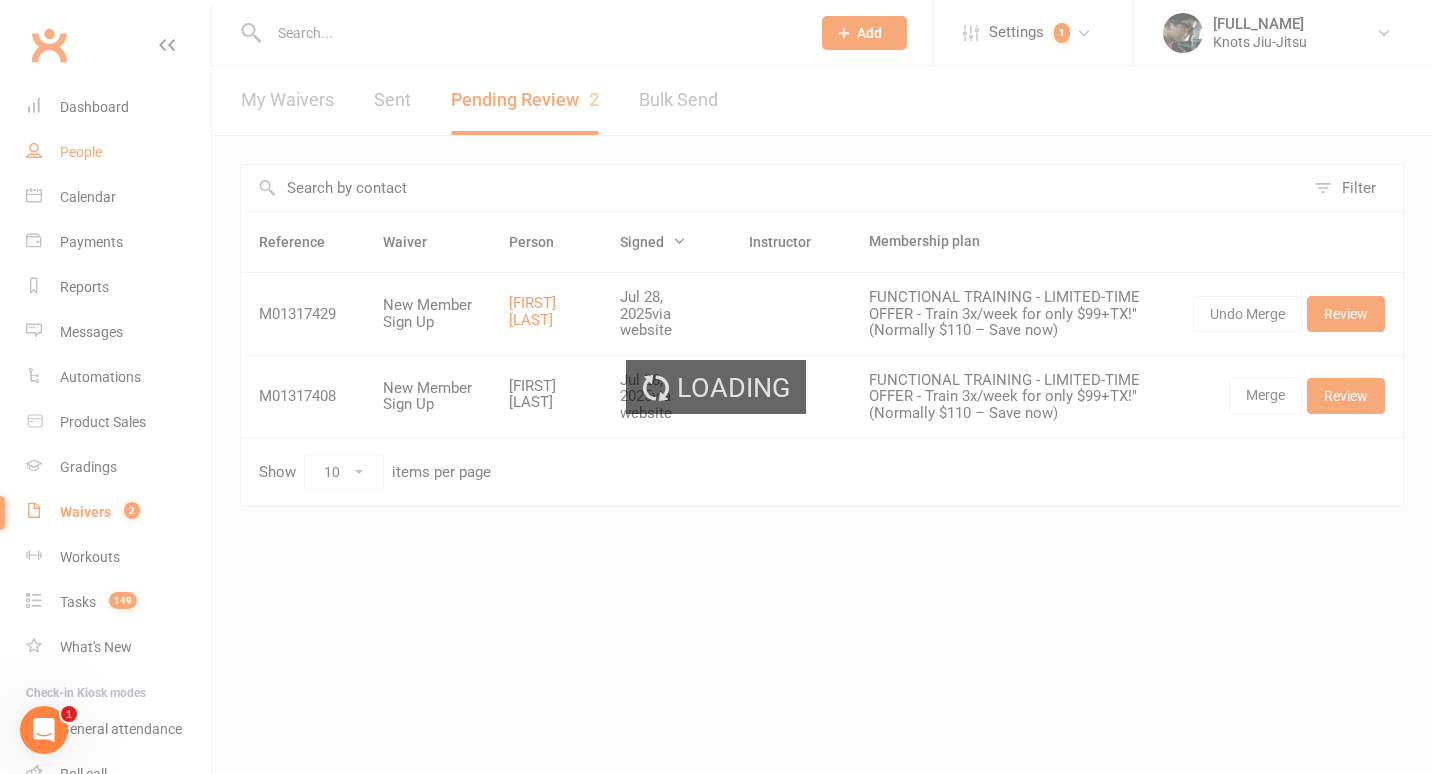 select on "100" 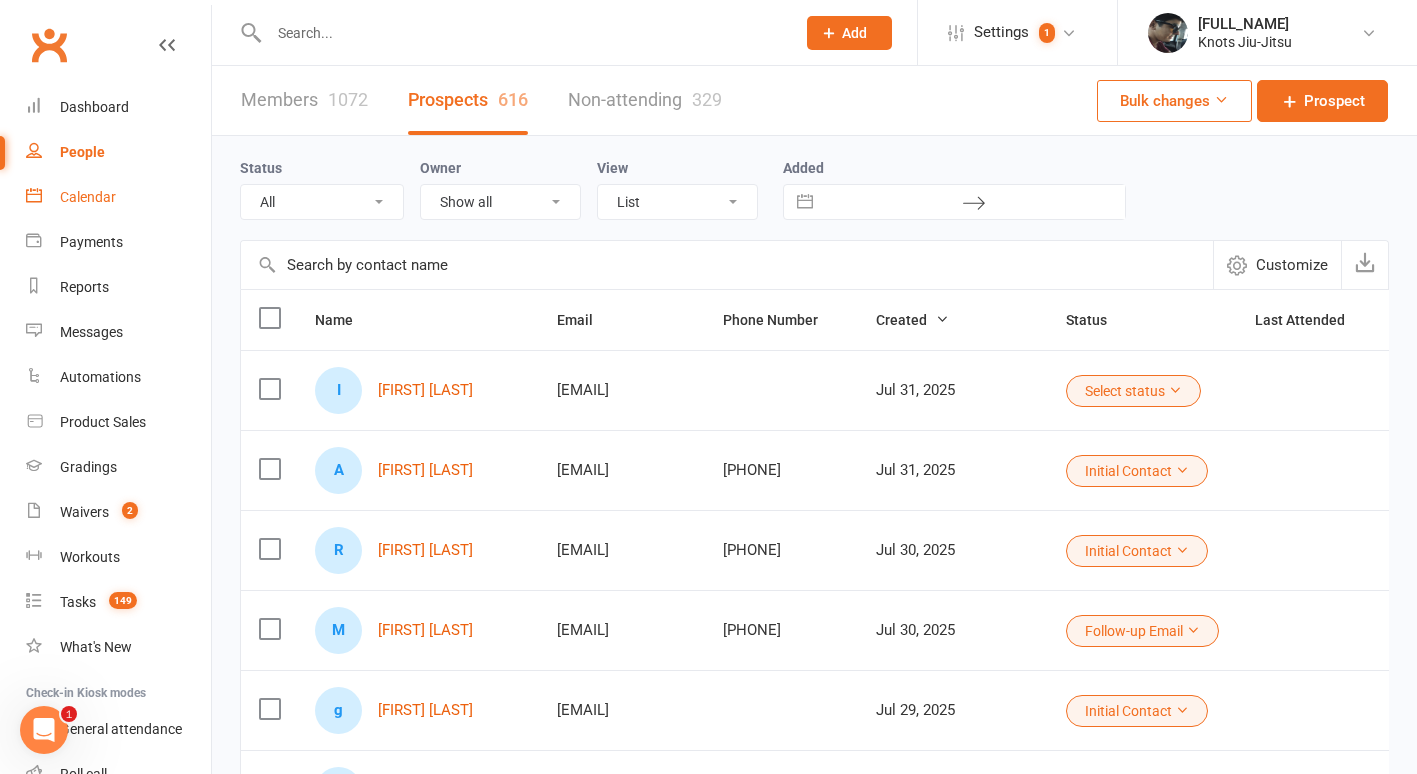 click on "Calendar" at bounding box center [118, 197] 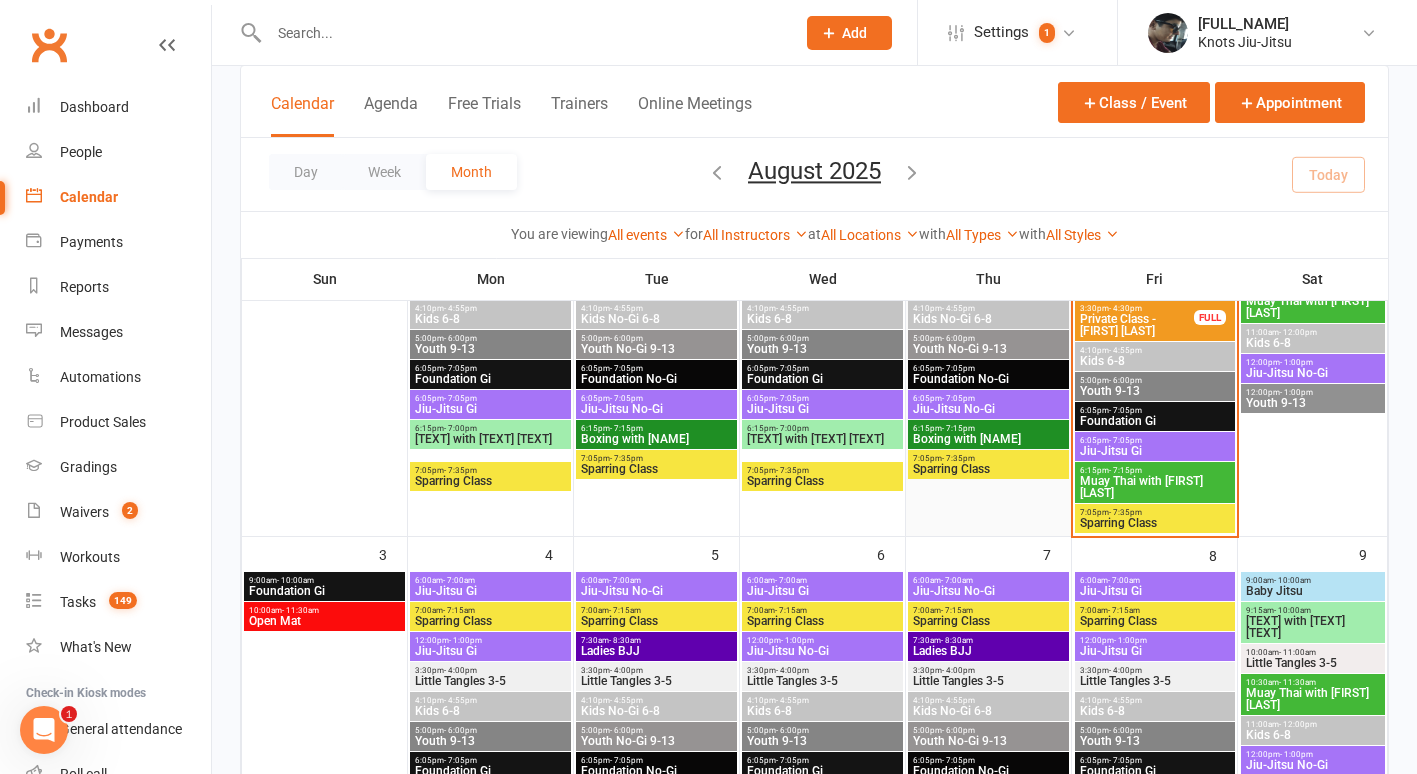 scroll, scrollTop: 283, scrollLeft: 0, axis: vertical 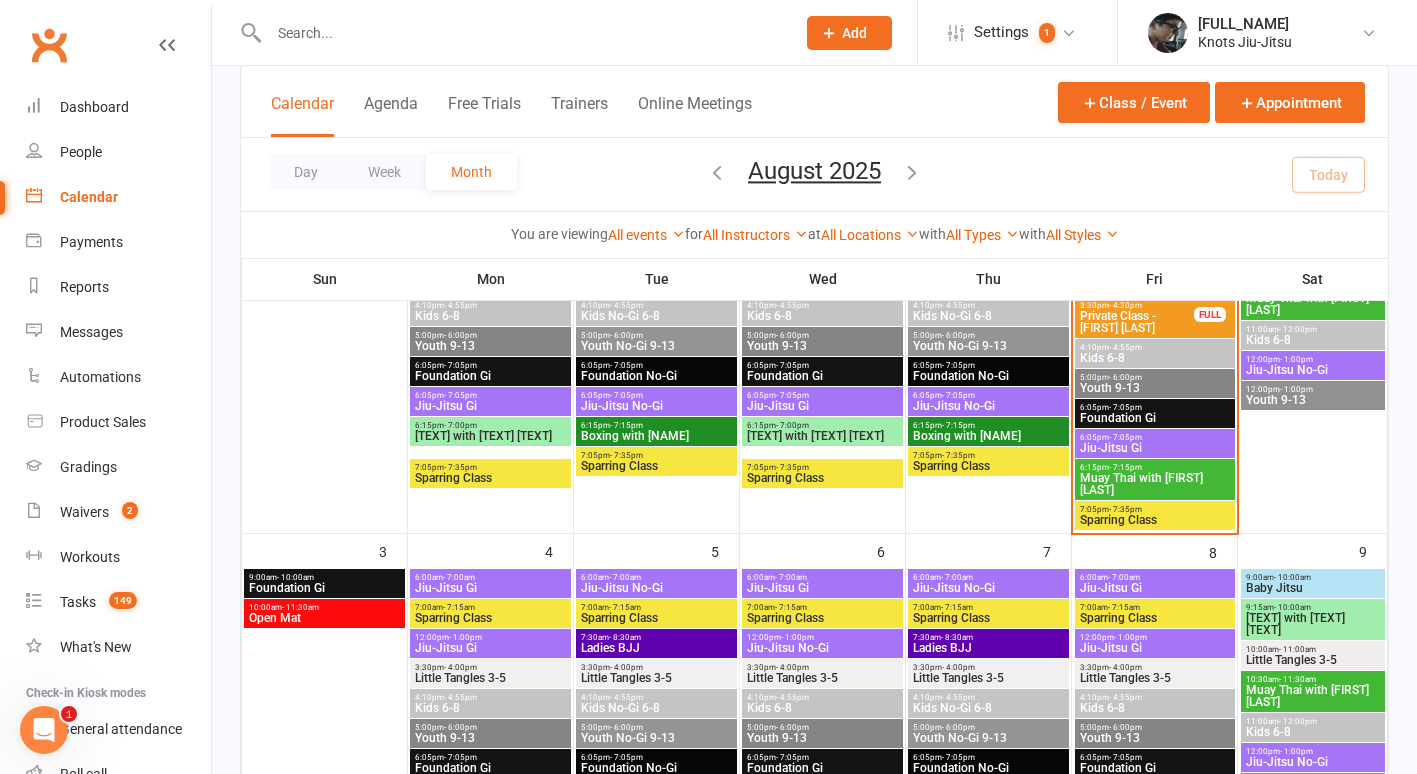 click on "Jiu-Jitsu Gi" at bounding box center [1155, 448] 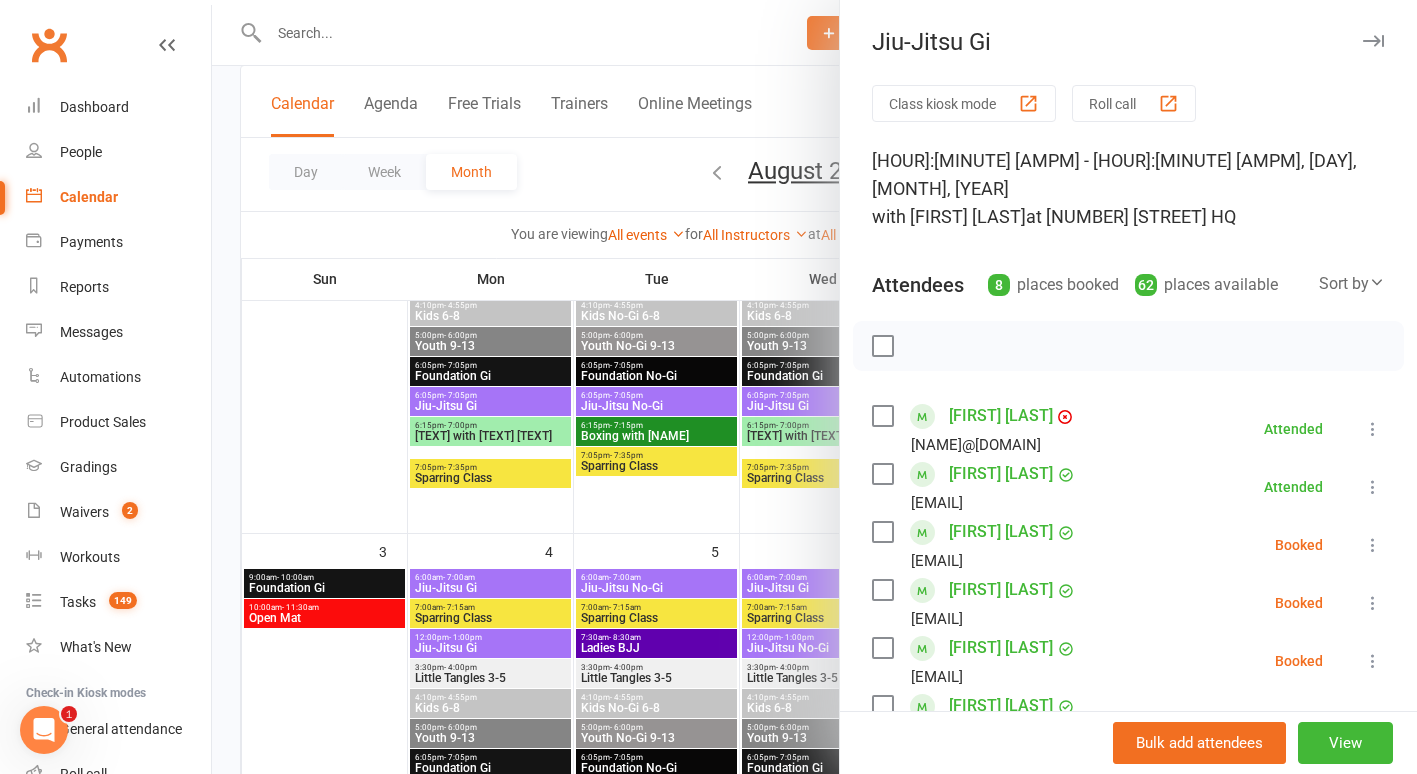 scroll, scrollTop: 334, scrollLeft: 0, axis: vertical 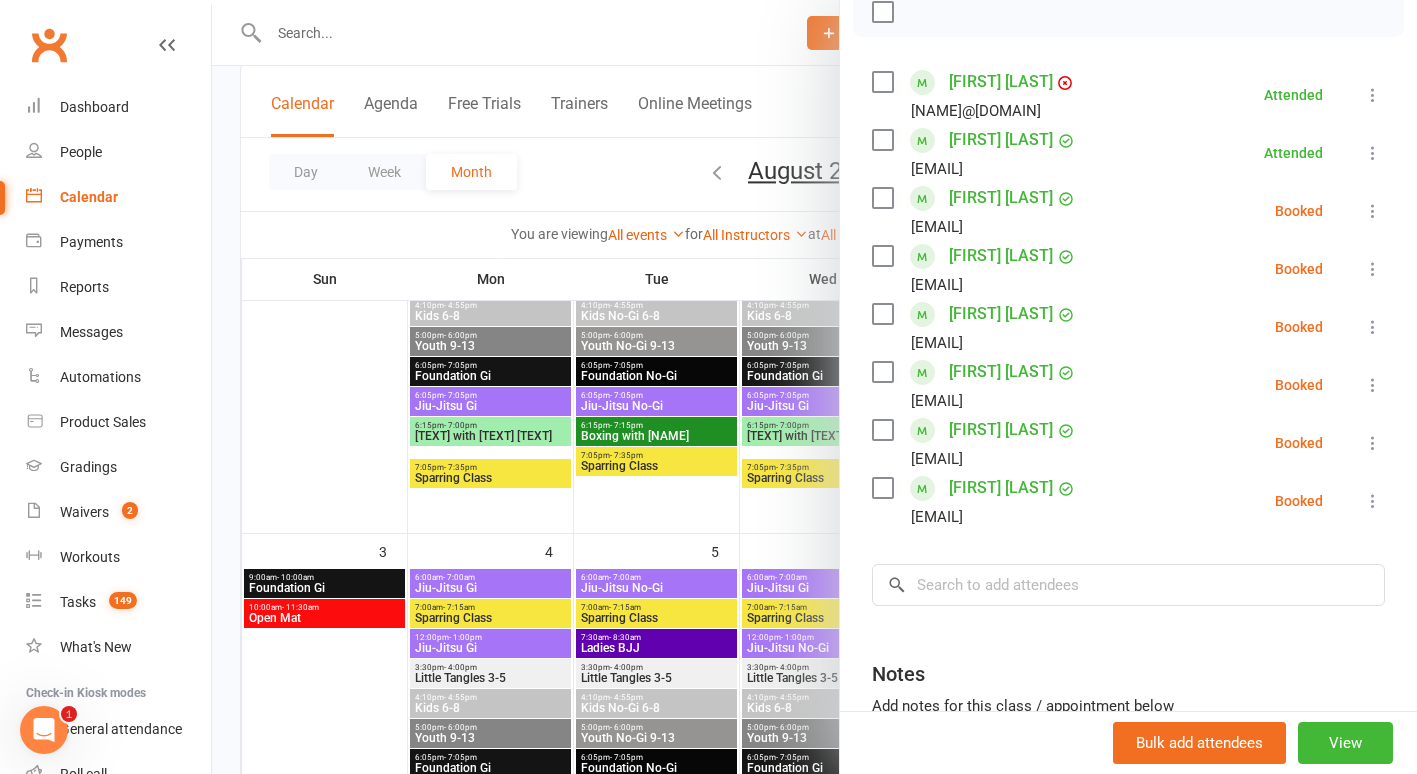 click at bounding box center [814, 387] 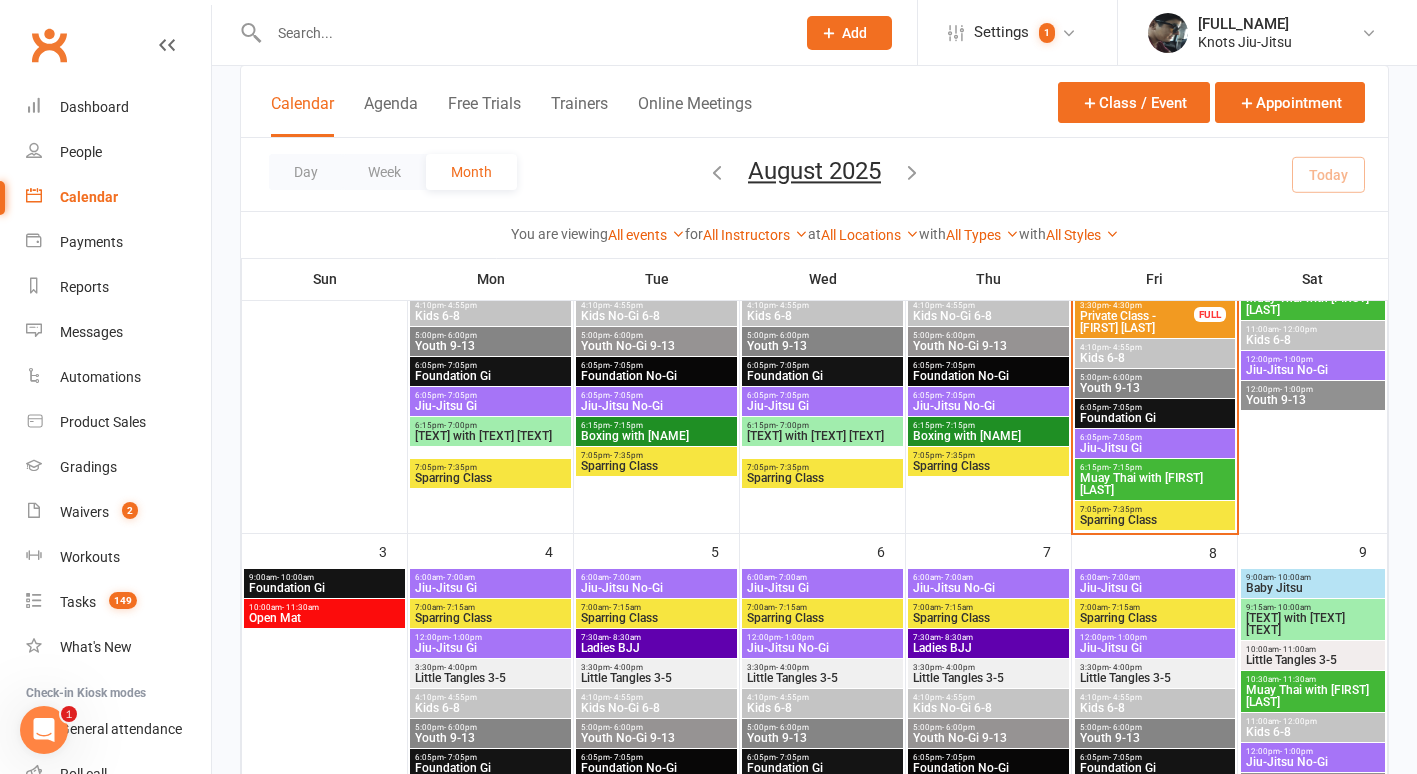 click on "- 7:05pm" at bounding box center (1125, 407) 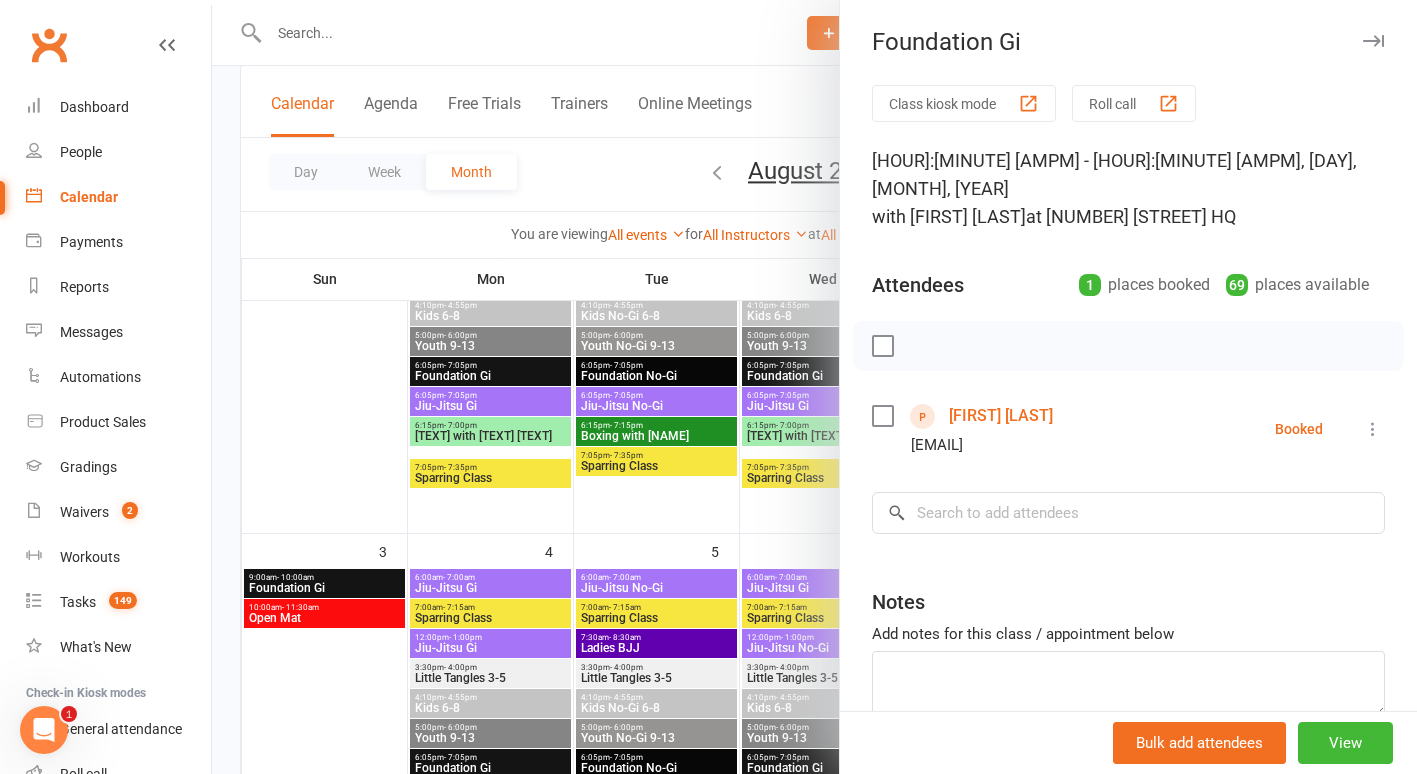 click on "[FIRST] [LAST]" at bounding box center (1001, 416) 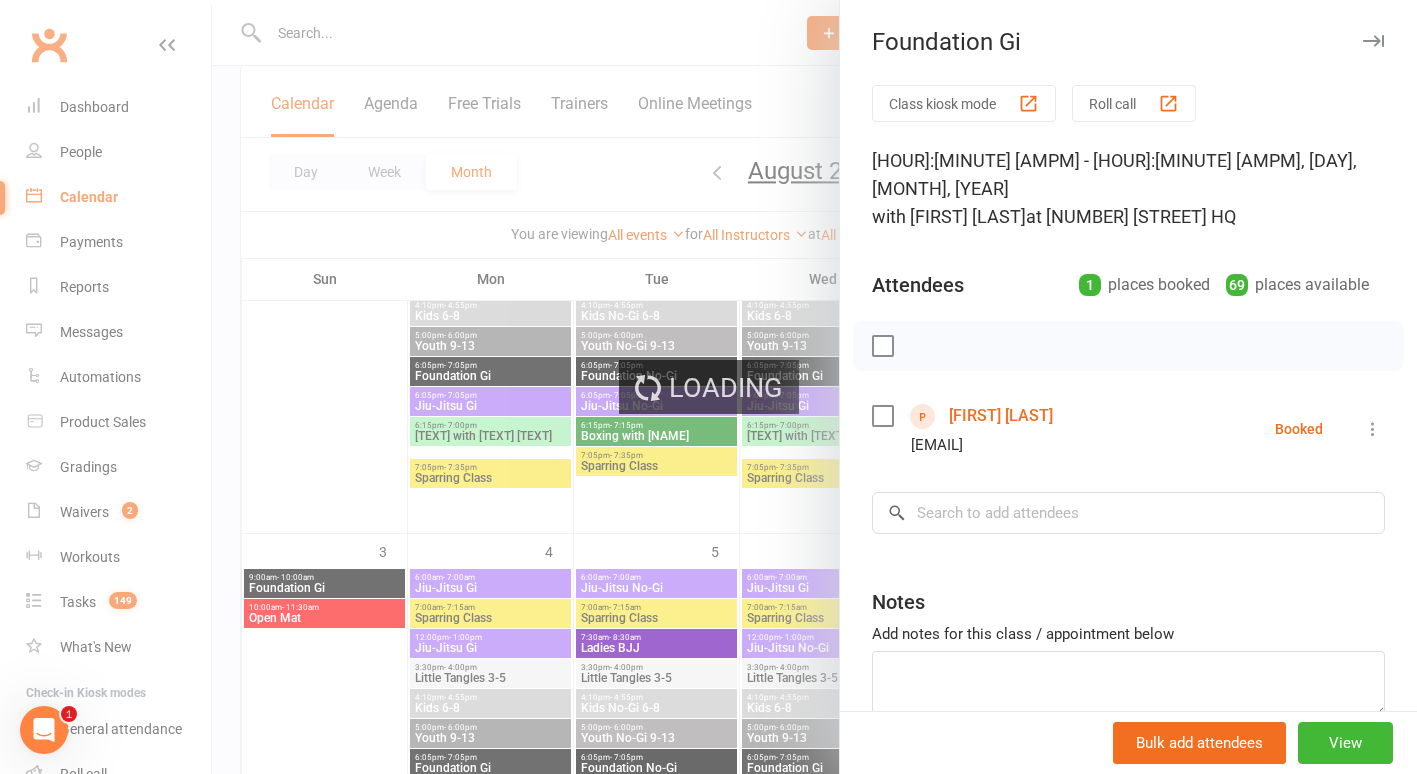 scroll, scrollTop: 0, scrollLeft: 0, axis: both 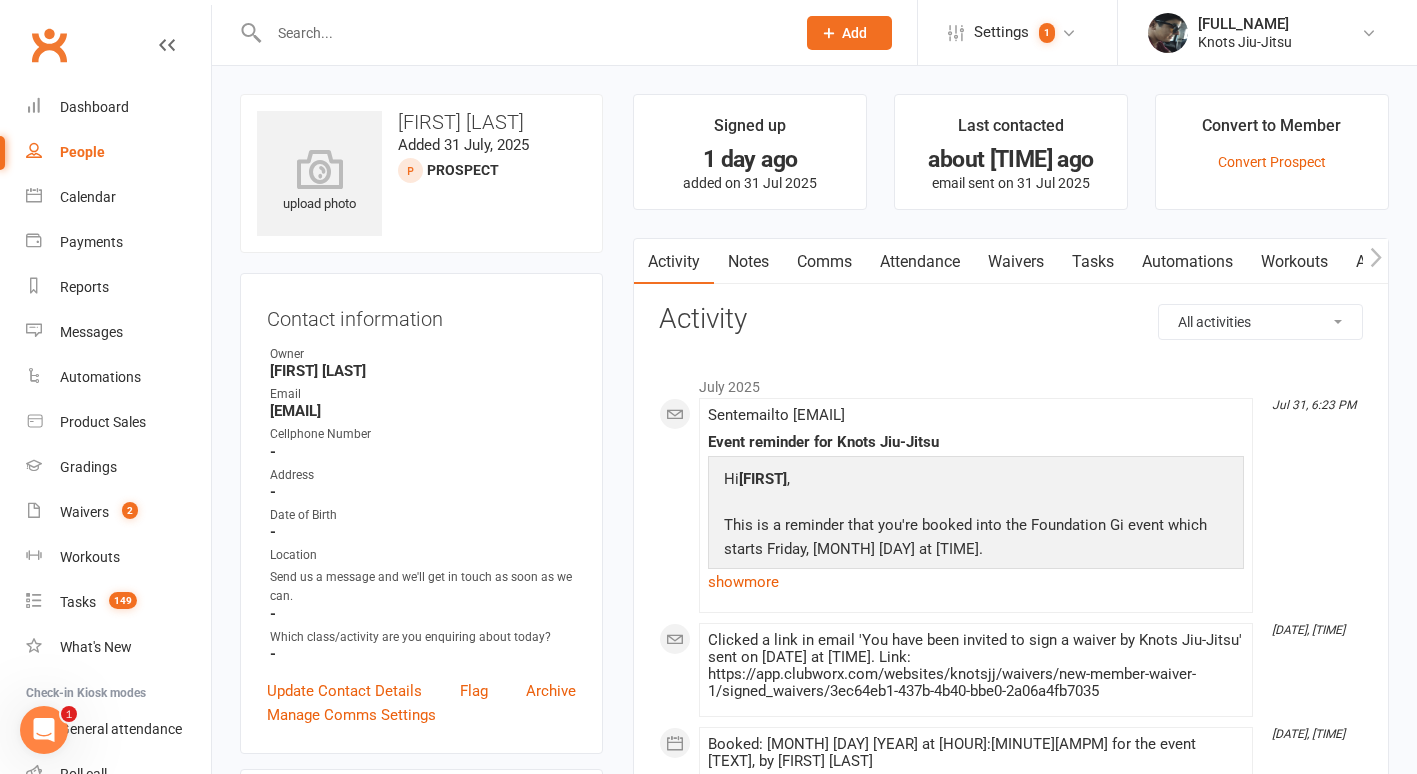 click on "Waivers" at bounding box center (1016, 262) 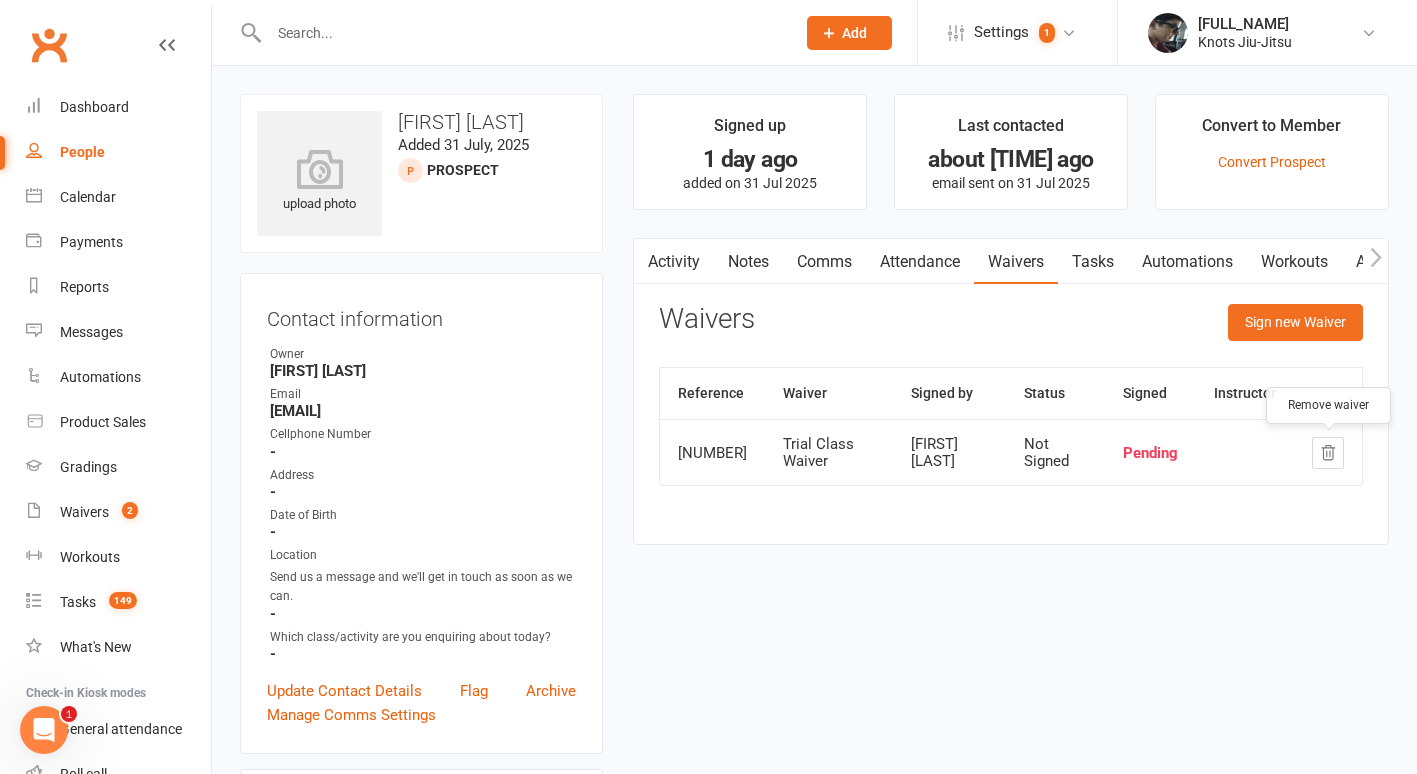 click at bounding box center [1328, 453] 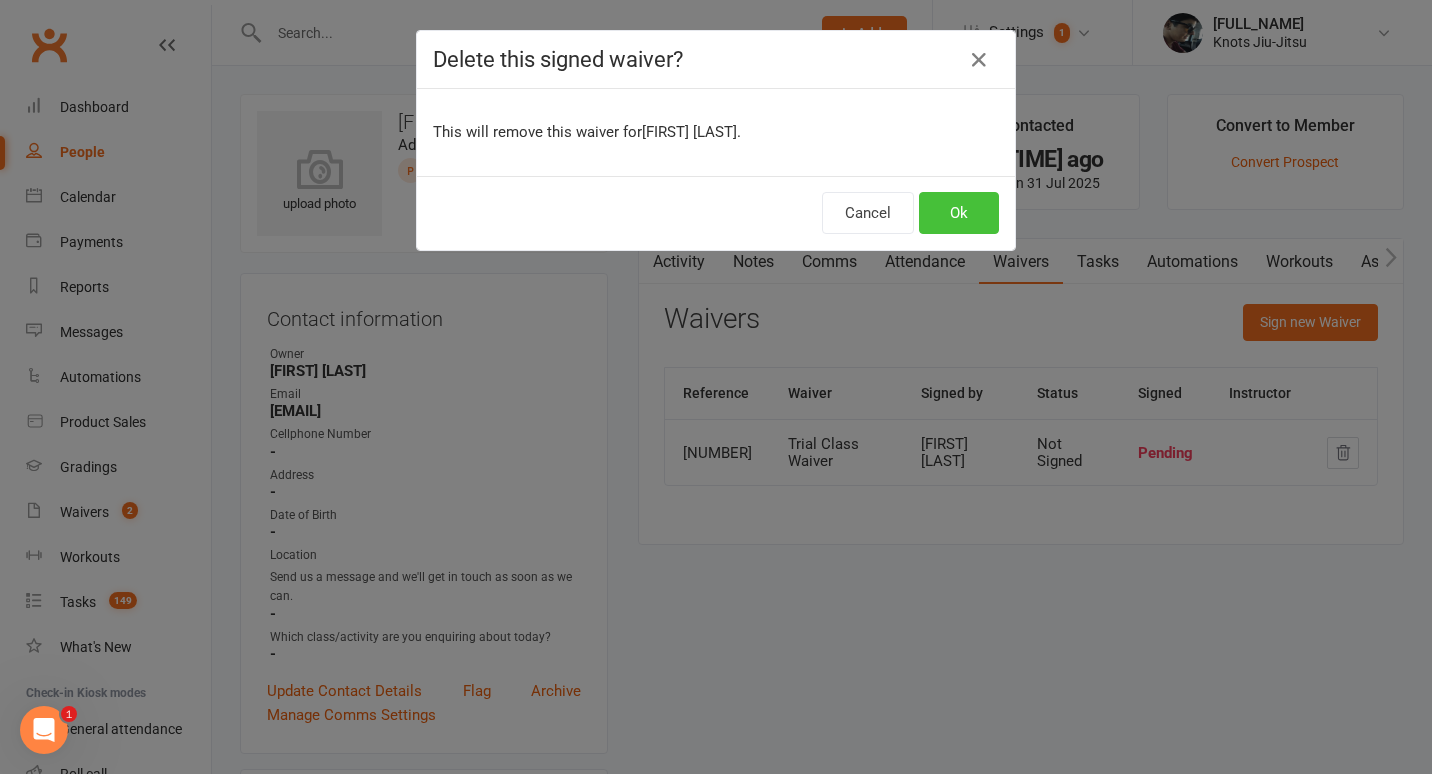 click on "Ok" at bounding box center (959, 213) 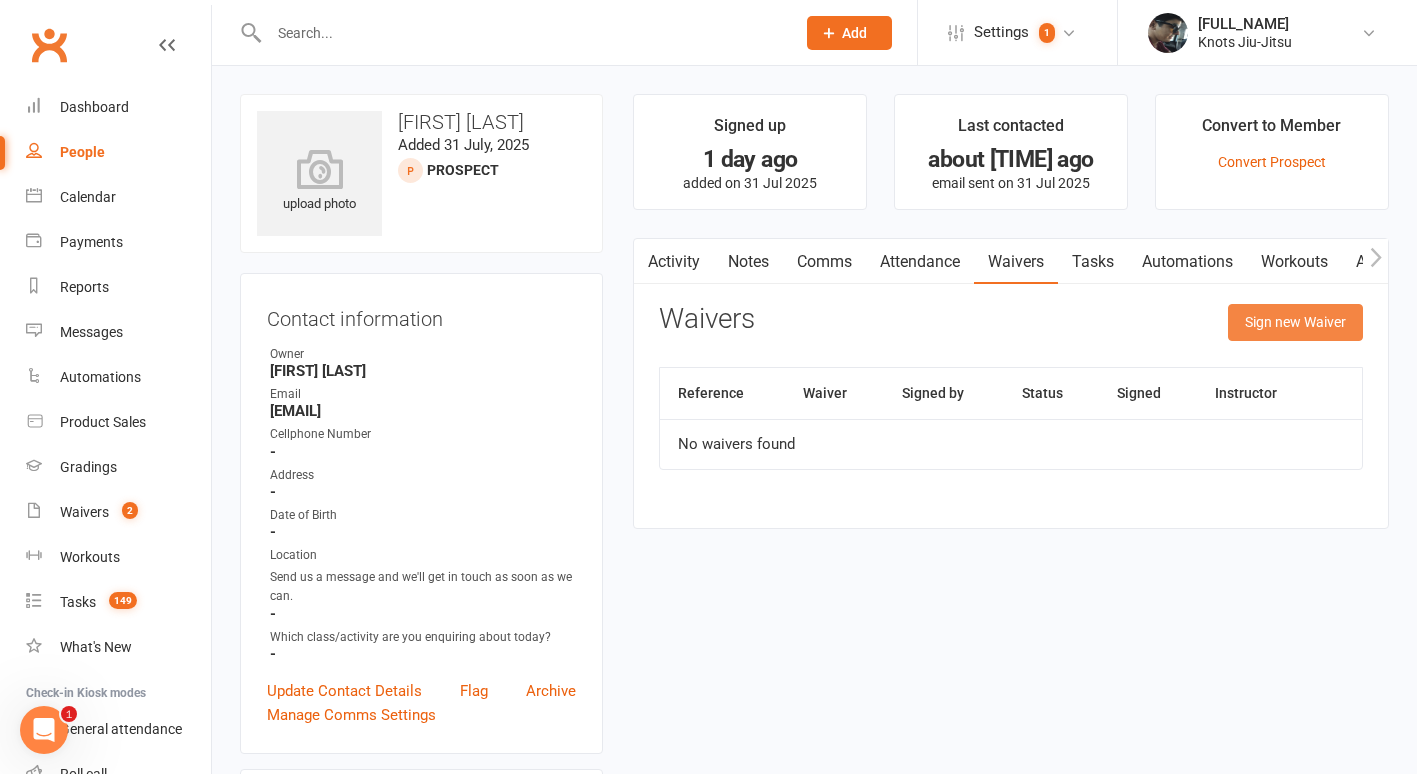 click on "Sign new Waiver" at bounding box center (1295, 322) 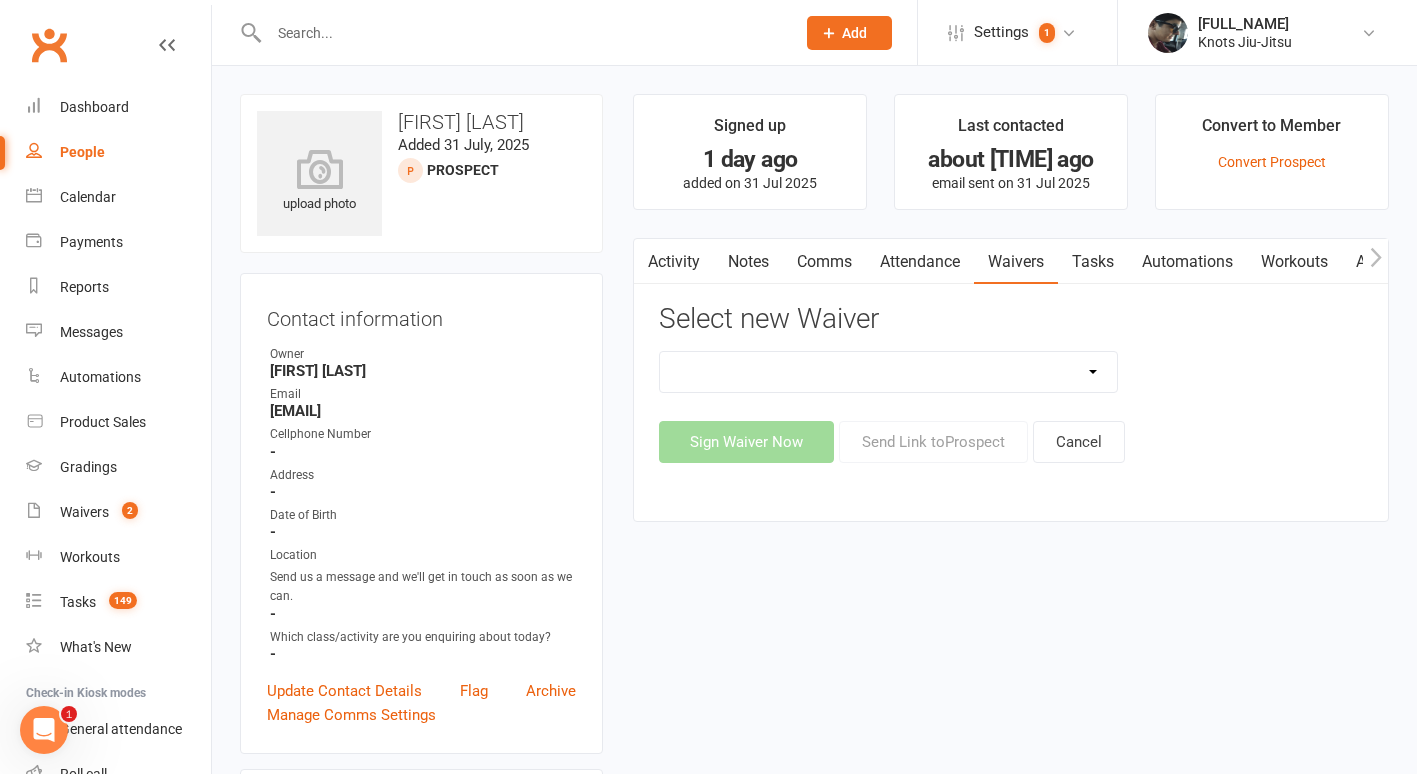 click on "Covid Vaccine Confirmation E.T.C. Partnership Member E.T.C. Partnership Member (No Photo) Existing Member Waiver Existing Member Waiver W/O Cc Details Faixa Branca - New Member Faixa Branca Trial Class Family Member Sign-Up Knots Crew Program New Member (No Photo) New Member Sign Up New Member Sign Up for Functional Training New Member Sign Up for Muay Thai New Member Waiver (Without CC) Permission To Use Credit Card Trial Class Waiver" at bounding box center (888, 372) 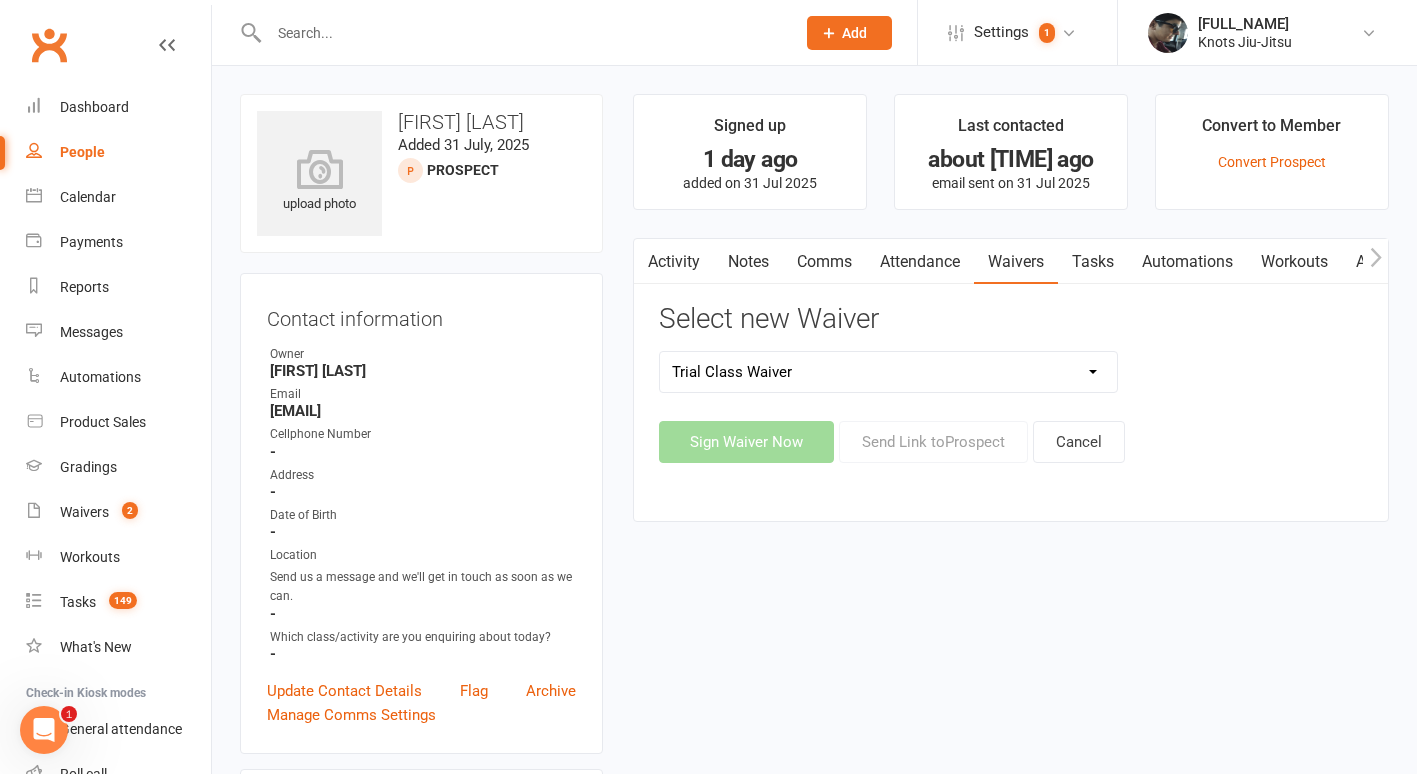 click on "Covid Vaccine Confirmation E.T.C. Partnership Member E.T.C. Partnership Member (No Photo) Existing Member Waiver Existing Member Waiver W/O Cc Details Faixa Branca - New Member Faixa Branca Trial Class Family Member Sign-Up Knots Crew Program New Member (No Photo) New Member Sign Up New Member Sign Up for Functional Training New Member Sign Up for Muay Thai New Member Waiver (Without CC) Permission To Use Credit Card Trial Class Waiver" at bounding box center [888, 372] 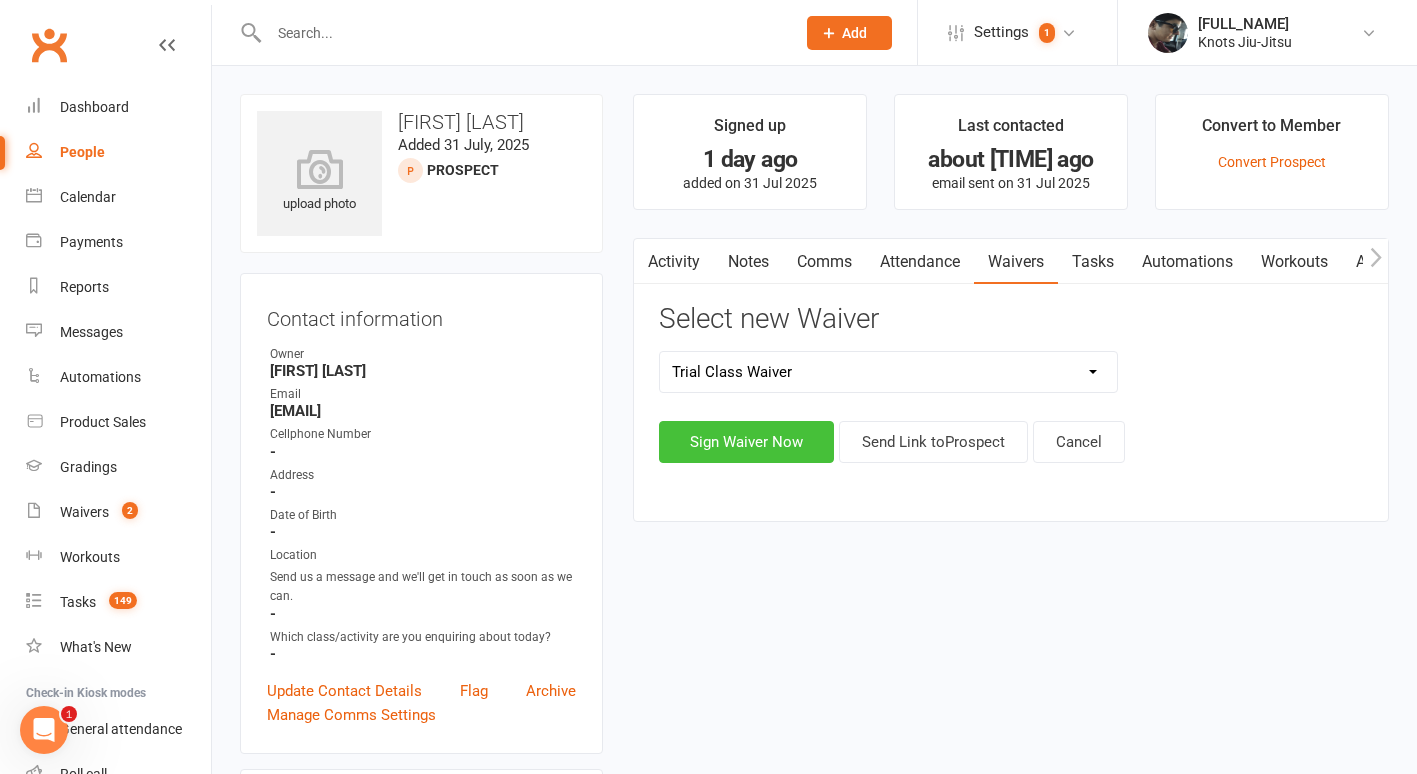click on "Sign Waiver Now" at bounding box center (746, 442) 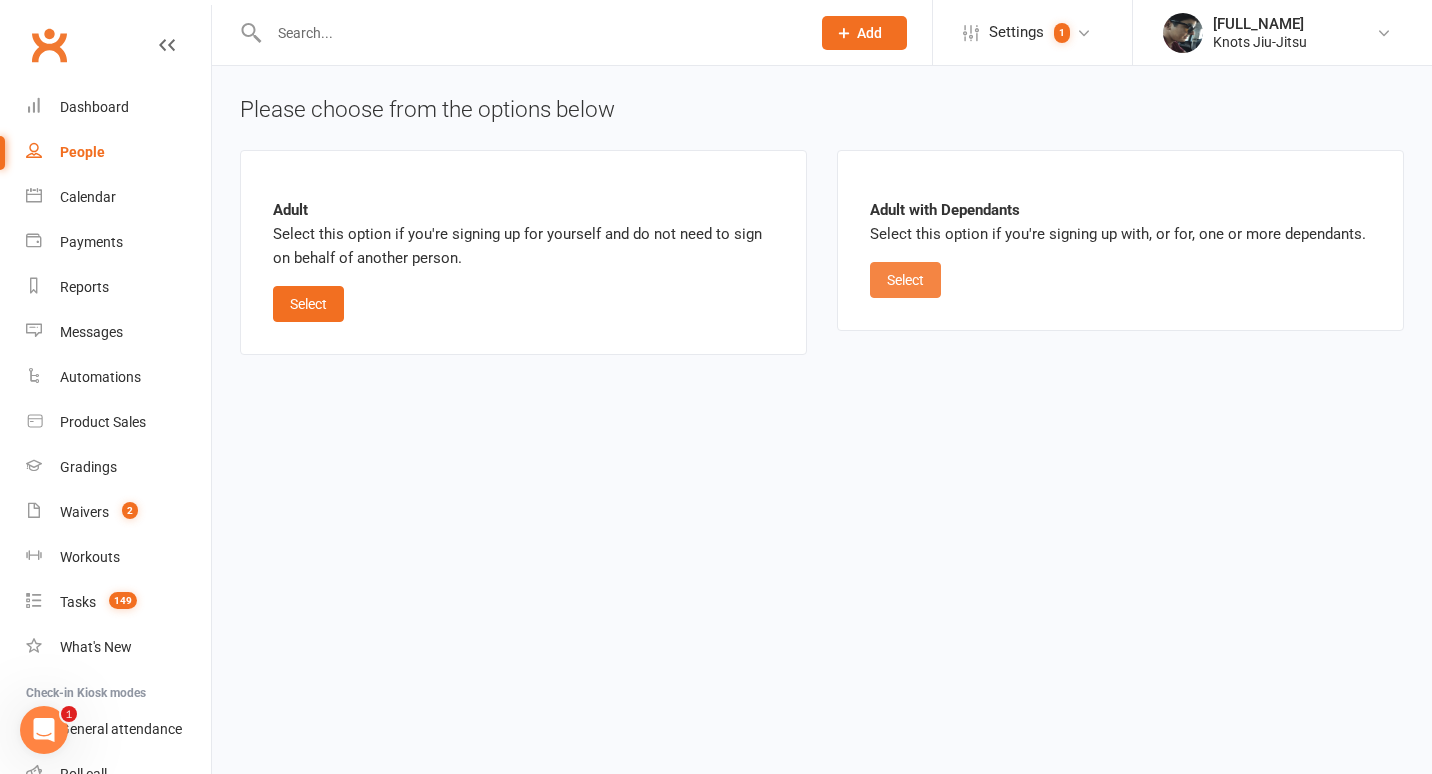 click on "Select" at bounding box center (905, 280) 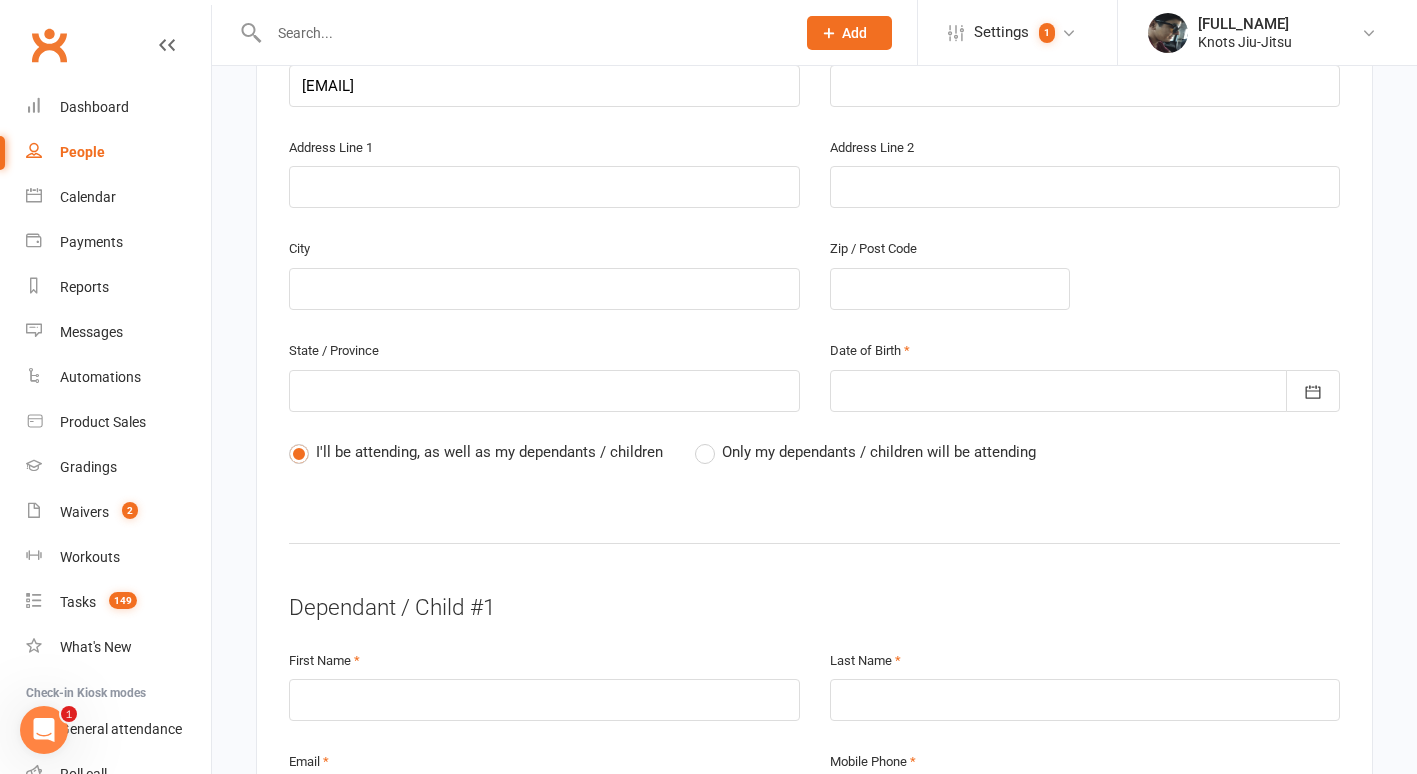 scroll, scrollTop: 643, scrollLeft: 0, axis: vertical 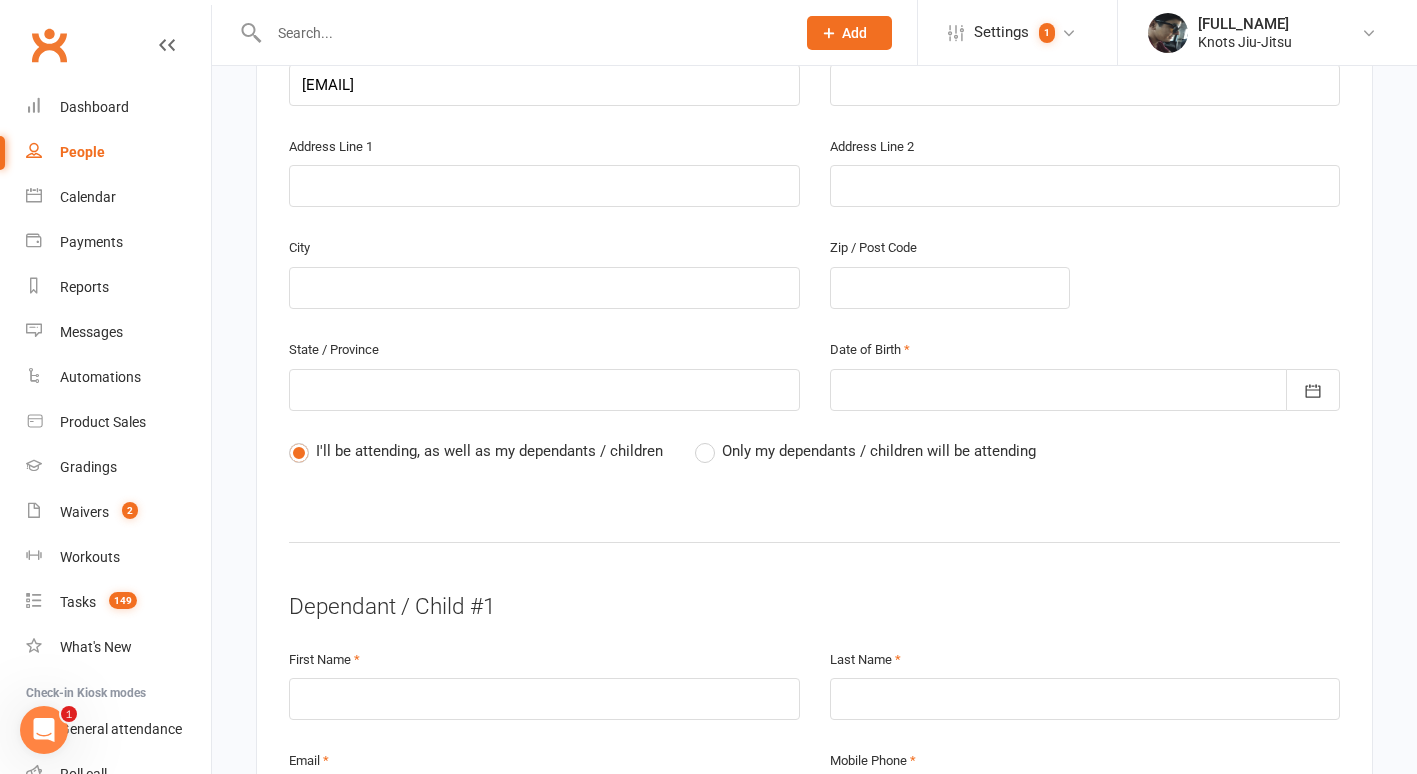 click on "Only my dependants / children will be attending" at bounding box center [879, 449] 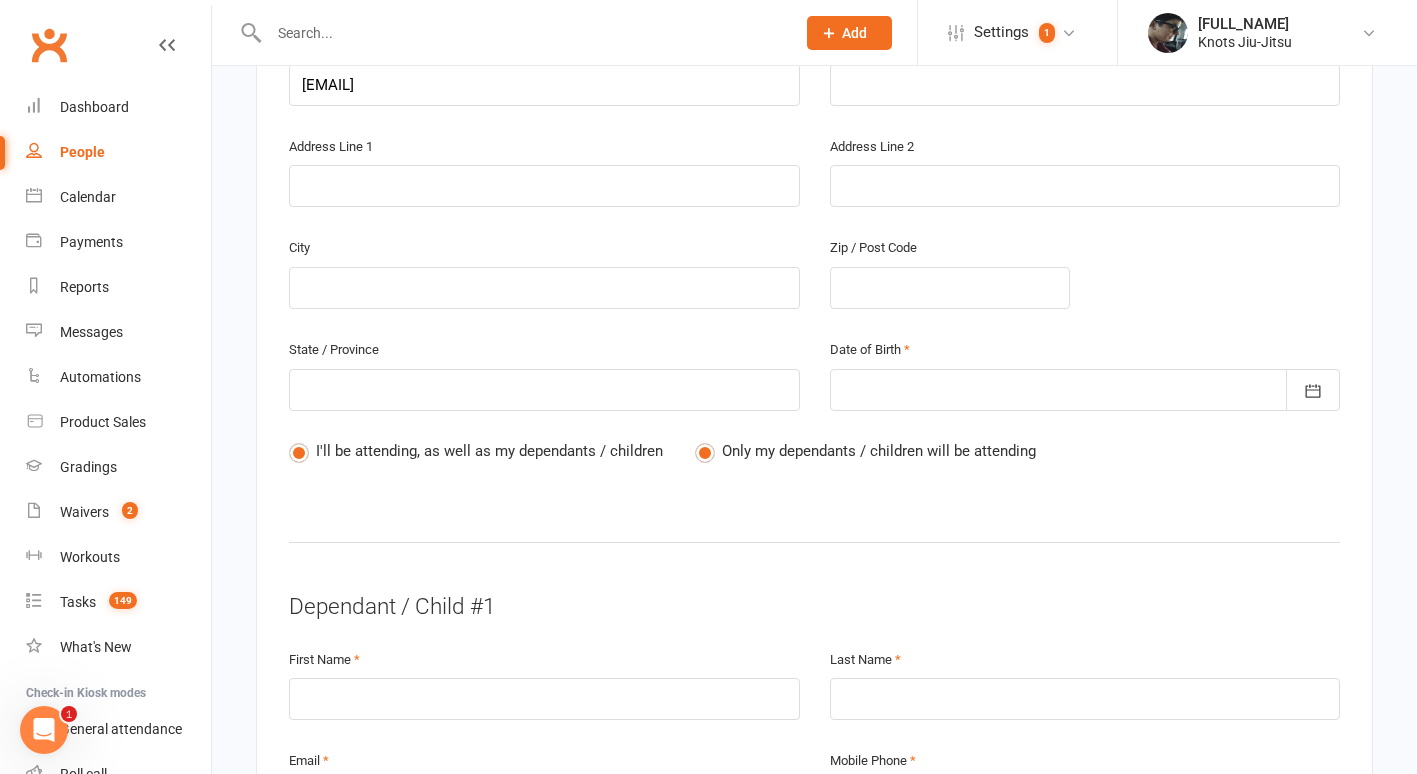 radio on "true" 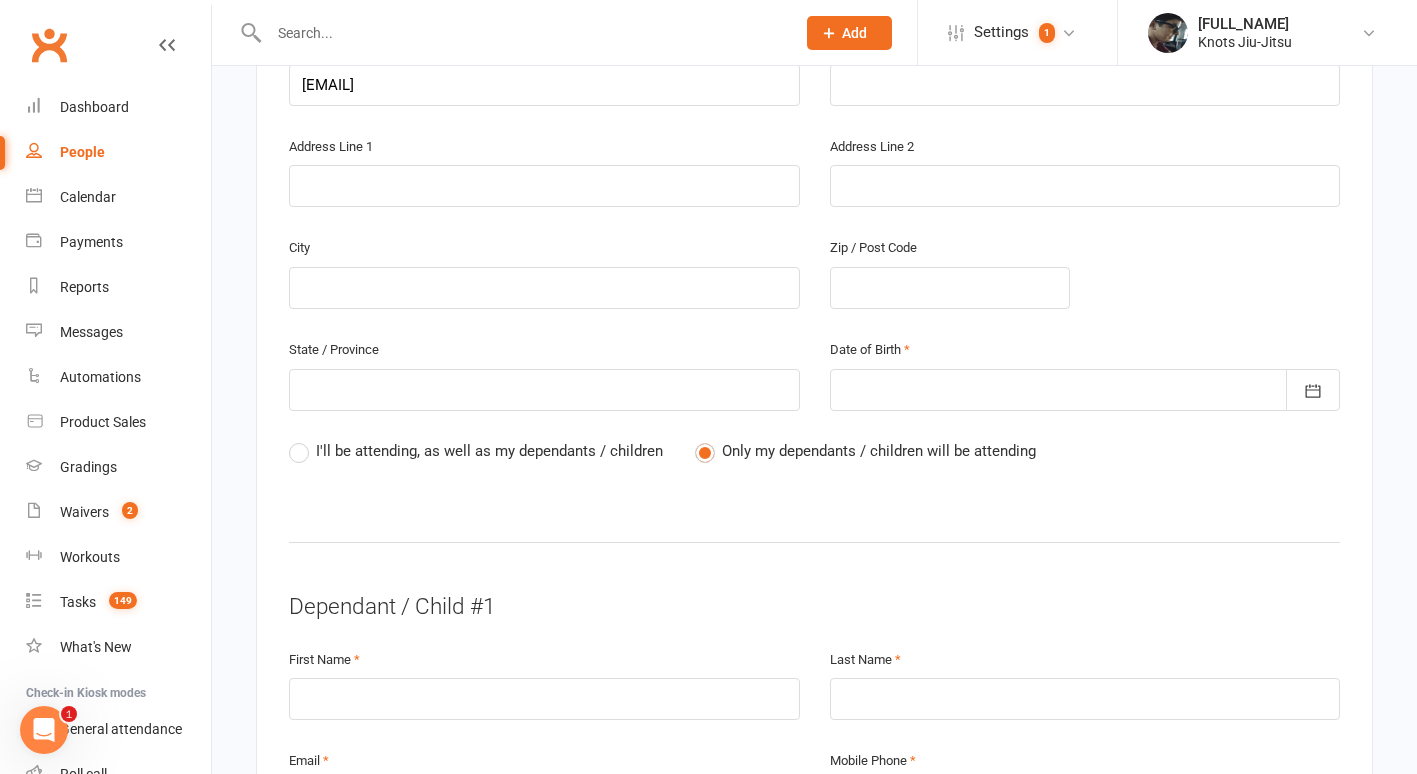 click at bounding box center (1085, 390) 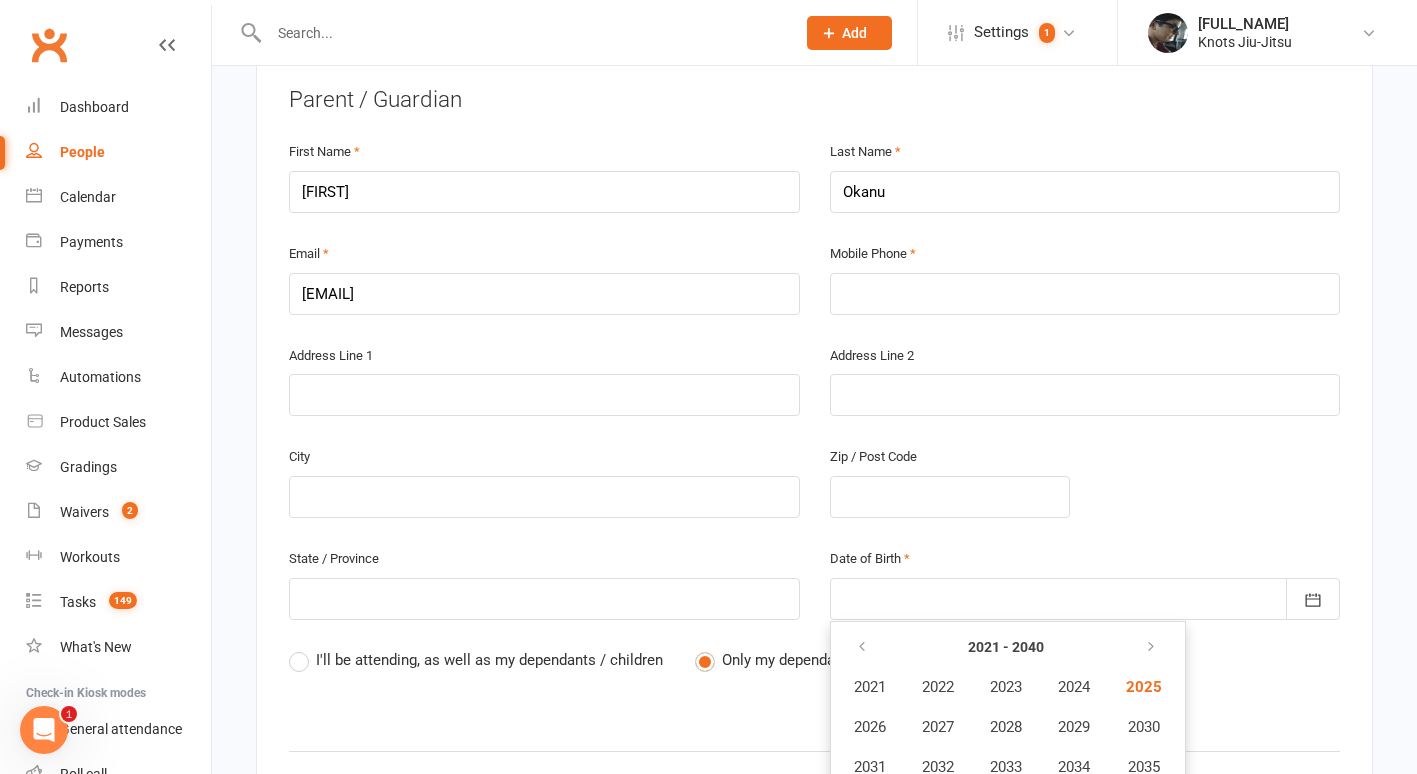 scroll, scrollTop: 419, scrollLeft: 0, axis: vertical 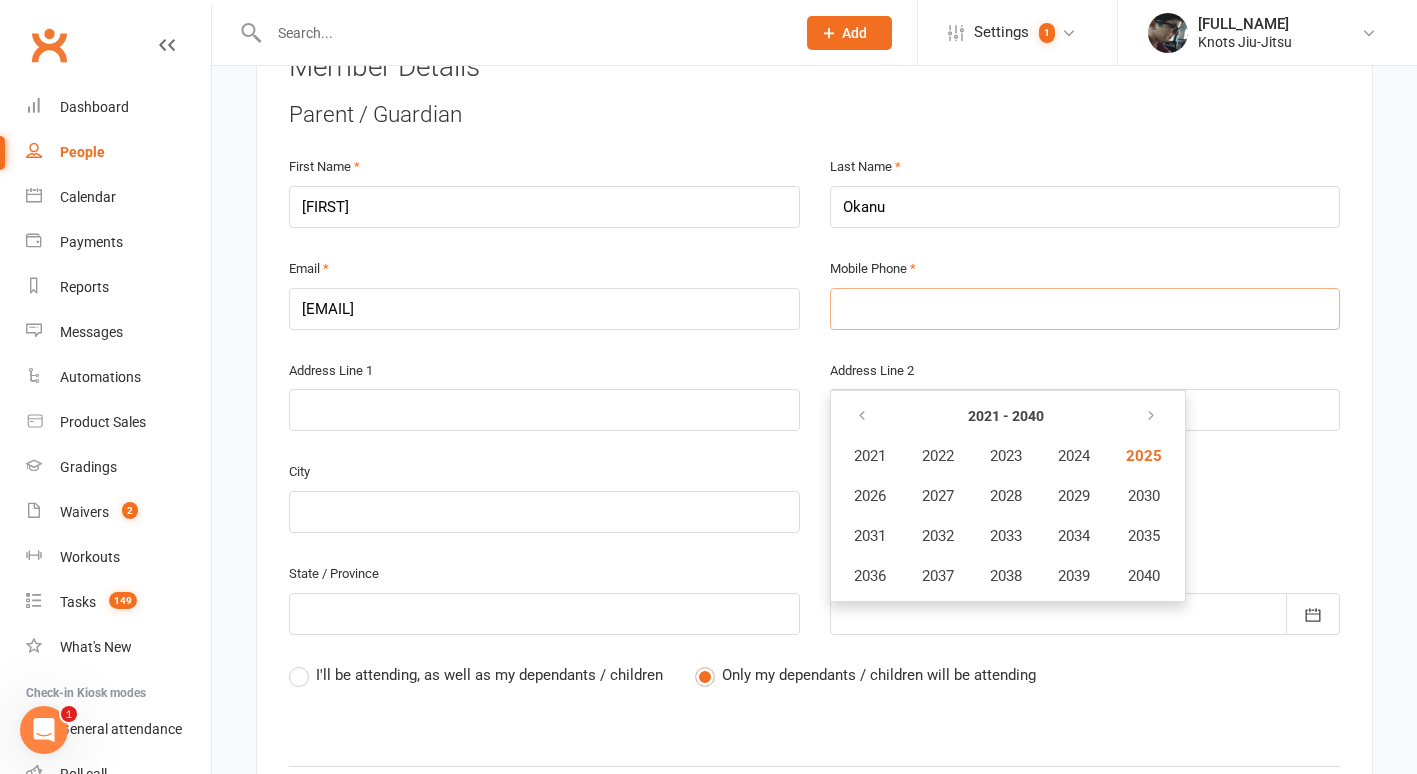 click at bounding box center [1085, 309] 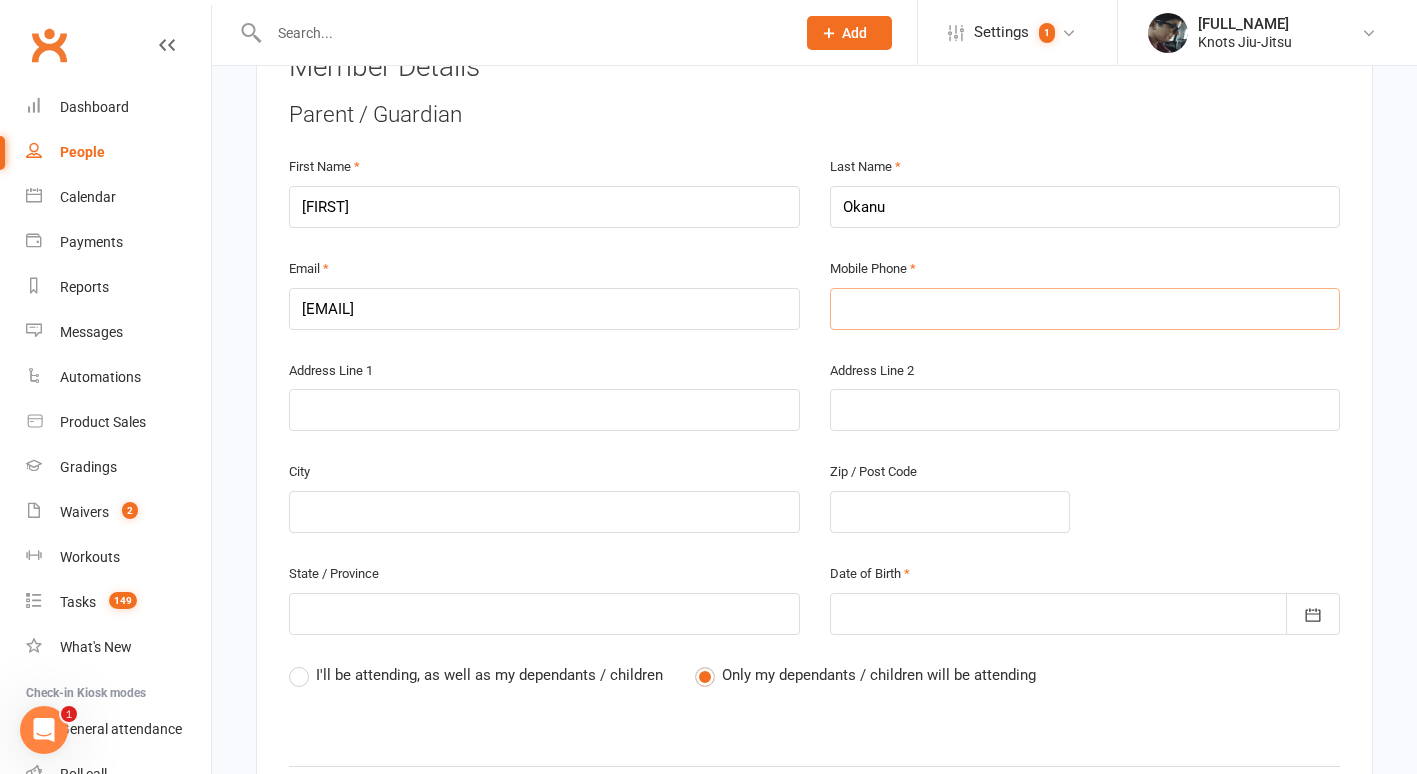type on "5" 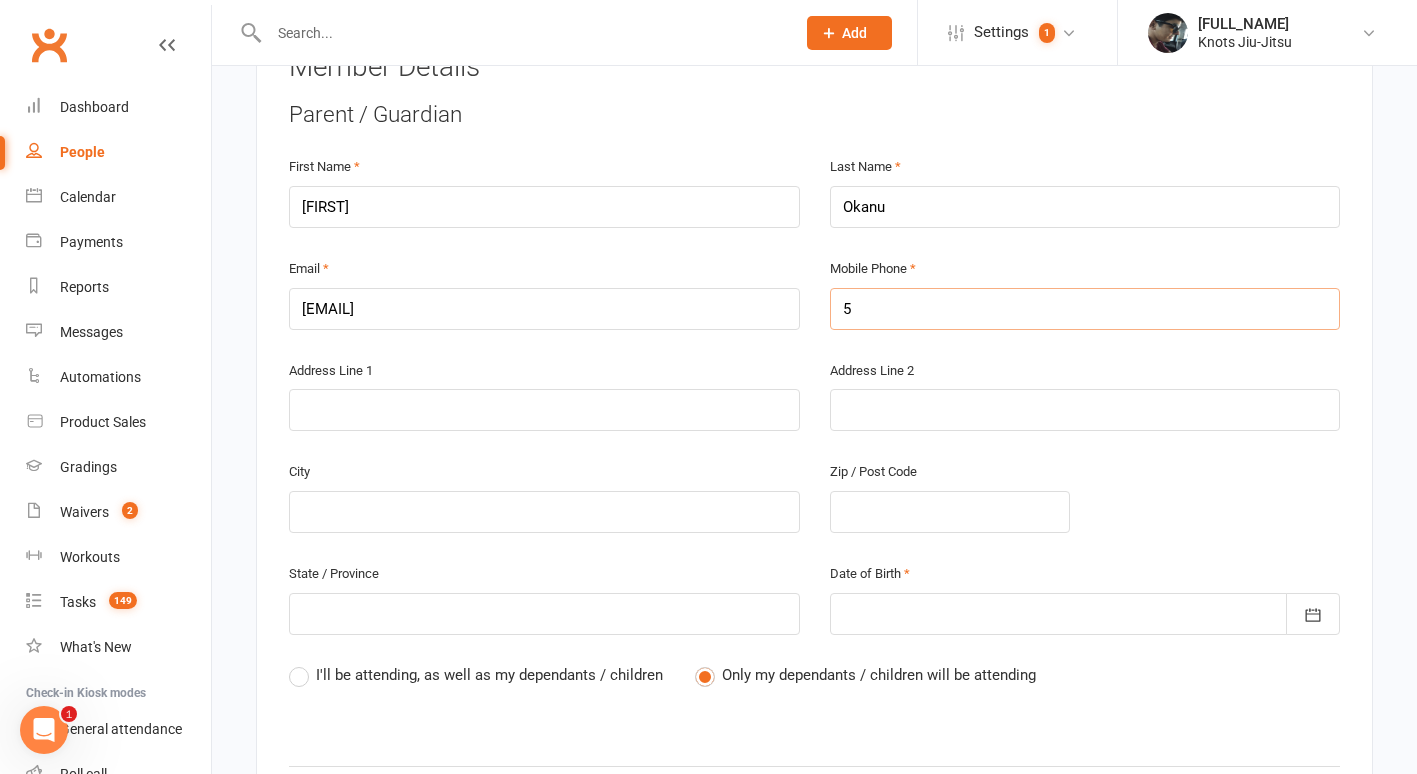 type on "50" 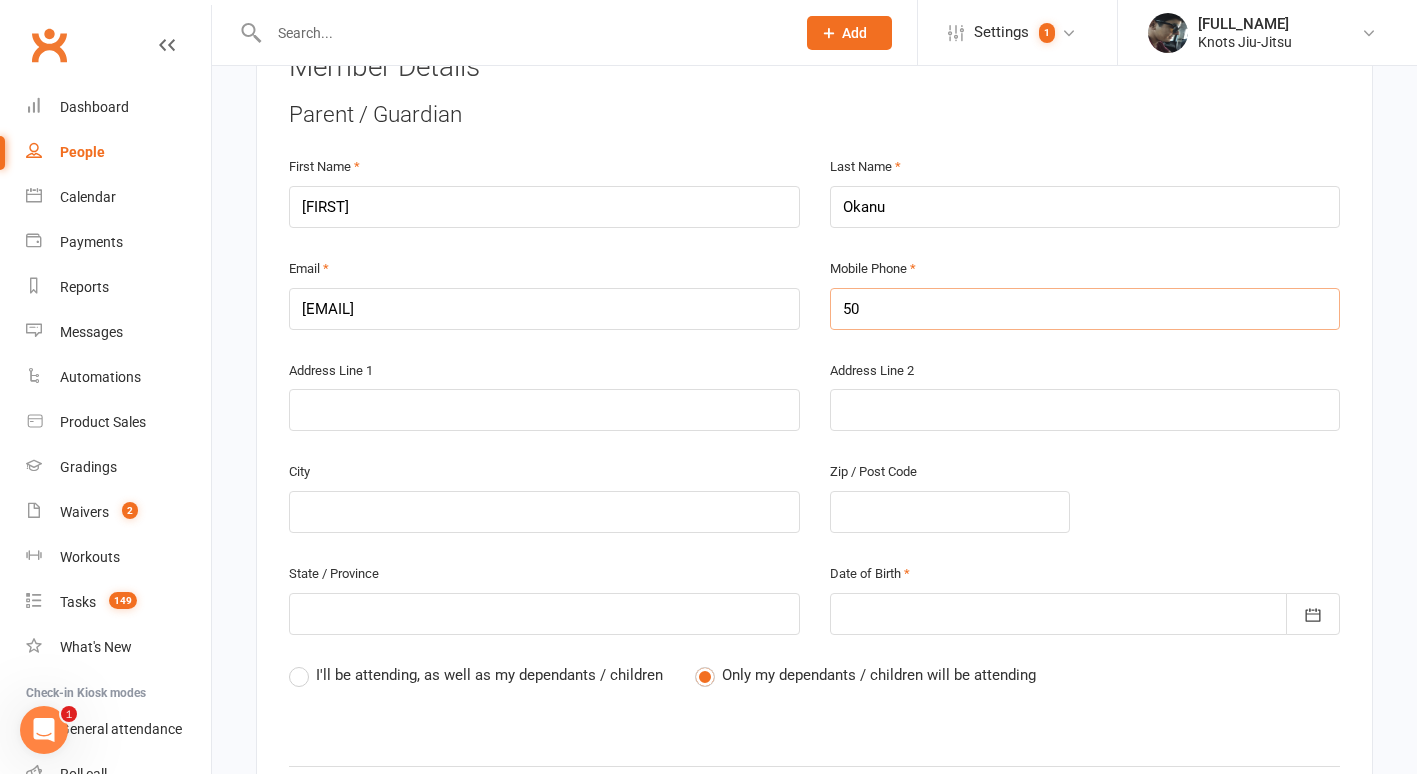 type on "506" 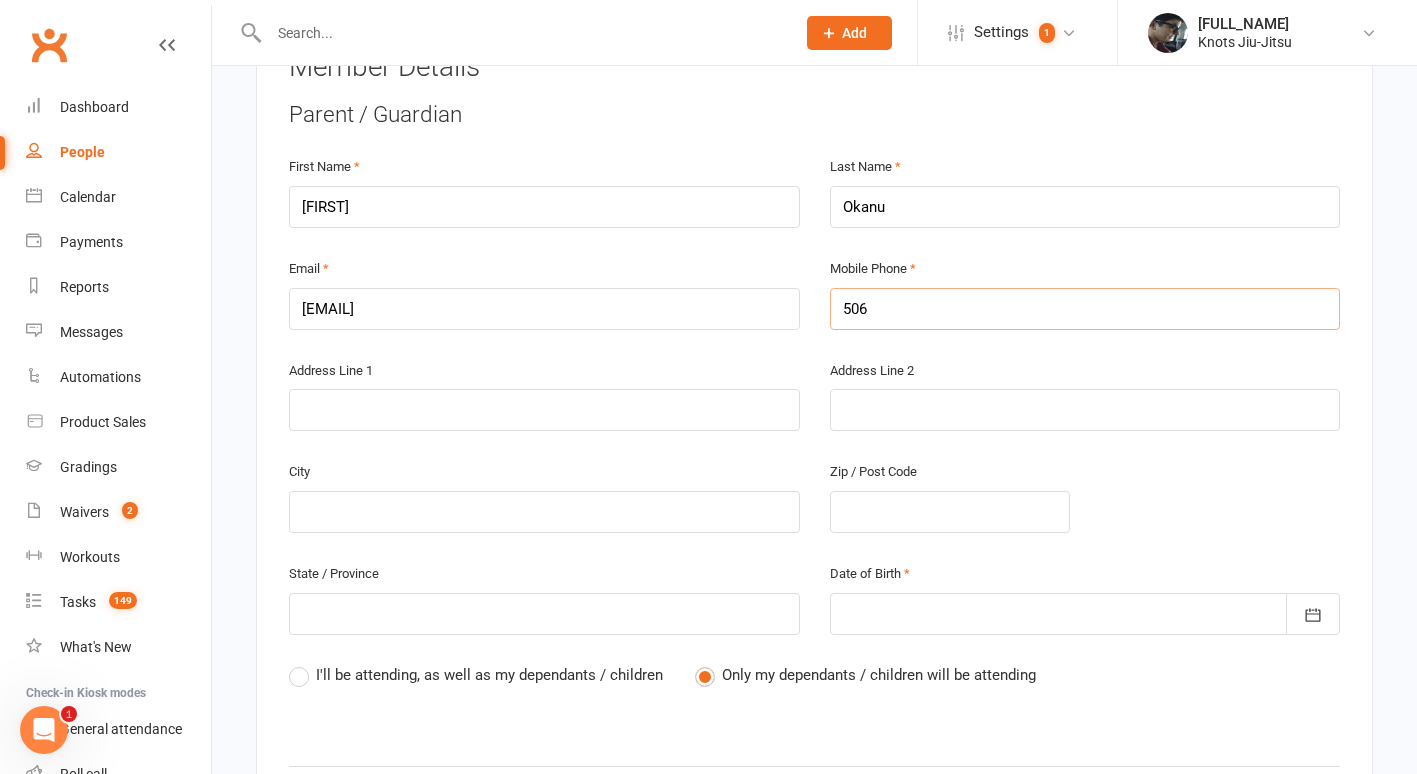 type on "506" 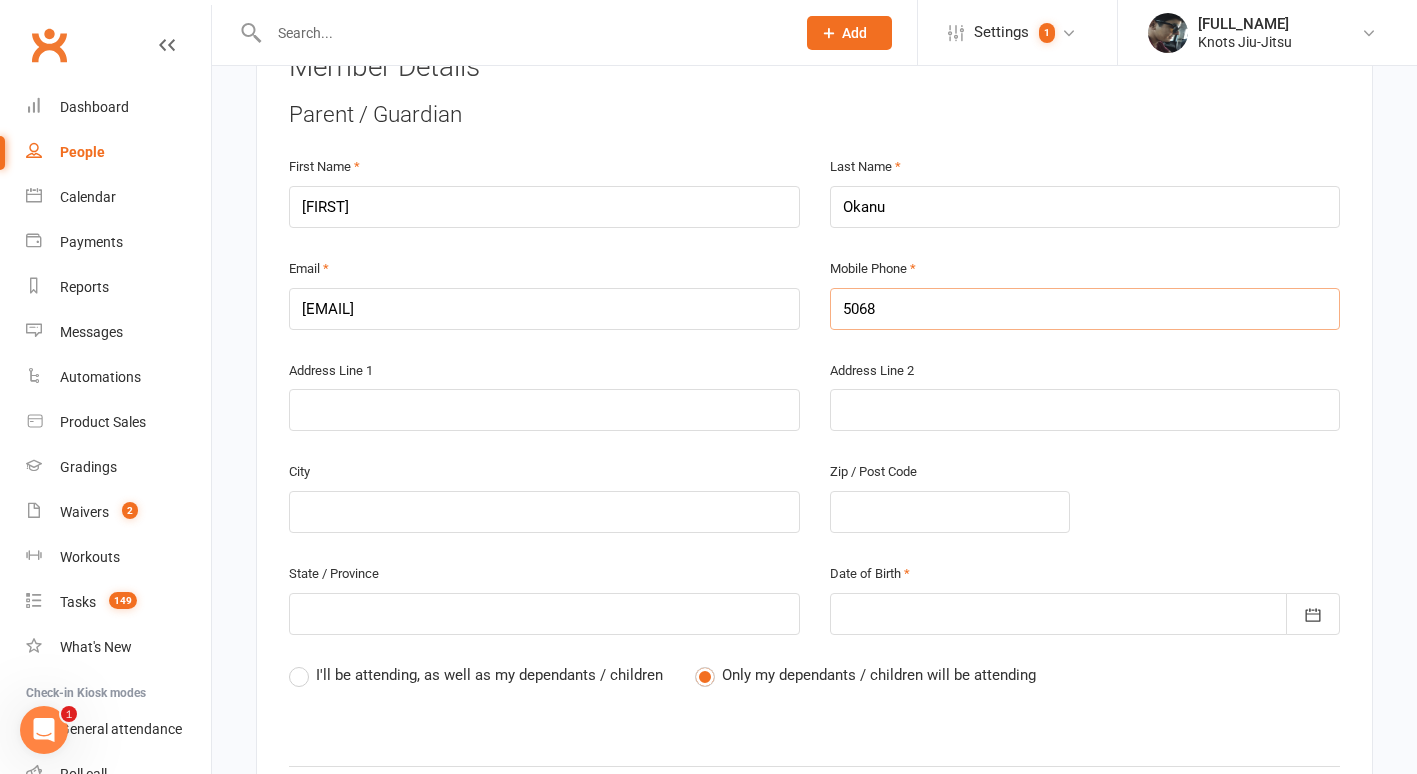 type on "[PHONE_PREFIX]" 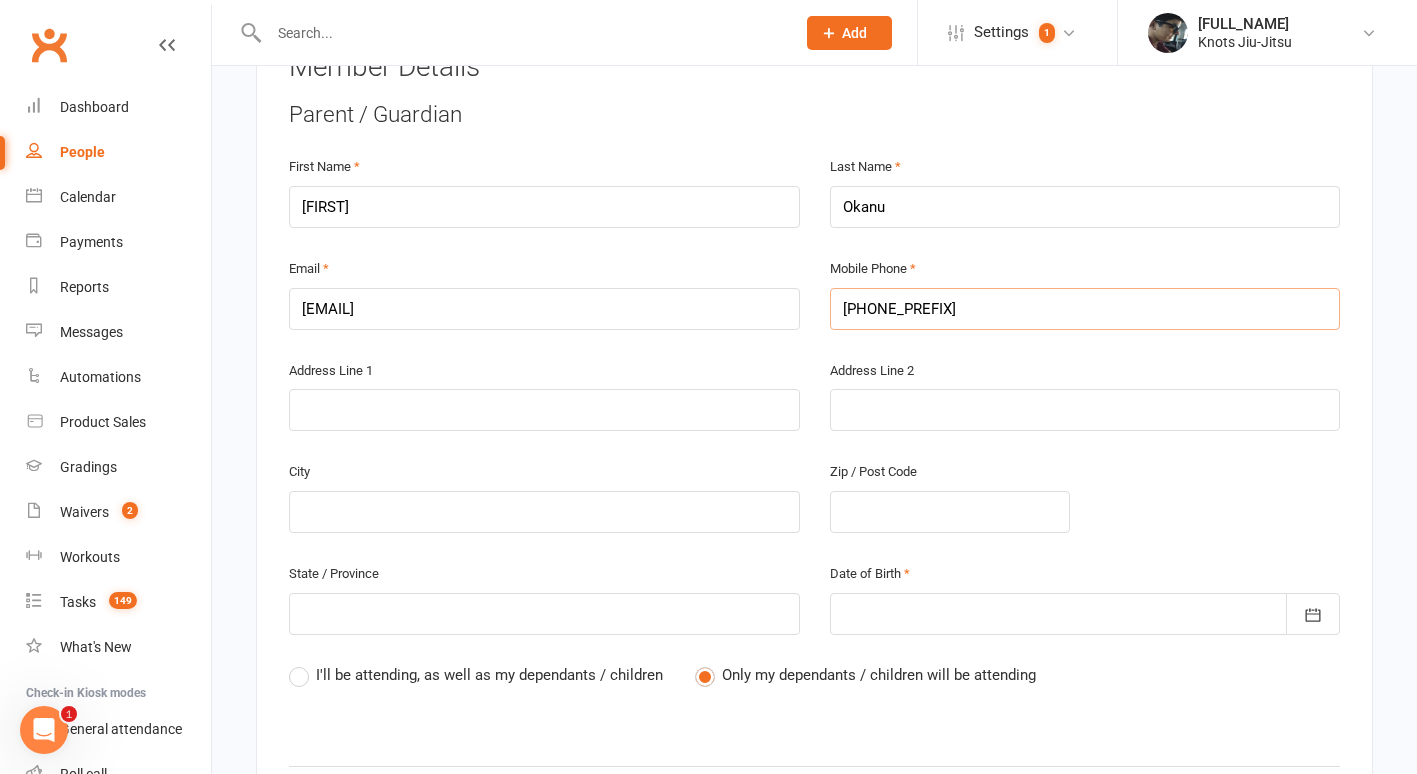 type on "[NUMBER]" 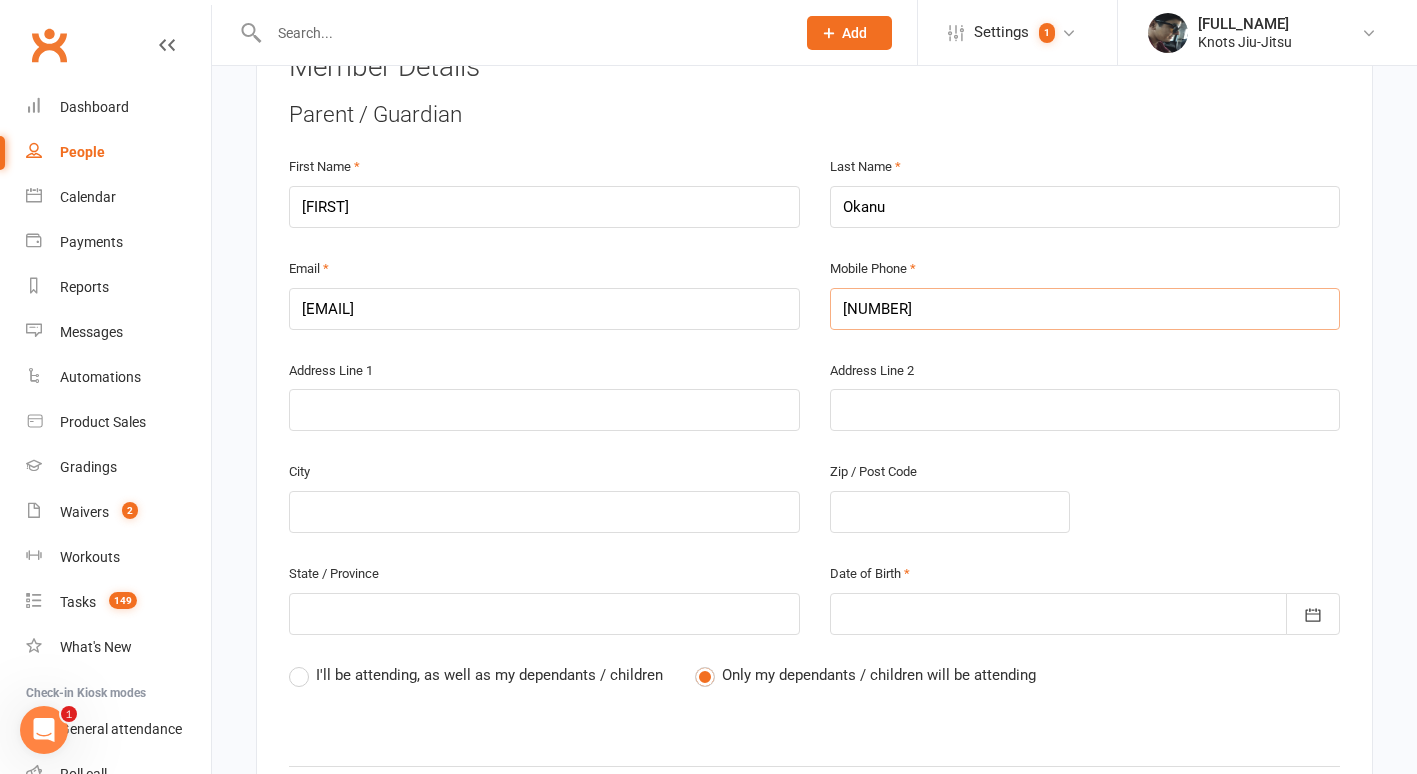 type on "[PHONE]" 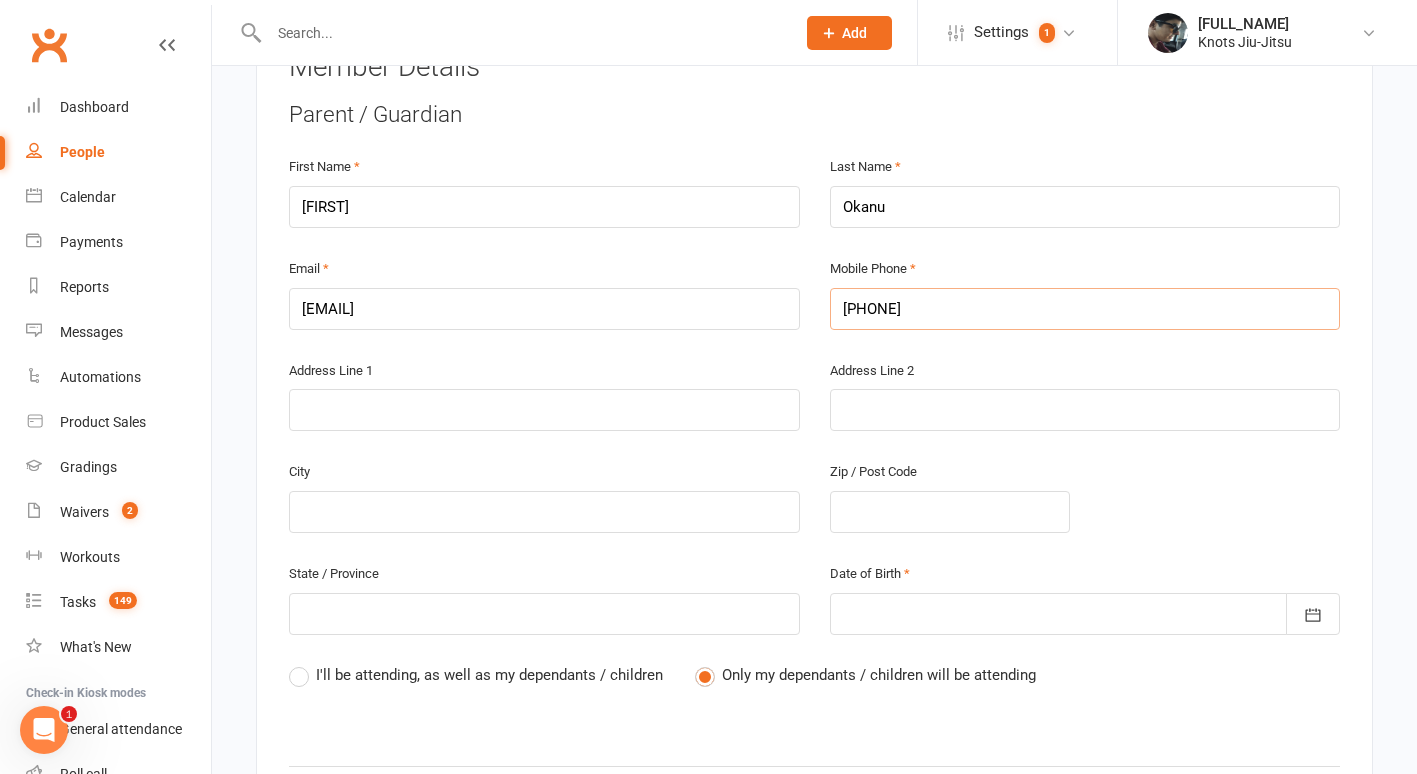type on "[NUMBER]" 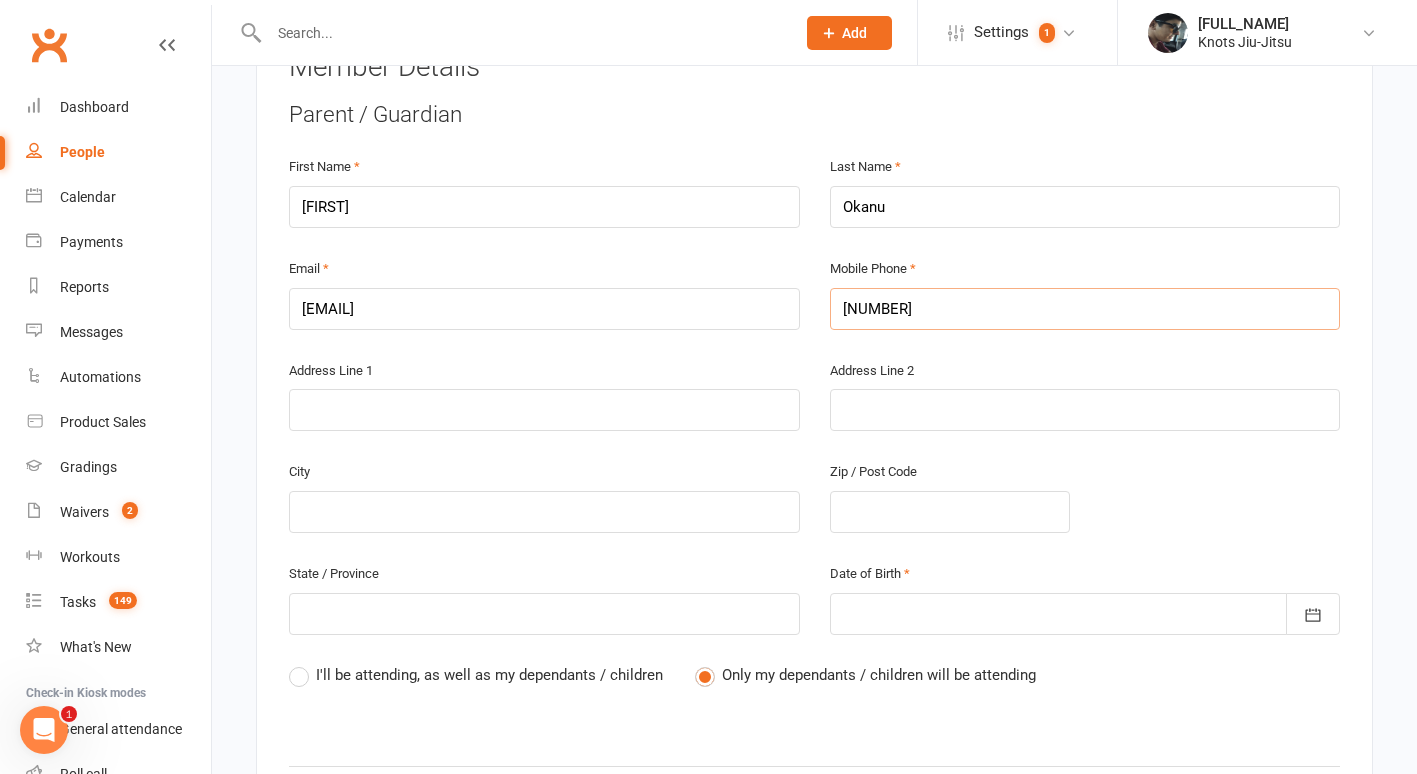 type on "[PHONE]" 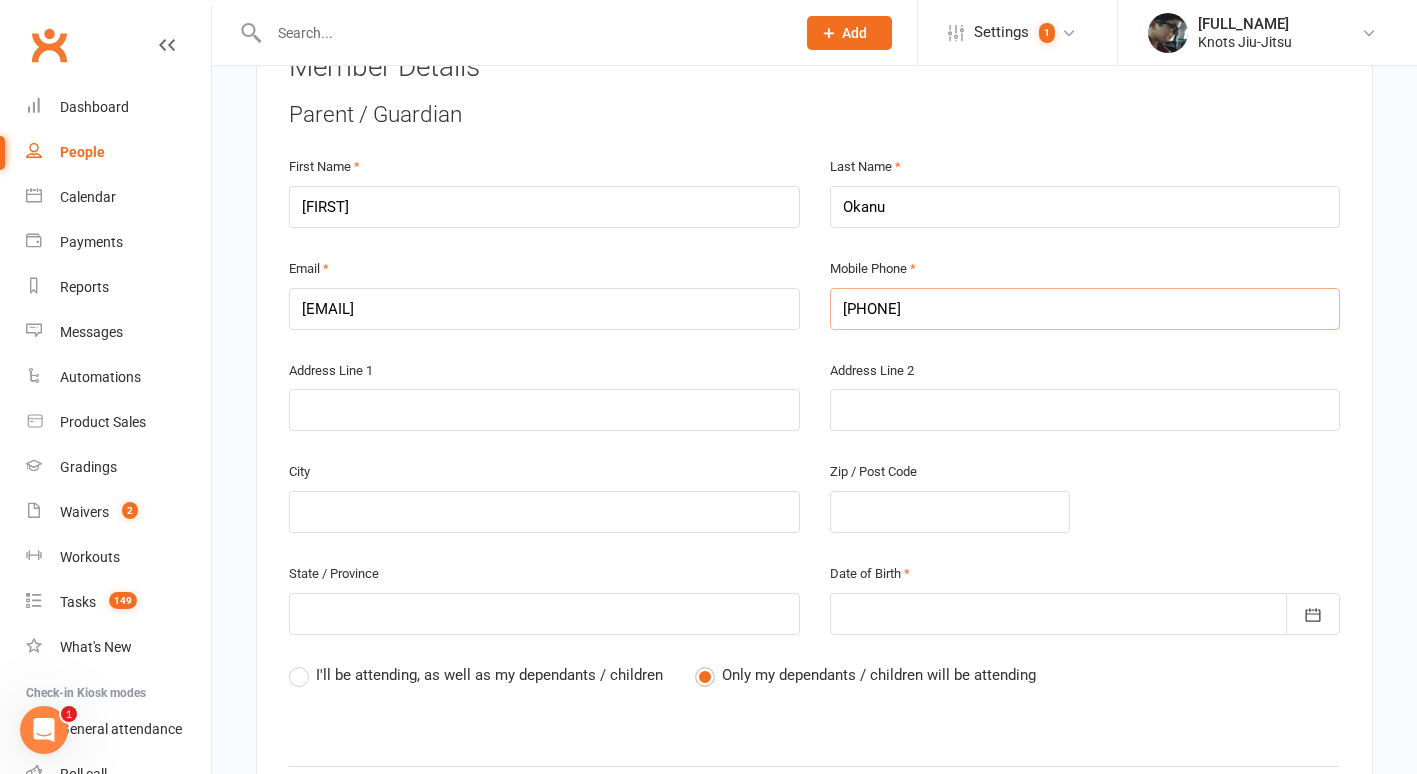 type on "[PHONE]" 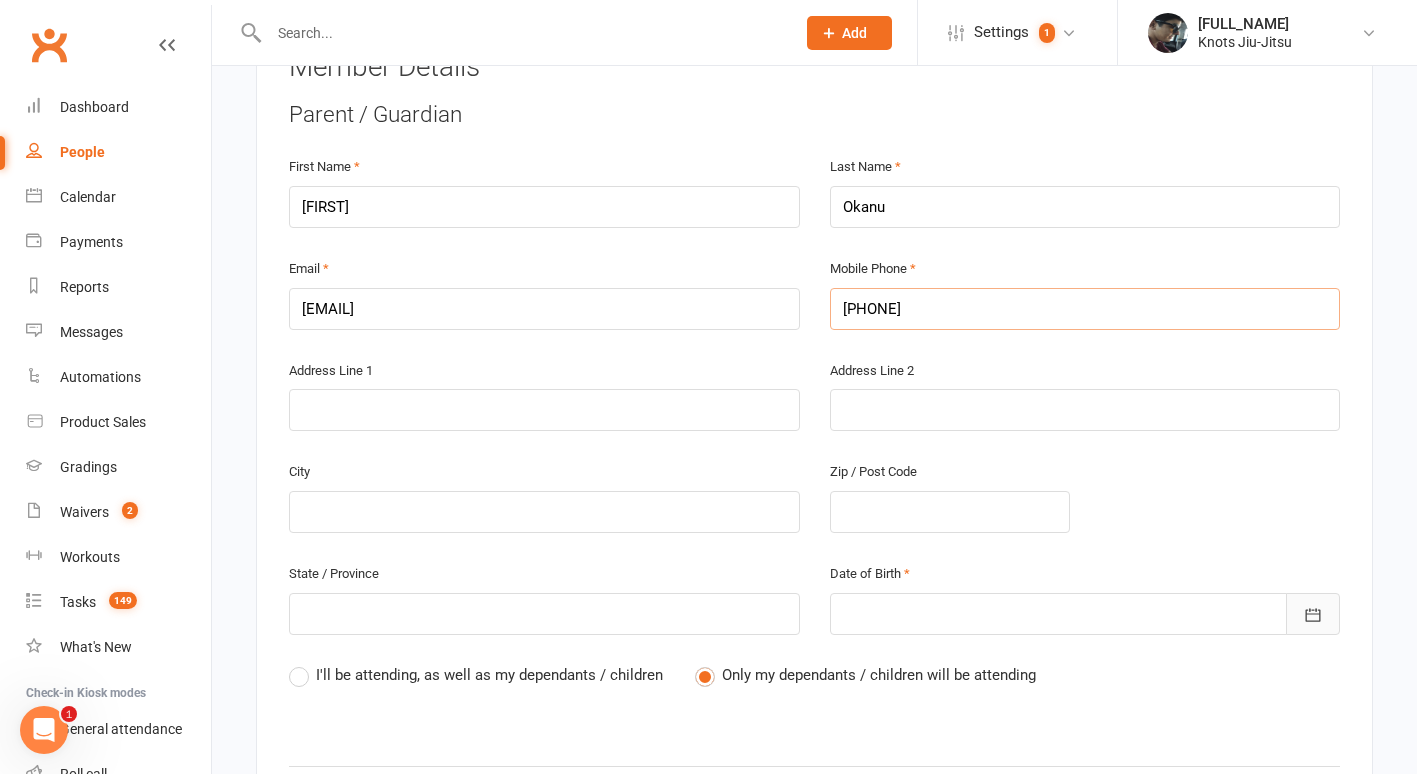 type on "[PHONE]" 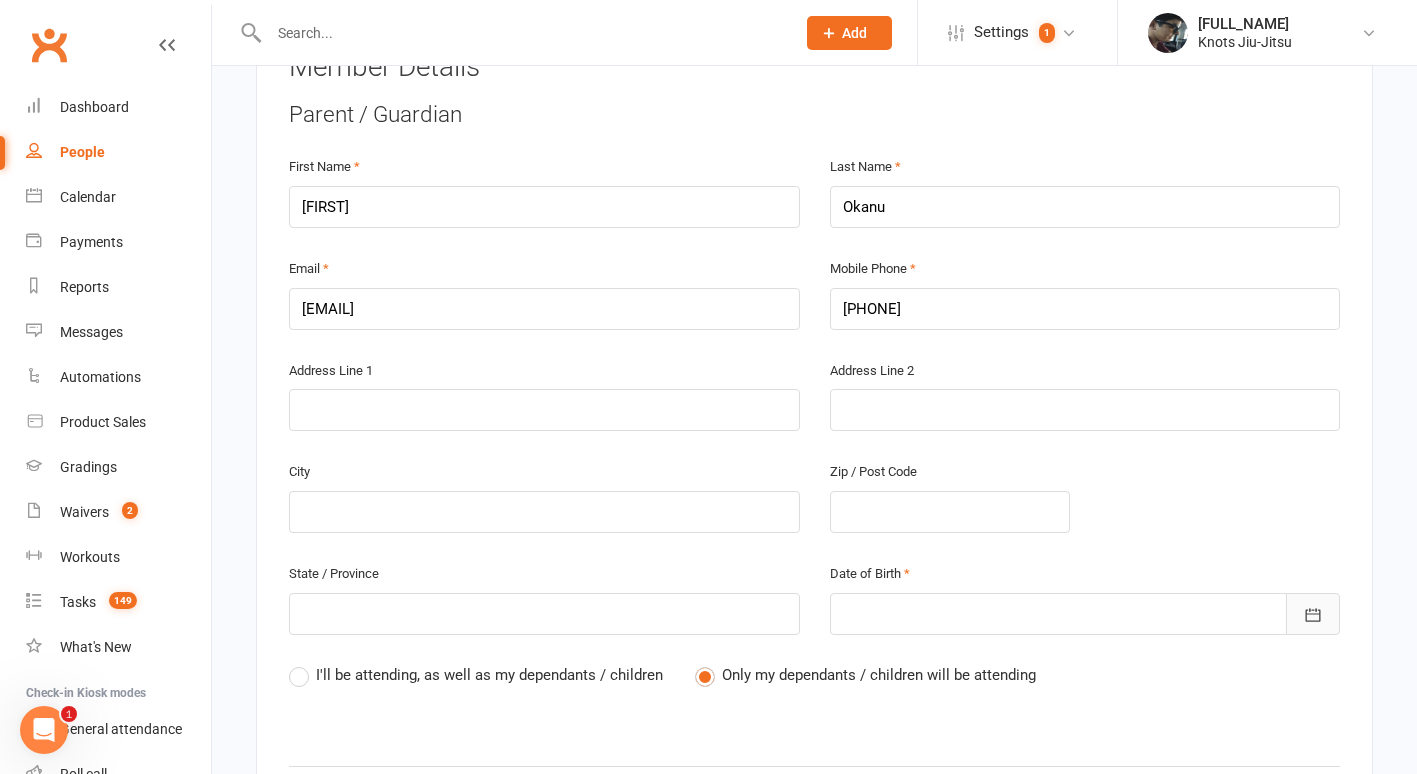 click 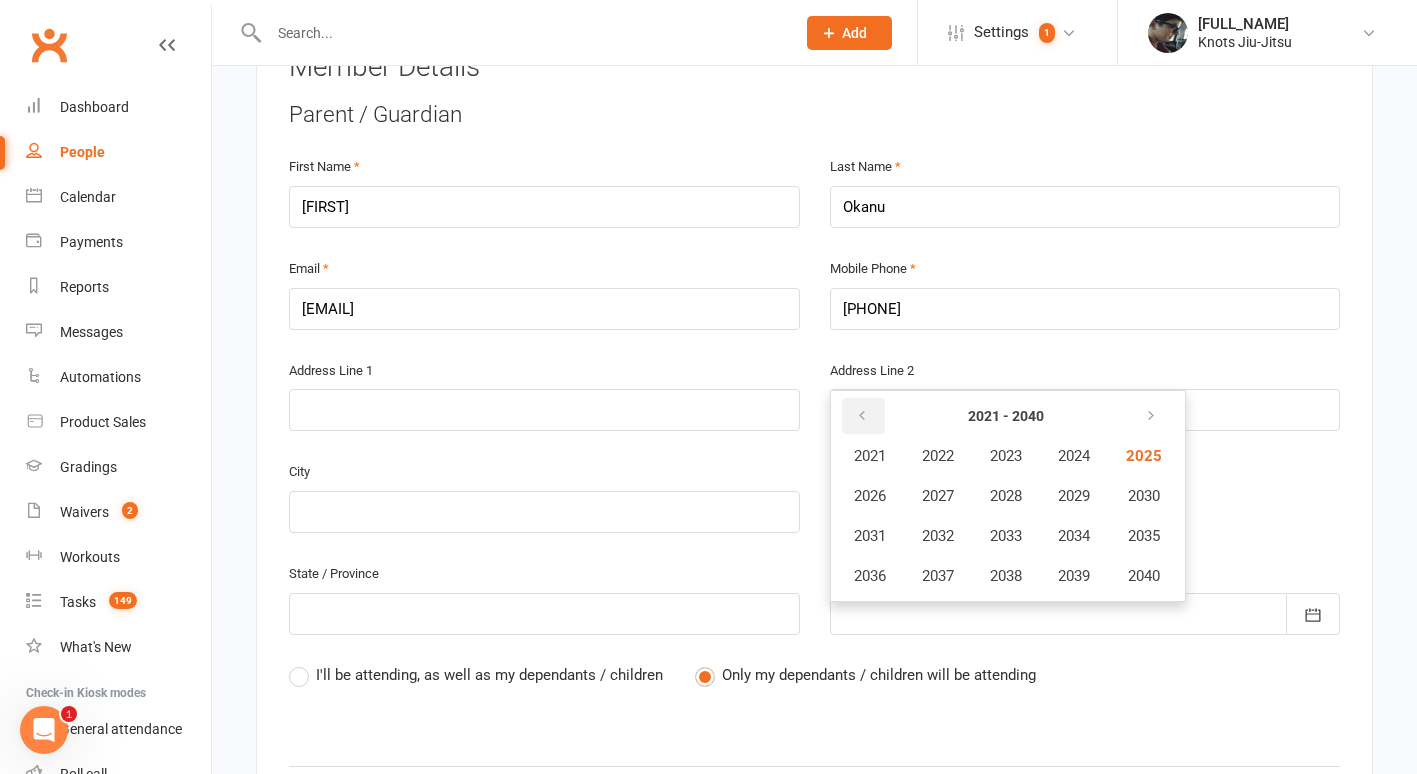 click at bounding box center [862, 416] 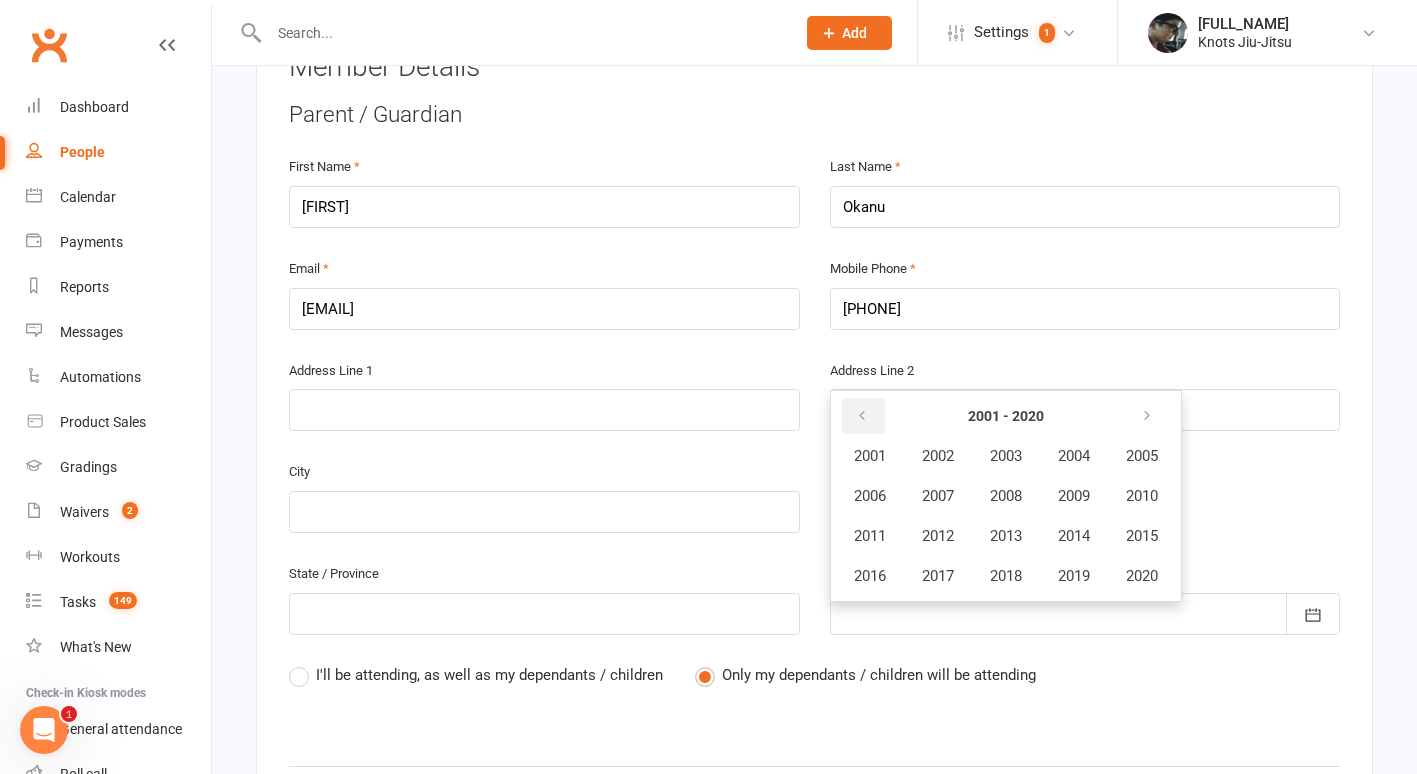 click at bounding box center [862, 416] 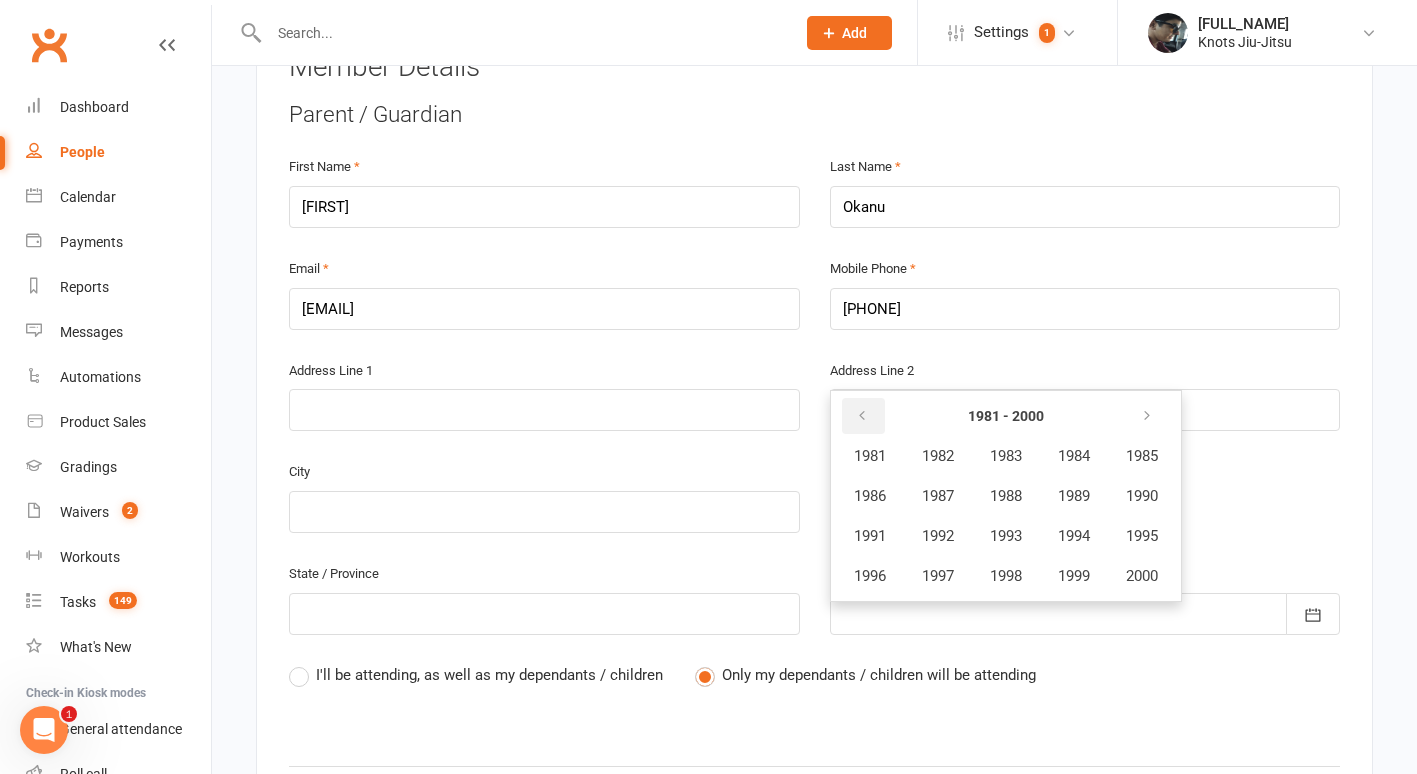 click at bounding box center [862, 416] 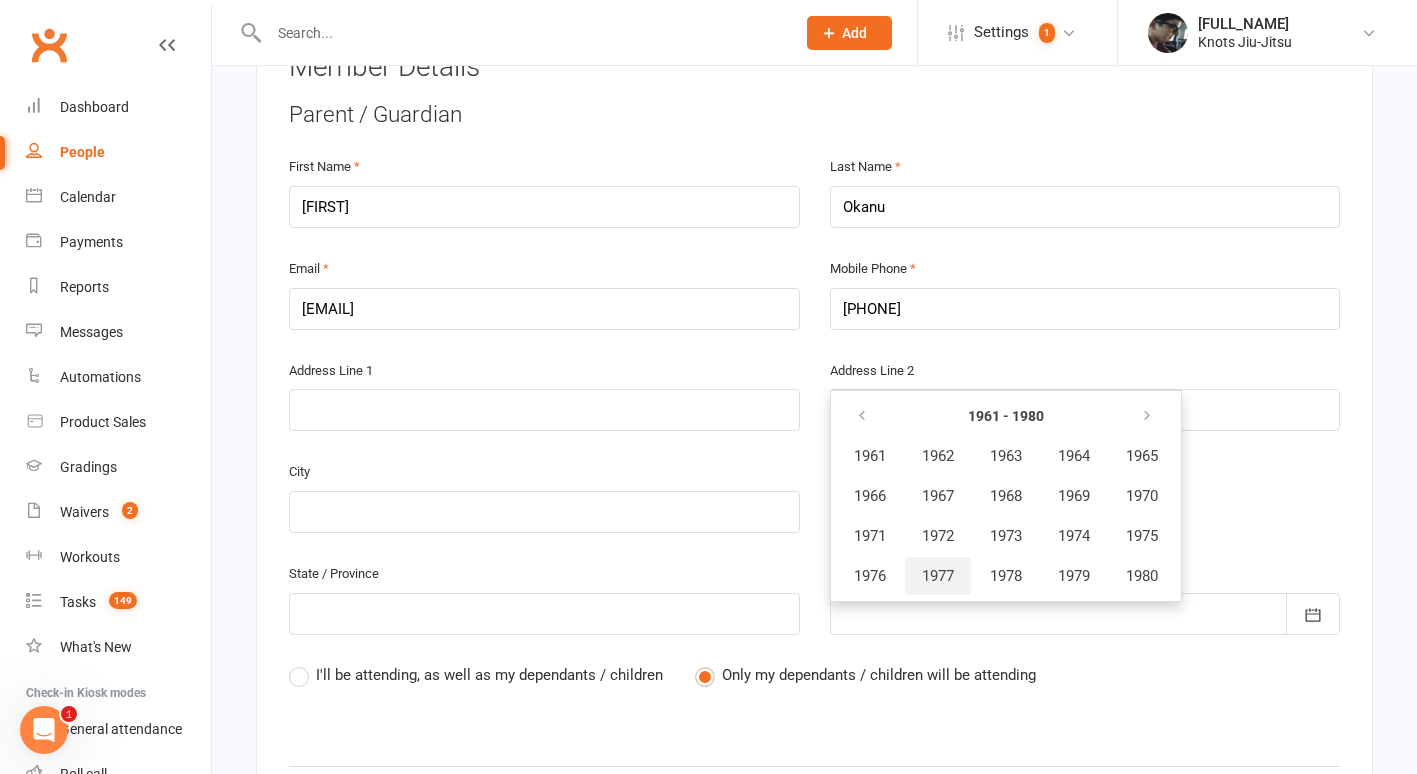 click on "1977" at bounding box center [938, 576] 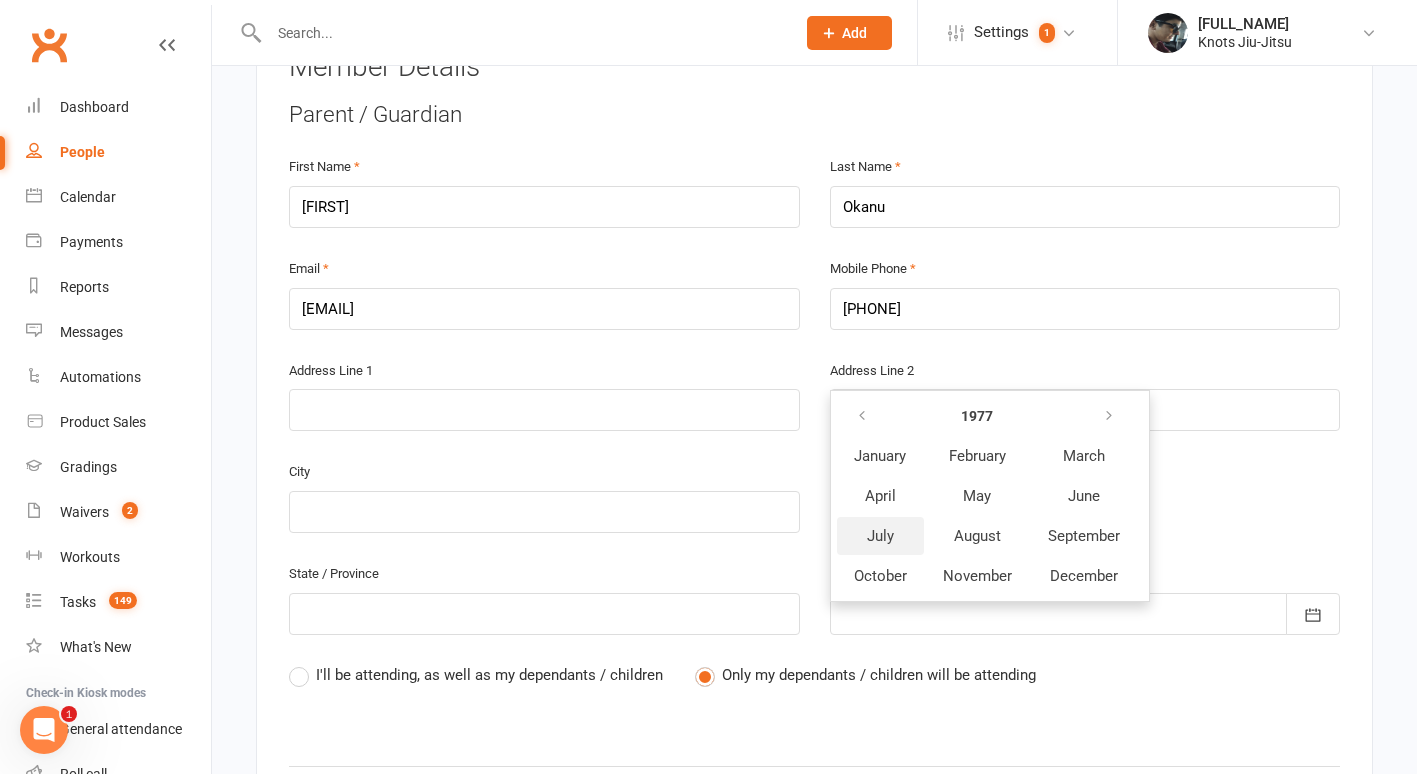 click on "July" at bounding box center (880, 536) 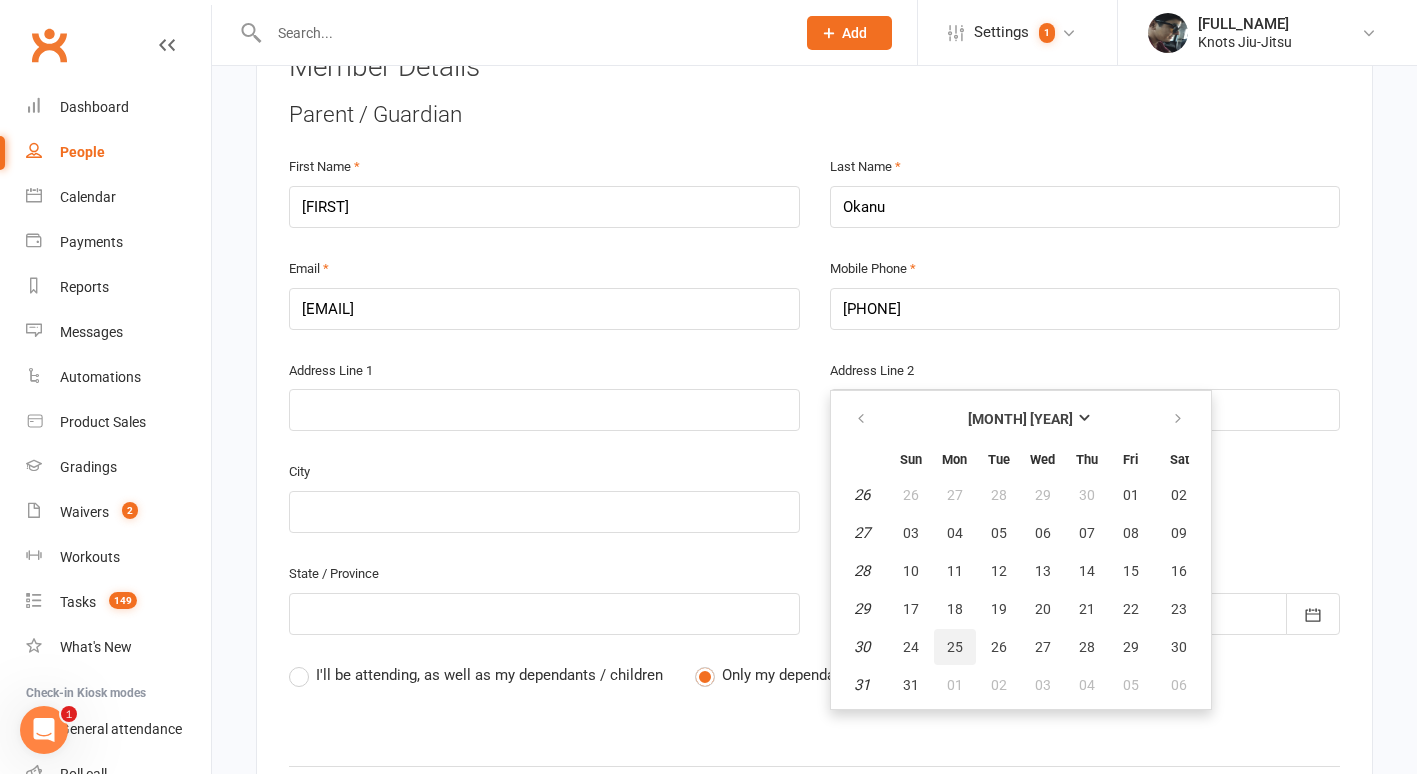 click on "25" at bounding box center [955, 647] 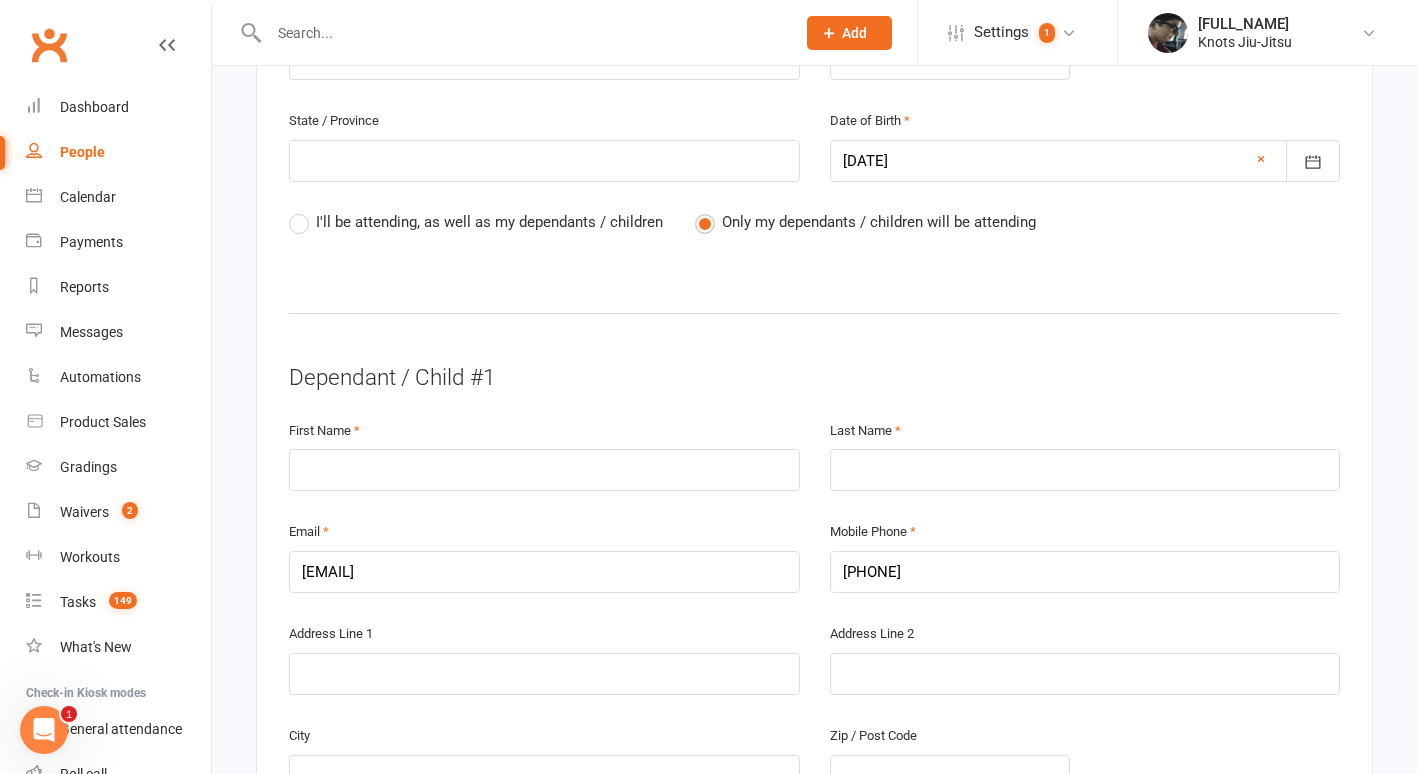 scroll, scrollTop: 1043, scrollLeft: 0, axis: vertical 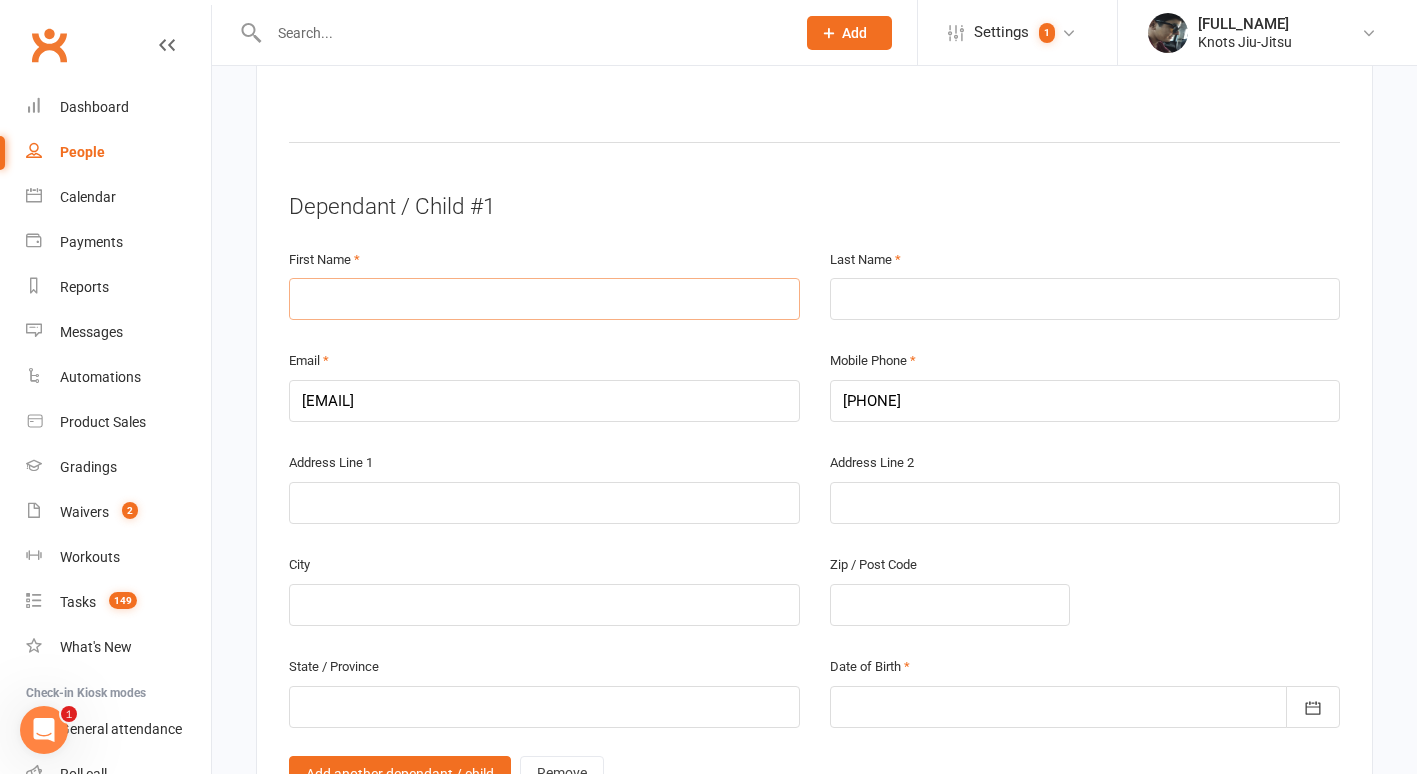 click at bounding box center (544, 299) 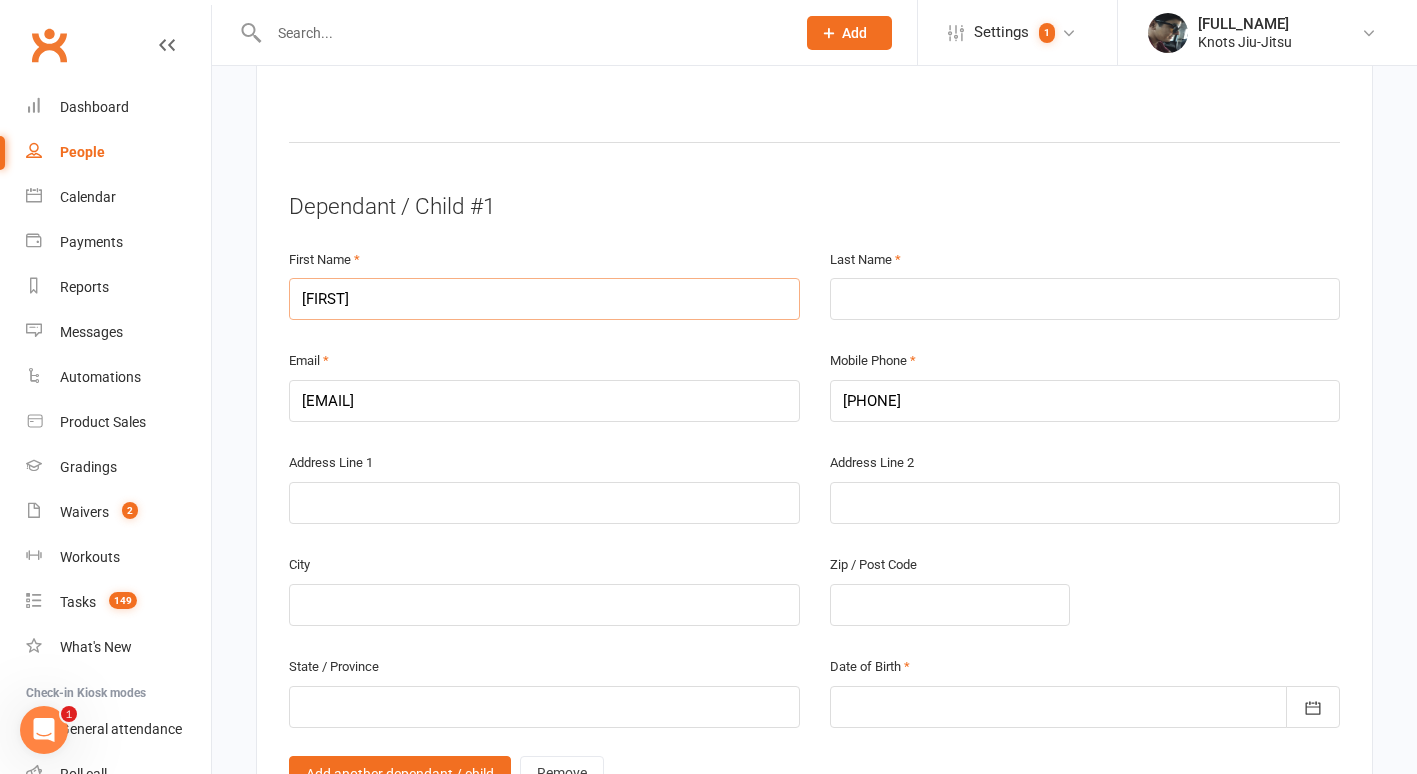 type on "[FIRST]" 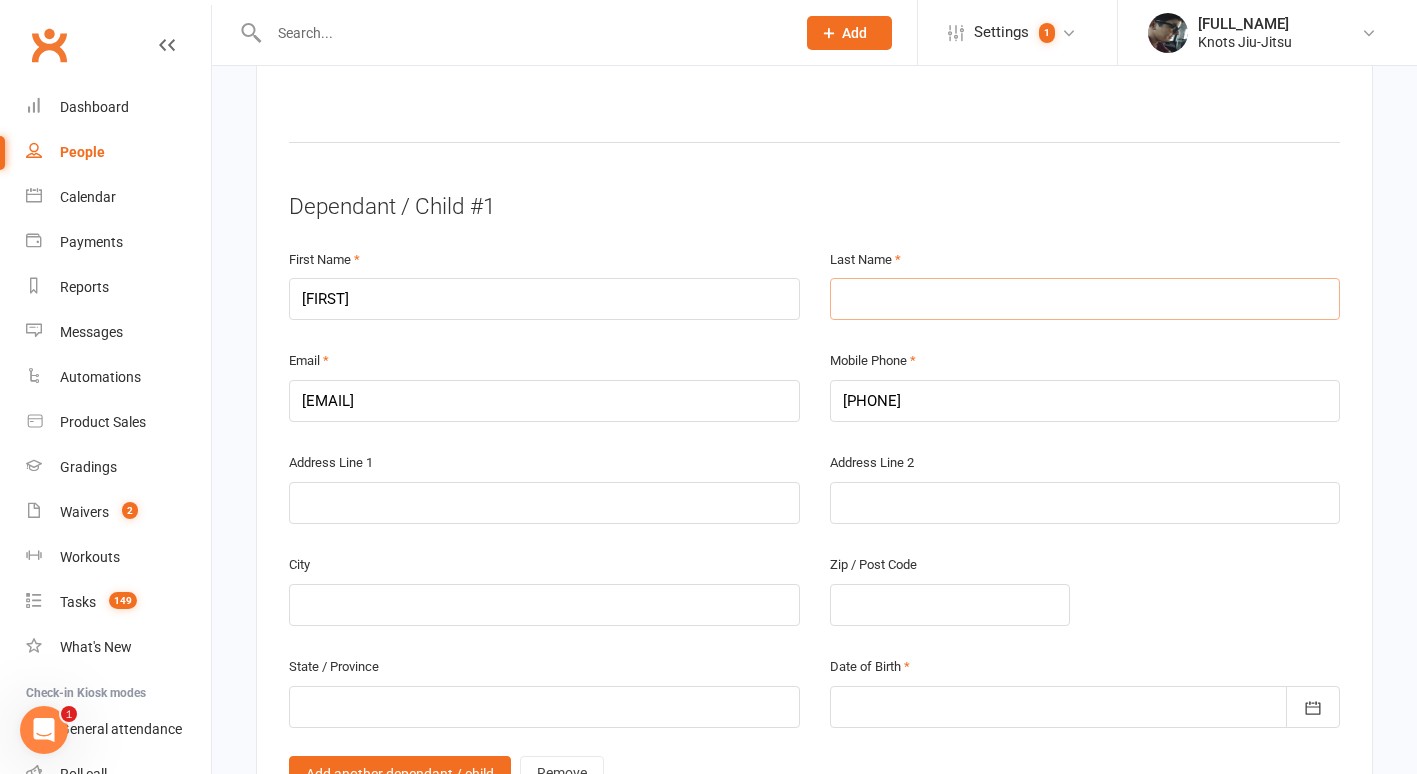 click at bounding box center [1085, 299] 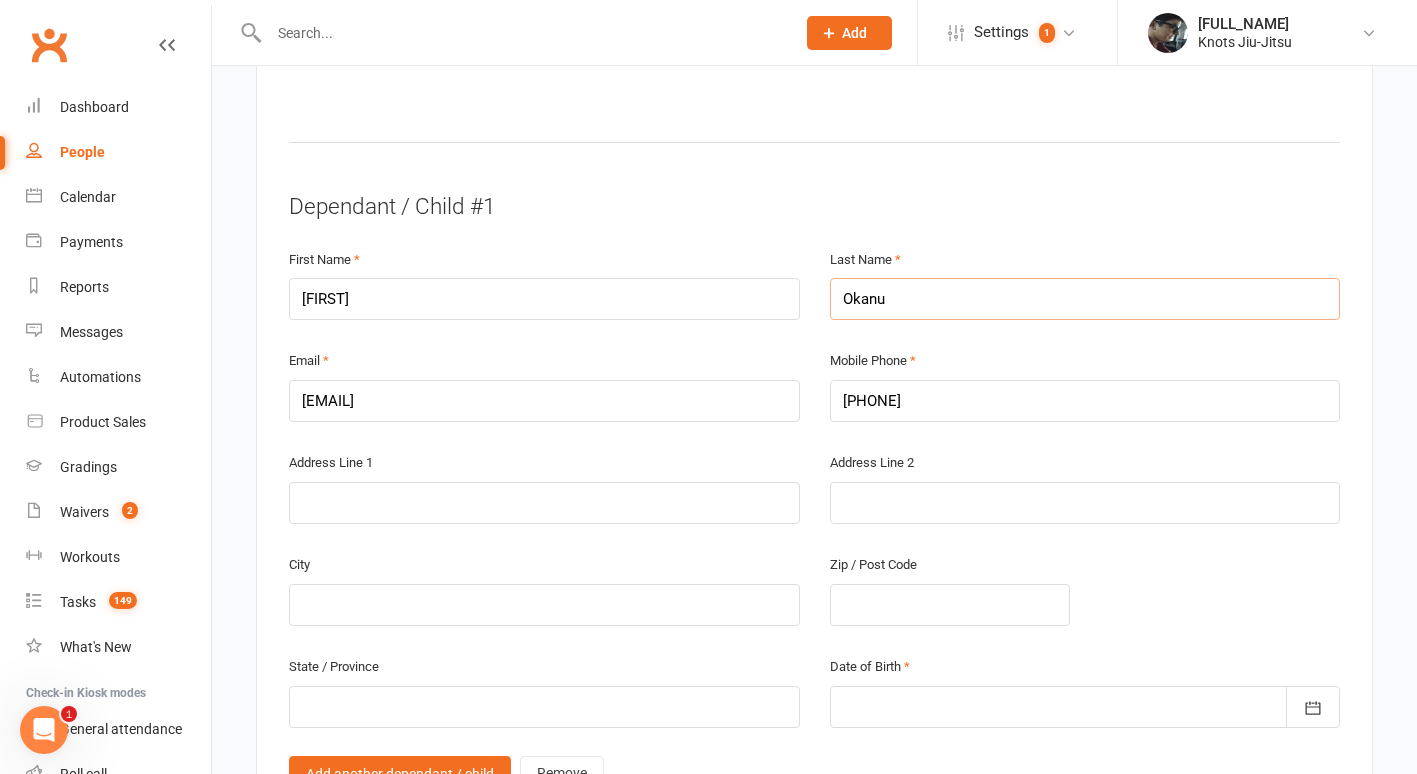 type on "Okanu" 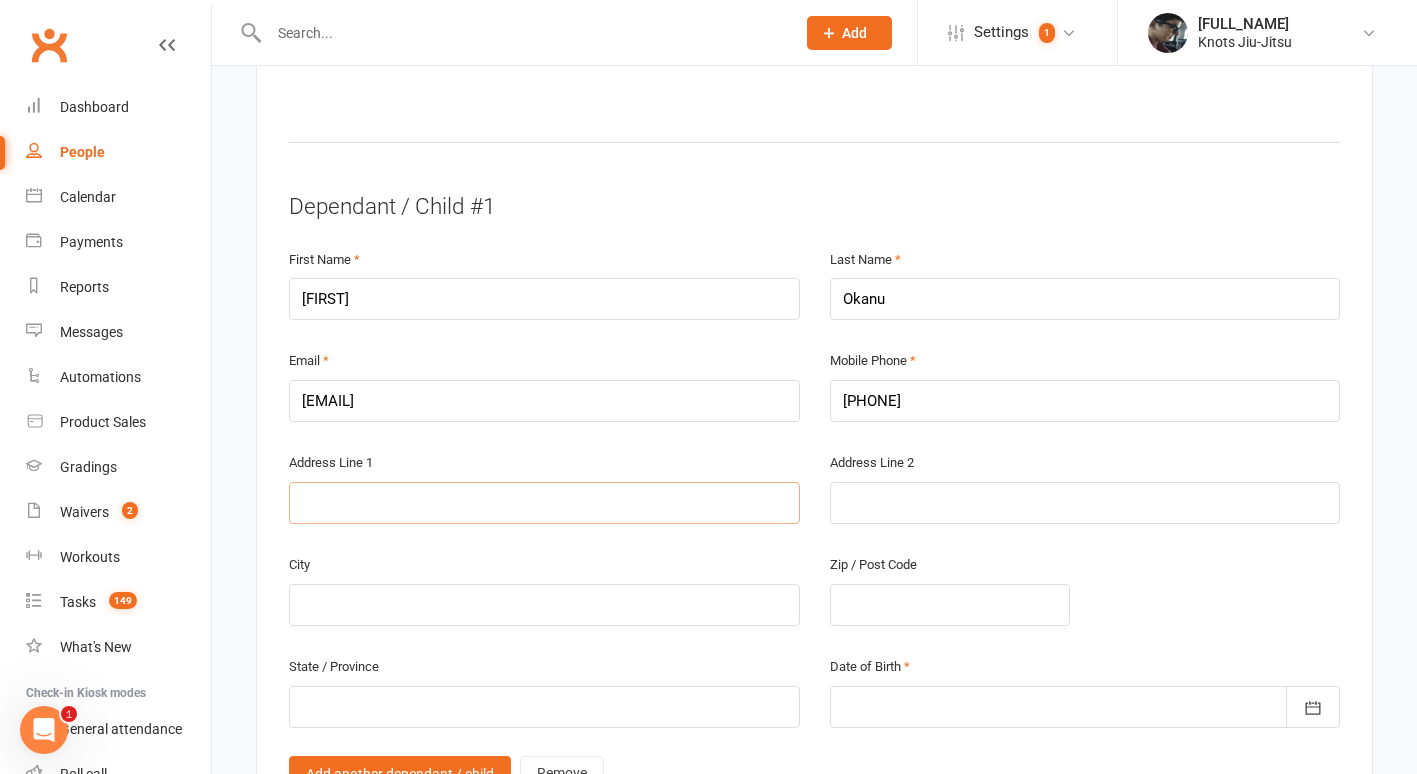 click at bounding box center (544, 503) 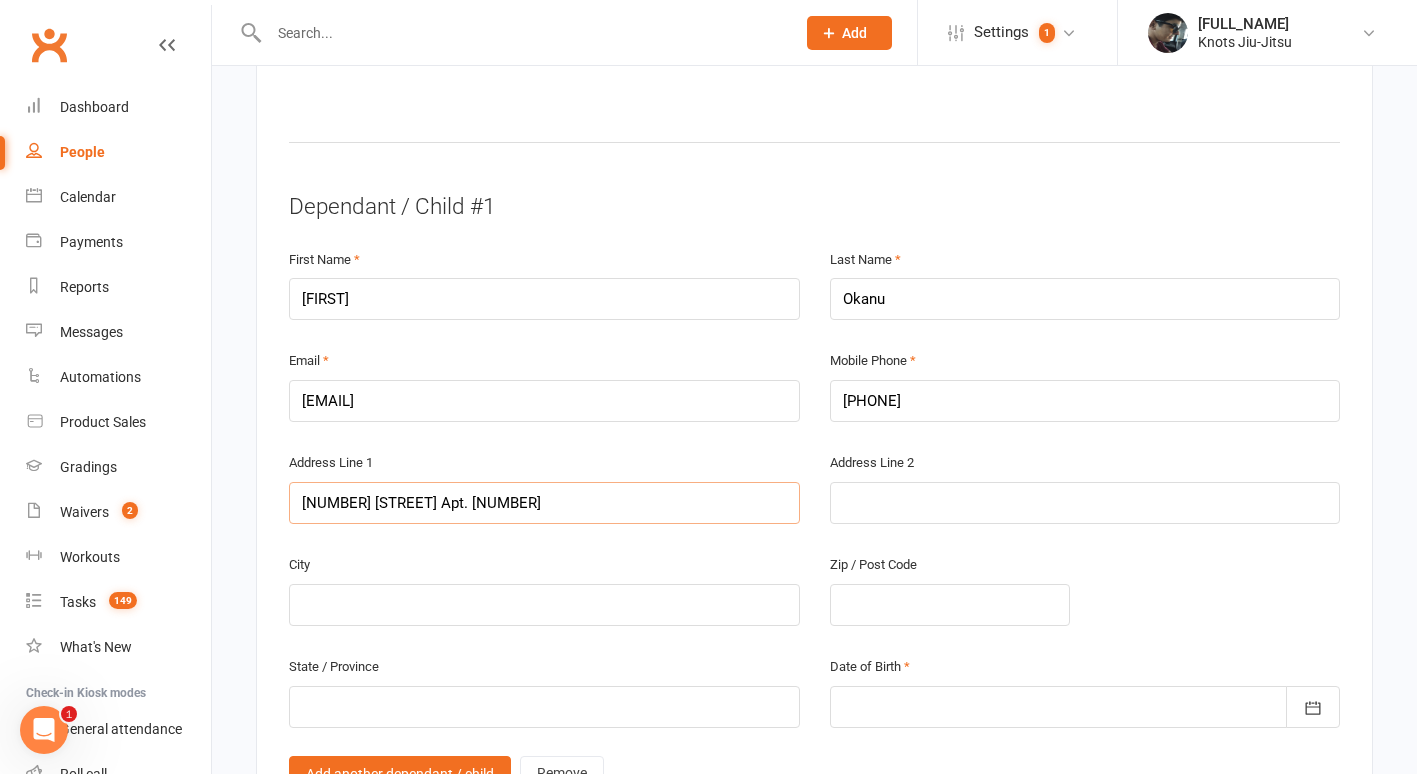 type on "[NUMBER] [STREET] Apt. [NUMBER]" 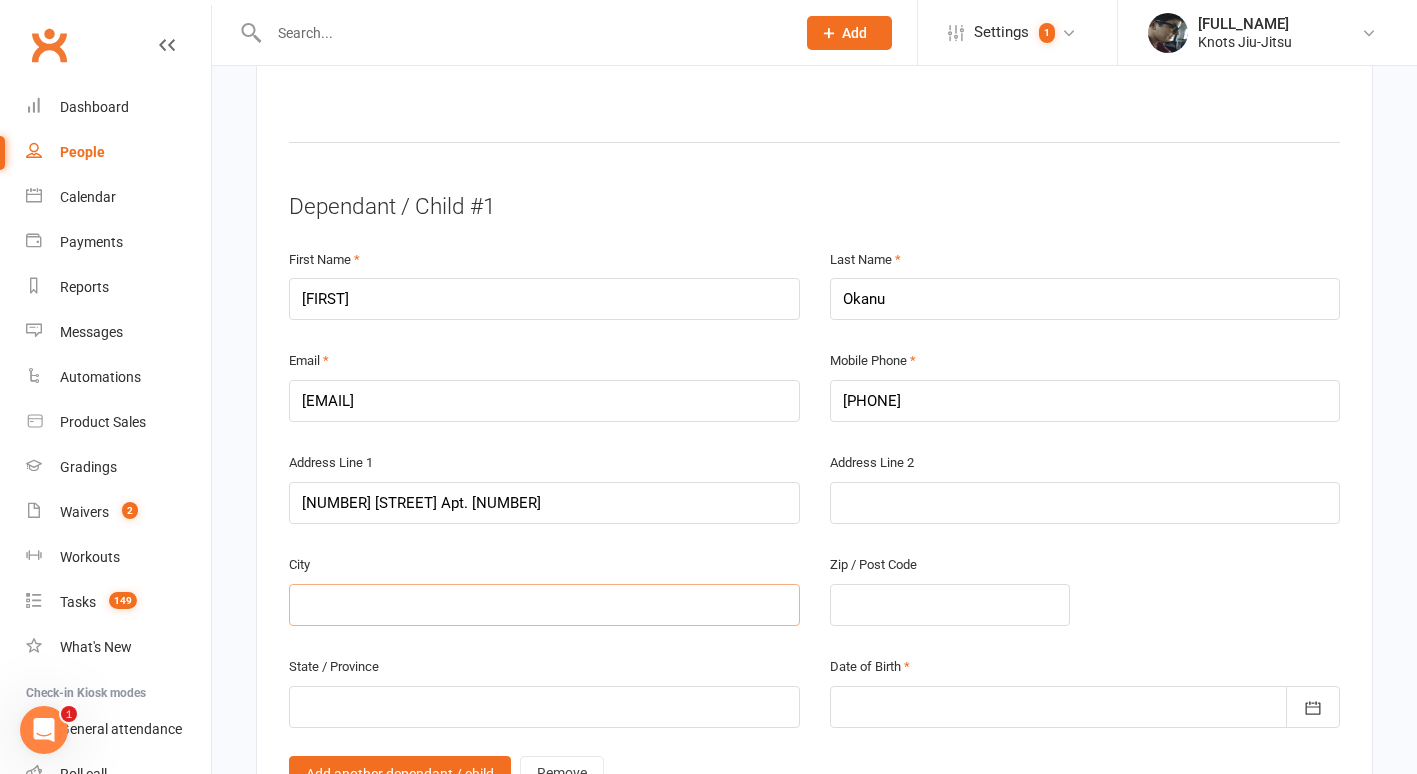 click at bounding box center (544, 605) 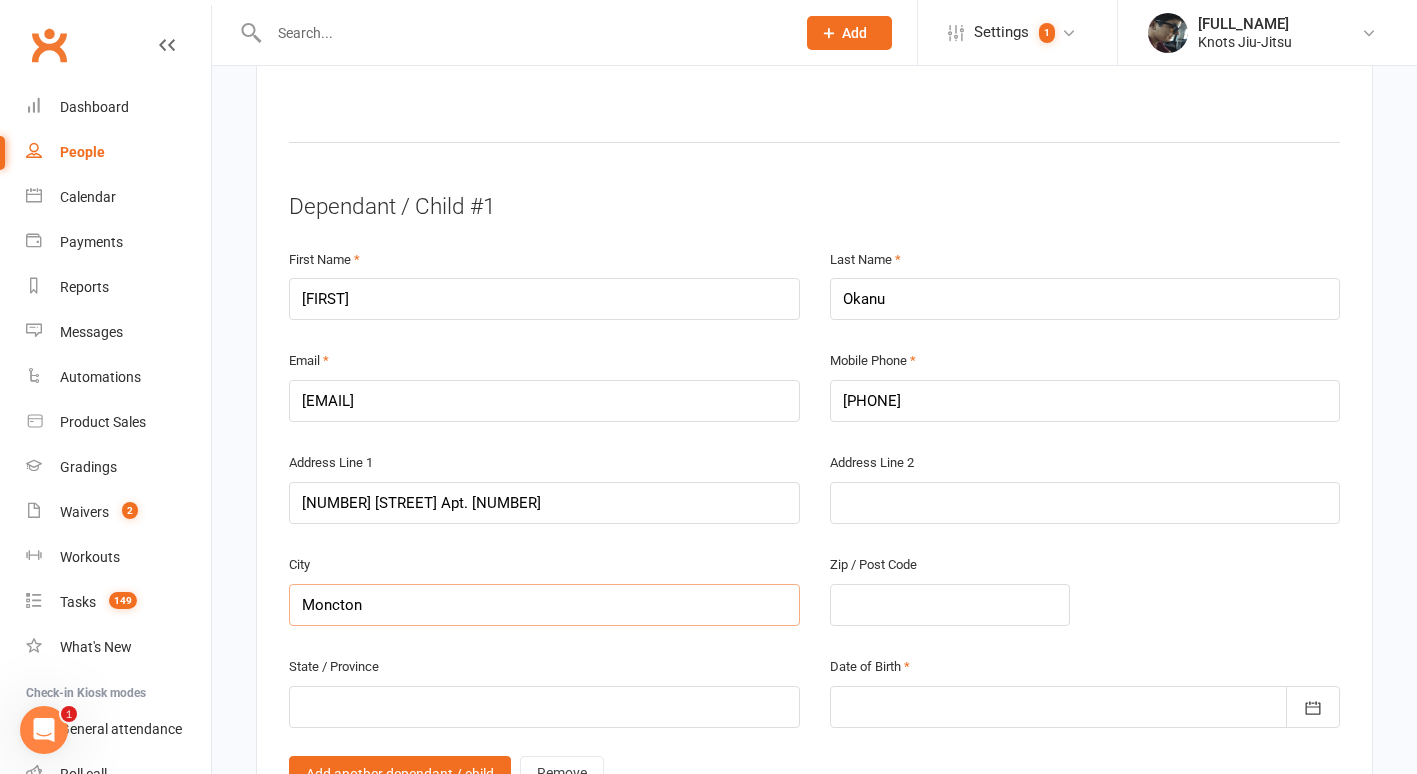 type on "Moncton" 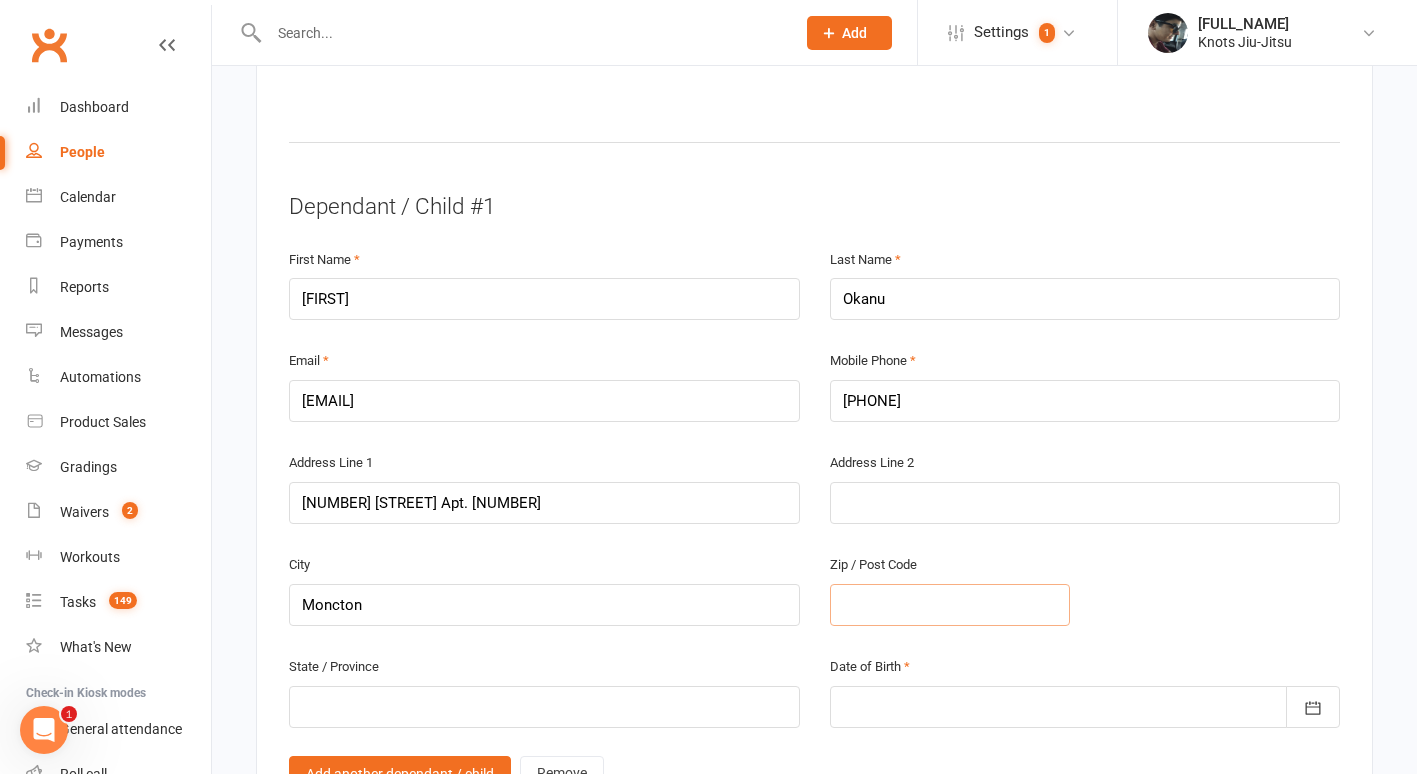 click at bounding box center [950, 605] 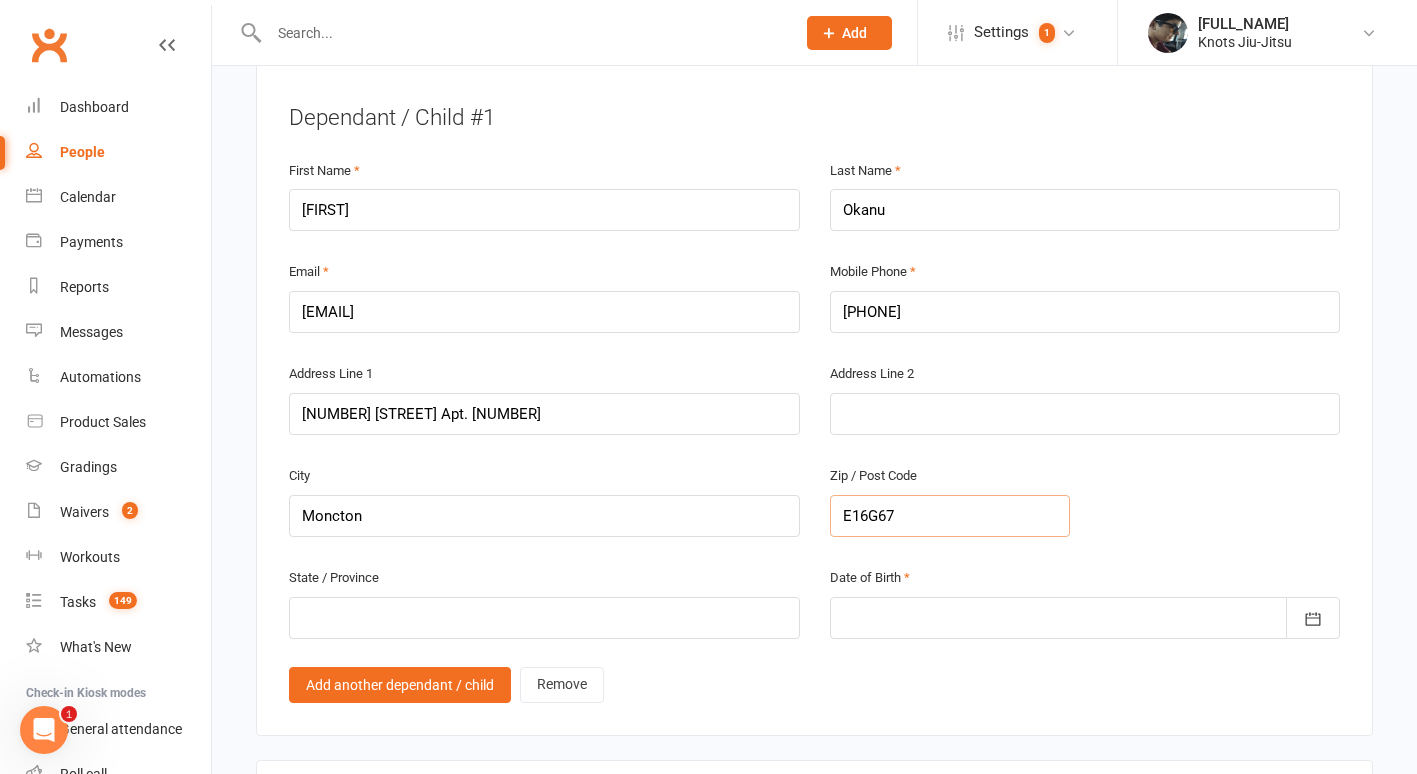 scroll, scrollTop: 1136, scrollLeft: 0, axis: vertical 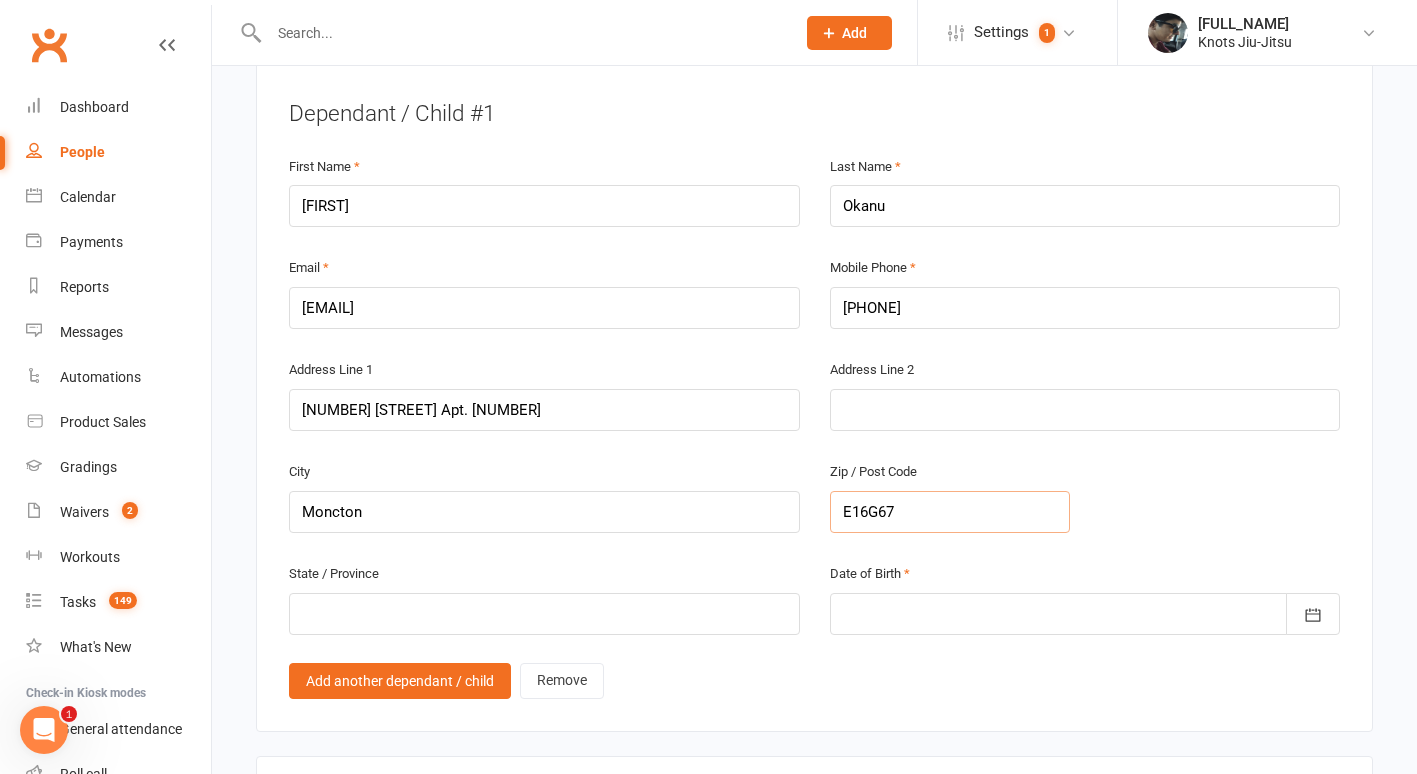 type on "E16G67" 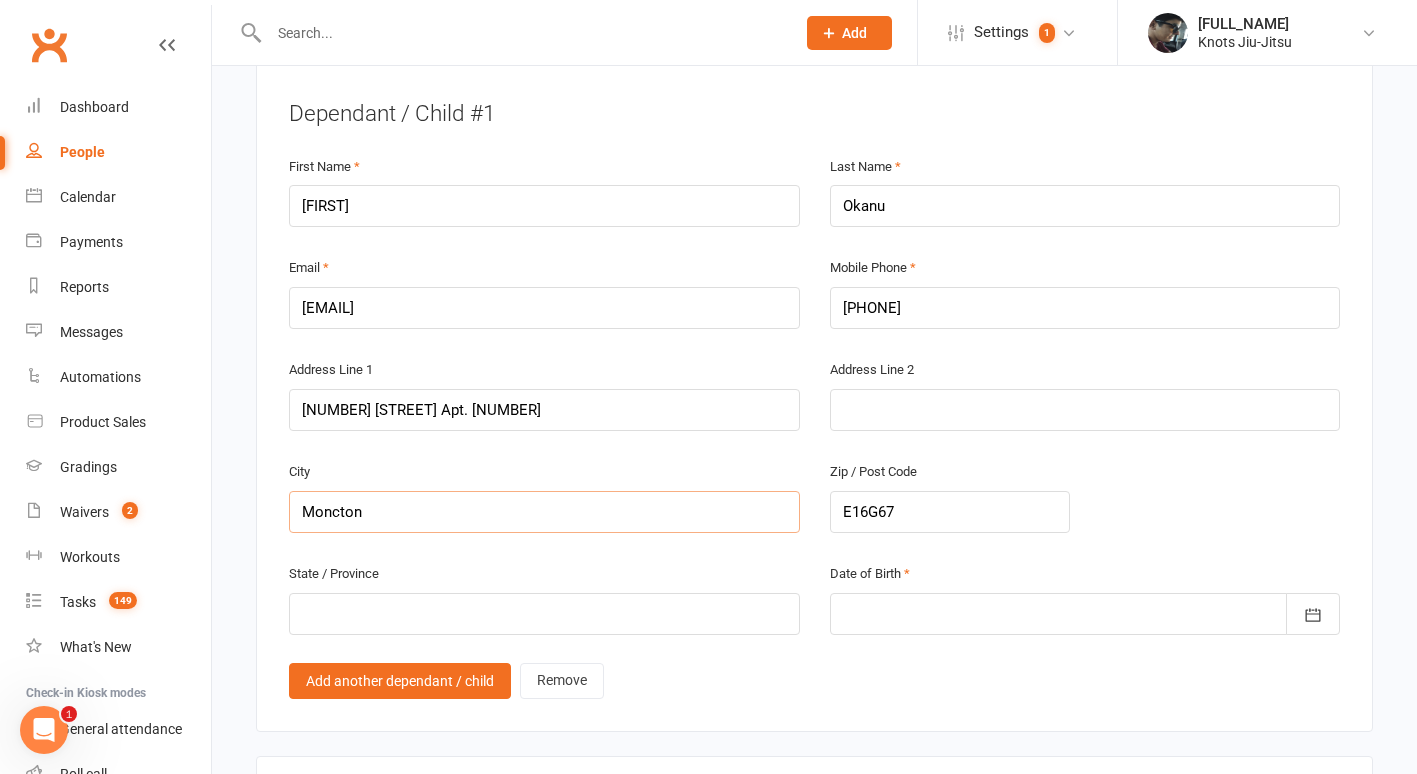 click on "Moncton" at bounding box center [544, 512] 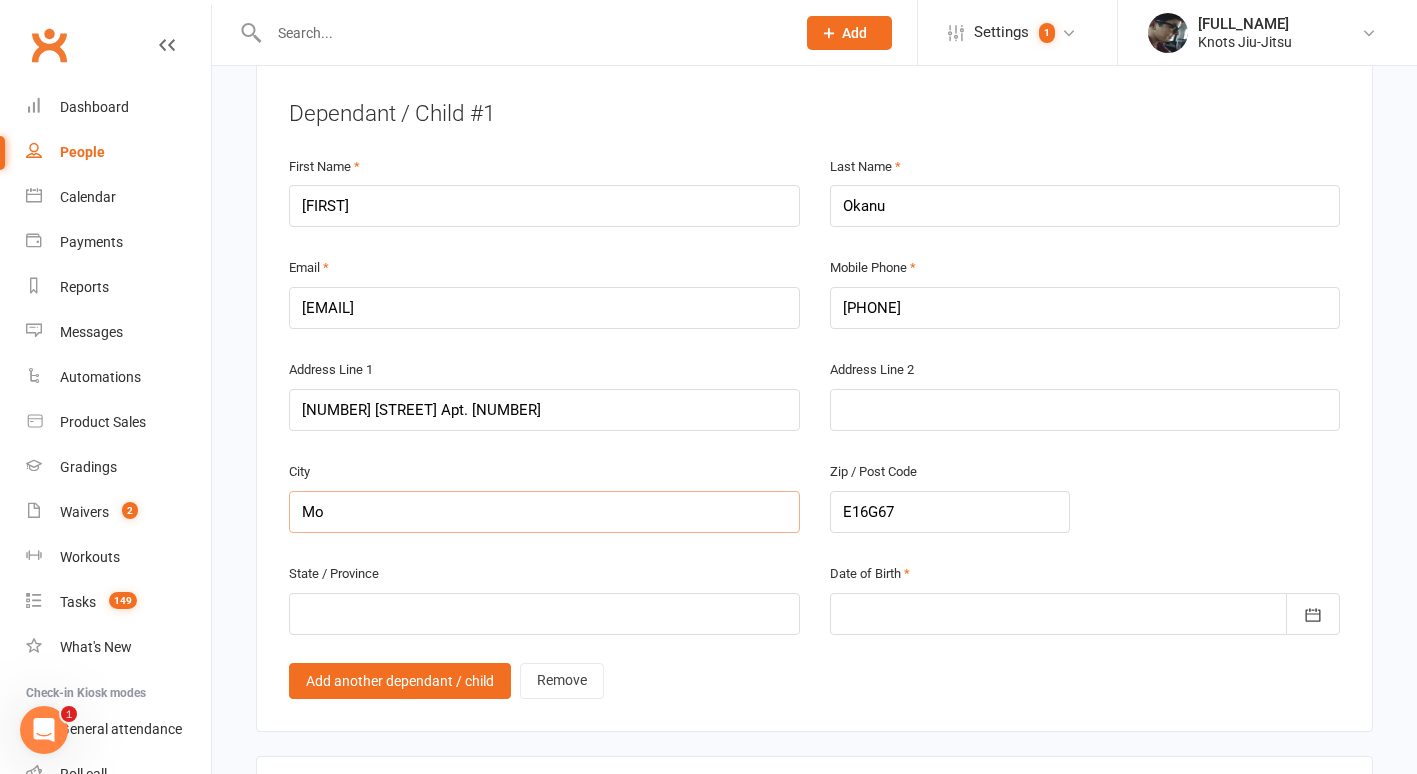 type on "M" 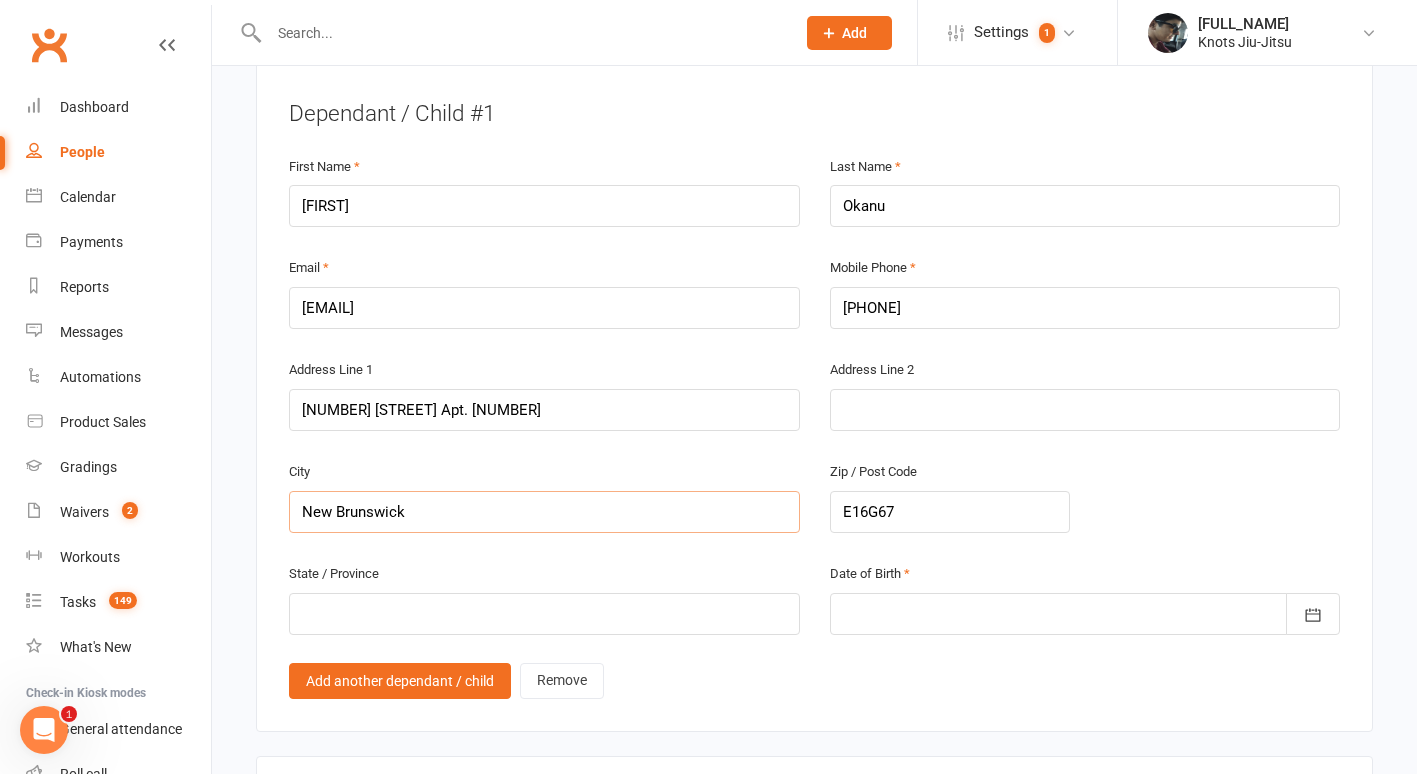type on "New Brunswick" 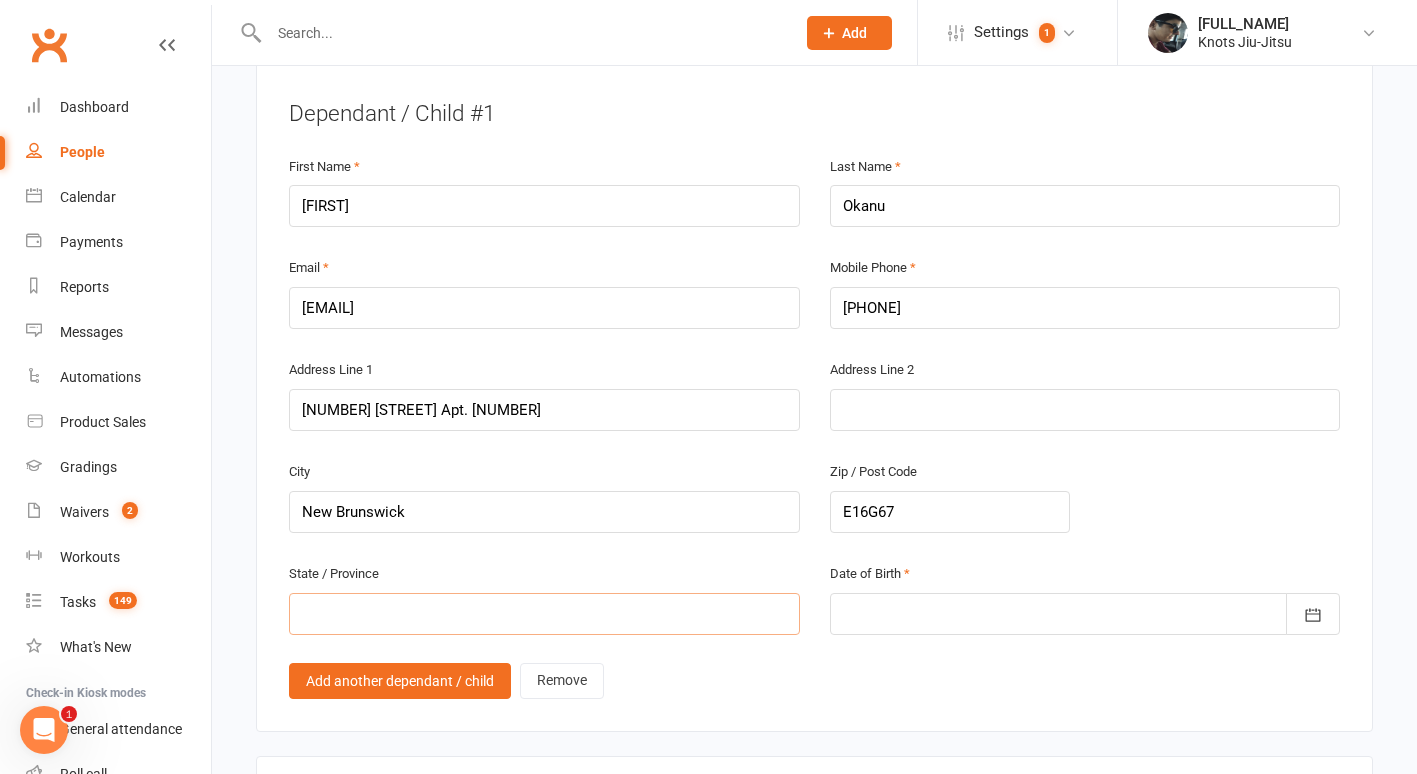 click at bounding box center [544, 614] 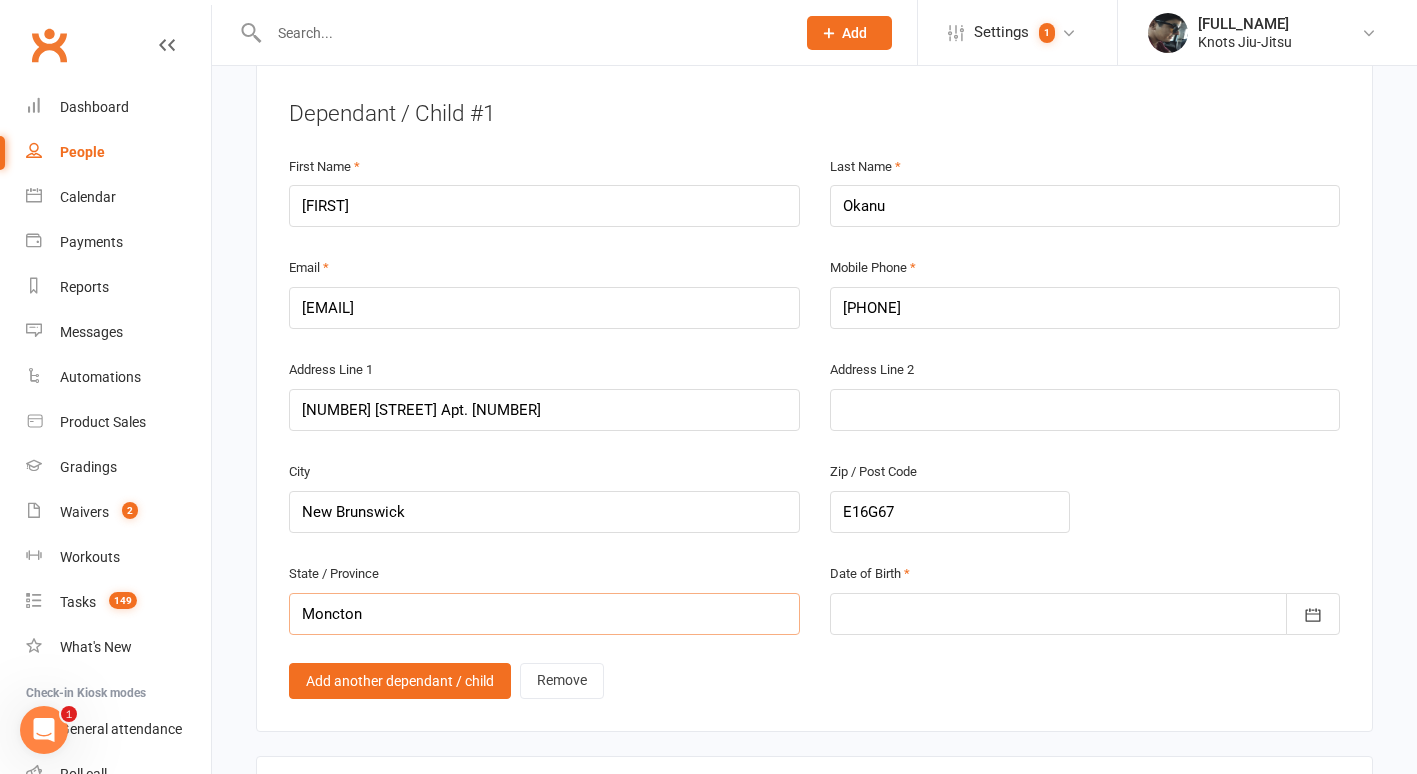 type on "Moncton" 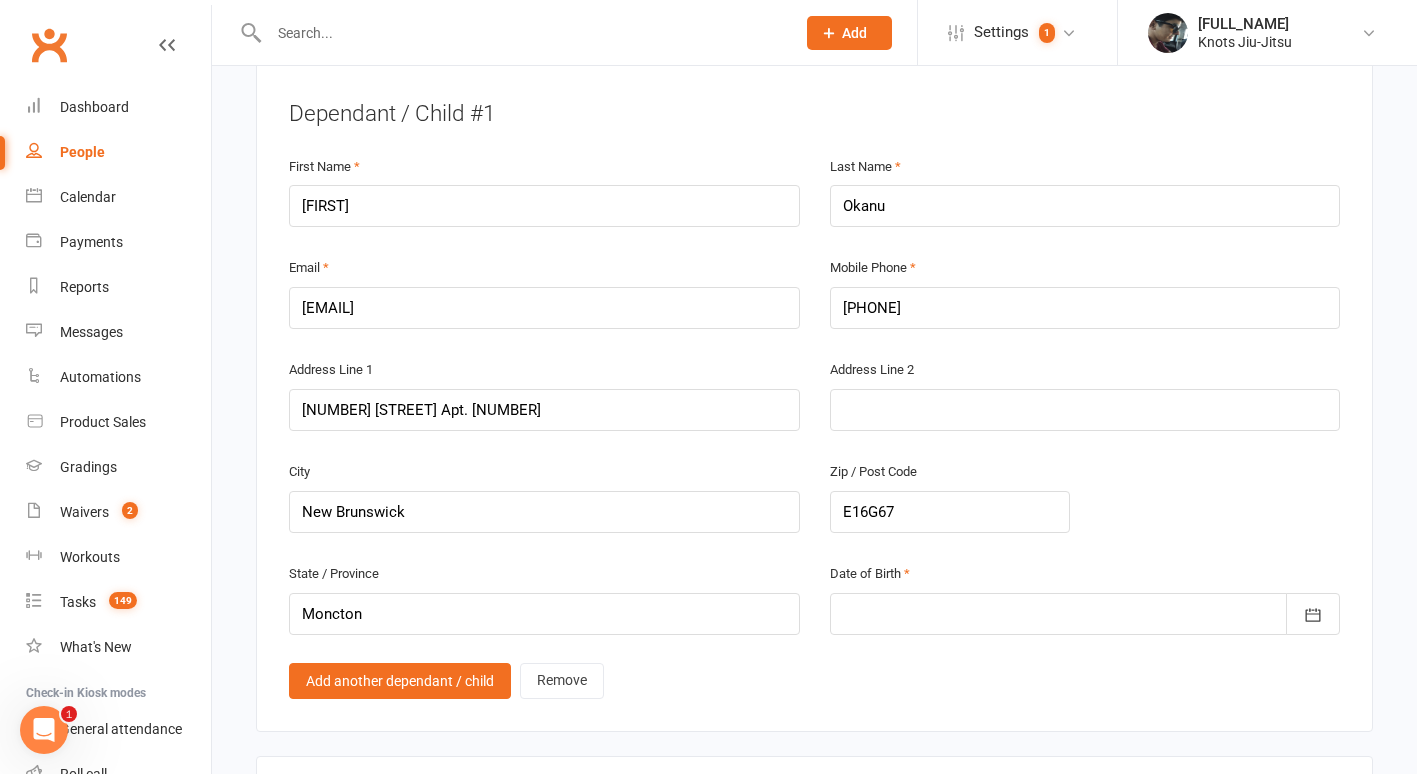 click at bounding box center [1085, 614] 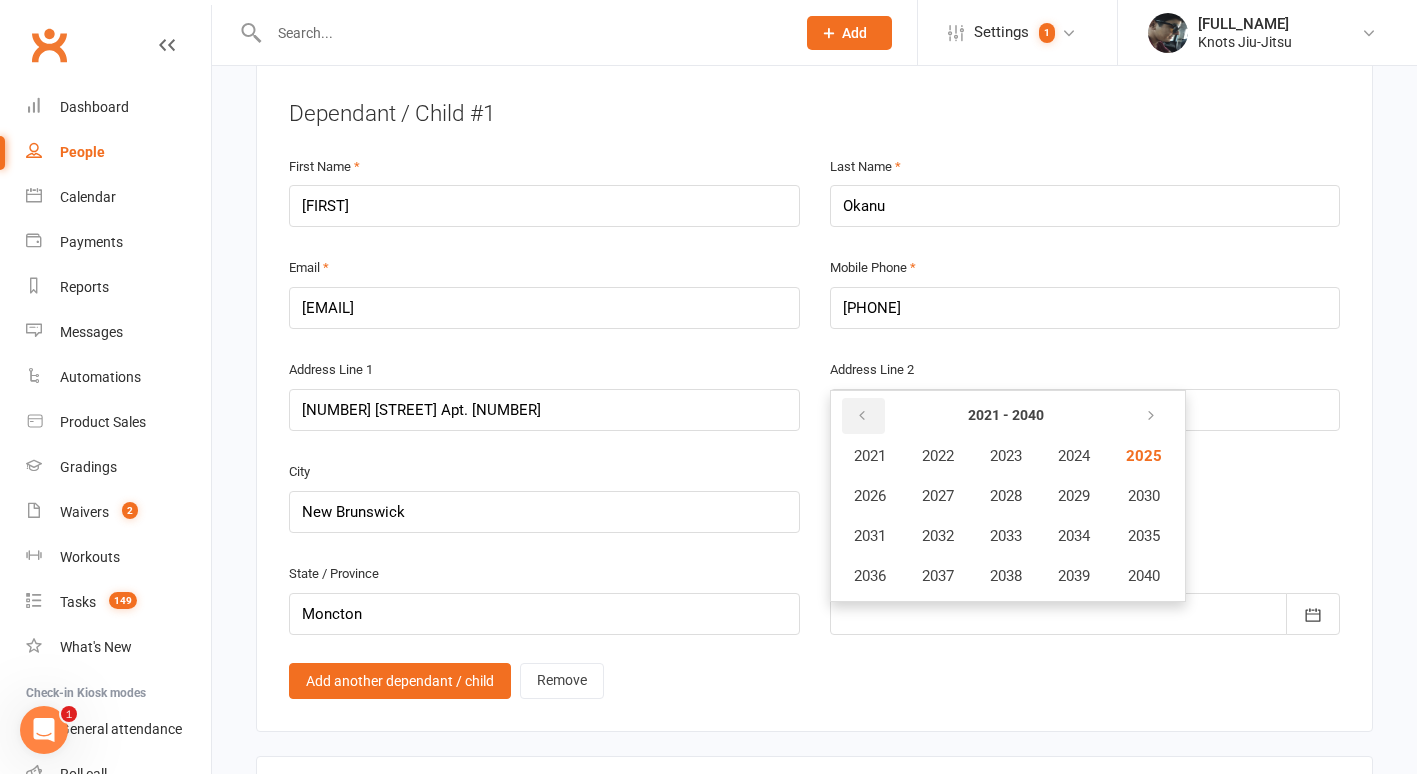 click at bounding box center (863, 416) 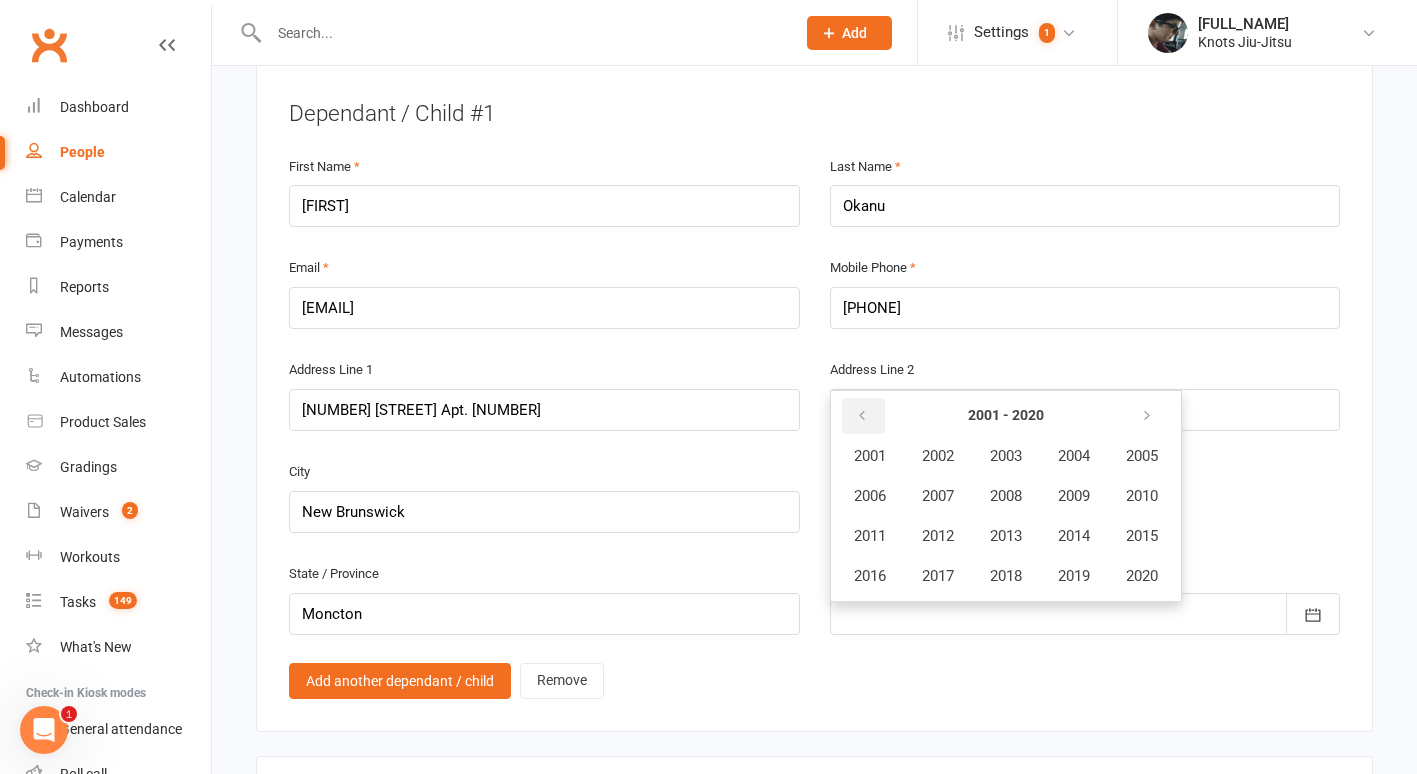 click at bounding box center (863, 416) 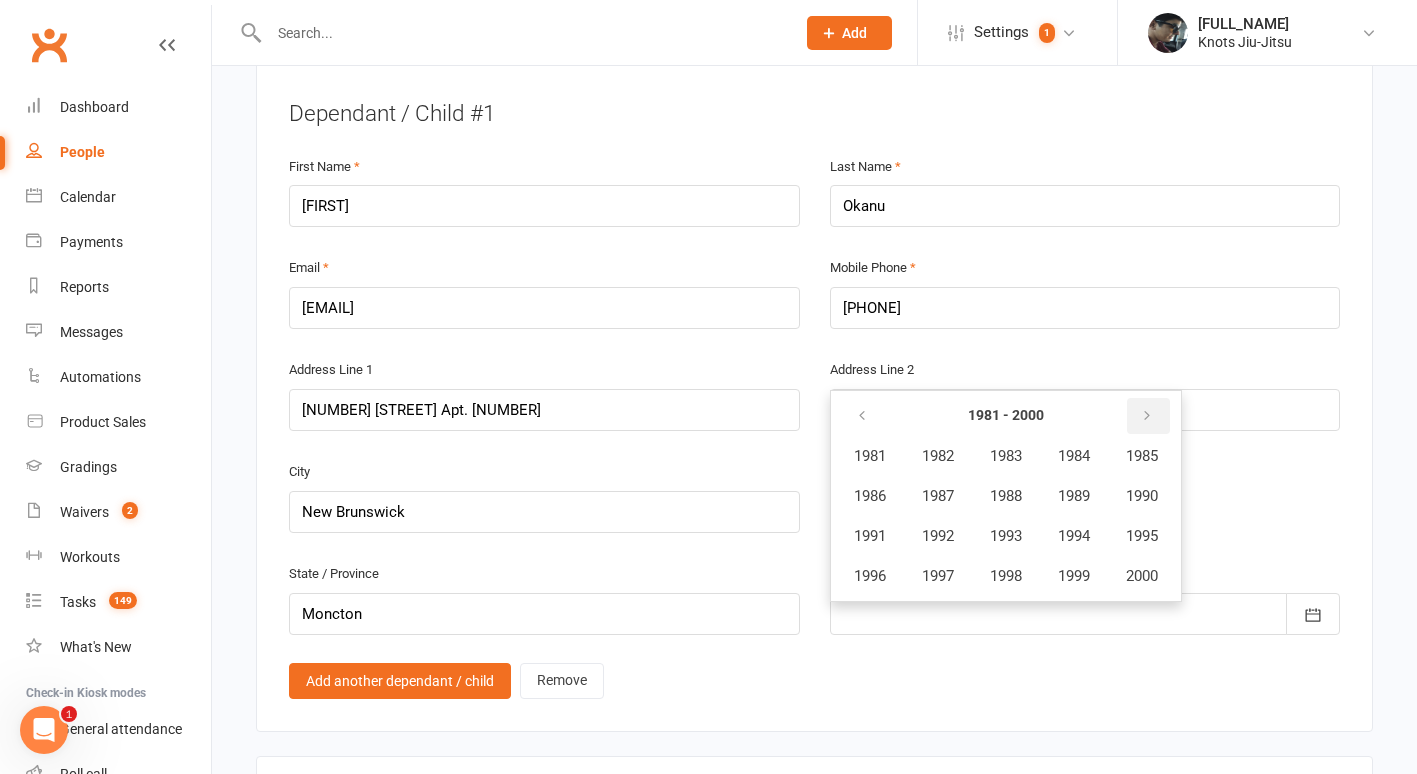click at bounding box center (1147, 416) 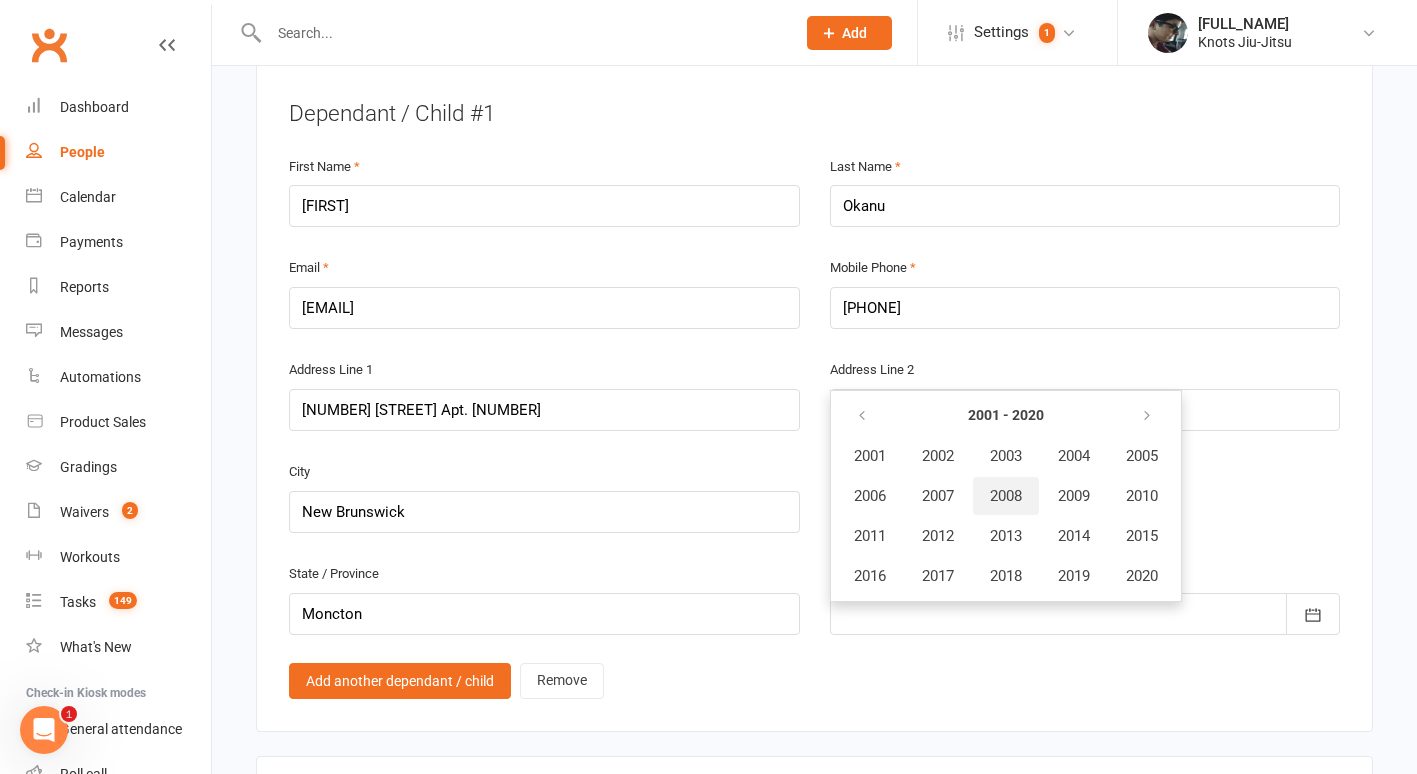 click on "2008" at bounding box center [1006, 496] 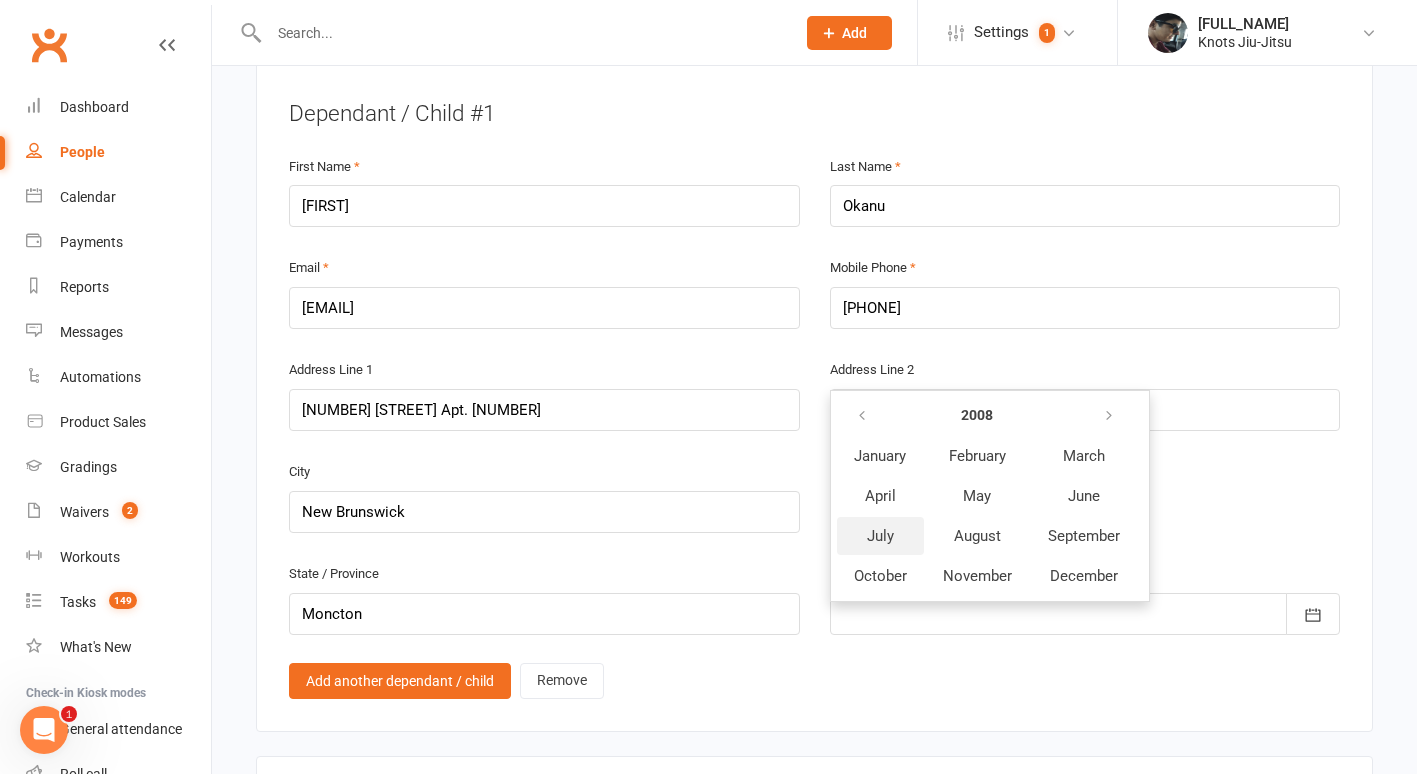 click on "July" at bounding box center (880, 536) 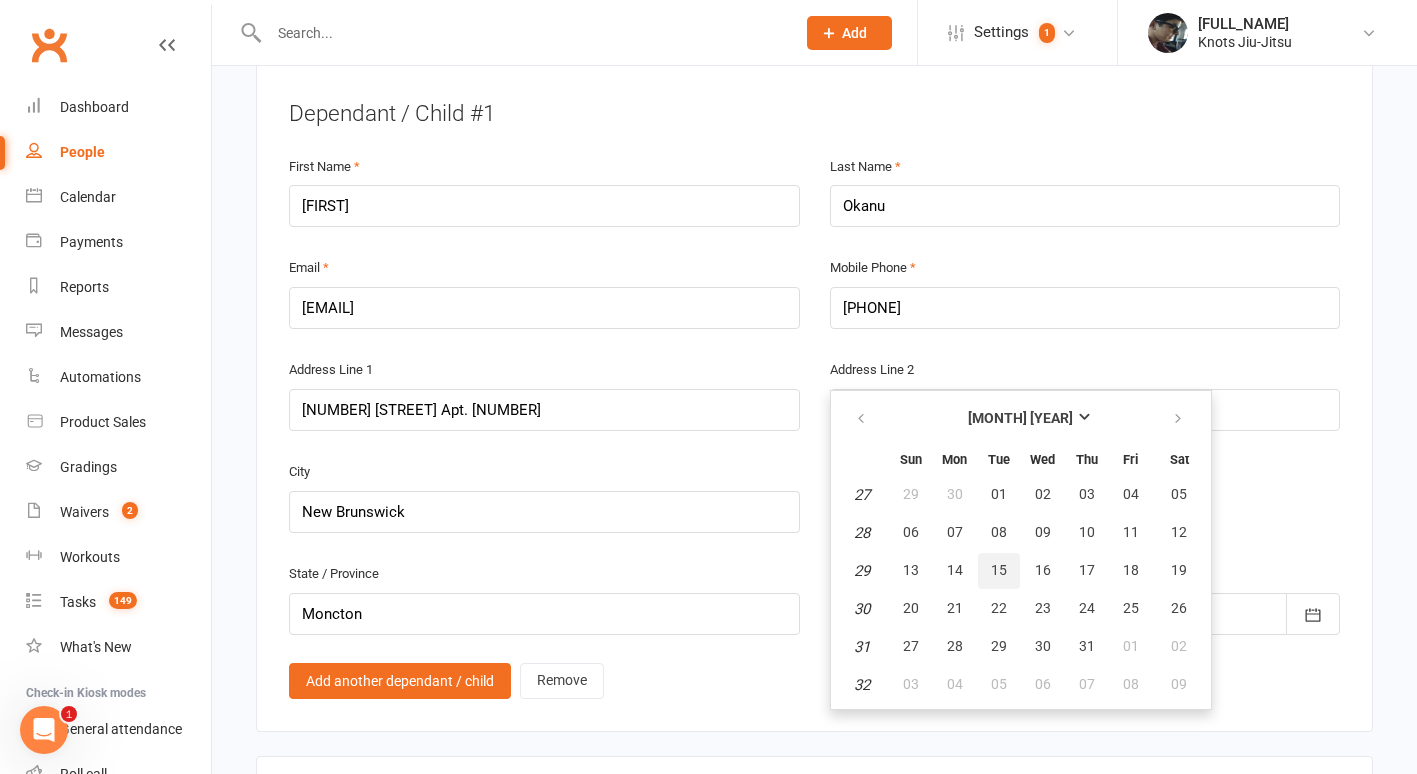 click on "15" at bounding box center (999, 571) 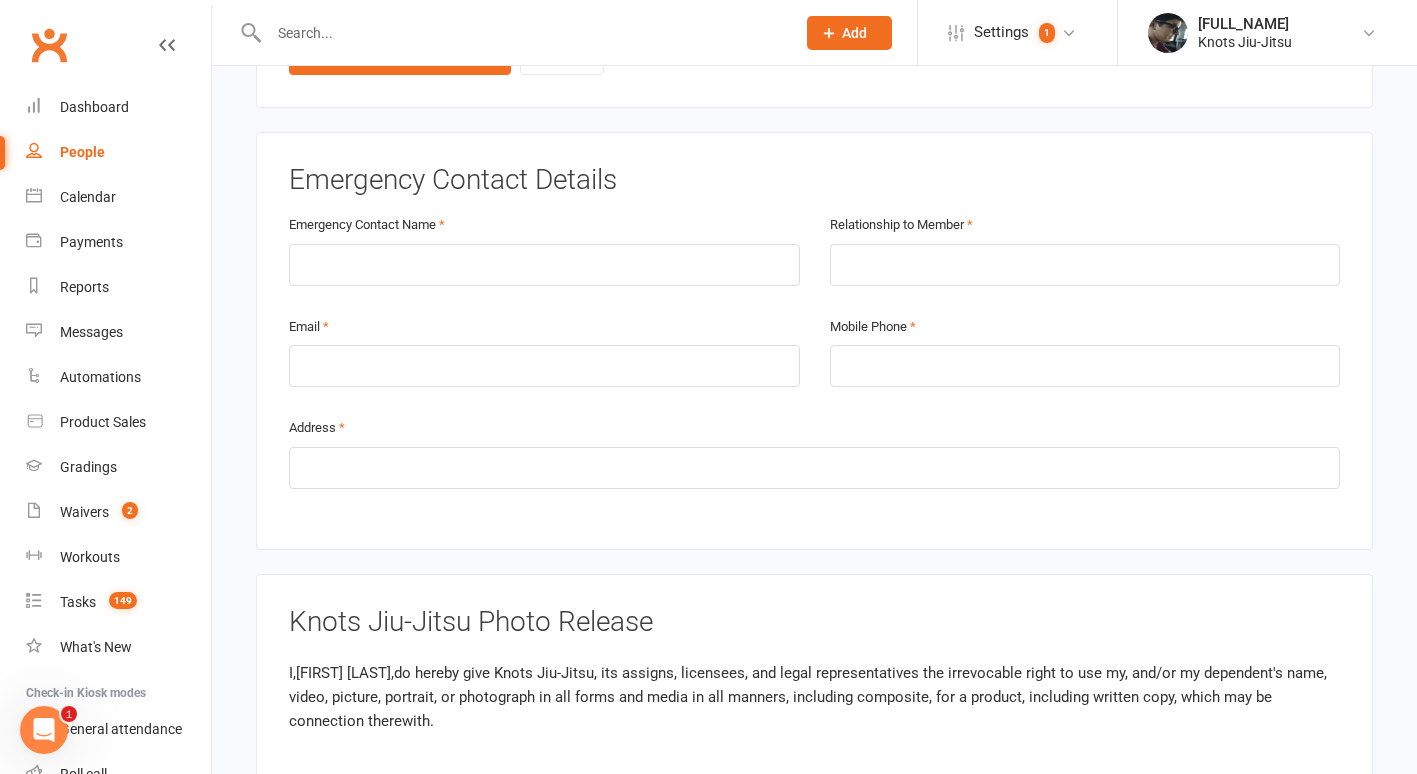 scroll, scrollTop: 1761, scrollLeft: 0, axis: vertical 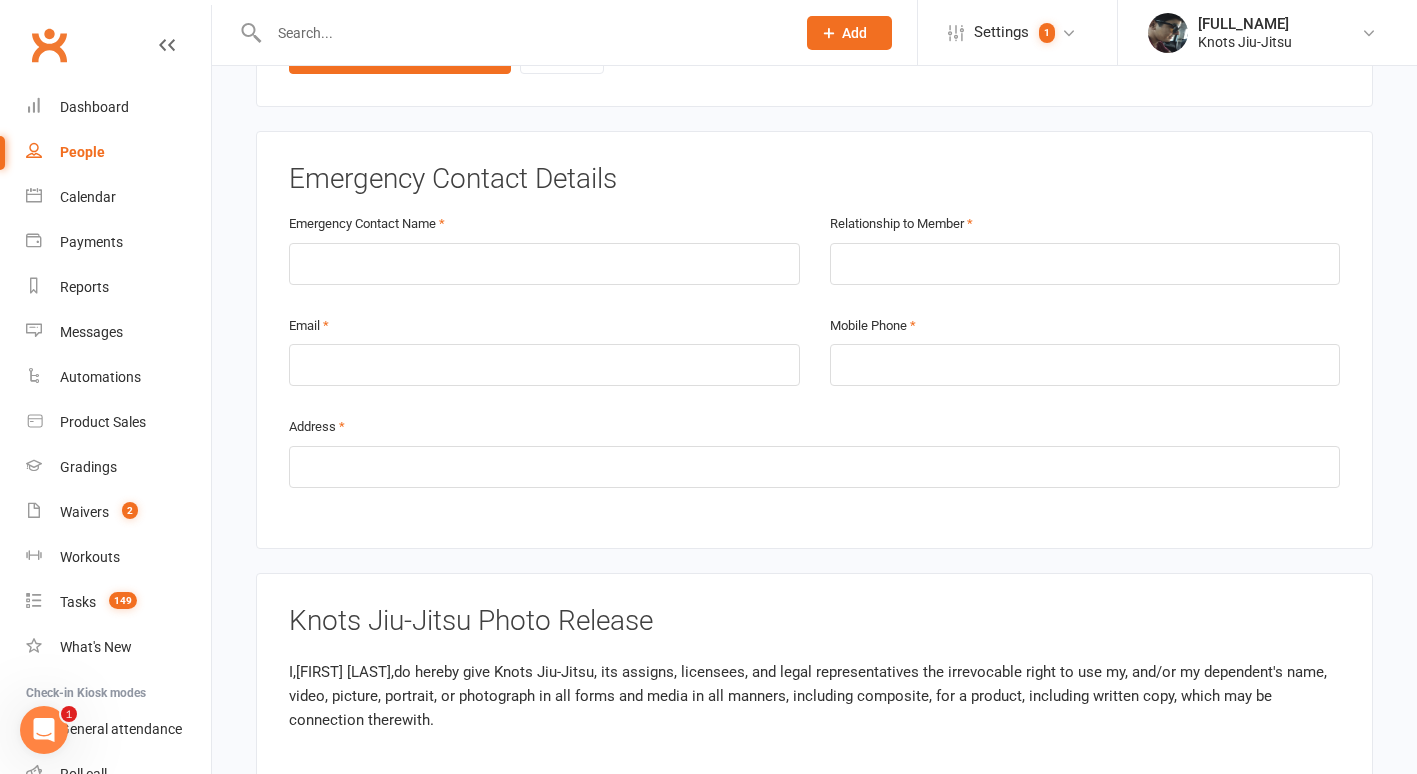 click on "Emergency Contact Name" at bounding box center [544, 262] 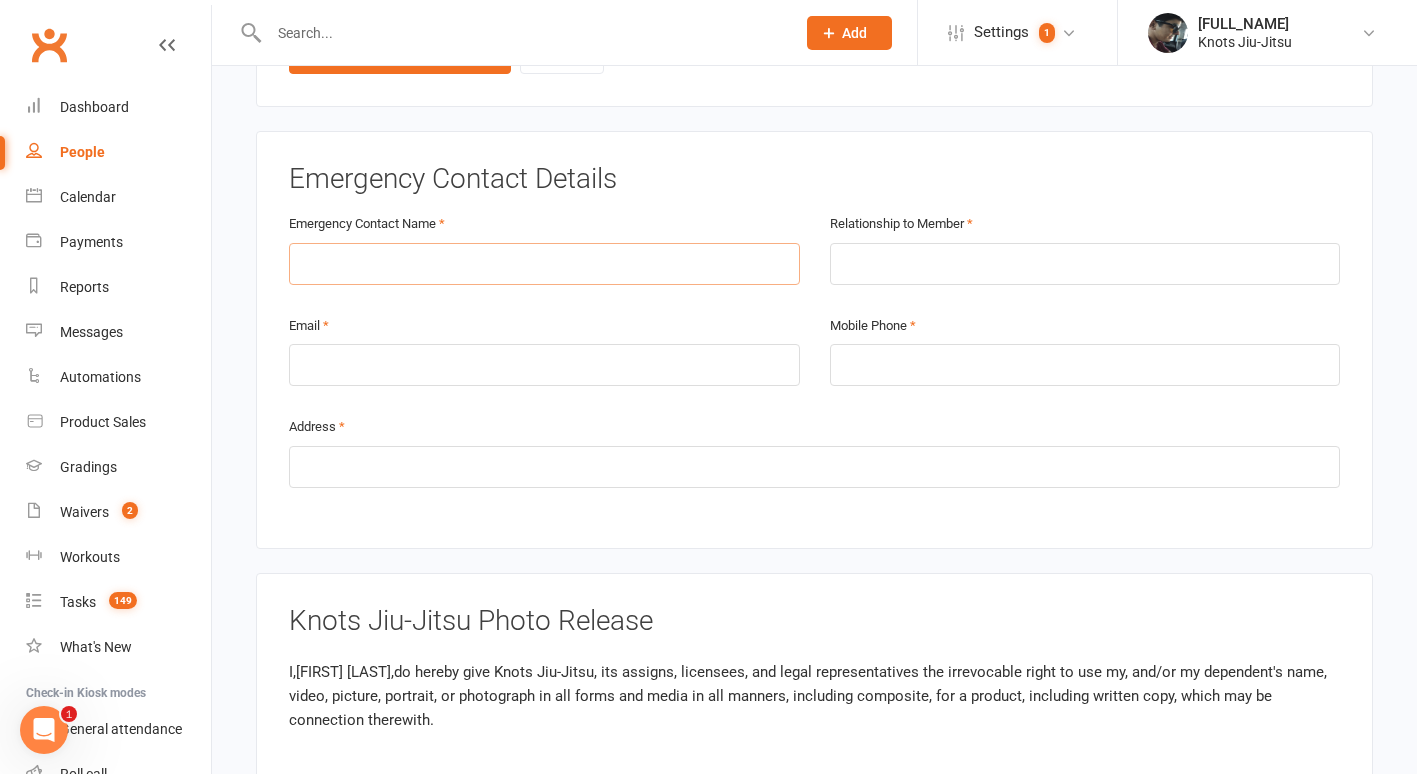 click at bounding box center (544, 264) 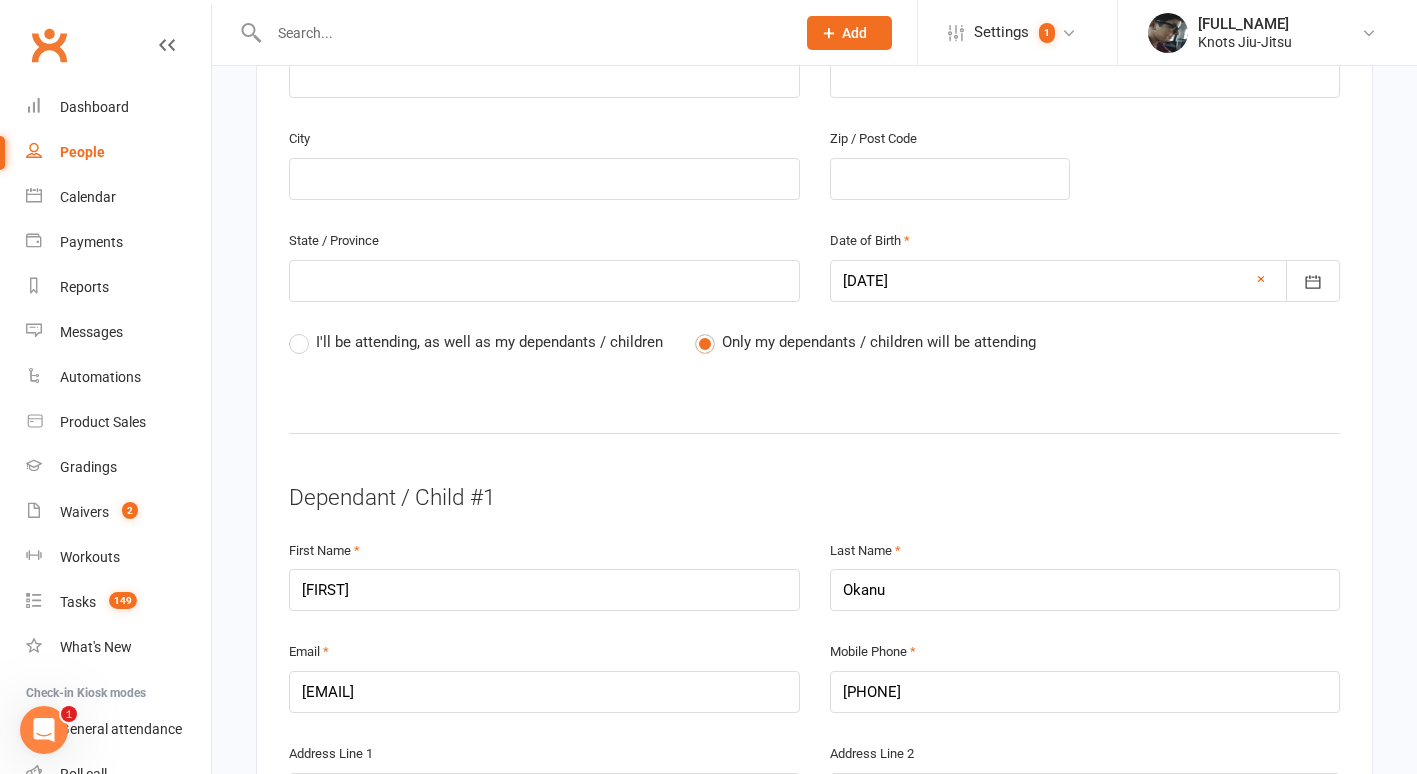 scroll, scrollTop: 0, scrollLeft: 0, axis: both 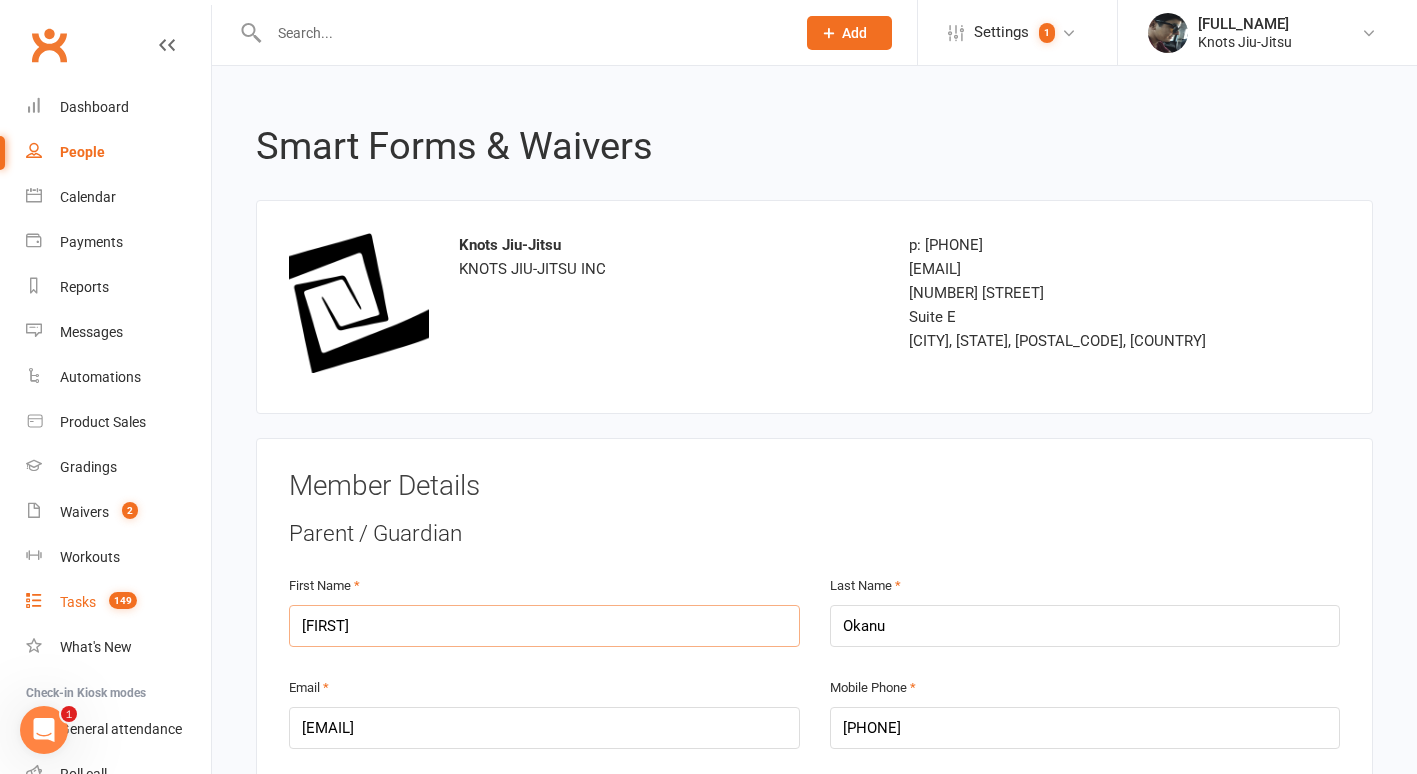 drag, startPoint x: 423, startPoint y: 635, endPoint x: 193, endPoint y: 618, distance: 230.62741 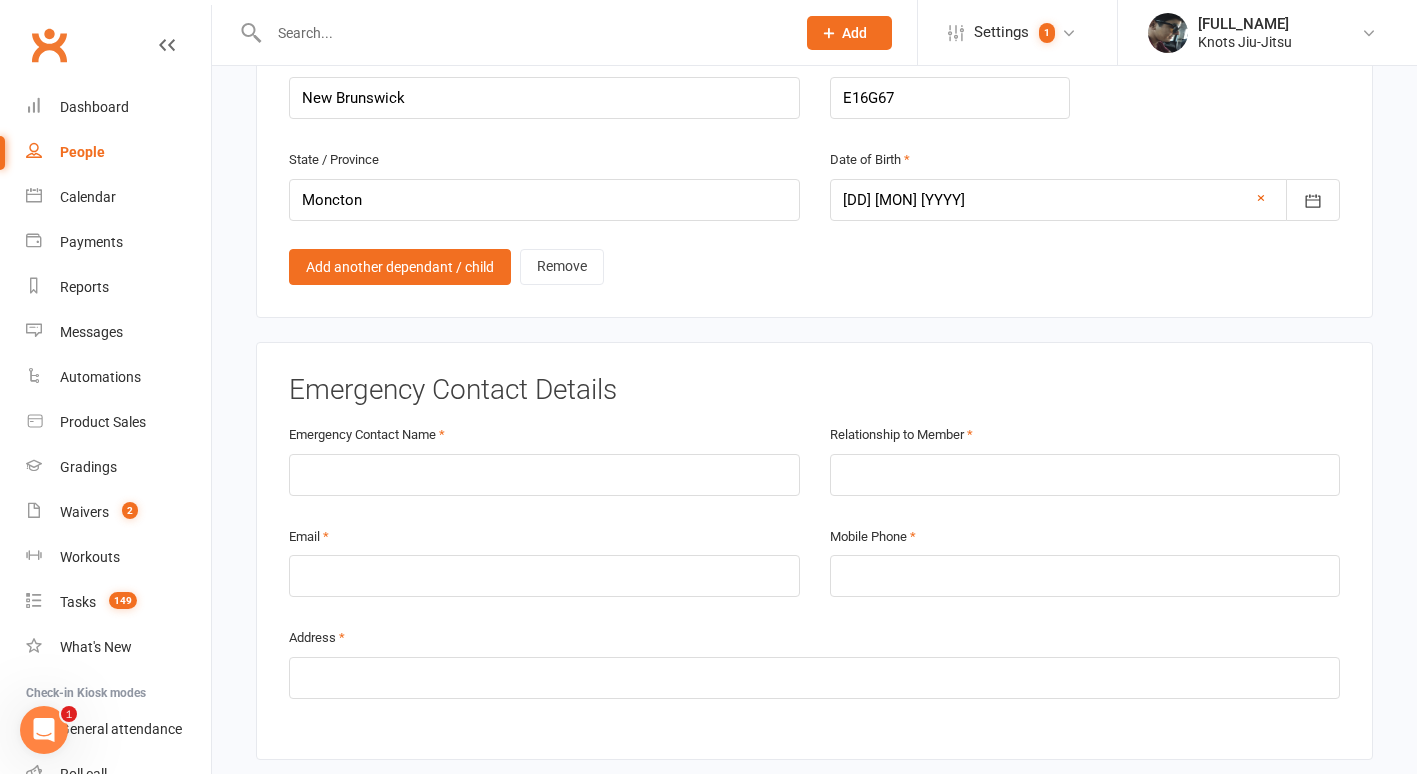 scroll, scrollTop: 1551, scrollLeft: 0, axis: vertical 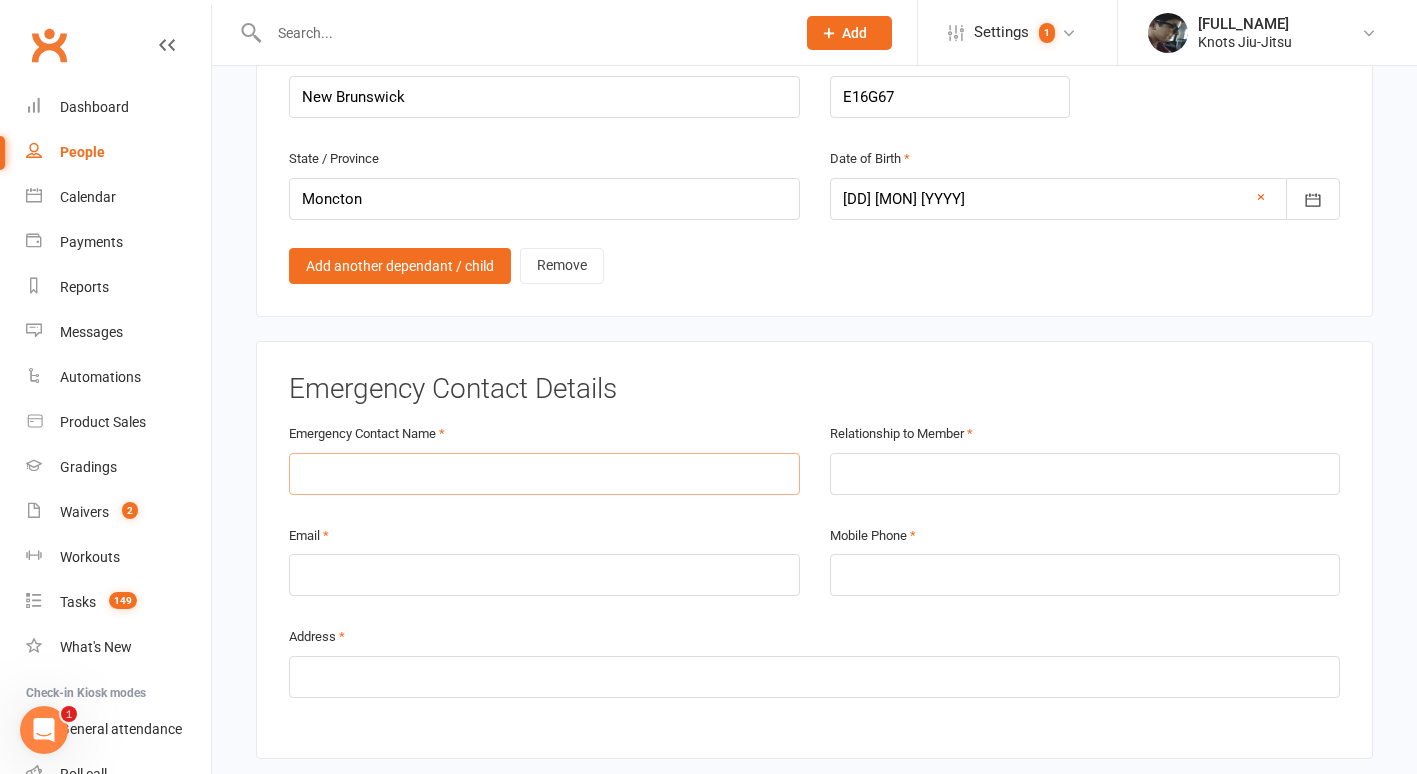 click at bounding box center (544, 474) 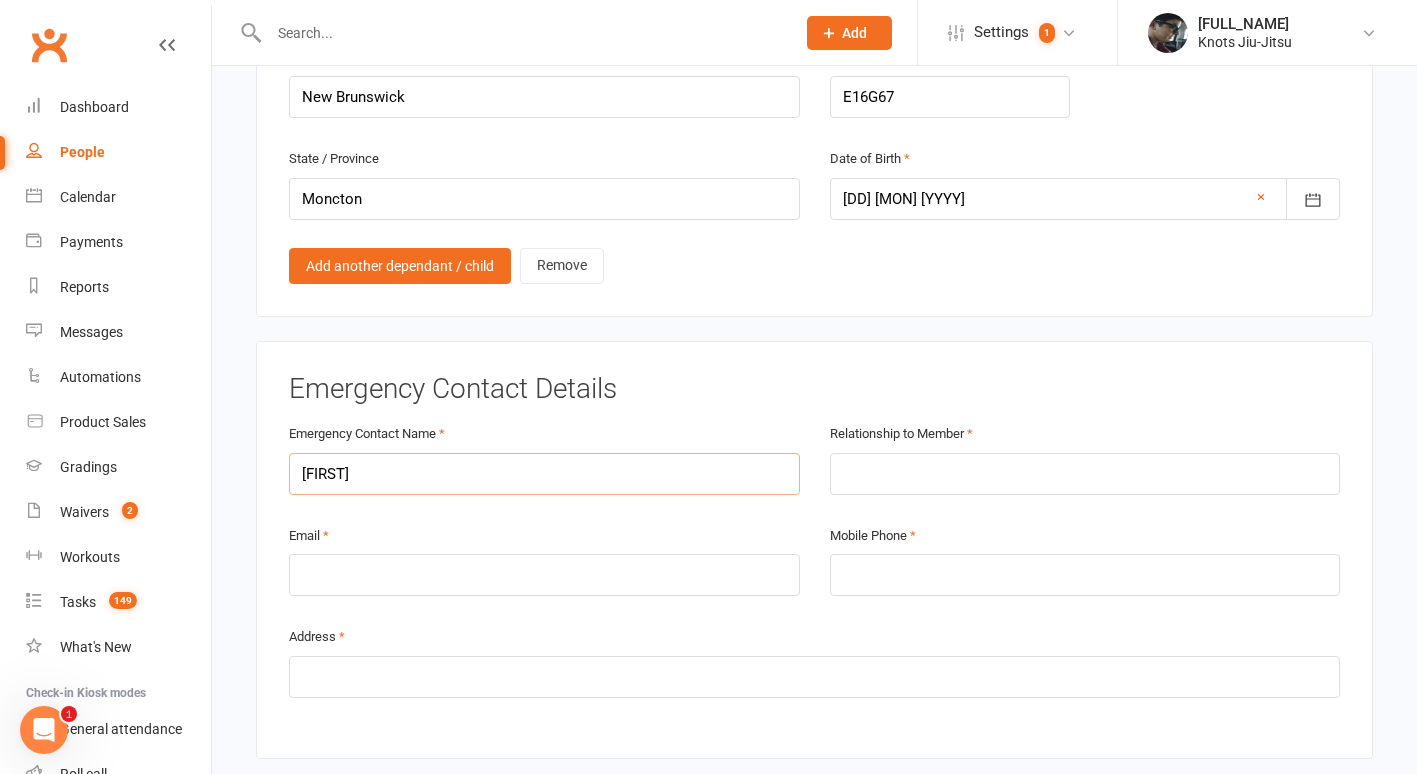 type on "[FIRST]" 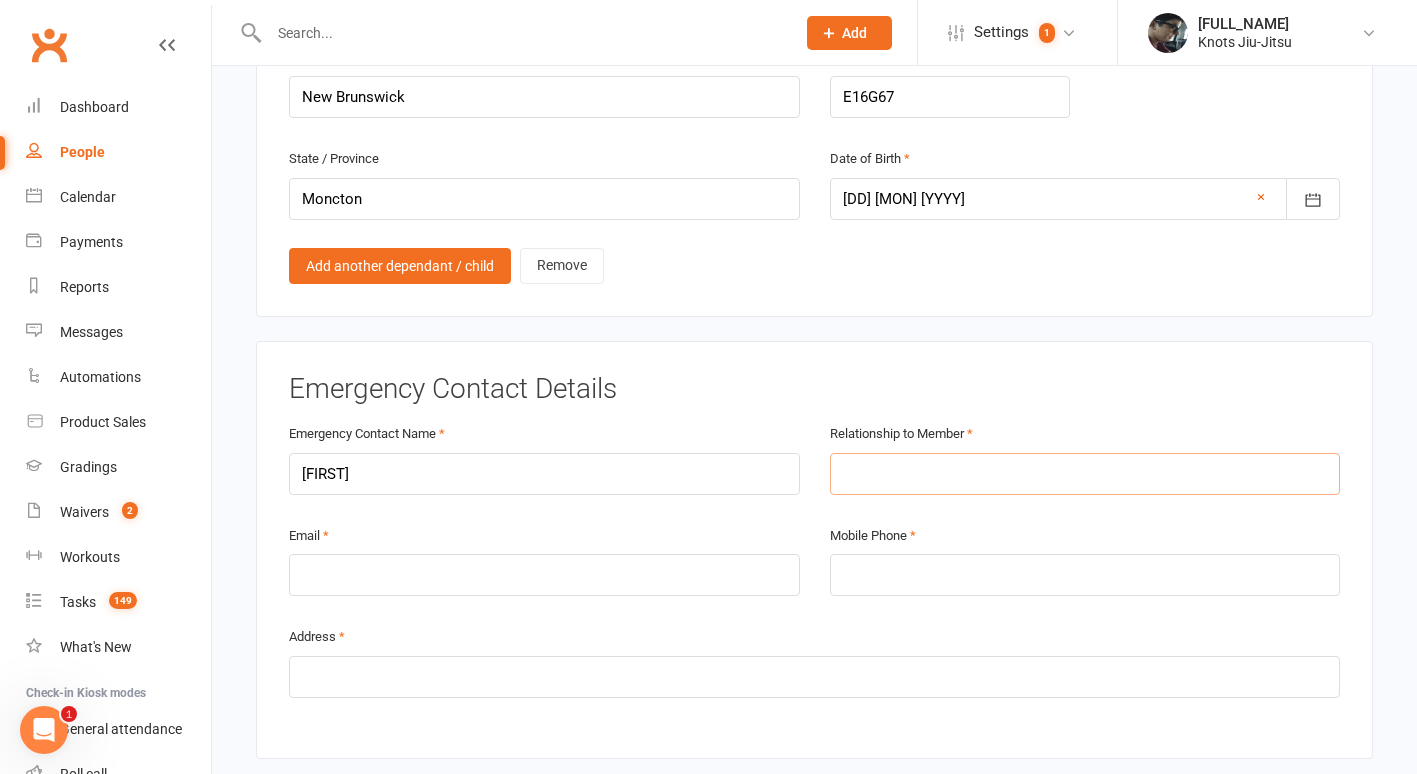 click at bounding box center [1085, 474] 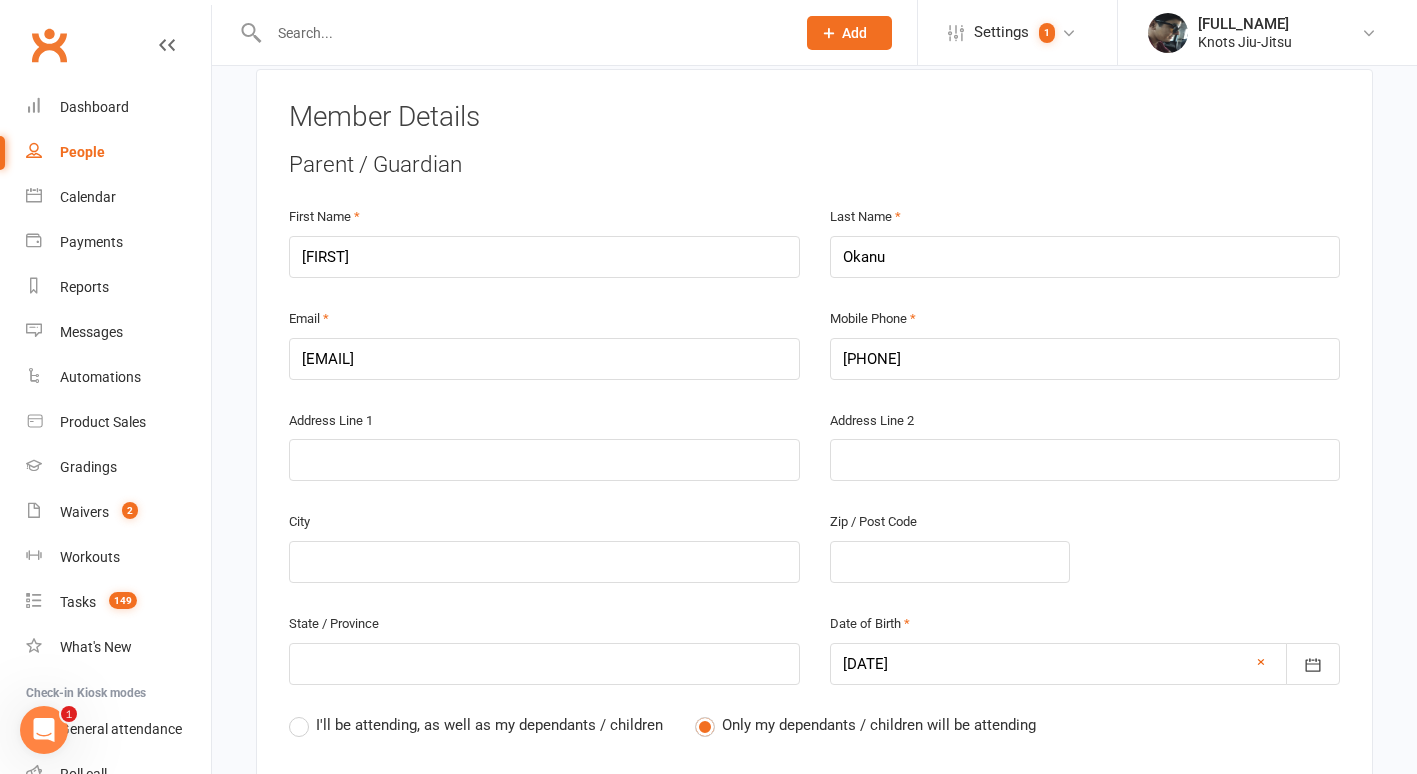 scroll, scrollTop: 368, scrollLeft: 0, axis: vertical 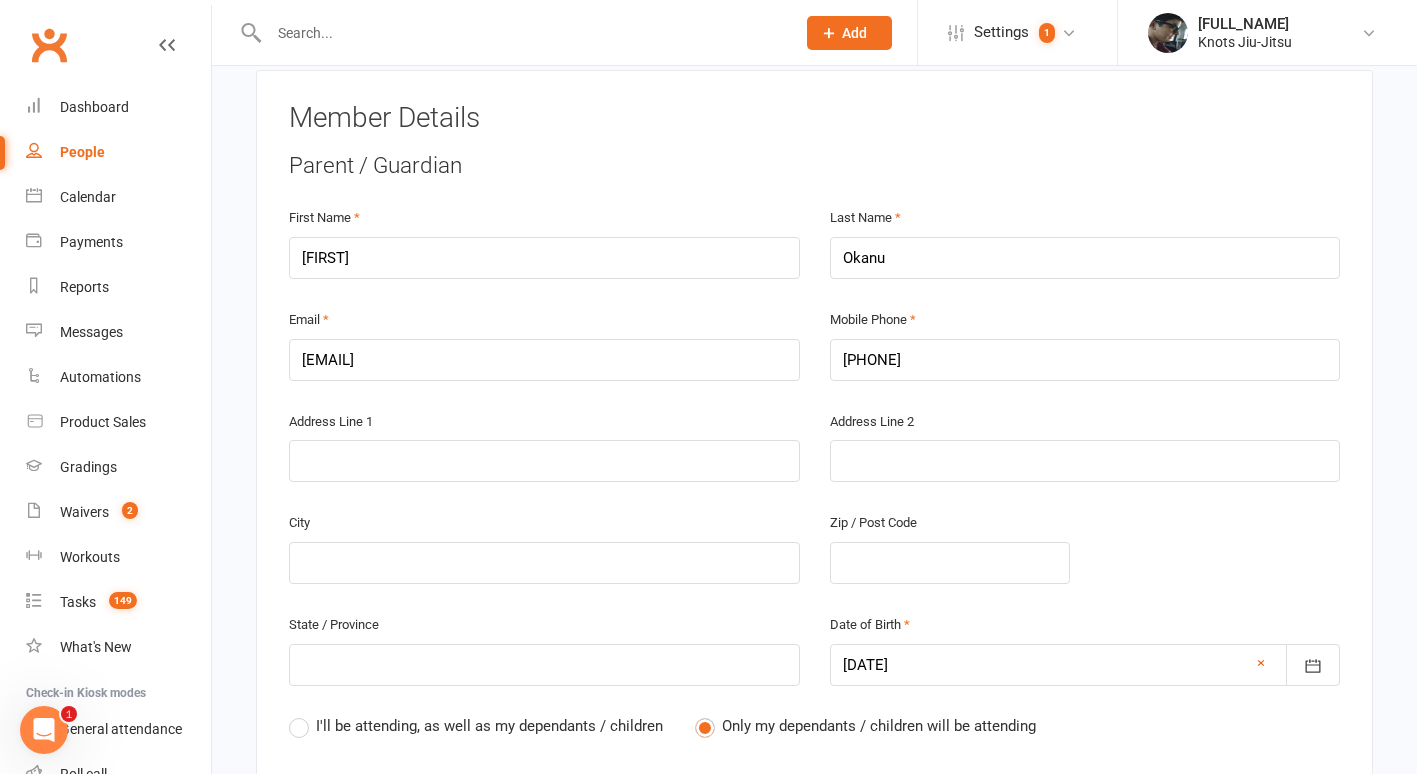 type on "Parent" 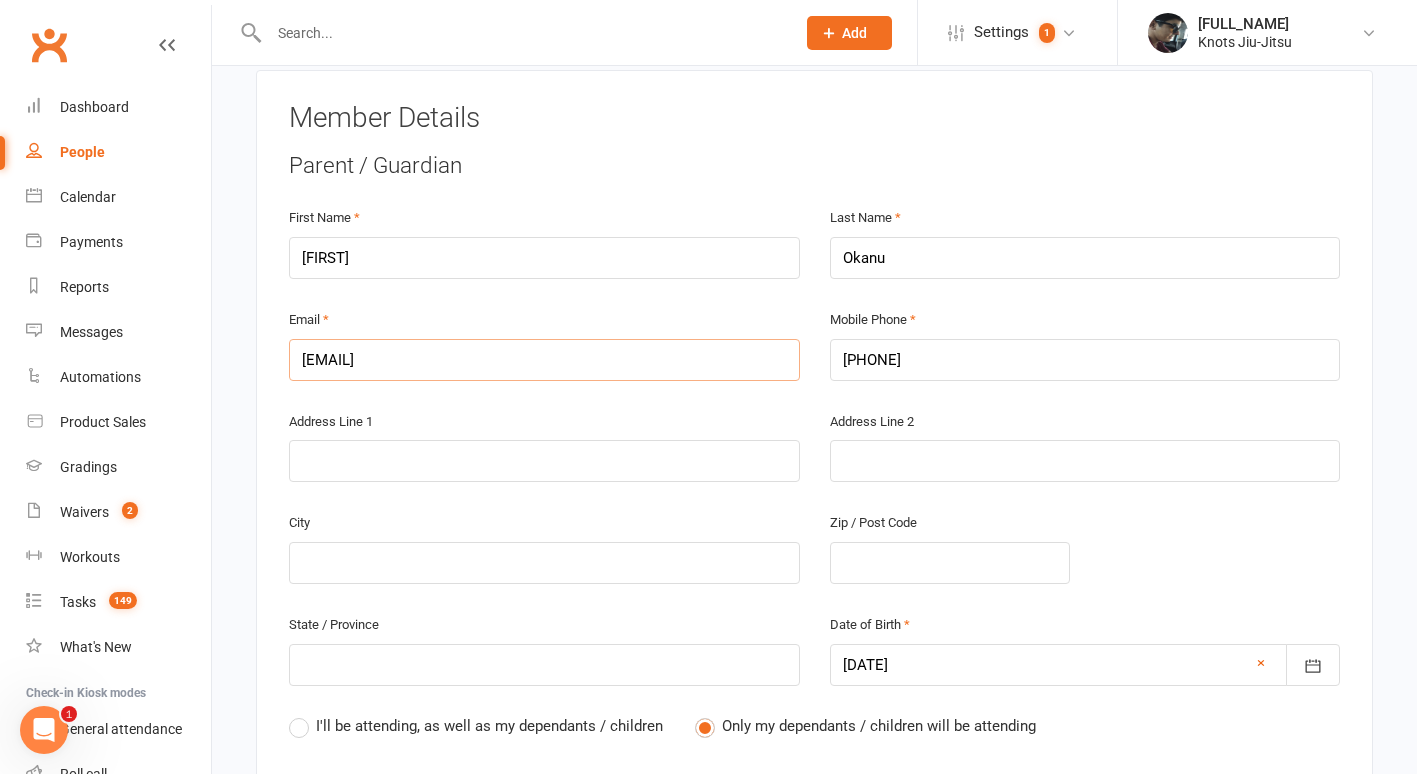 drag, startPoint x: 463, startPoint y: 363, endPoint x: 208, endPoint y: 381, distance: 255.6345 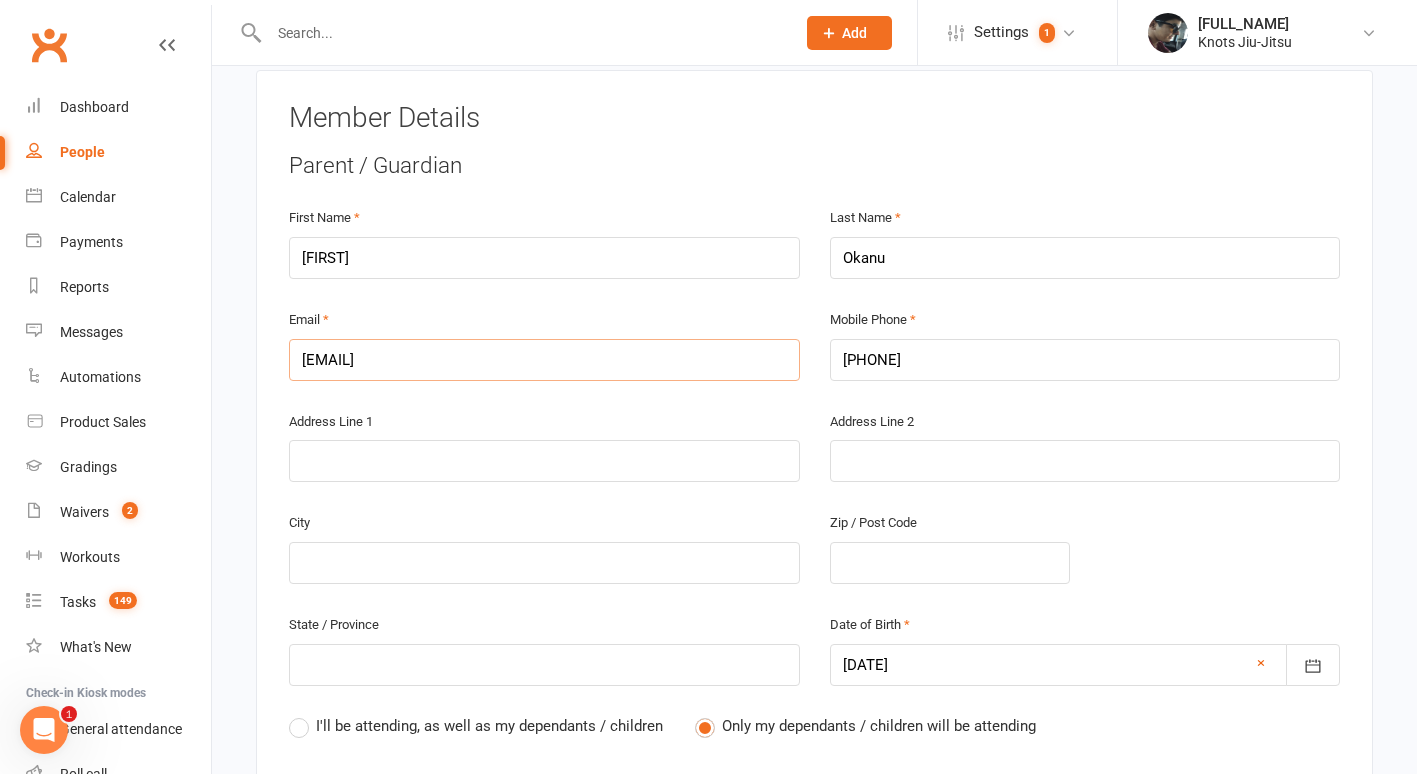 scroll, scrollTop: 143, scrollLeft: 0, axis: vertical 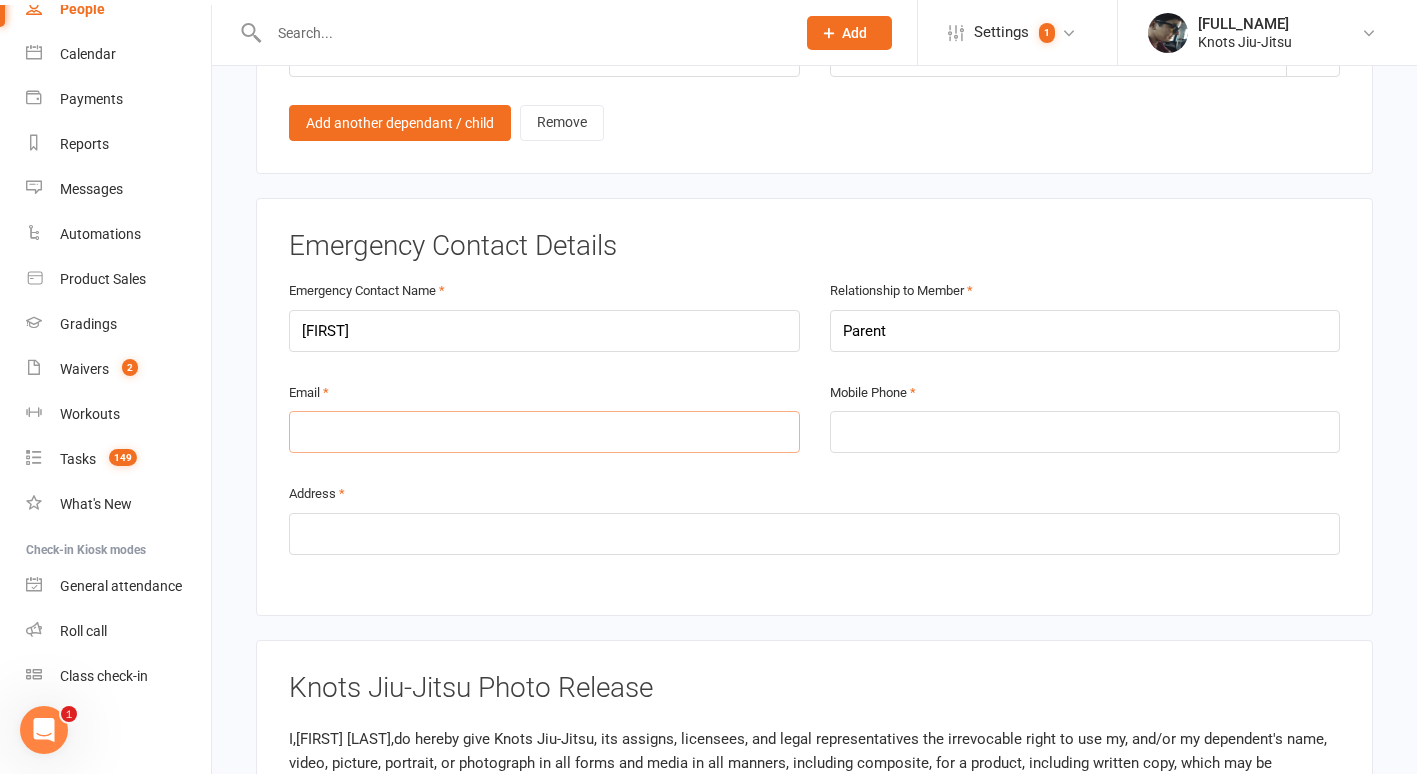 click at bounding box center (544, 432) 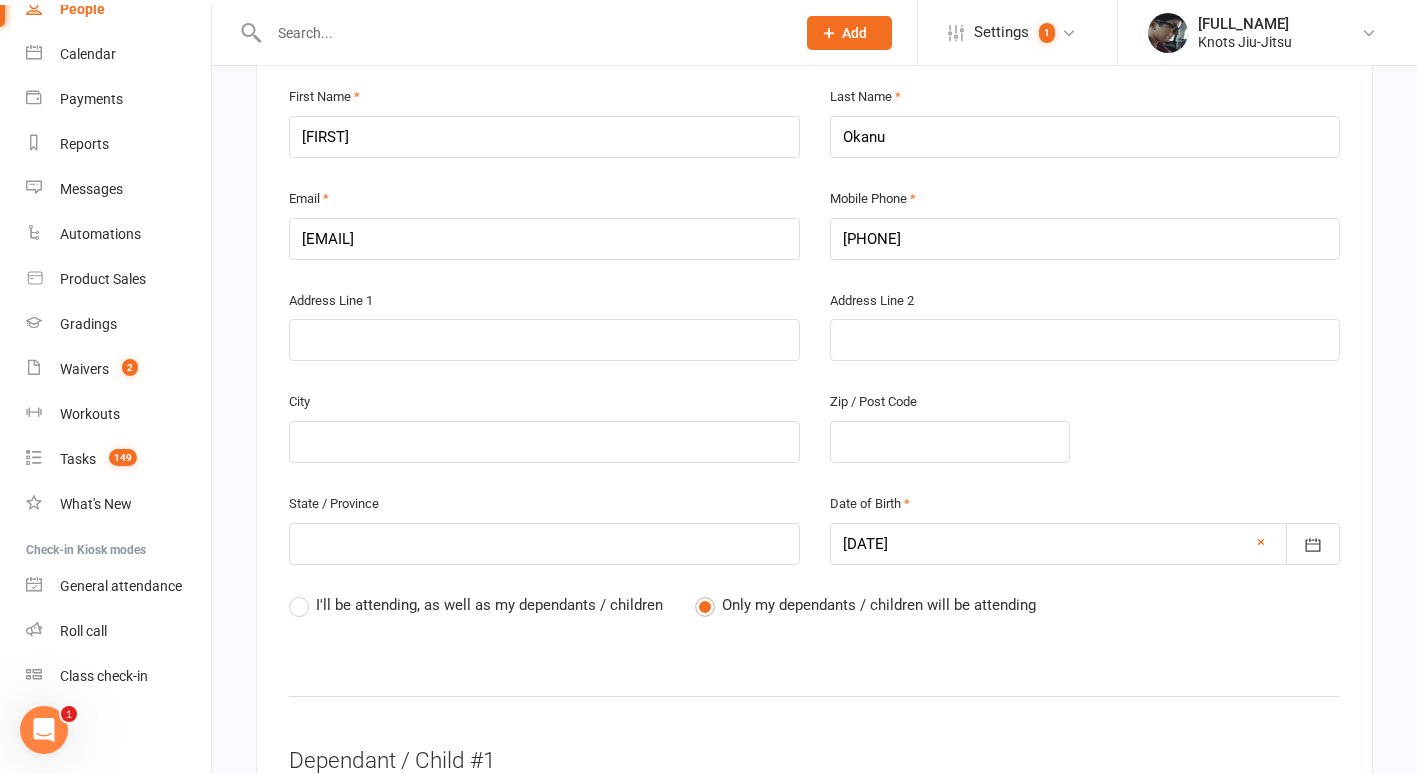 scroll, scrollTop: 488, scrollLeft: 0, axis: vertical 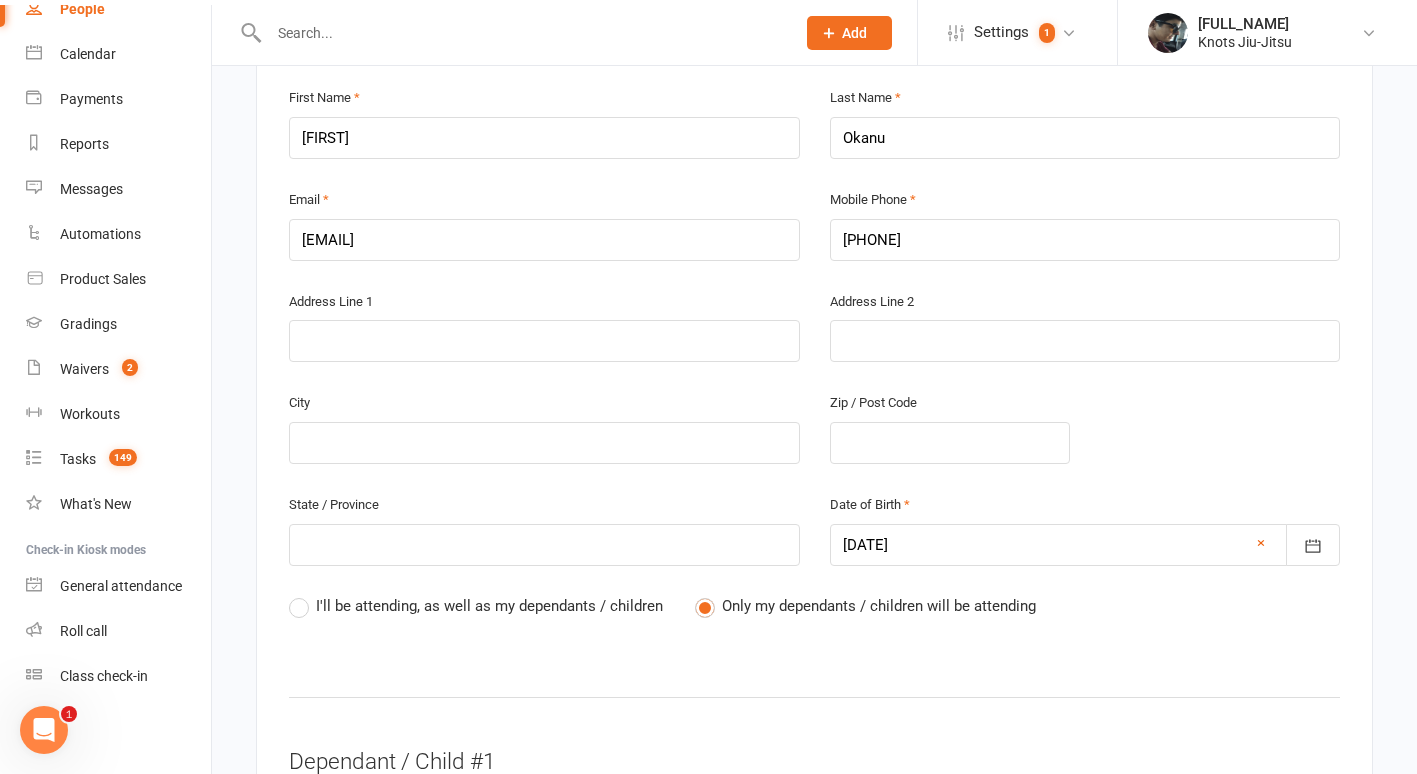 type on "[EMAIL]" 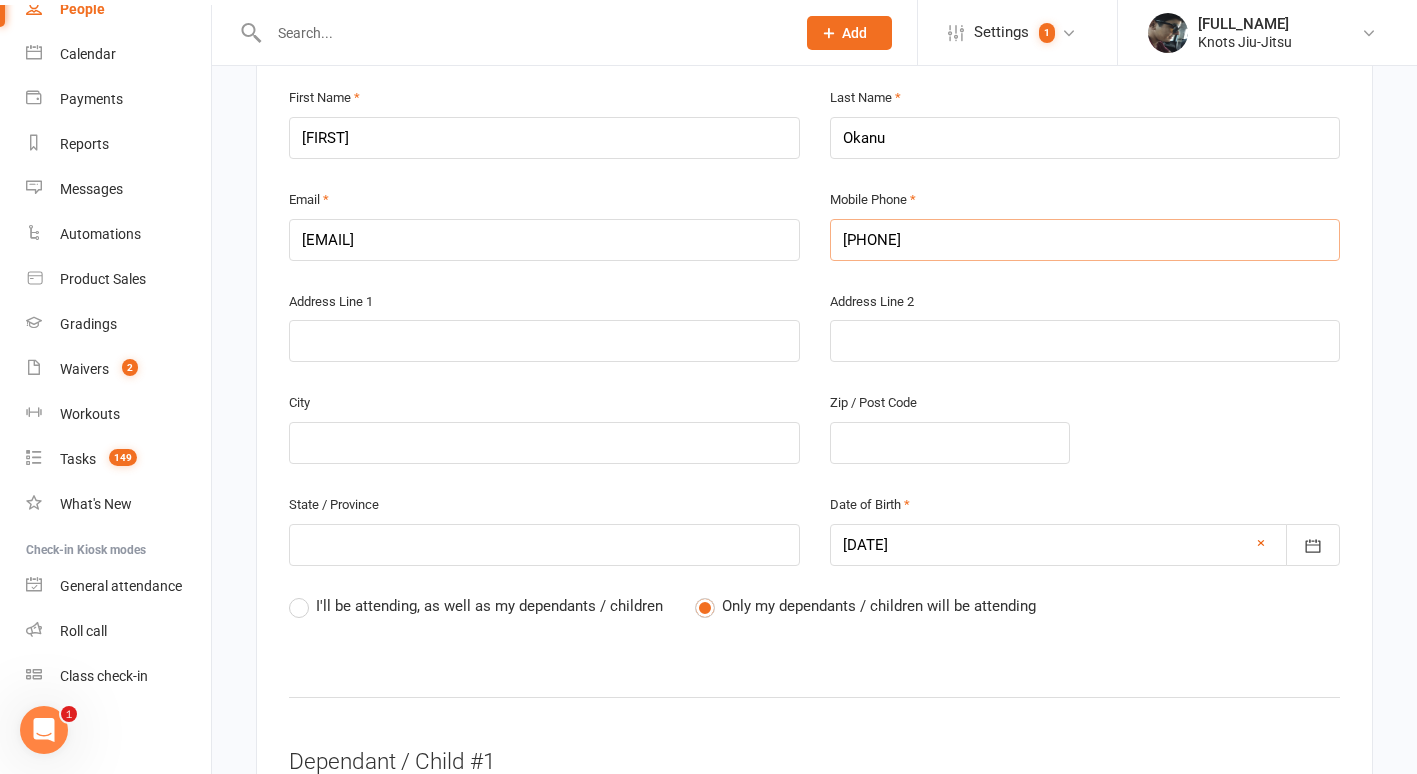 drag, startPoint x: 977, startPoint y: 244, endPoint x: 771, endPoint y: 231, distance: 206.40979 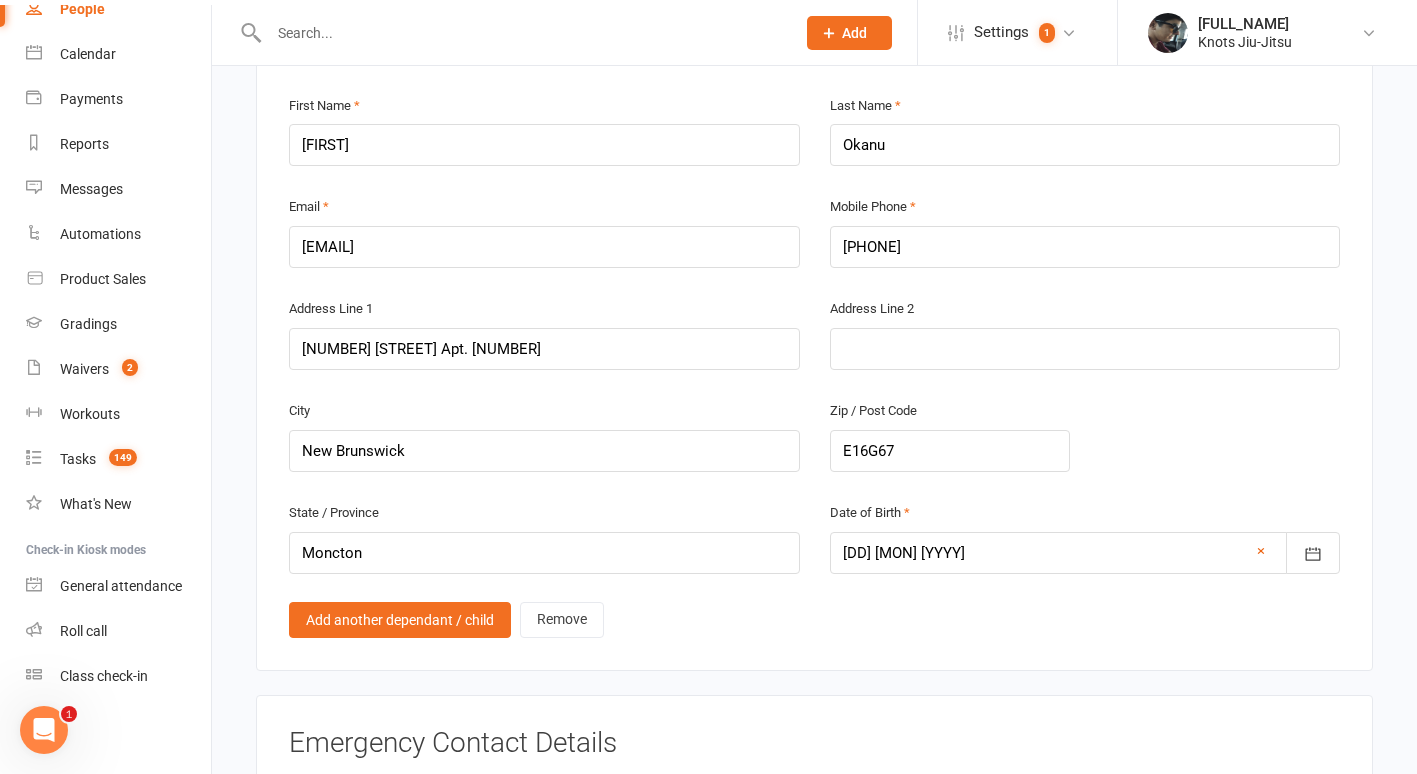 scroll, scrollTop: 1623, scrollLeft: 0, axis: vertical 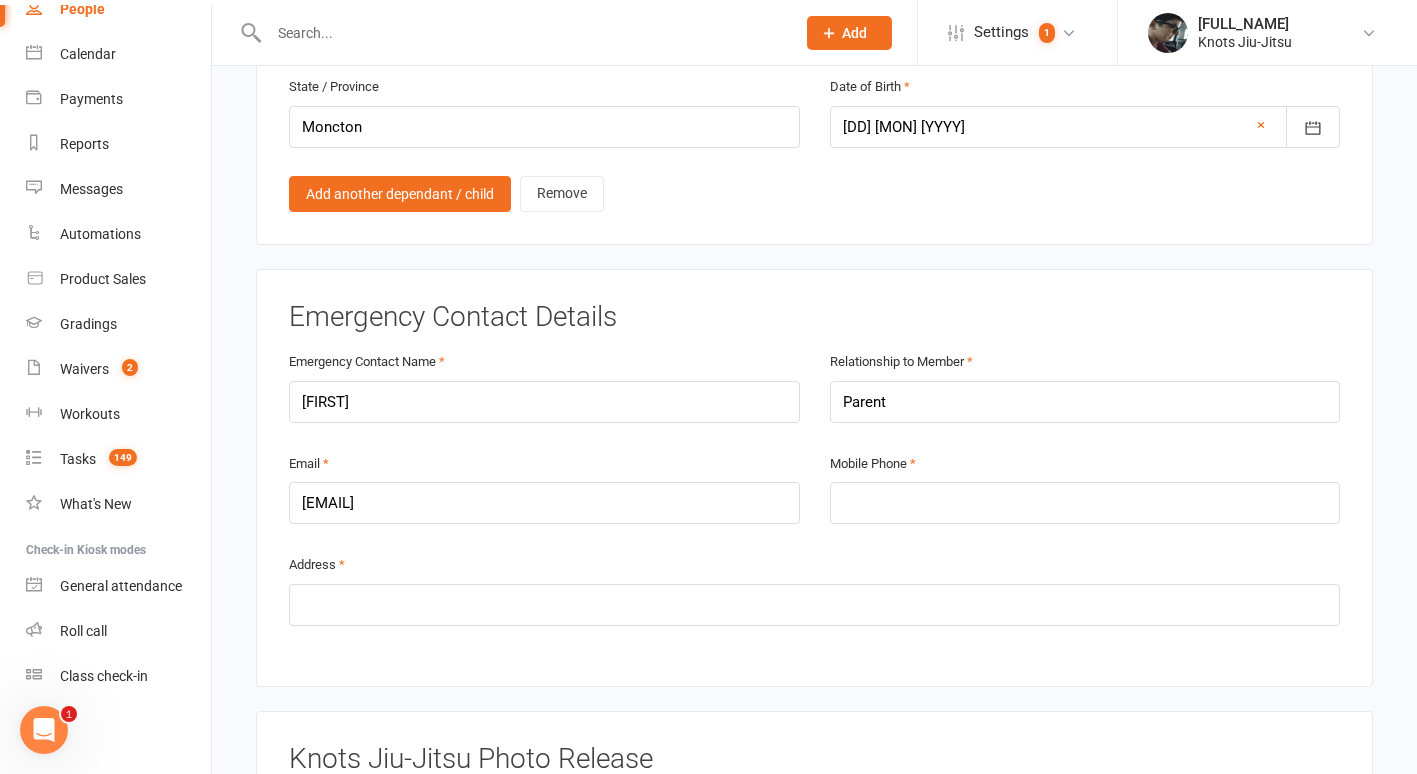 click on "Mobile Phone" at bounding box center [1085, 488] 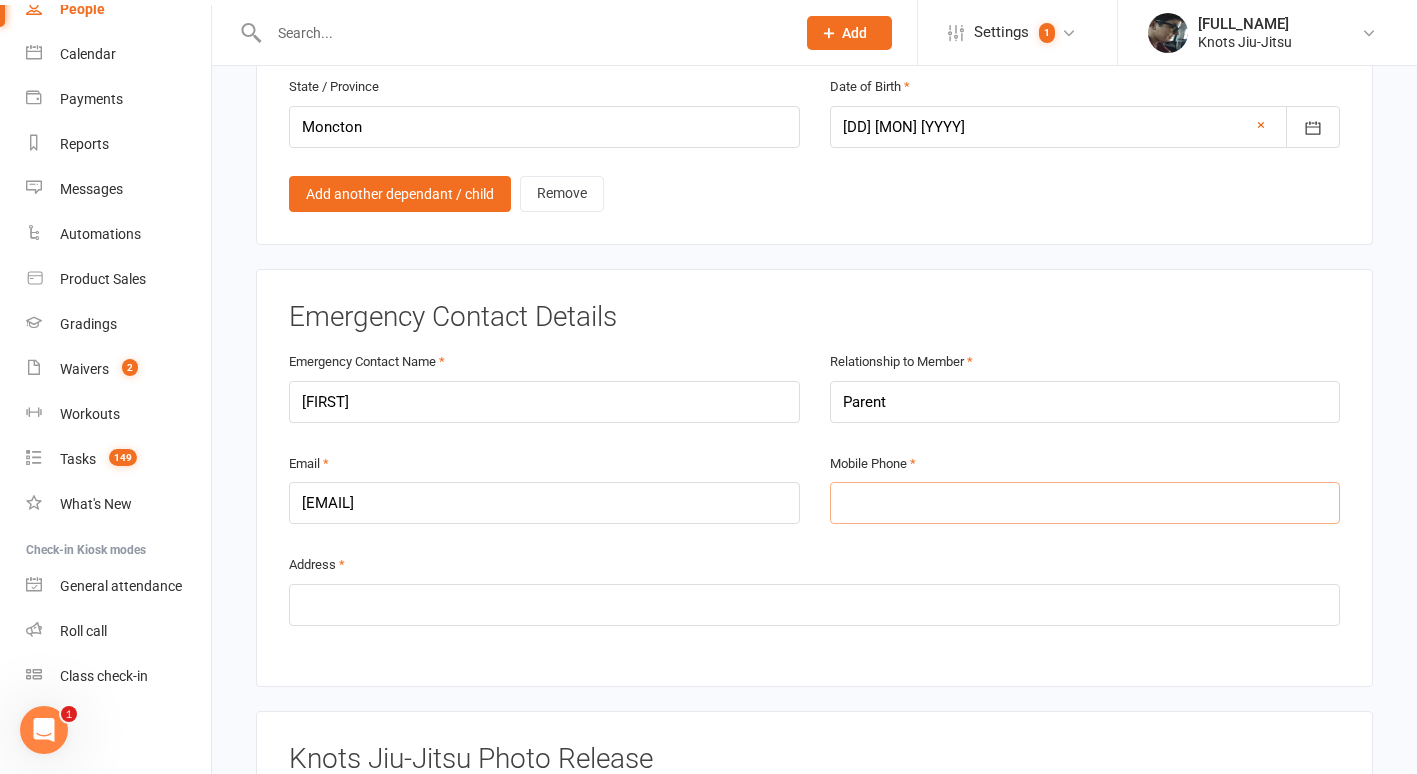 click at bounding box center (1085, 503) 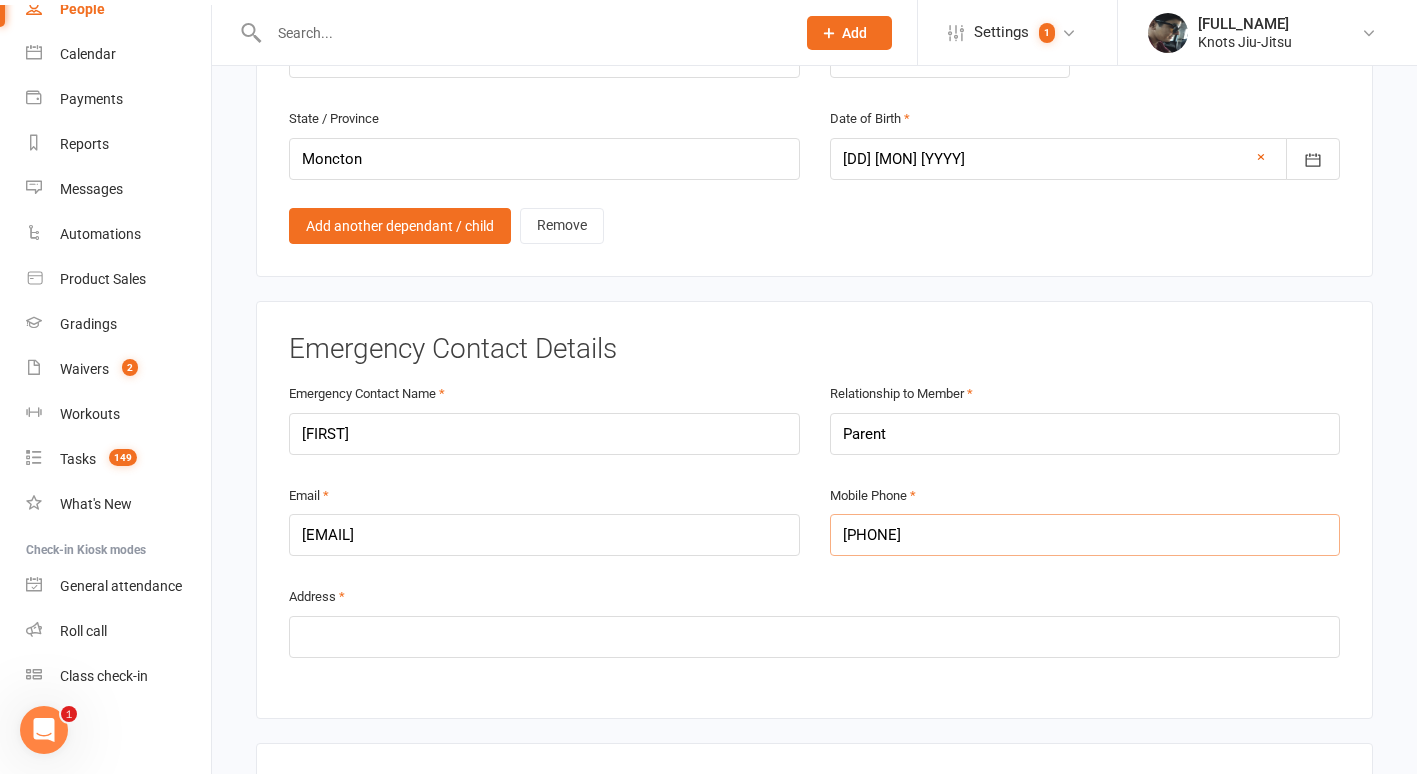 scroll, scrollTop: 1725, scrollLeft: 0, axis: vertical 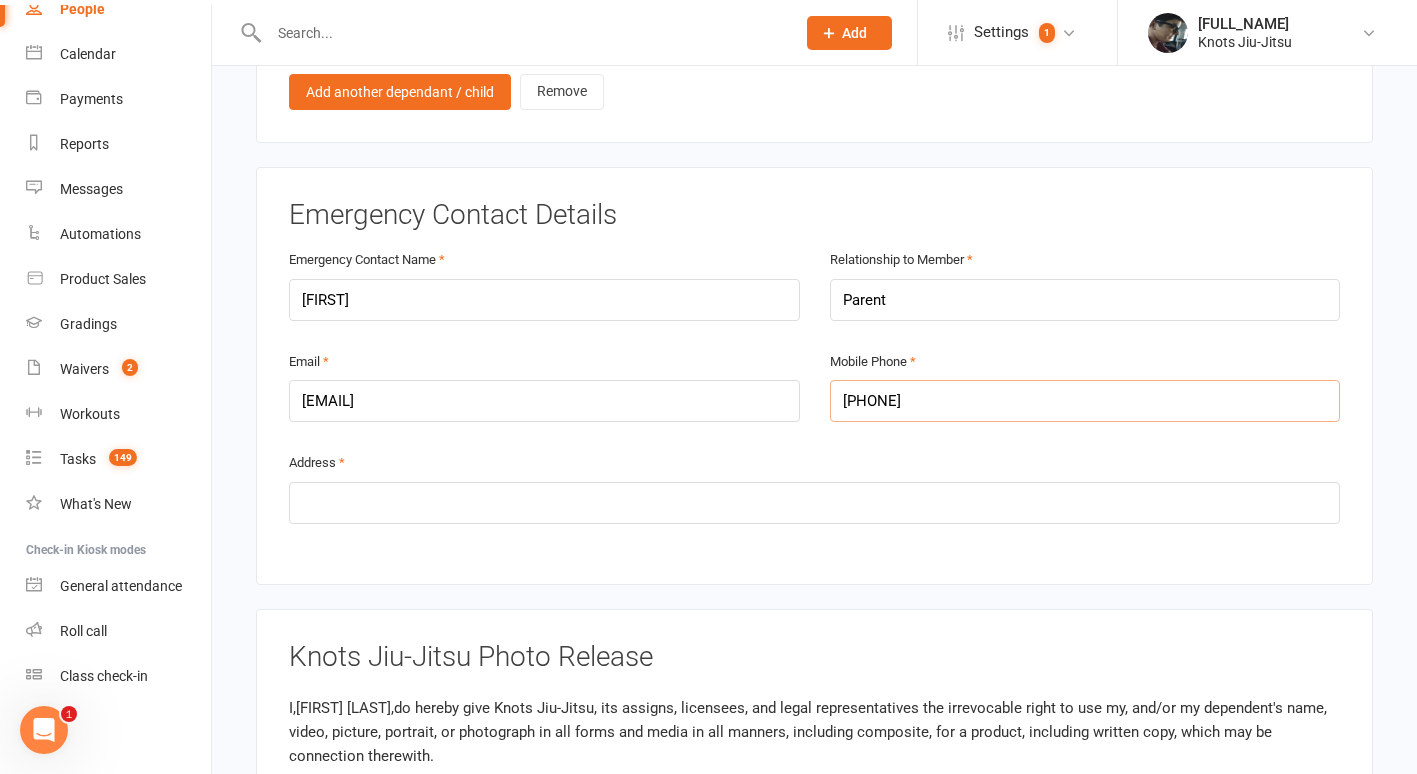type on "[PHONE]" 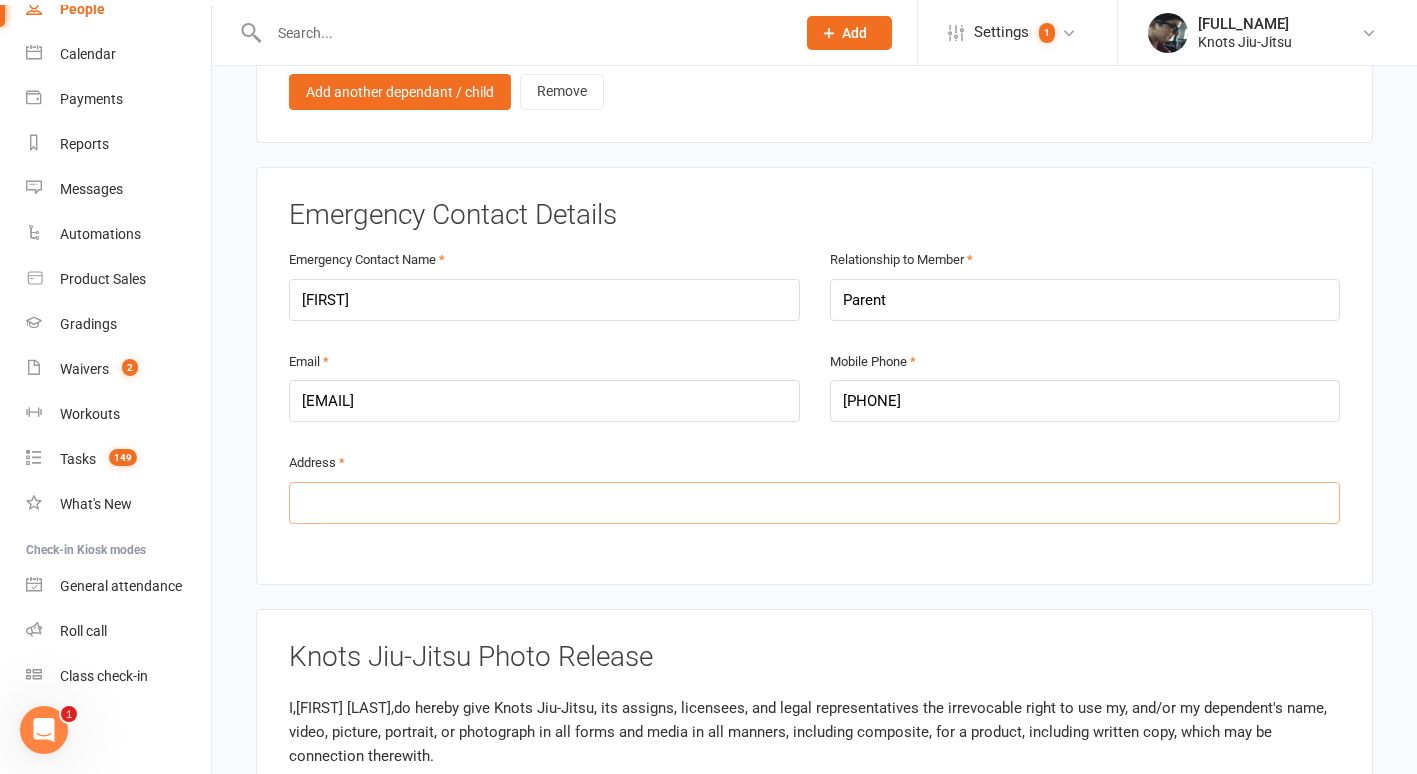 click at bounding box center (814, 503) 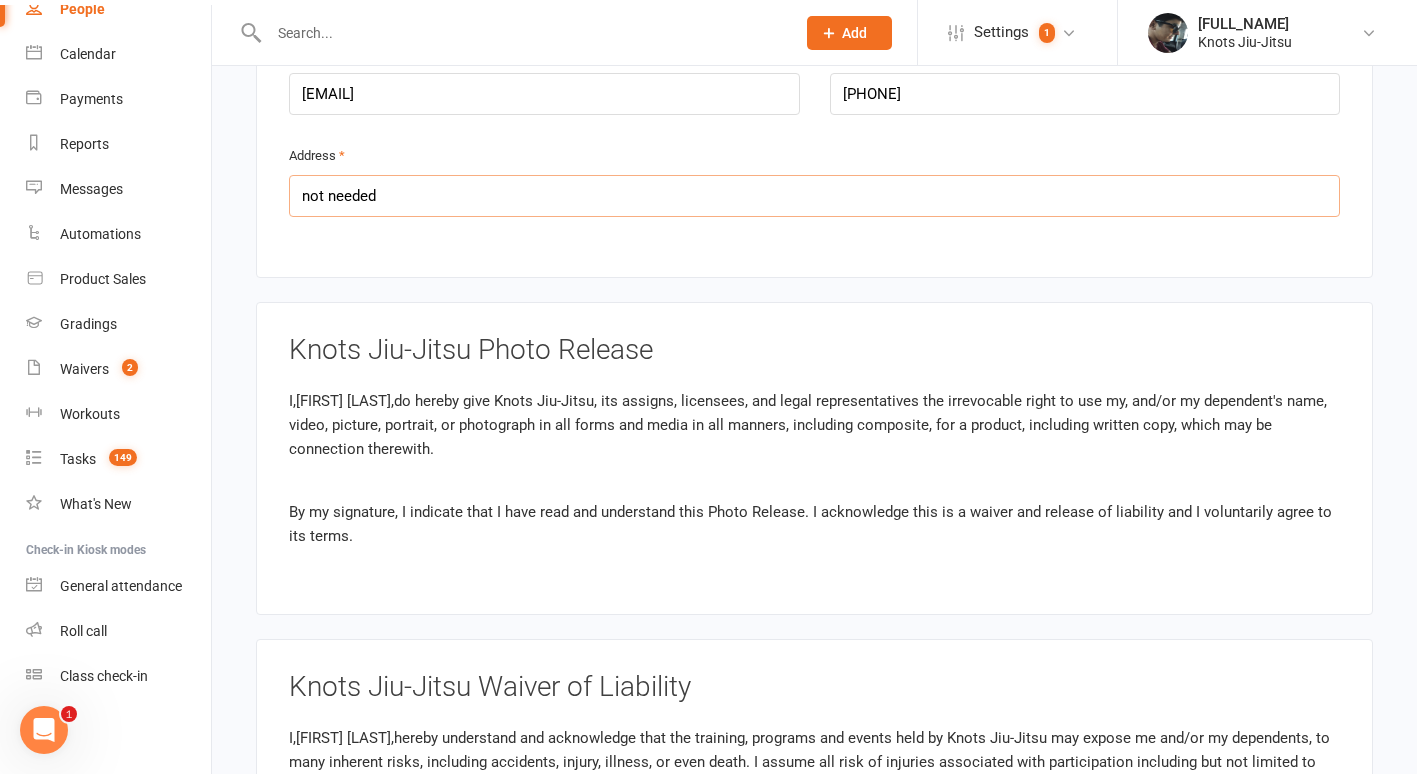 scroll, scrollTop: 2035, scrollLeft: 0, axis: vertical 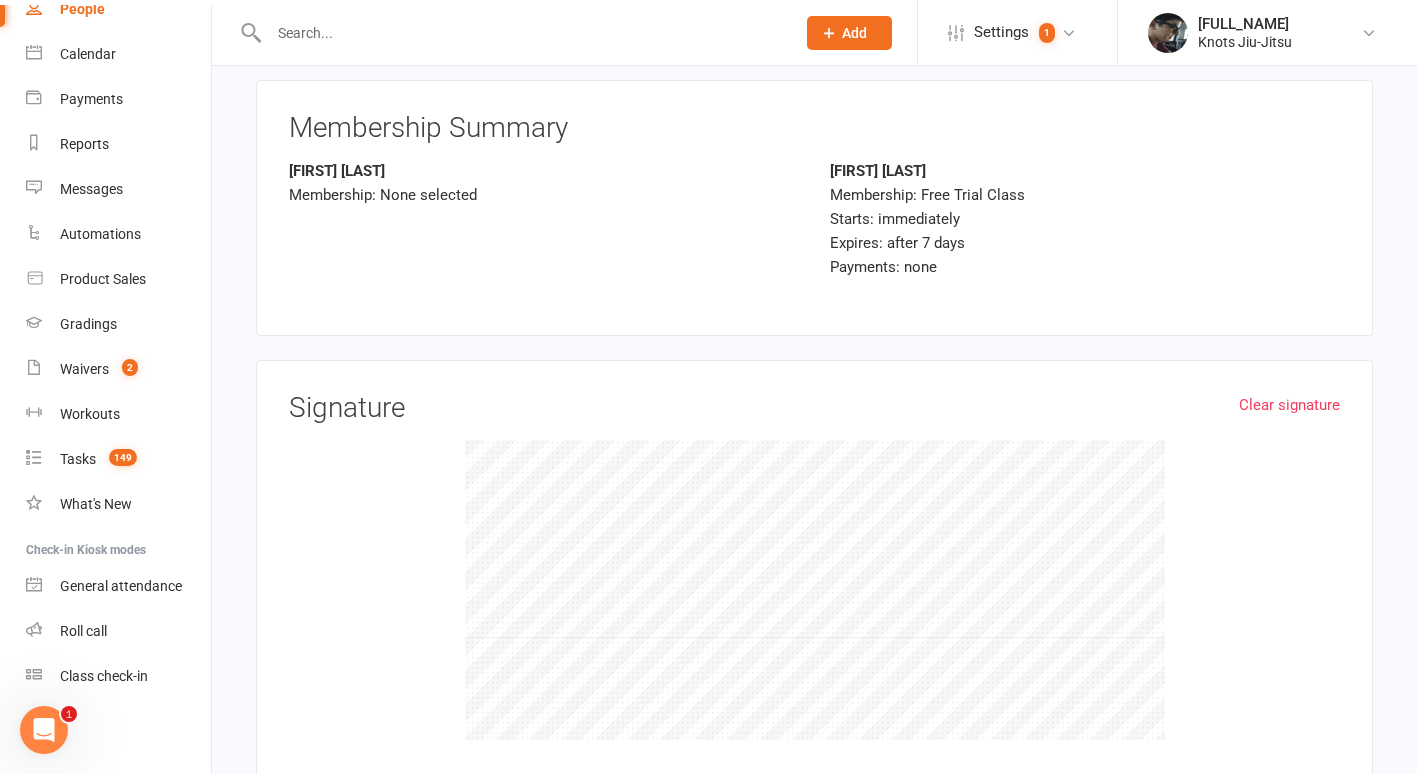 type on "not needed" 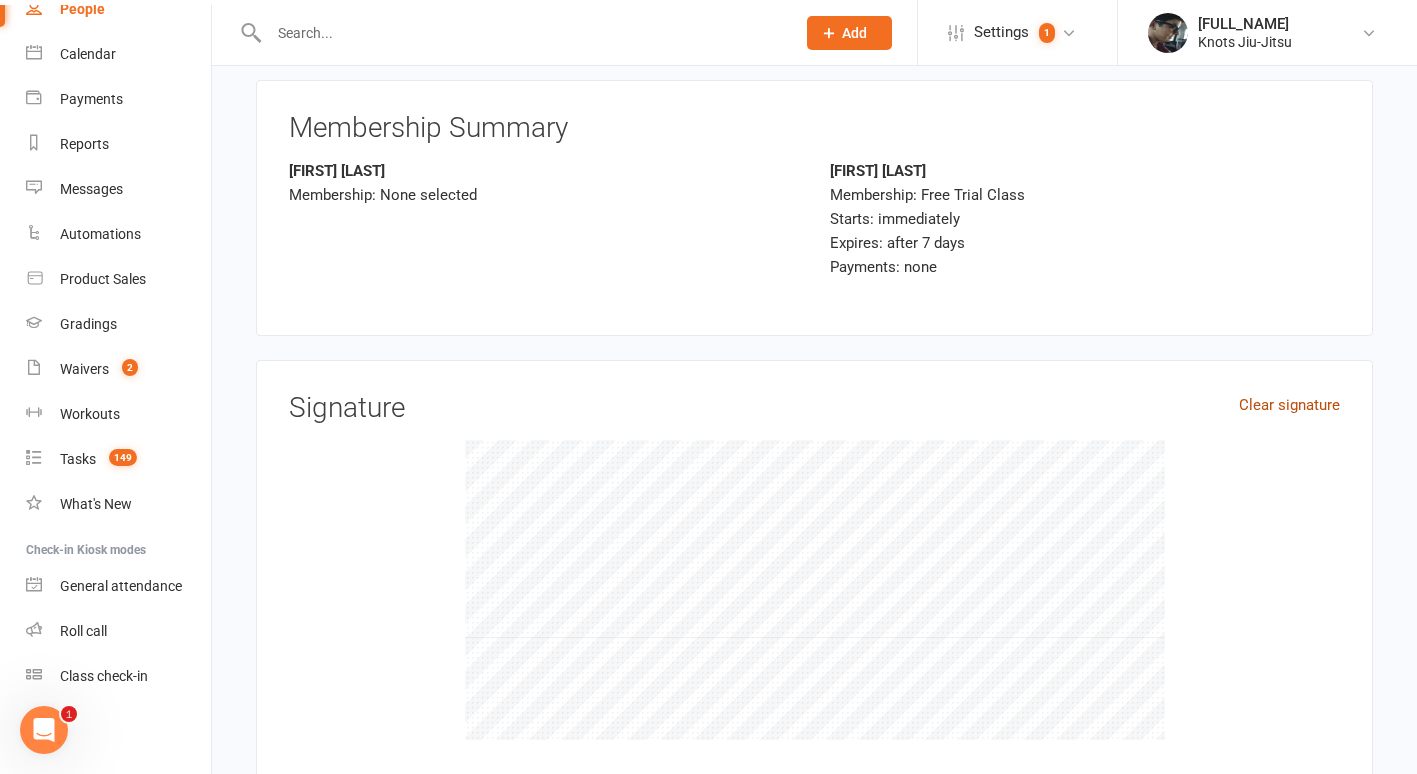click on "Clear signature" at bounding box center (1289, 405) 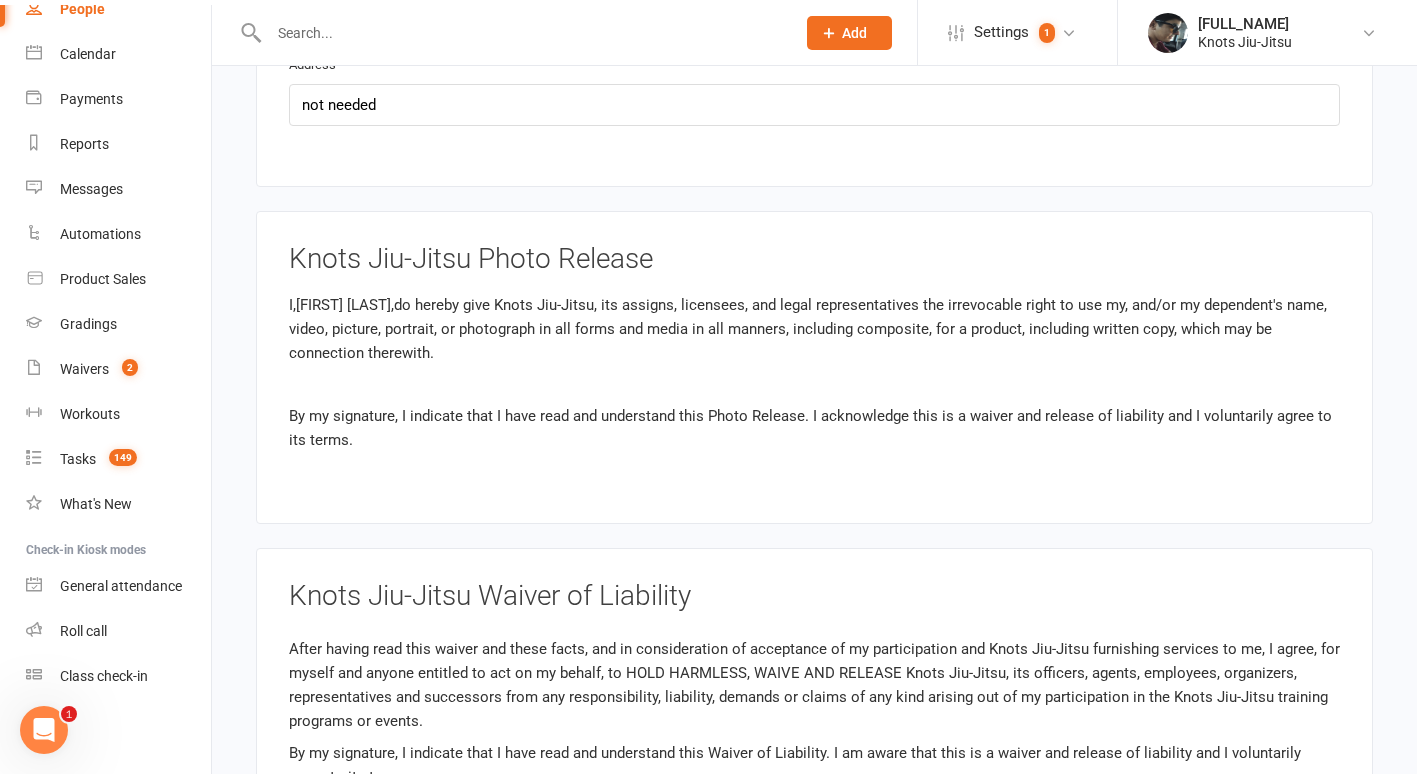 scroll, scrollTop: 2120, scrollLeft: 0, axis: vertical 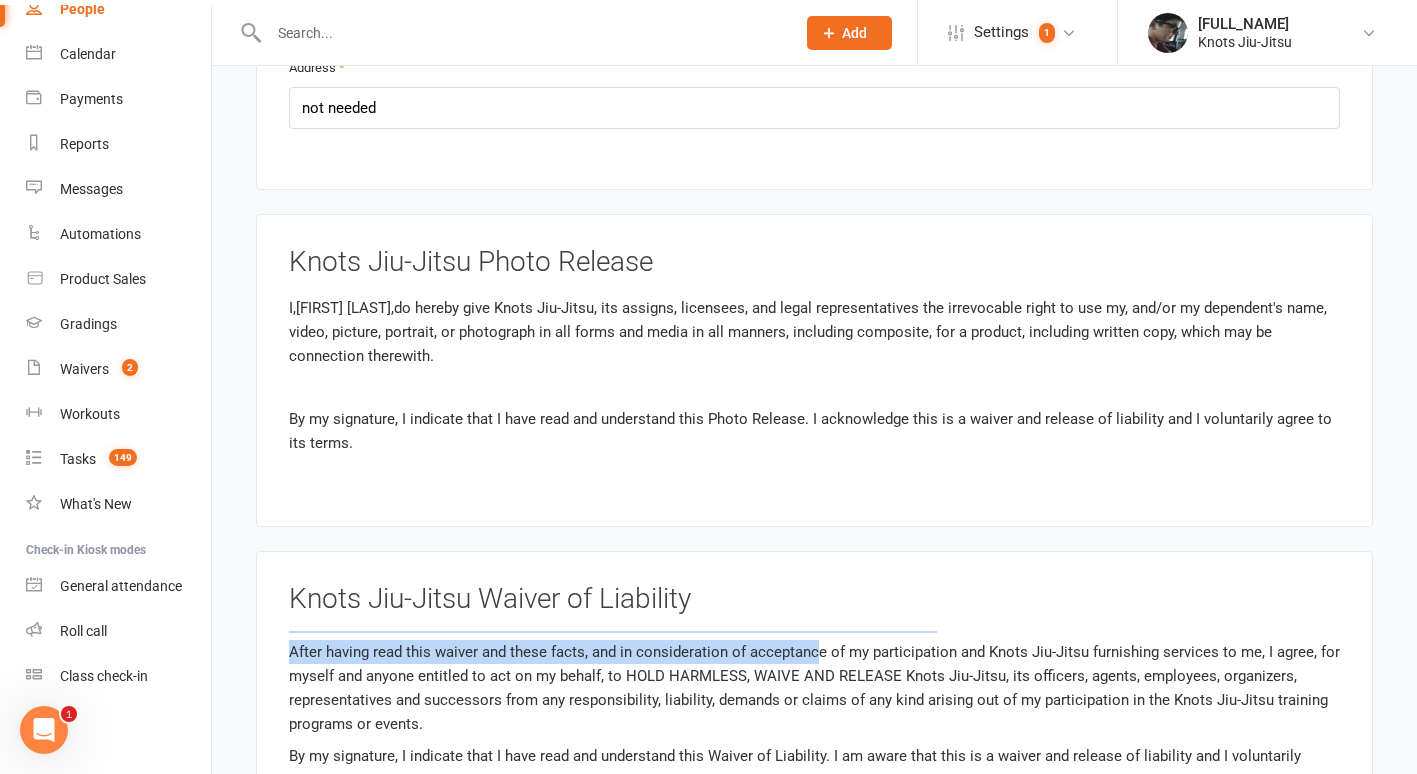 drag, startPoint x: 1334, startPoint y: 699, endPoint x: 835, endPoint y: 564, distance: 516.9391 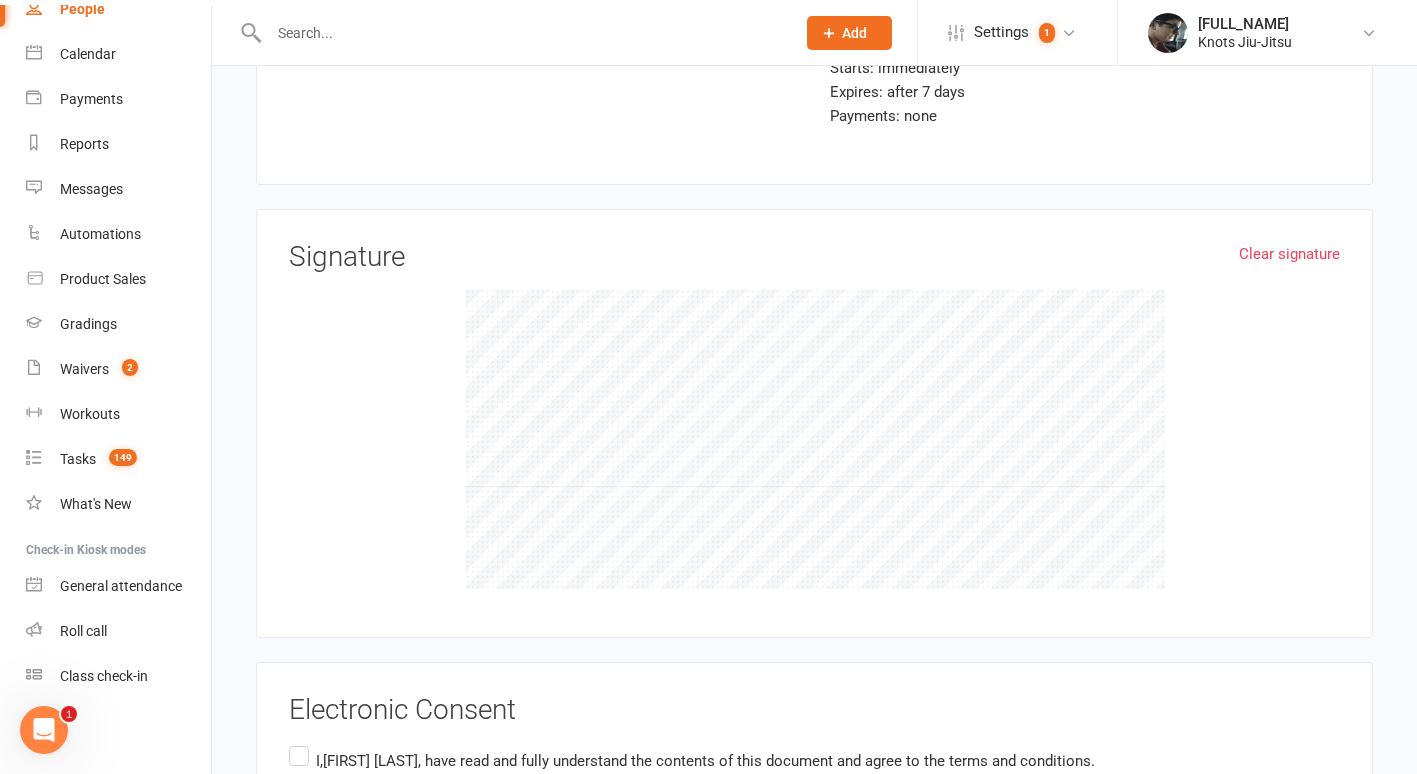 scroll, scrollTop: 3678, scrollLeft: 0, axis: vertical 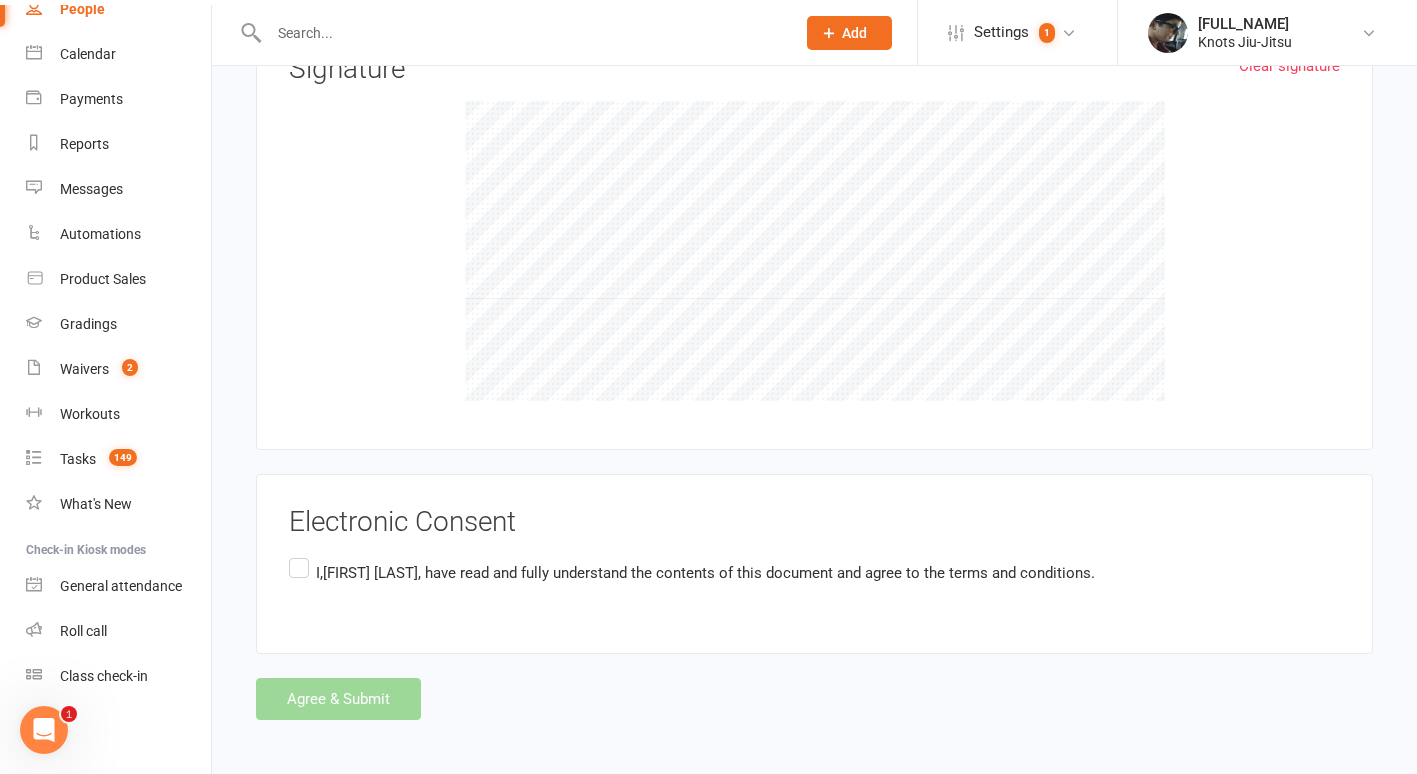 click on "I,[FIRST] [LAST] , have read and fully understand the contents of this document and agree to the terms and conditions." at bounding box center [692, 573] 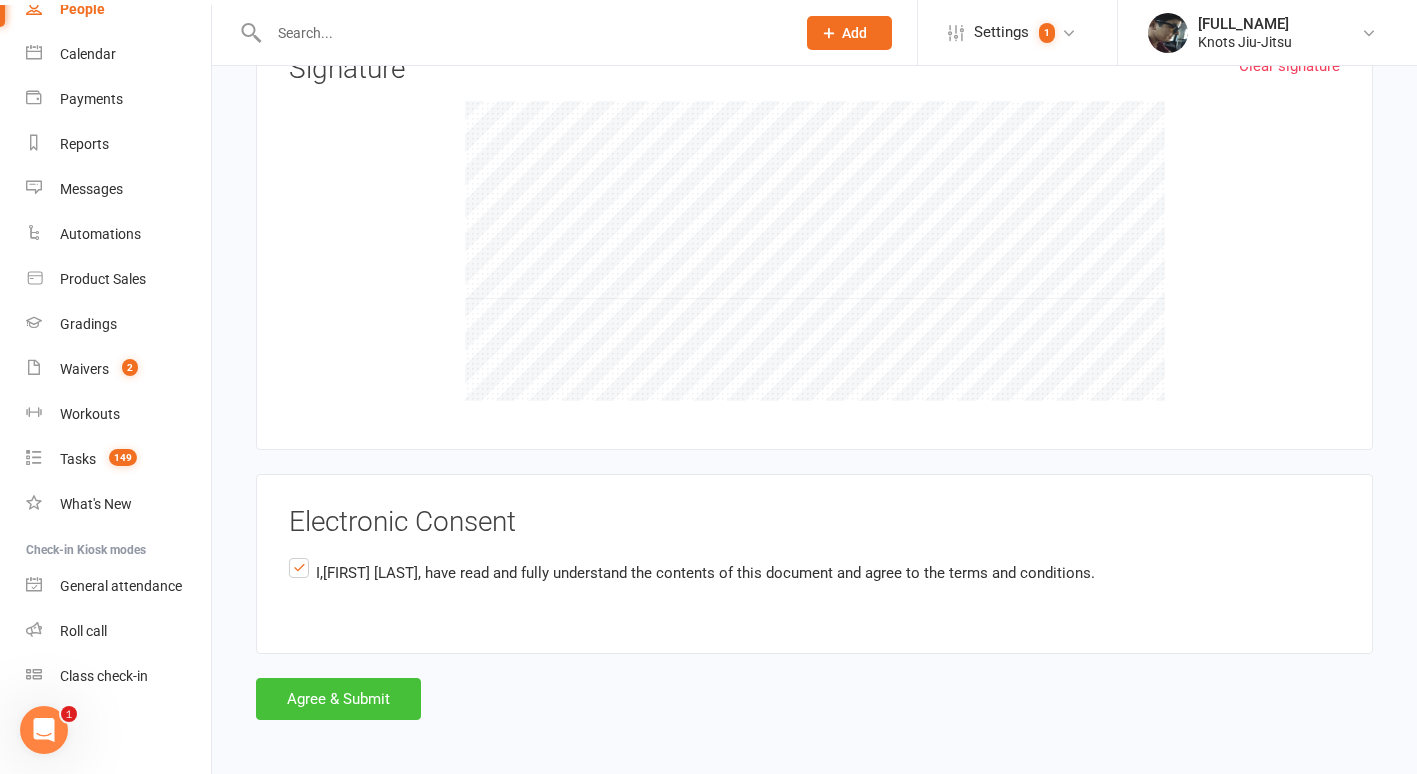 click on "Agree & Submit" at bounding box center (338, 699) 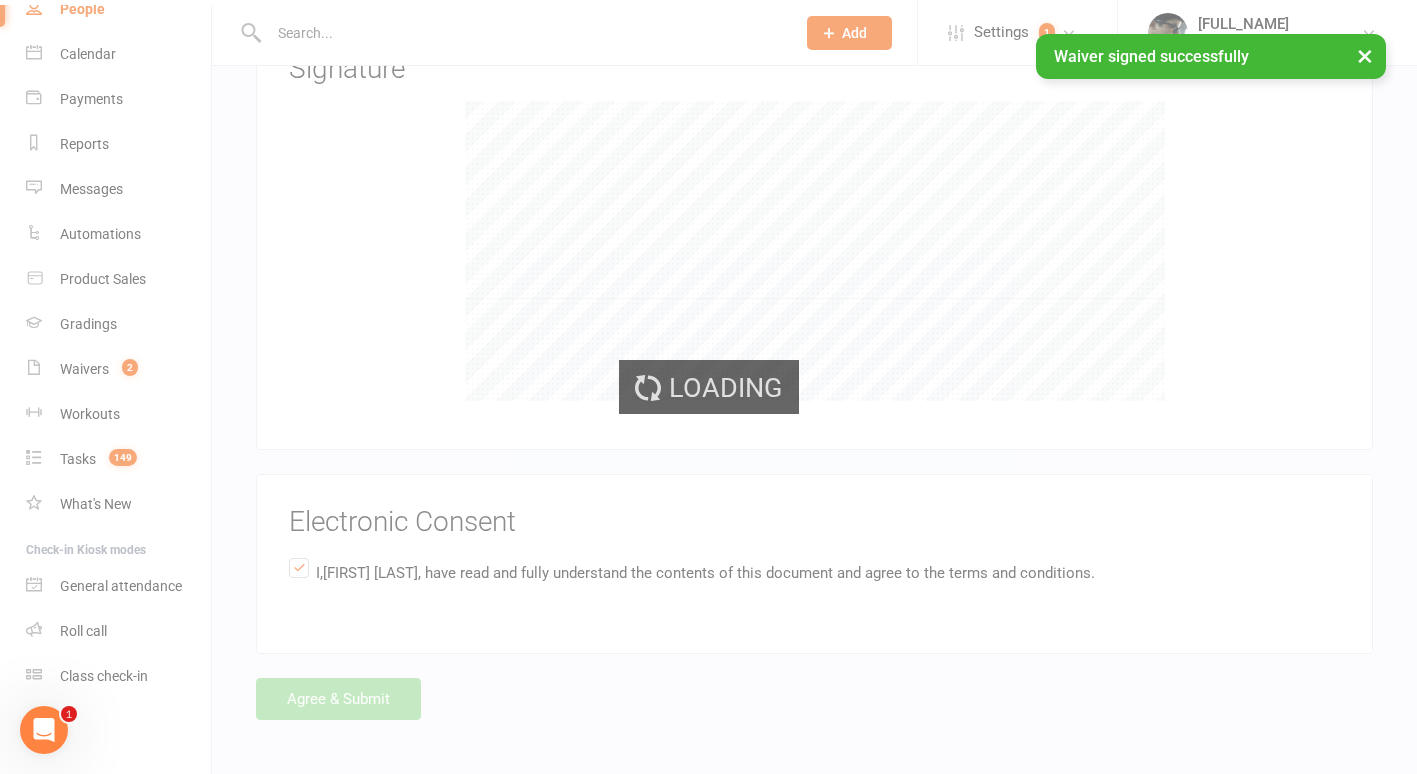 scroll, scrollTop: 0, scrollLeft: 0, axis: both 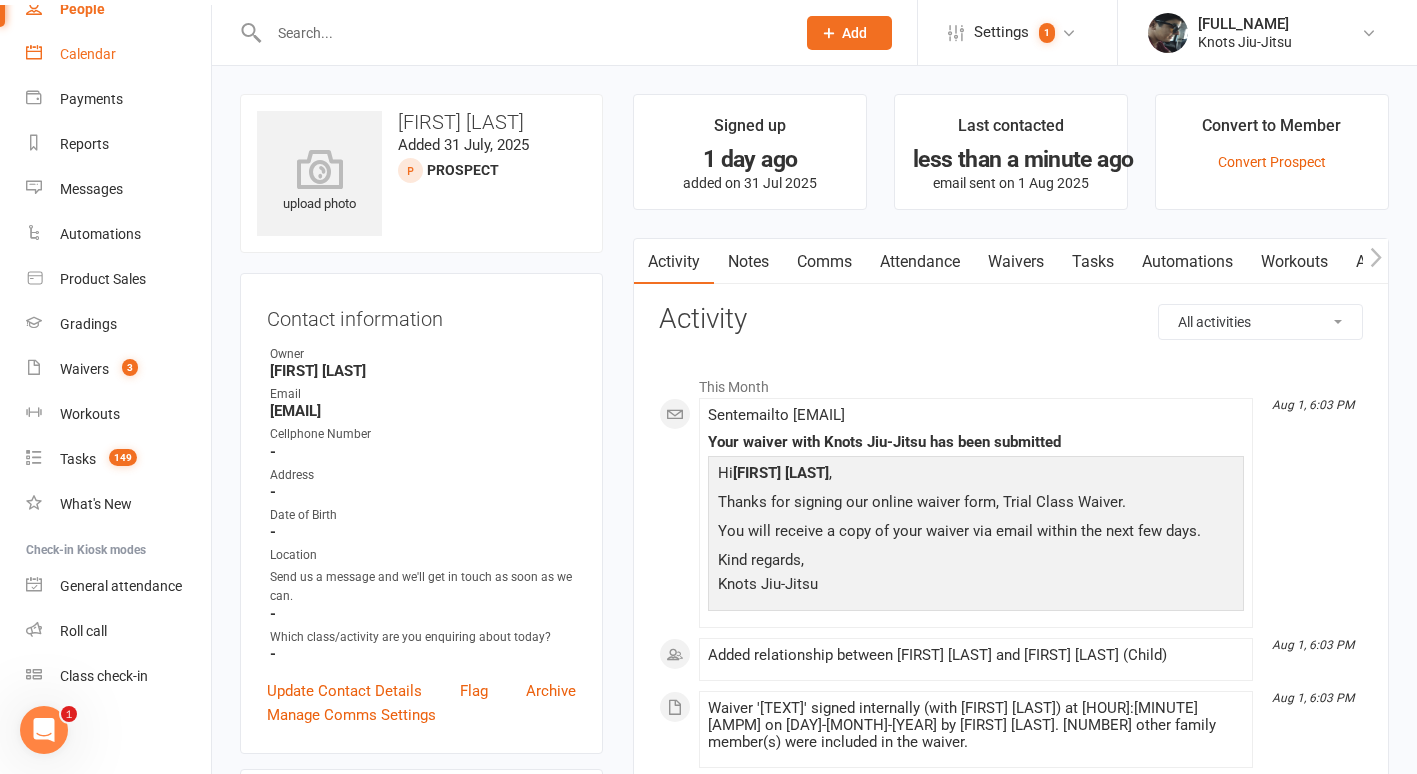 click on "Calendar" at bounding box center [118, 54] 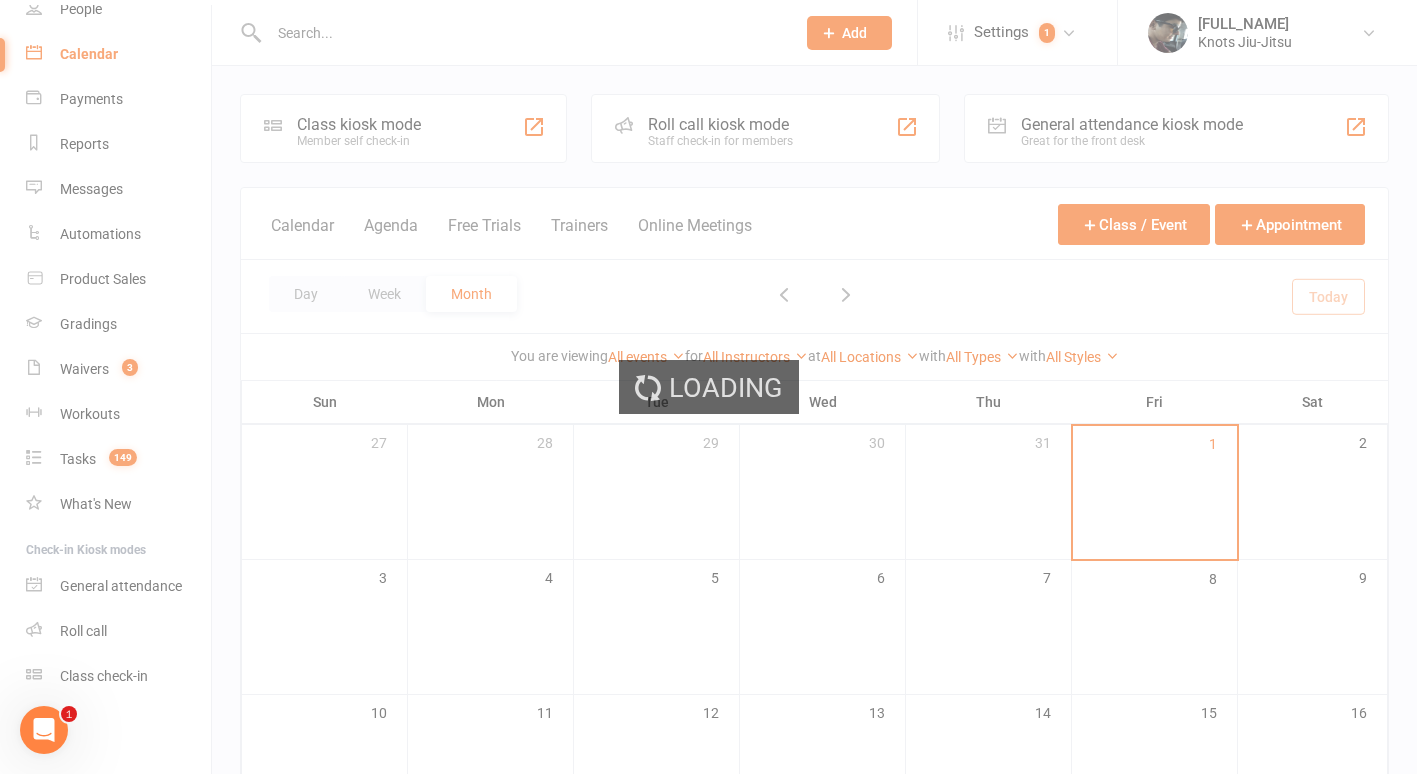 click on "Loading" at bounding box center [708, 387] 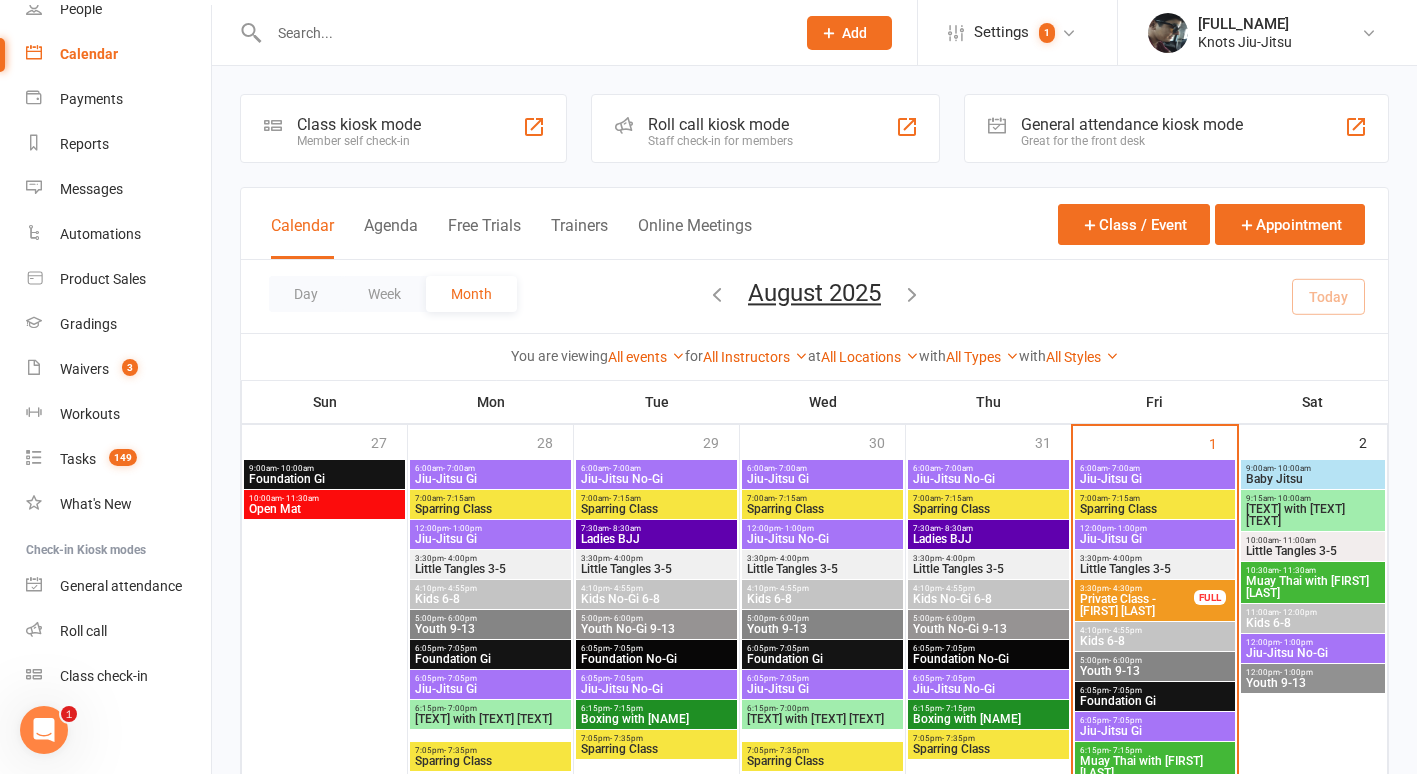 click at bounding box center [522, 33] 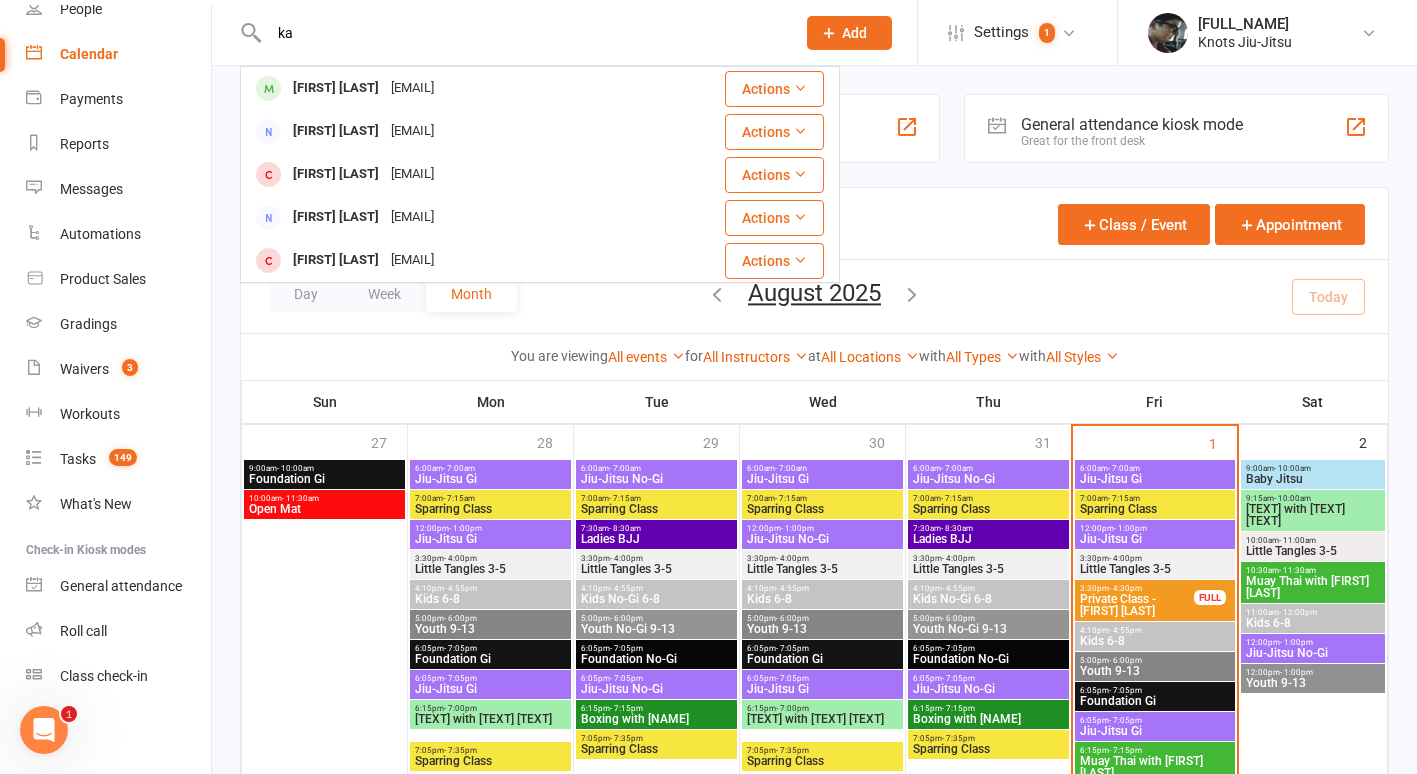 type on "k" 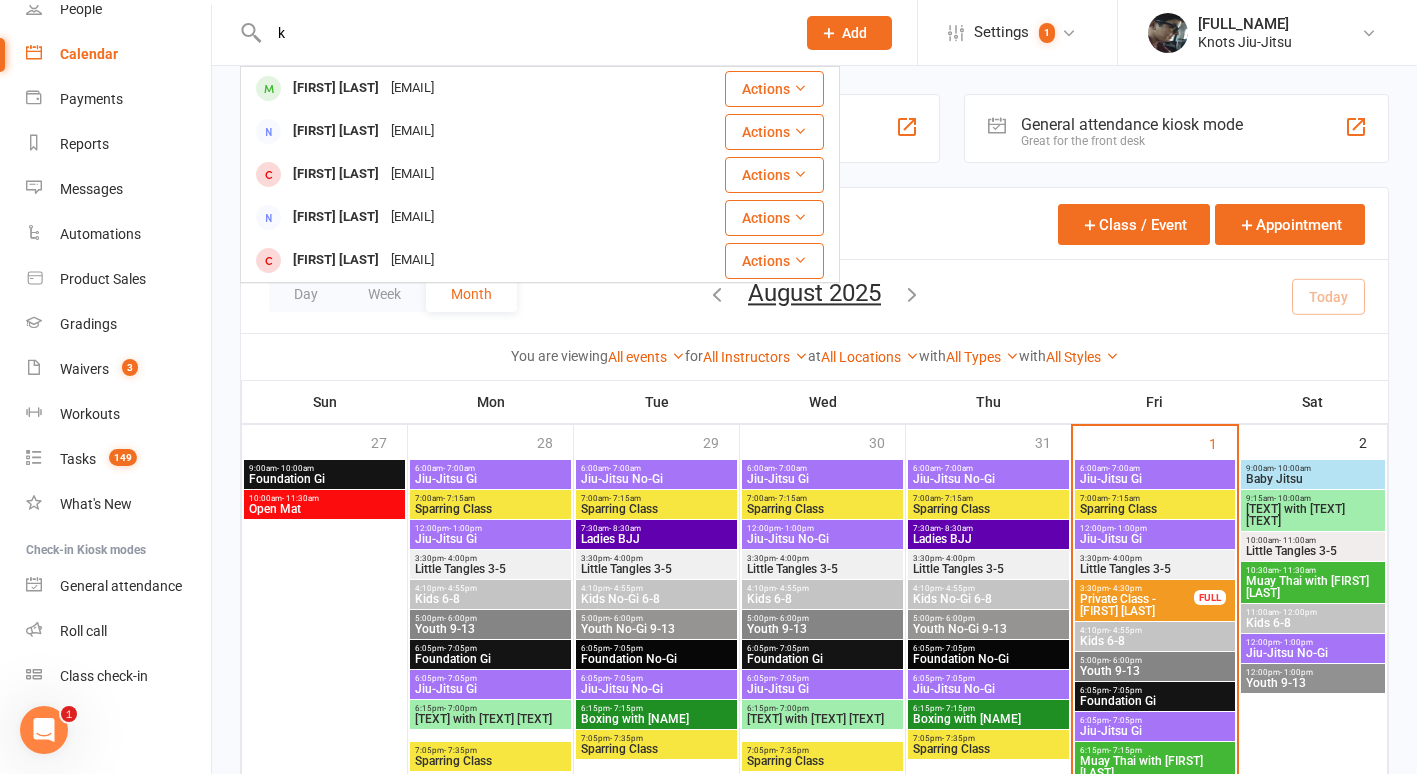type 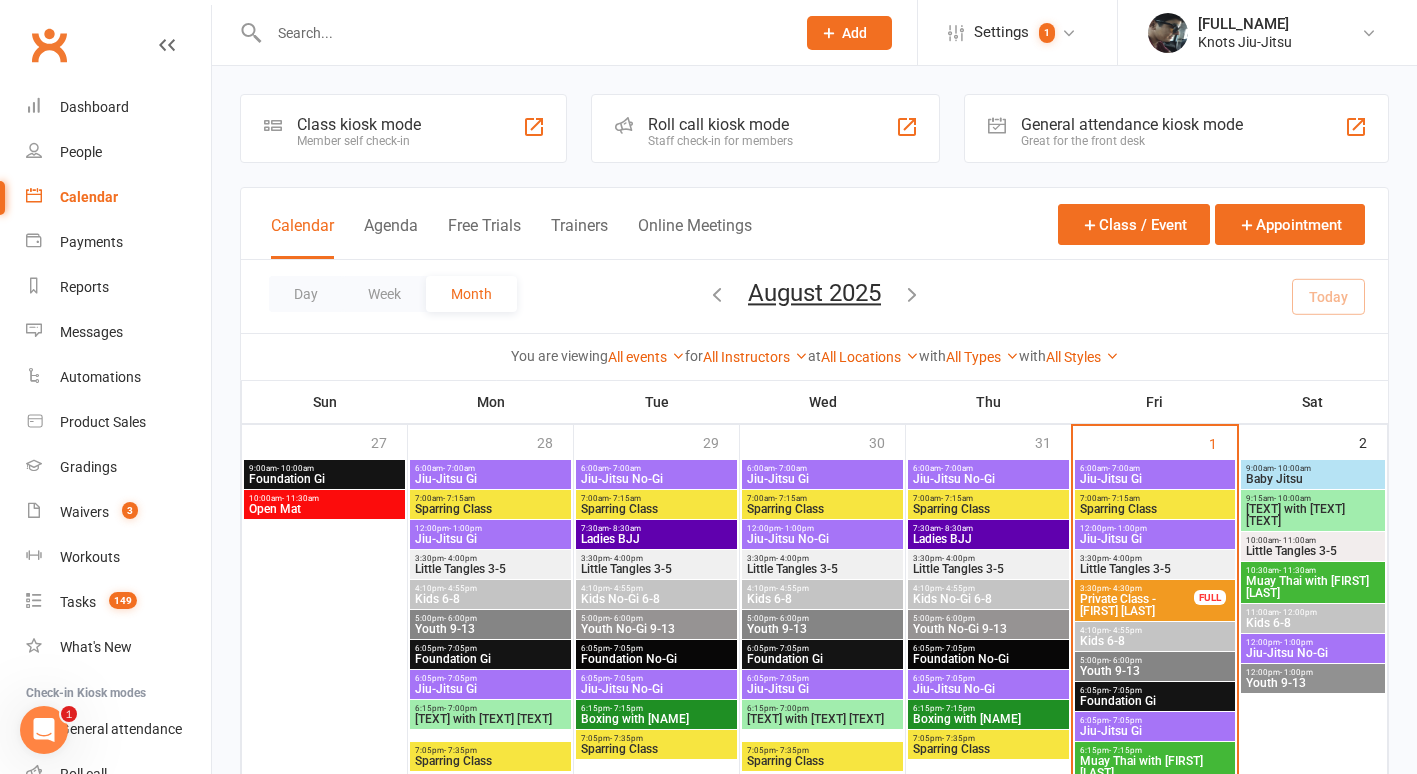 scroll, scrollTop: 0, scrollLeft: 0, axis: both 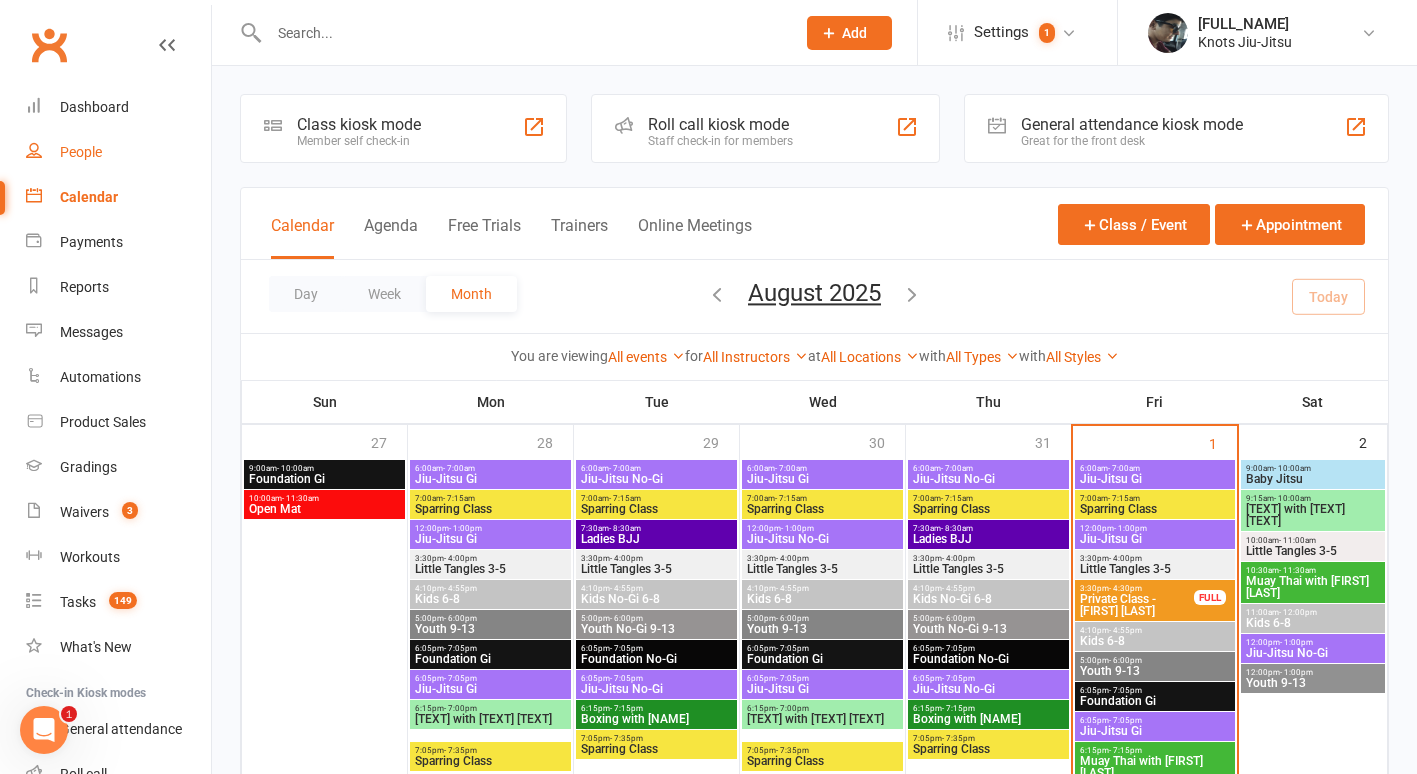 click on "People" at bounding box center (118, 152) 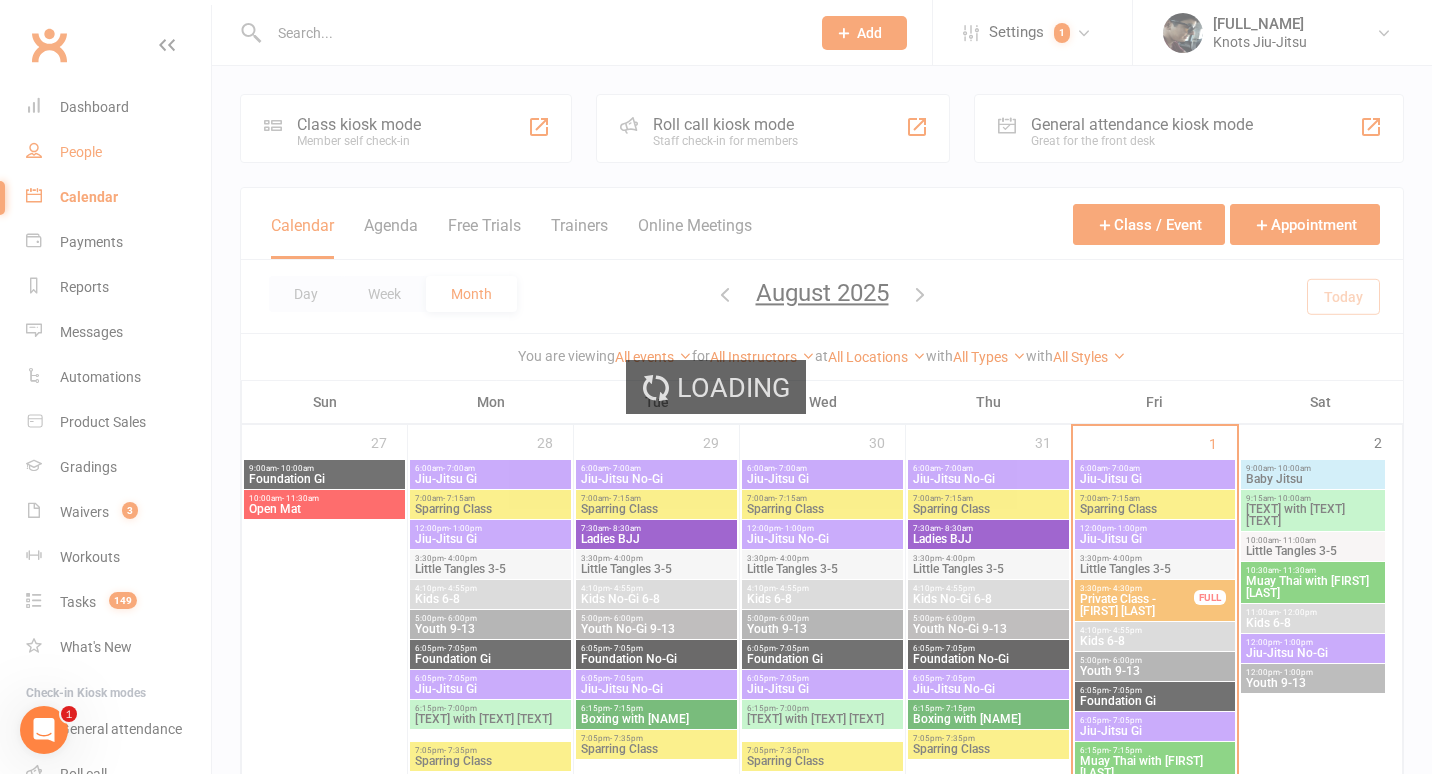 select on "100" 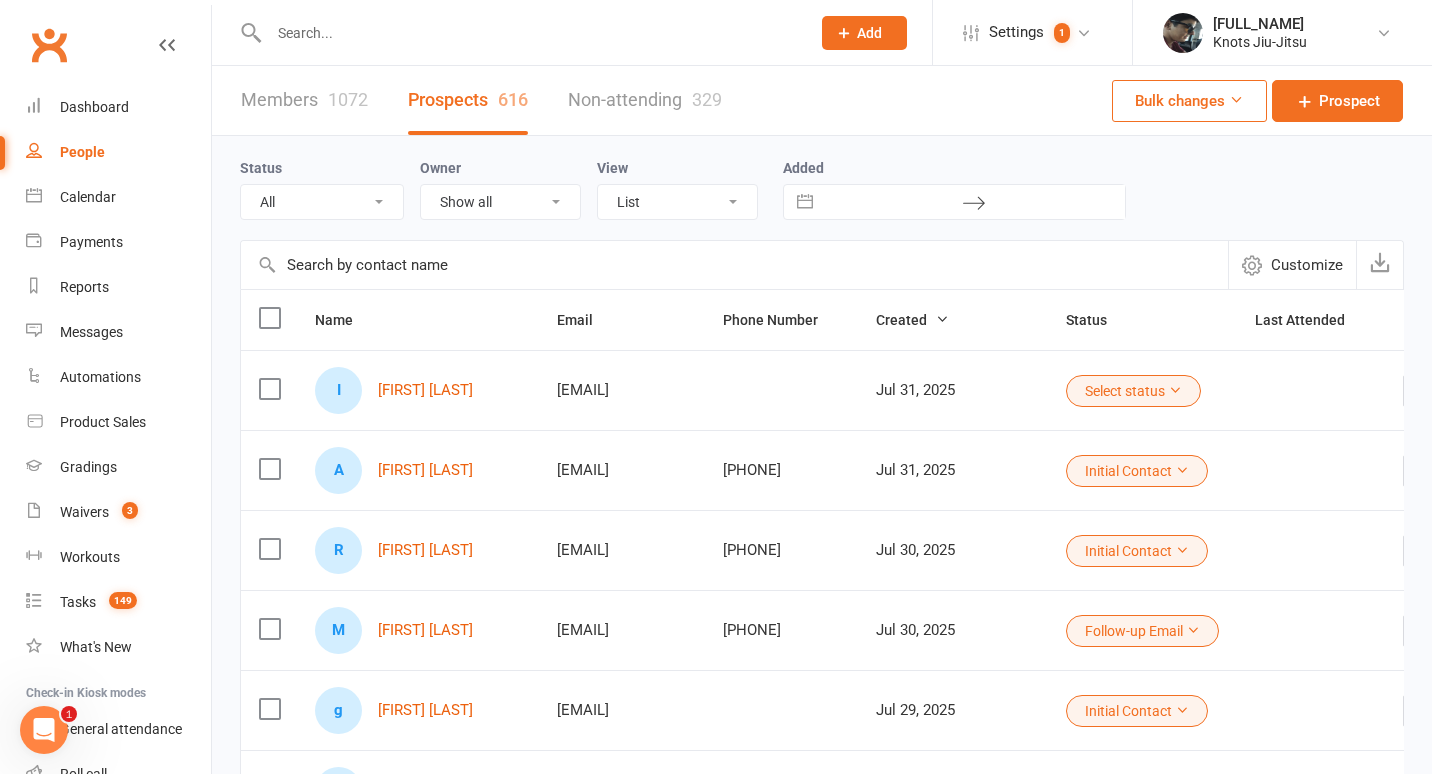 click at bounding box center [529, 33] 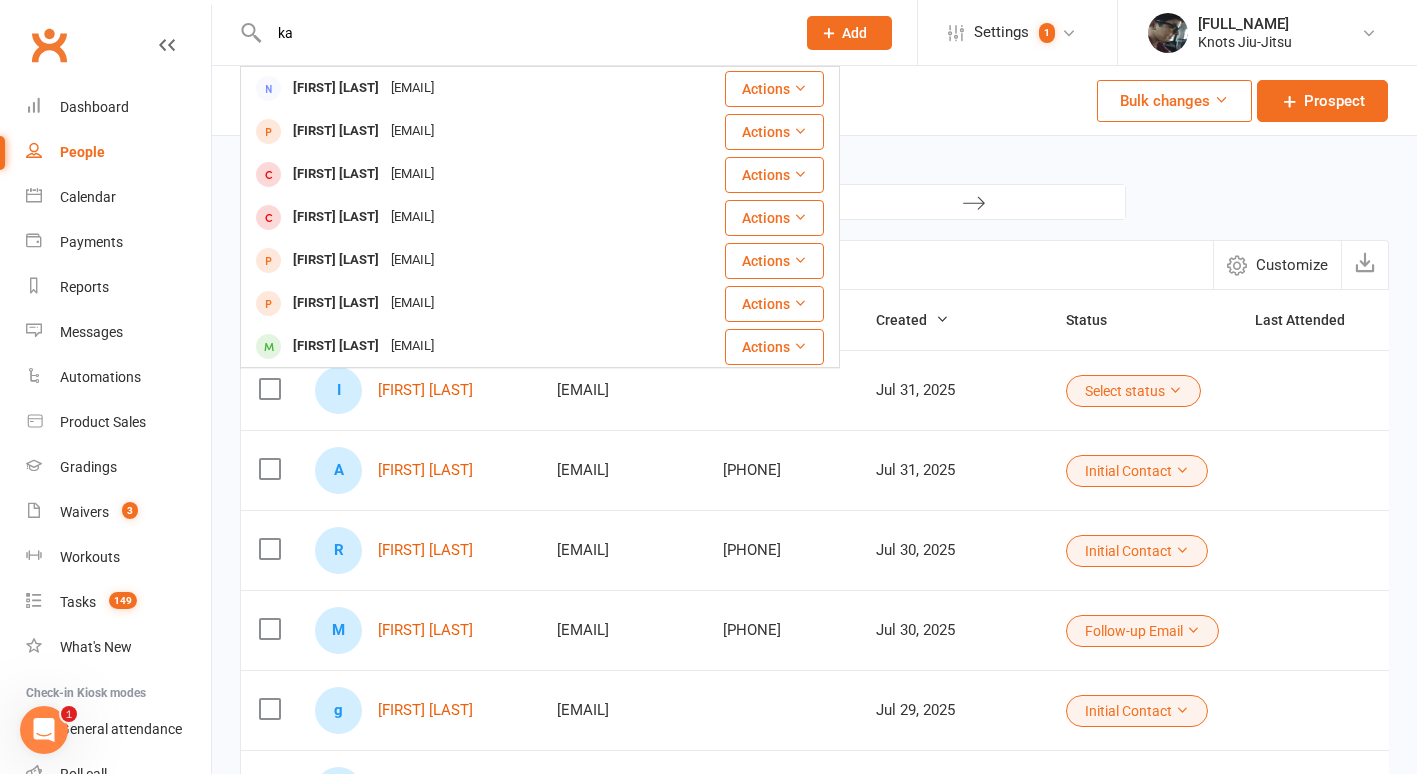 type on "k" 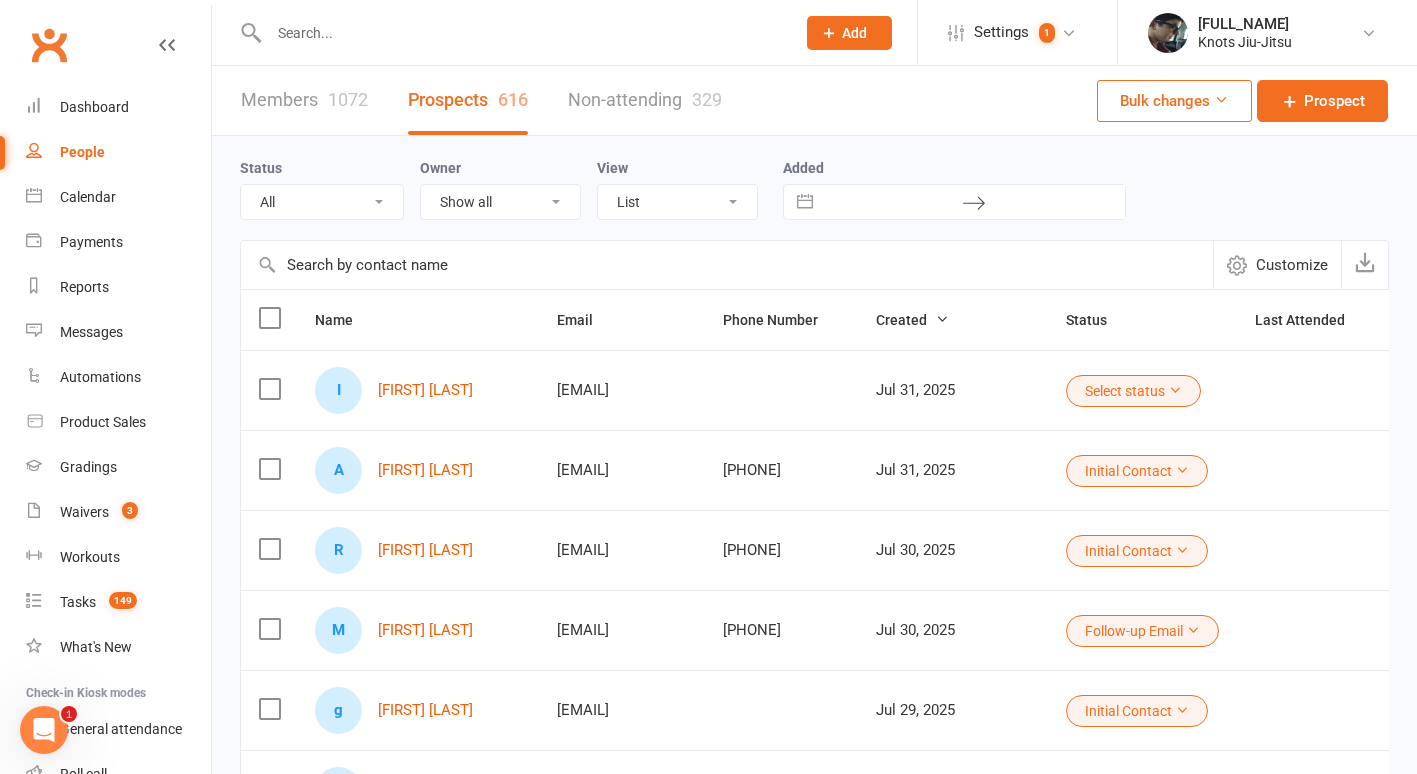 drag, startPoint x: 381, startPoint y: 123, endPoint x: 398, endPoint y: -19, distance: 143.01399 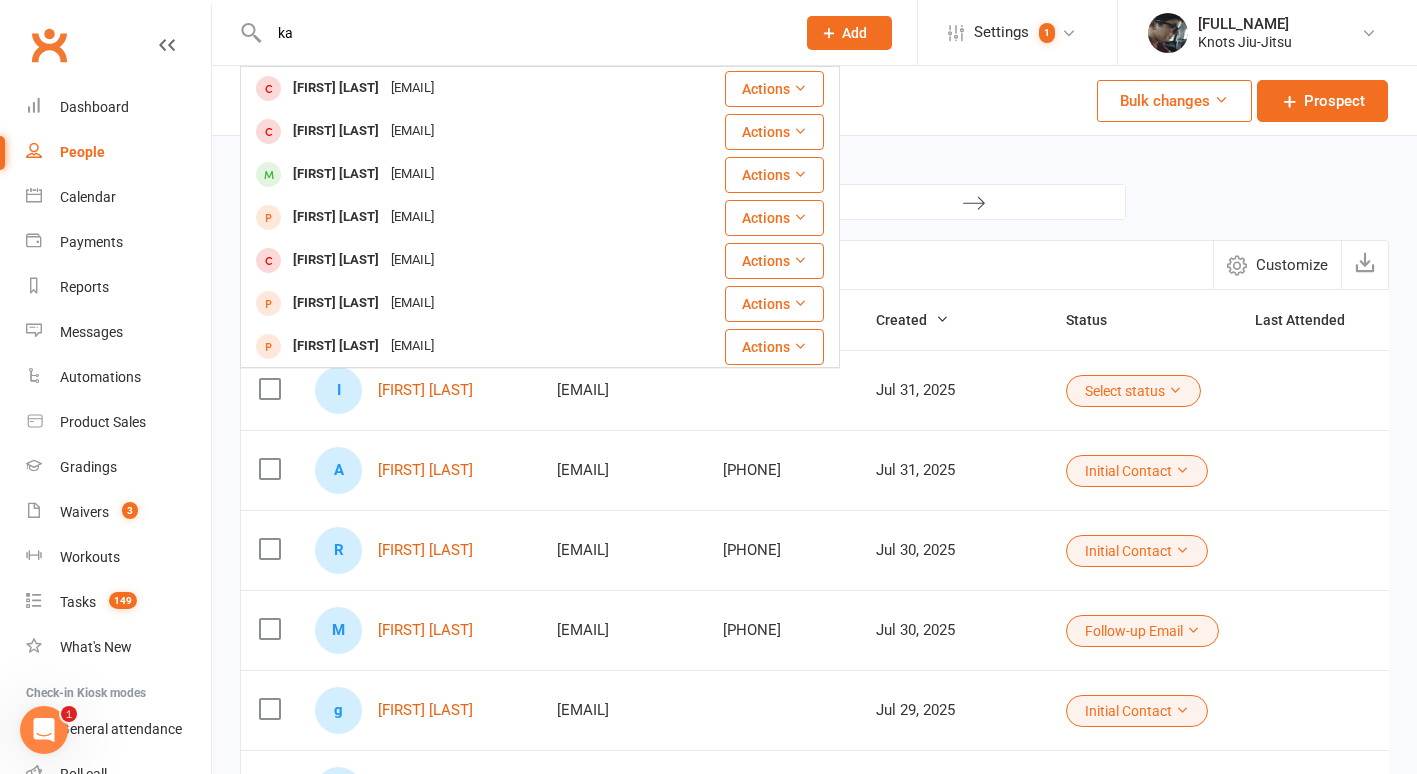 type on "k" 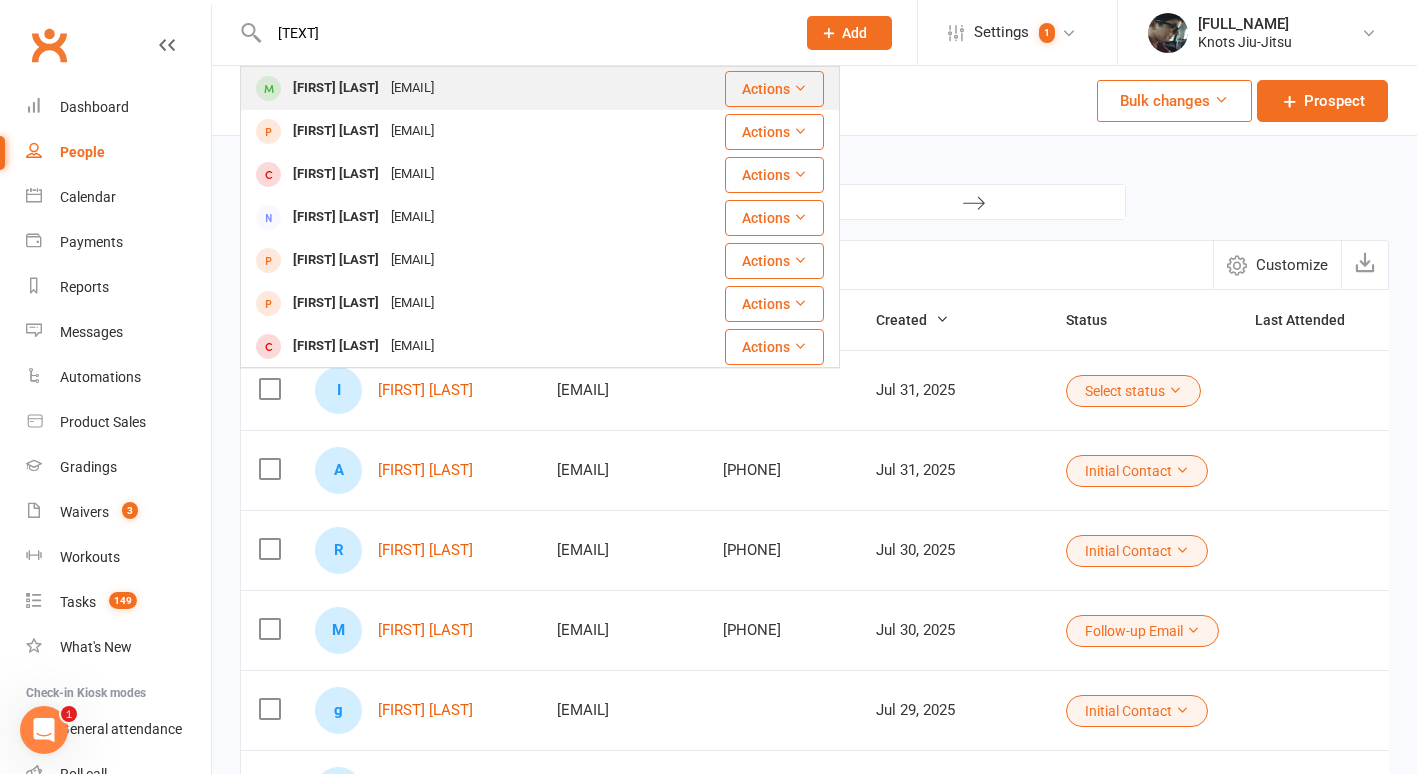 type on "[TEXT]" 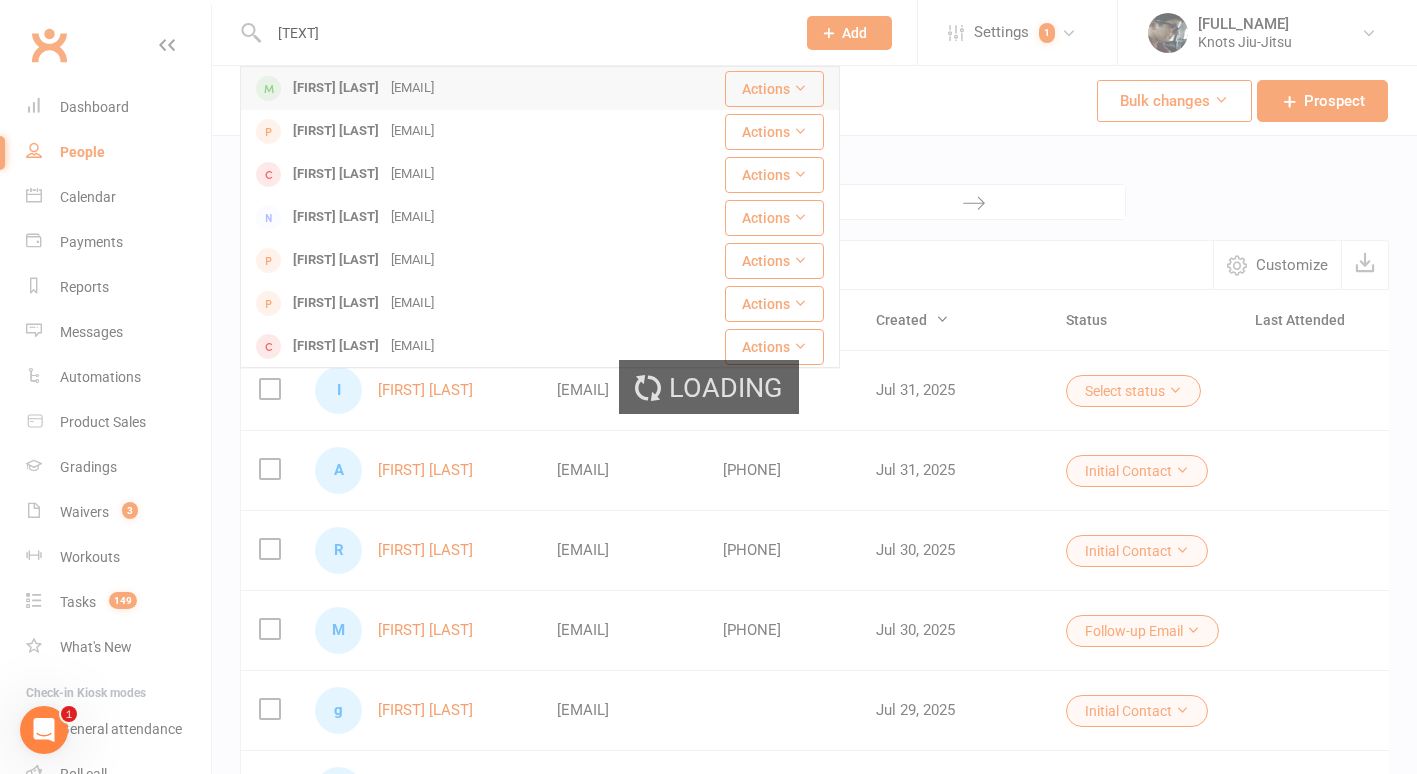 type 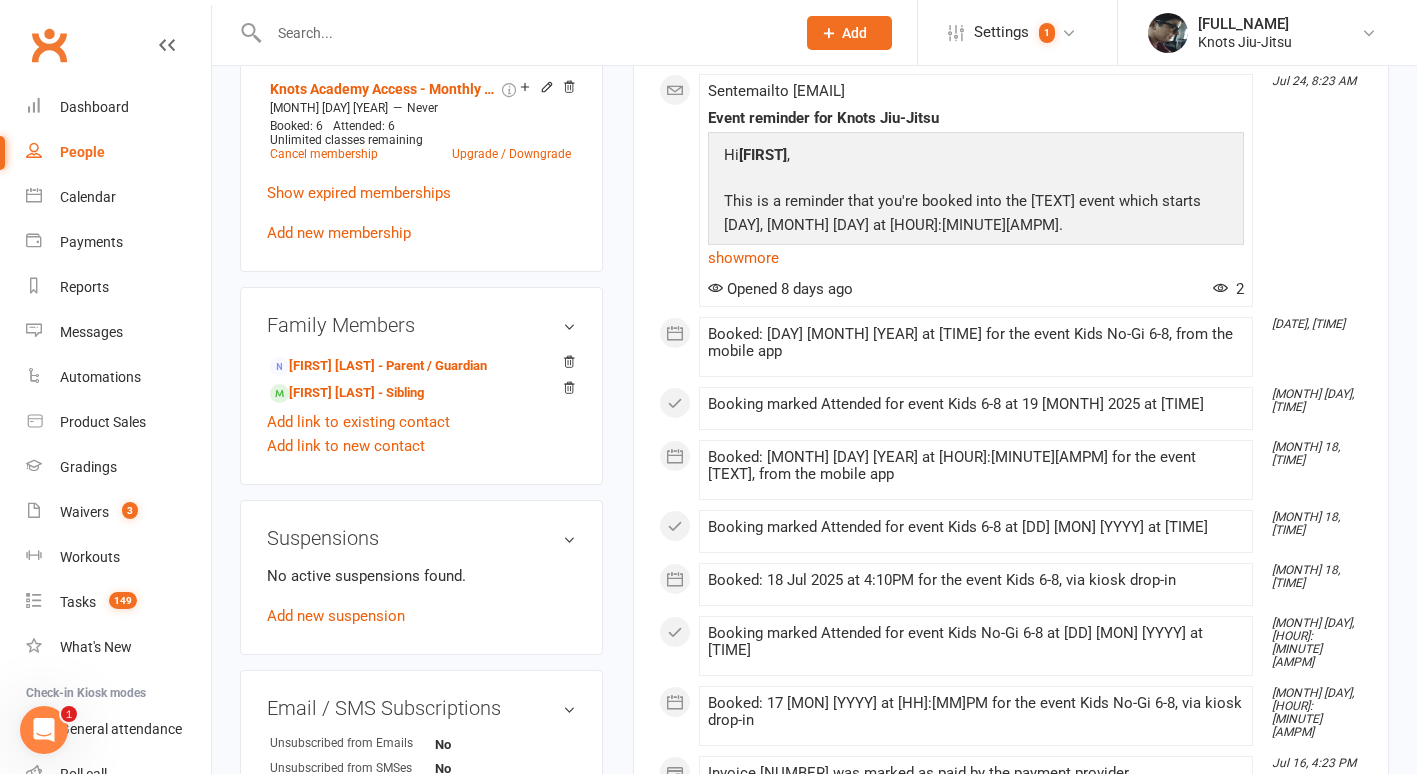 scroll, scrollTop: 1004, scrollLeft: 0, axis: vertical 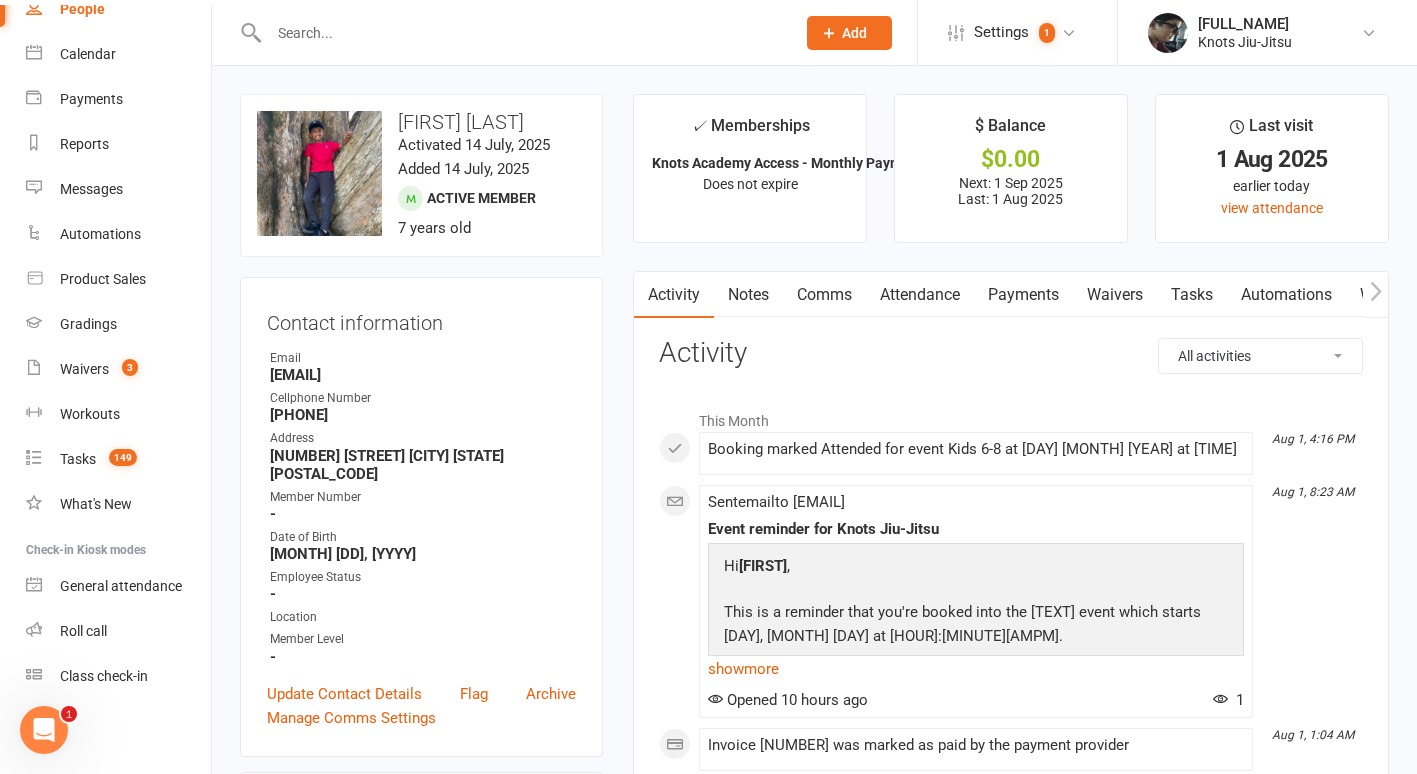 drag, startPoint x: 601, startPoint y: 302, endPoint x: 403, endPoint y: 244, distance: 206.32014 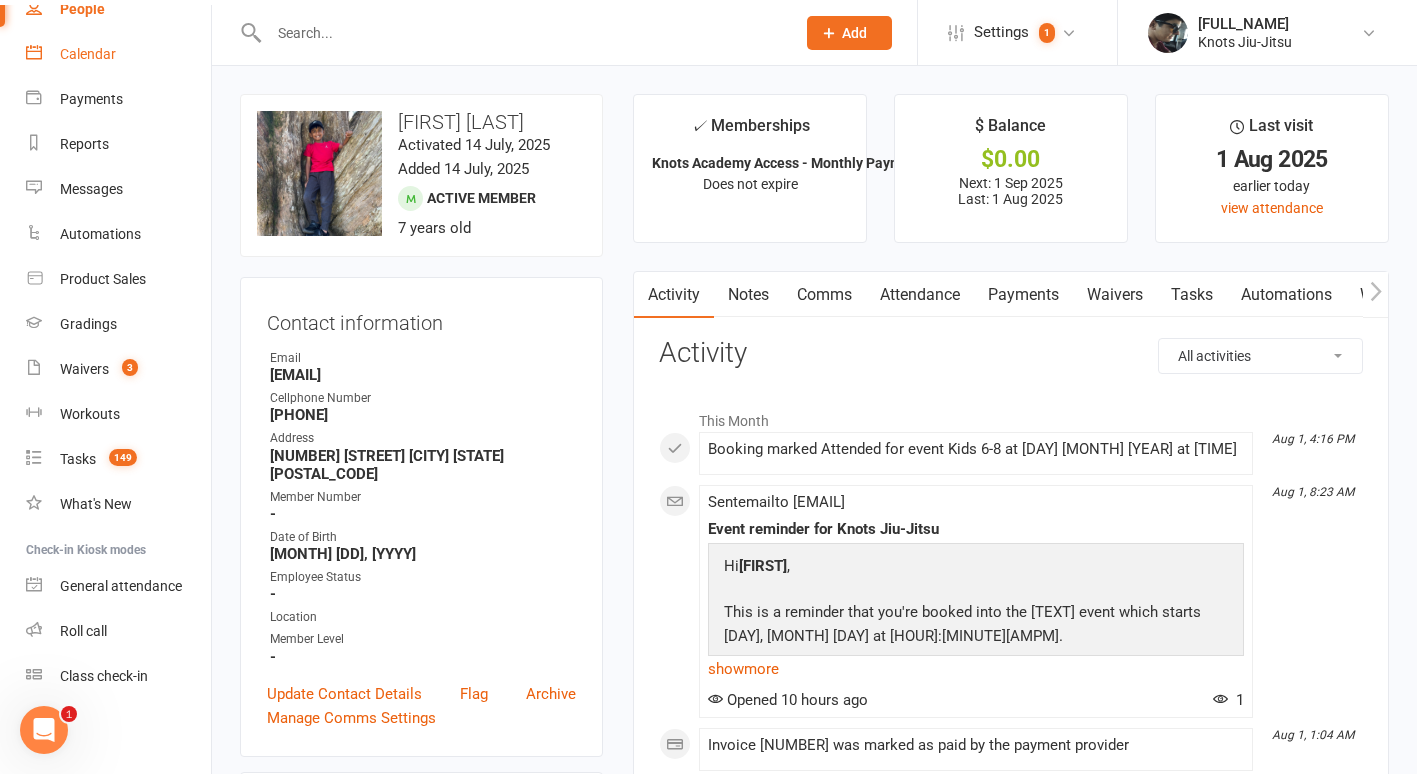 click on "Calendar" at bounding box center [118, 54] 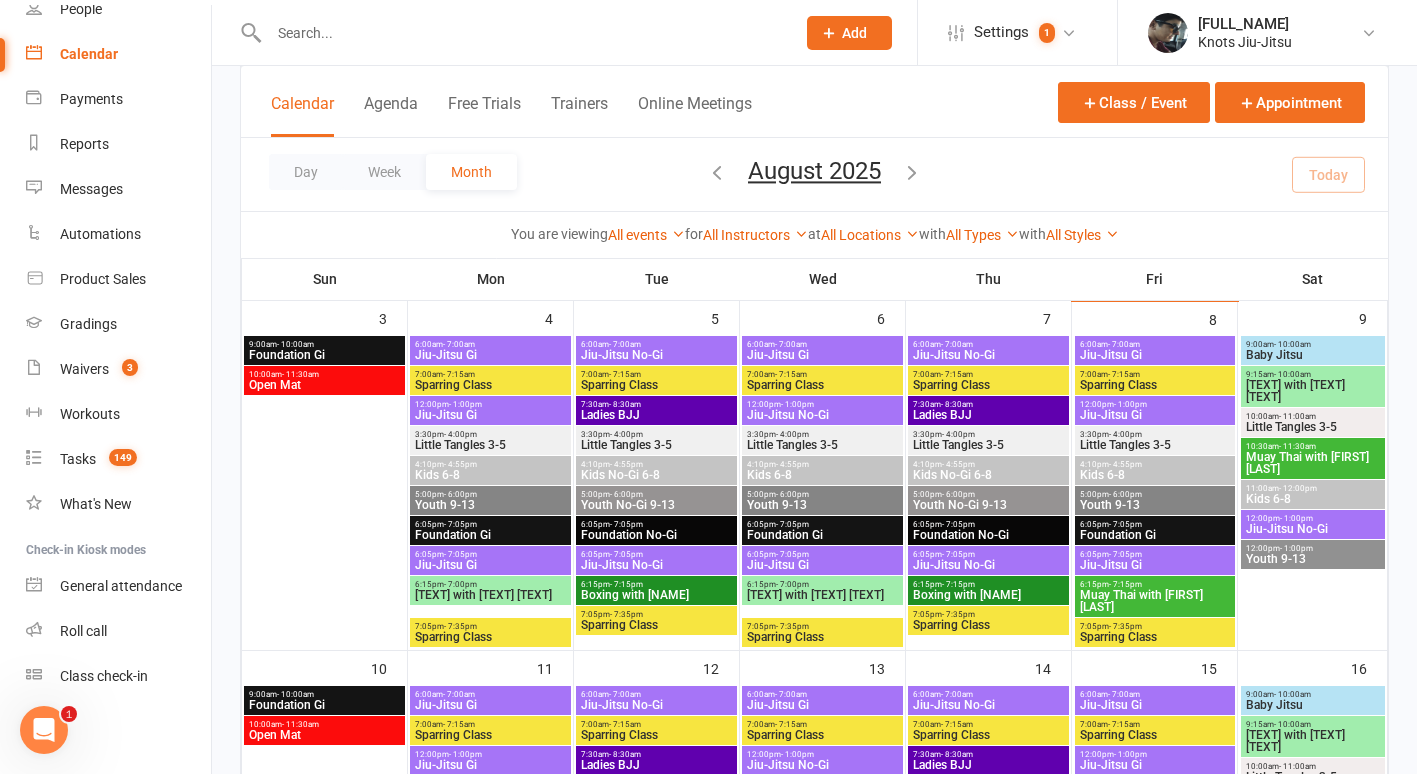 scroll, scrollTop: 518, scrollLeft: 0, axis: vertical 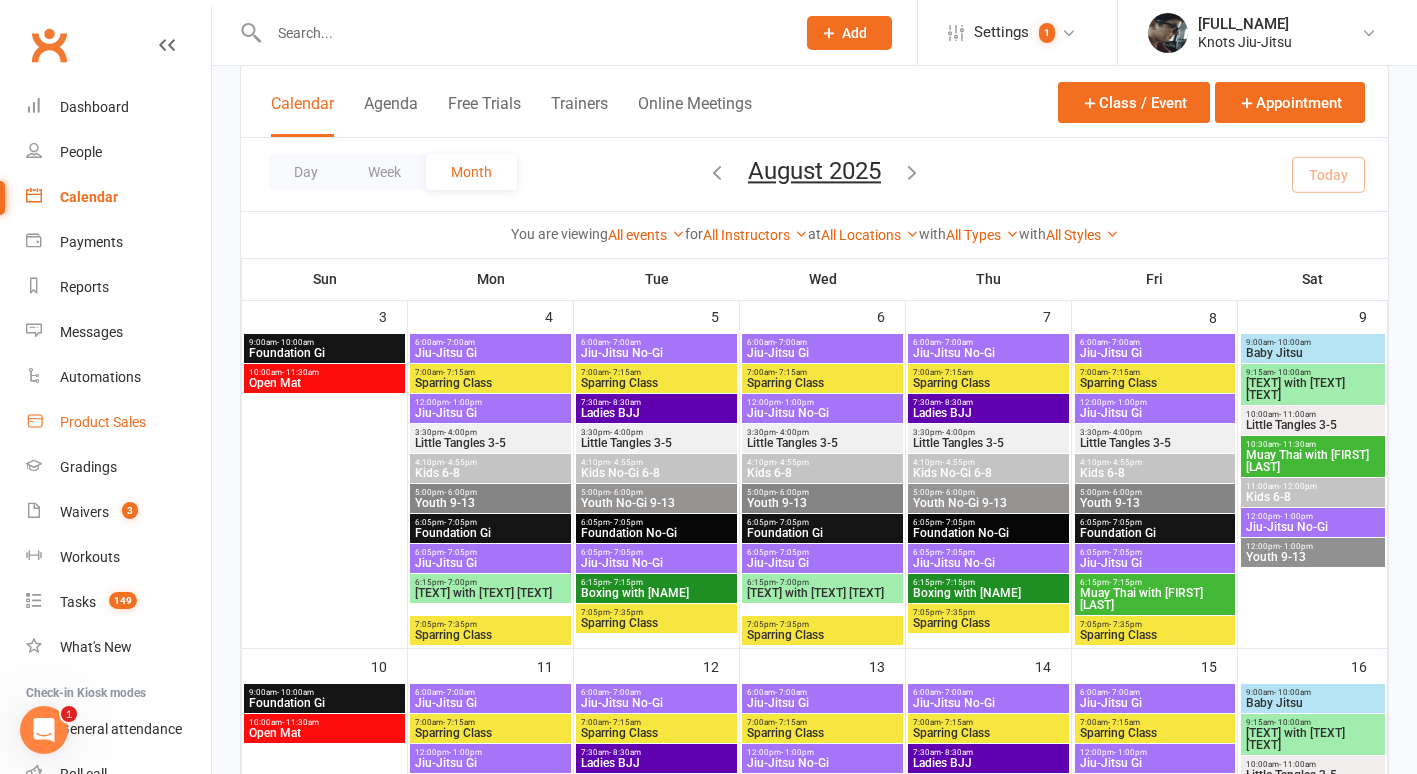 click on "Product Sales" at bounding box center (103, 422) 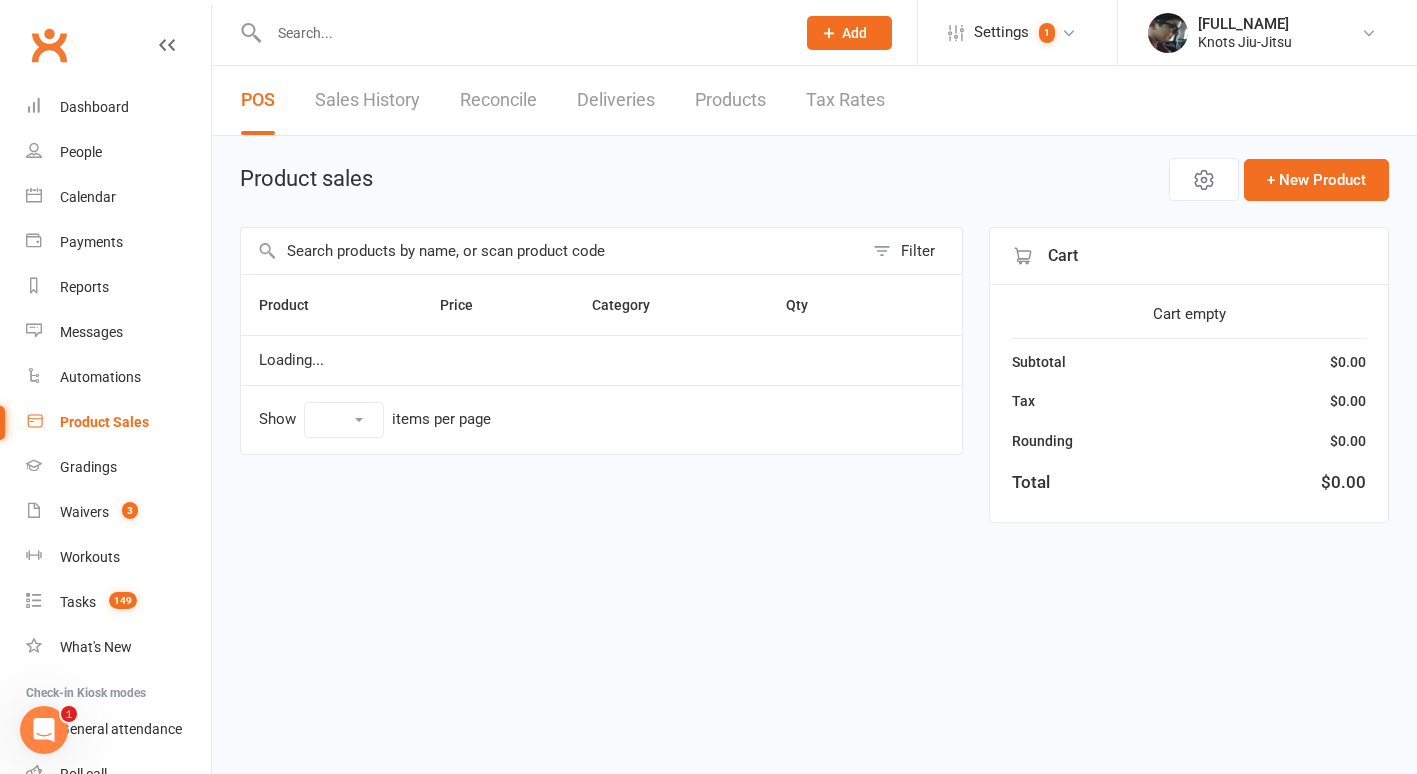 scroll, scrollTop: 0, scrollLeft: 0, axis: both 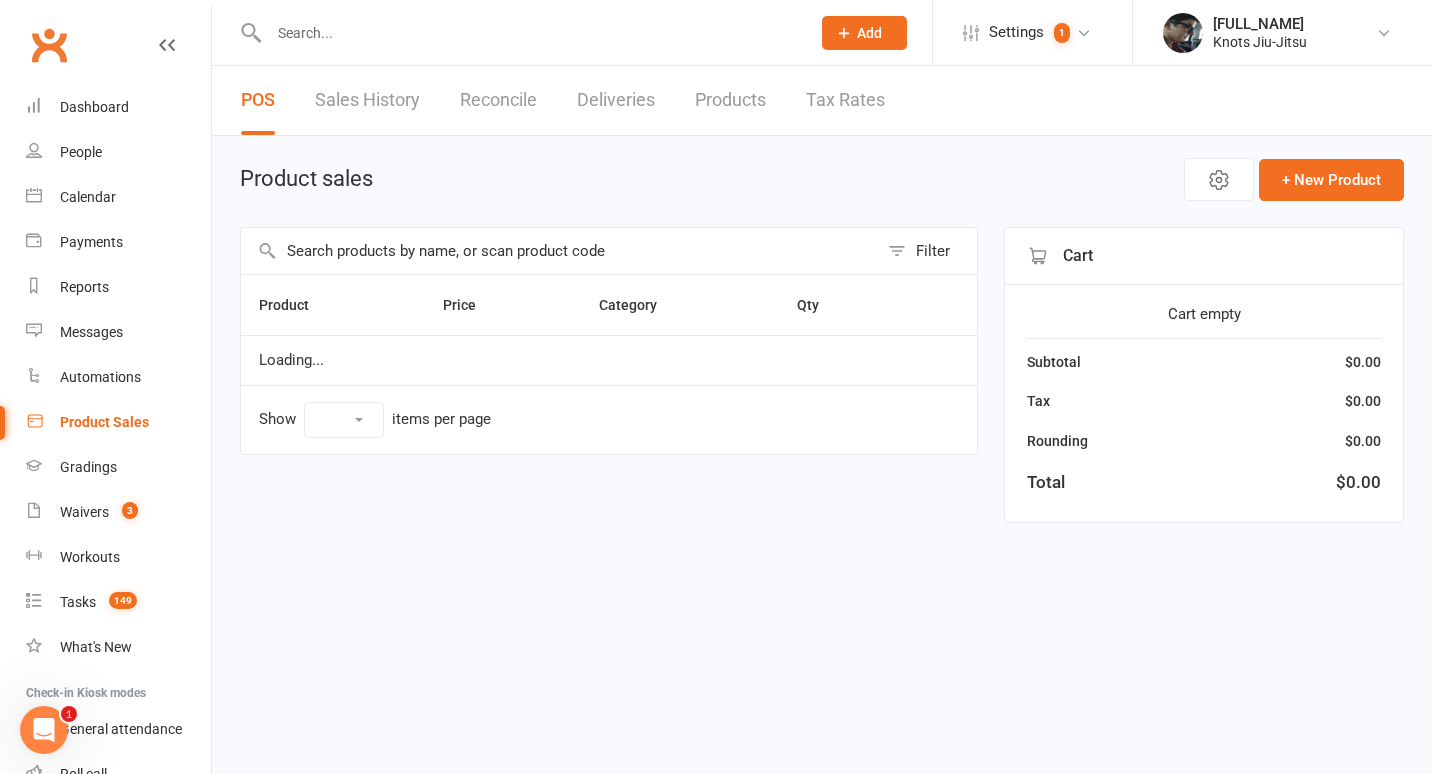 select on "100" 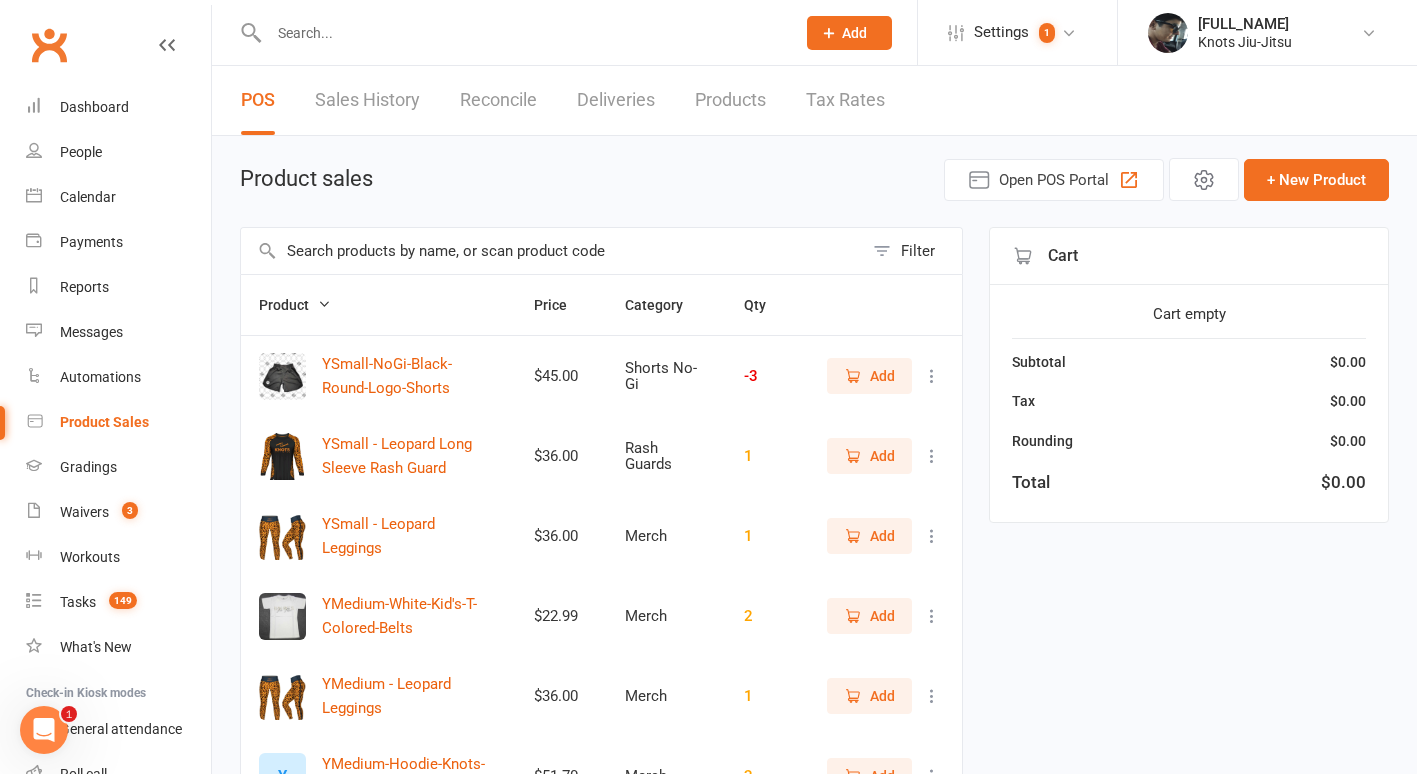 click at bounding box center [552, 251] 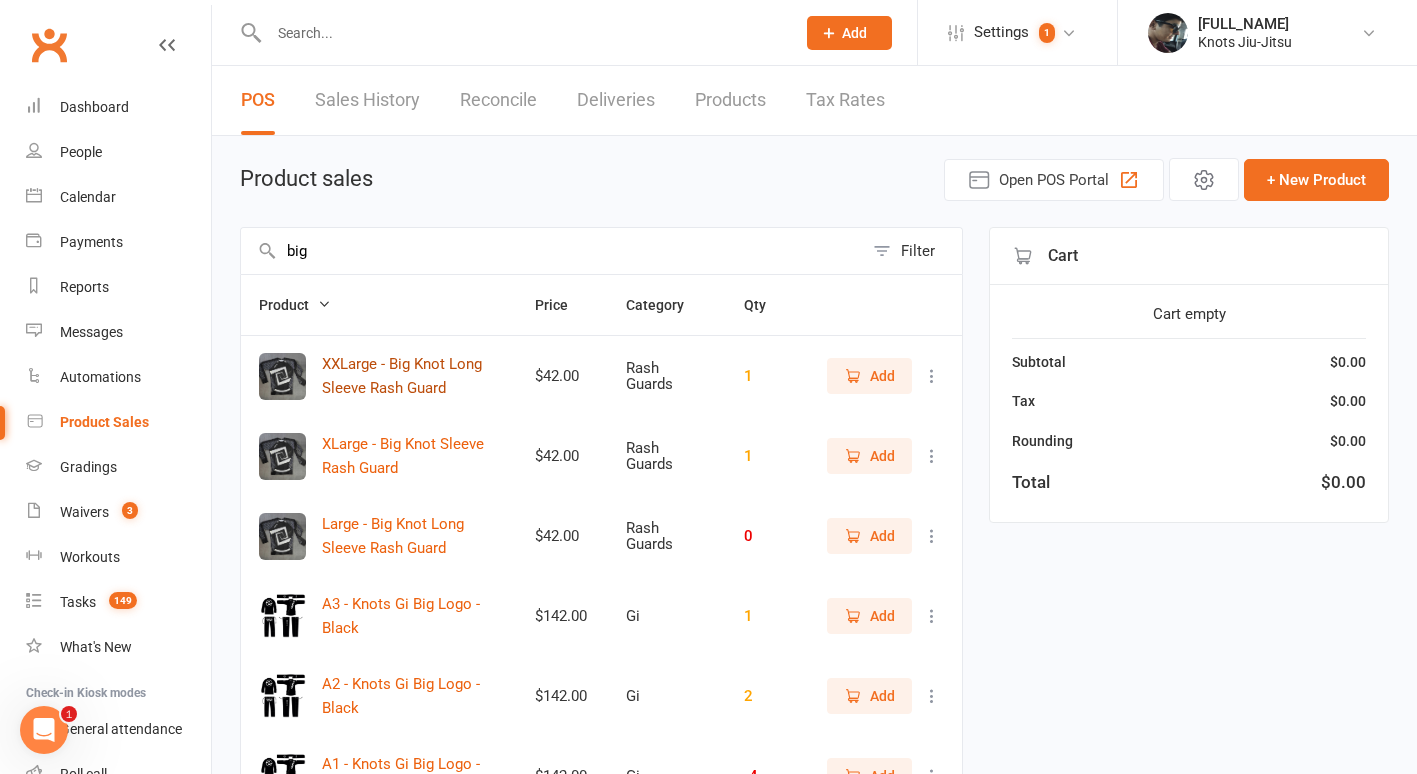 scroll, scrollTop: 257, scrollLeft: 0, axis: vertical 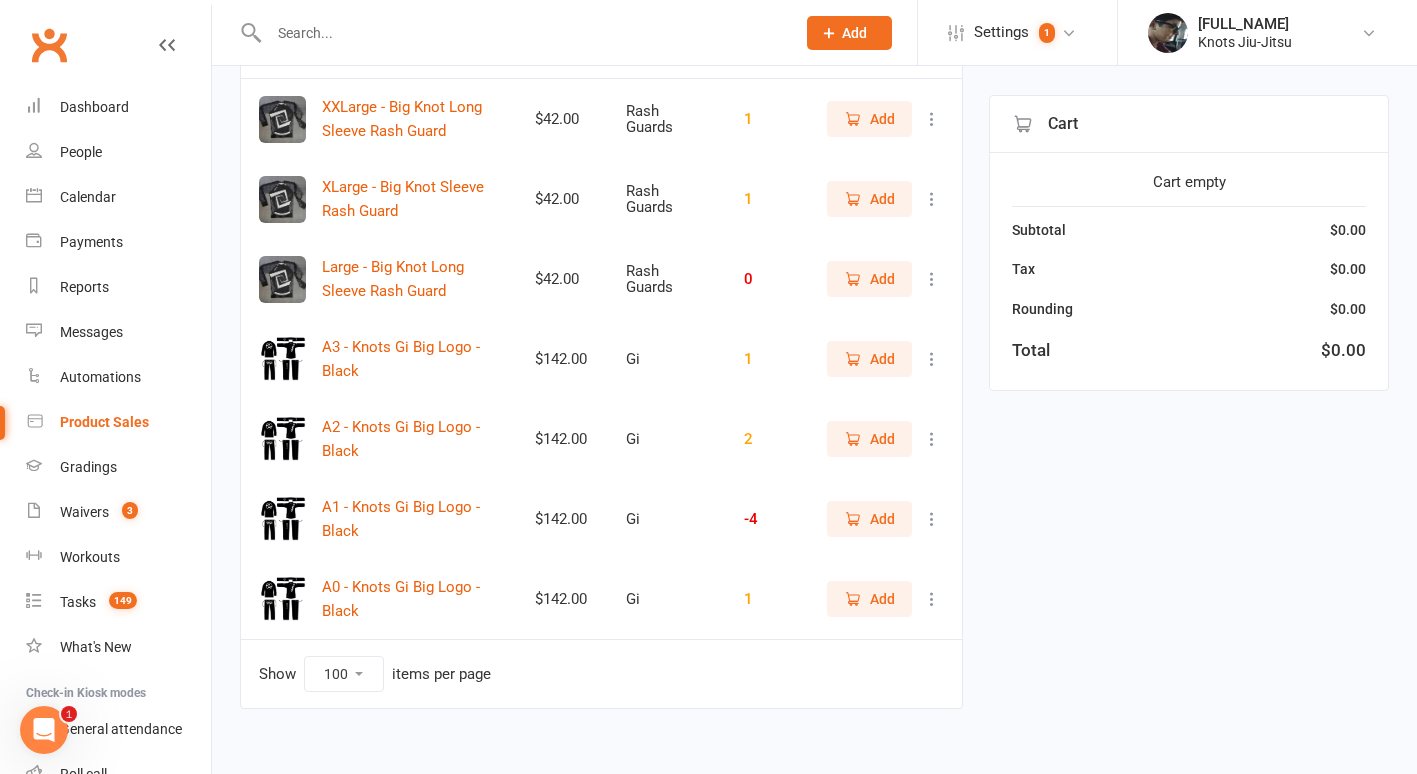 type on "big" 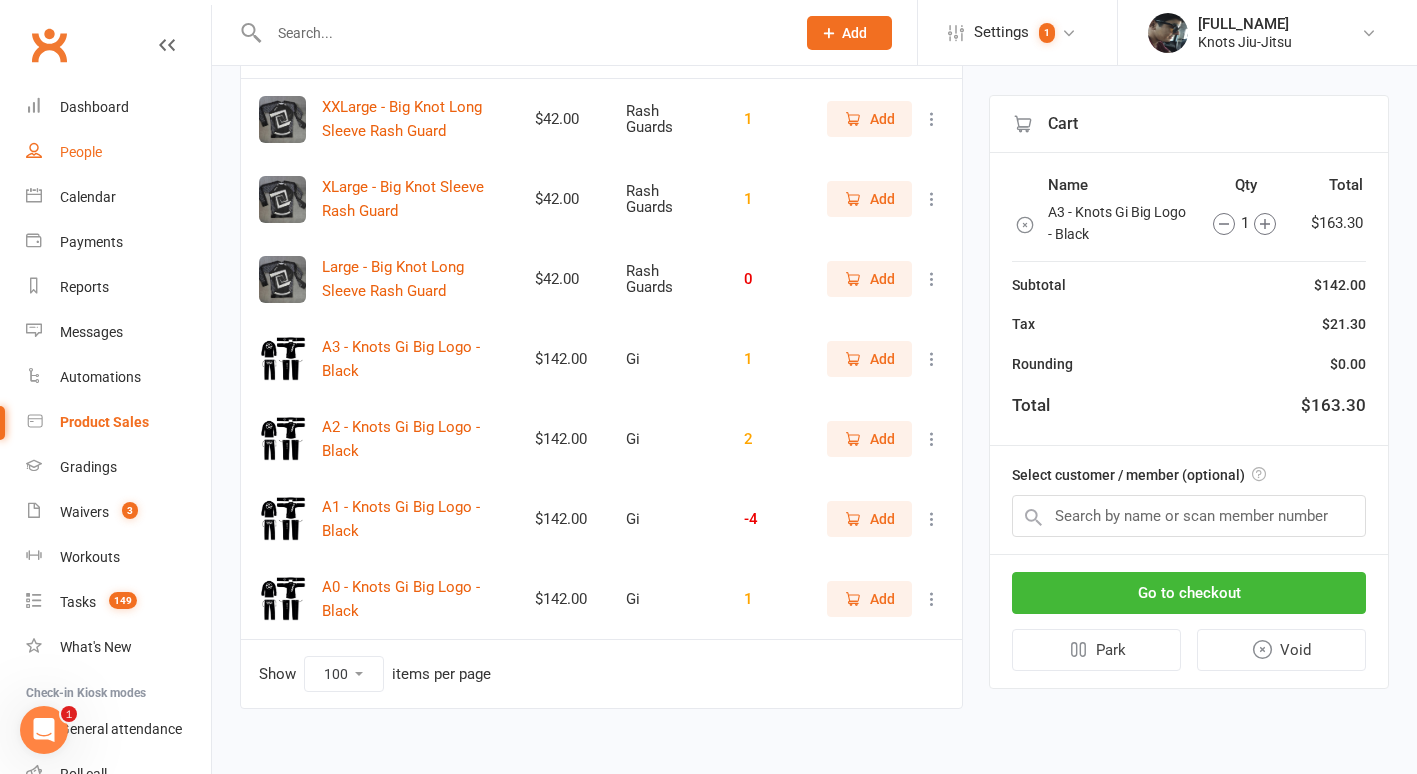 click on "People" at bounding box center [118, 152] 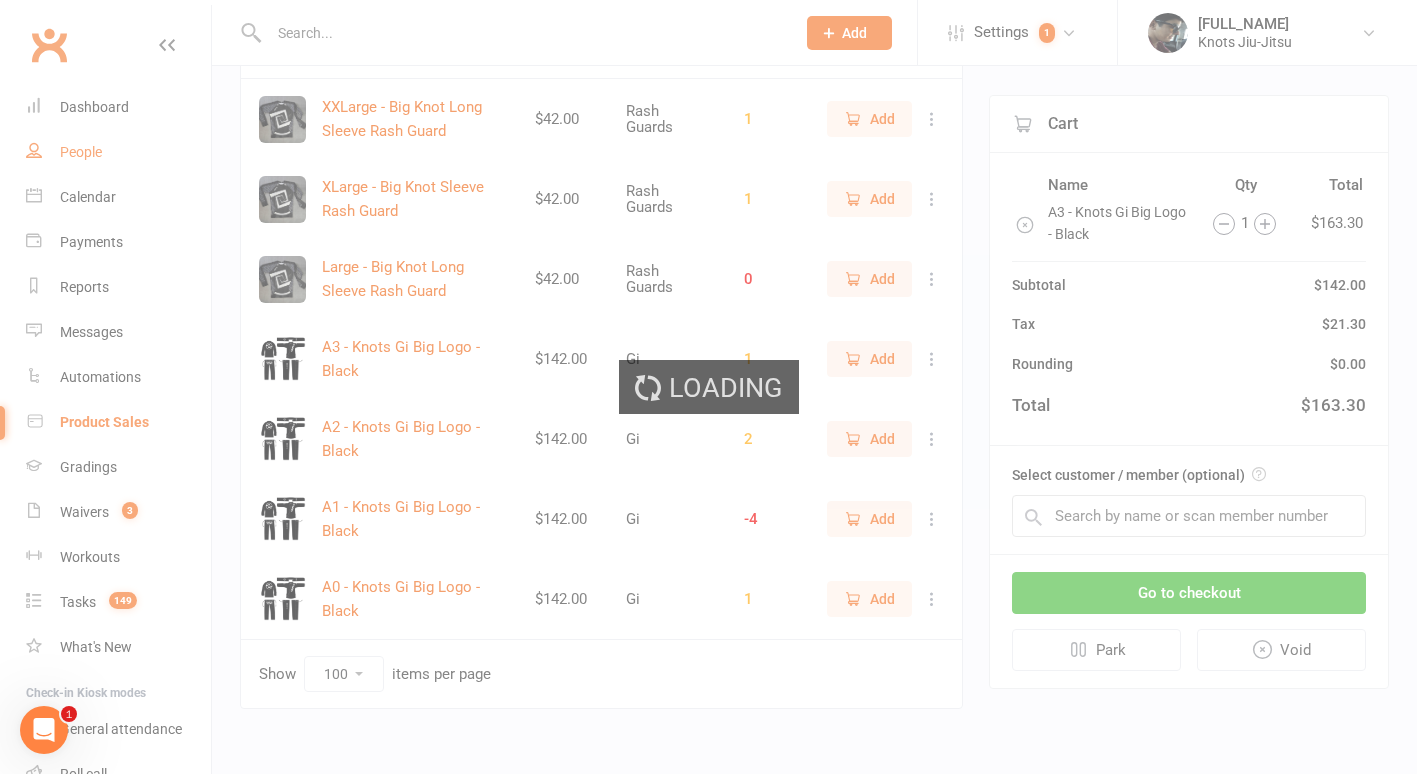 select on "100" 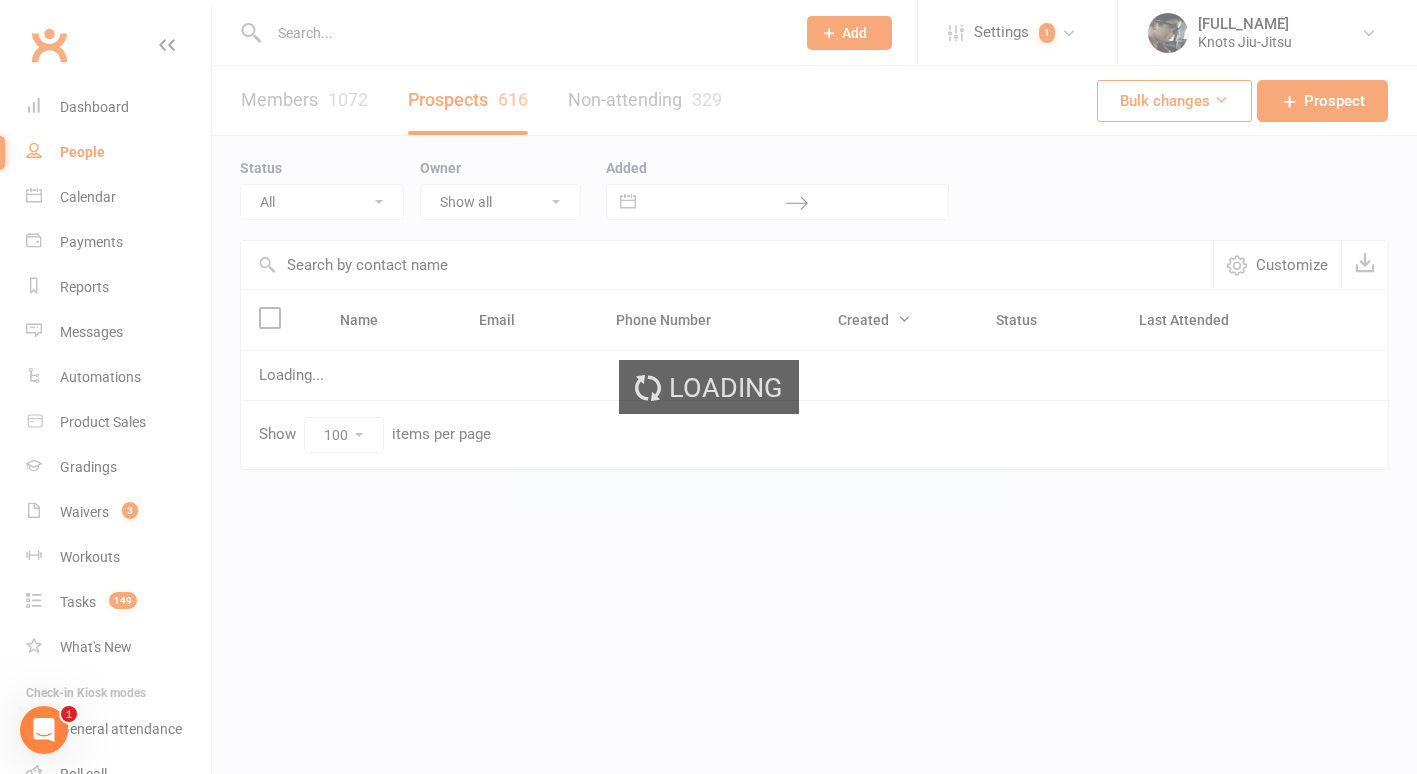 scroll, scrollTop: 0, scrollLeft: 0, axis: both 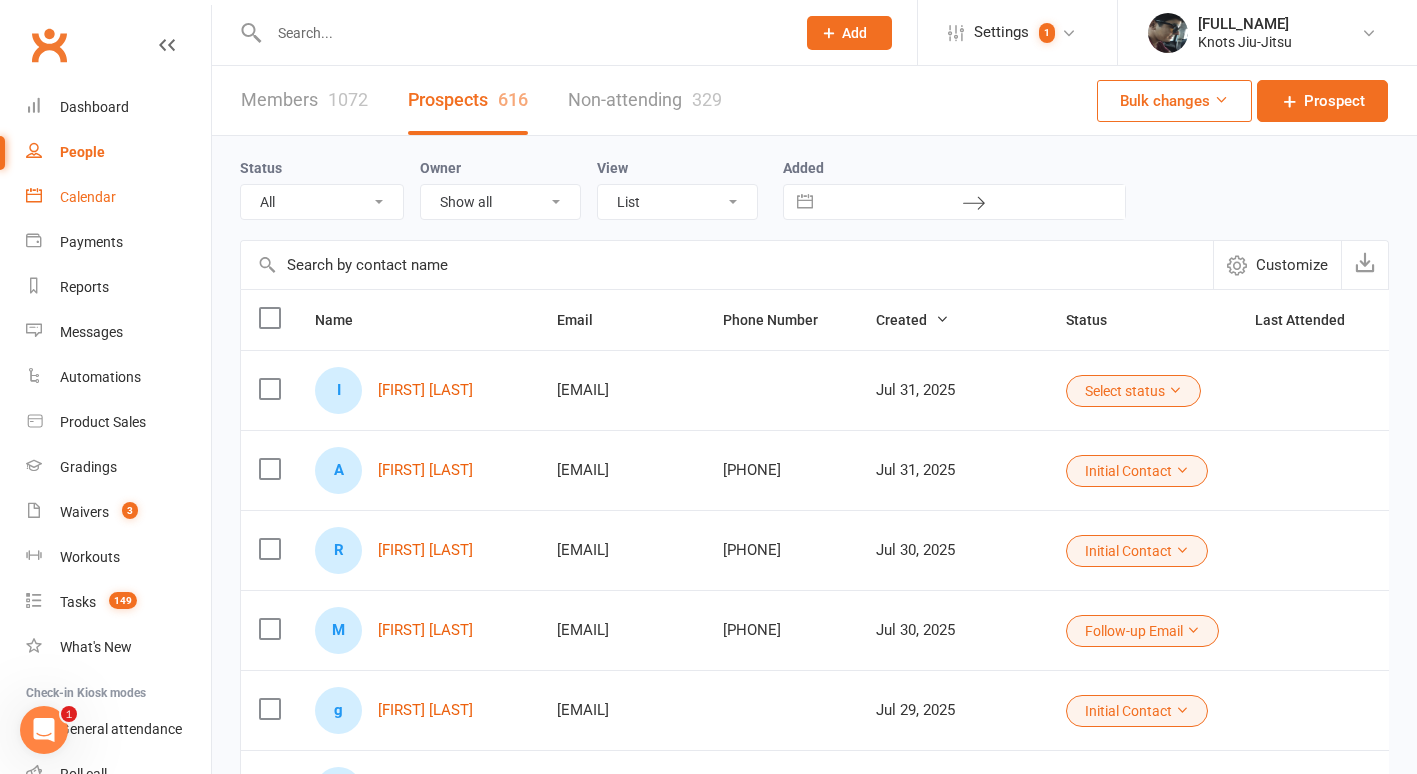 click on "Calendar" at bounding box center [88, 197] 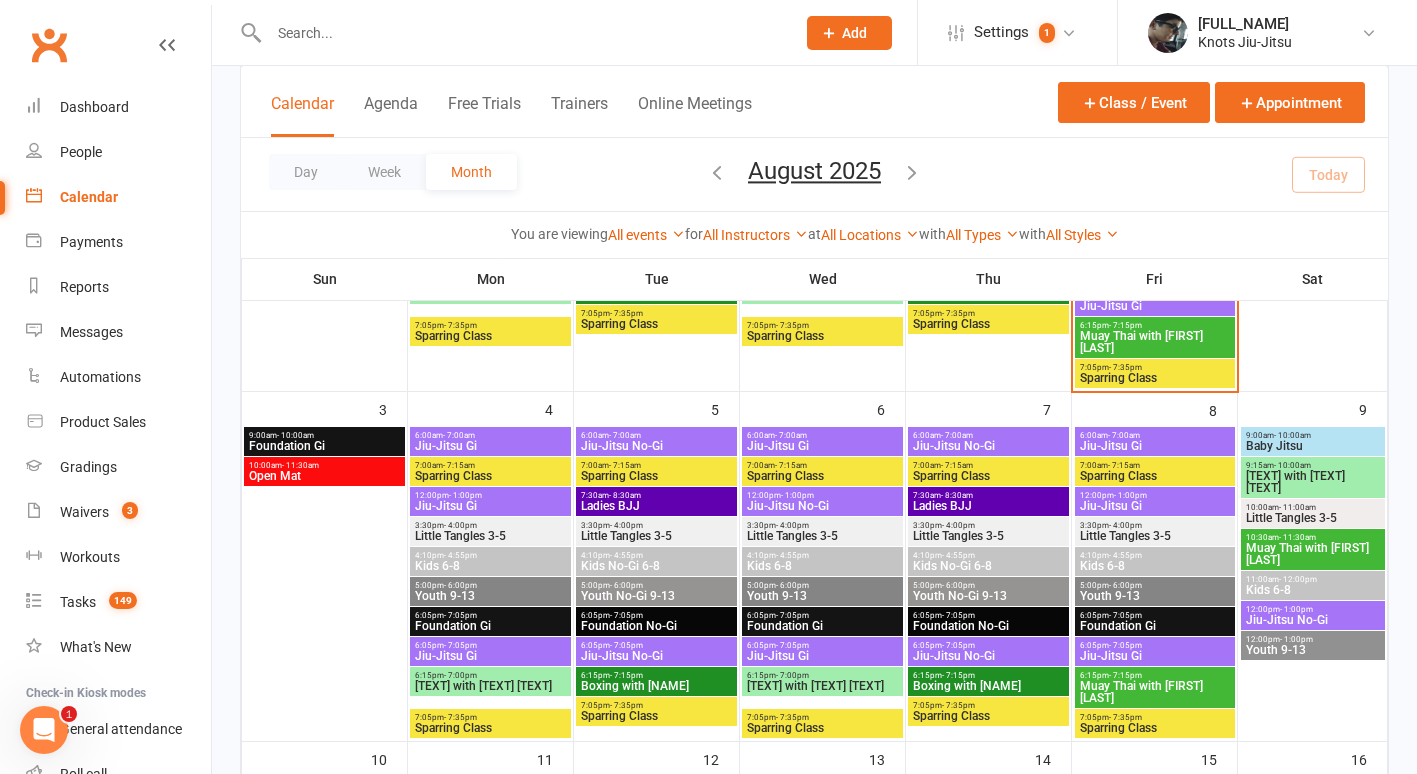 scroll, scrollTop: 428, scrollLeft: 0, axis: vertical 